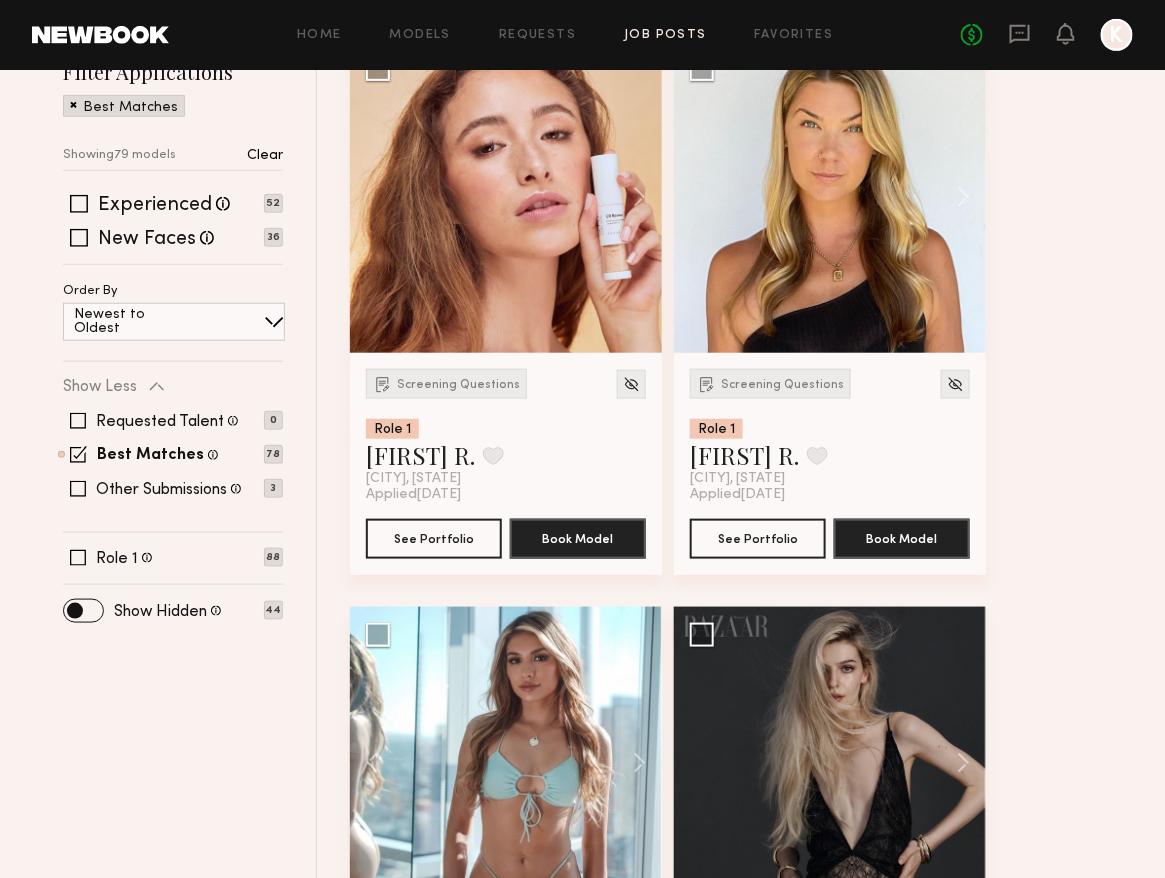 scroll, scrollTop: 0, scrollLeft: 0, axis: both 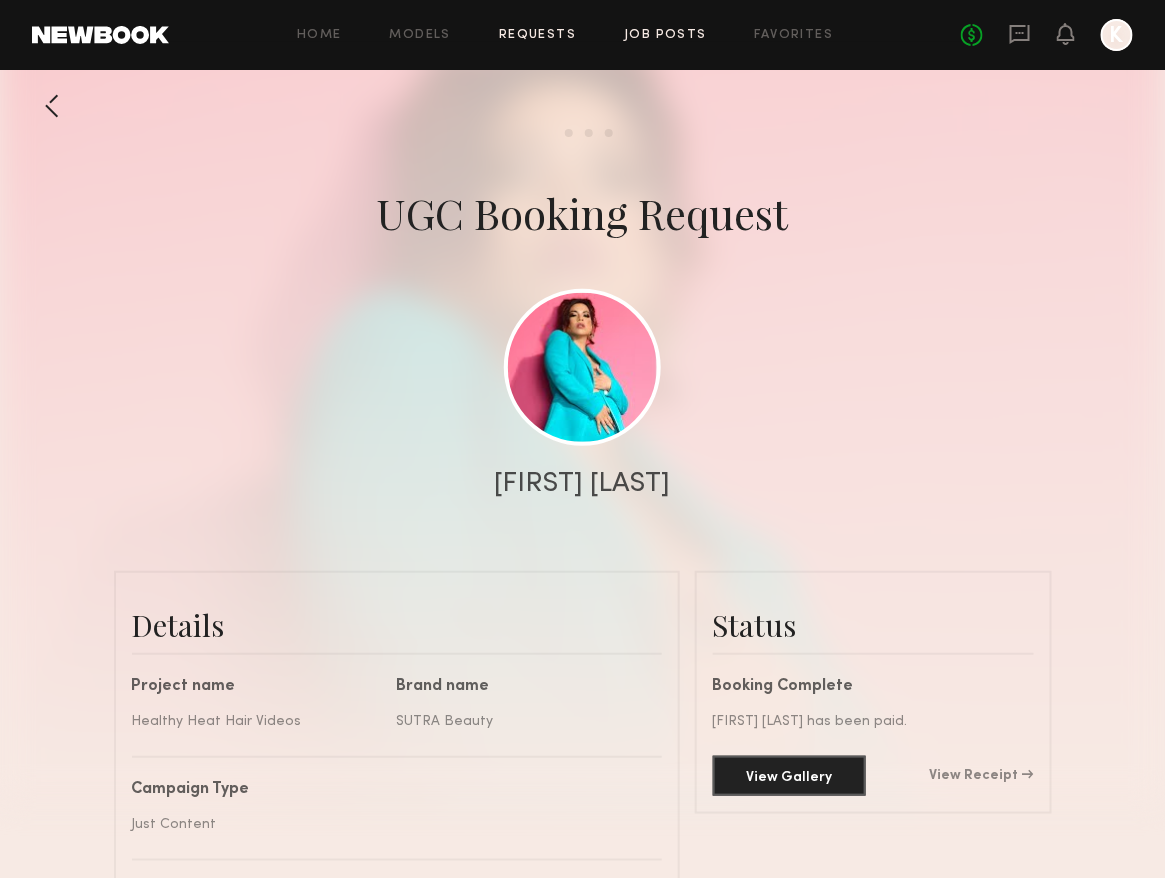 click on "Job Posts" 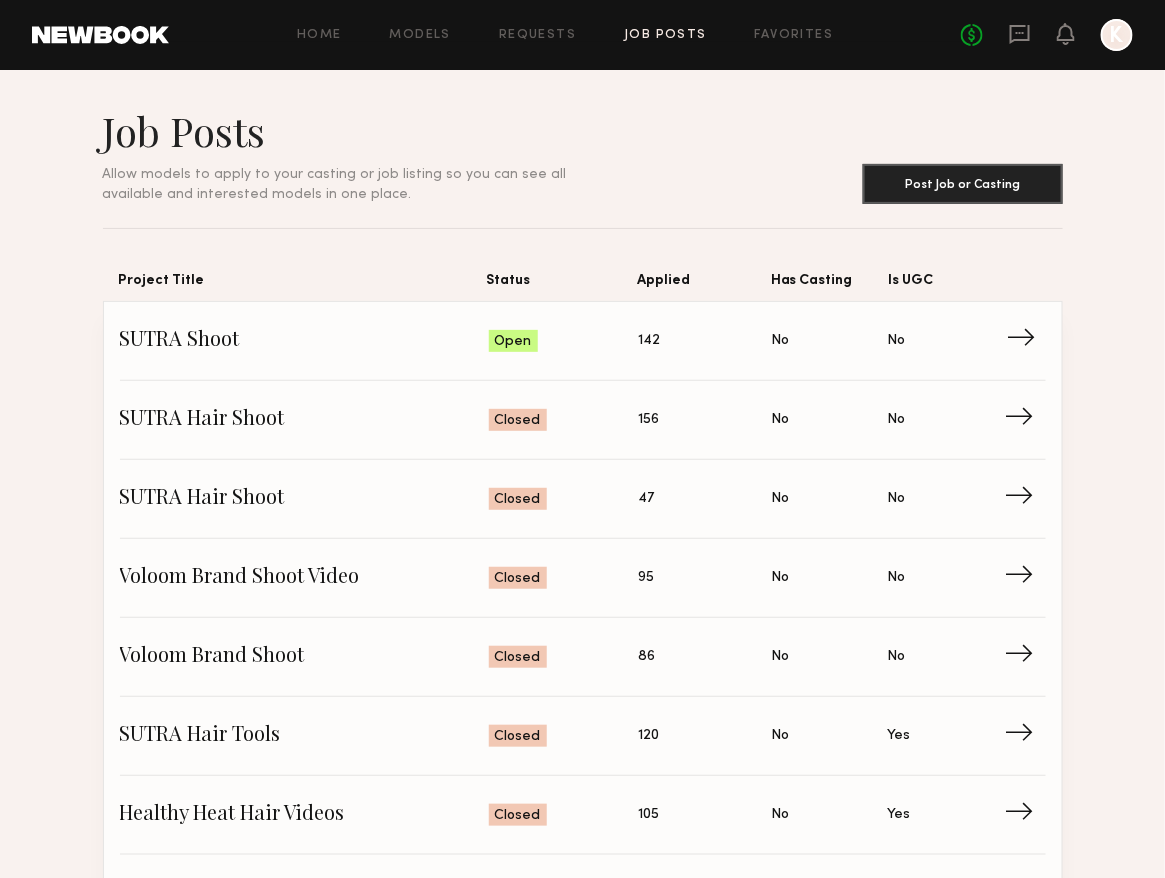 click on "Status: Open" 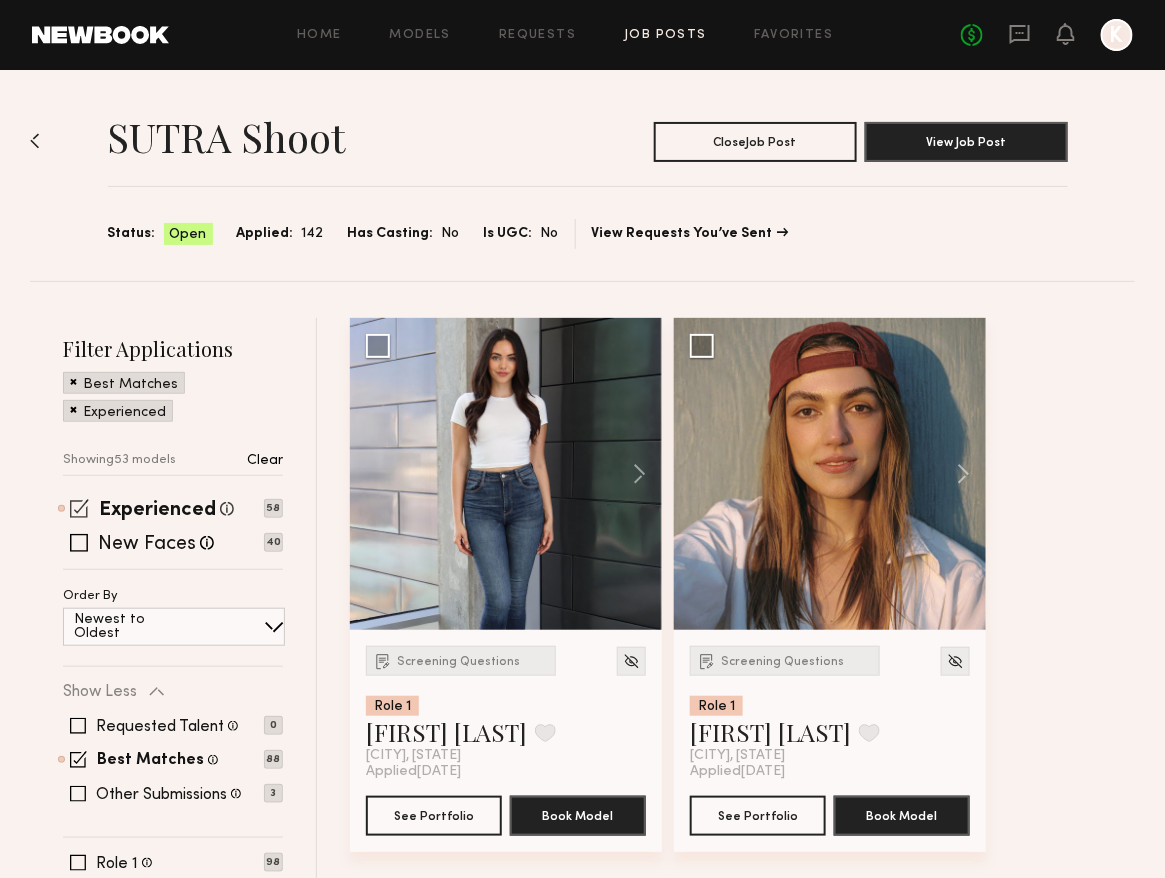 click on "Experienced Talent we've deemed to have ample paid, professional modeling experience 58" 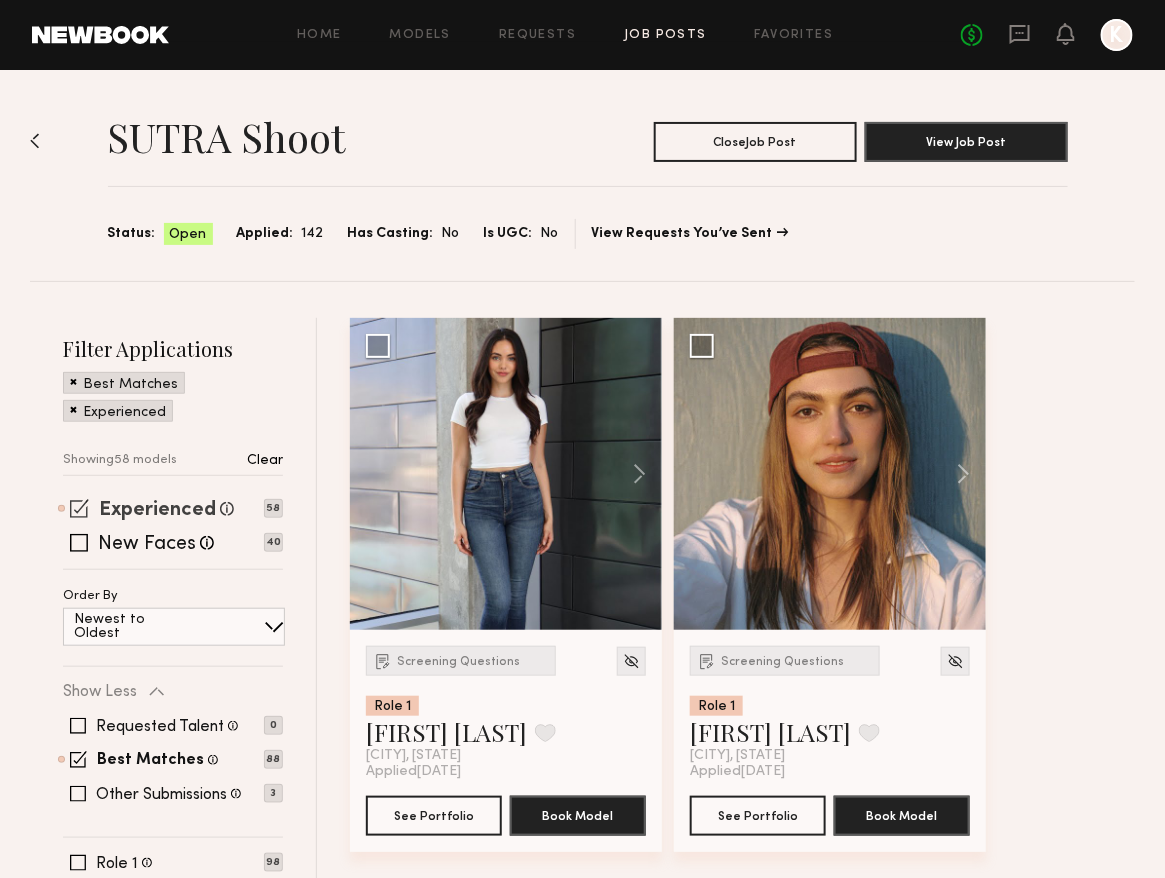 click on "Experienced" 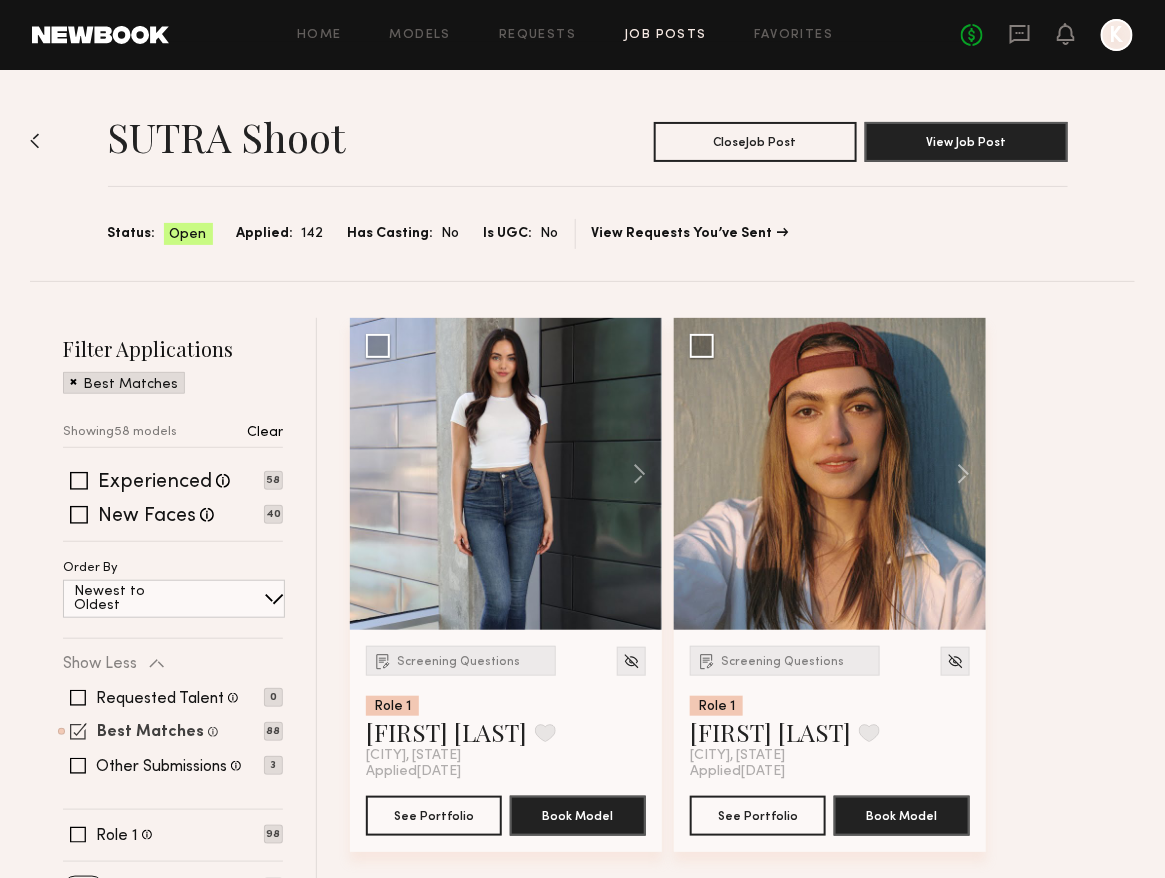 click on "Best Matches" 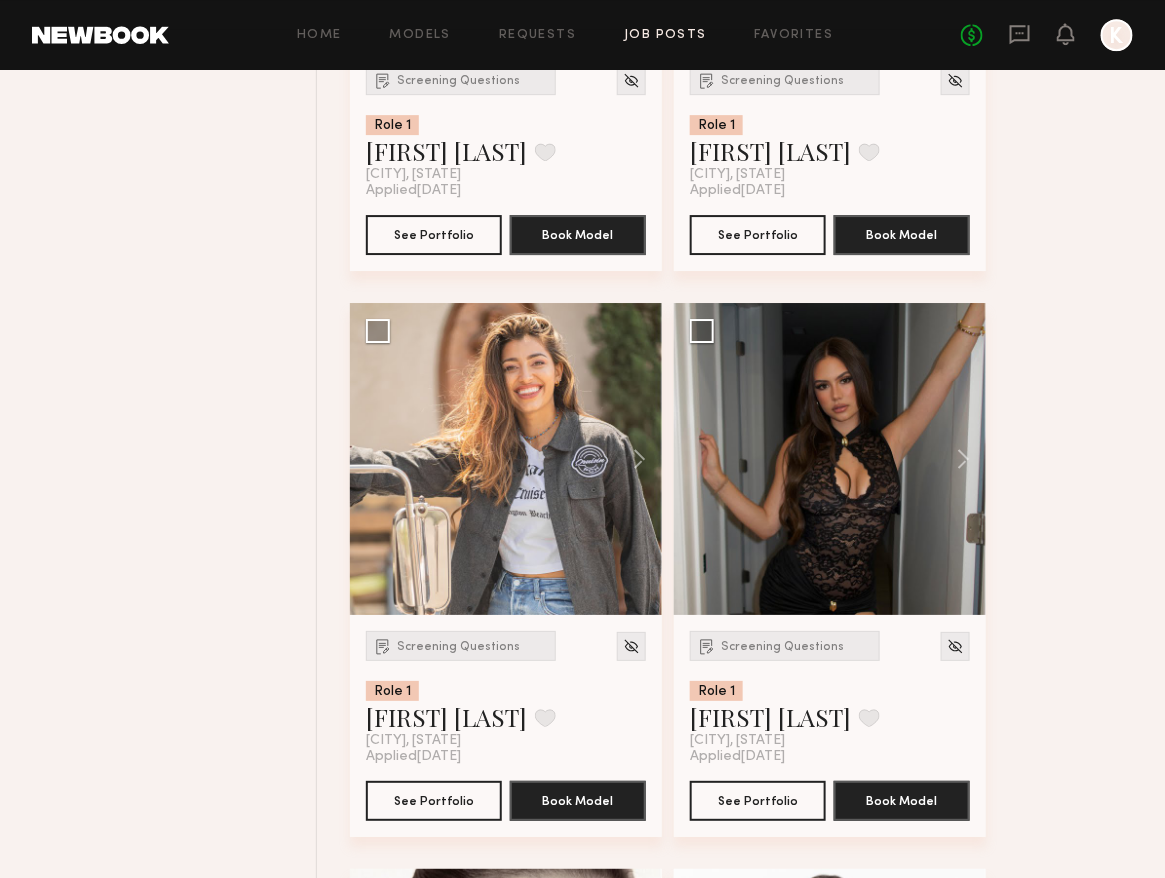 scroll, scrollTop: 1762, scrollLeft: 0, axis: vertical 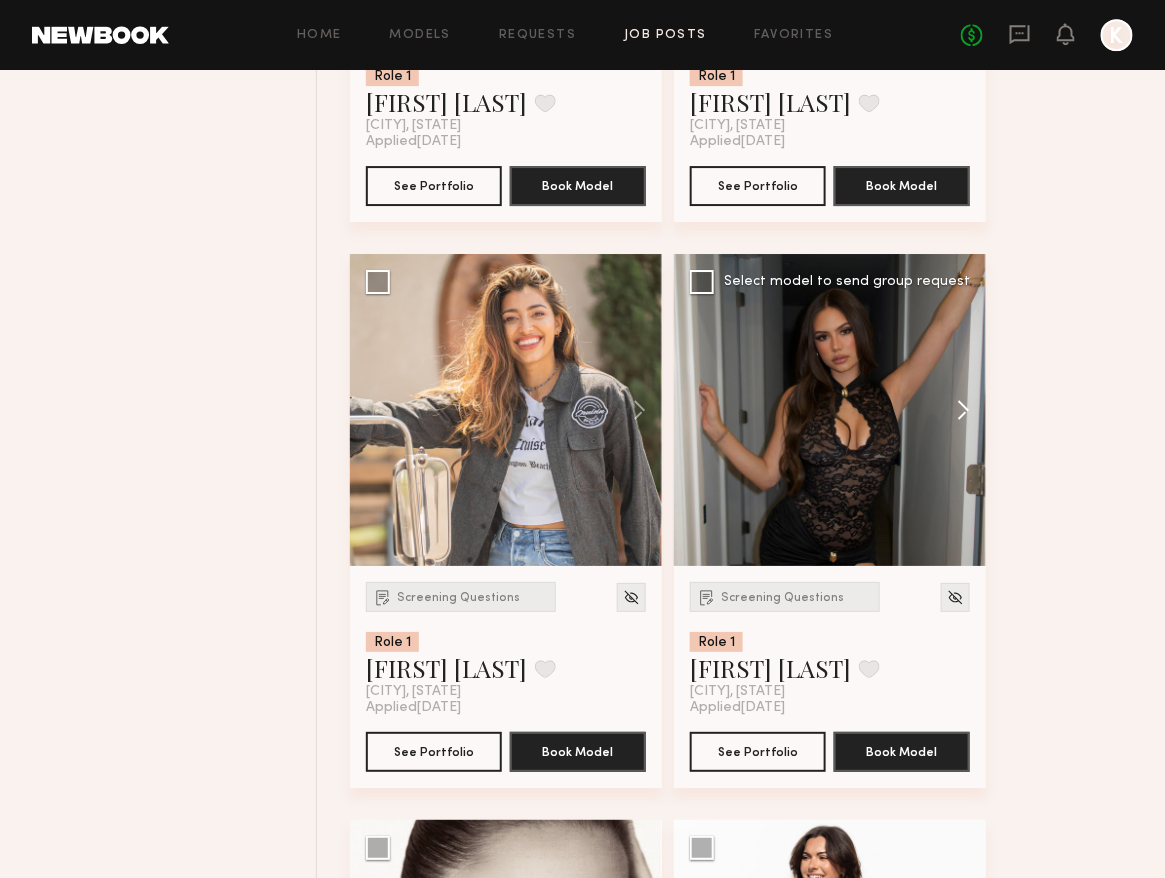 click 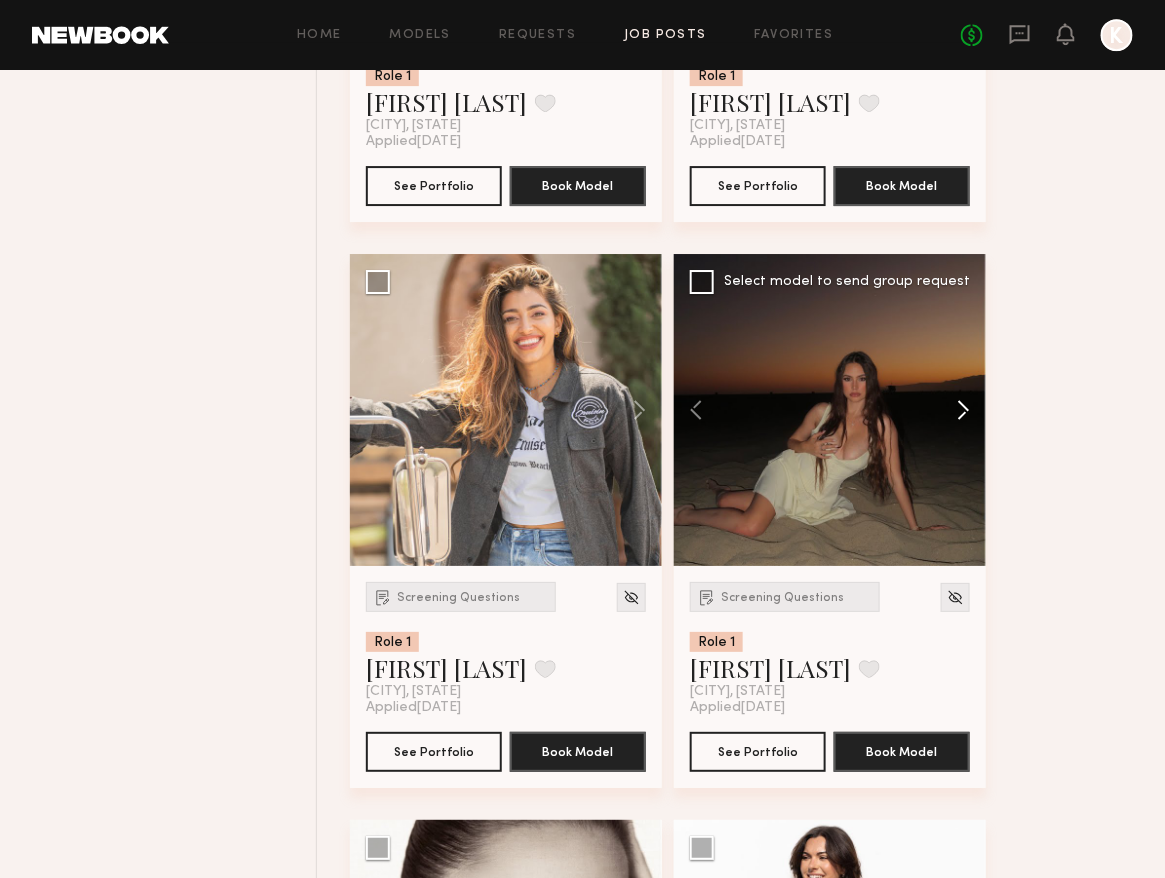 click 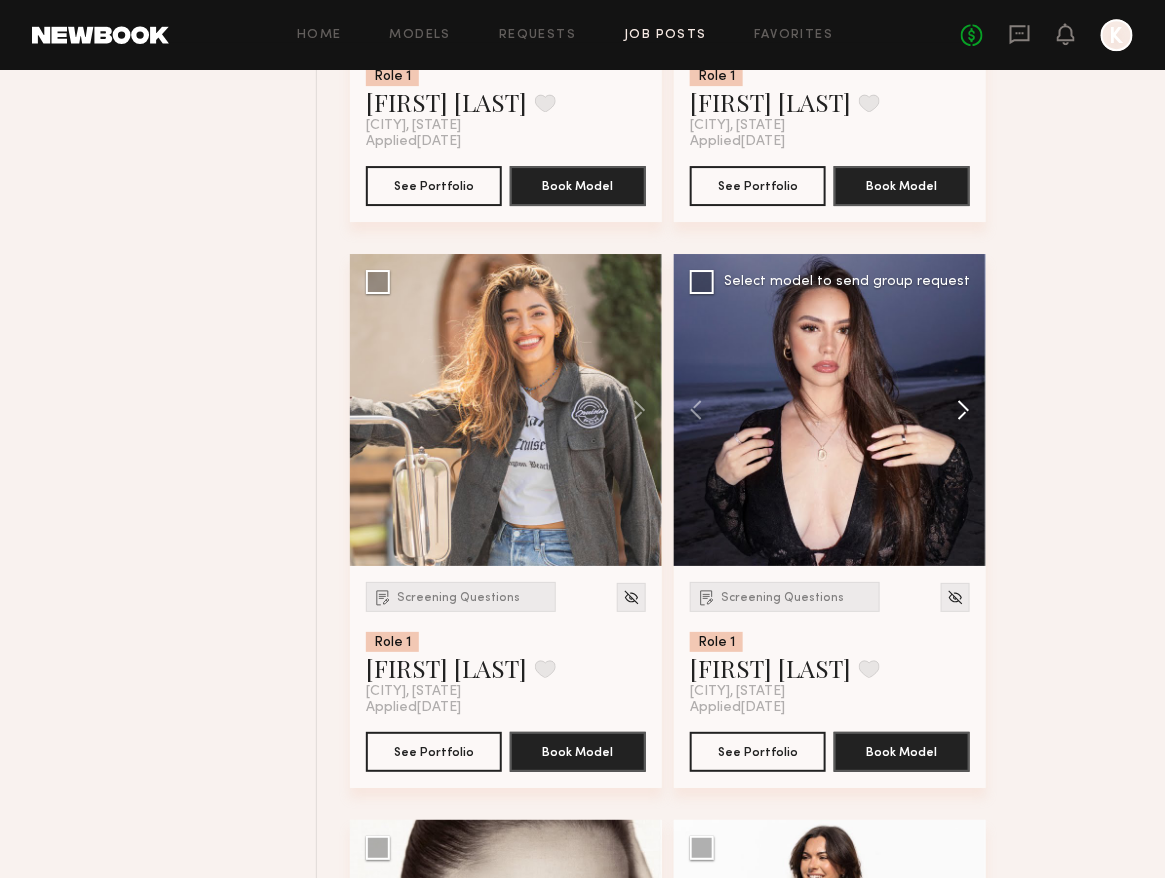 click 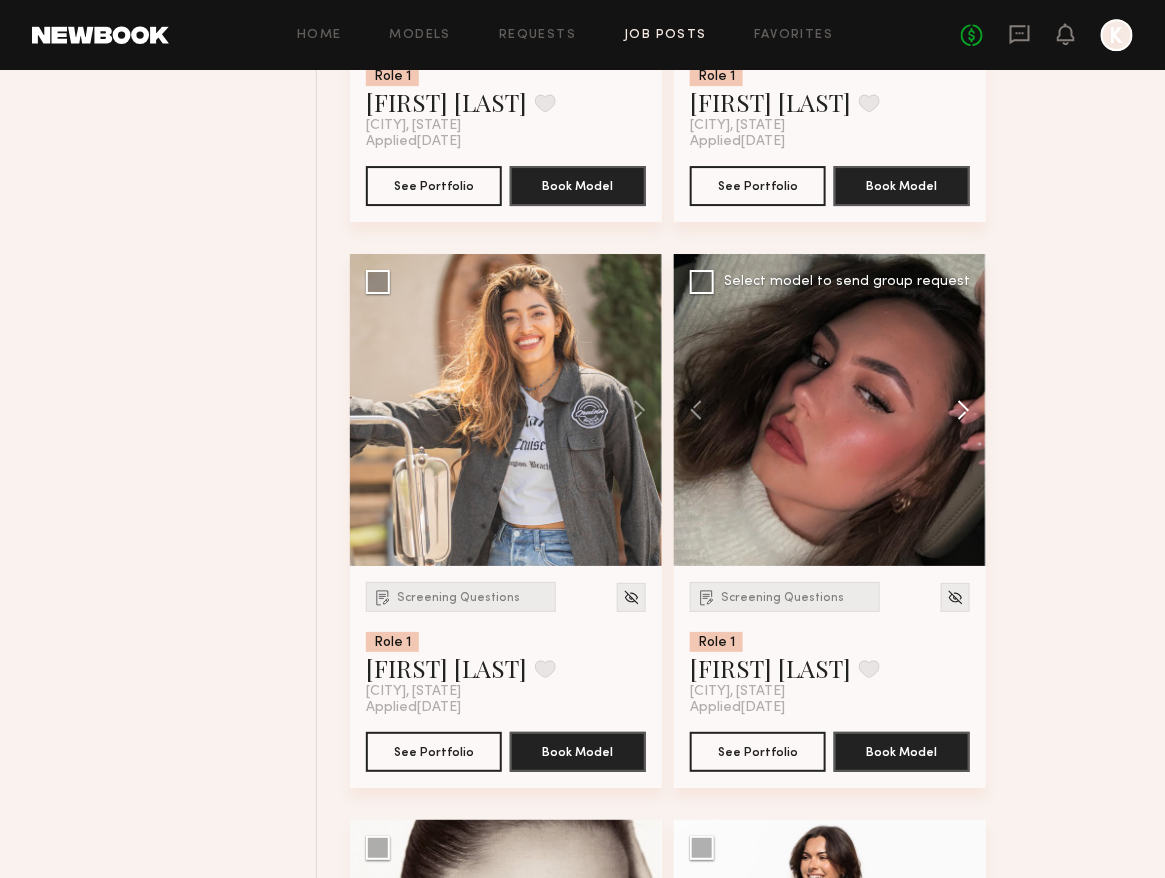 click 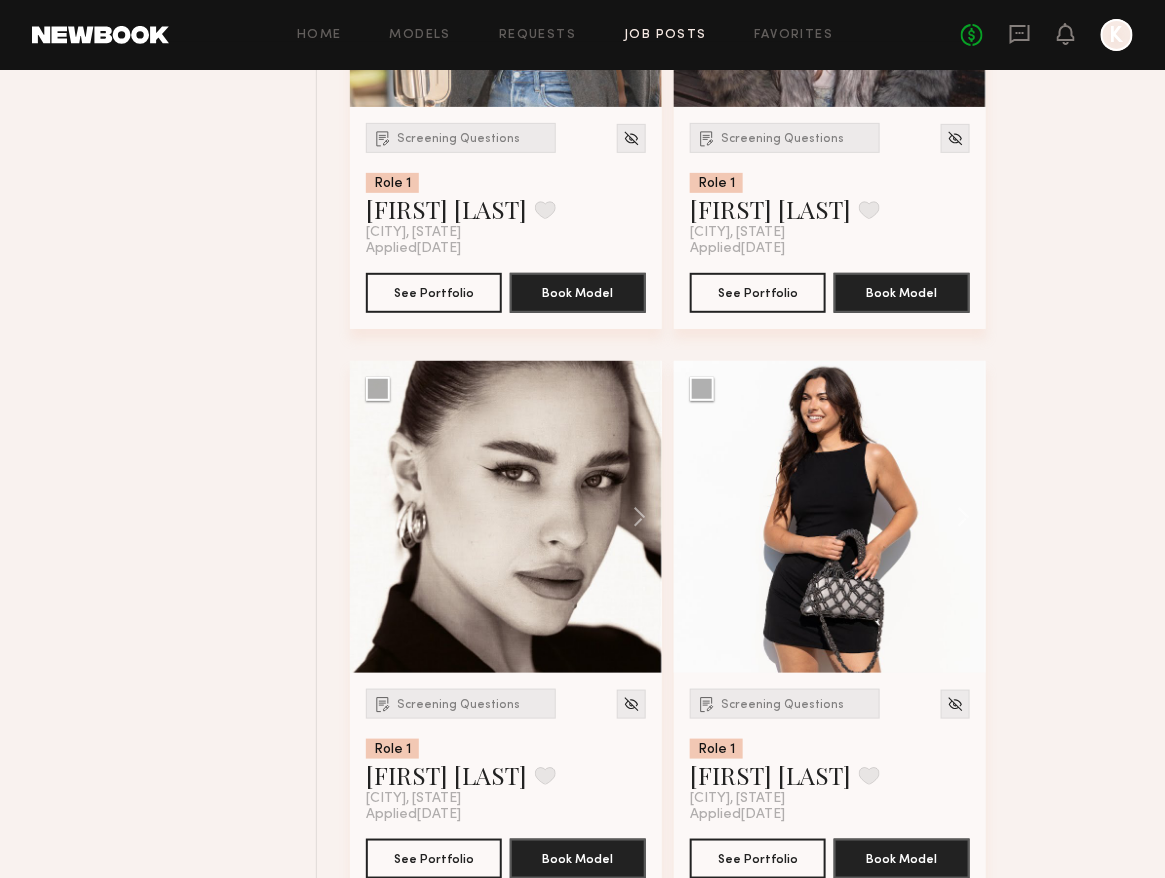 scroll, scrollTop: 2265, scrollLeft: 0, axis: vertical 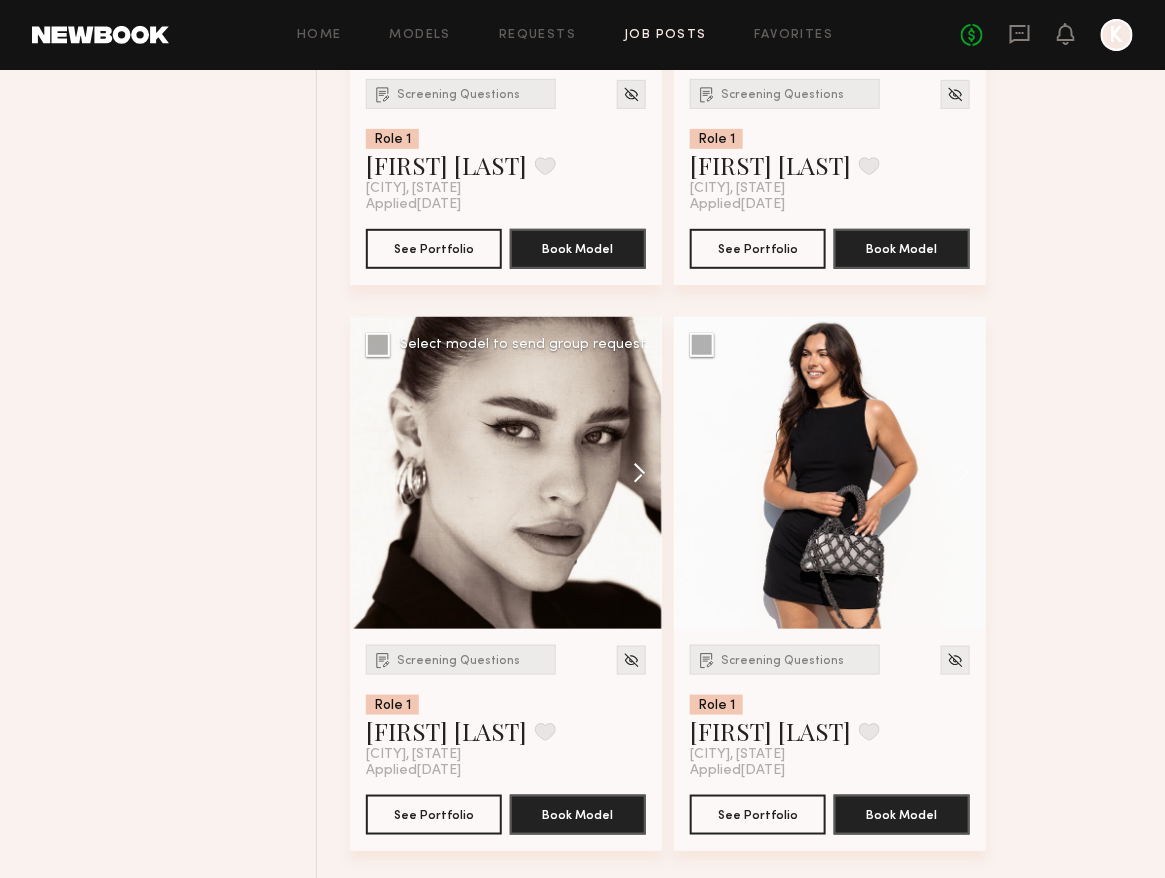 click 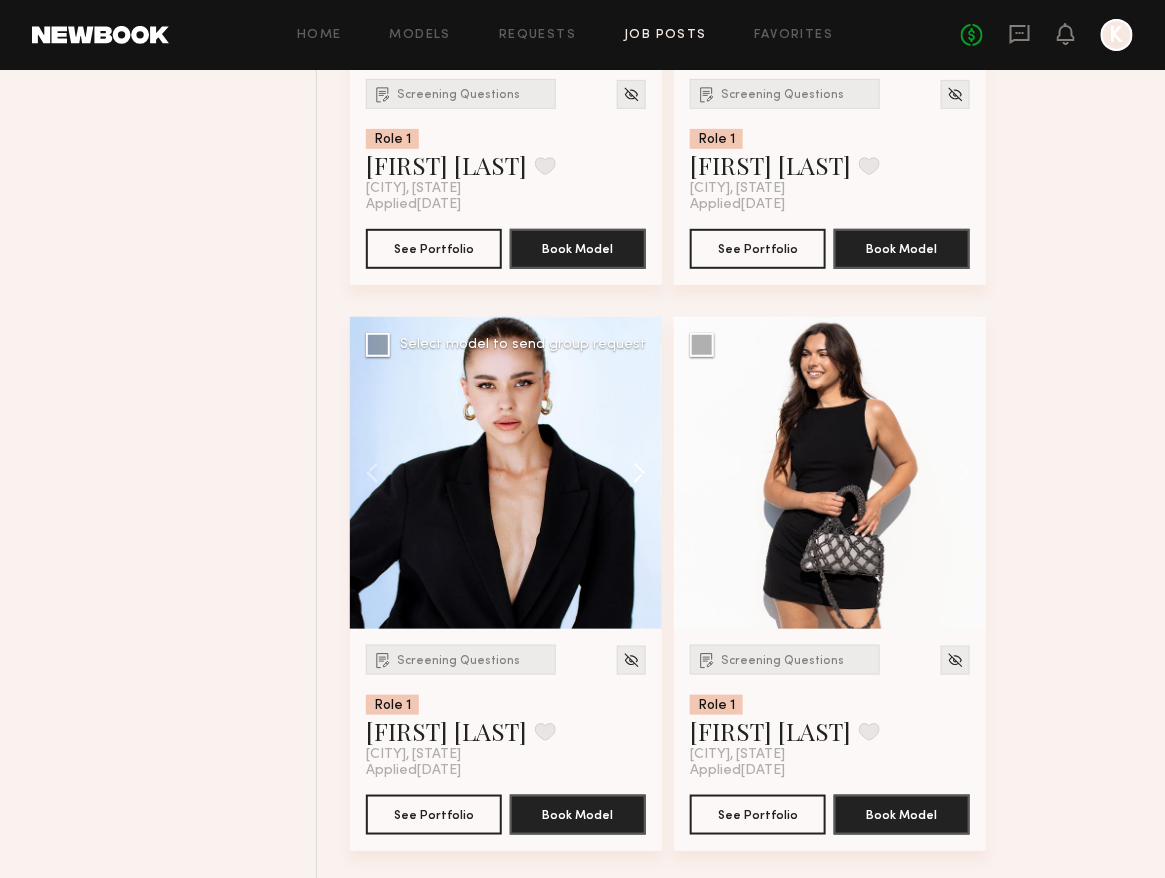 click 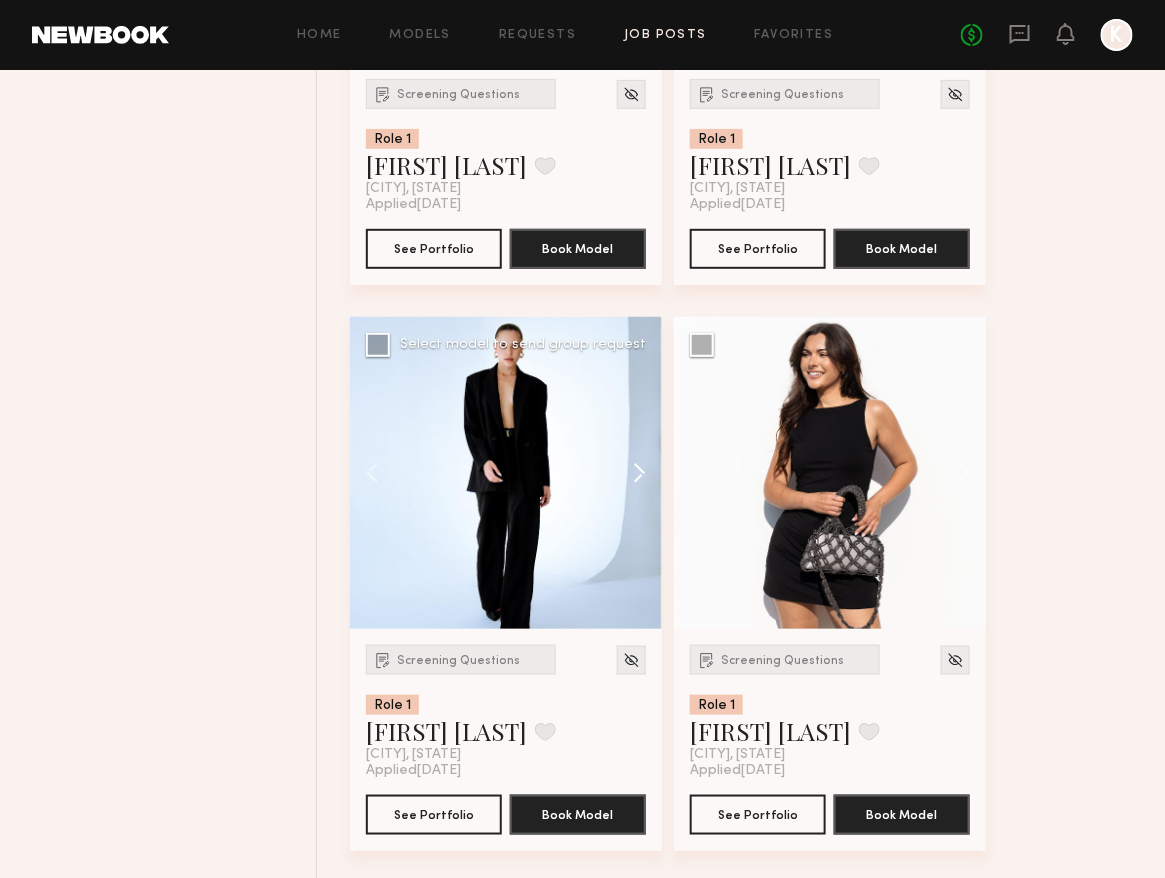 click 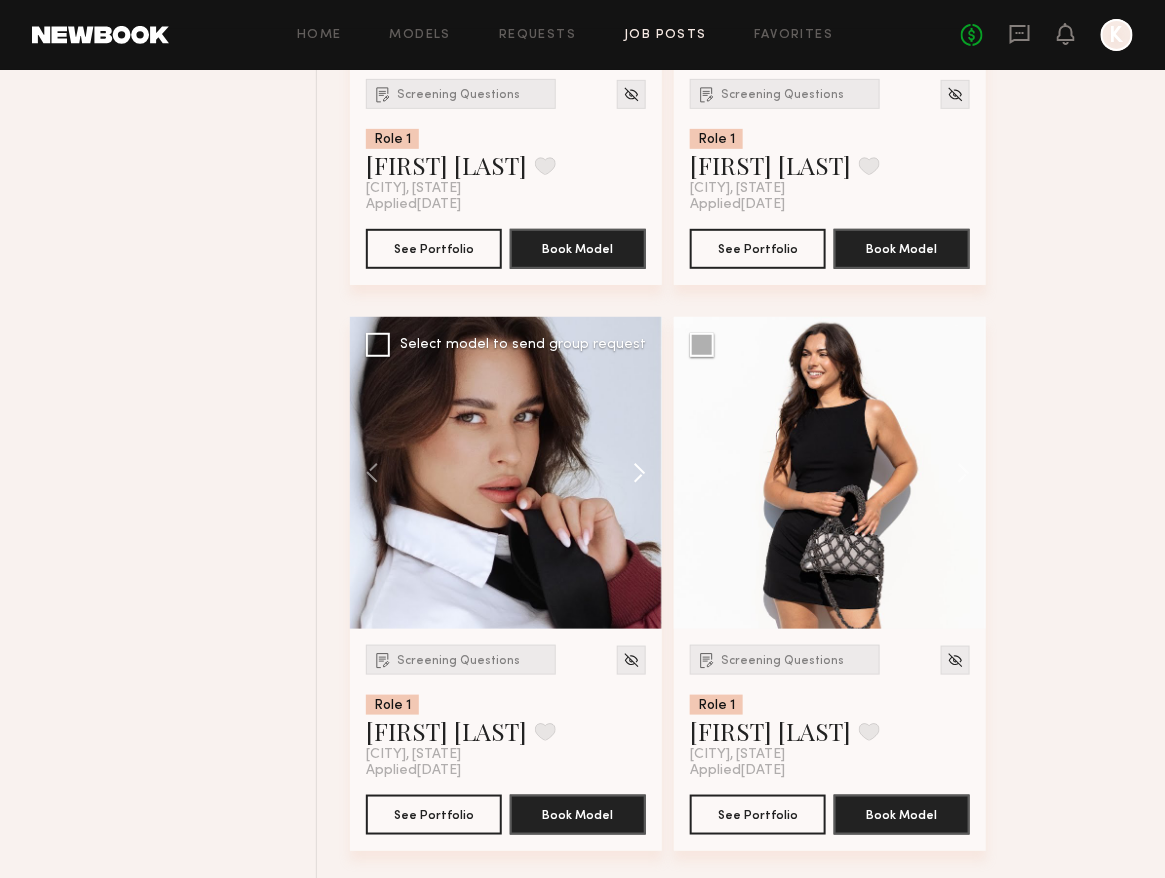 click 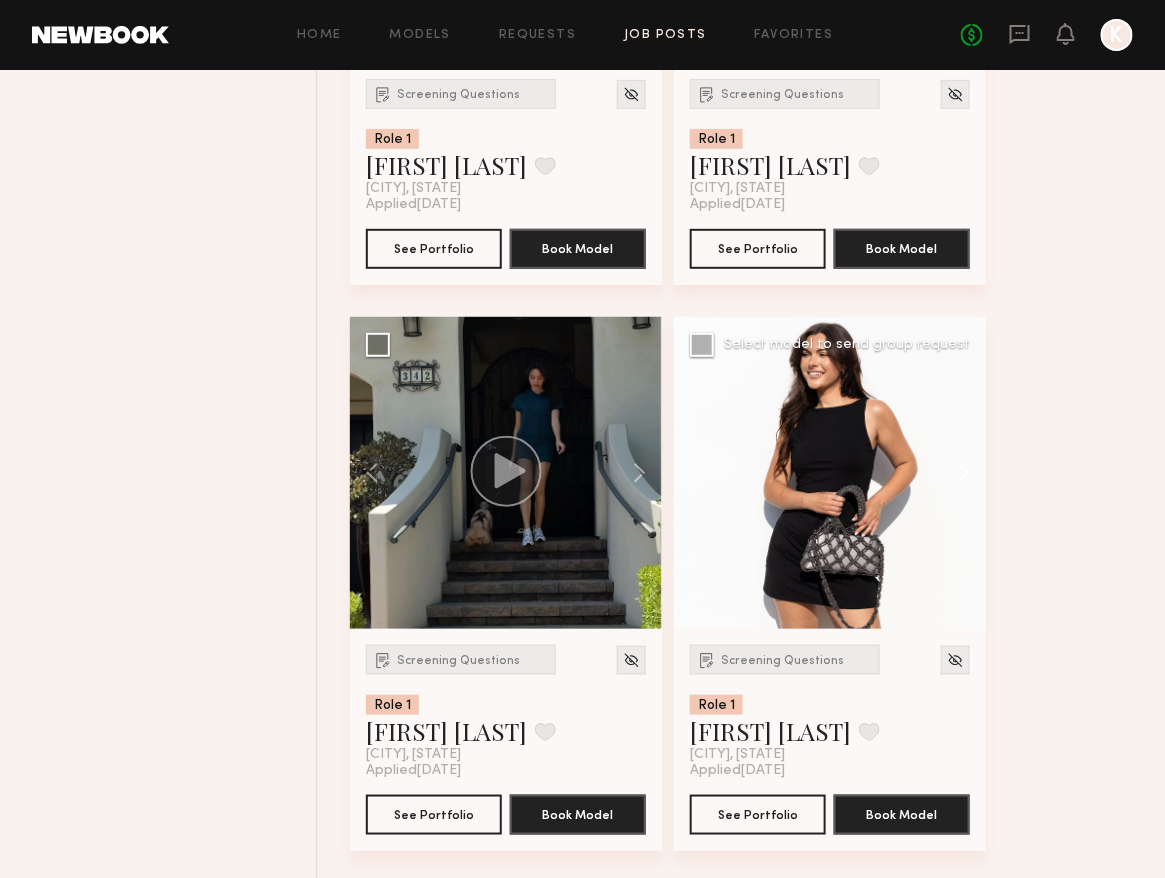 click 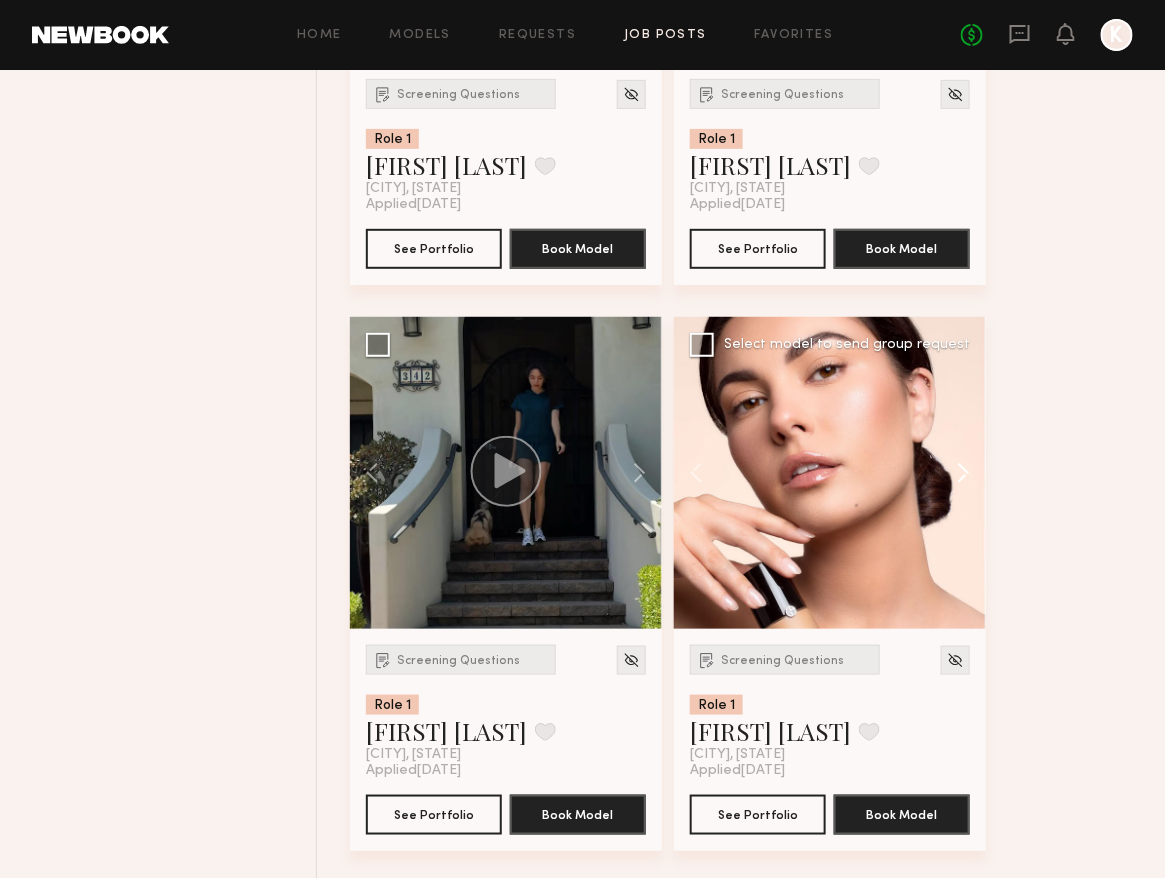 click 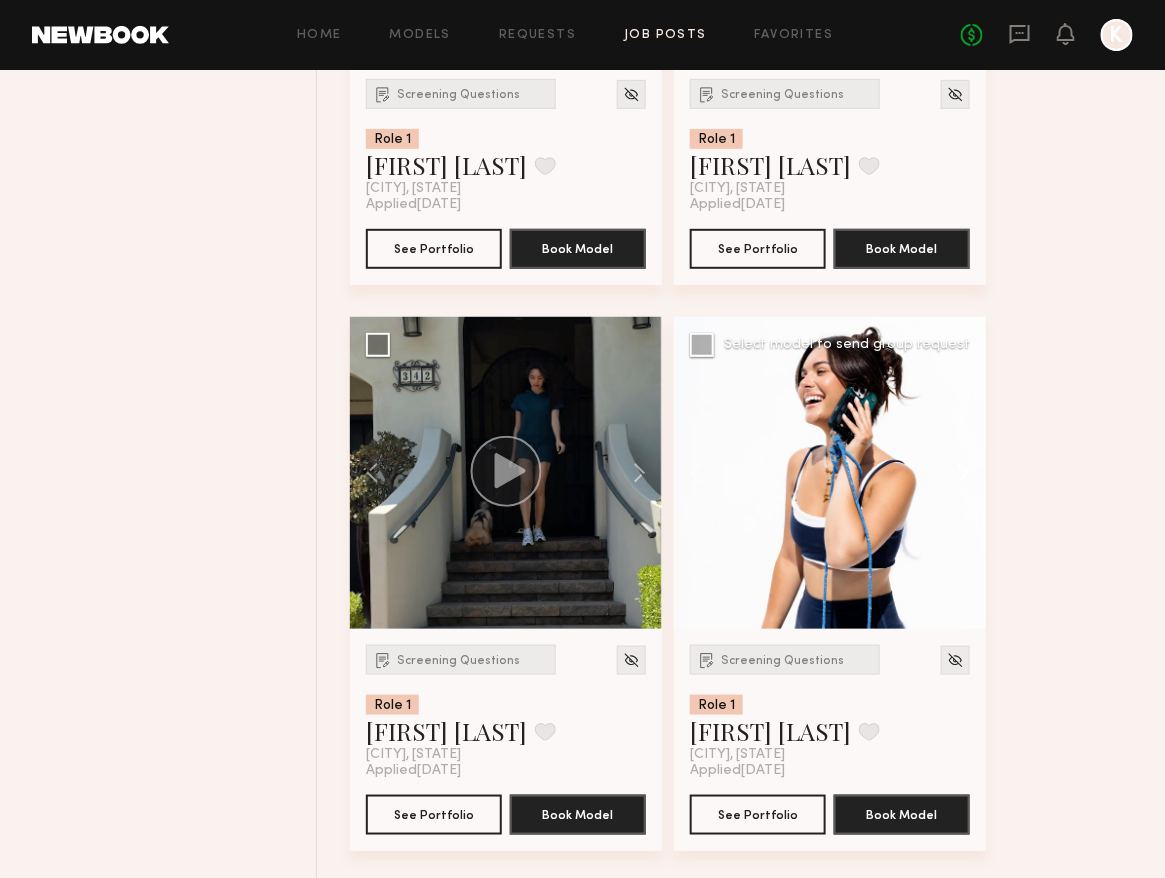 click 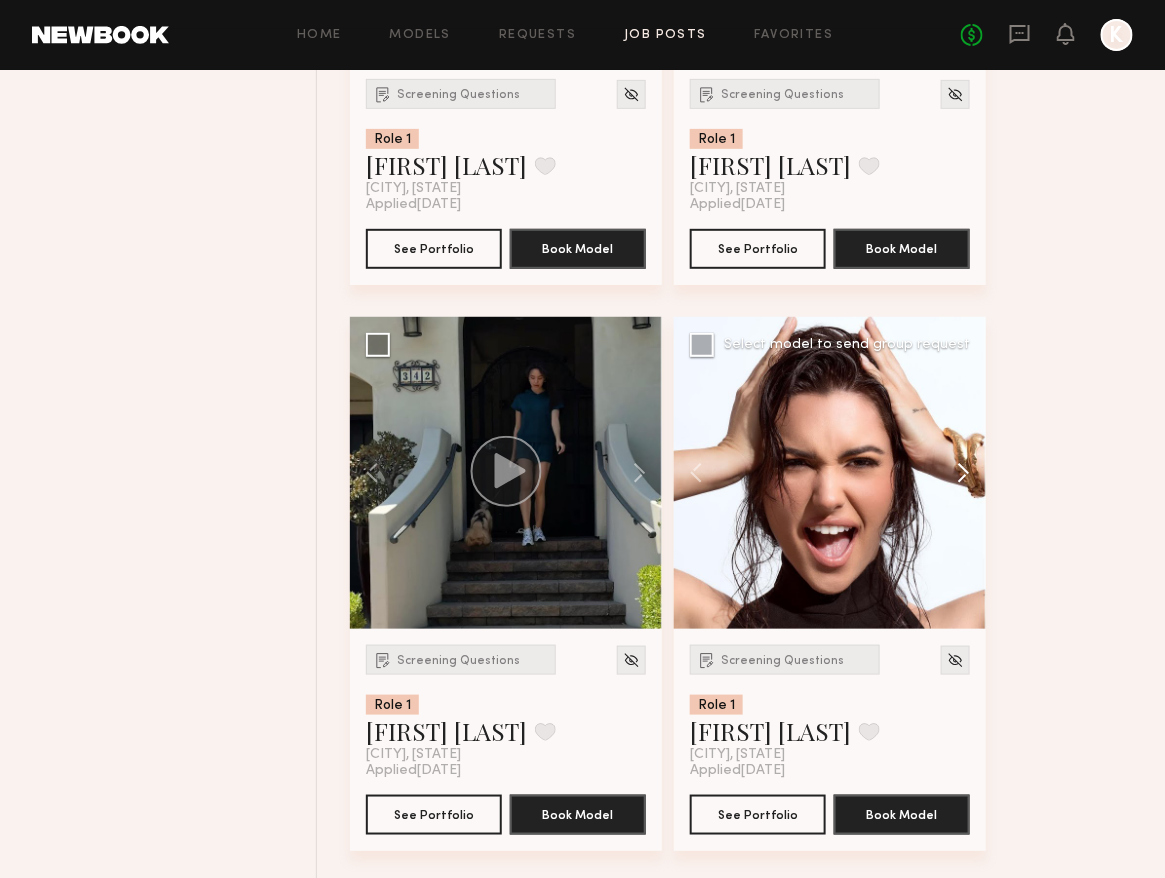 click 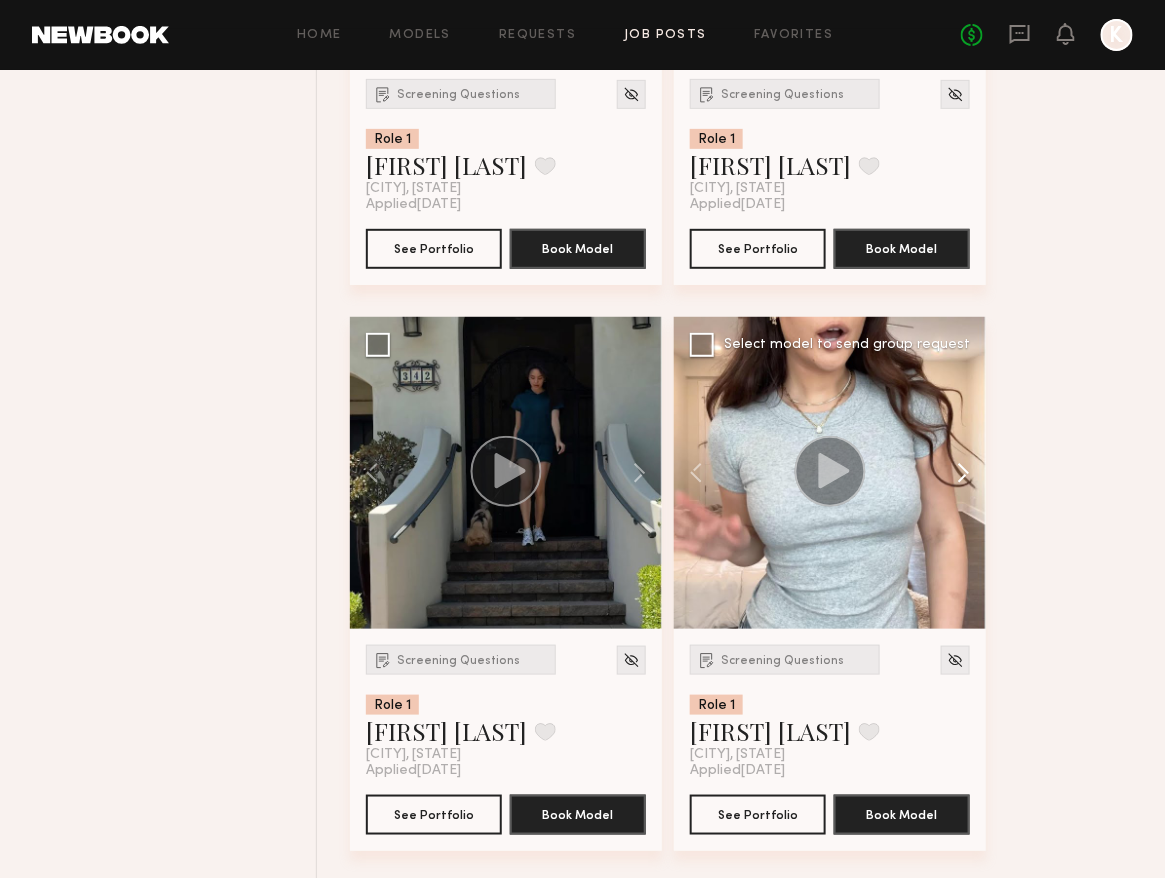 click 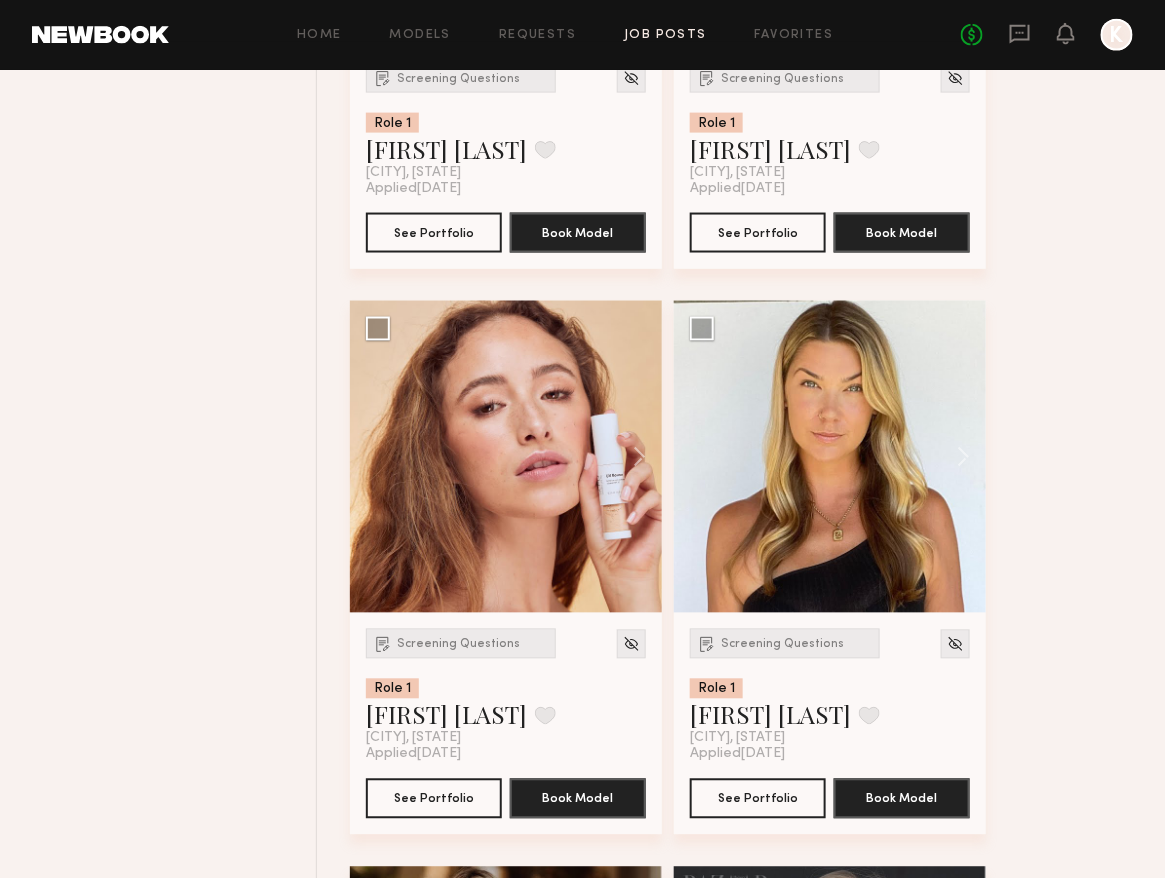 scroll, scrollTop: 2851, scrollLeft: 0, axis: vertical 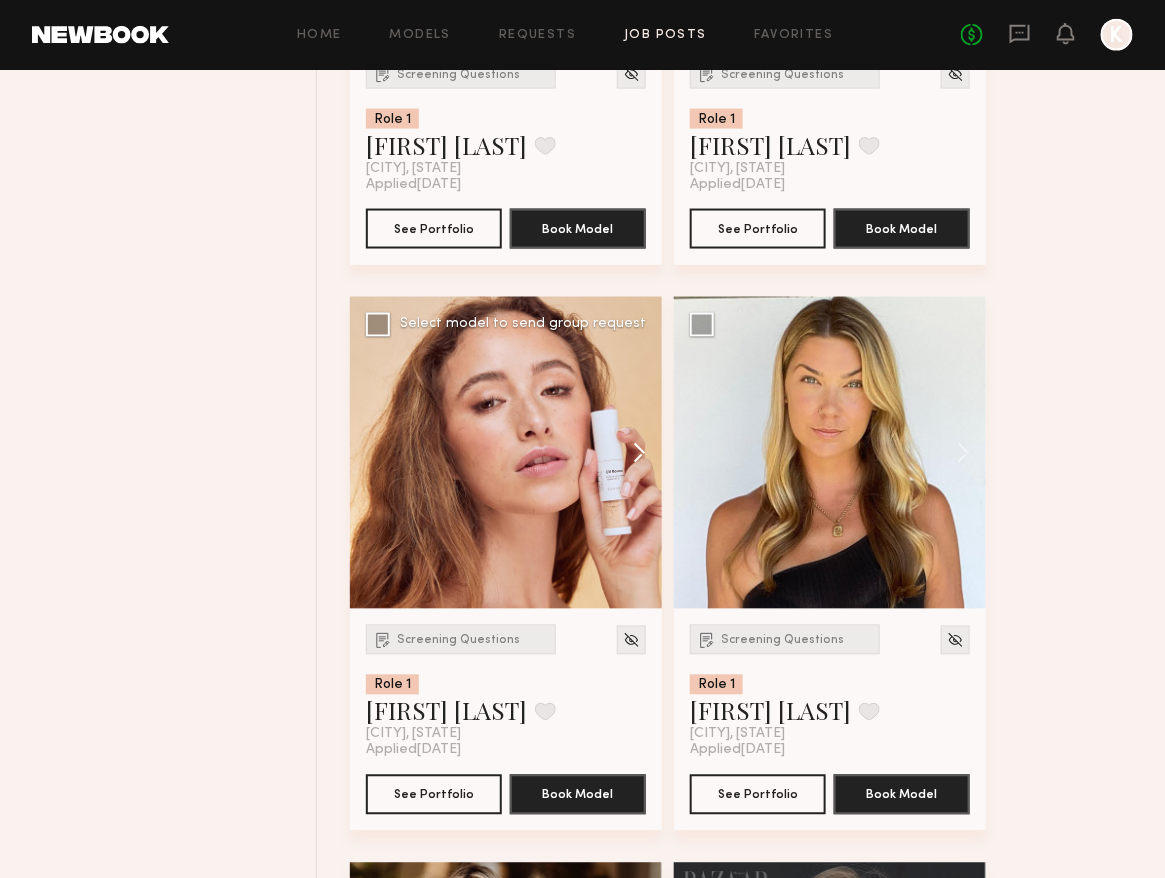 click 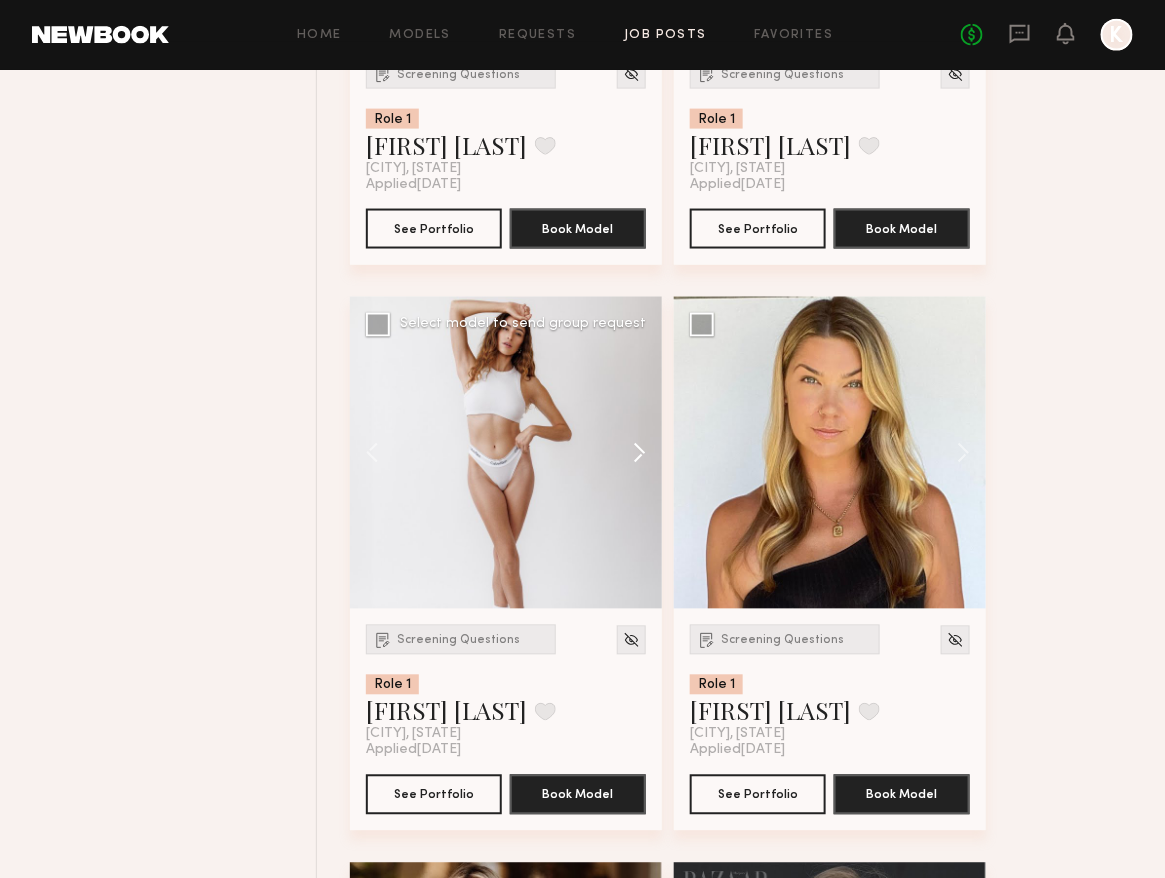 click 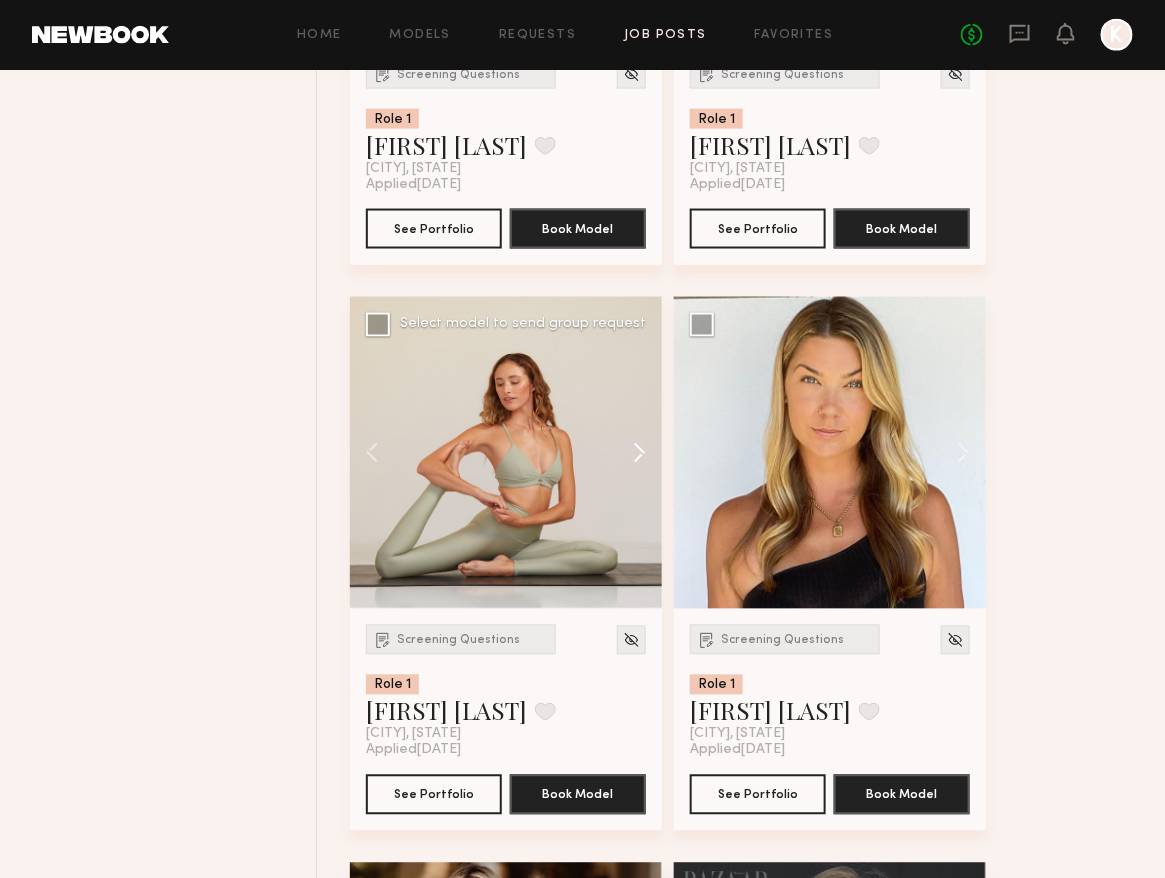 click 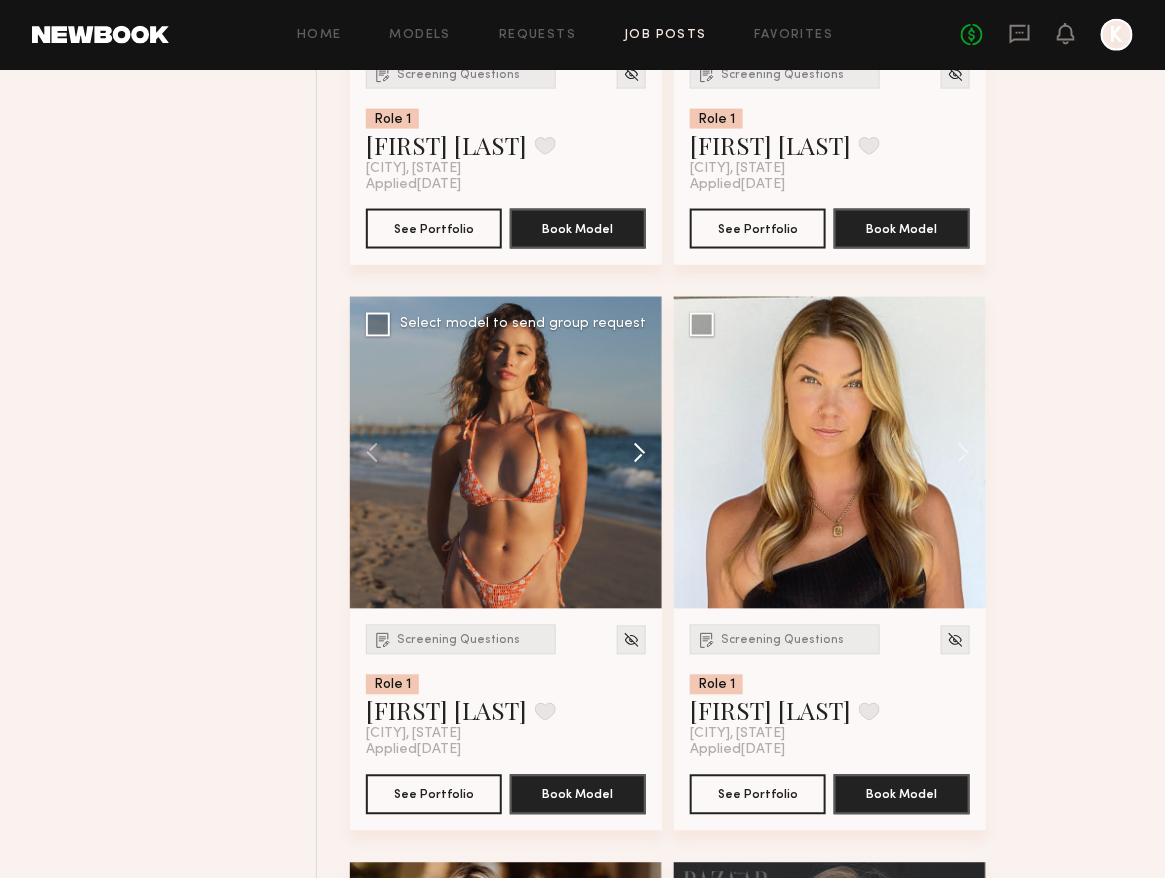 click 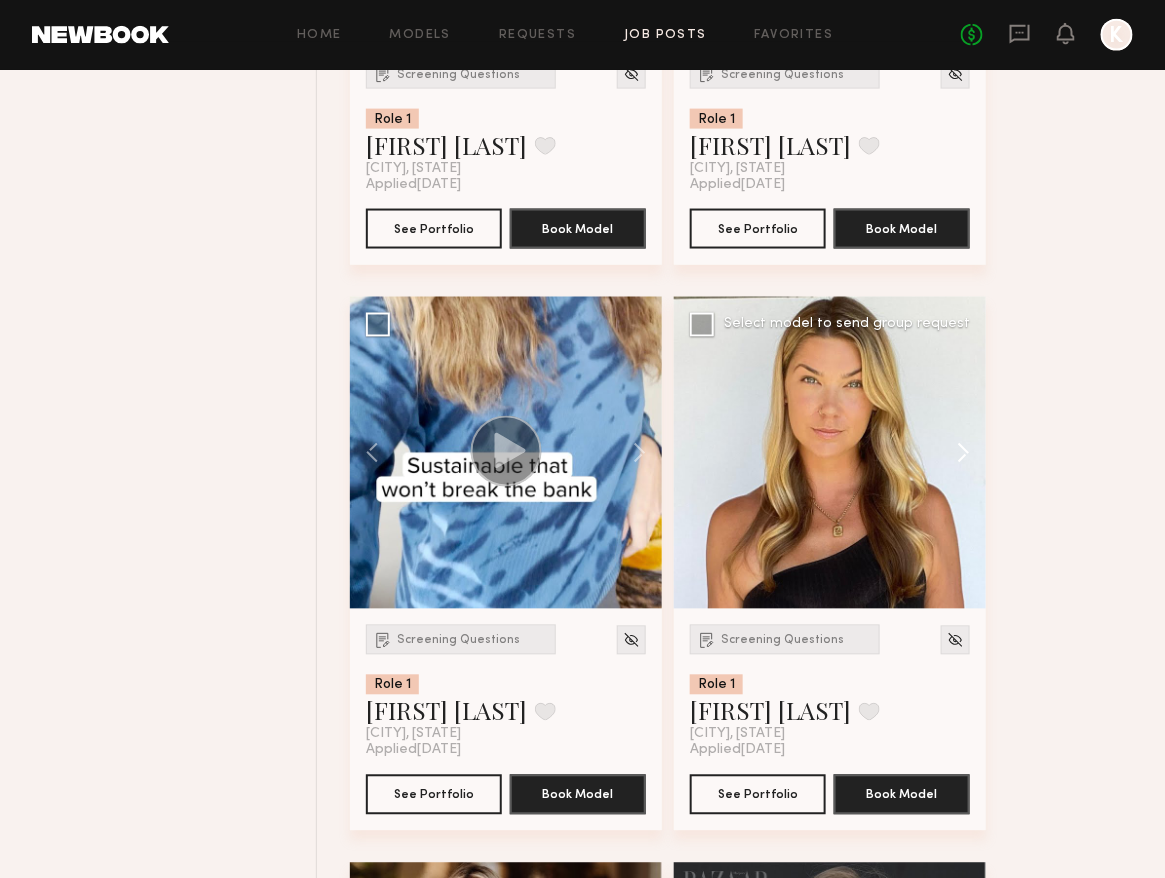 click 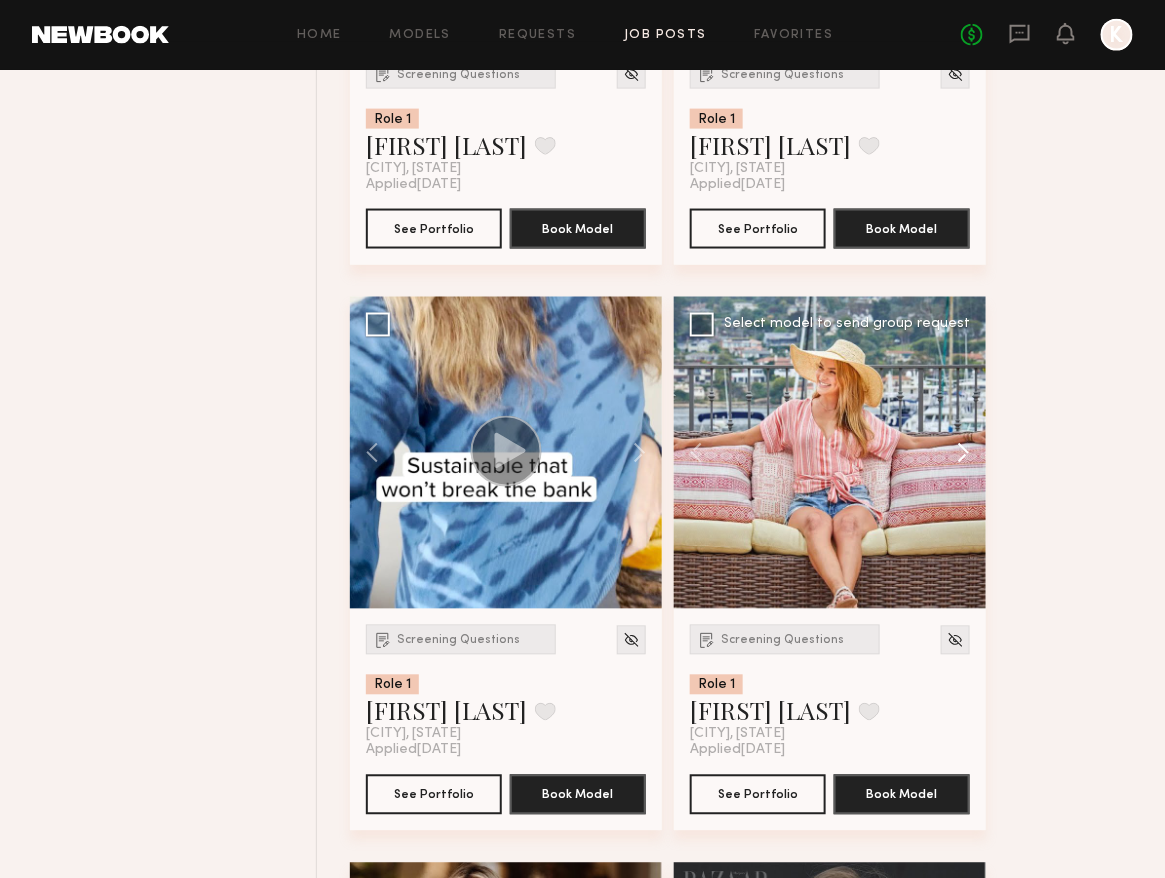 click 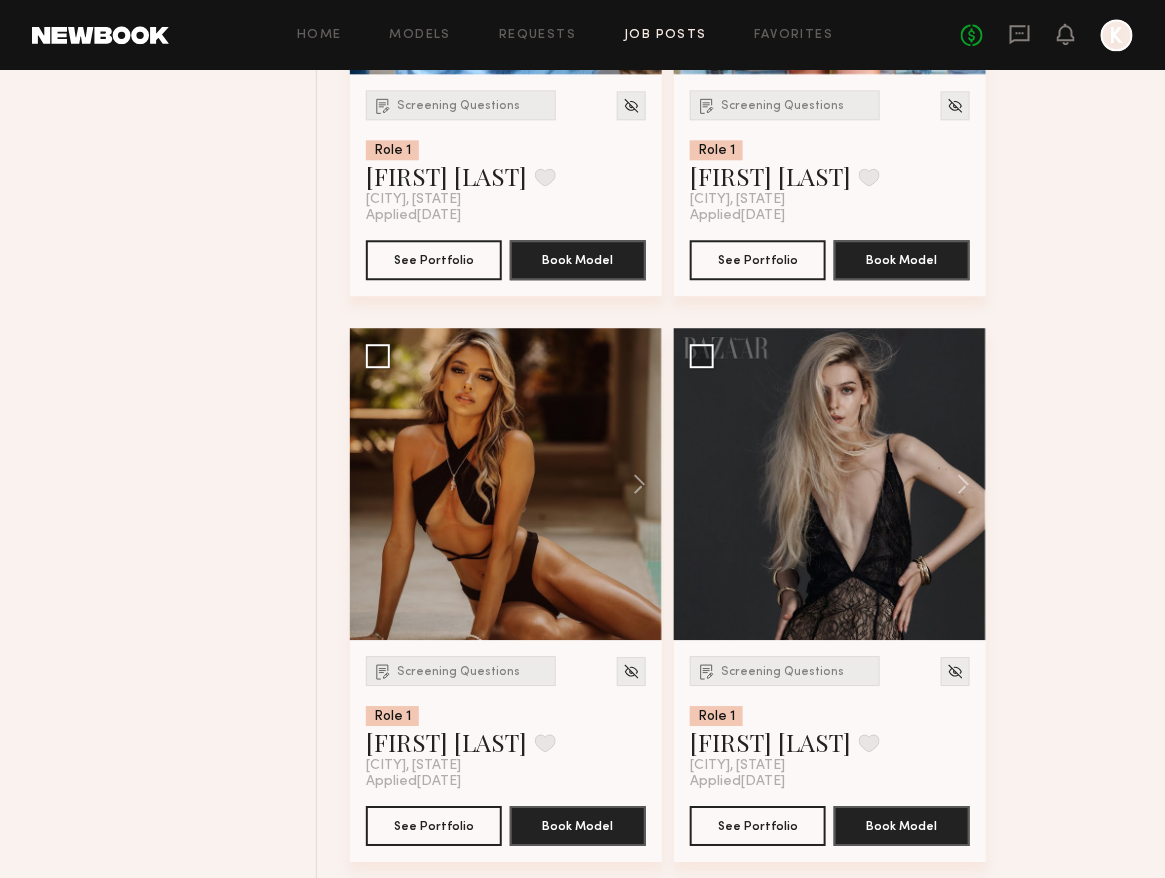 scroll, scrollTop: 3387, scrollLeft: 0, axis: vertical 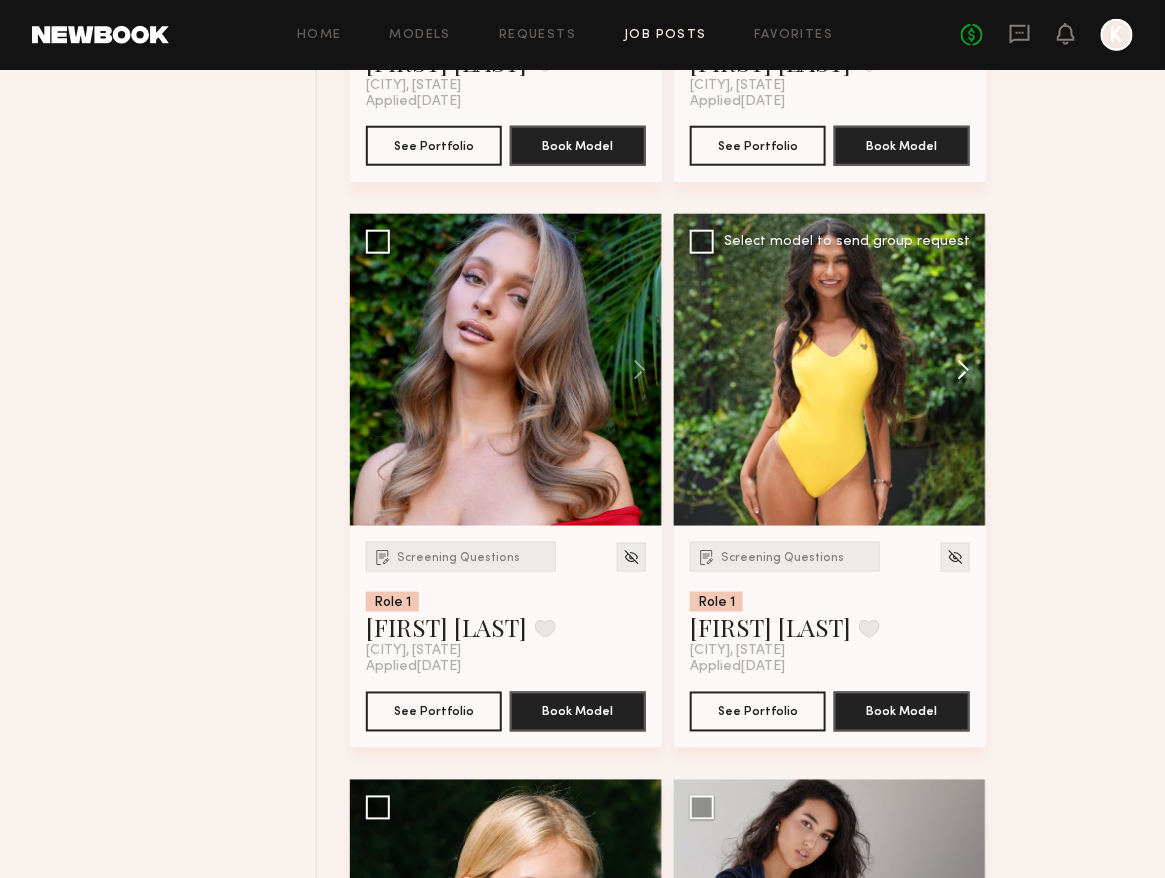 click 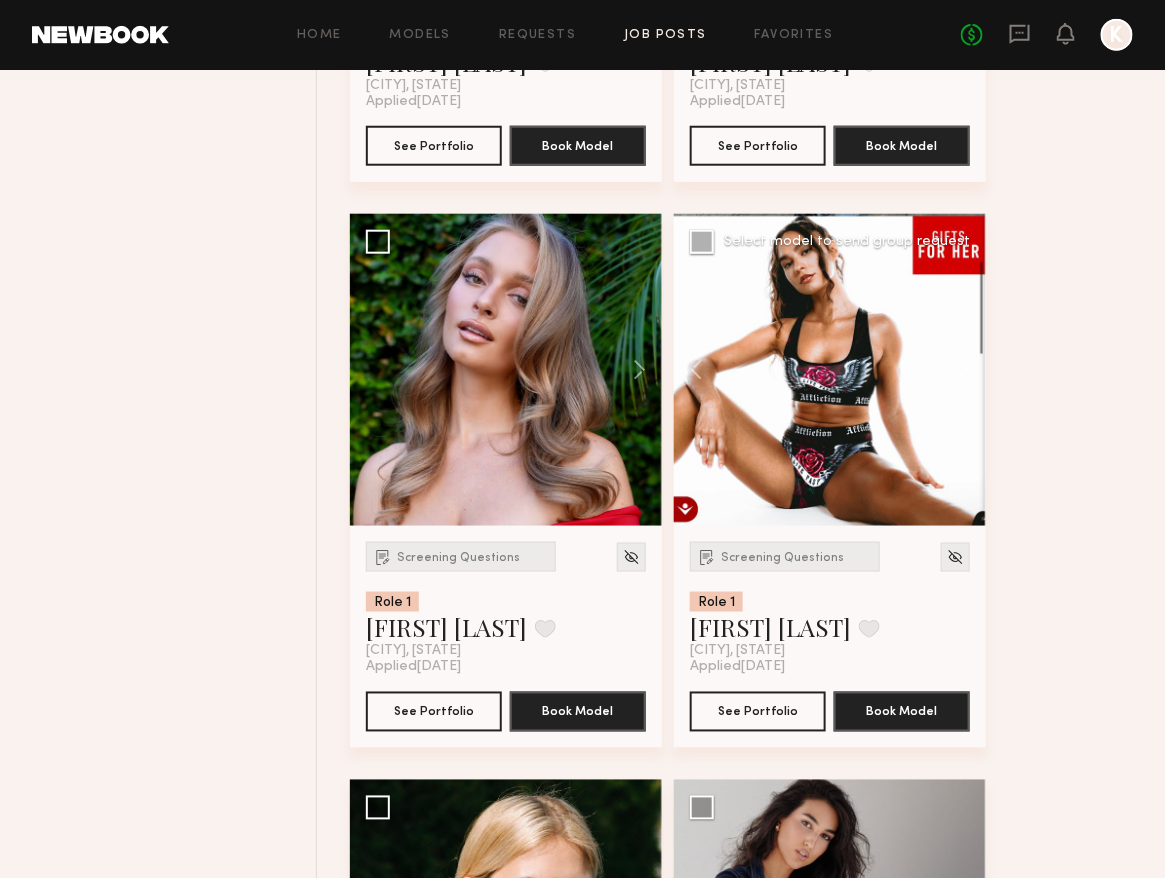 click 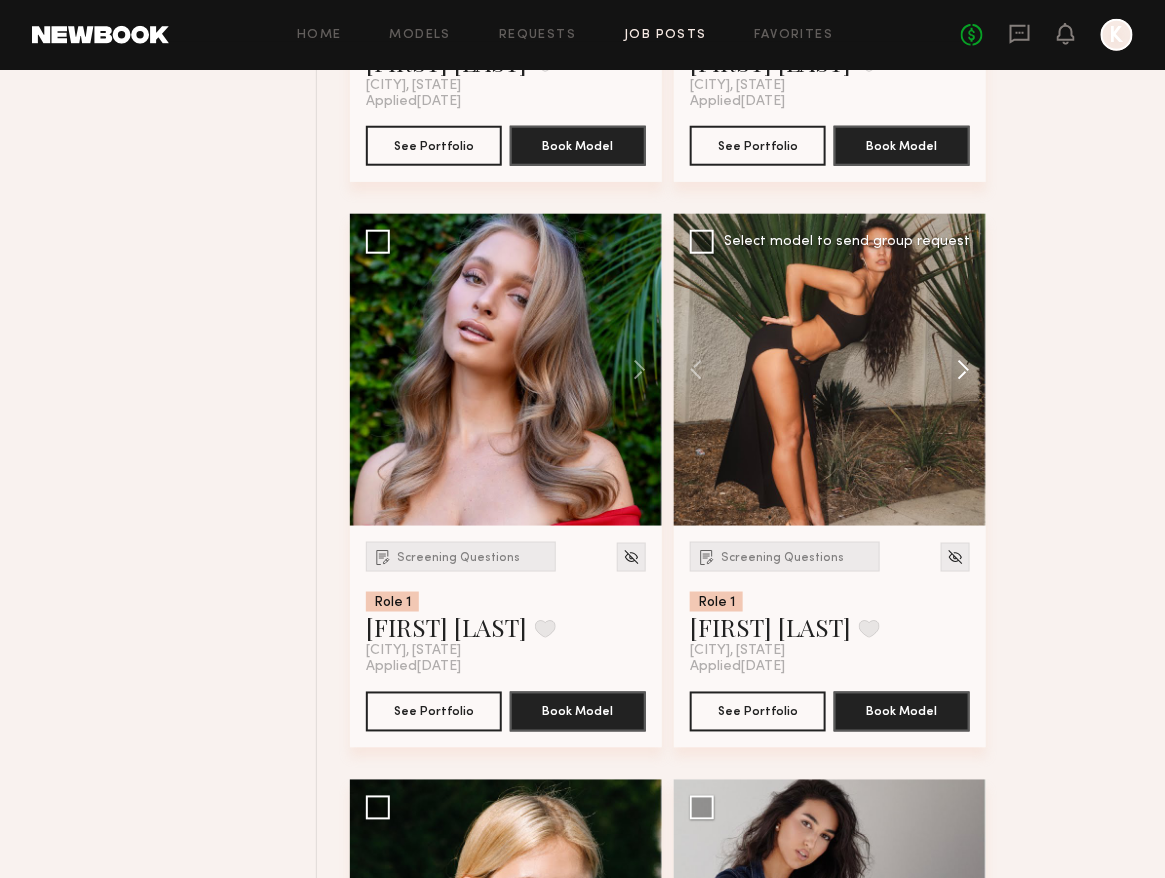click 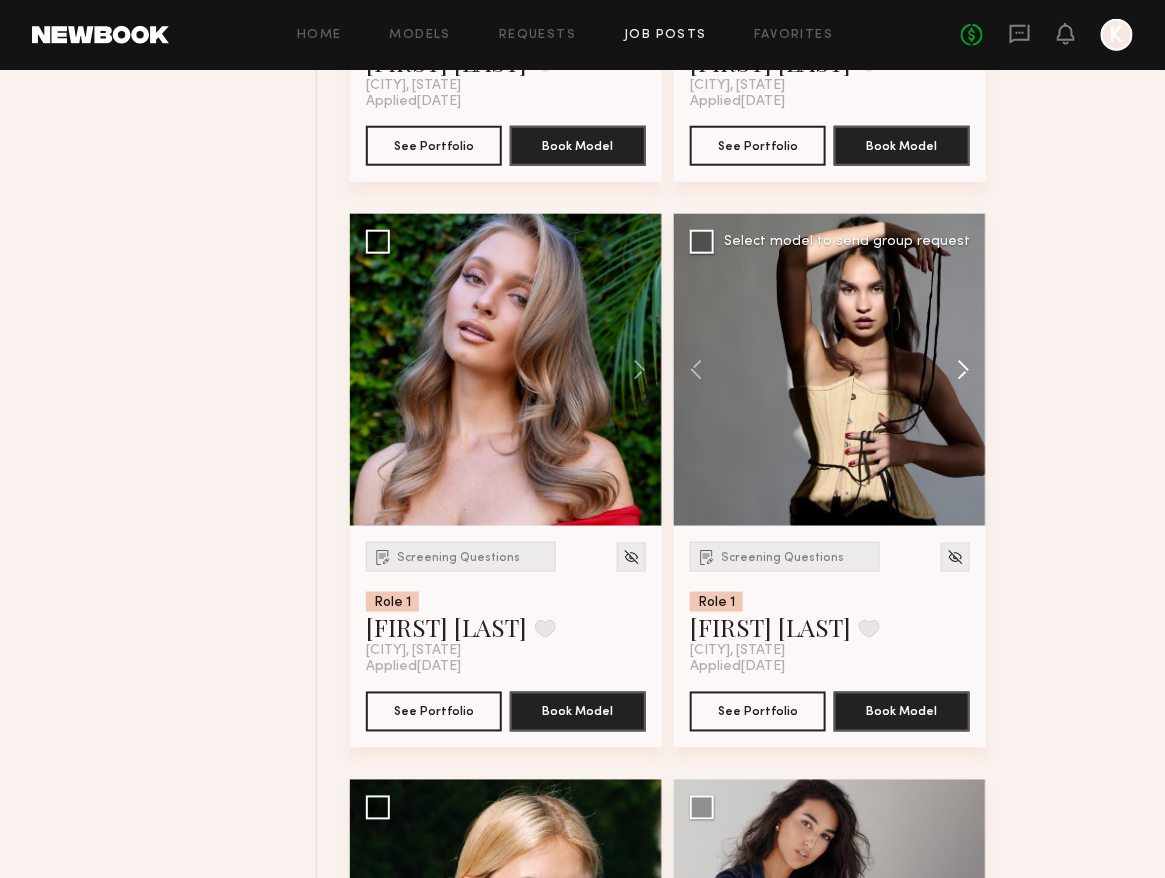 click 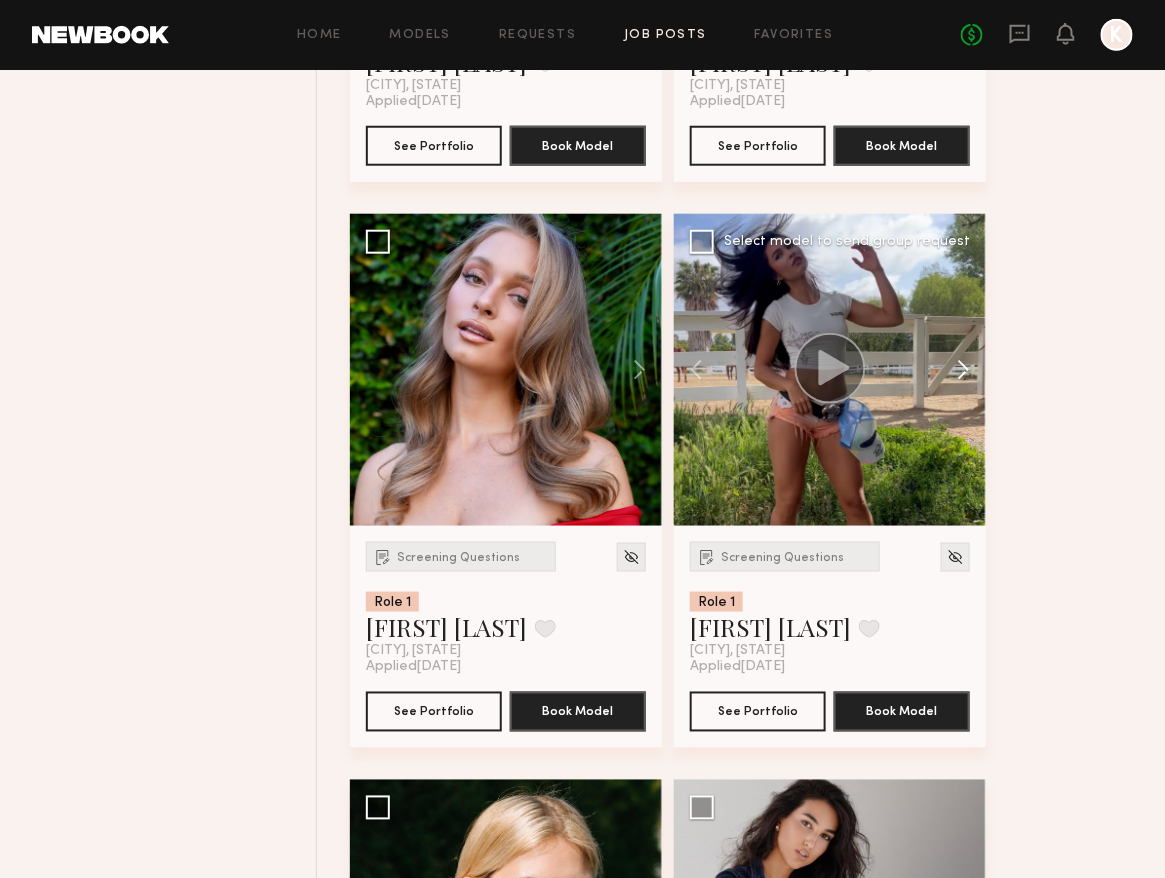 click 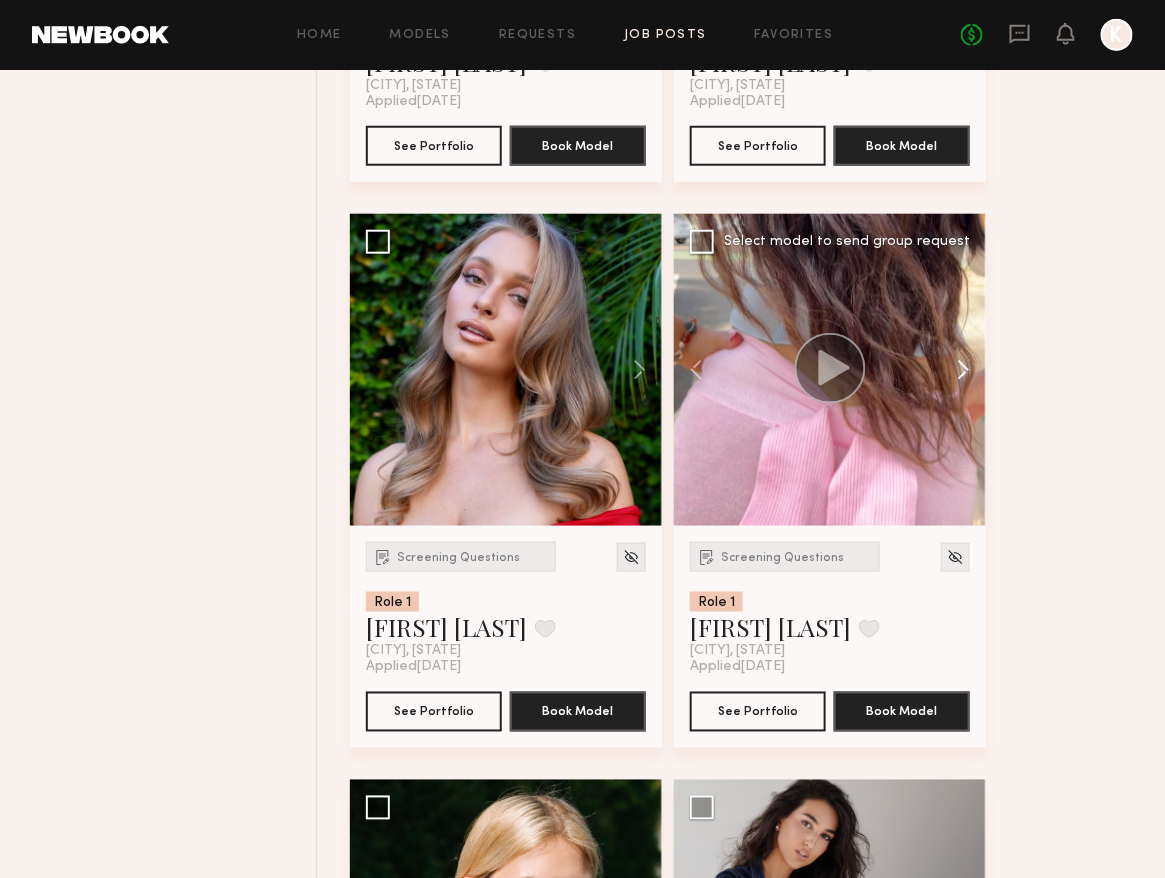 click 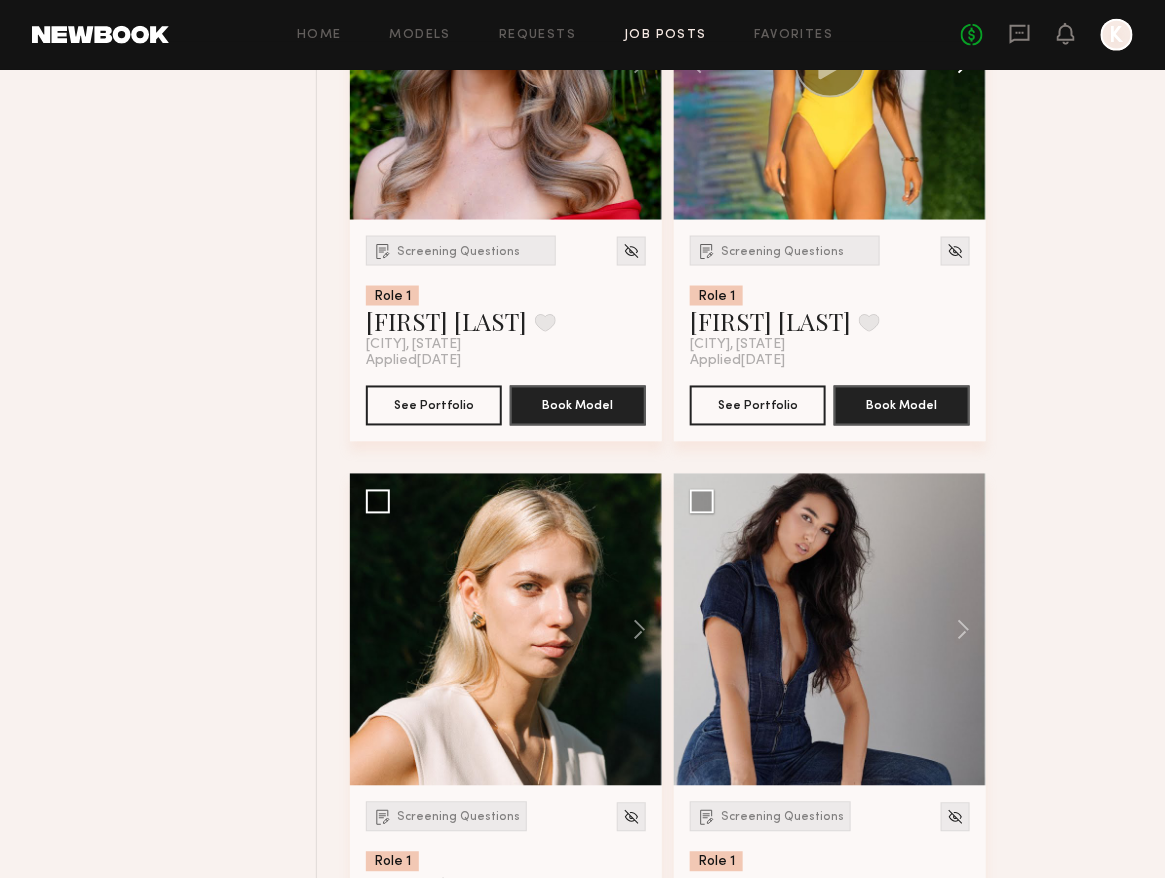 scroll, scrollTop: 4940, scrollLeft: 0, axis: vertical 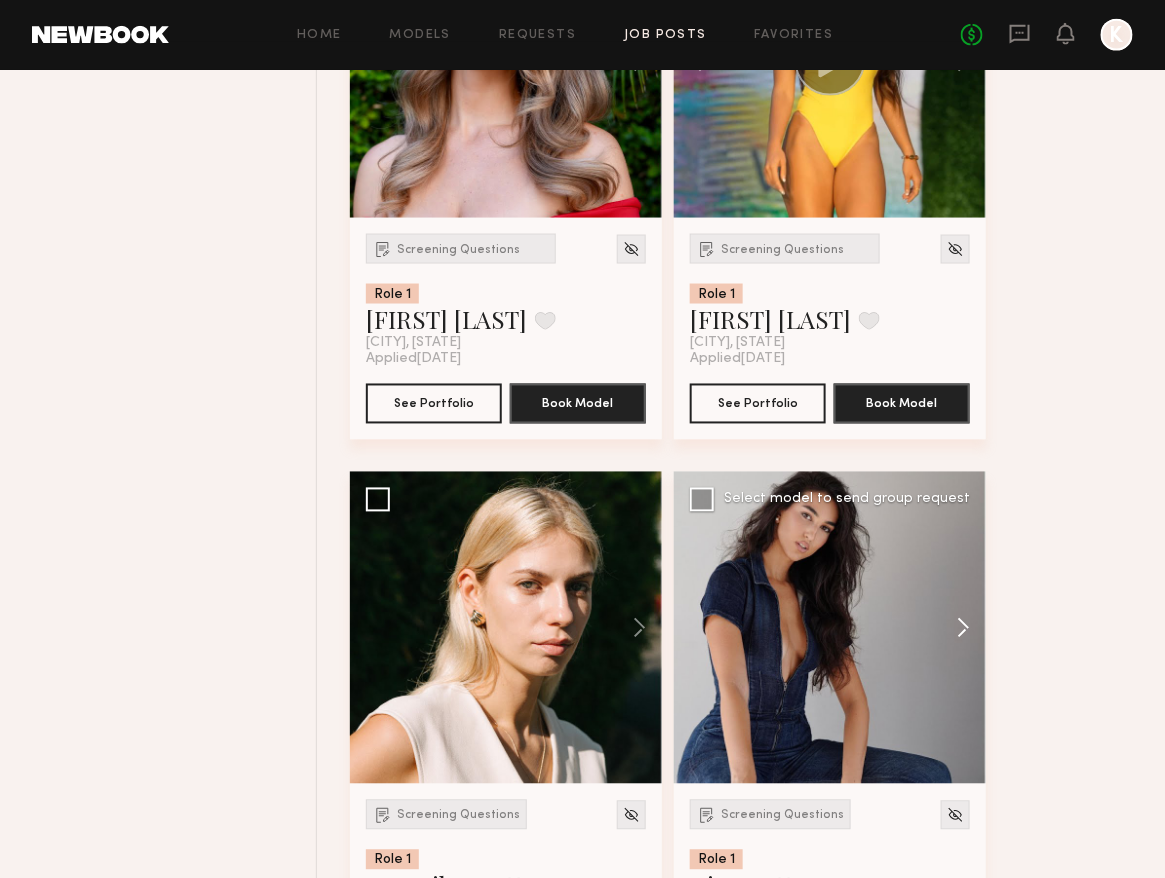 click 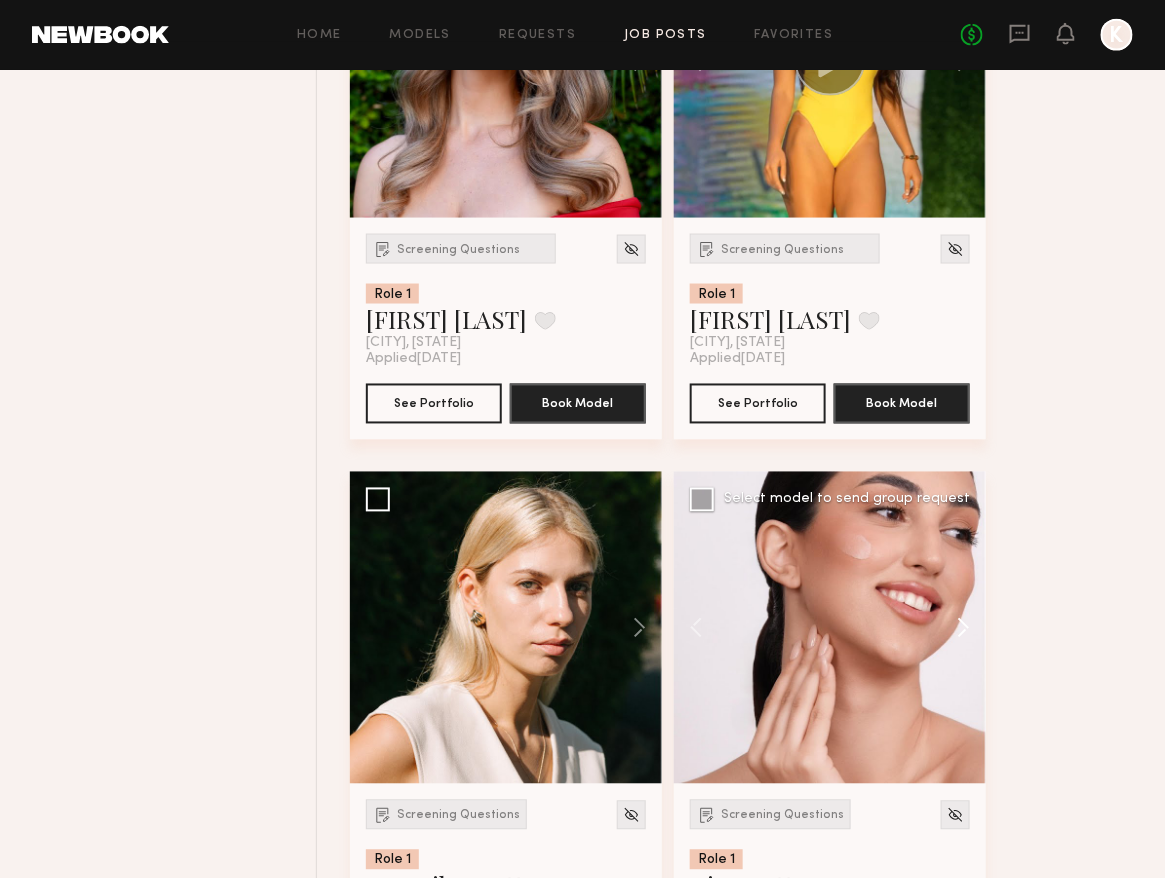 click 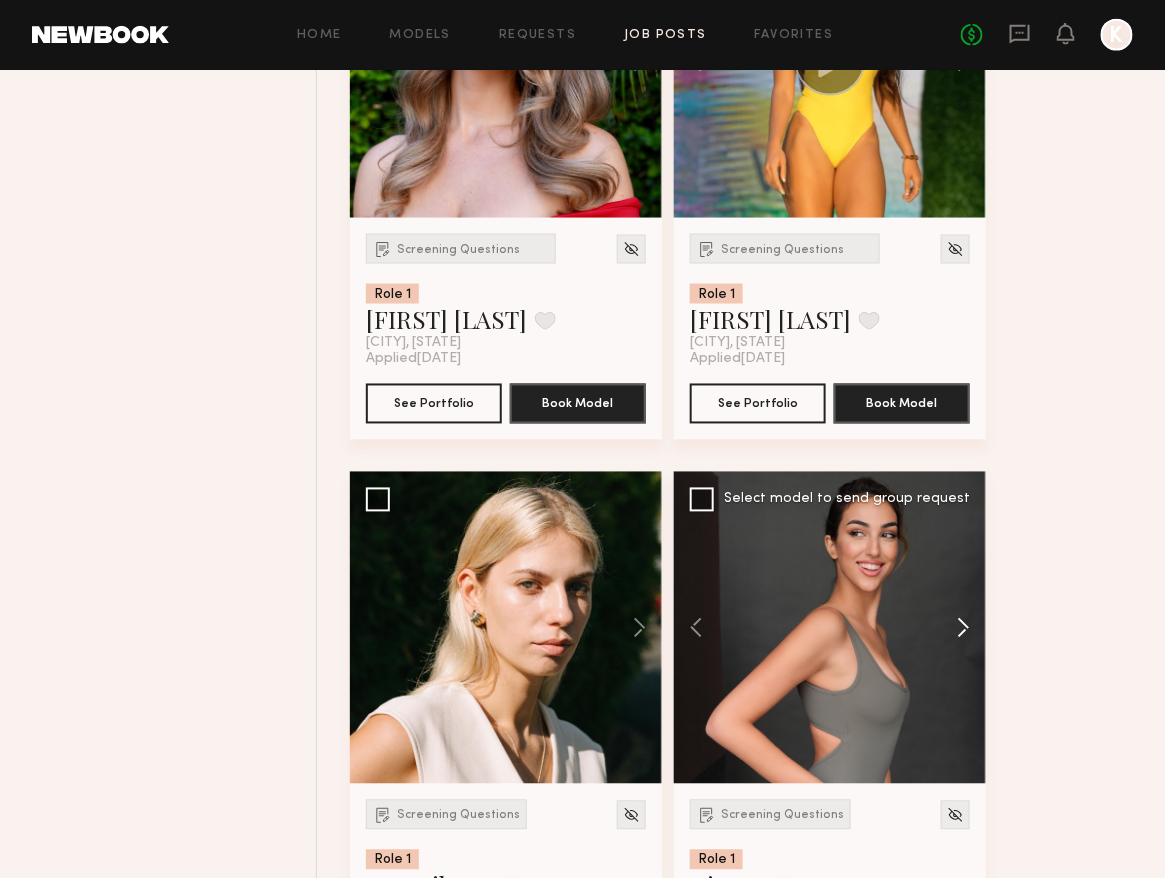 click 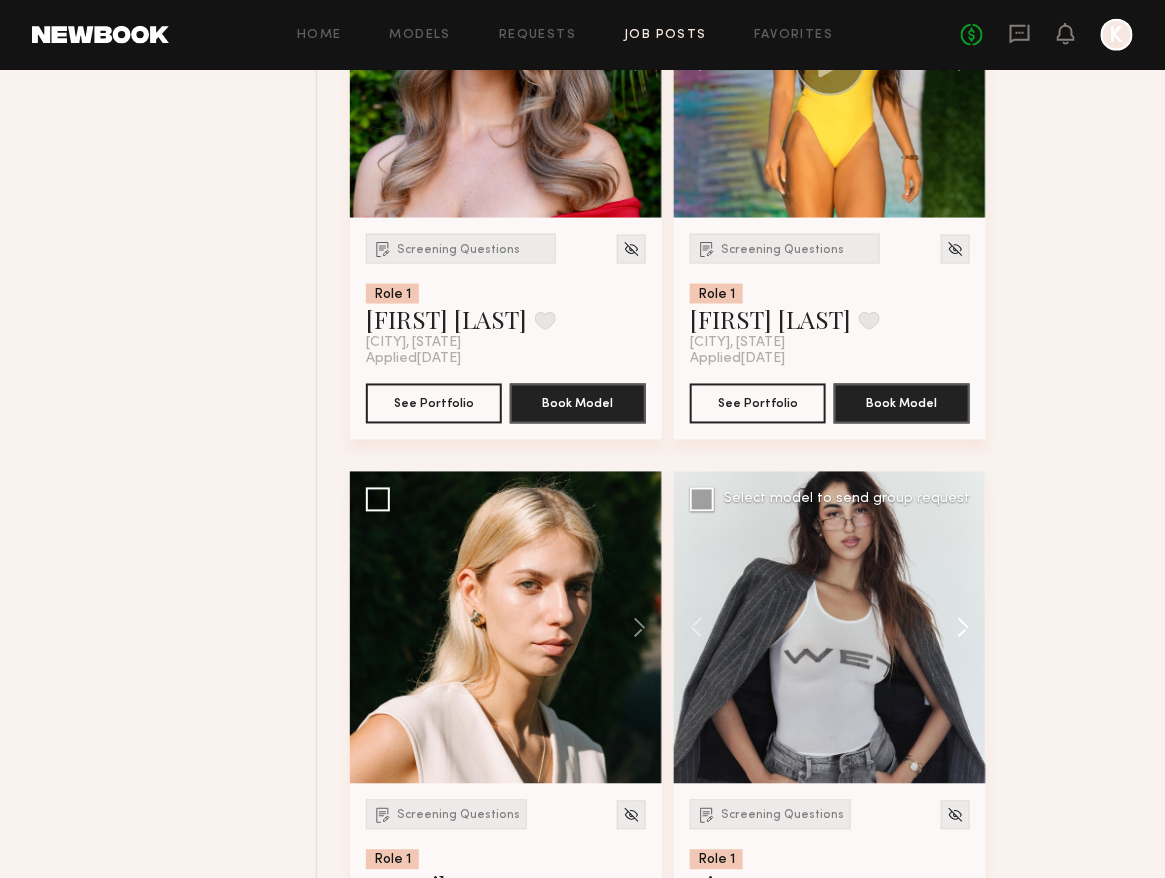 click 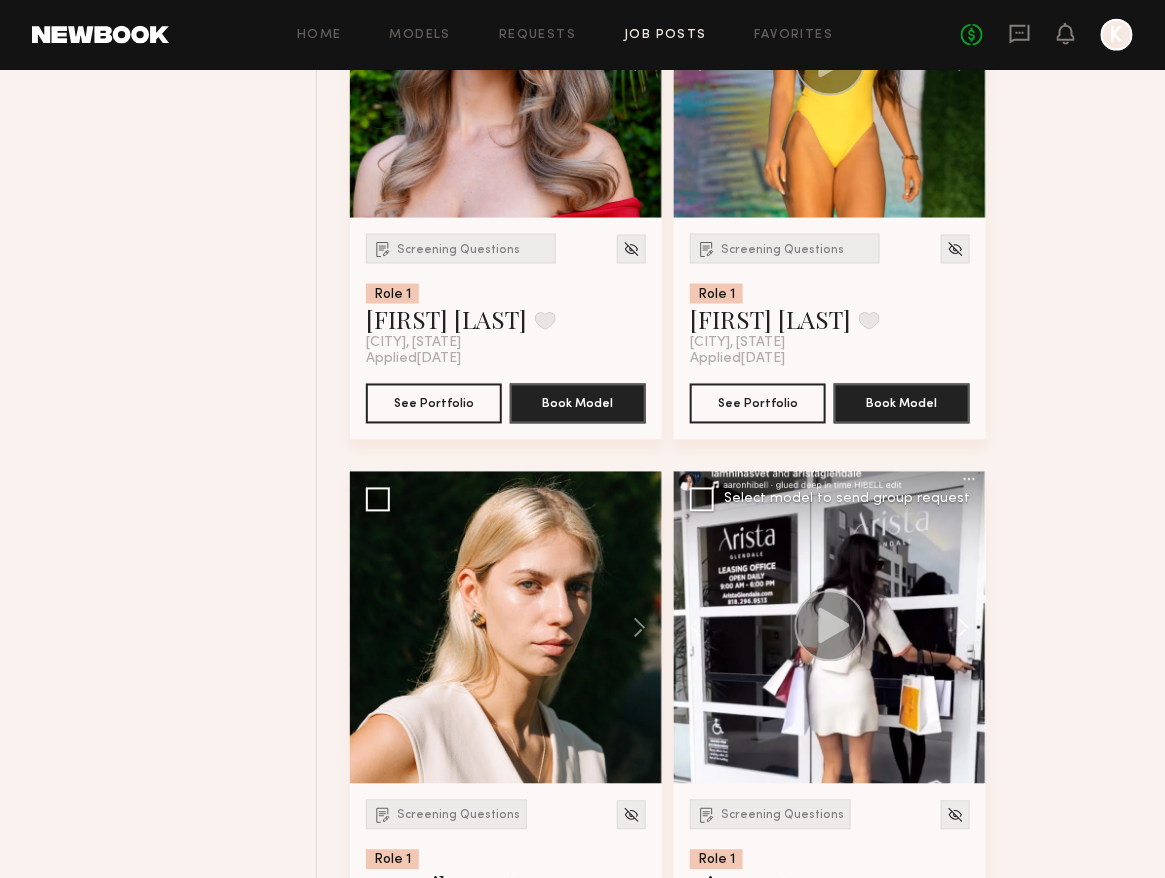 click 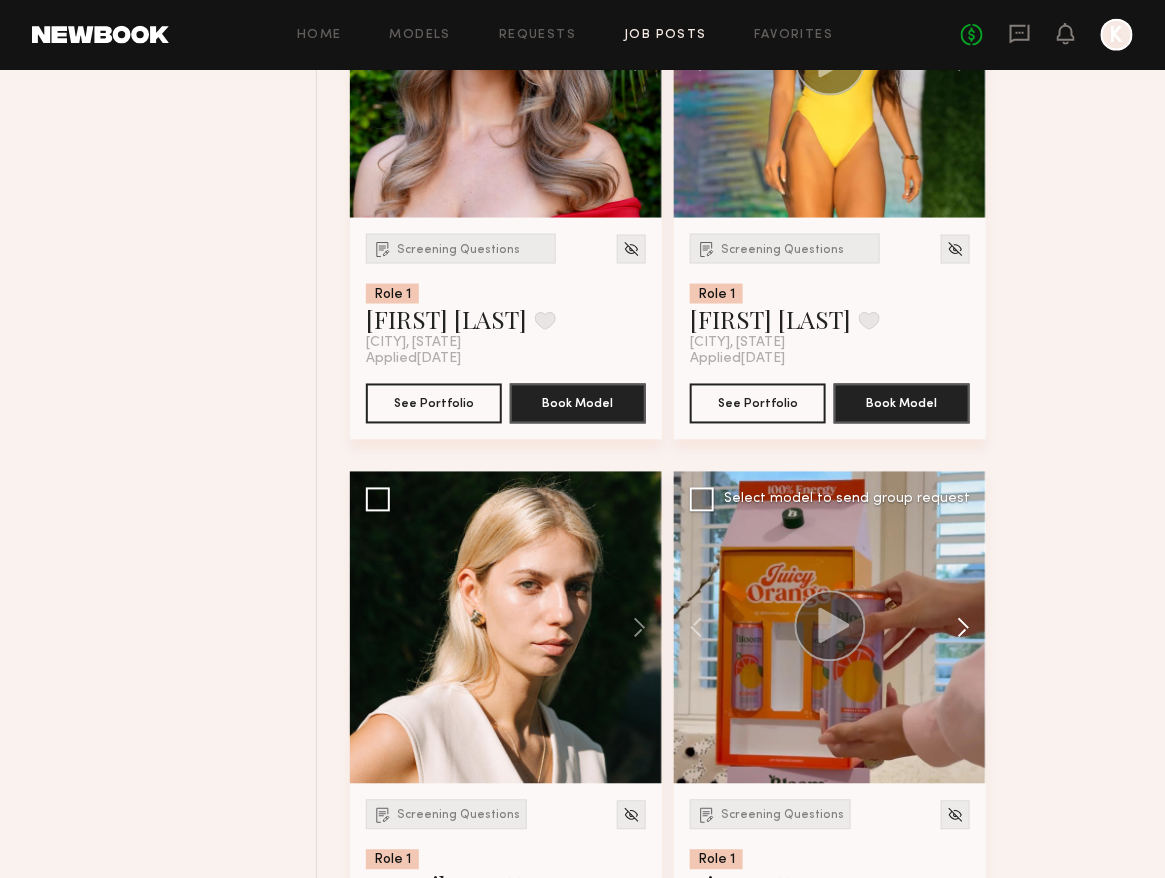click 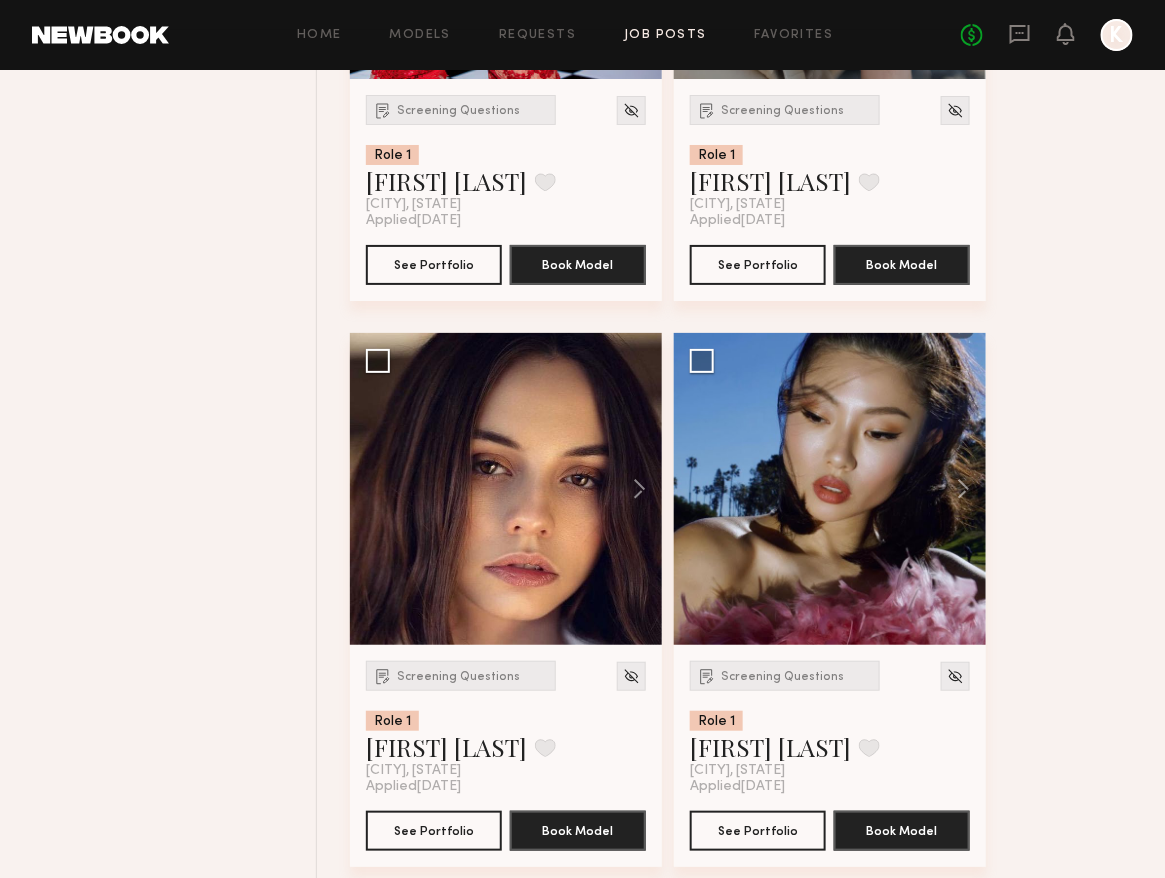 scroll, scrollTop: 6216, scrollLeft: 0, axis: vertical 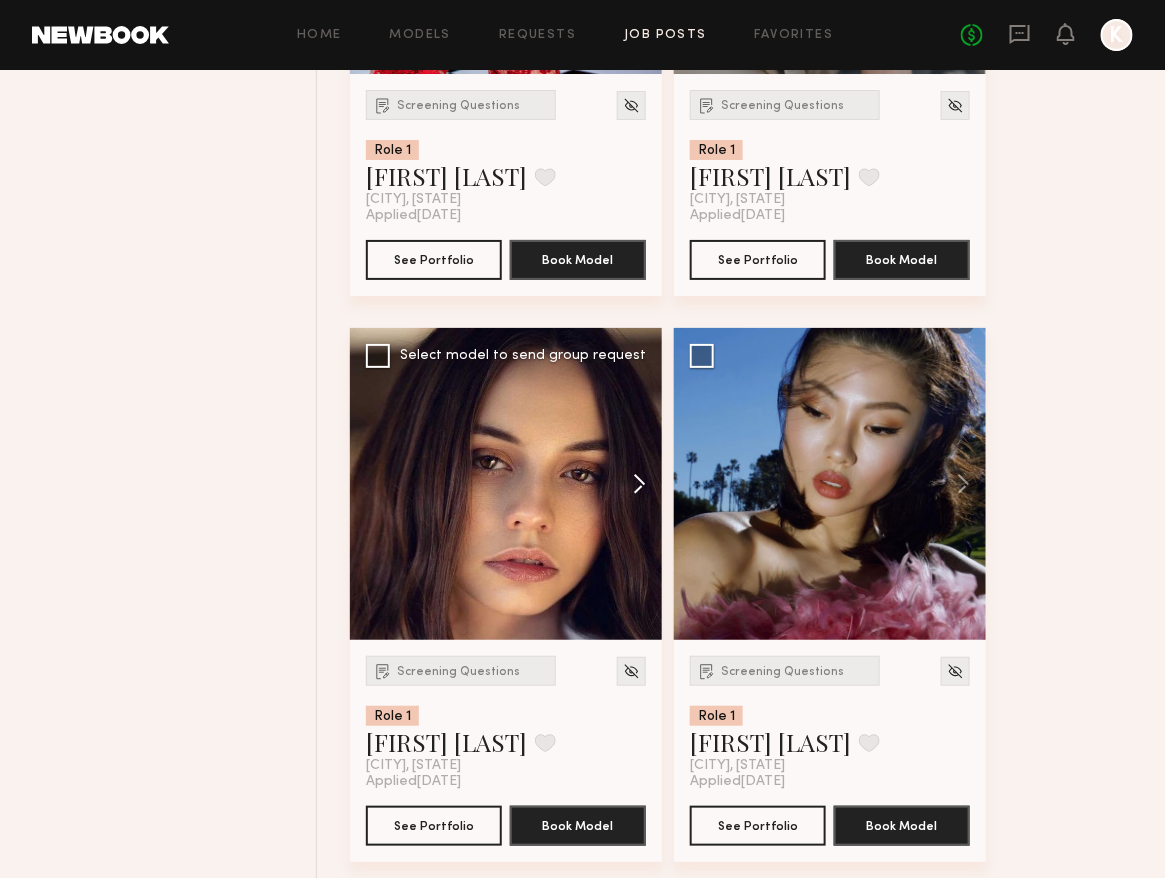 click 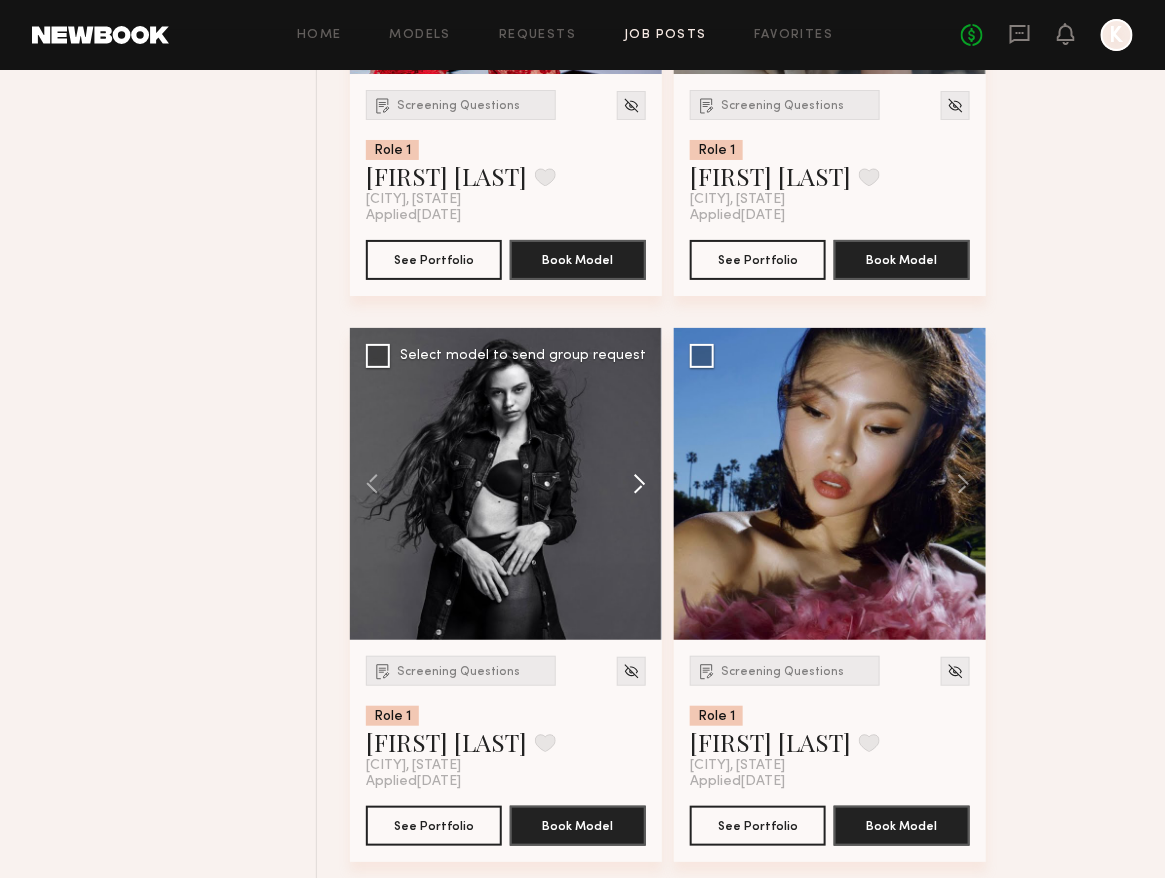 click 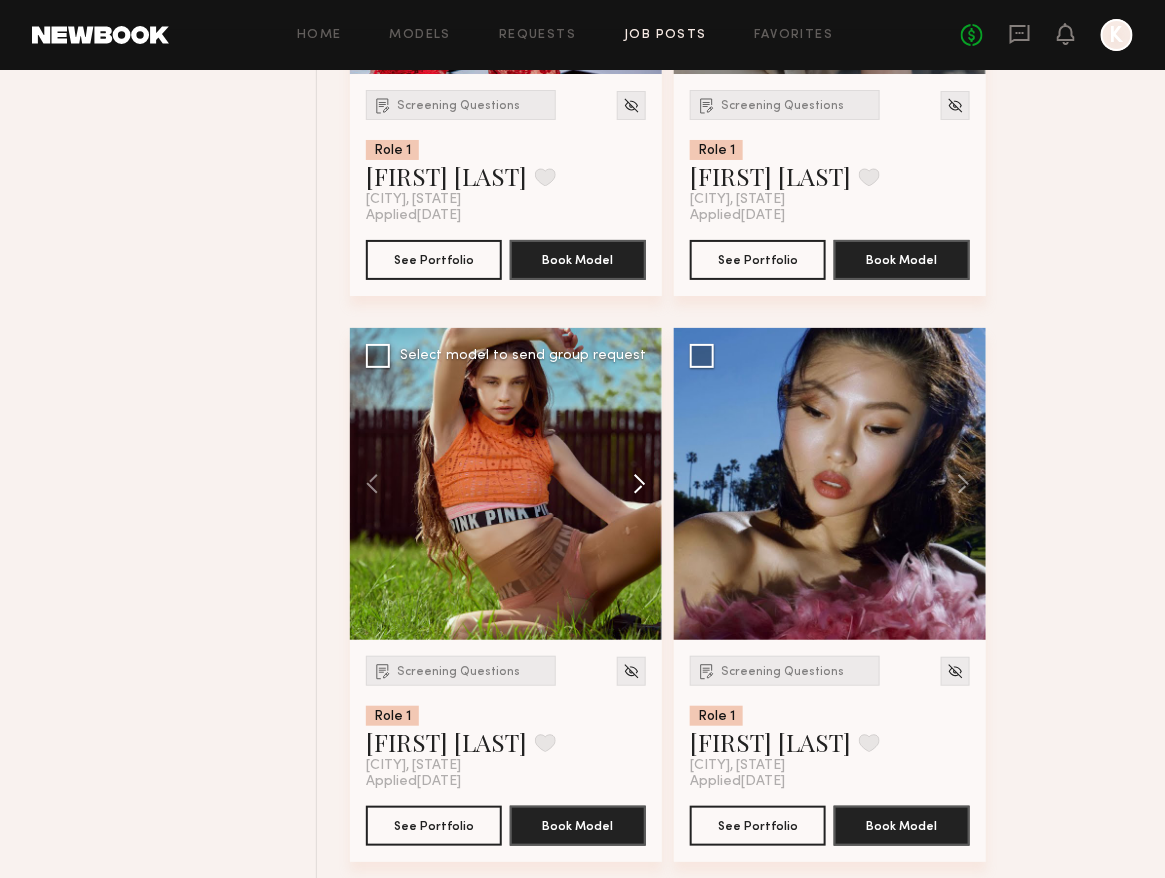 click 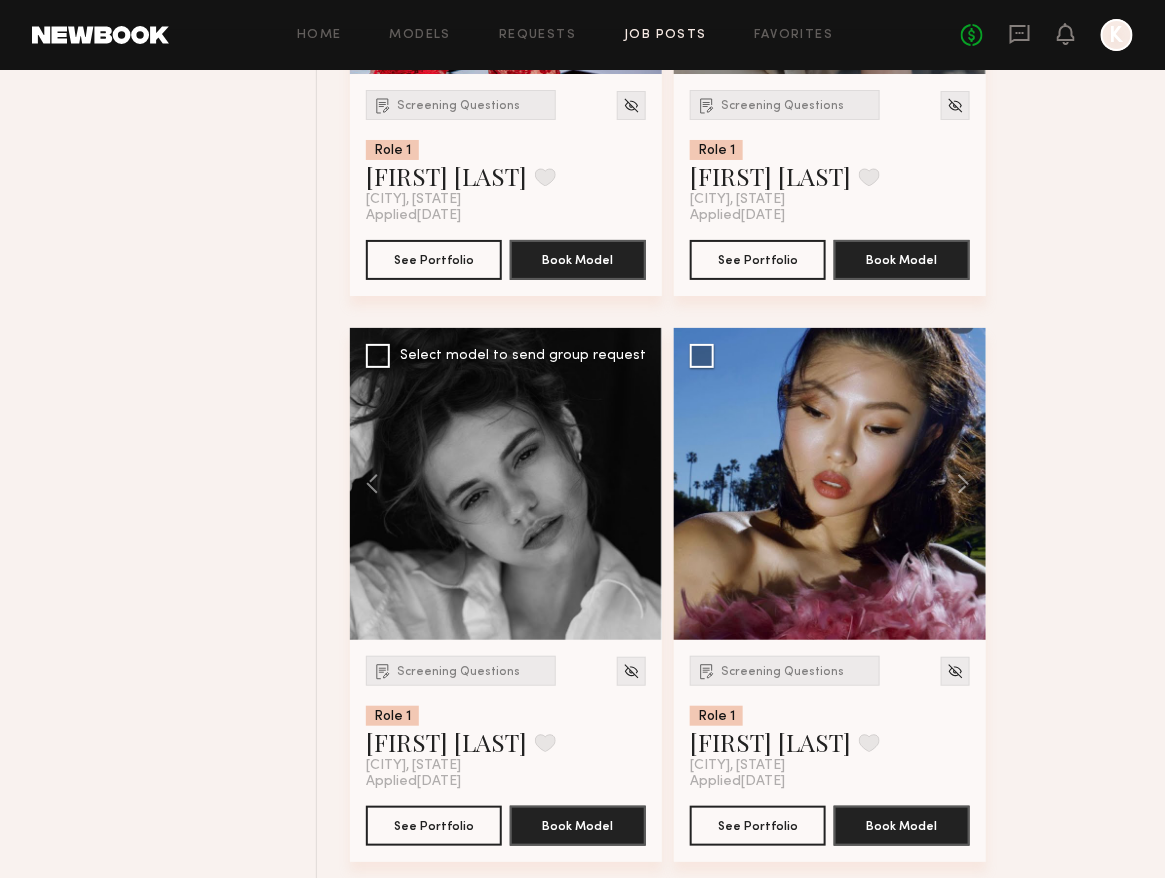 click 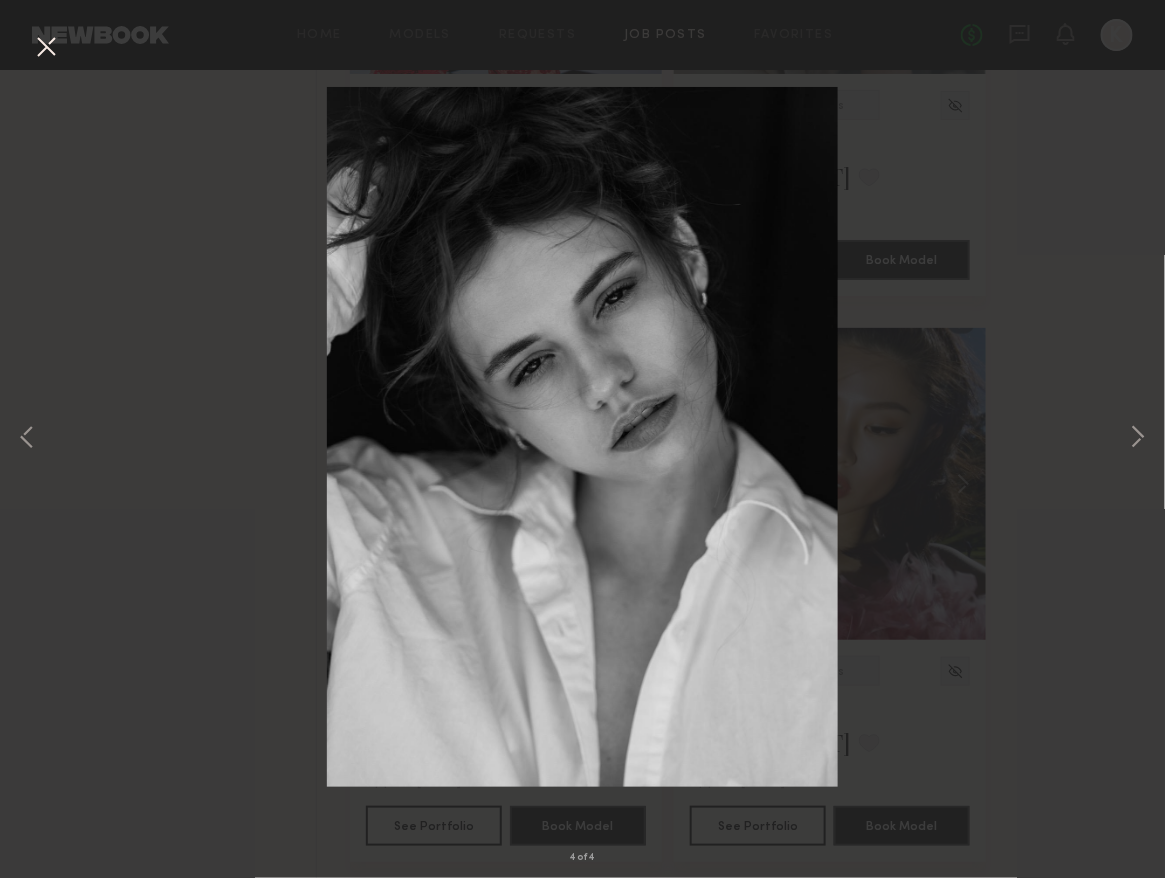 click at bounding box center (46, 48) 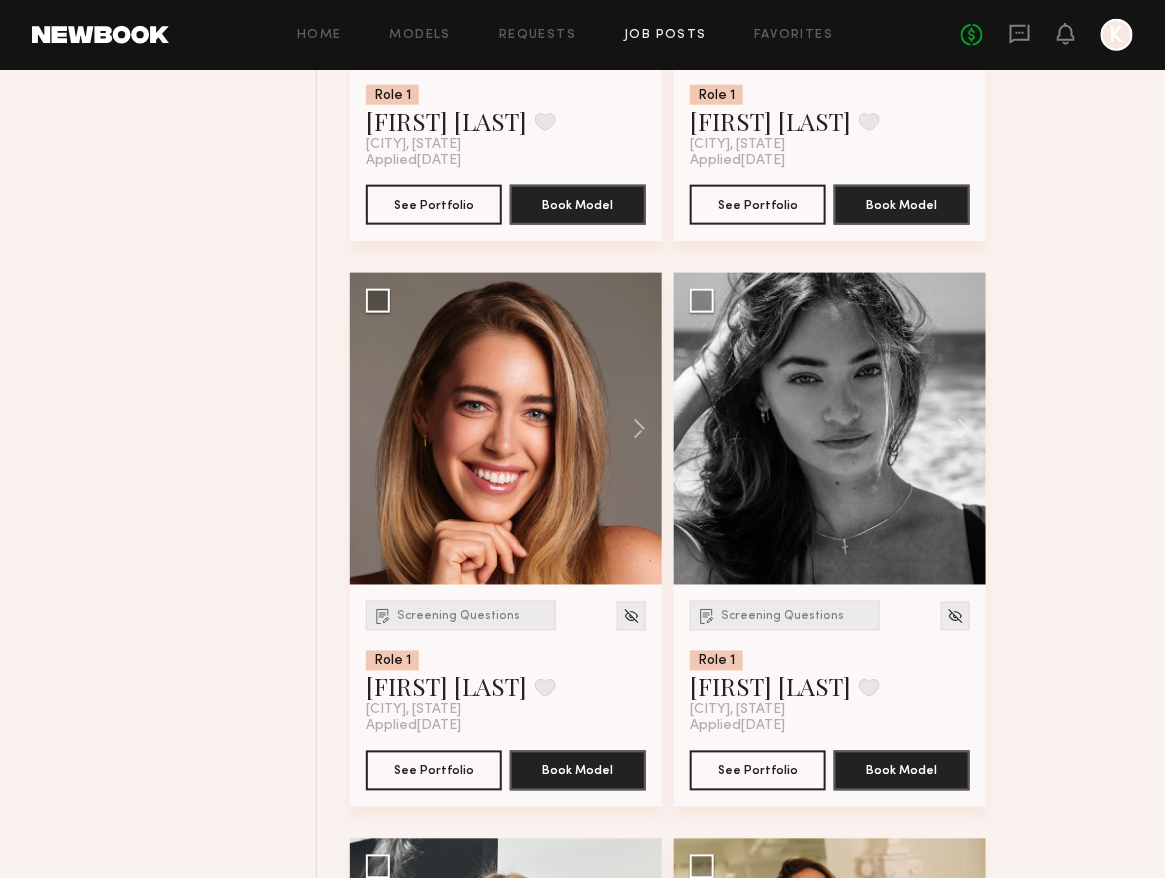 scroll, scrollTop: 6835, scrollLeft: 0, axis: vertical 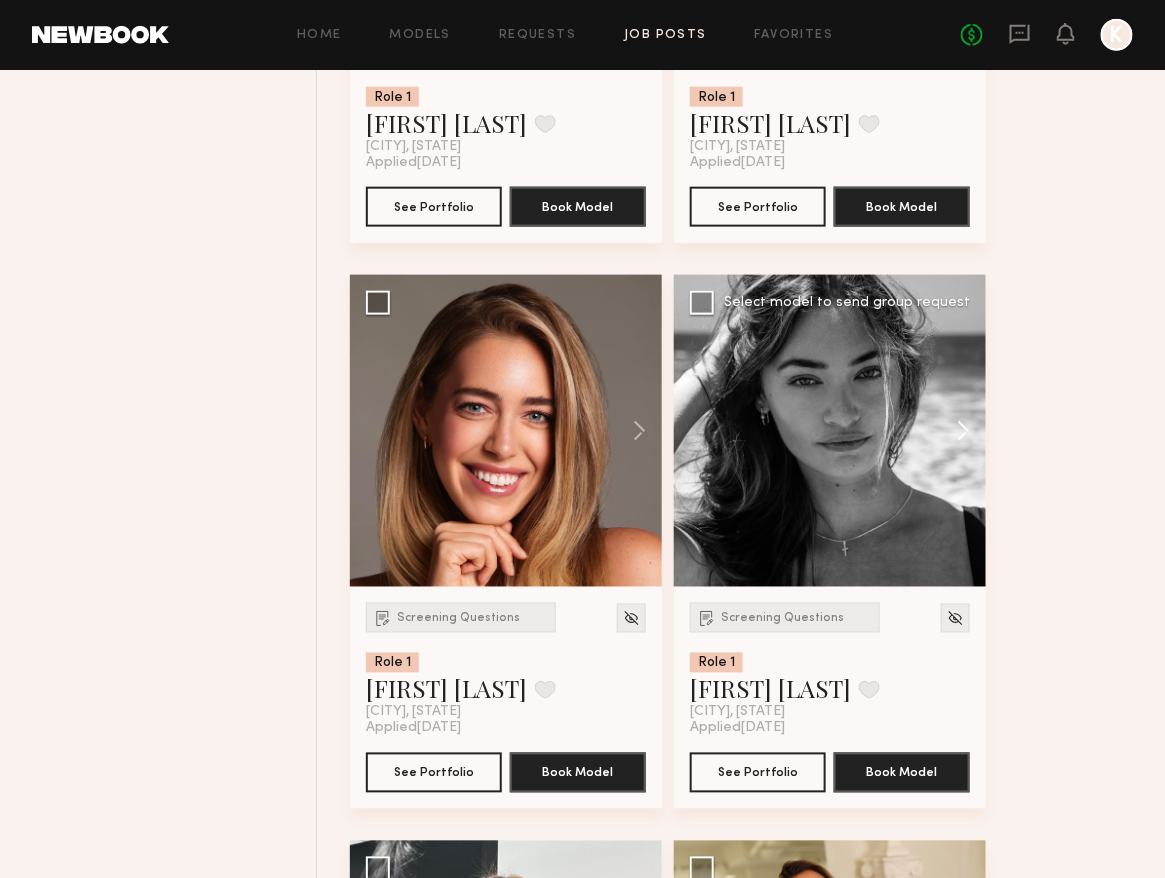 click 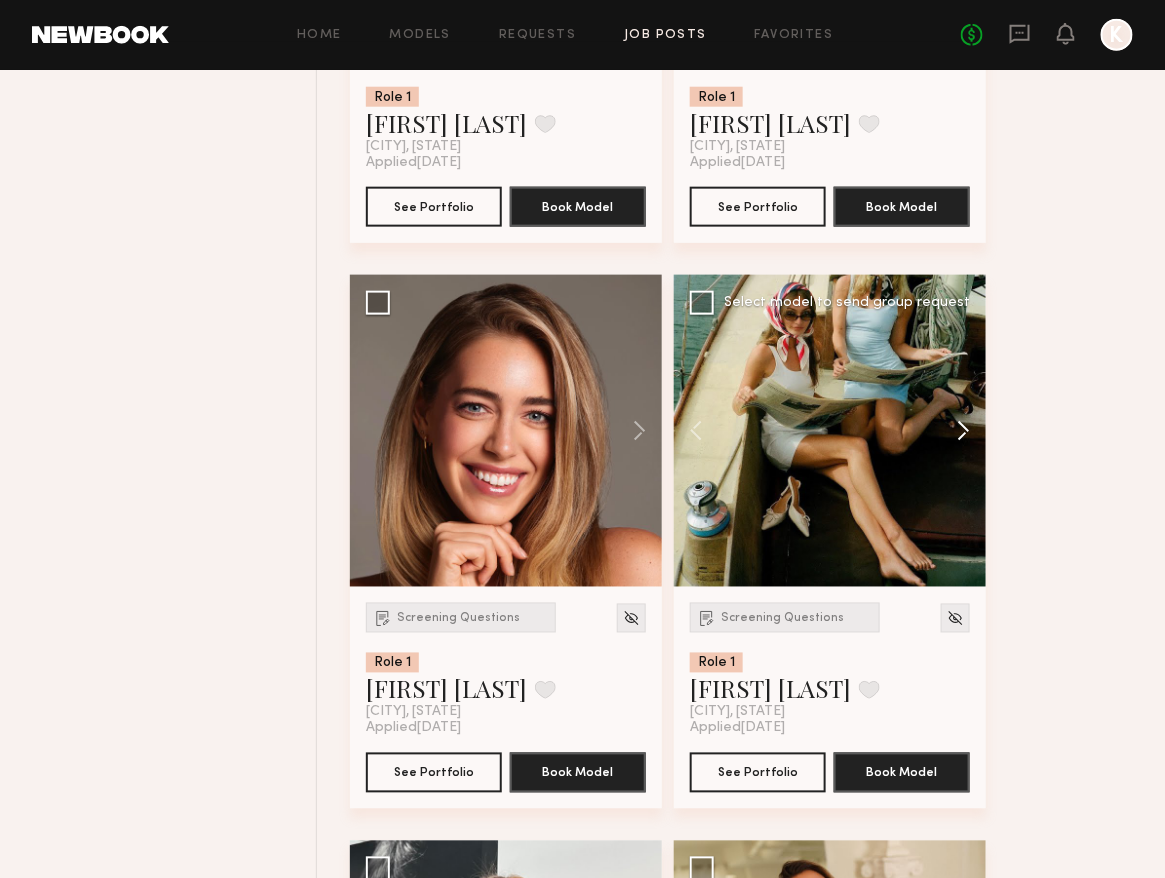 click 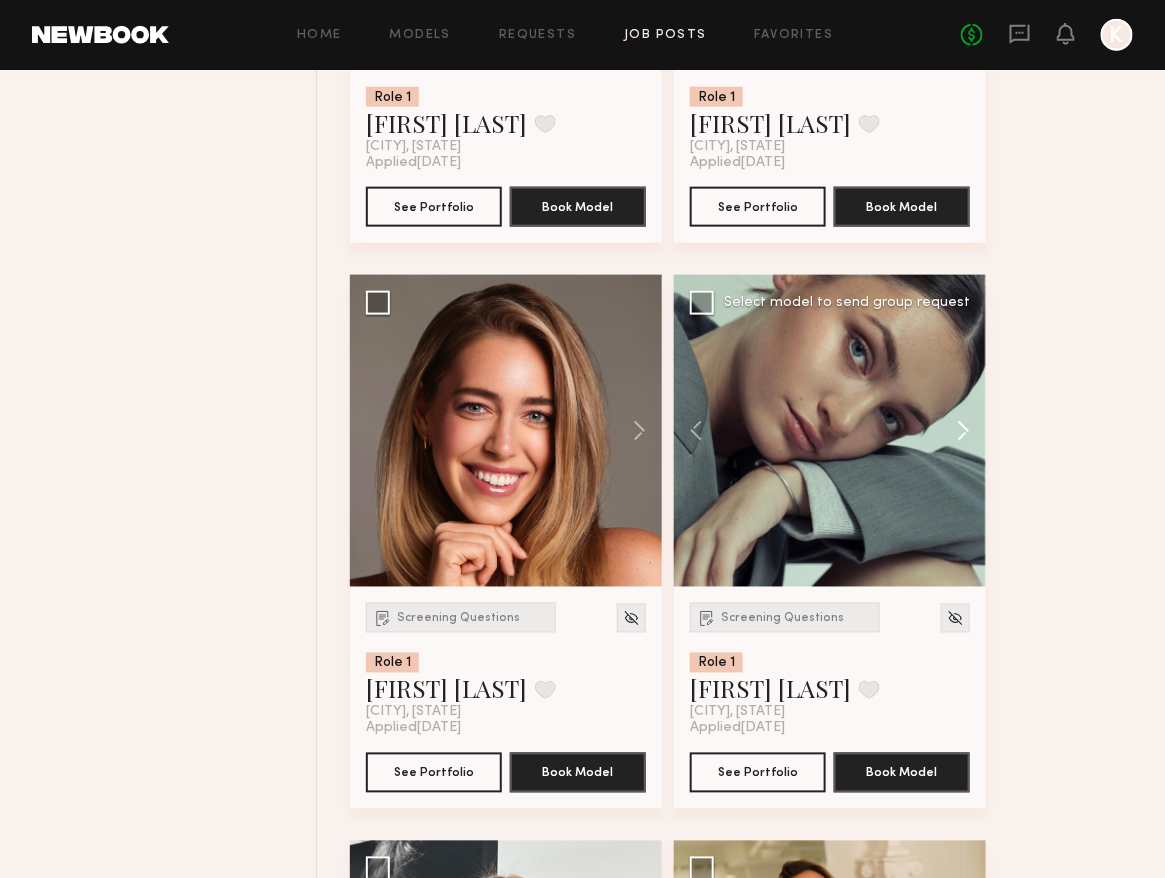 click 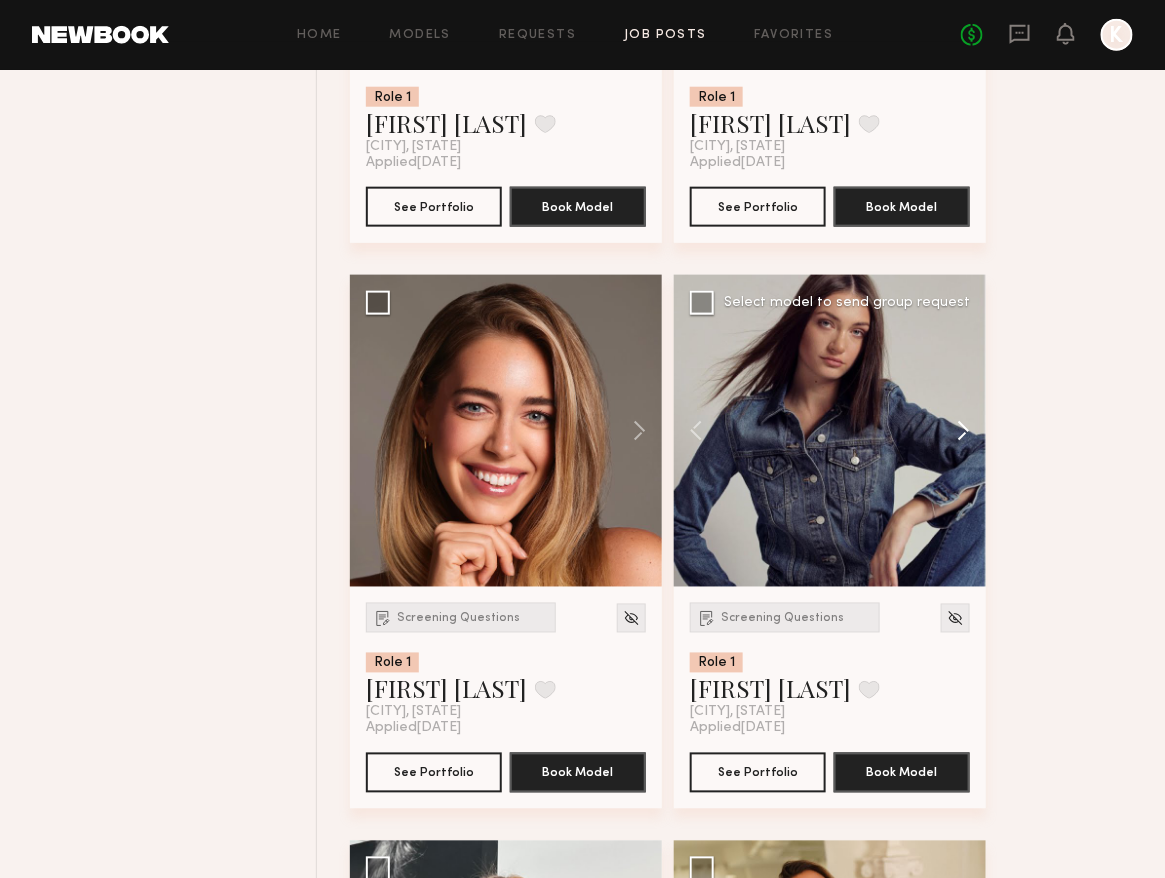 click 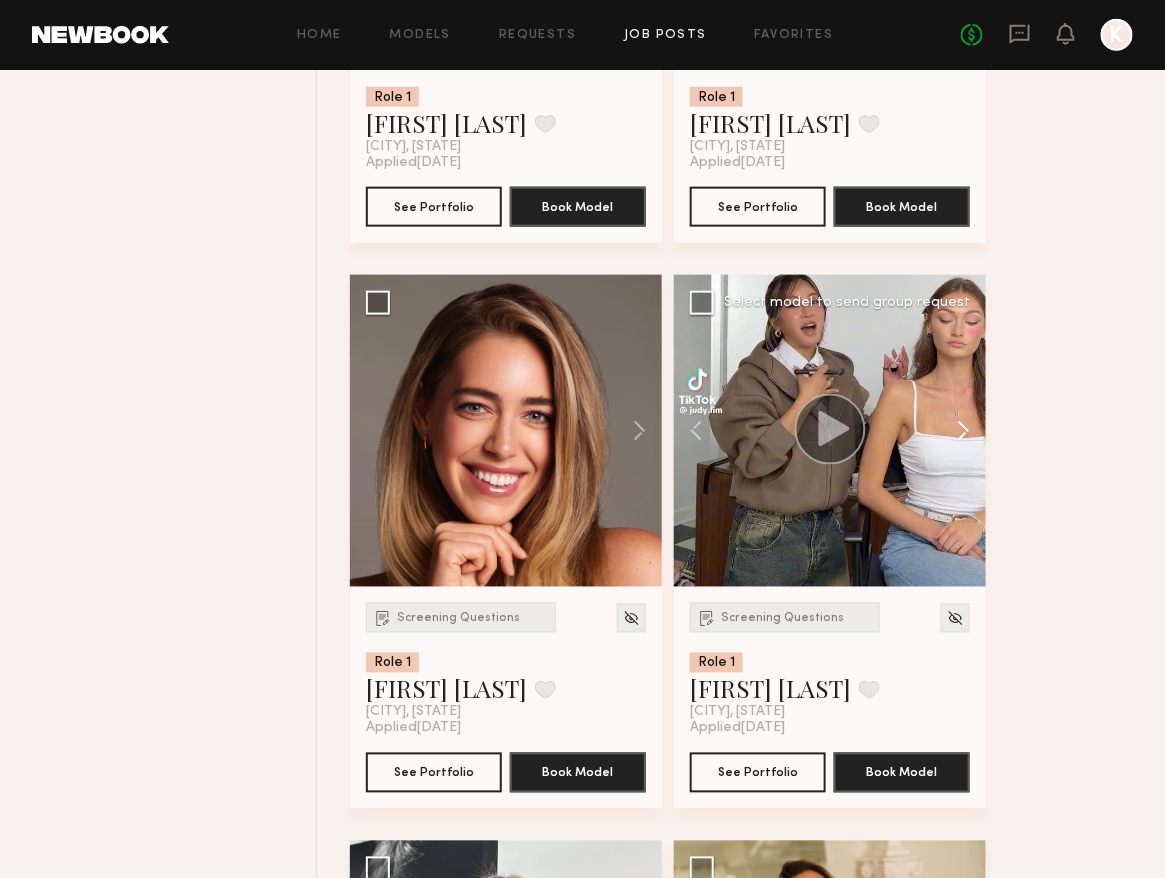 click 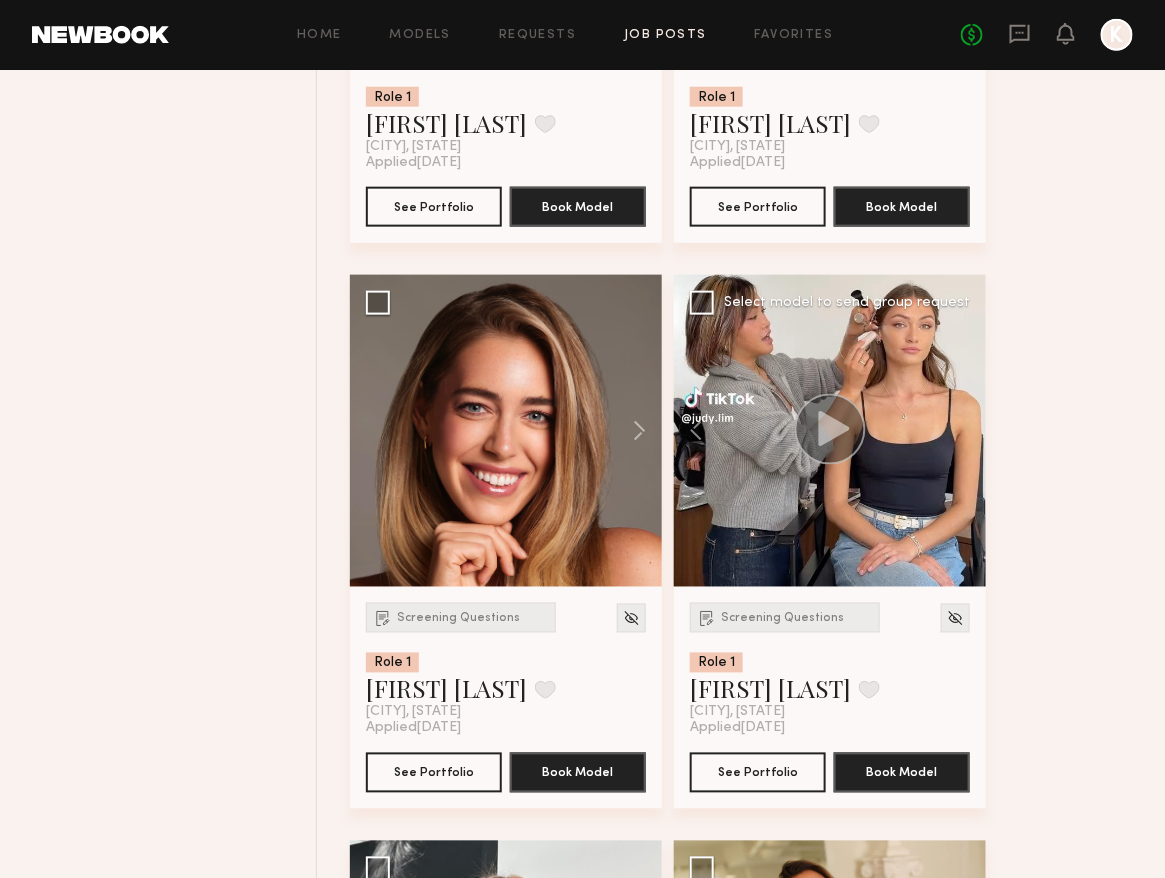 click 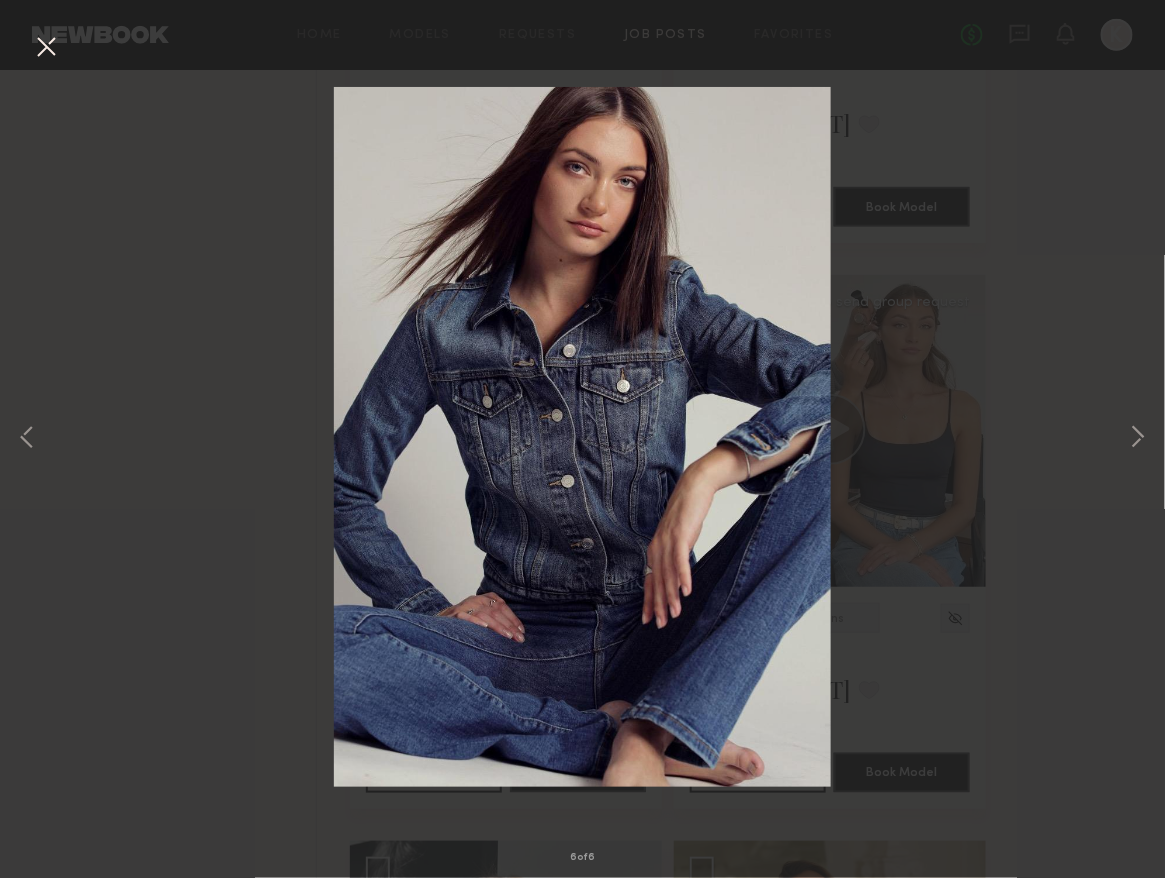 click on "6  of  6" at bounding box center [582, 439] 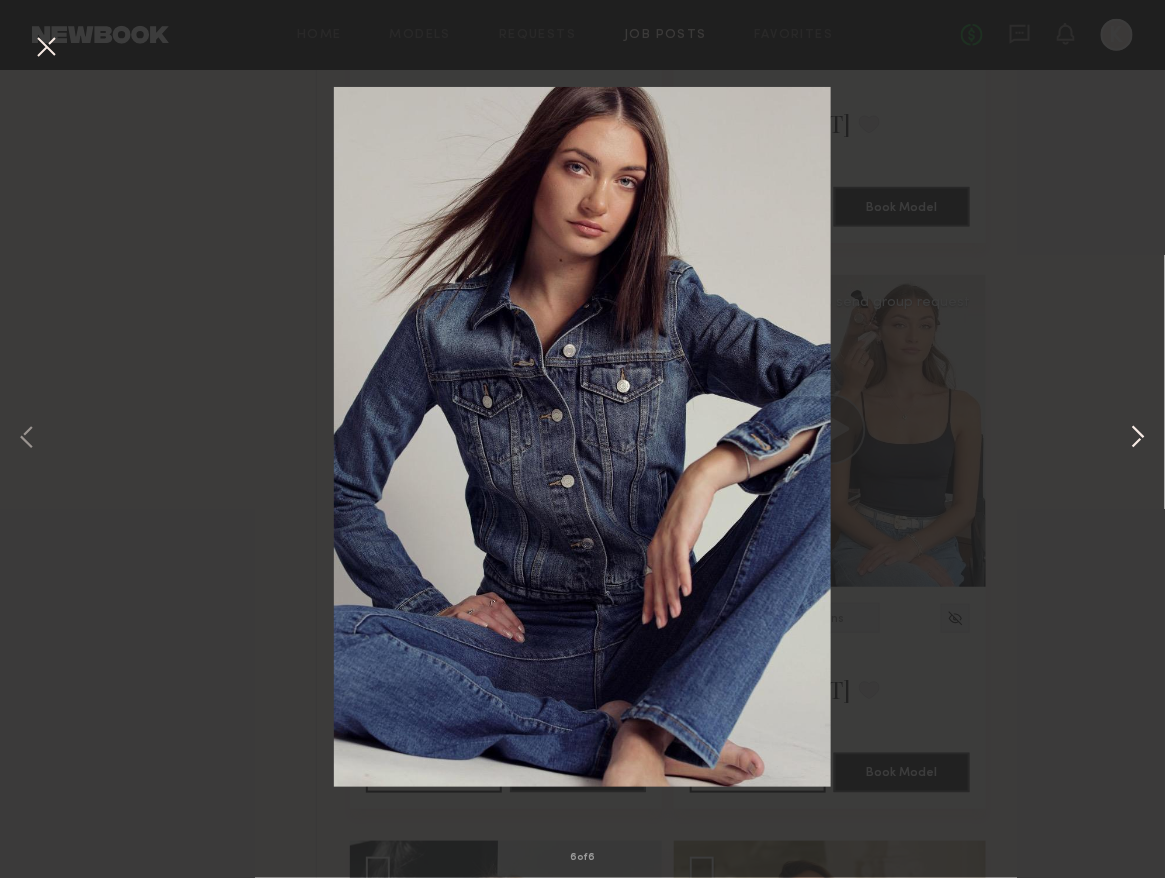 click at bounding box center (1138, 439) 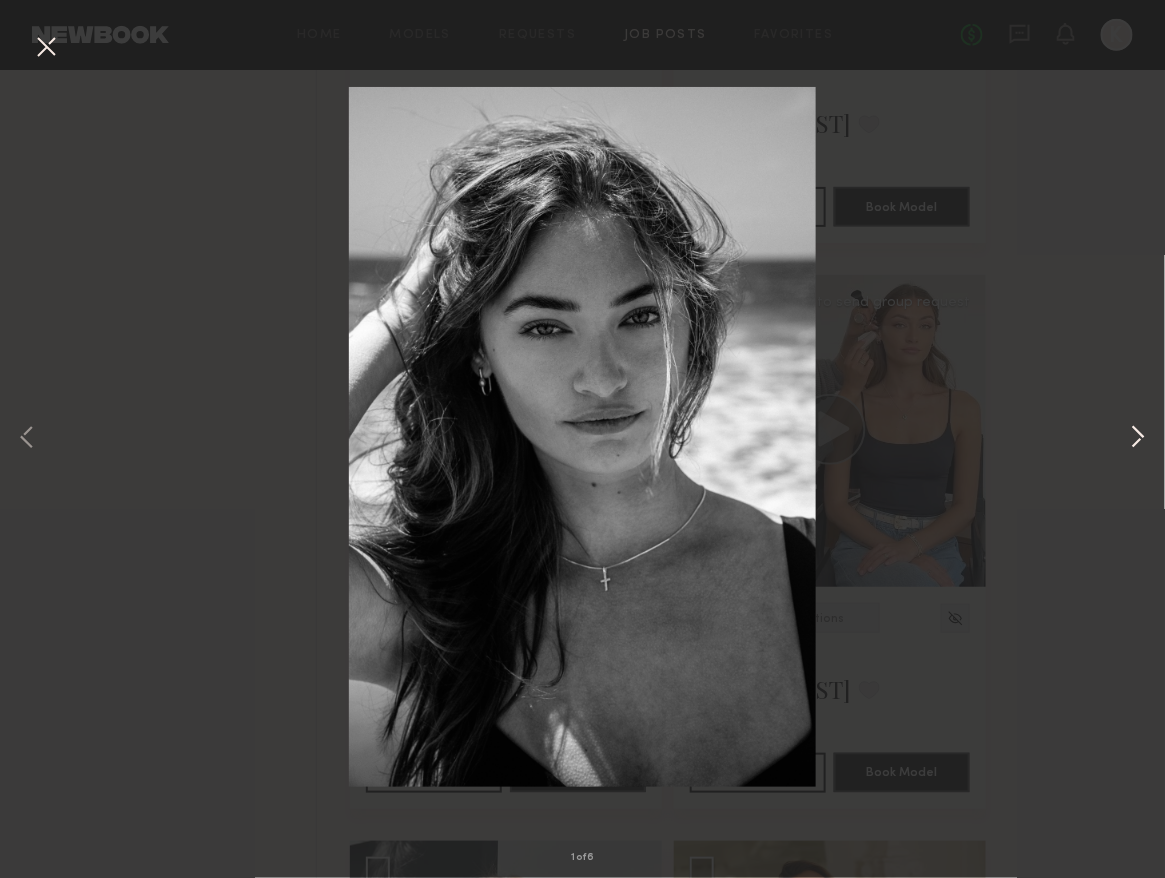 click at bounding box center [1138, 439] 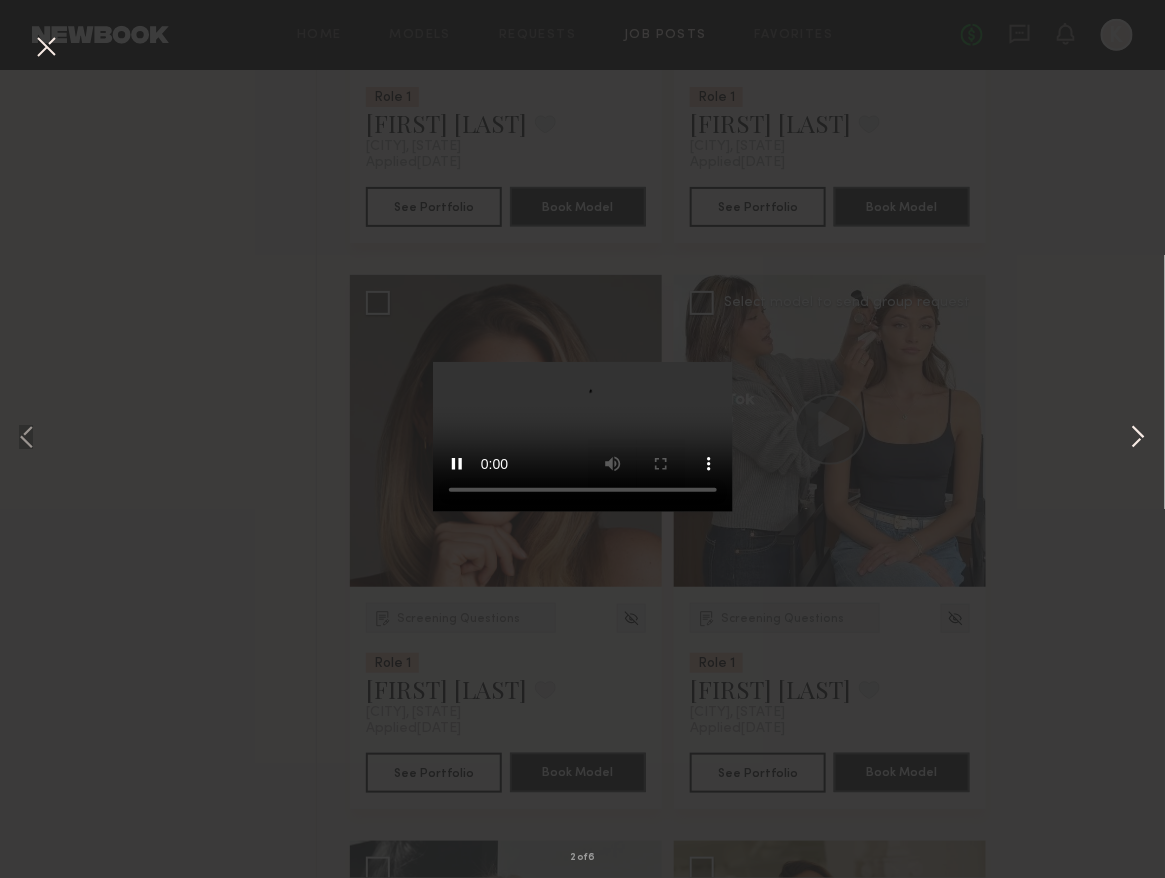 click at bounding box center [1138, 439] 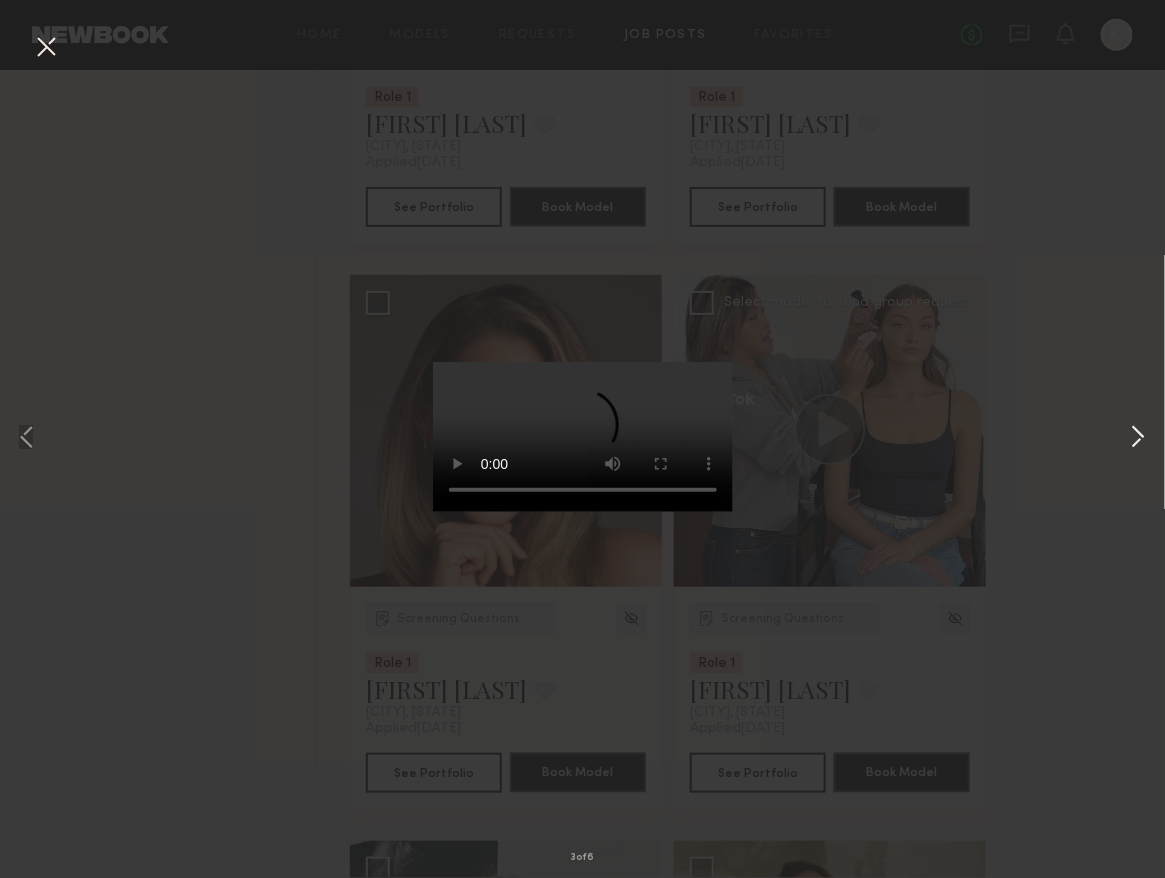 click at bounding box center (1138, 439) 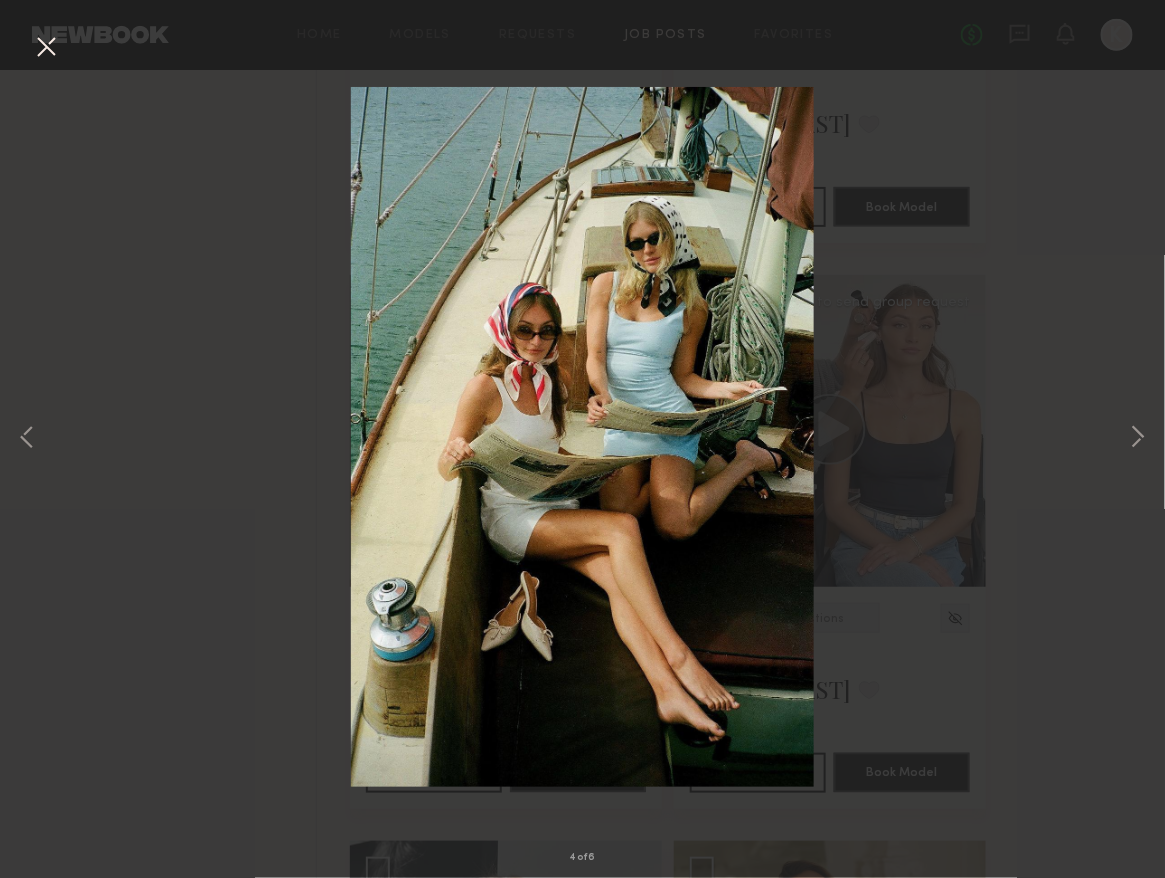 click on "4  of  6" at bounding box center (582, 439) 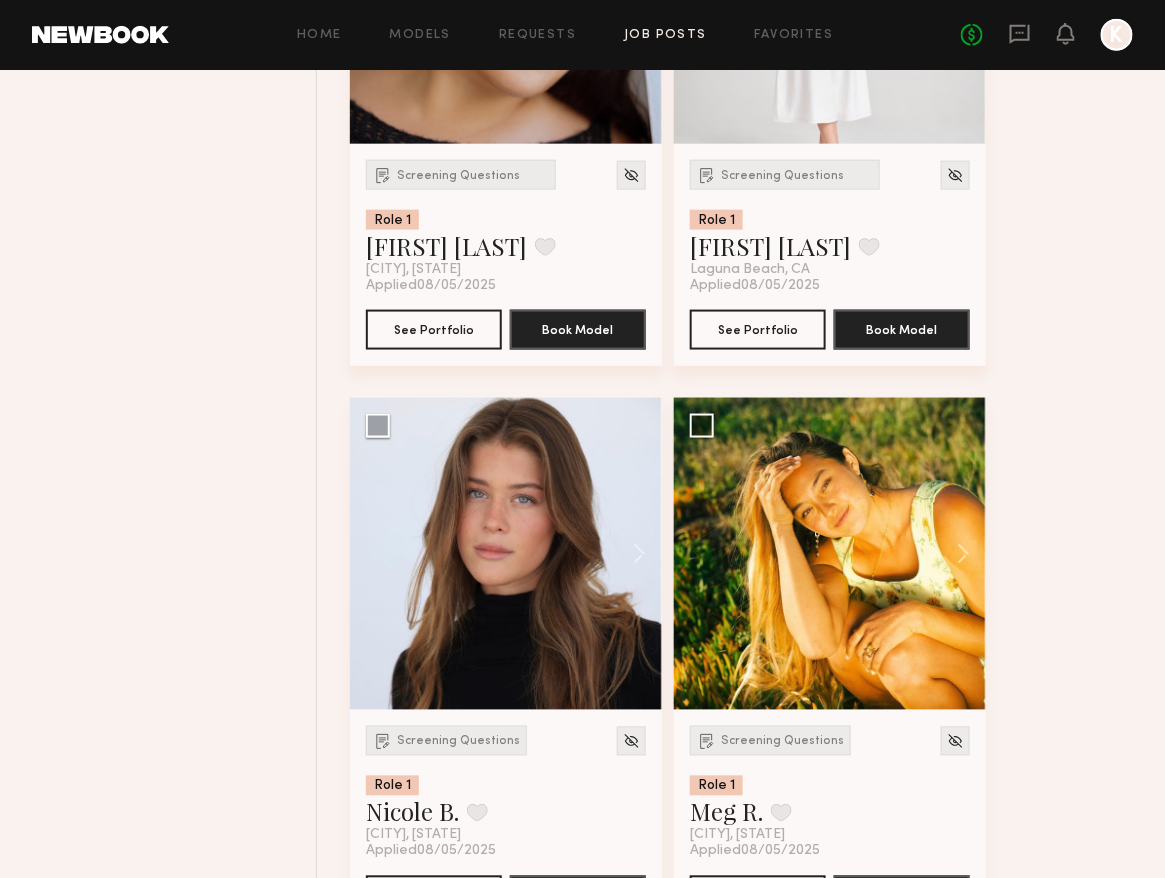 scroll, scrollTop: 8973, scrollLeft: 0, axis: vertical 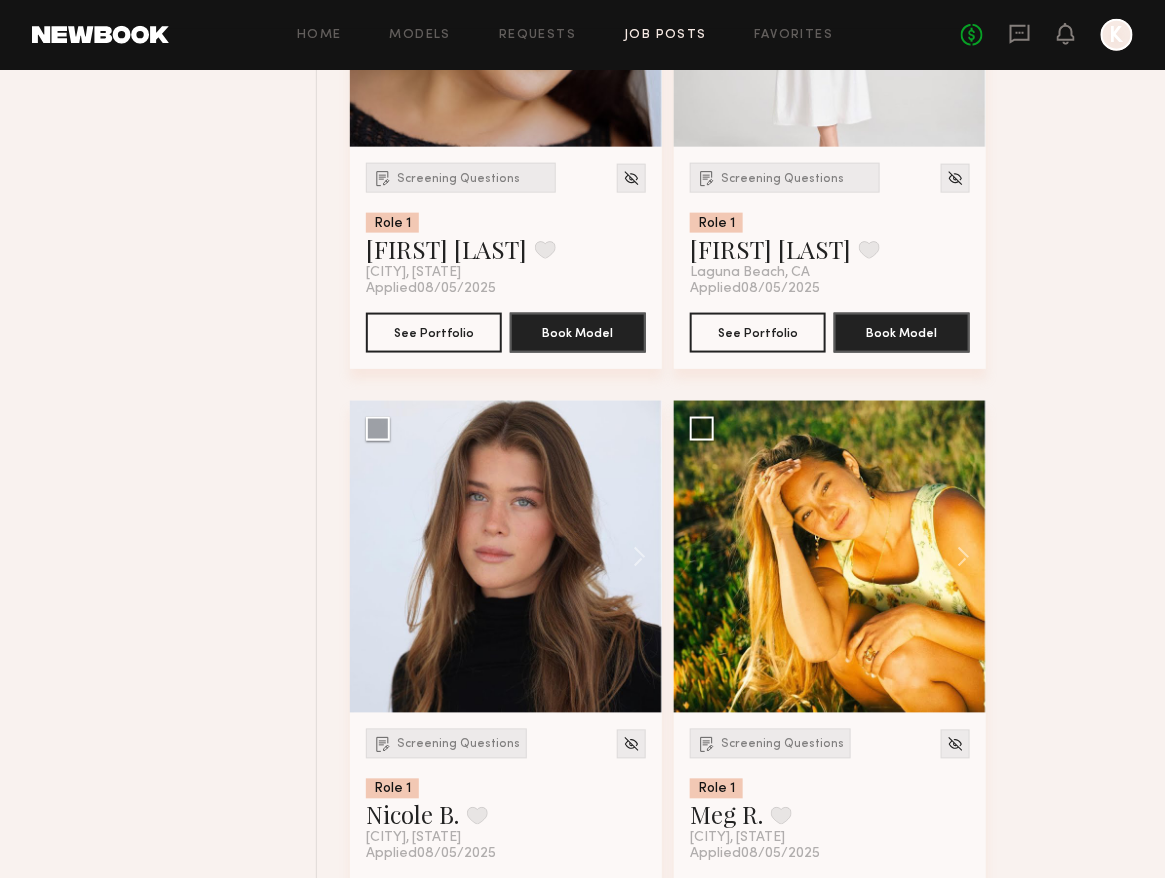 click on "Screening Questions Role 1 Haley A. Favorite Los Angeles, CA Applied  08/07/2025 See Portfolio Book Model Select model to send group request Screening Questions Role 1 Eliana v. Favorite Los Angeles, CA Applied  08/07/2025 See Portfolio Book Model Select model to send group request Screening Questions Role 1 Diana Z. Favorite Los Angeles, CA Applied  08/06/2025 See Portfolio Book Model Select model to send group request Screening Questions Role 1 Julyah R. Favorite Los Angeles, CA Applied  08/06/2025 See Portfolio Book Model Select model to send group request Screening Questions Role 1 Hannah B. Favorite Los Angeles, CA Applied  08/06/2025 See Portfolio Book Model Select model to send group request Screening Questions Role 1 Naraa B. Favorite Los Angeles, CA Applied  08/06/2025 See Portfolio Book Model Select model to send group request Screening Questions Role 1 Kimberly V. Favorite Los Angeles, CA Applied  08/06/2025 See Portfolio Book Model Select model to send group request Screening Questions" 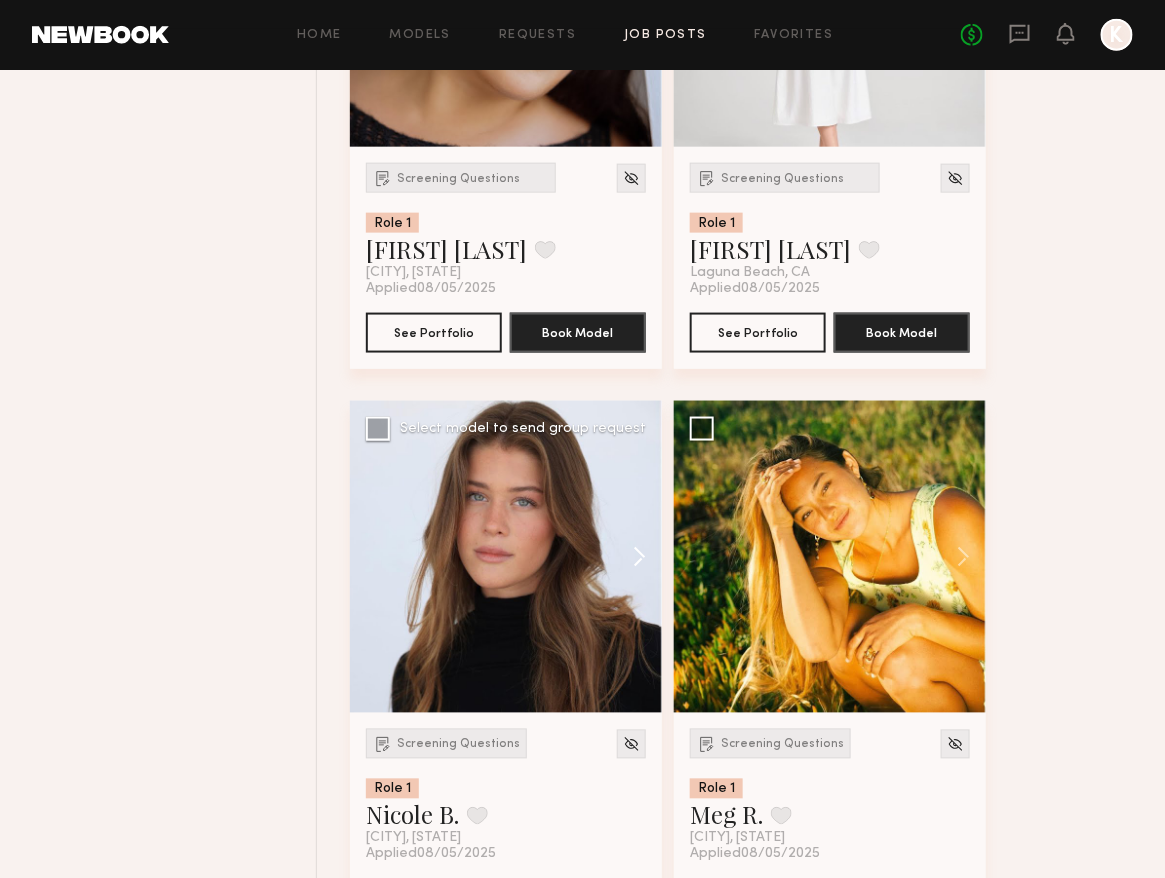 click 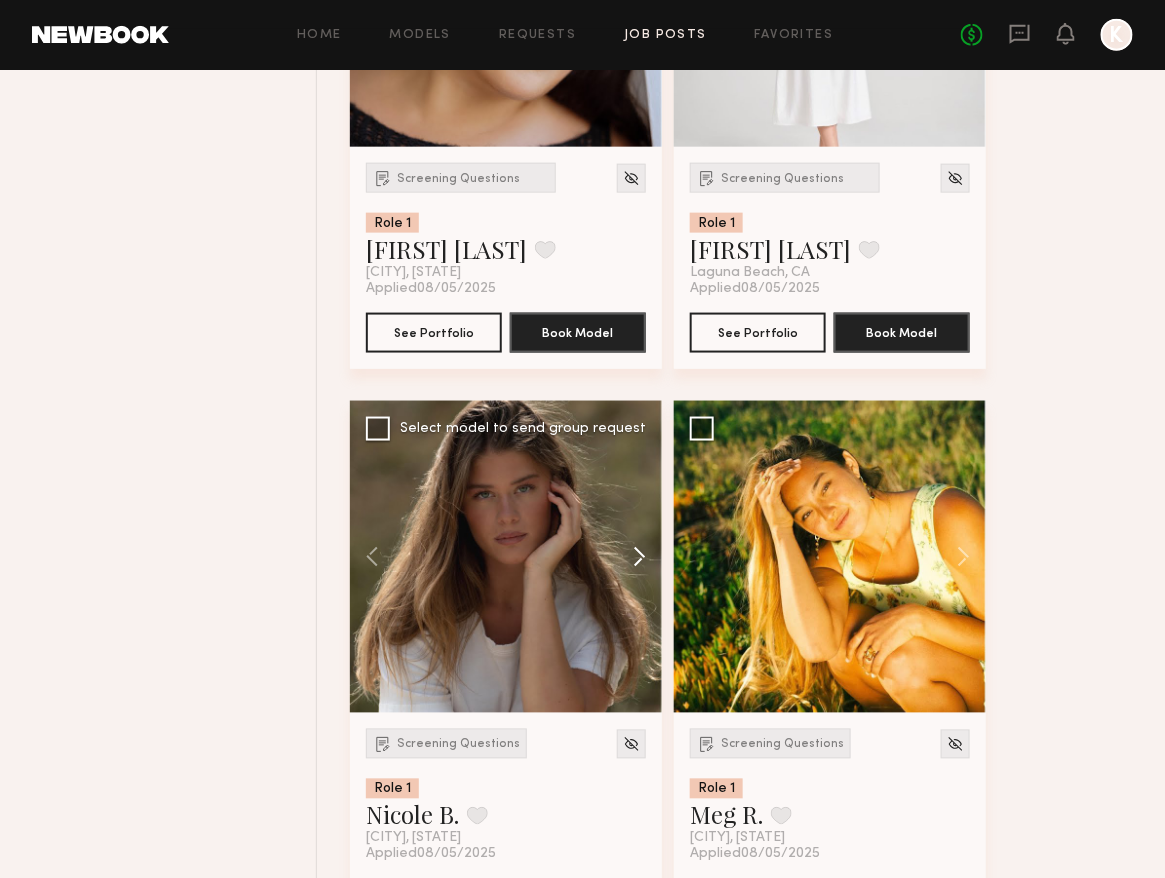 click 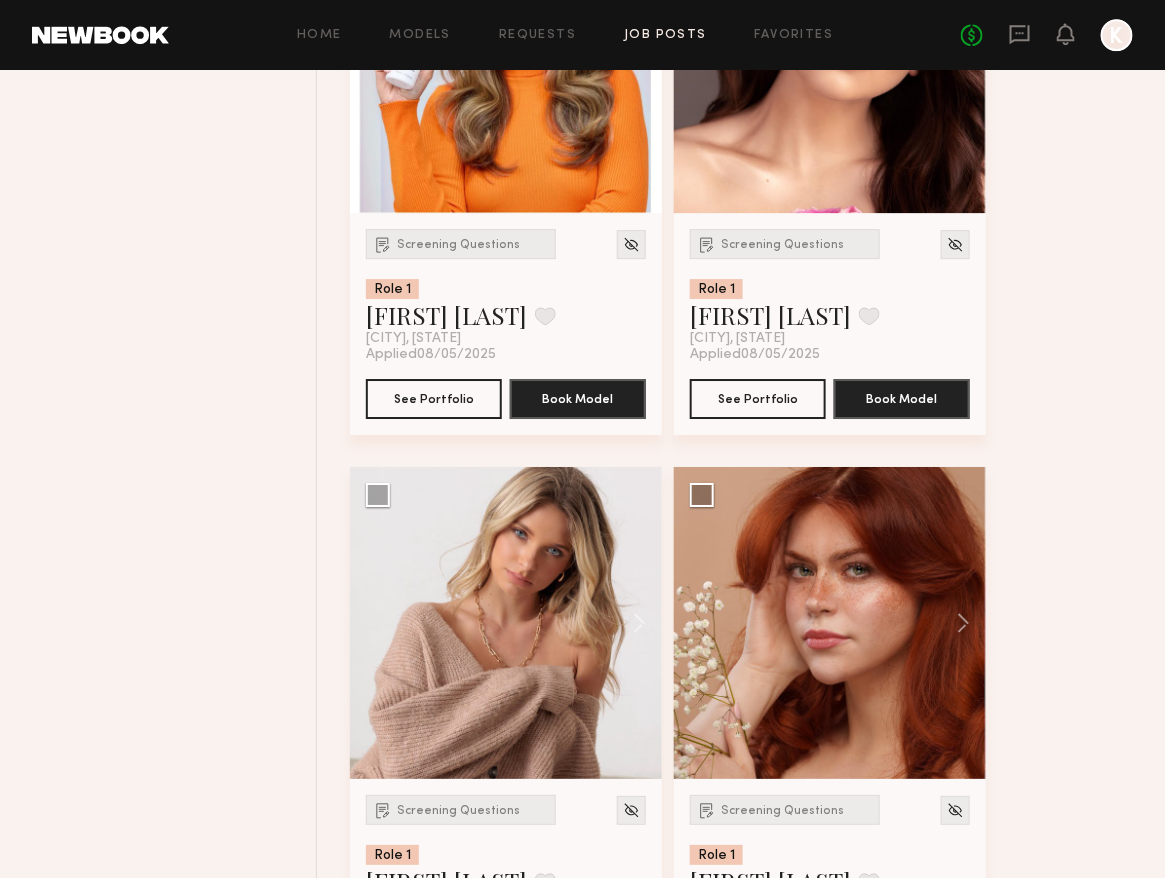 scroll, scrollTop: 10040, scrollLeft: 0, axis: vertical 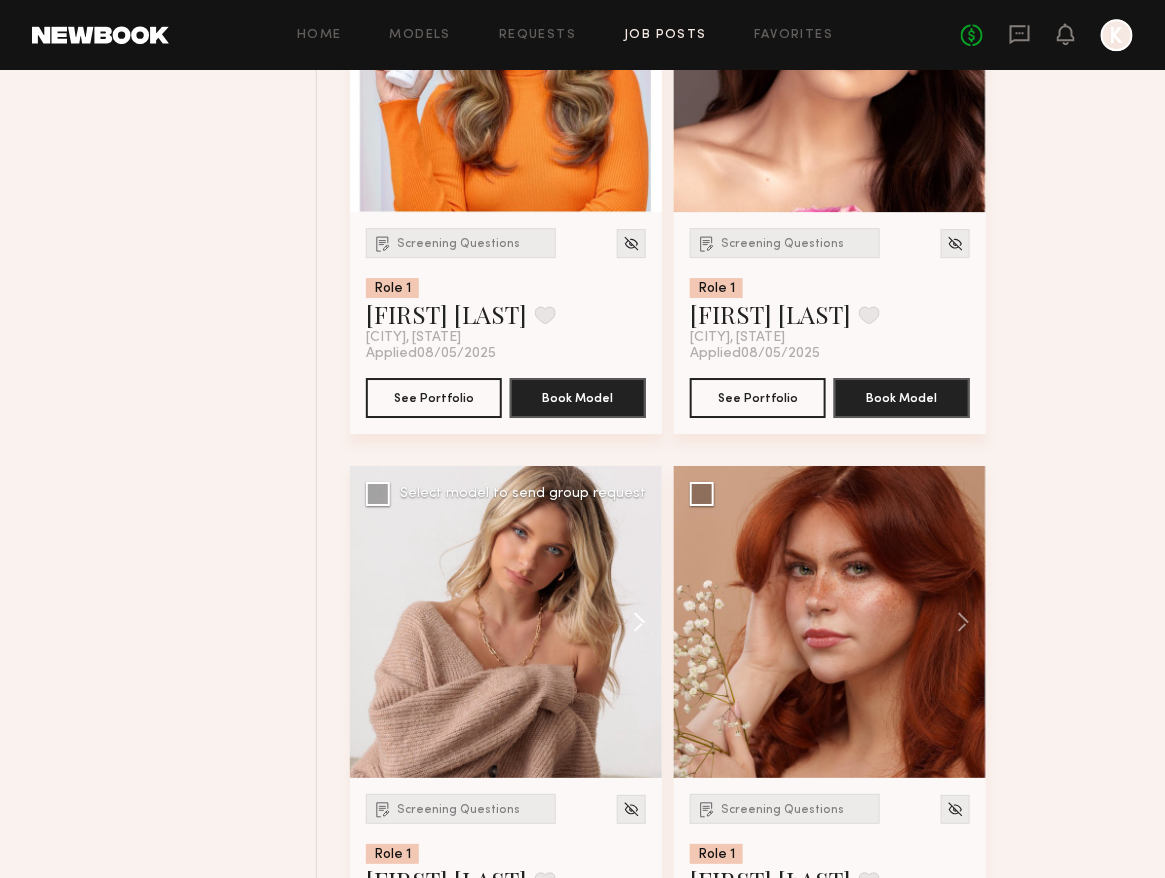 click 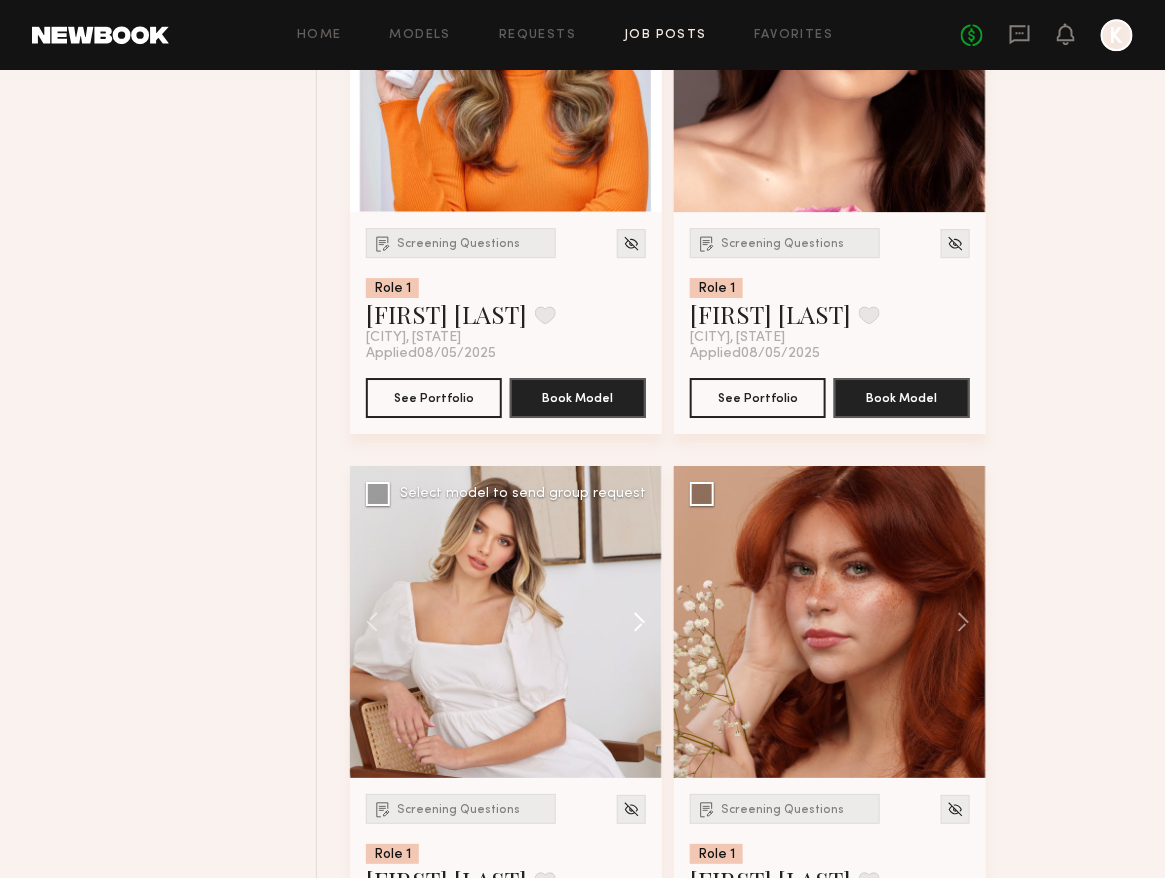 click 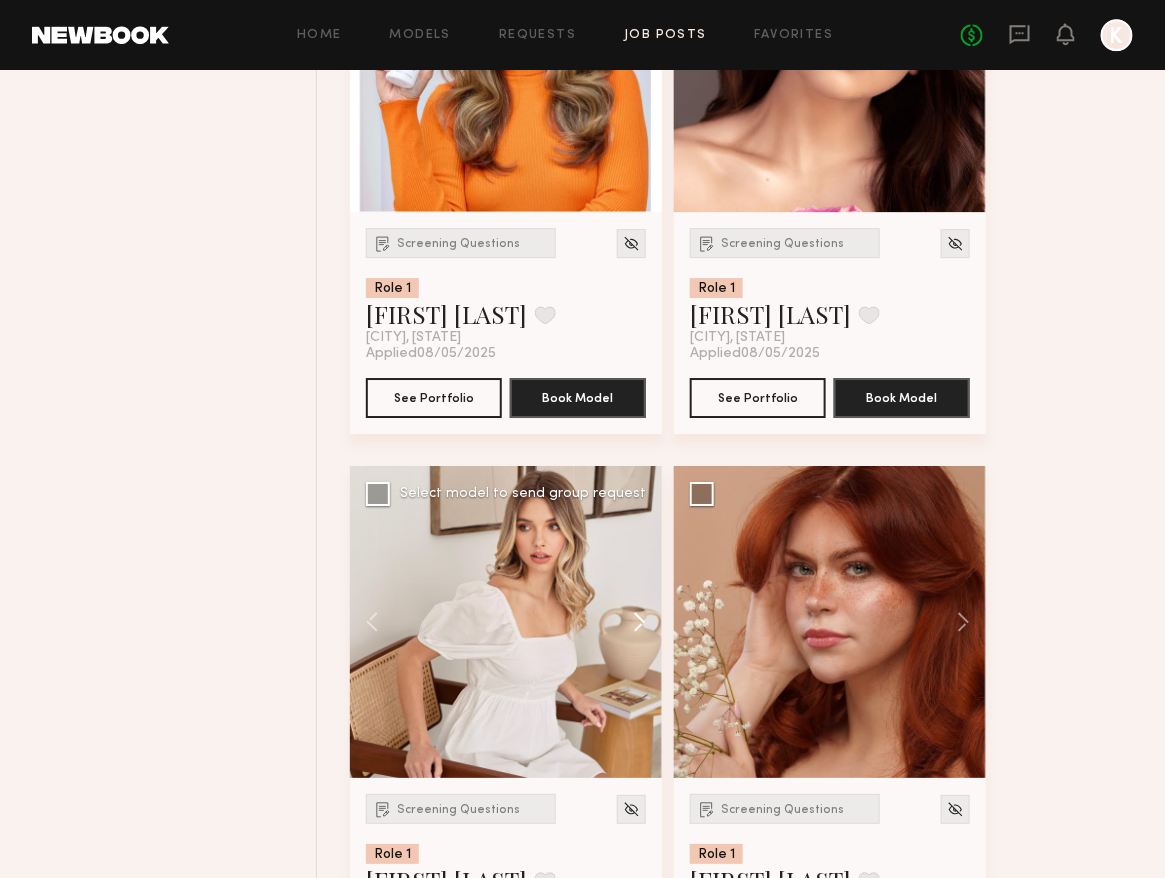 click 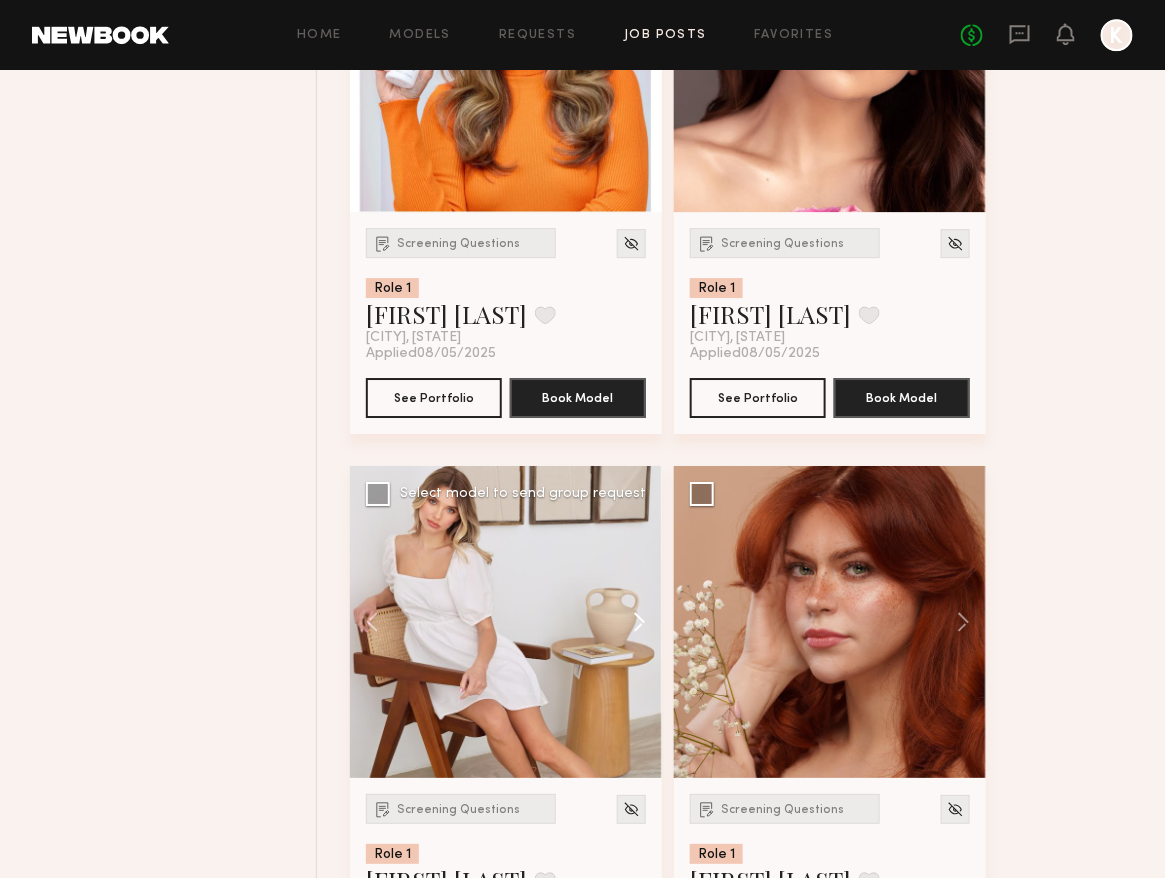 click 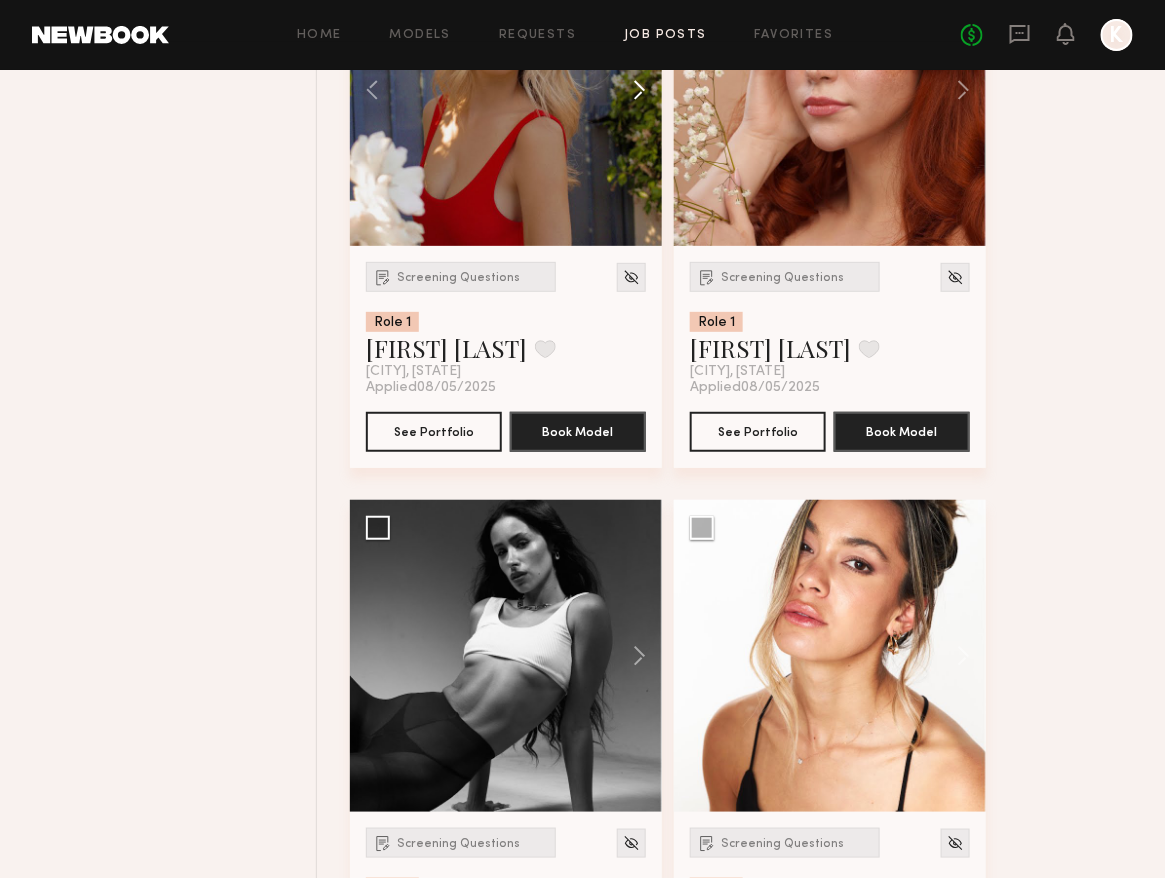 scroll, scrollTop: 10881, scrollLeft: 0, axis: vertical 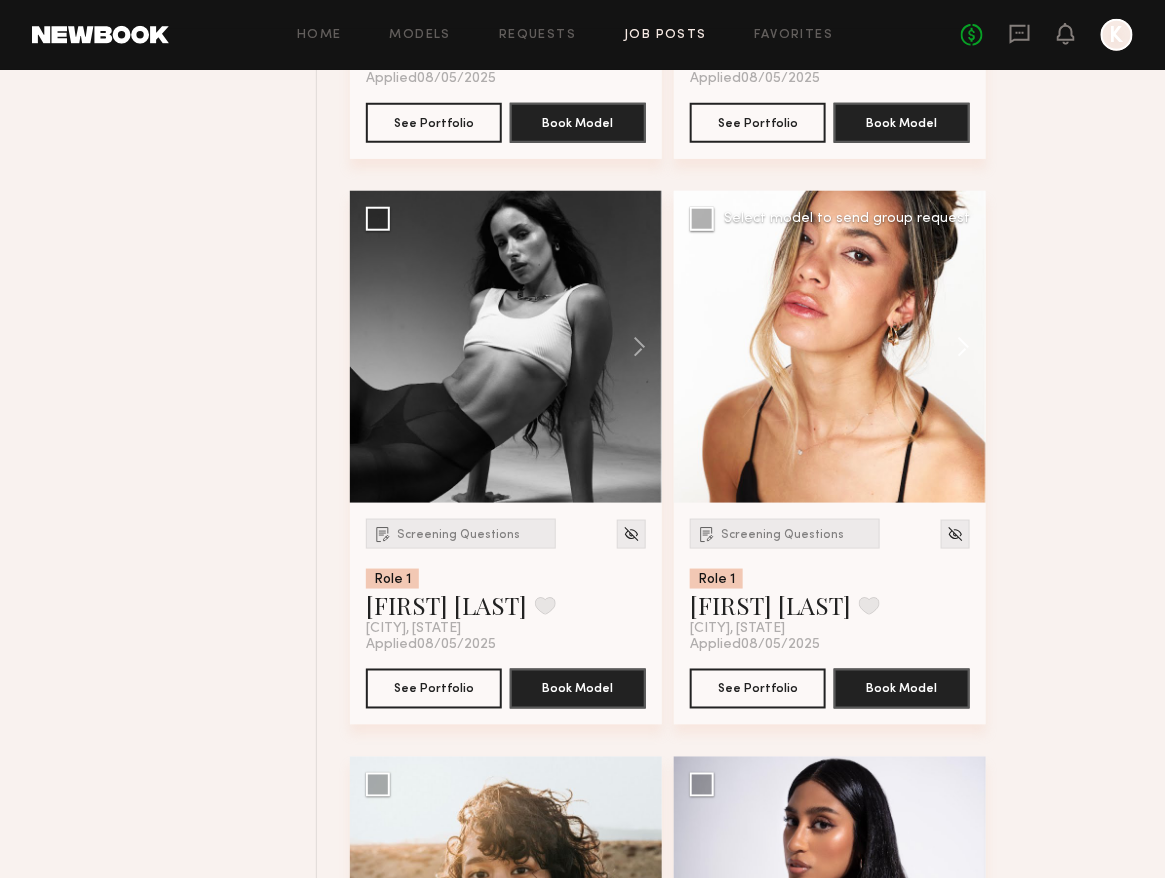 click 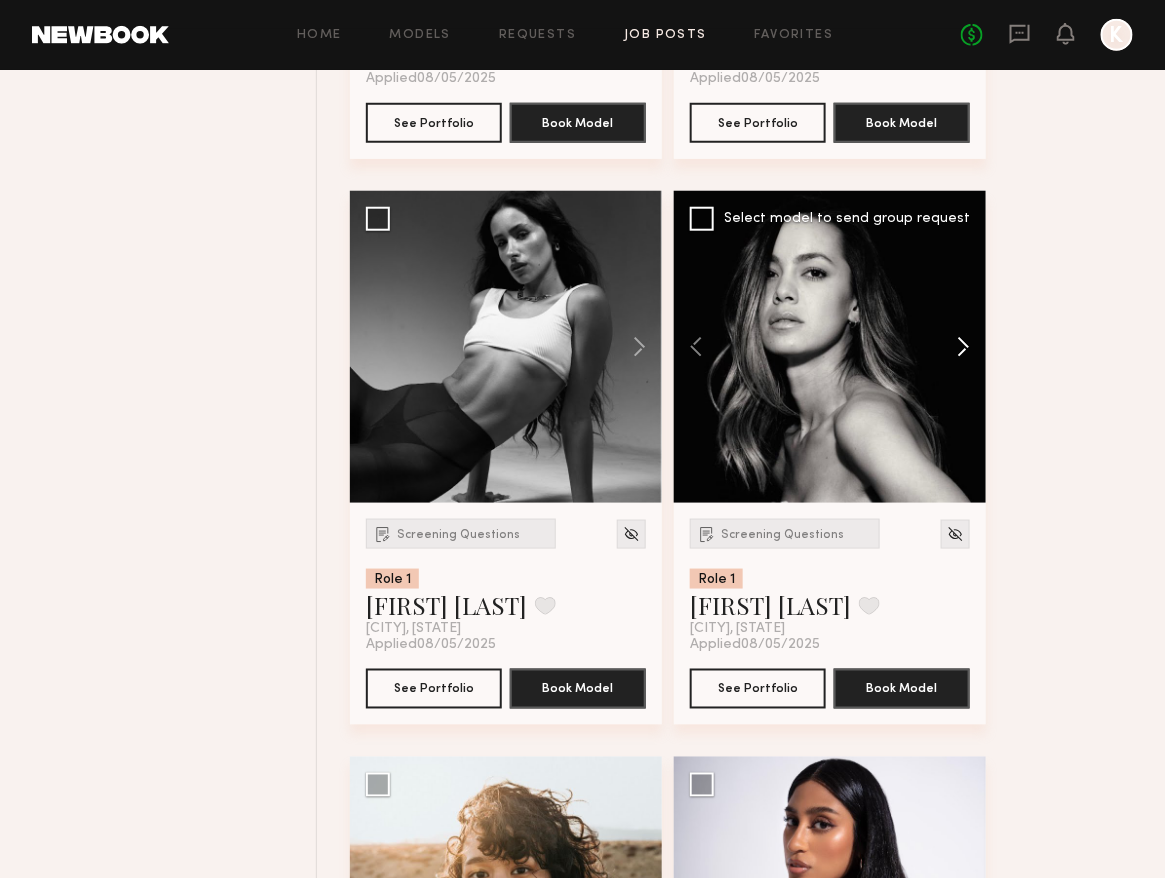 click 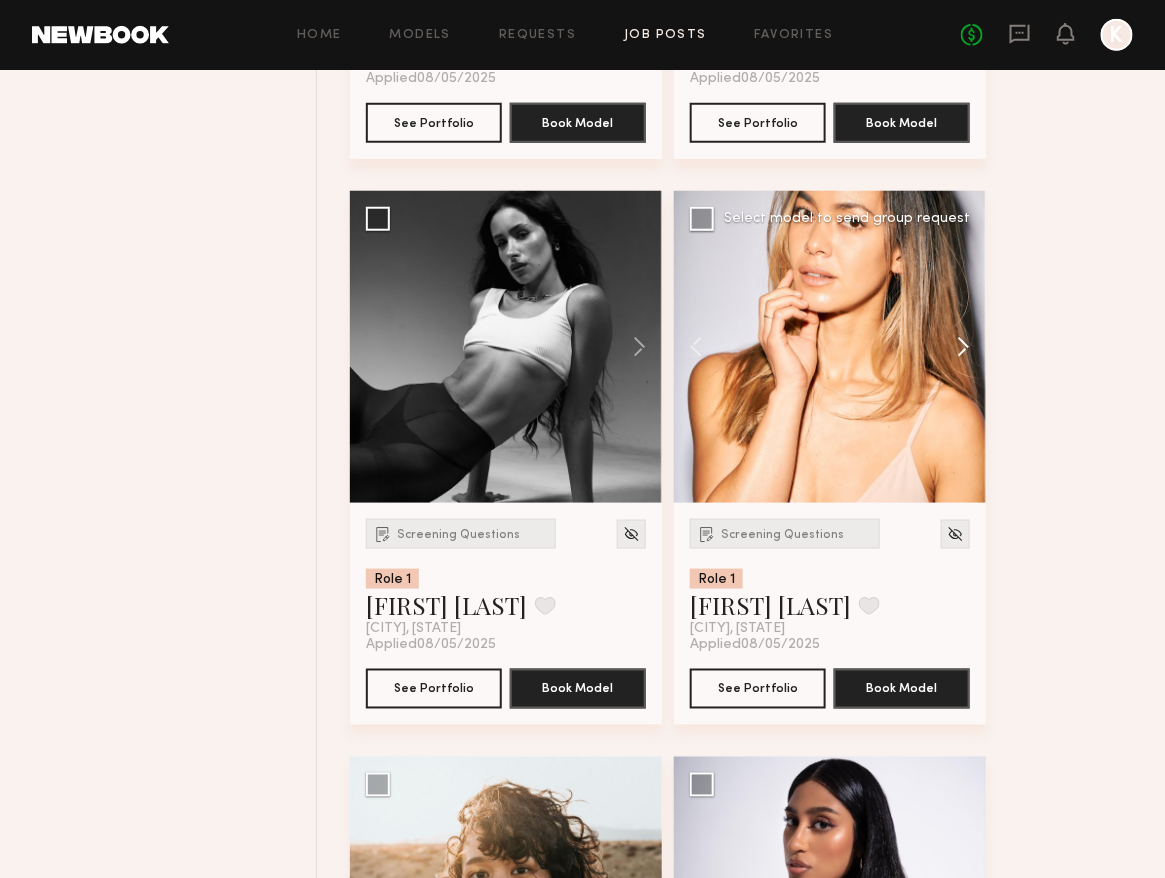 click 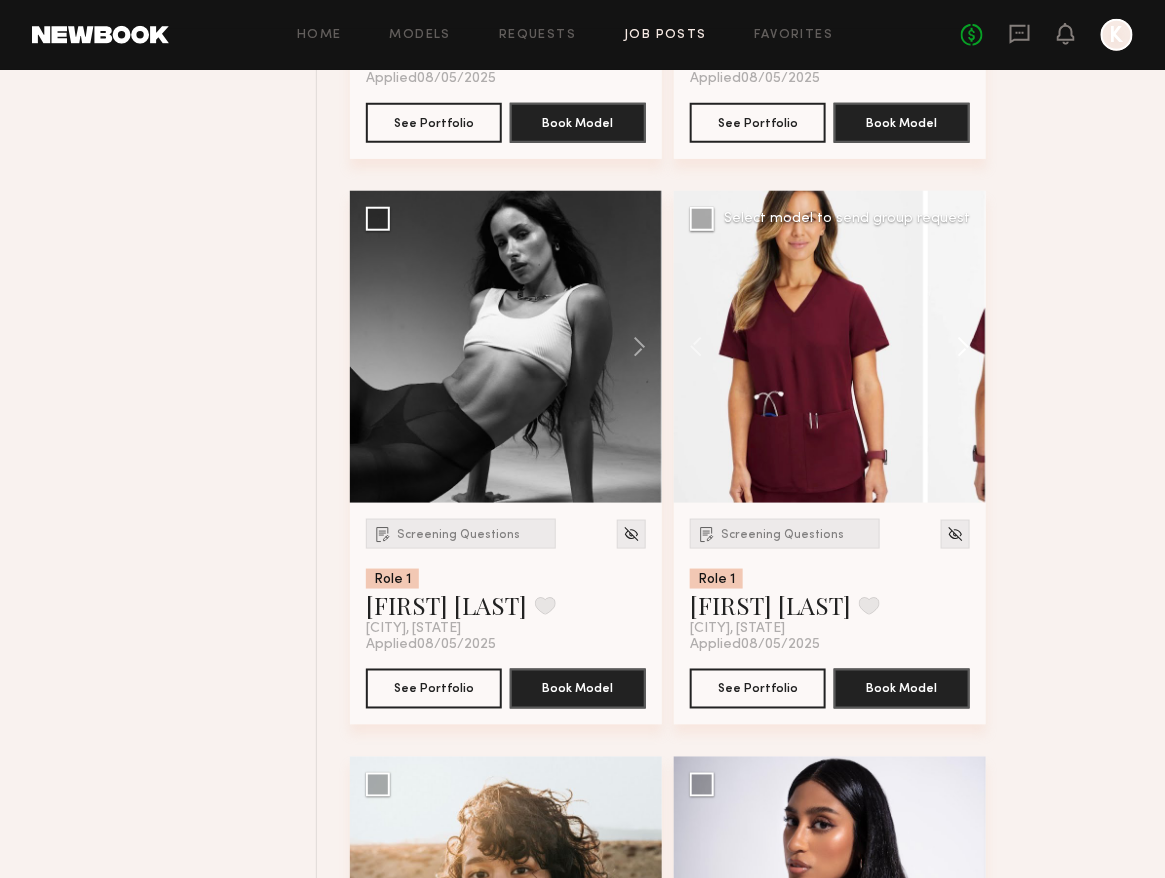 click 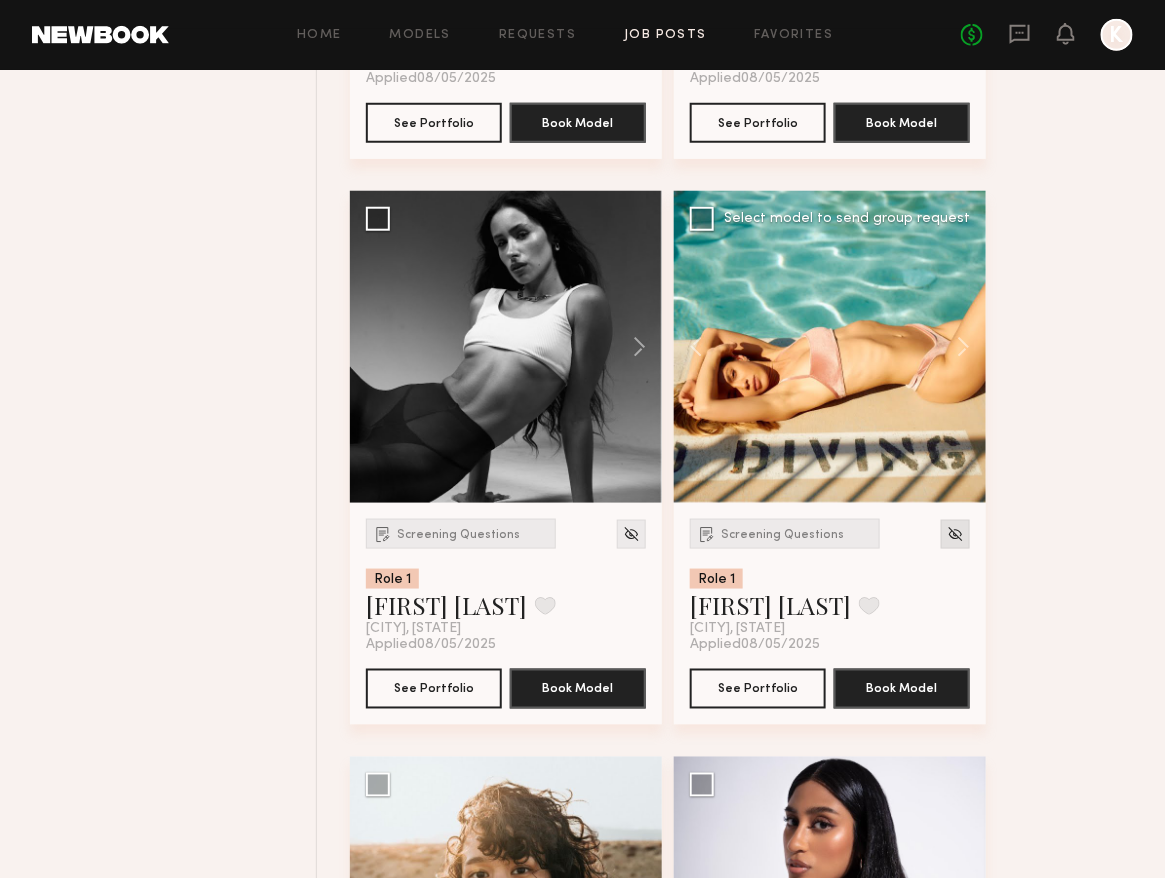 click 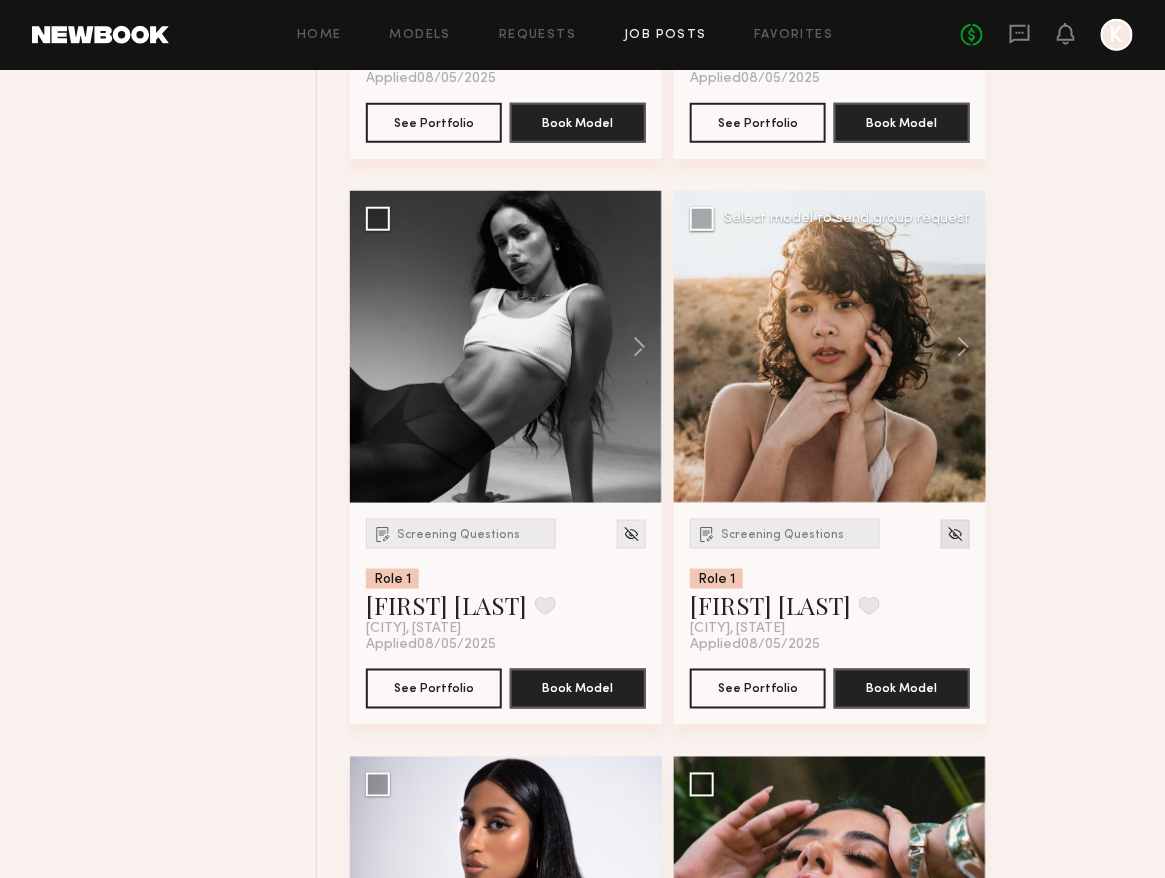 click 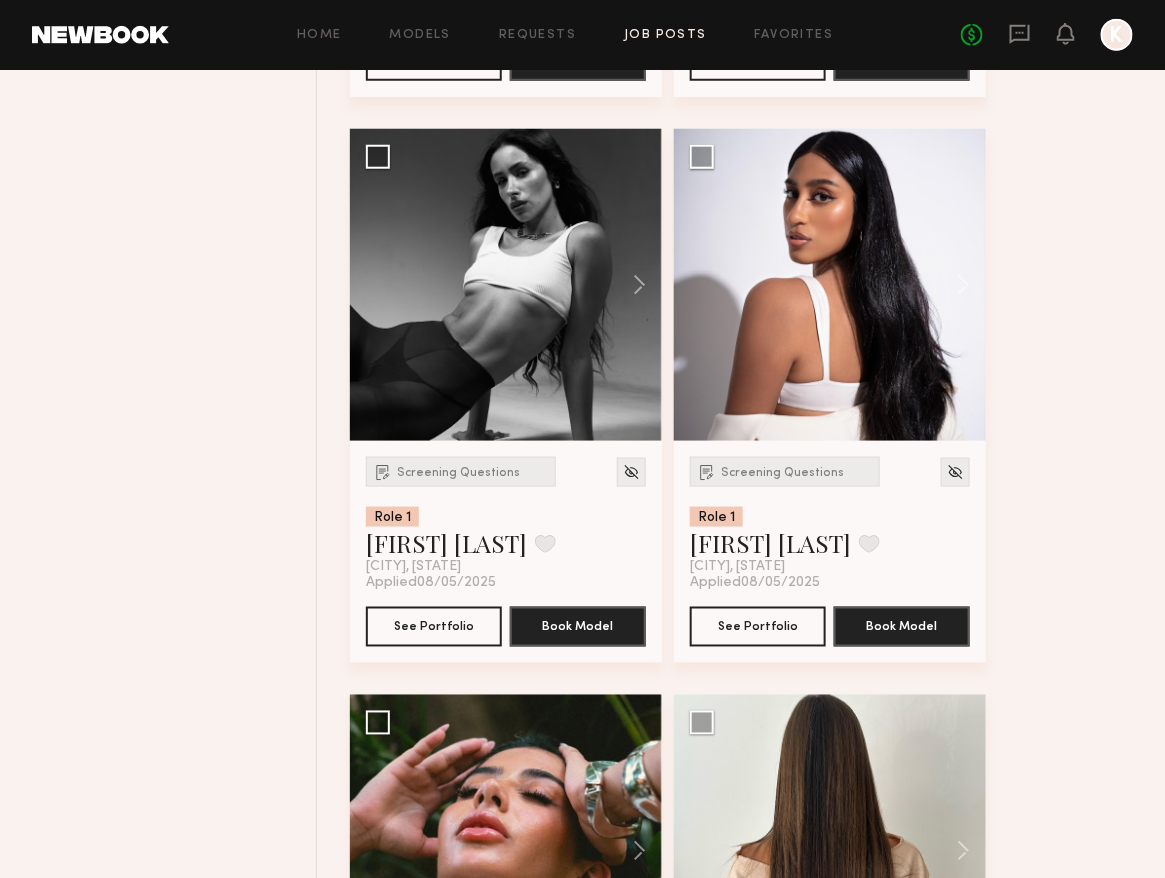 scroll, scrollTop: 10918, scrollLeft: 0, axis: vertical 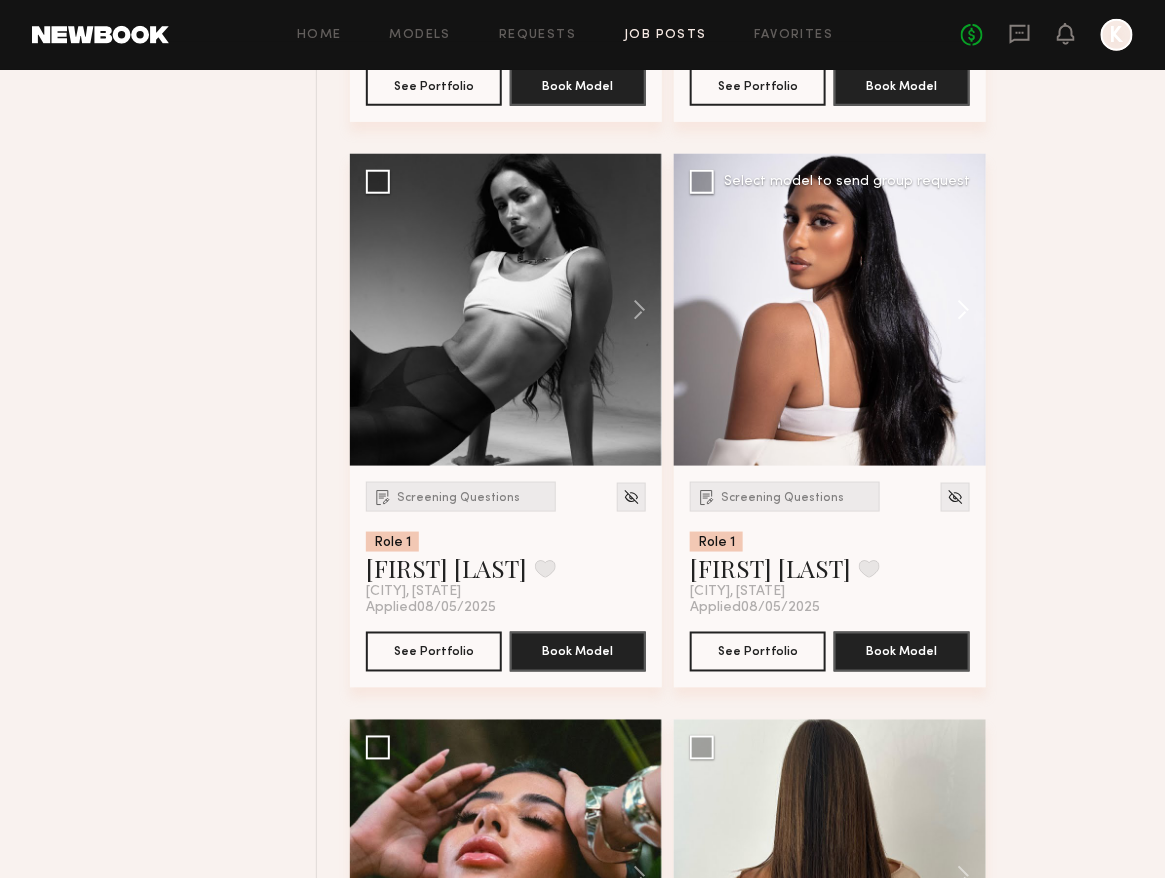 click 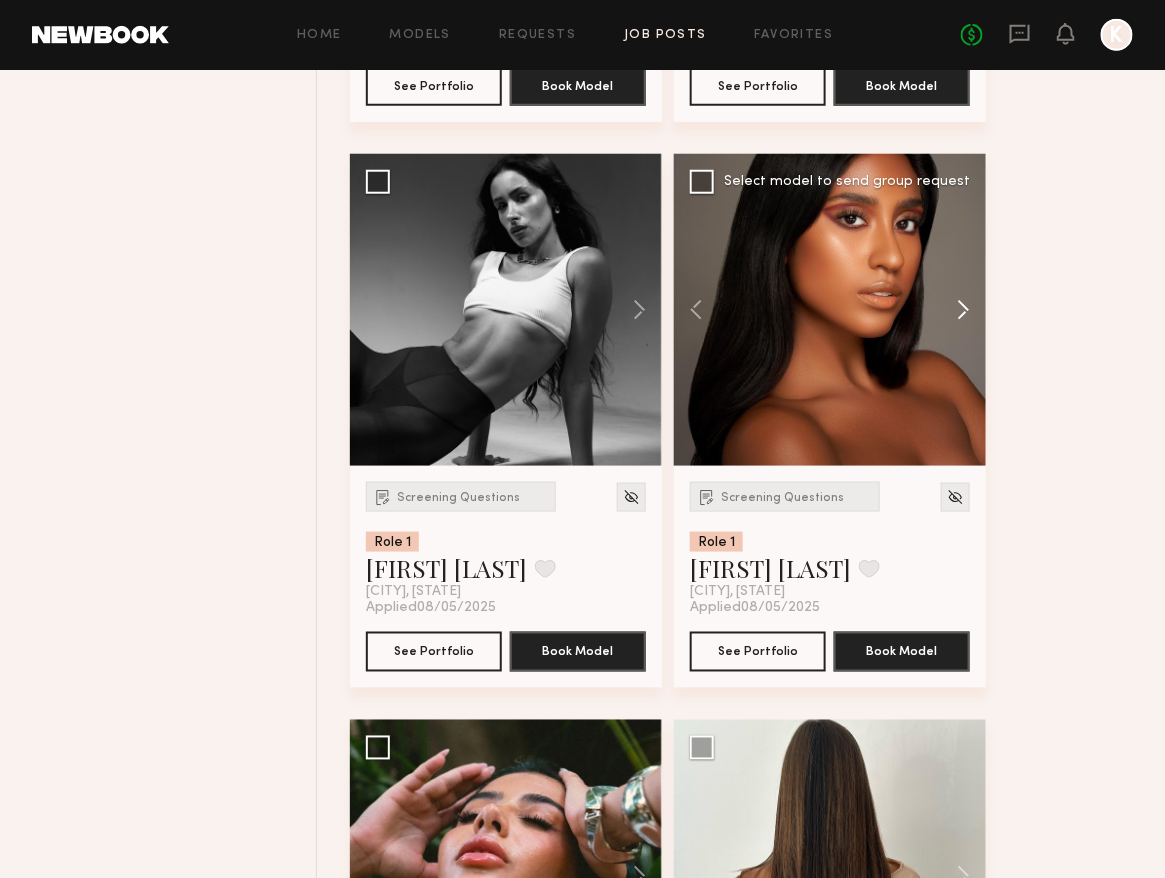 click 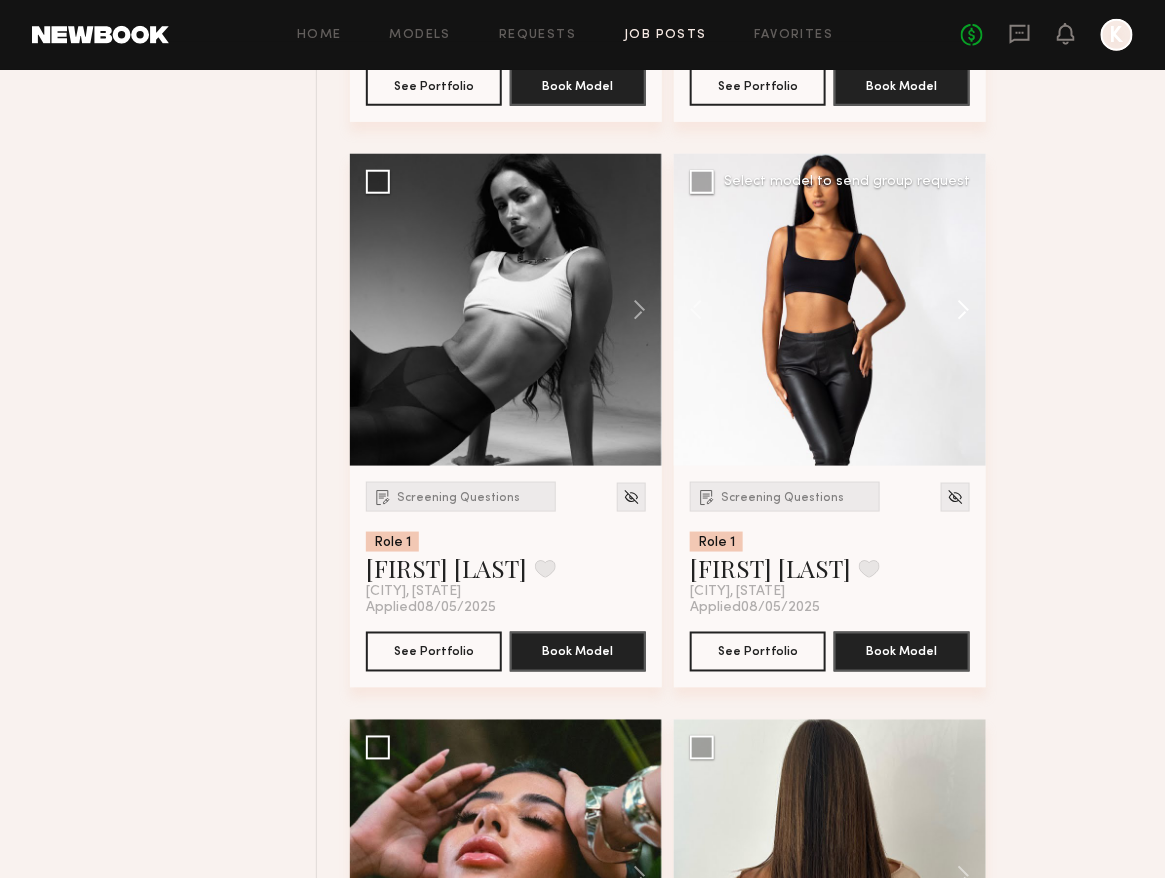 click 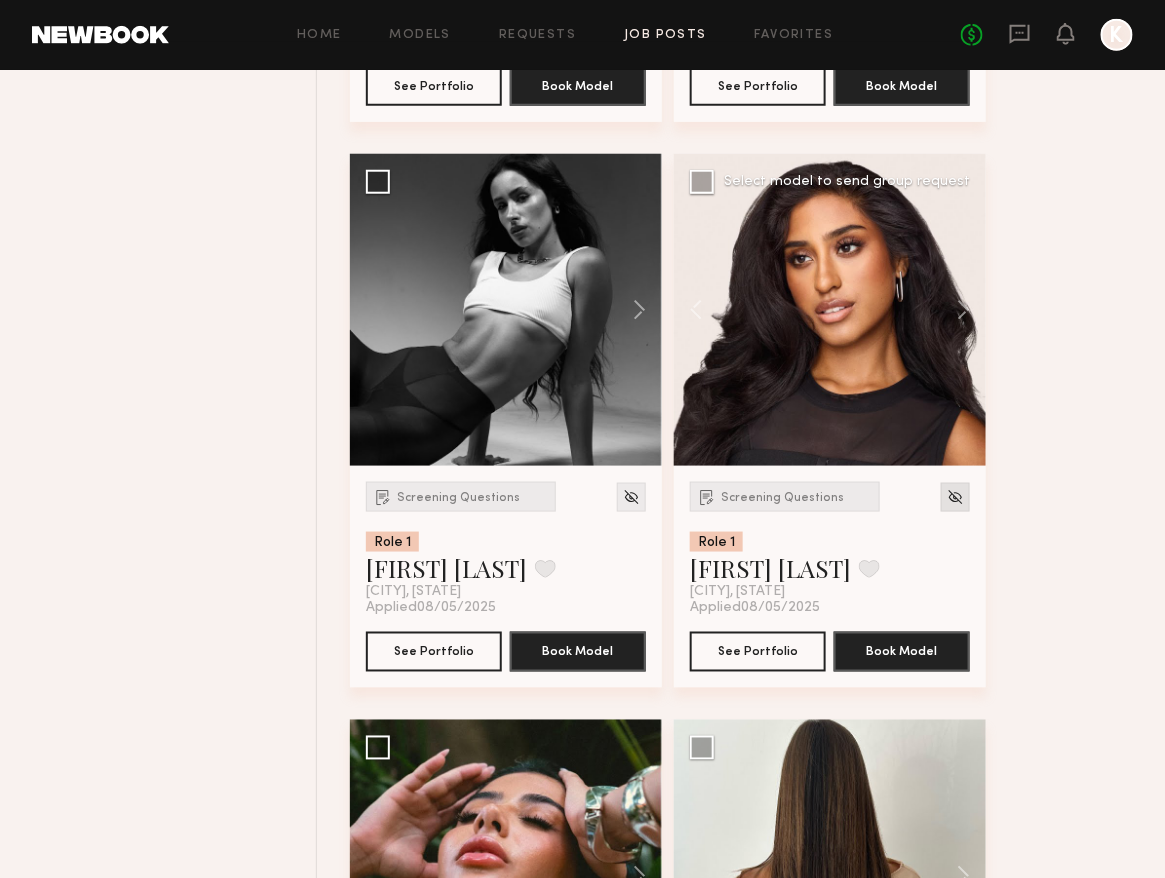click 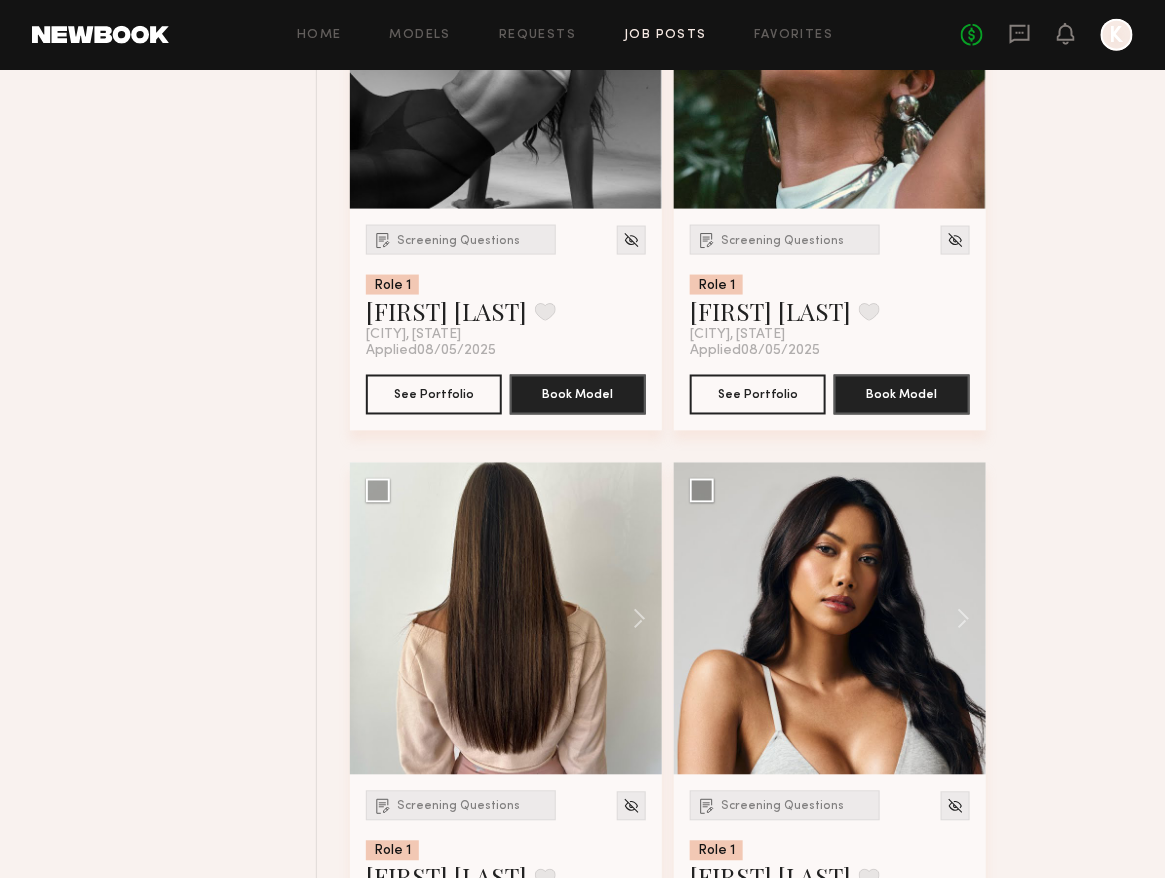 scroll, scrollTop: 11182, scrollLeft: 0, axis: vertical 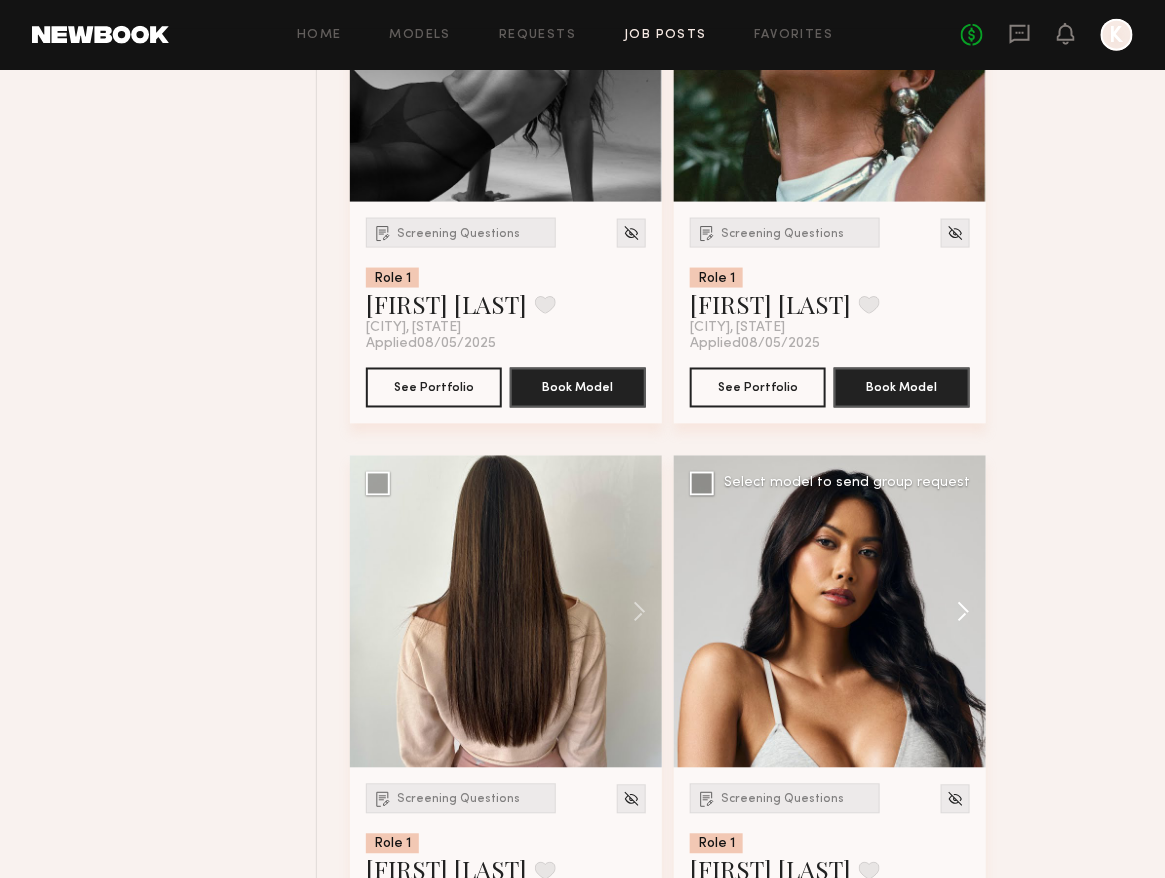 click 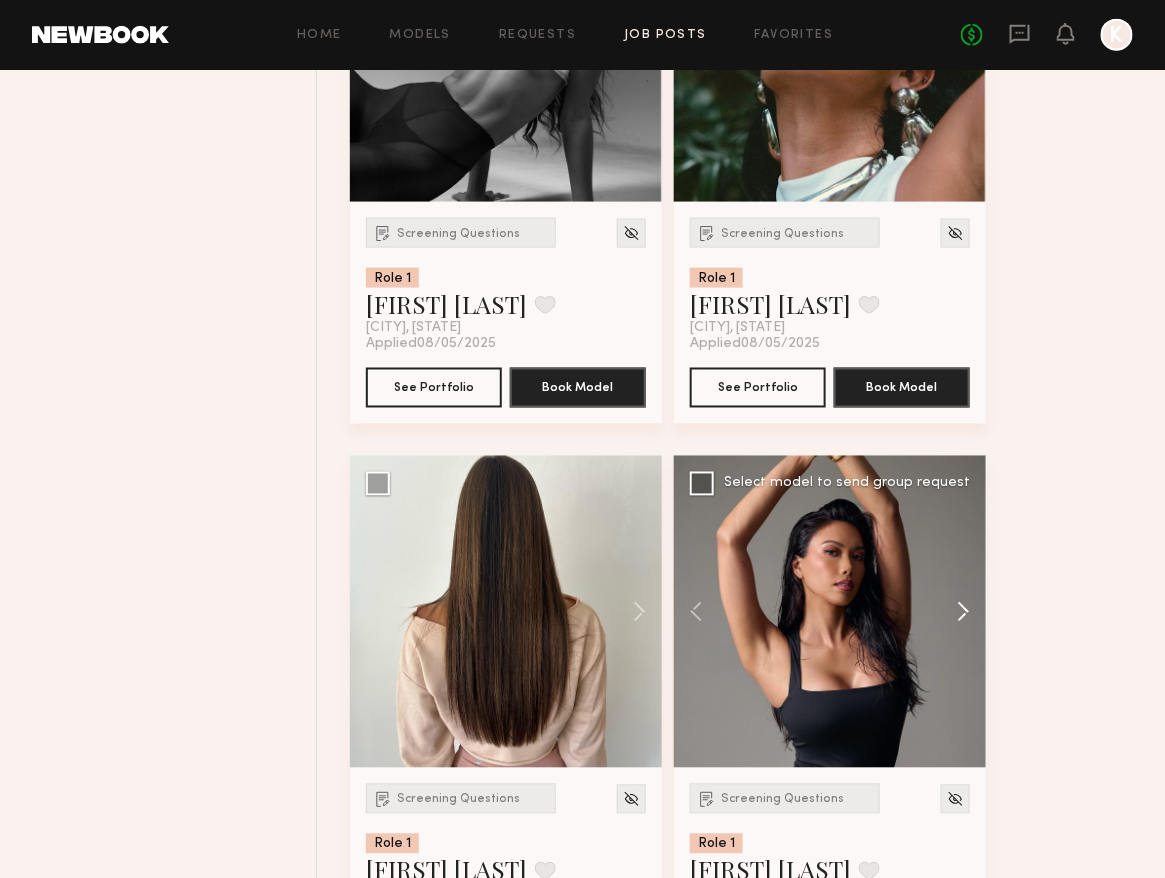 click 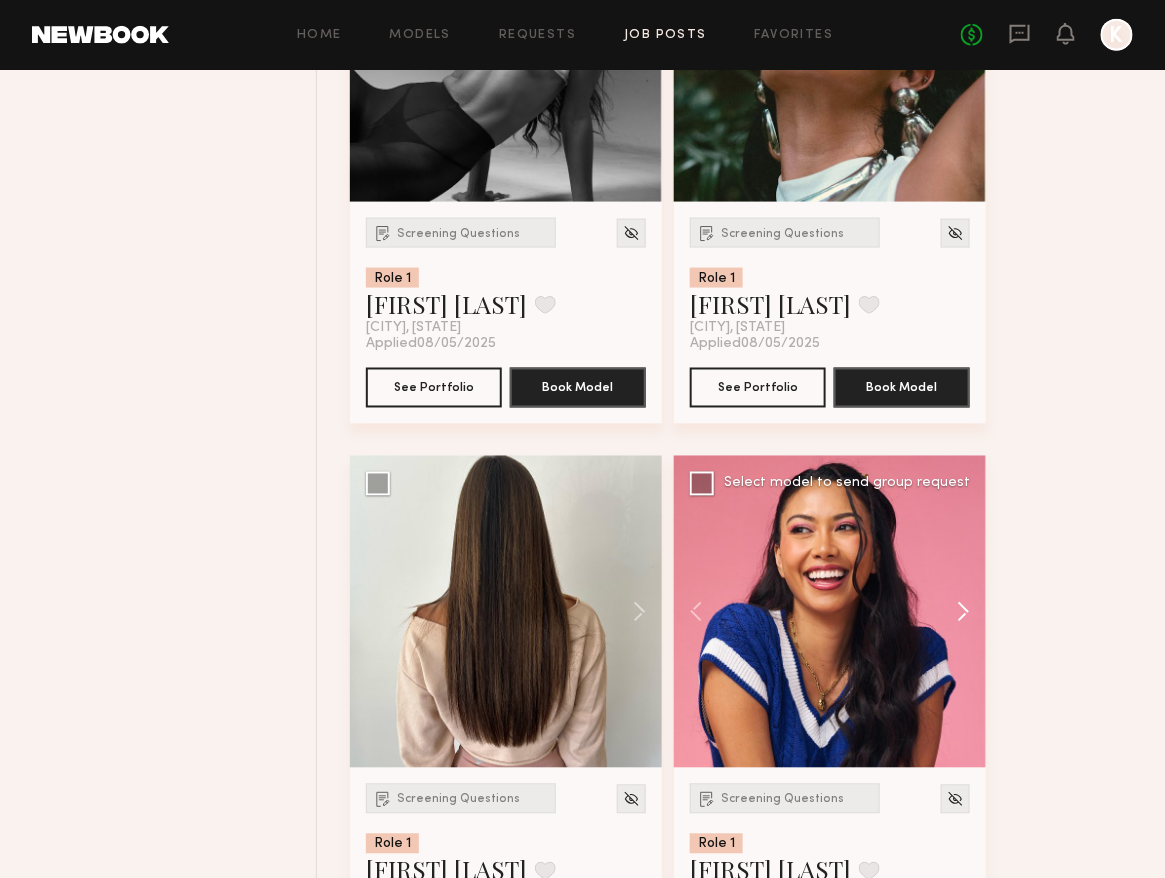 click 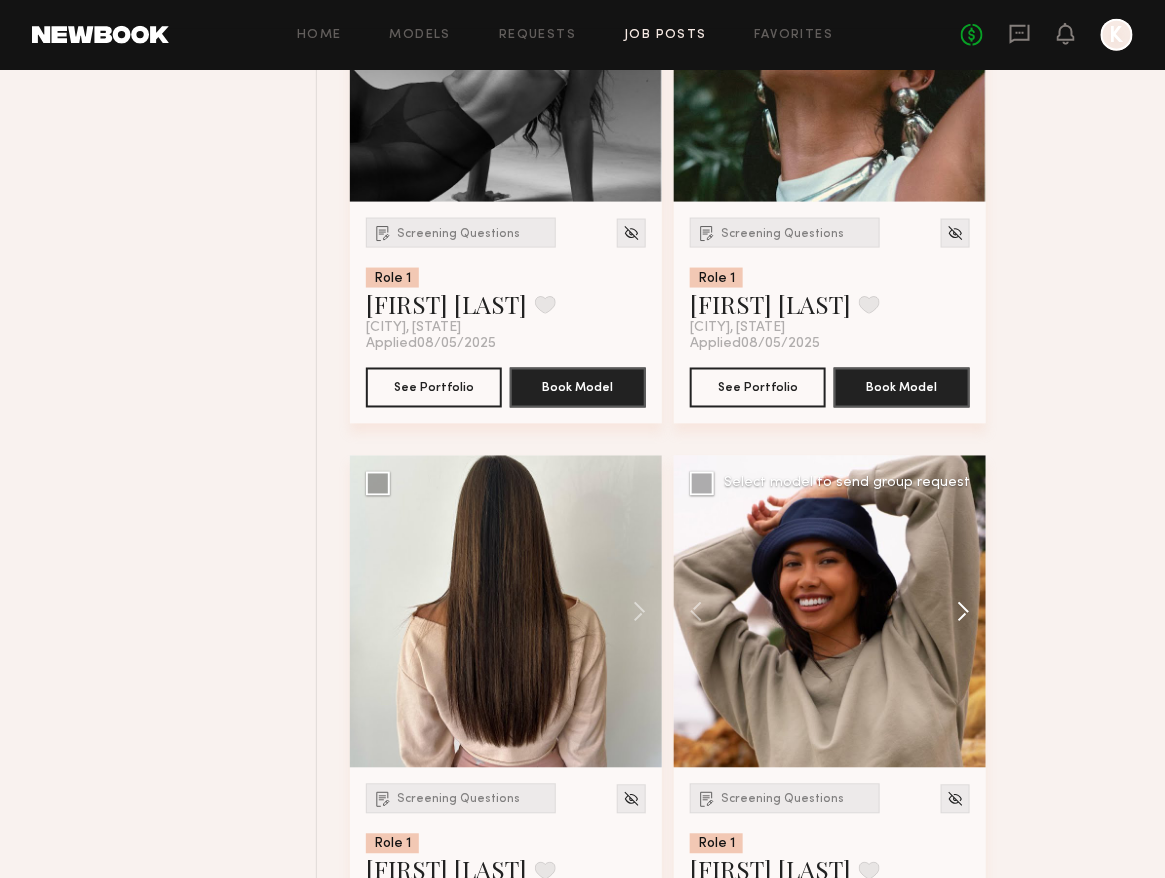 click 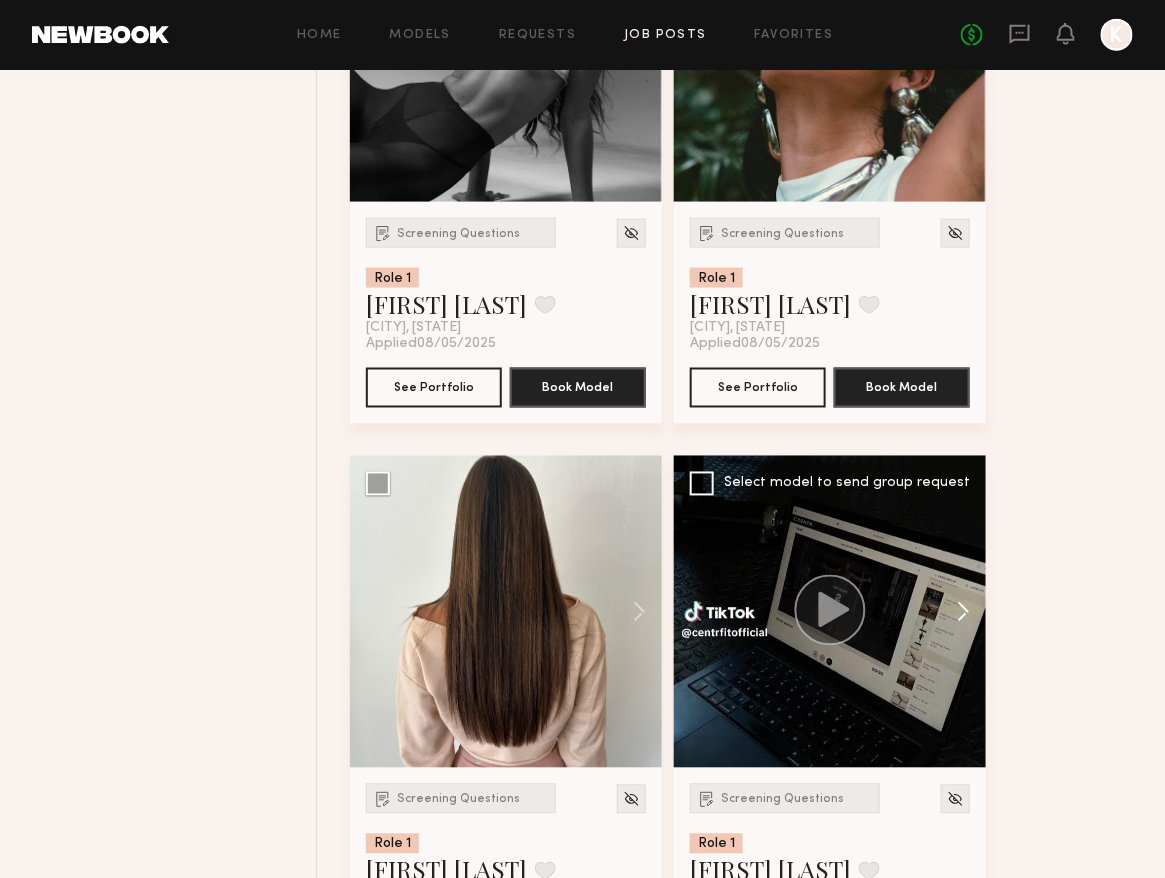 click 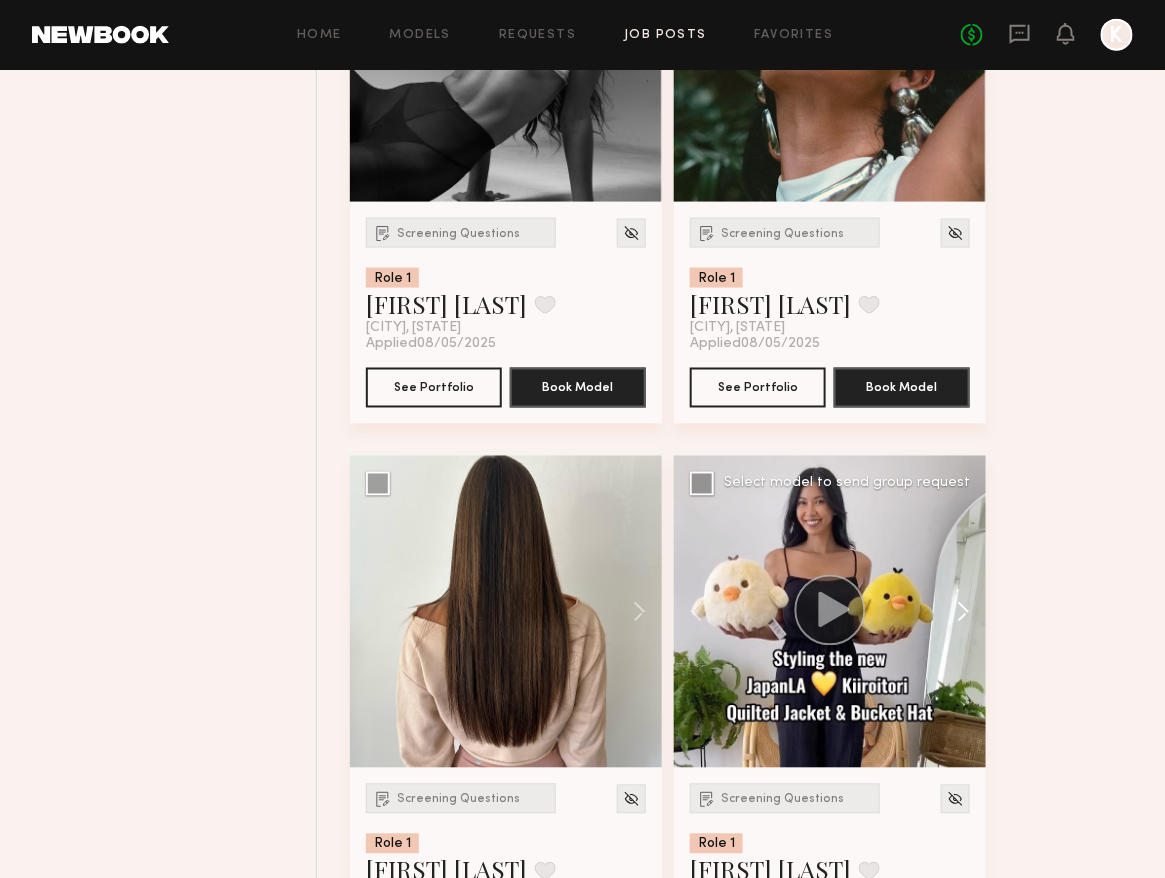 click 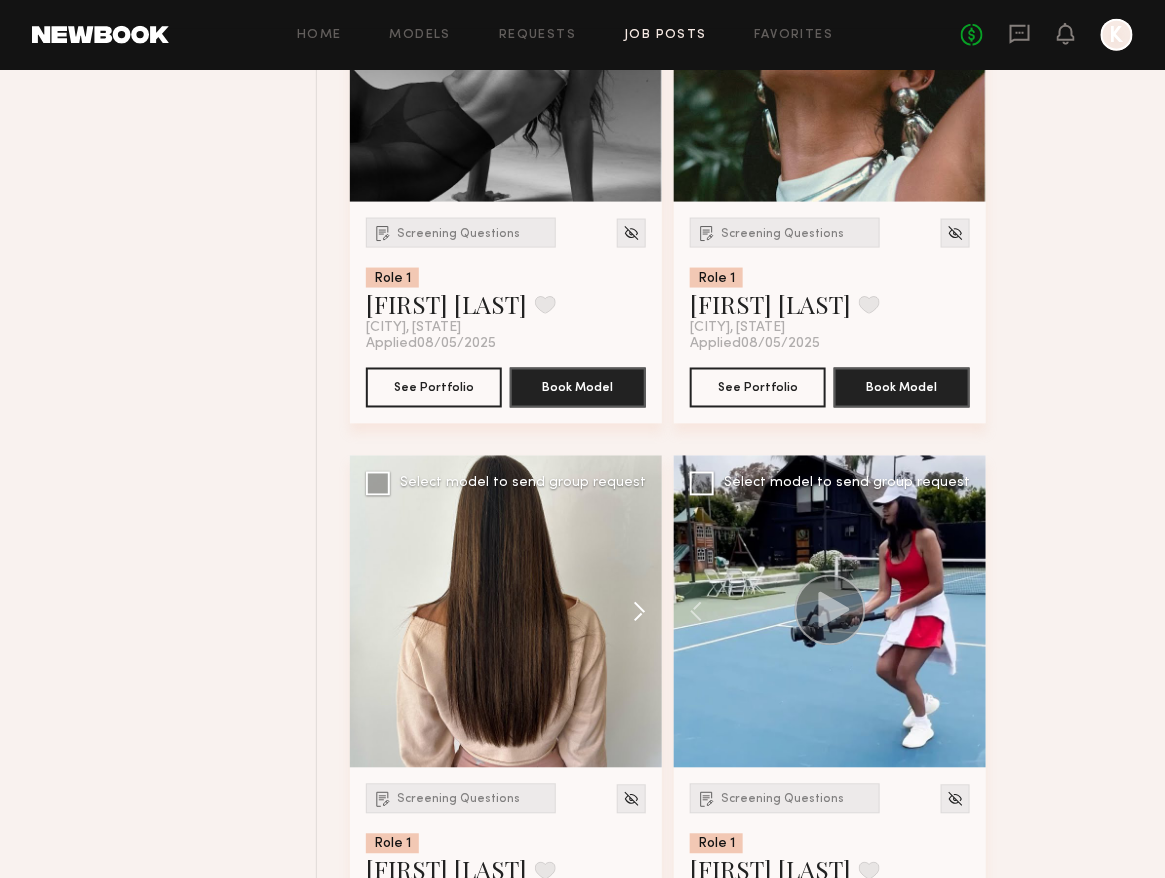 click 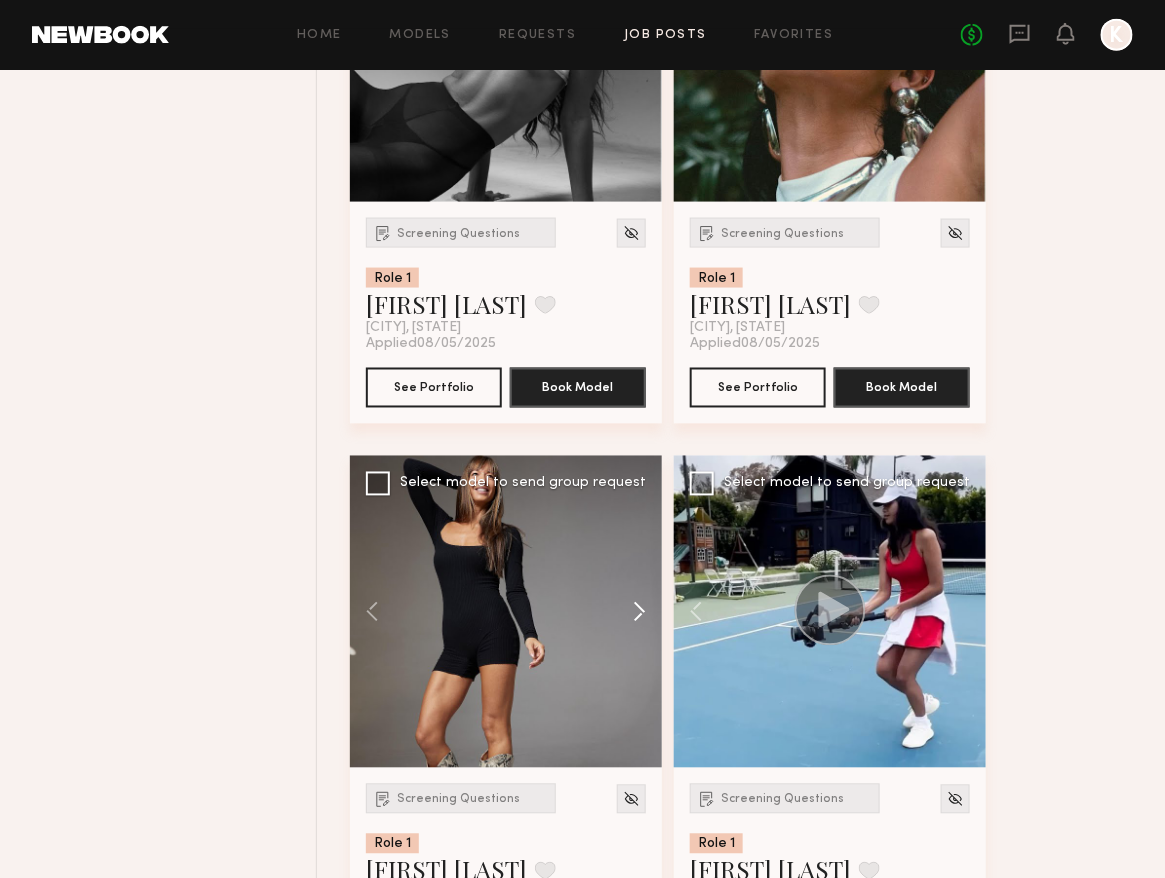 click 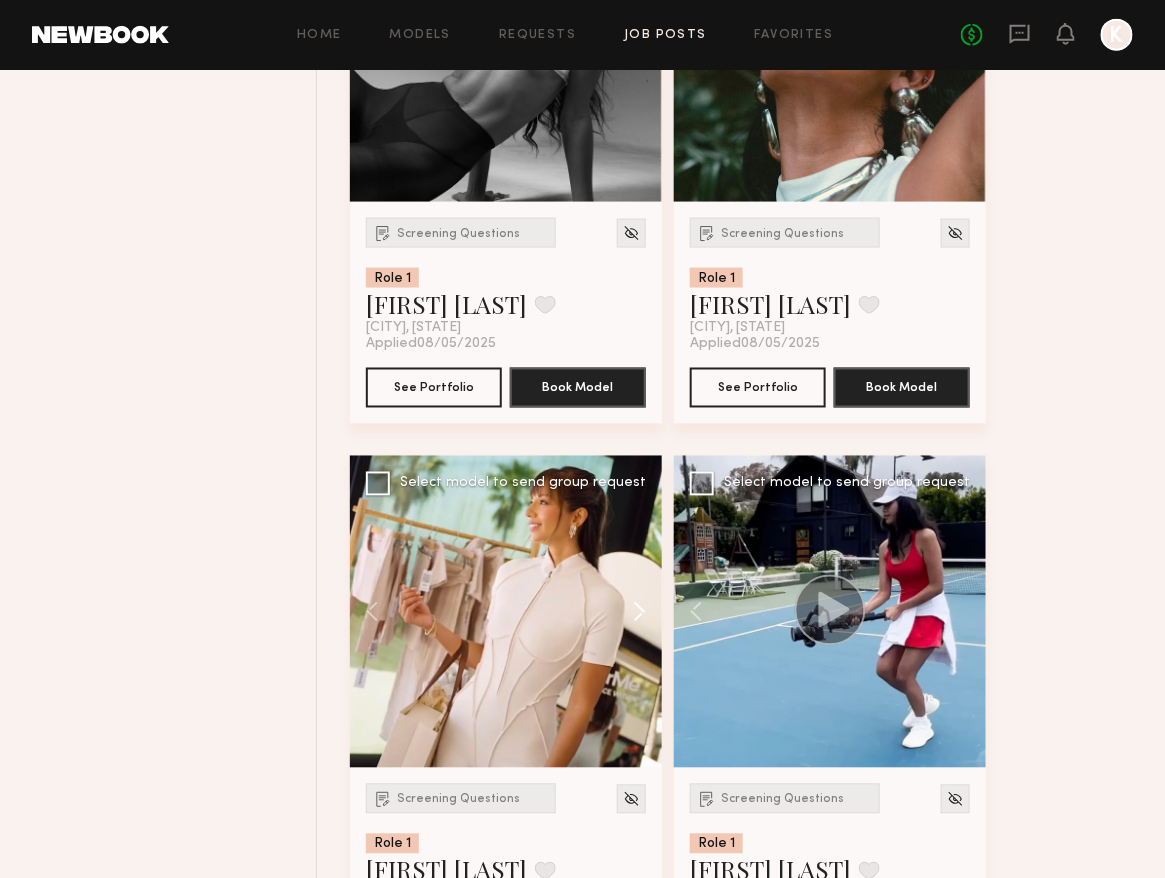 click 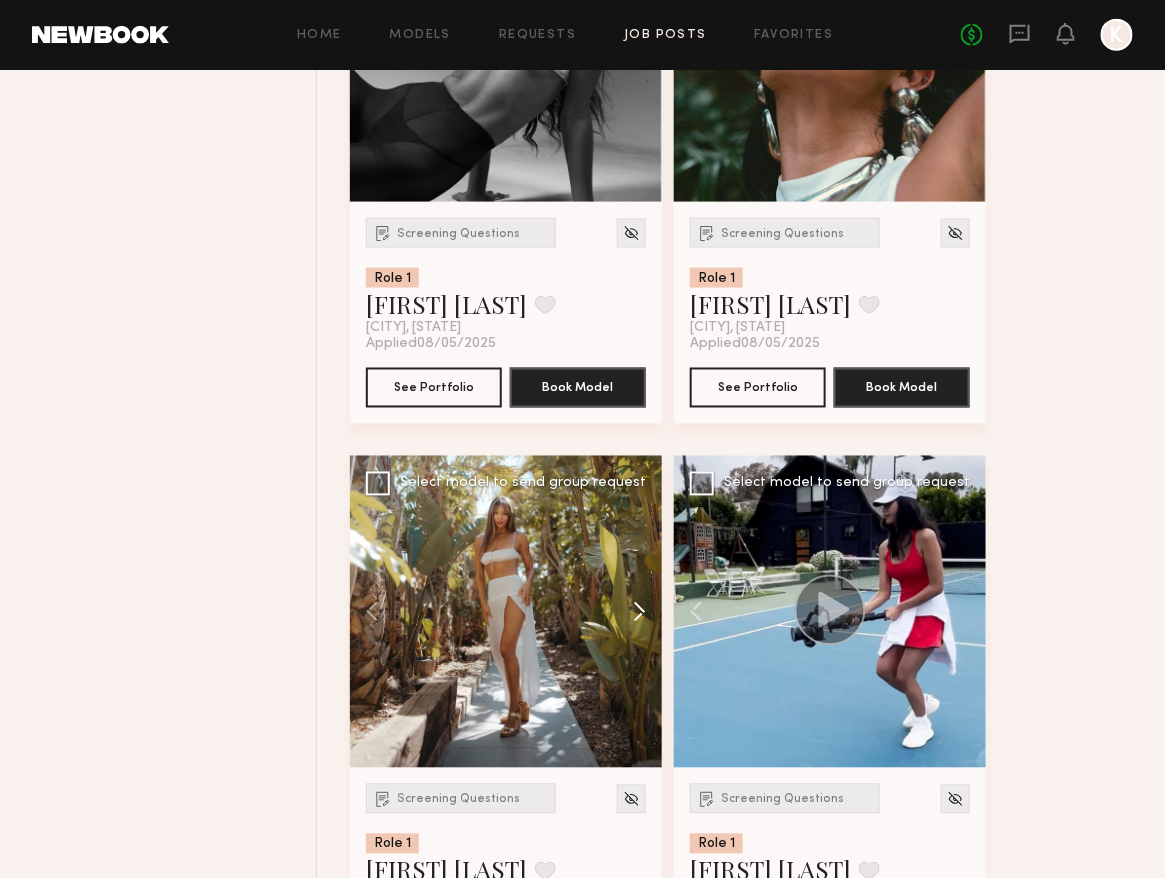 click 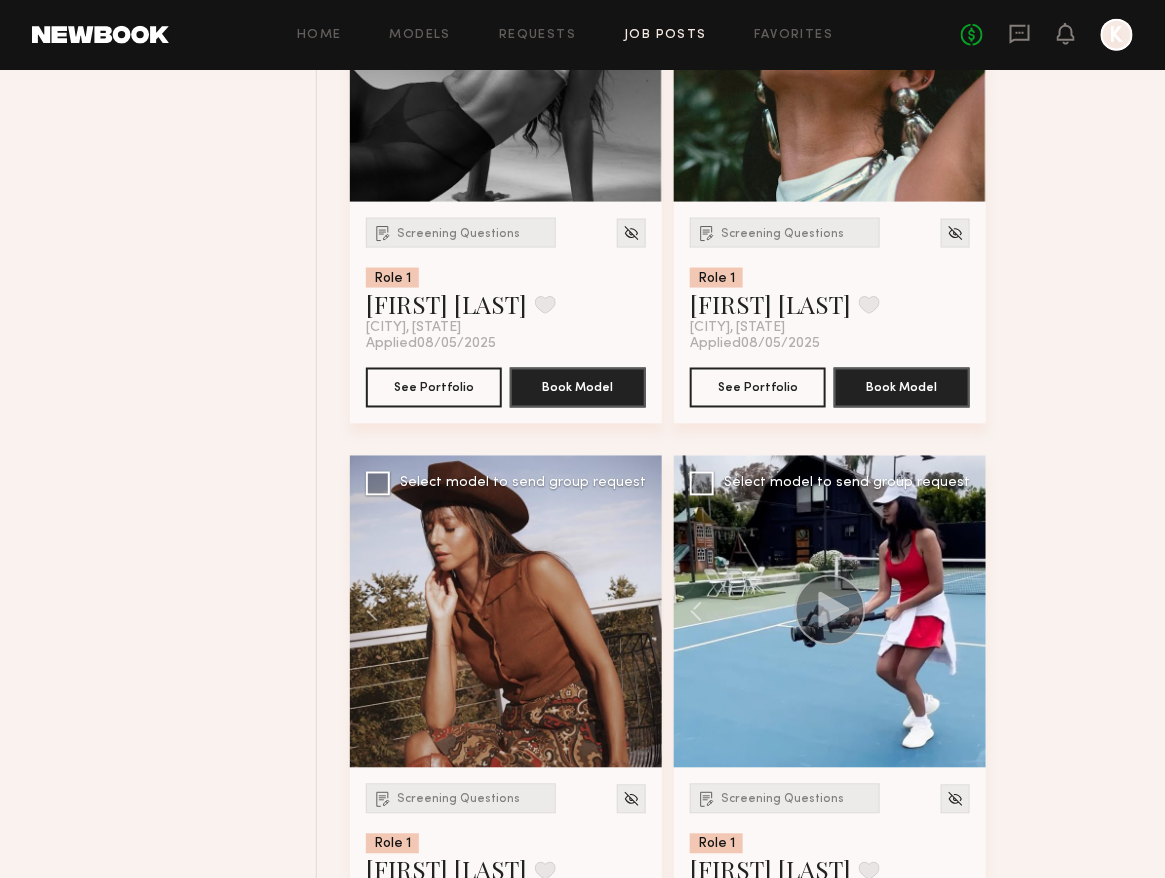 click 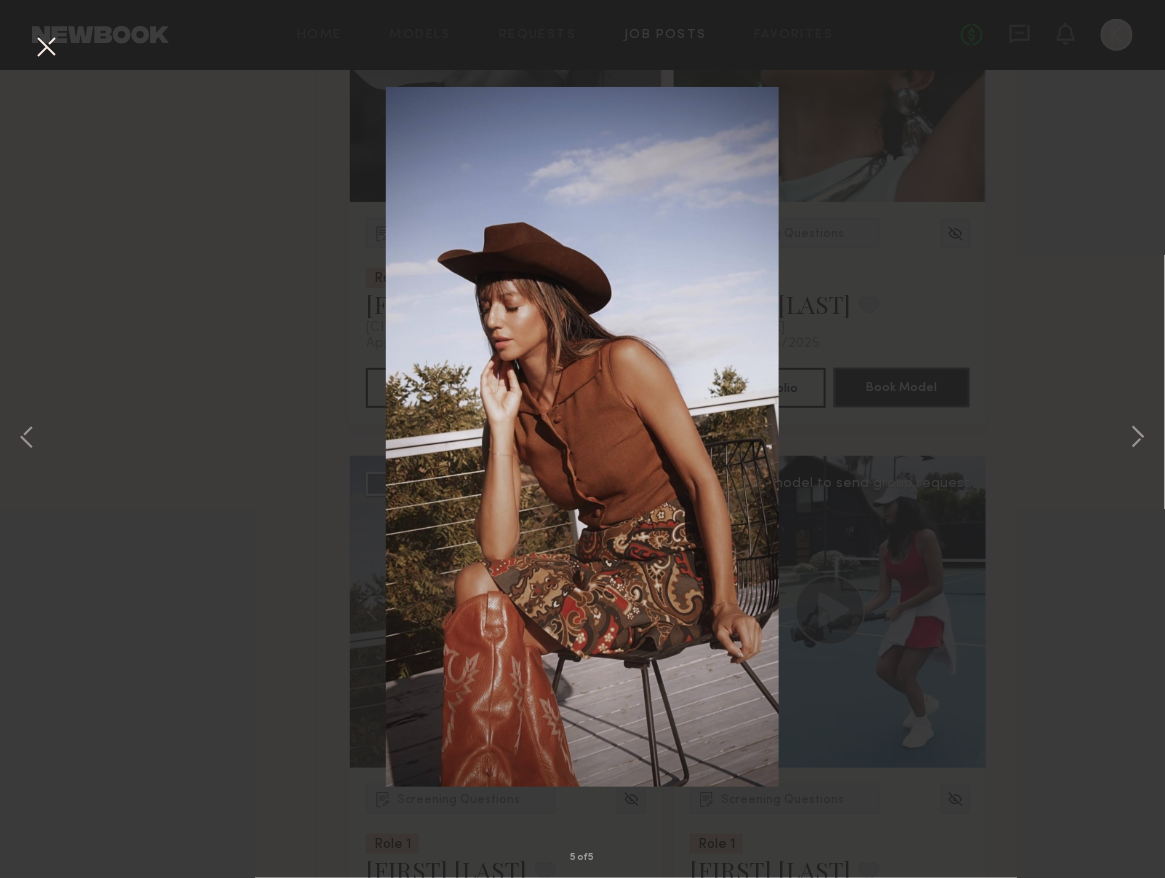 click on "5  of  5" at bounding box center (582, 439) 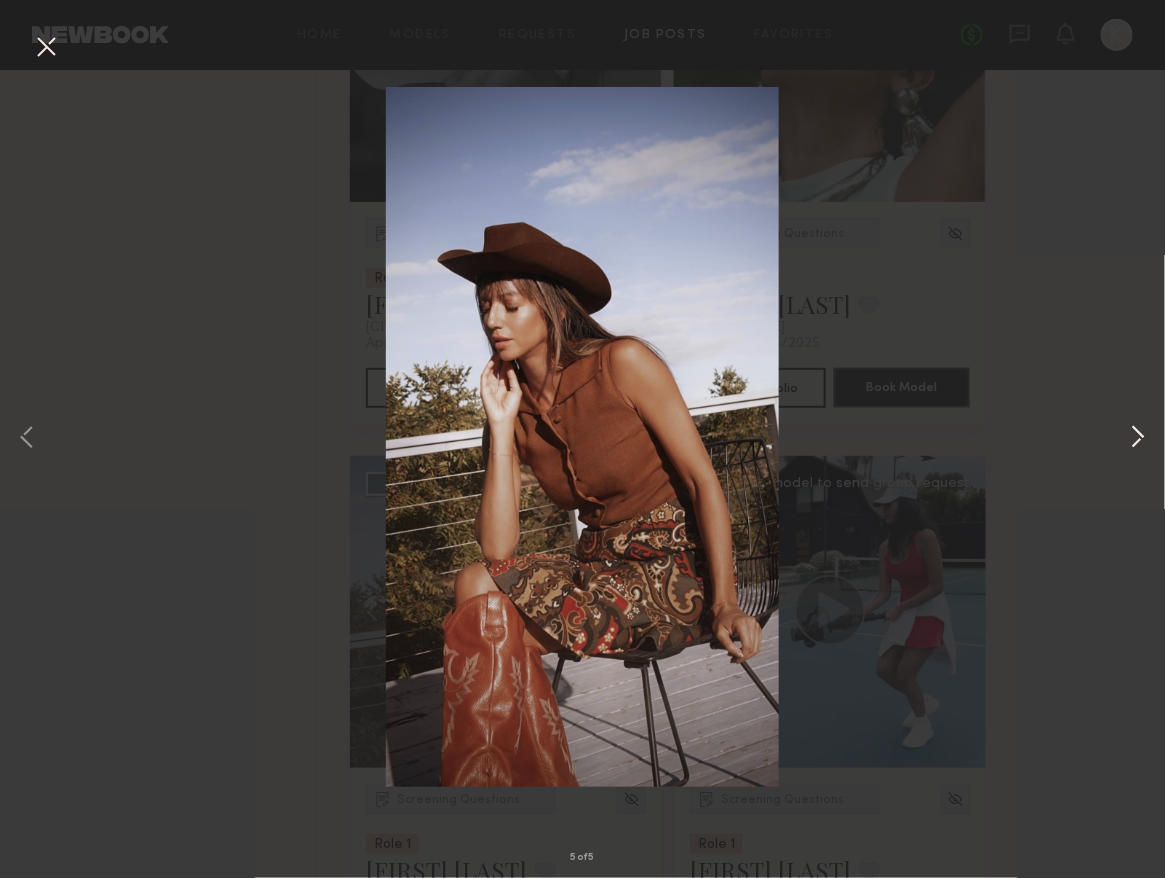 click at bounding box center [1138, 439] 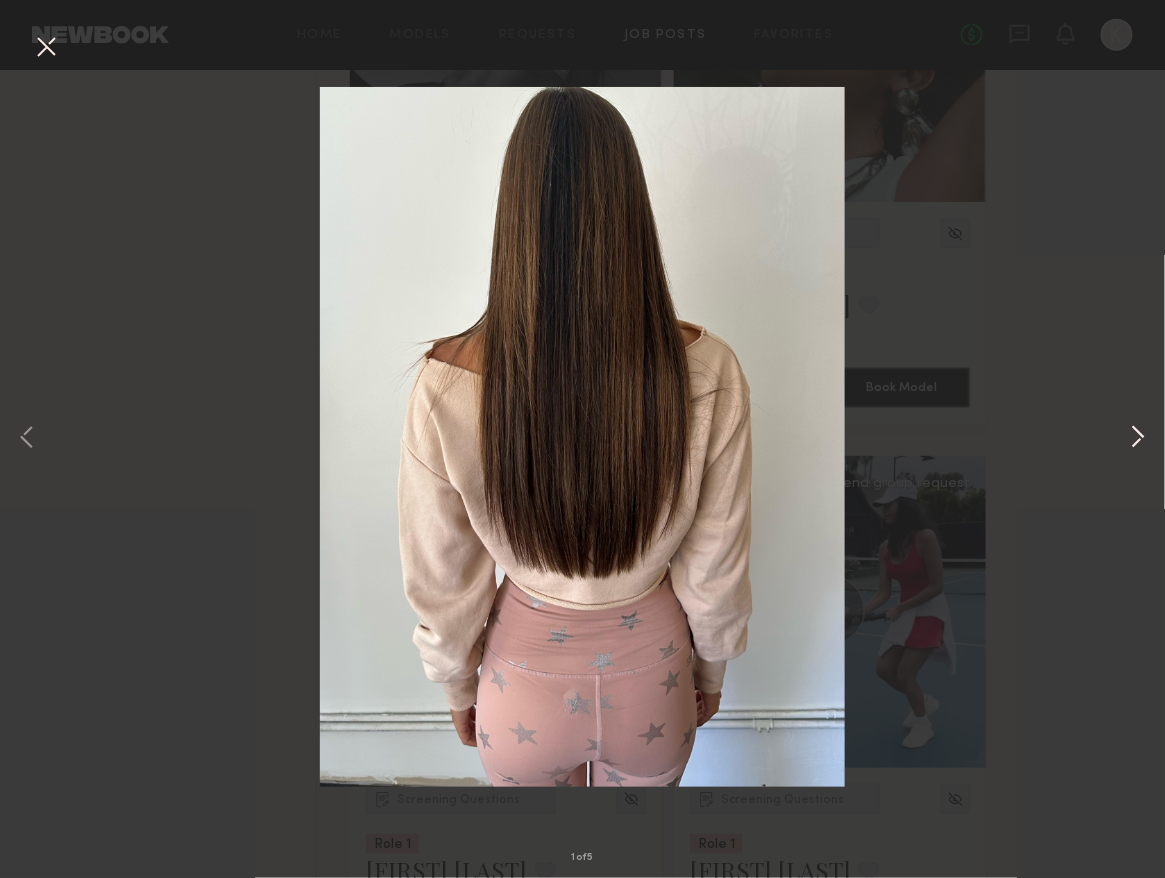 click at bounding box center (1138, 439) 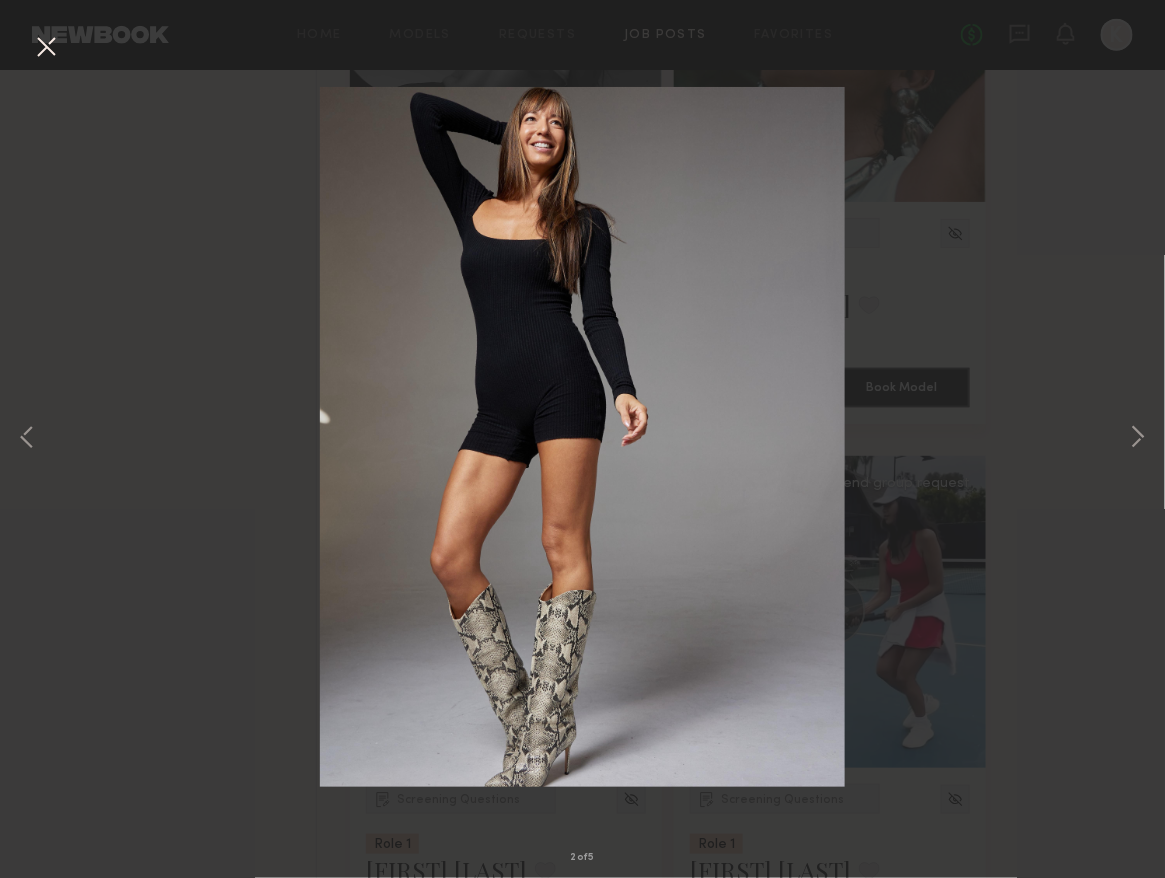 click at bounding box center [46, 48] 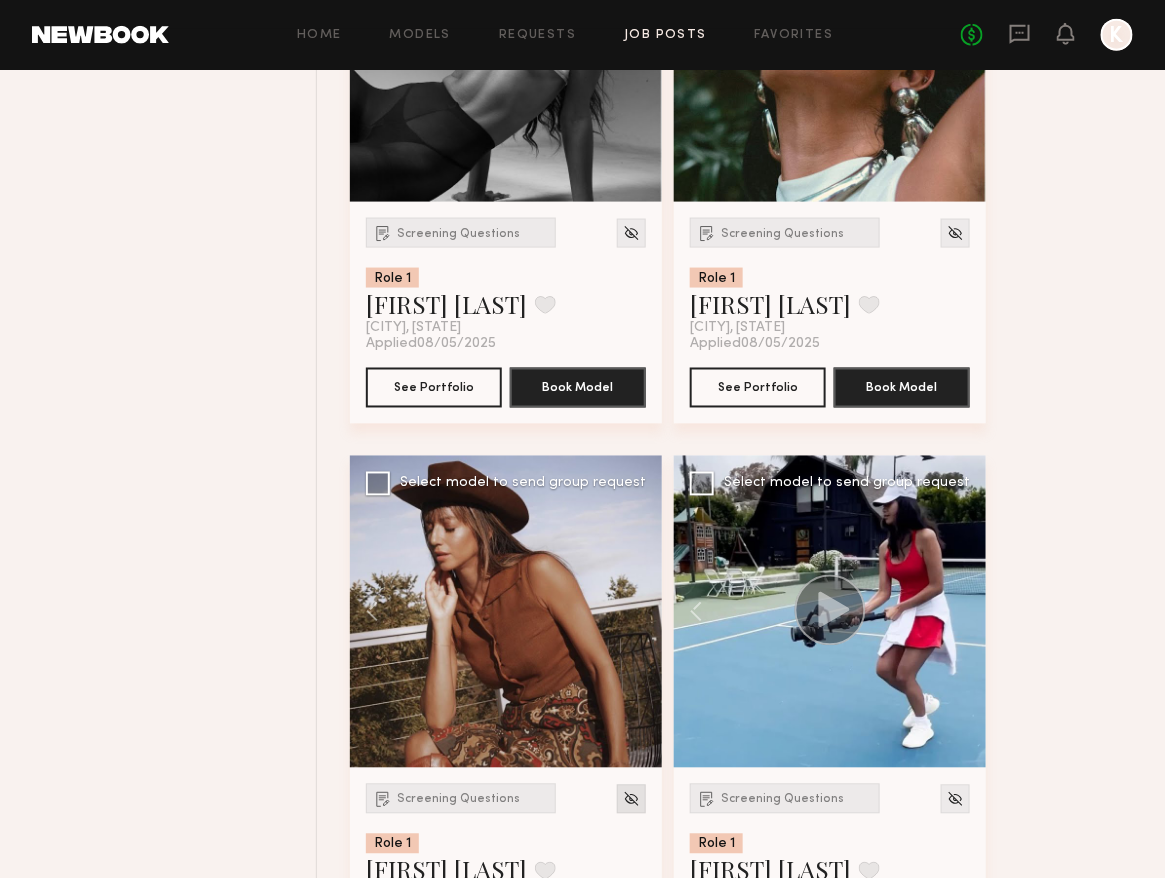 click 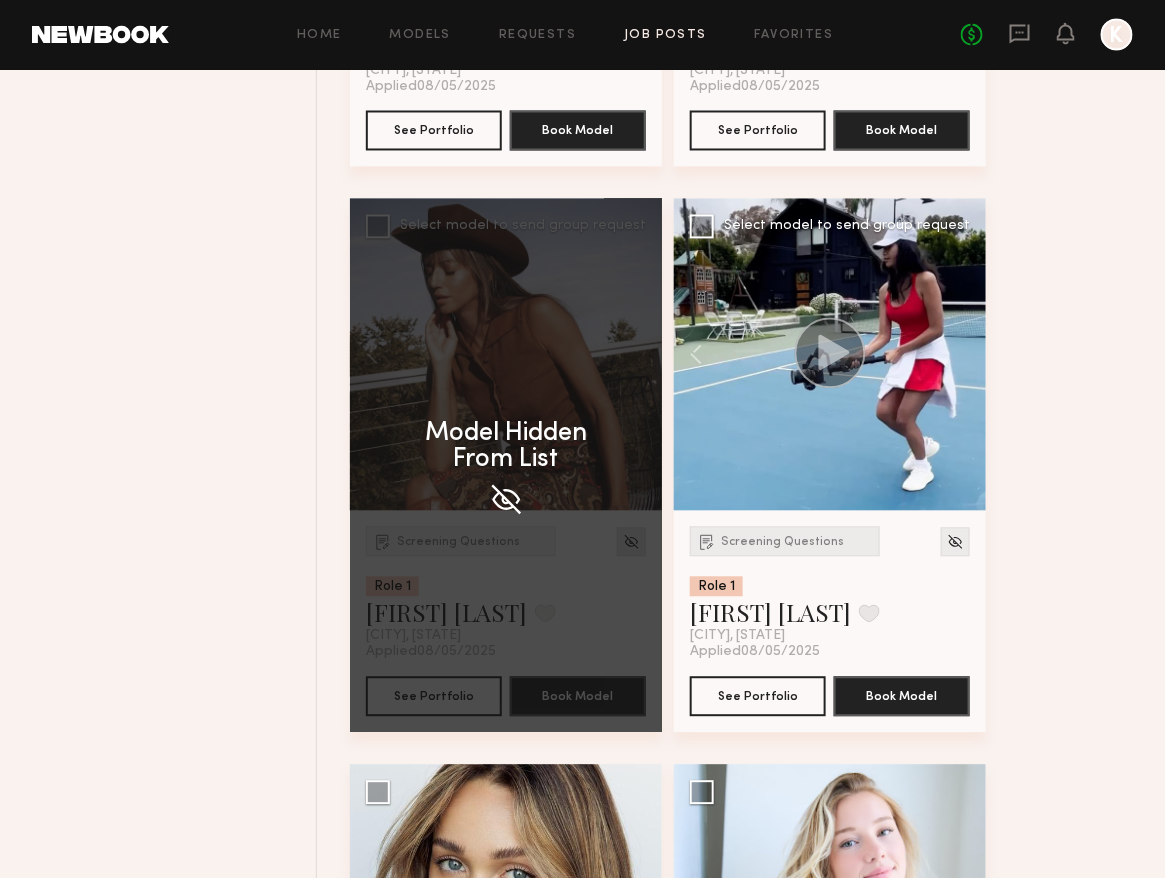 scroll, scrollTop: 11460, scrollLeft: 0, axis: vertical 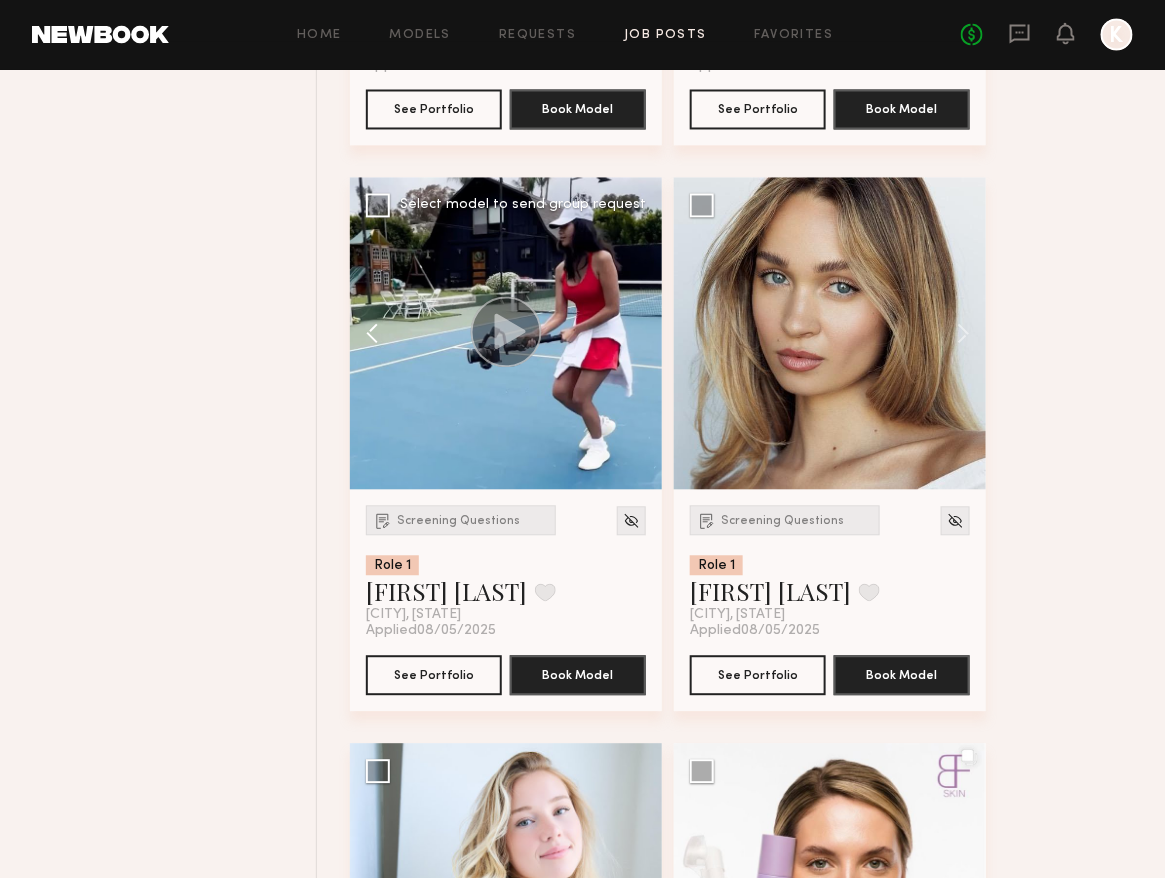 click 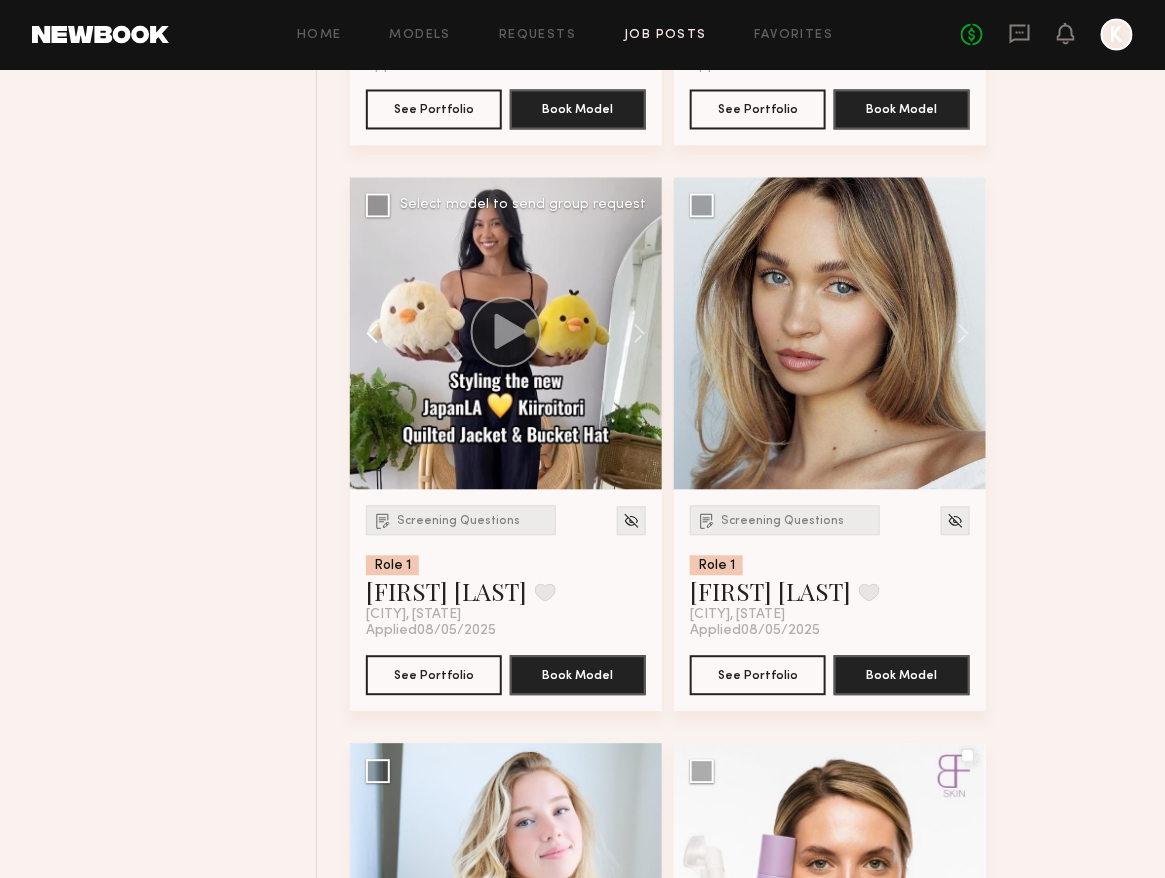 click 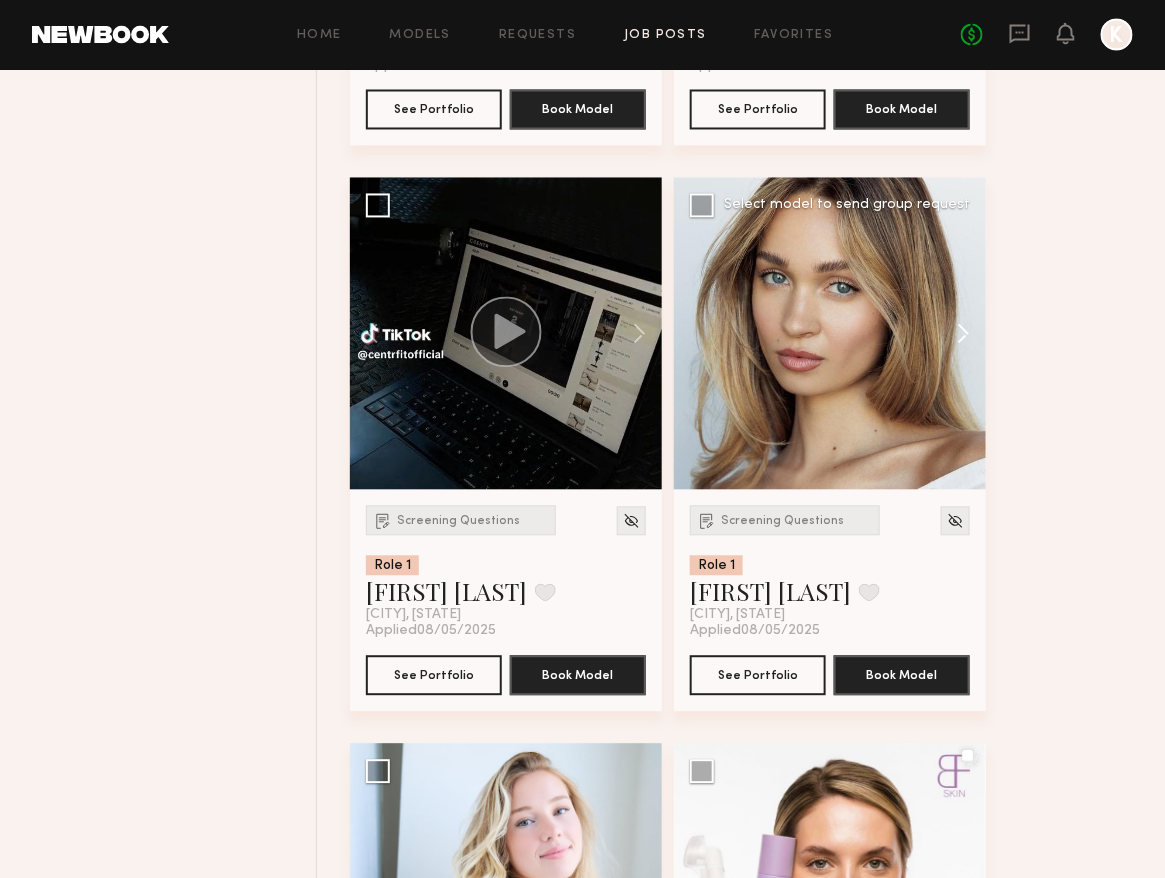 click 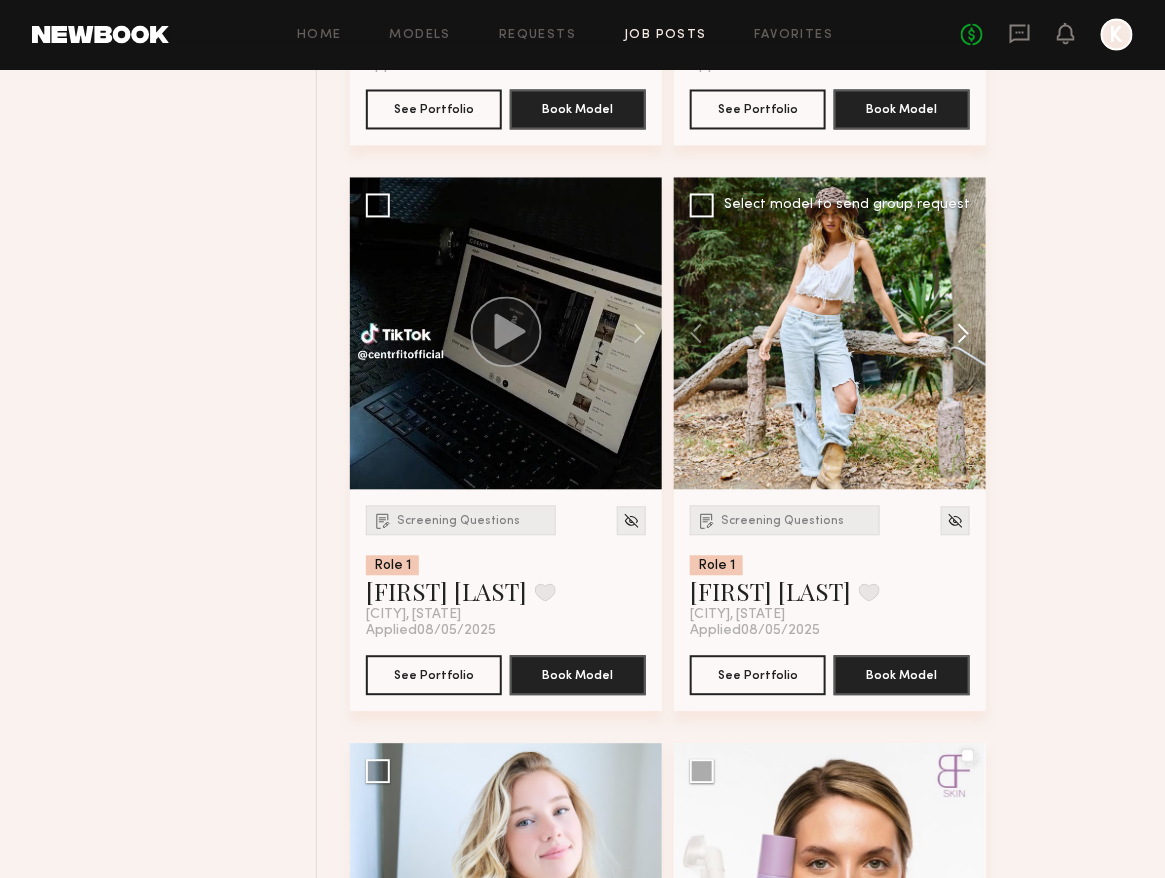 click 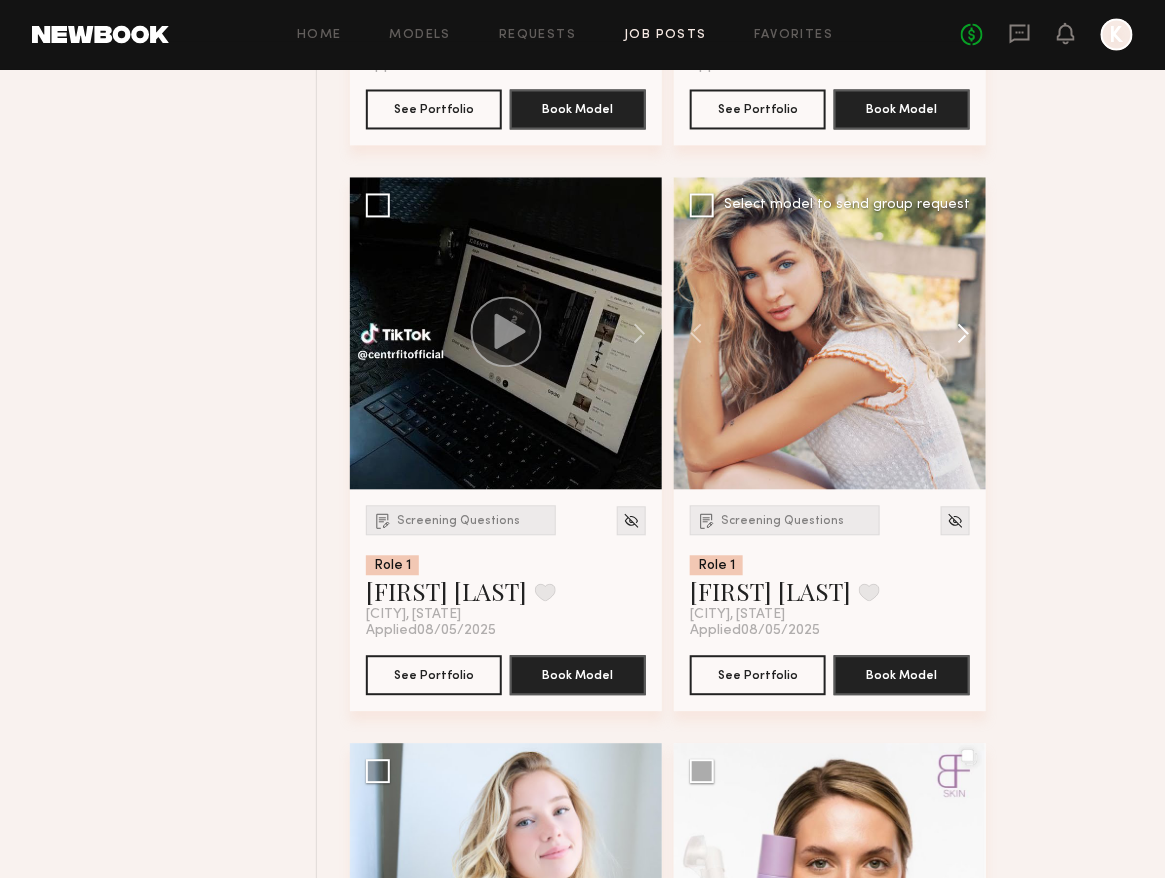 click 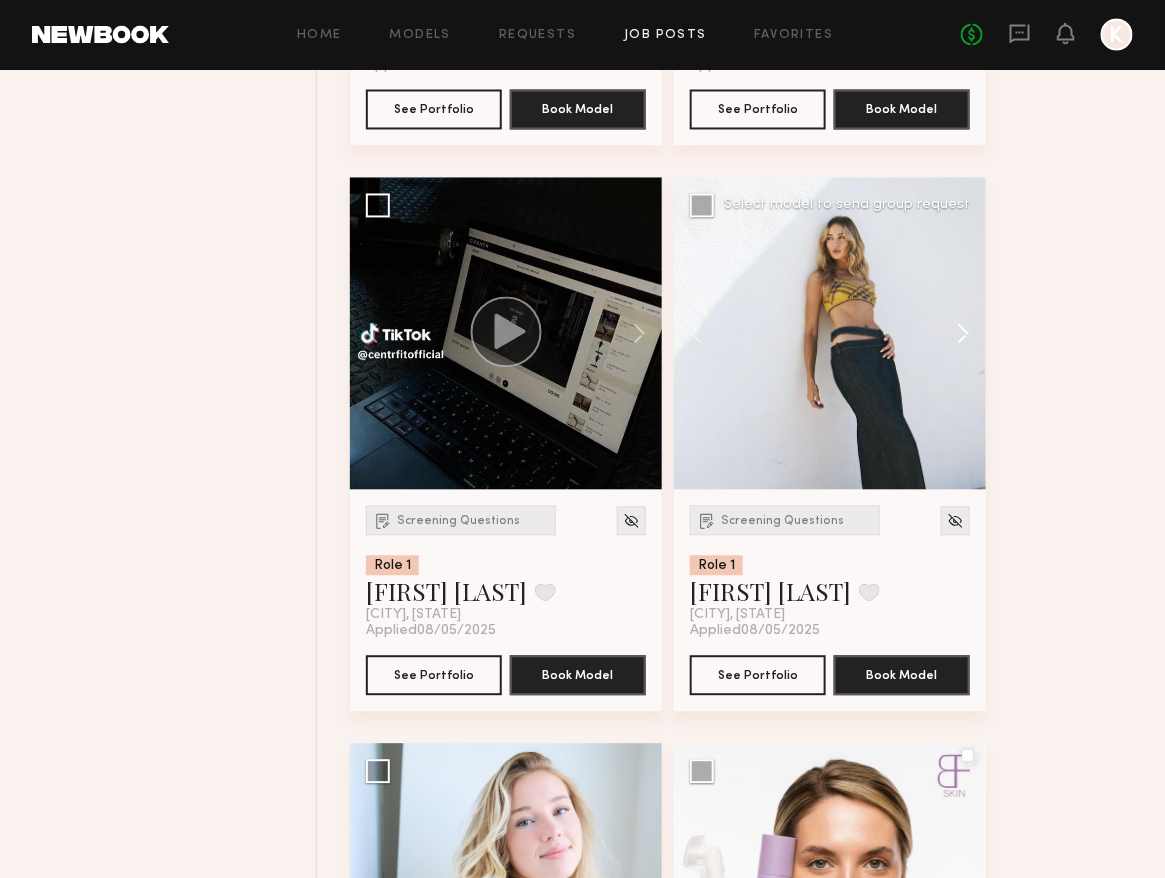click 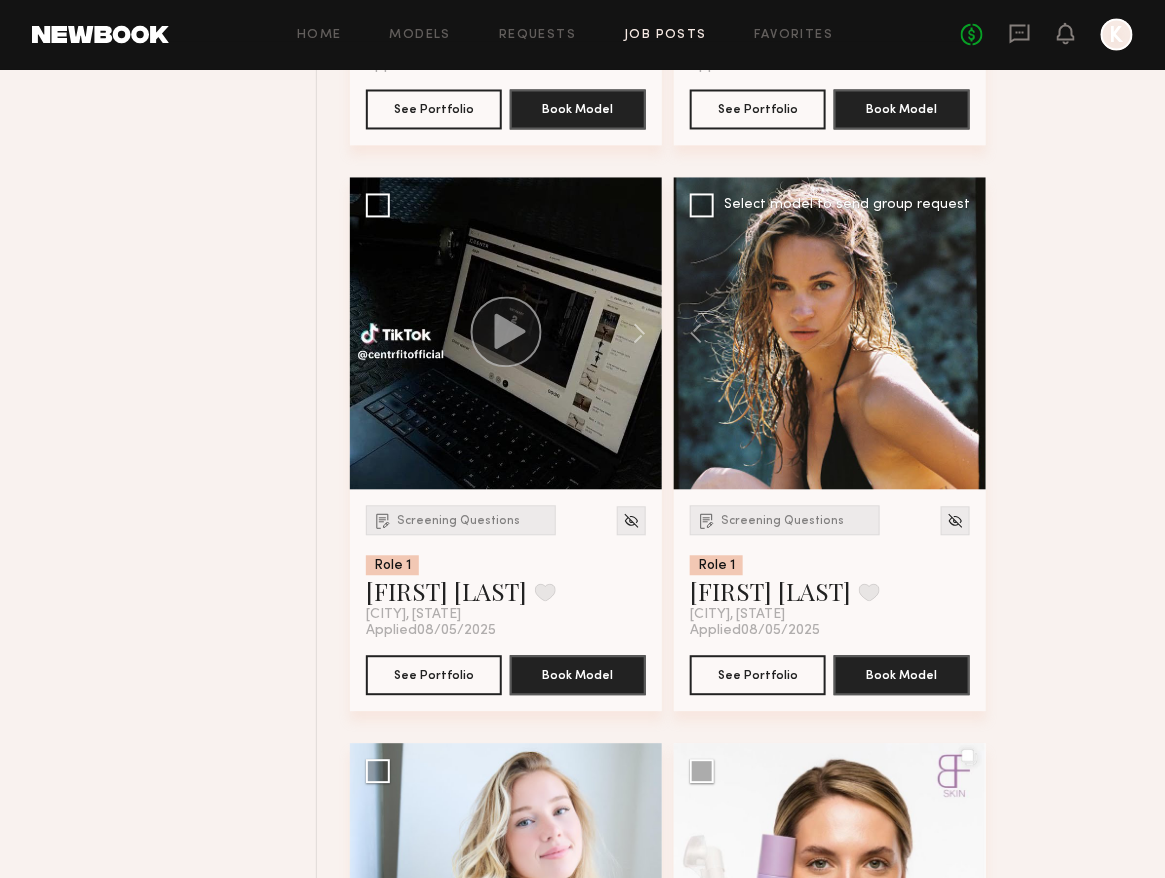 click 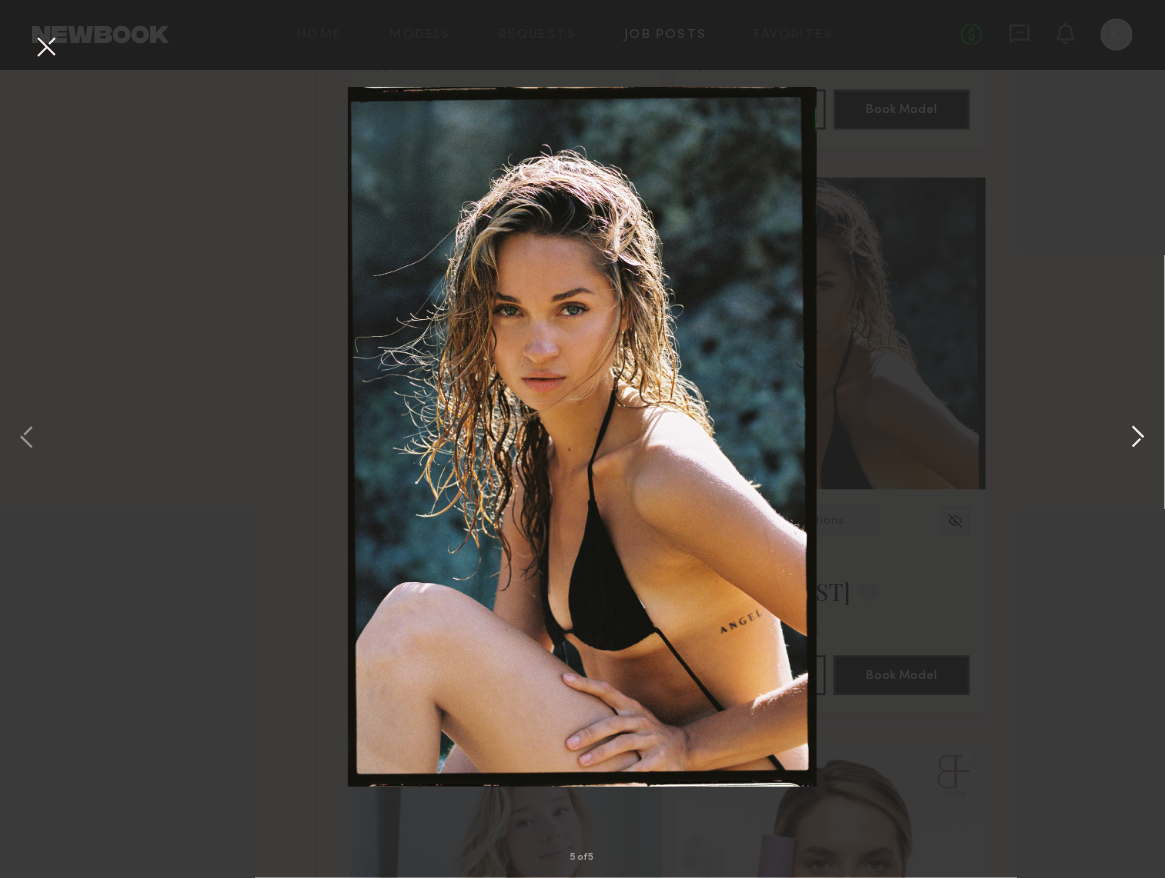 click at bounding box center (1138, 439) 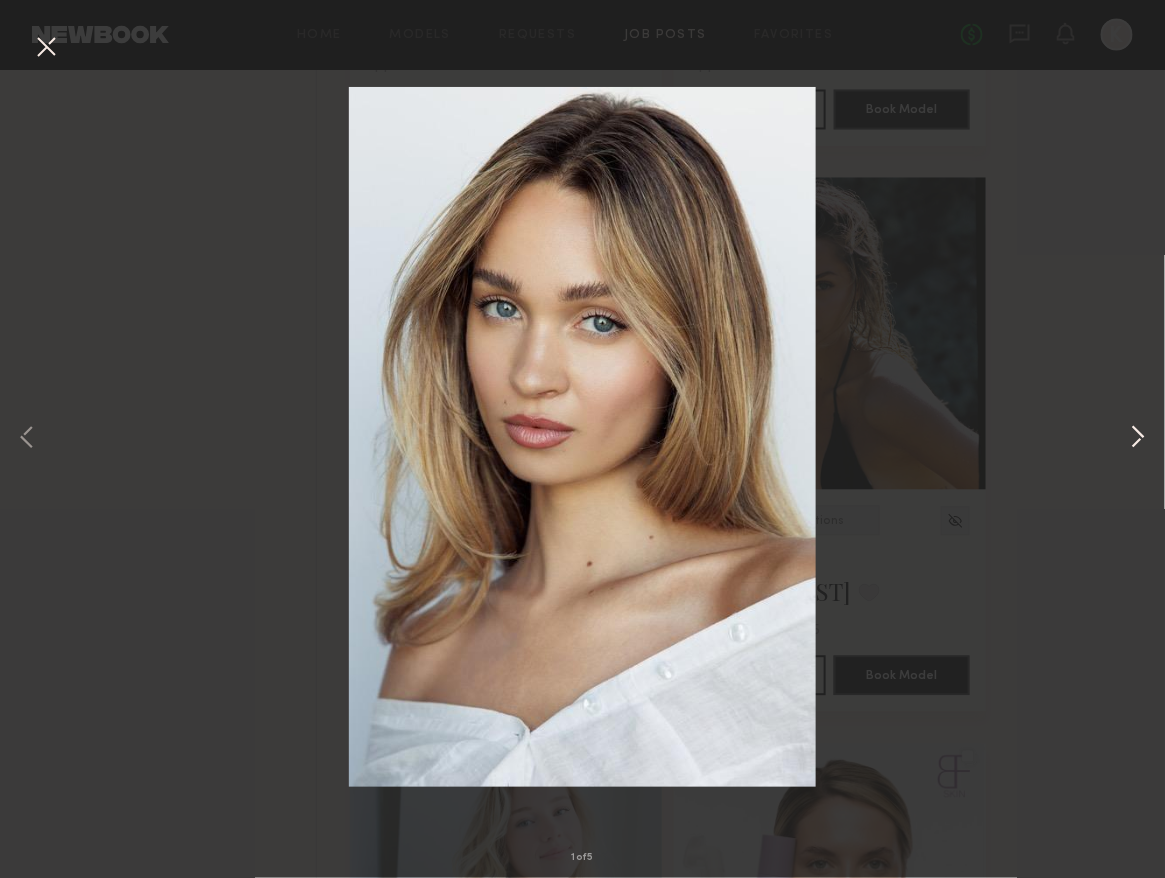 click at bounding box center (1138, 439) 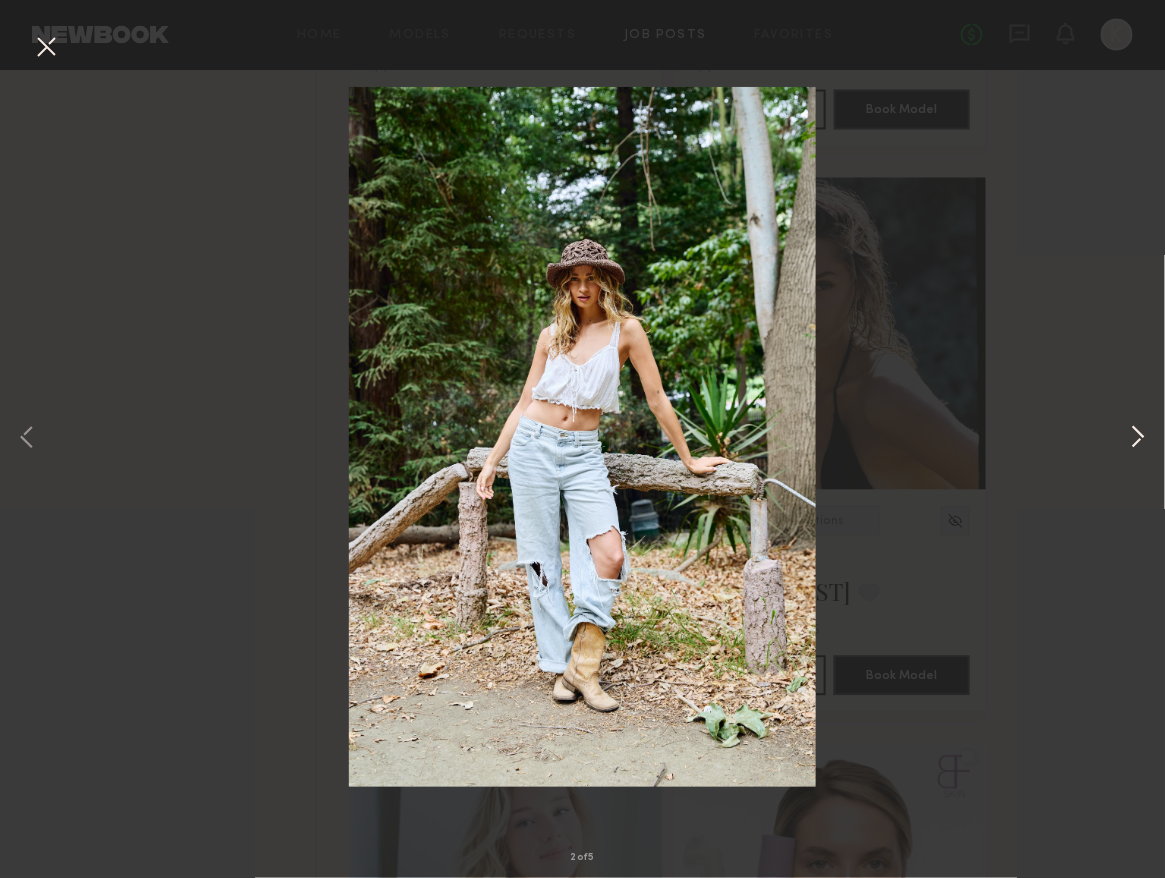 click at bounding box center (1138, 439) 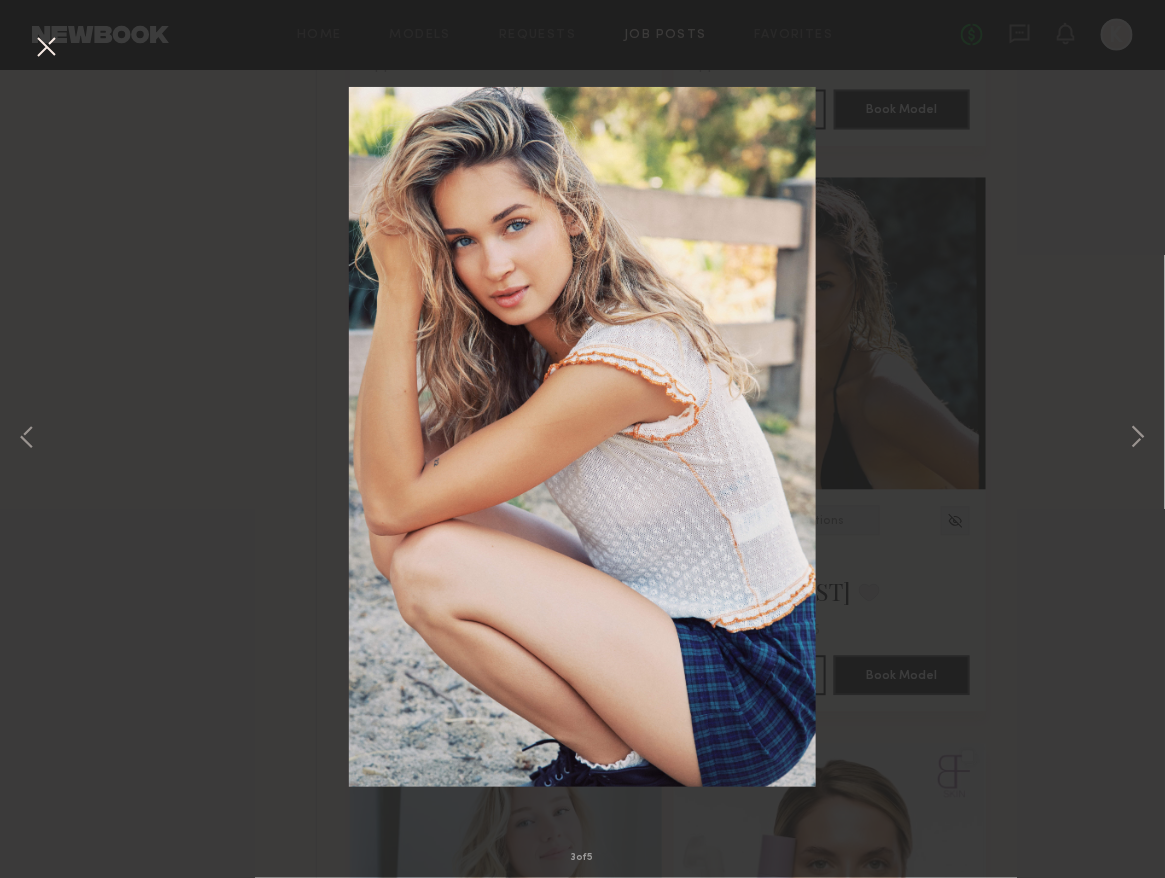 click on "3  of  5" at bounding box center (582, 439) 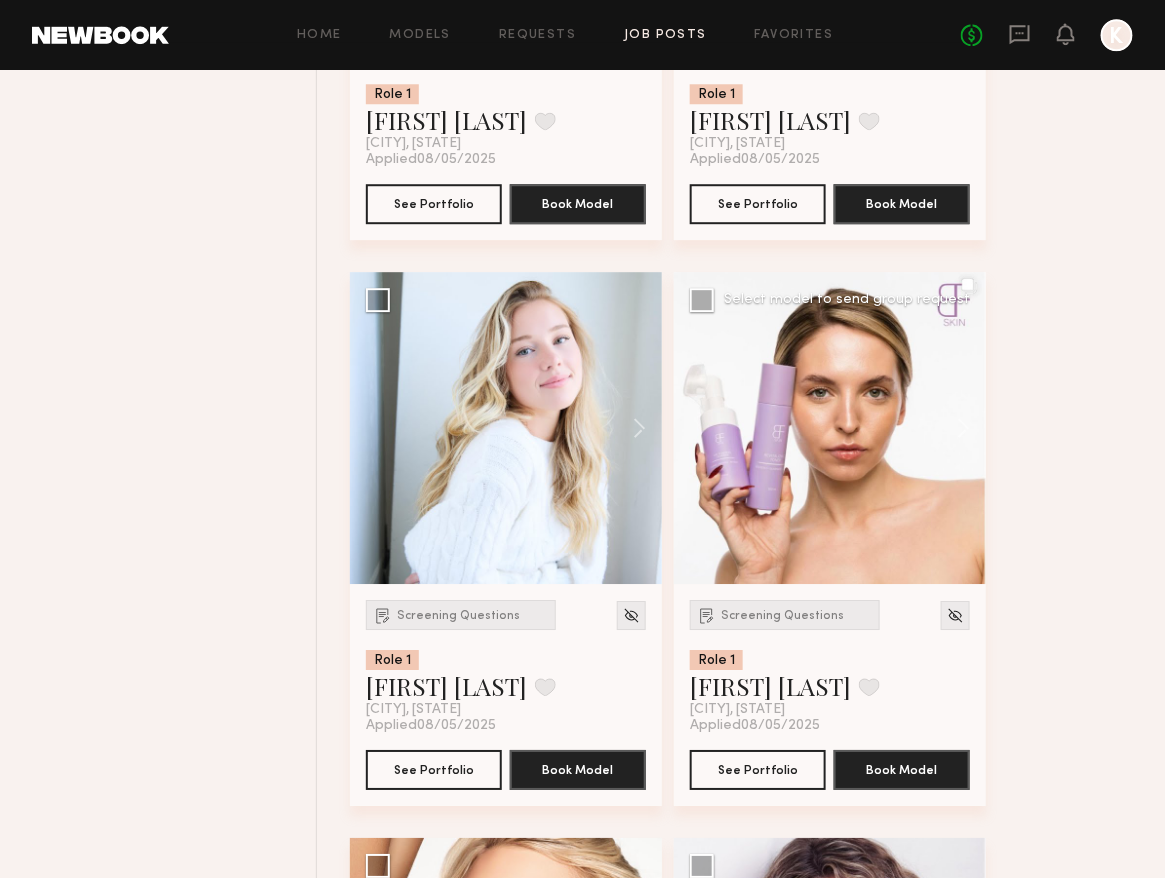 scroll, scrollTop: 11926, scrollLeft: 0, axis: vertical 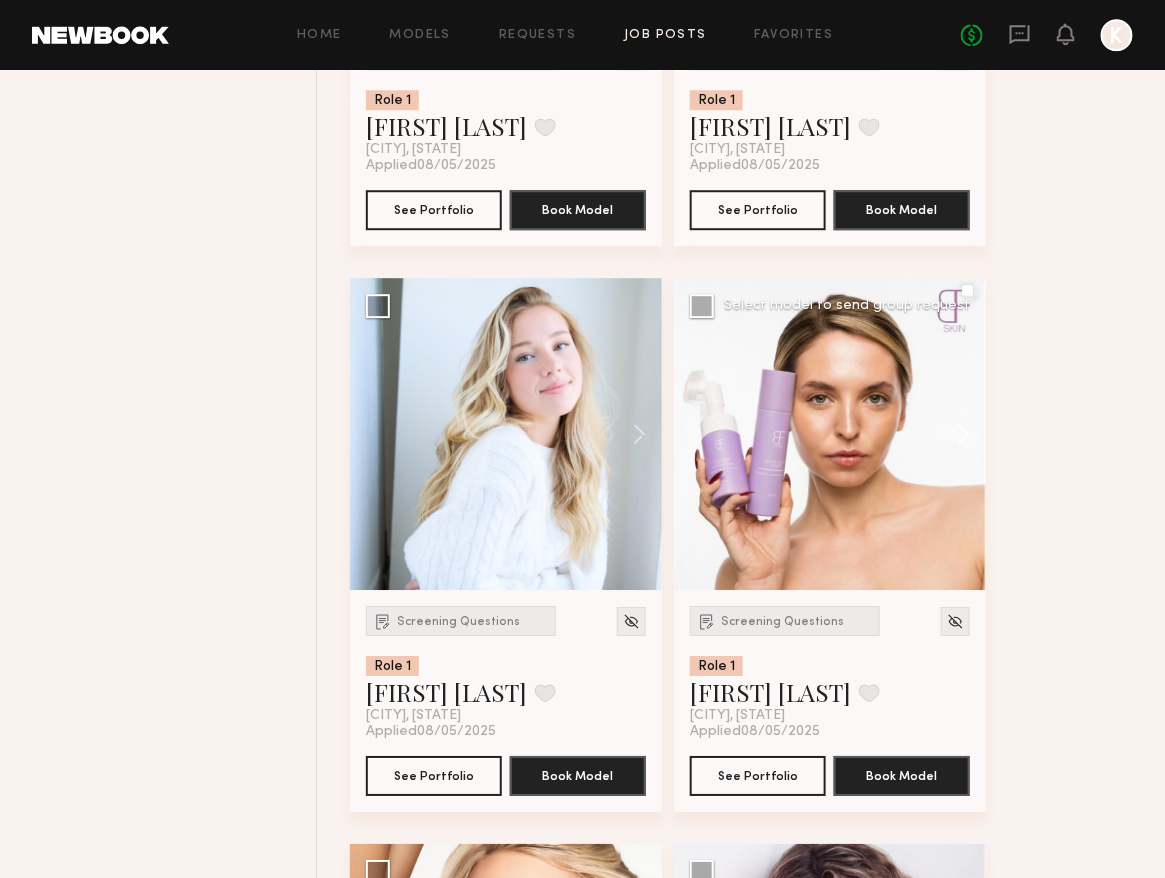 click 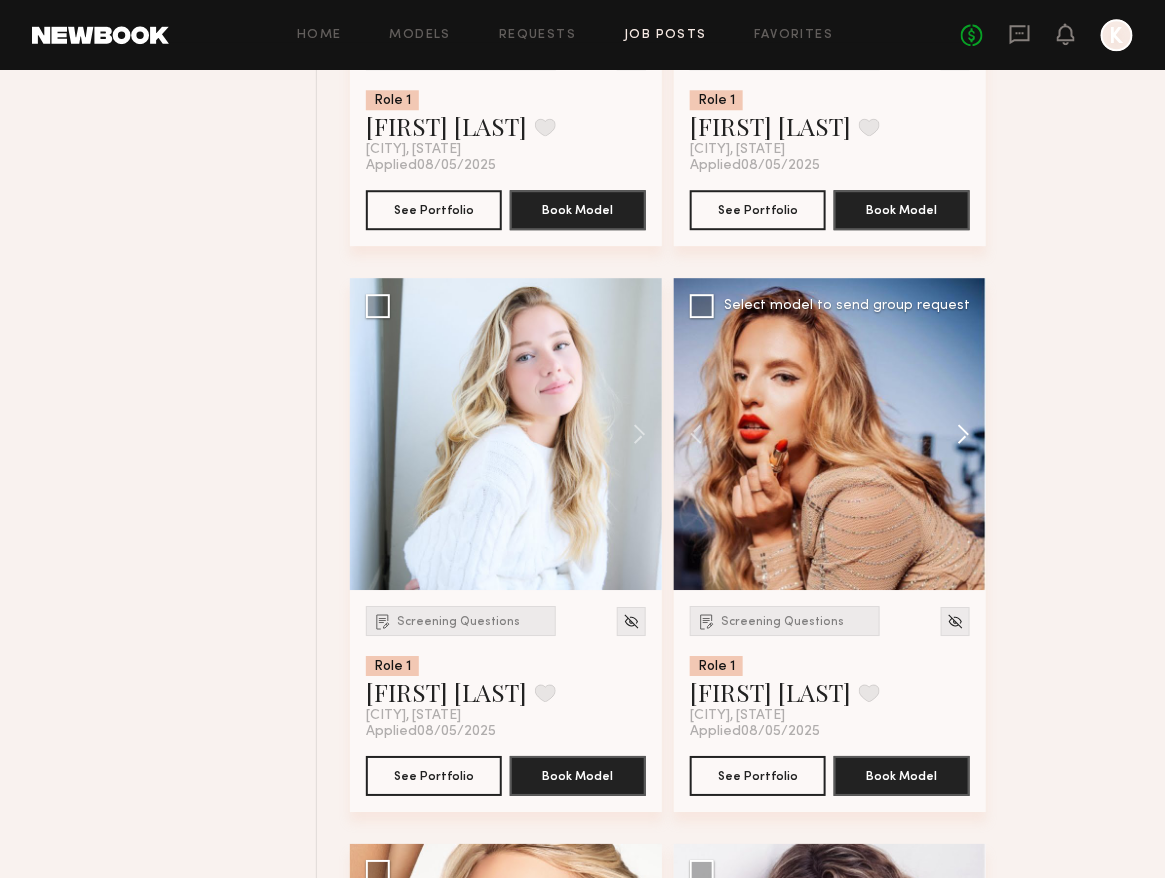 click 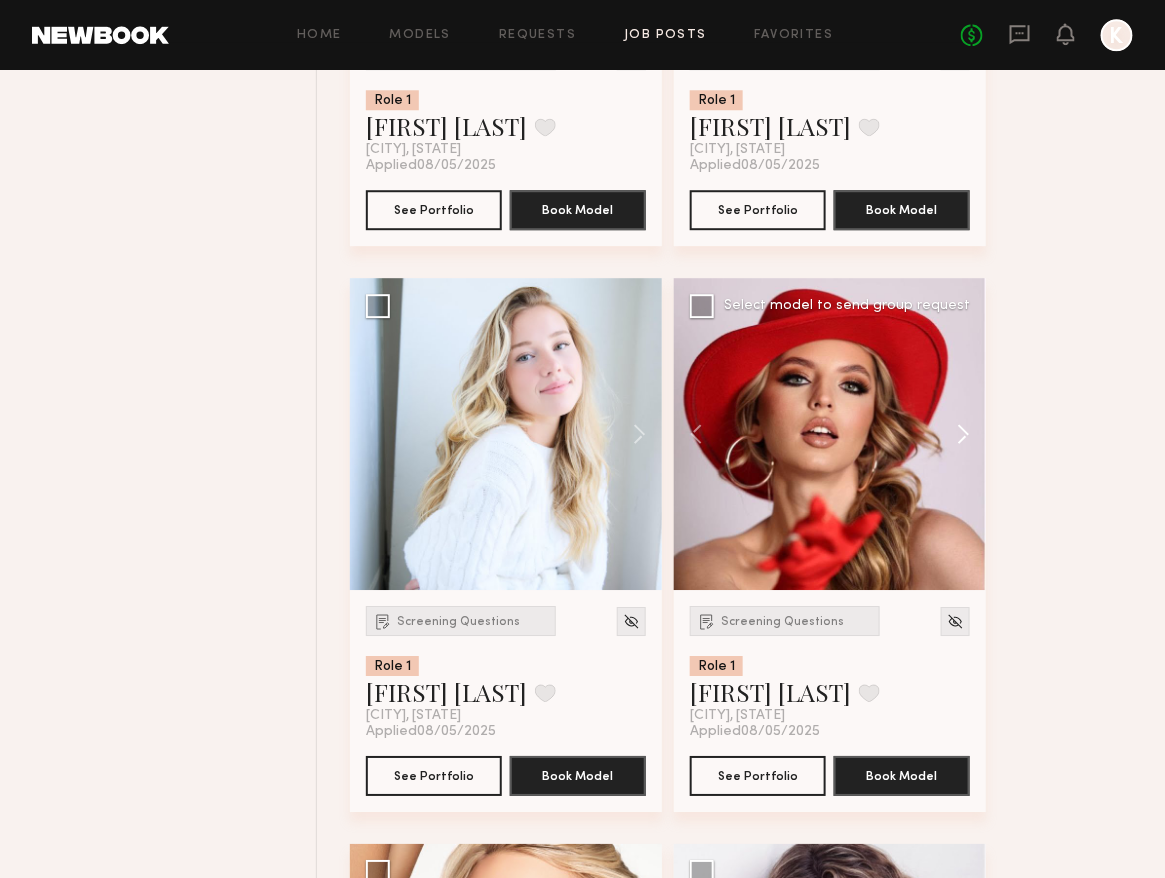 click 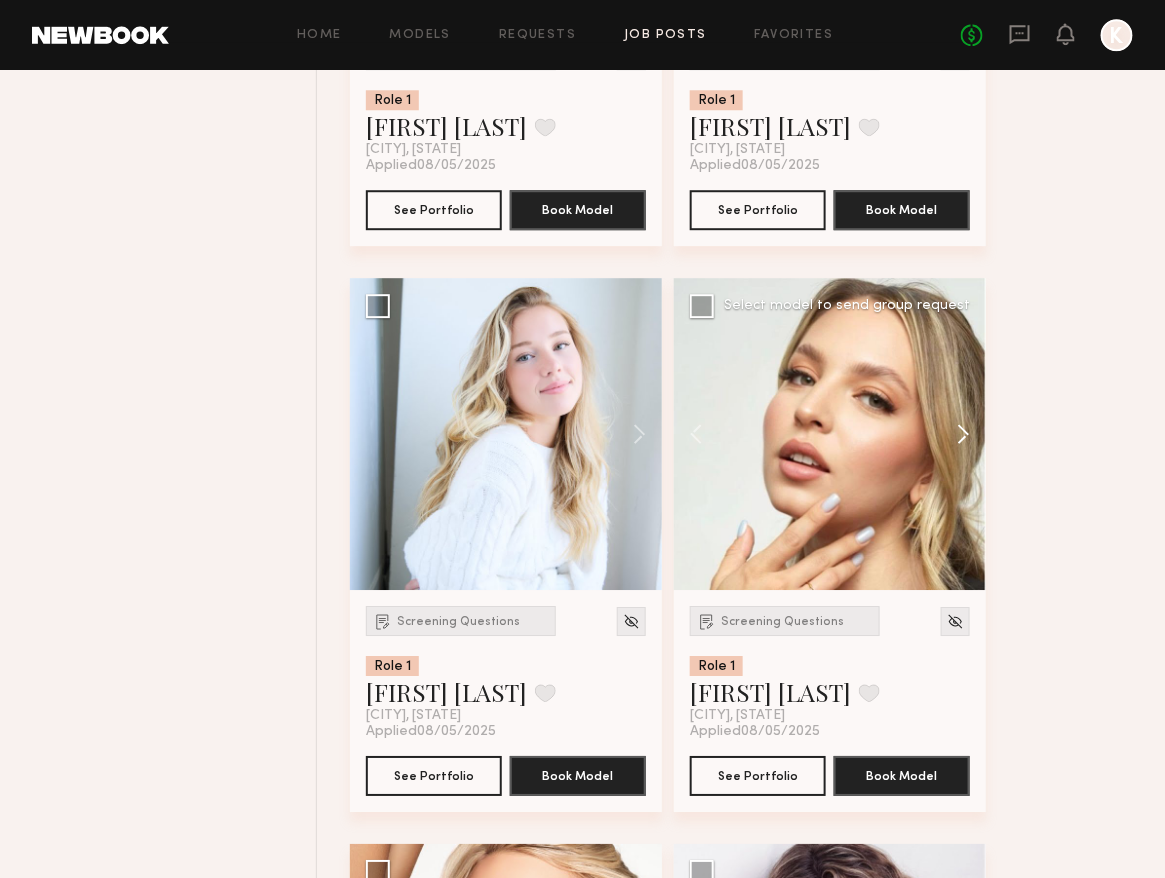 click 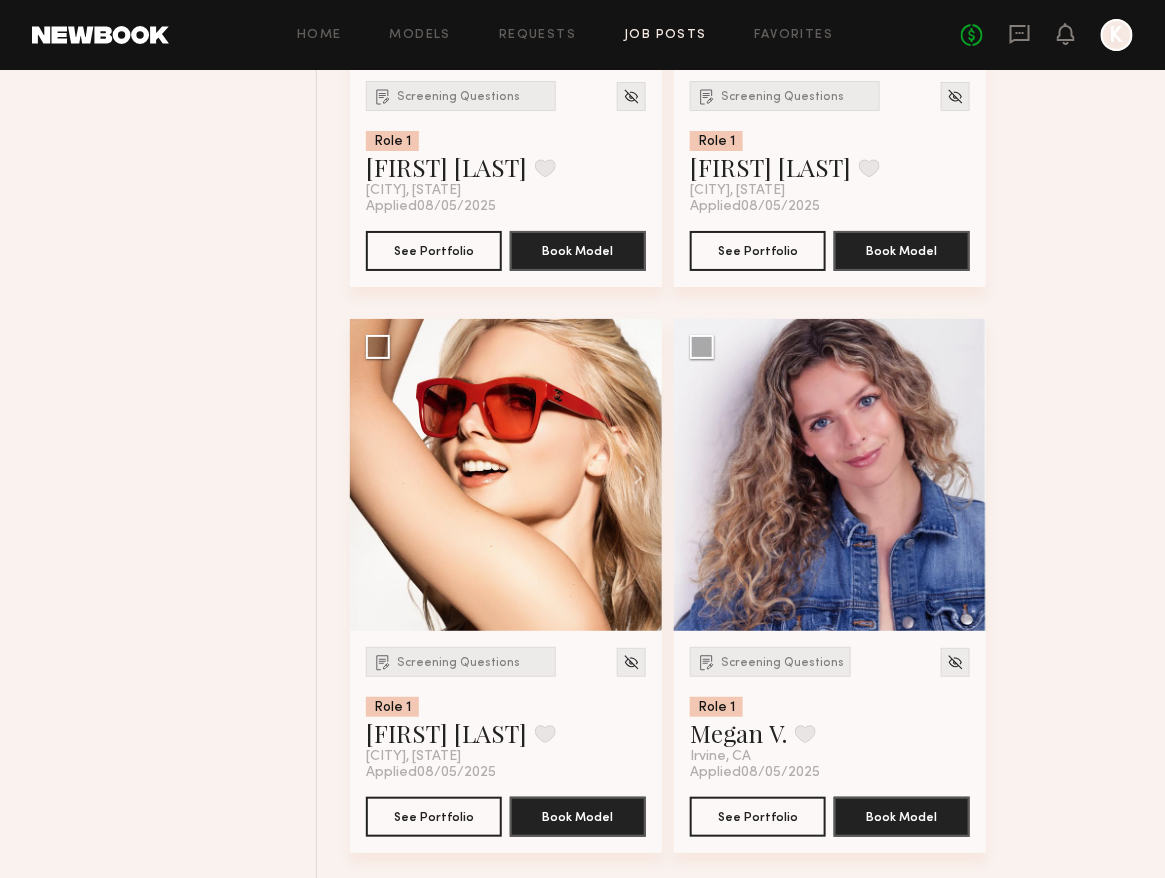 scroll, scrollTop: 12458, scrollLeft: 0, axis: vertical 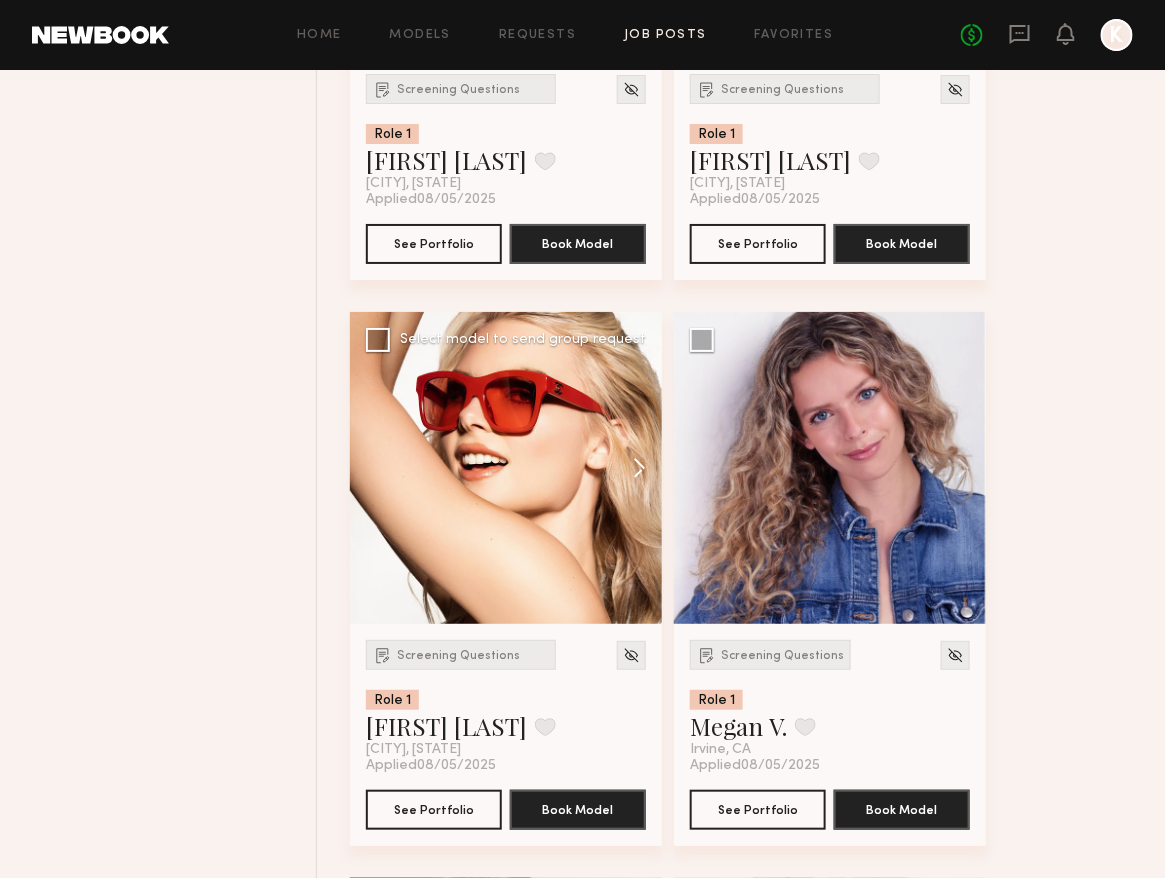 click 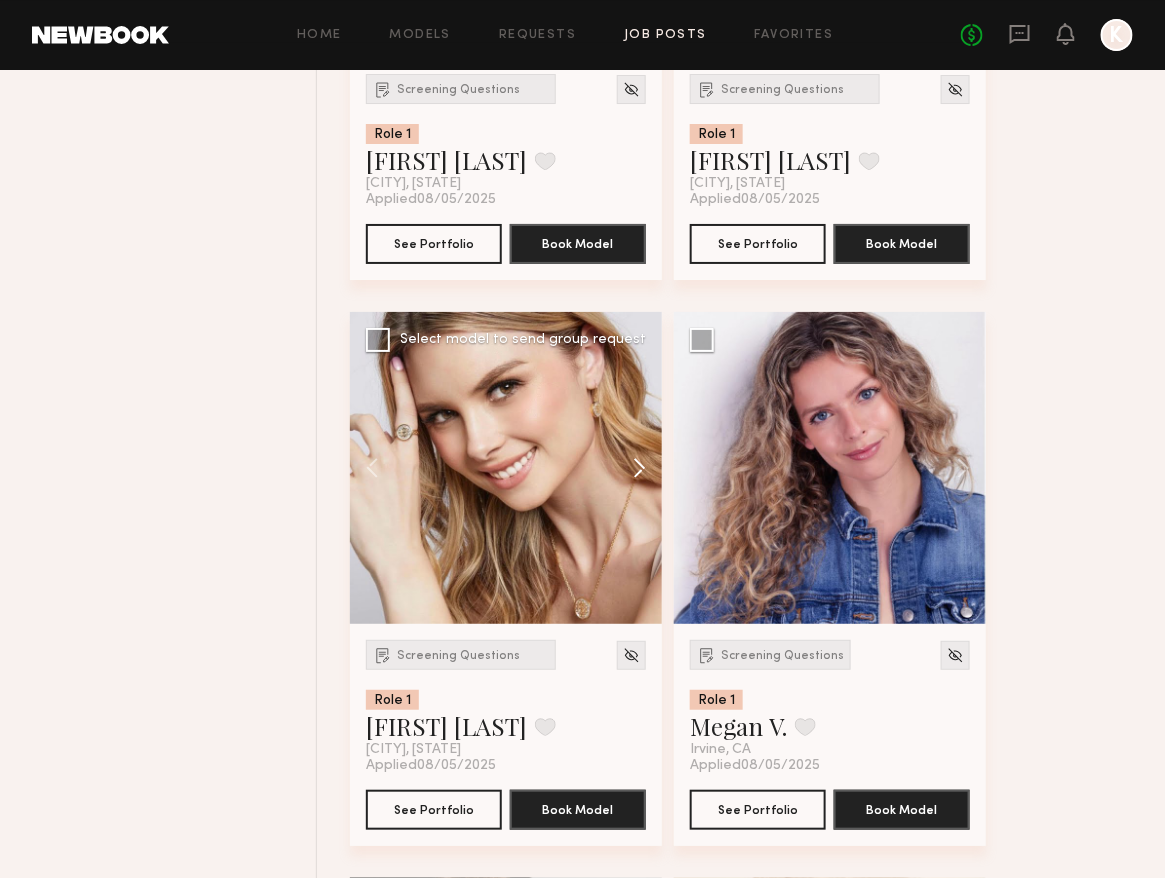 click 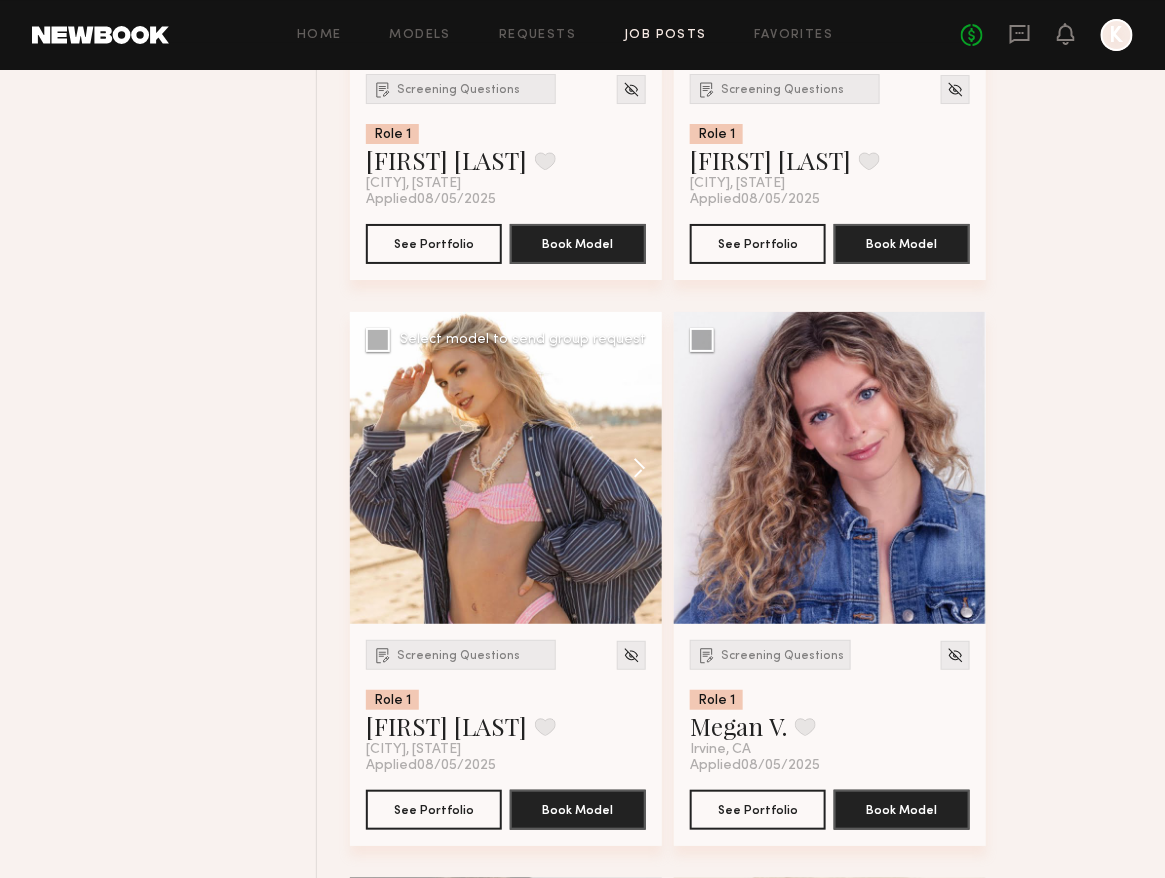 click 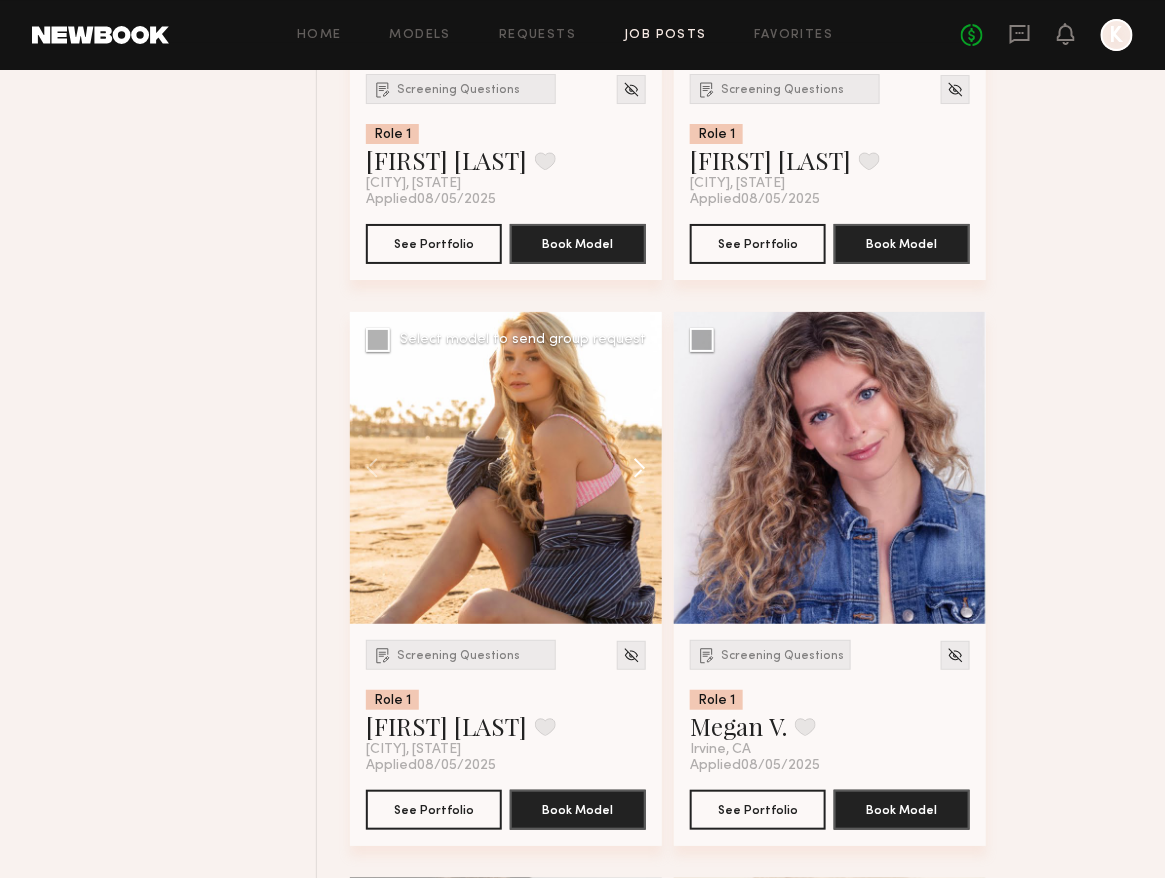 click 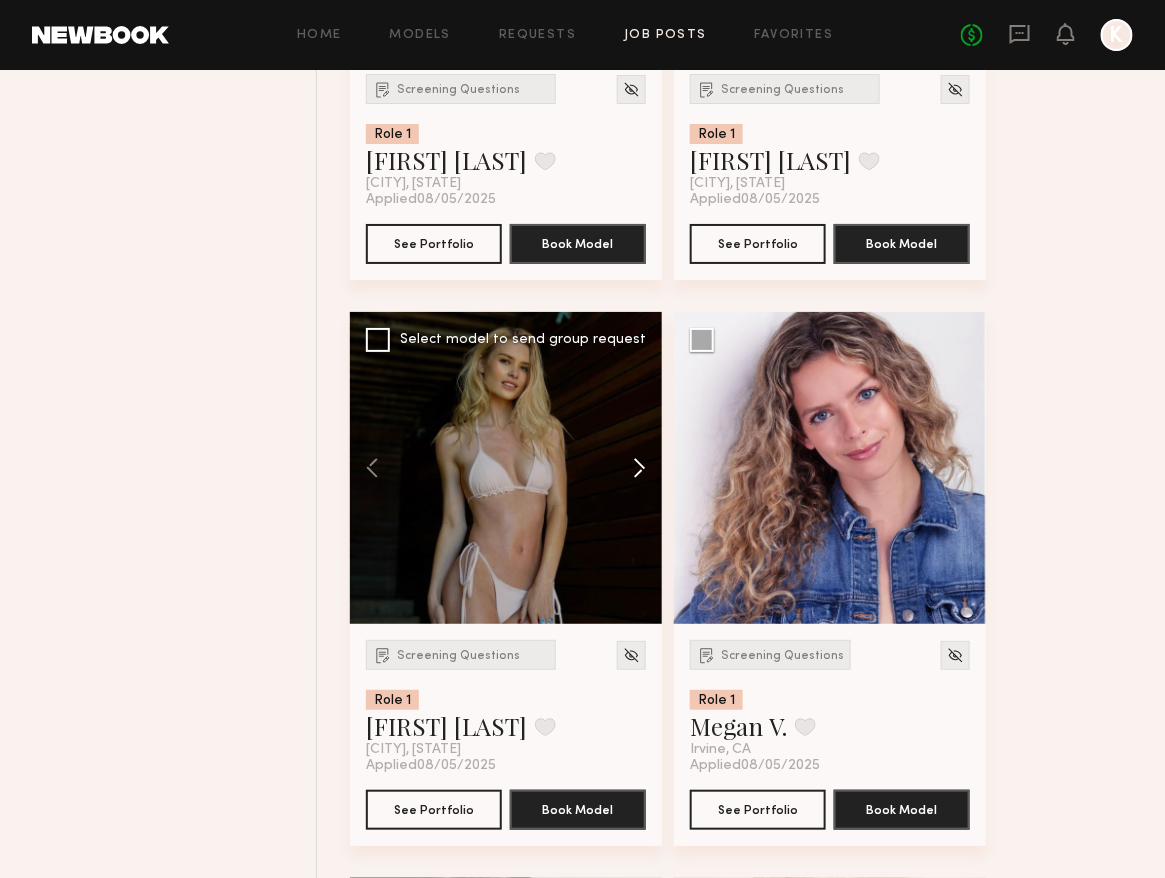 click 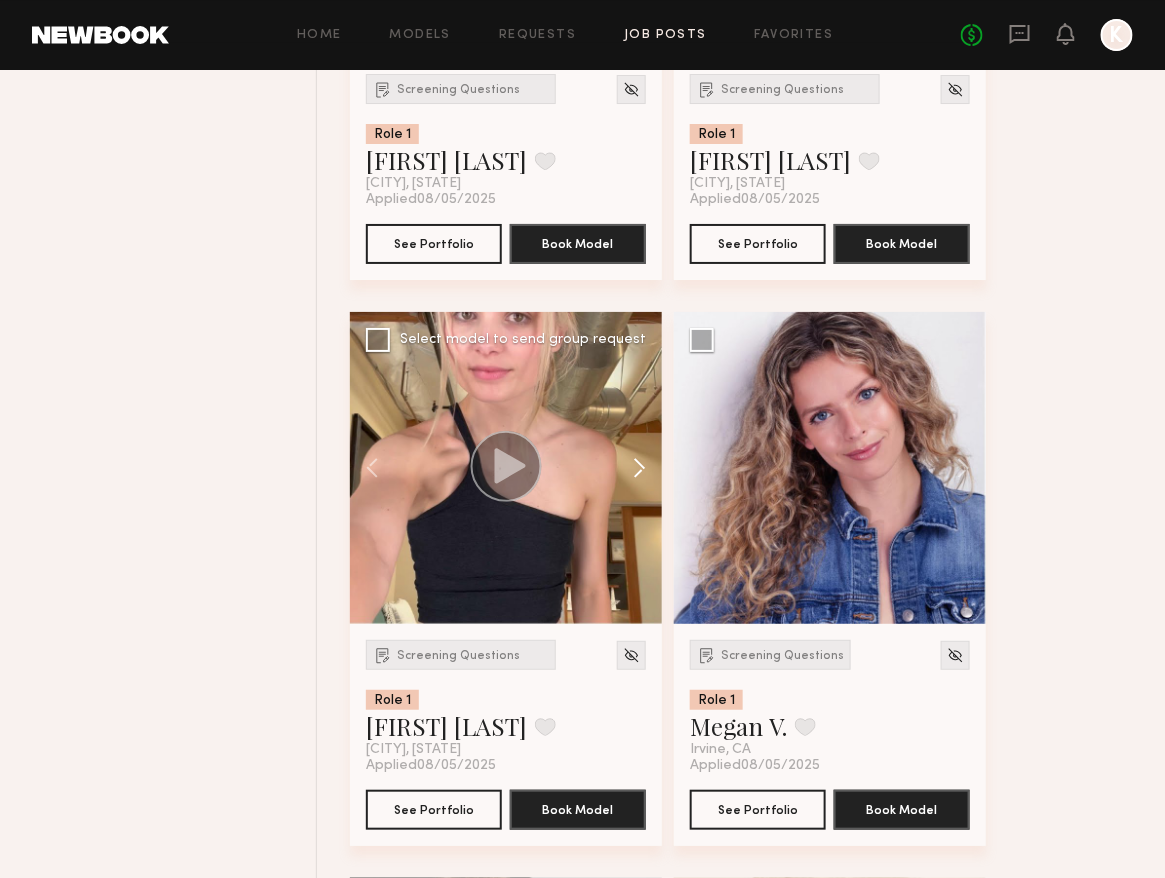 click 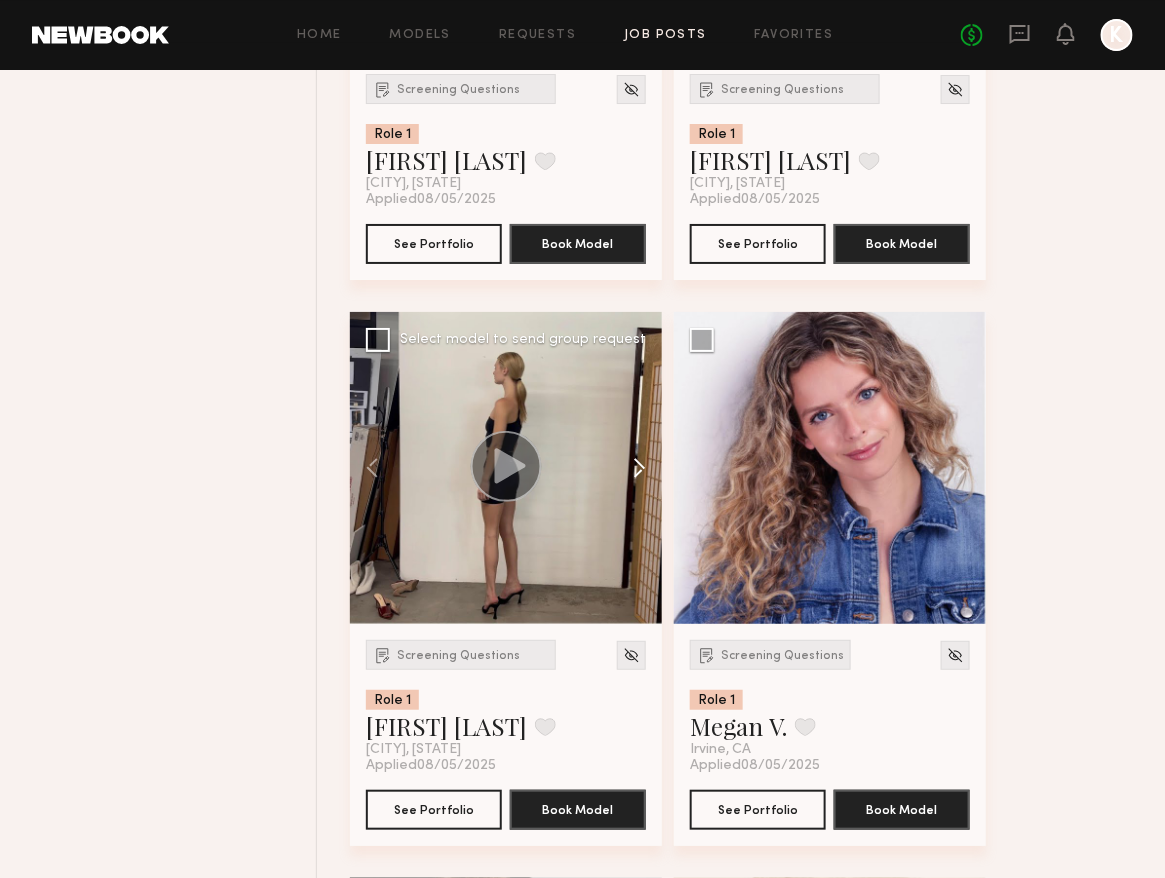 click 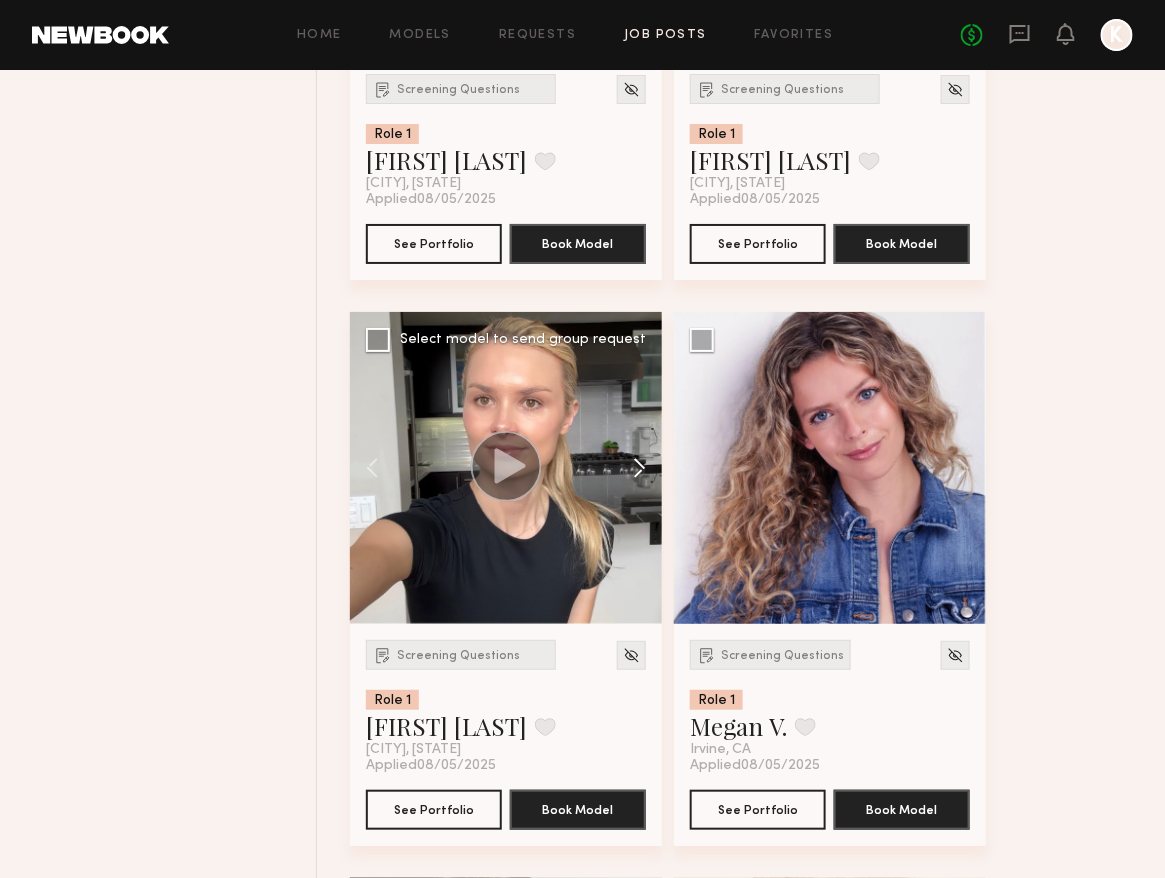 click 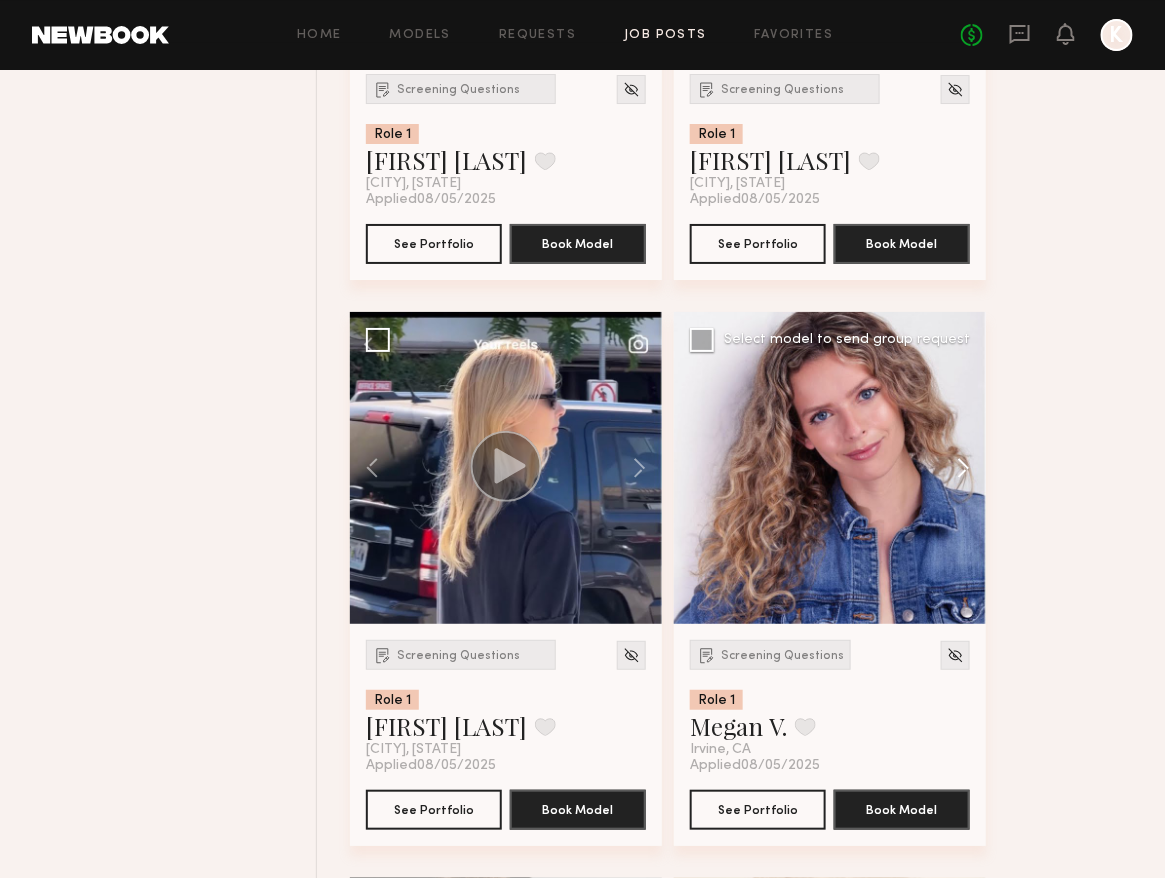 click 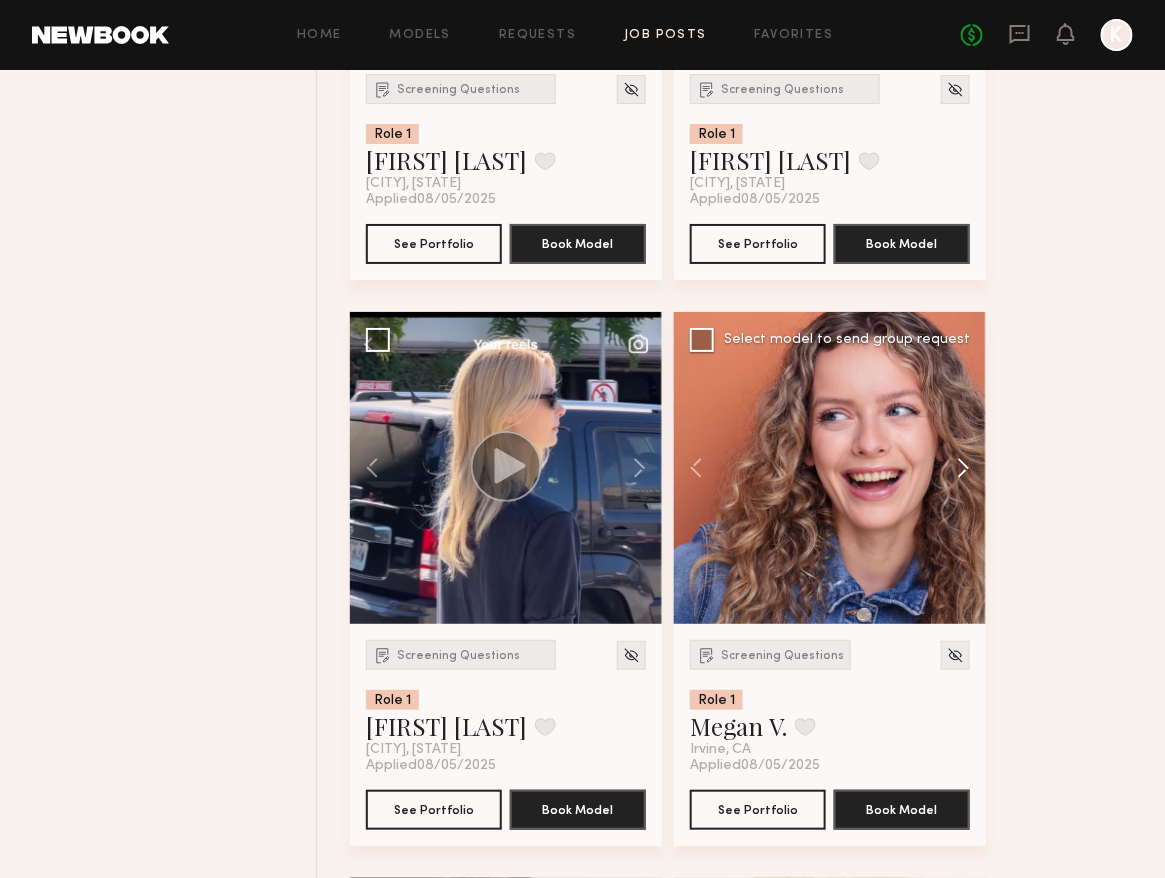 click 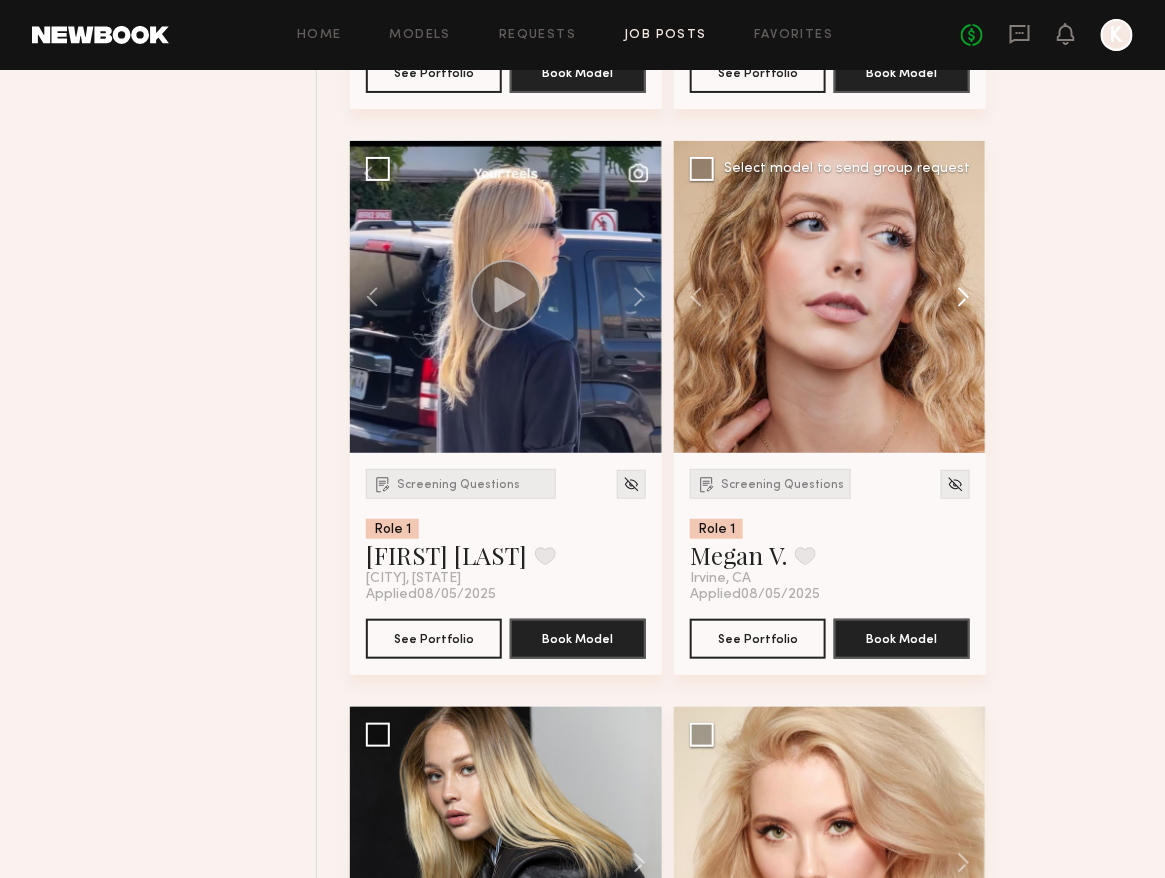 scroll, scrollTop: 12631, scrollLeft: 0, axis: vertical 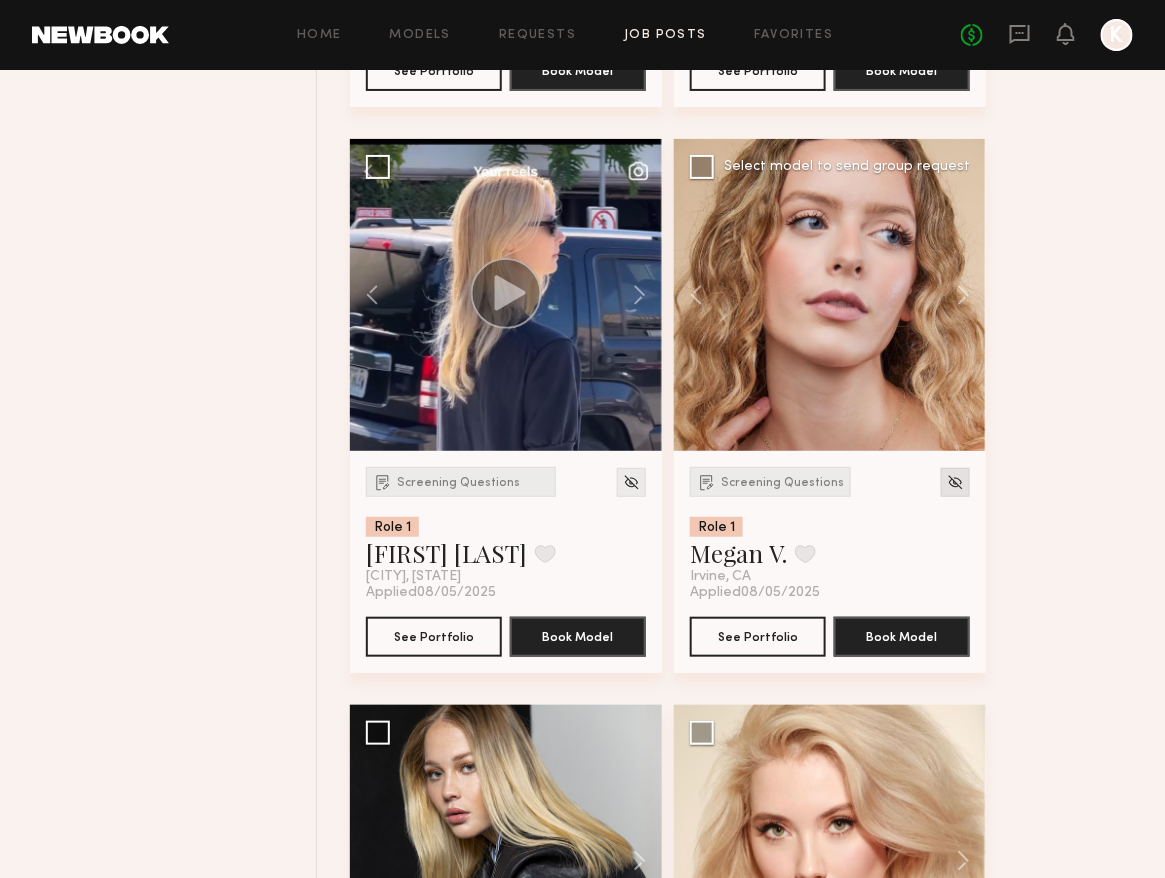 click 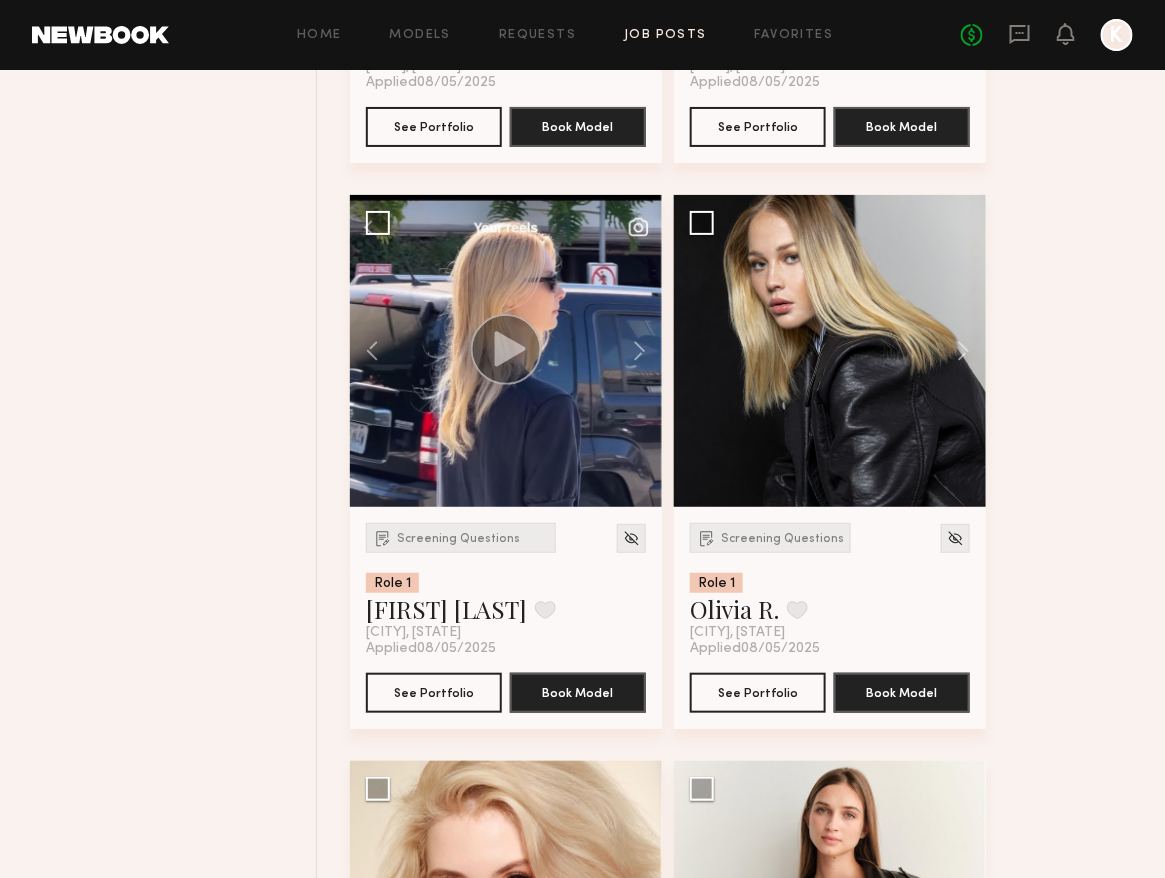 scroll, scrollTop: 12563, scrollLeft: 0, axis: vertical 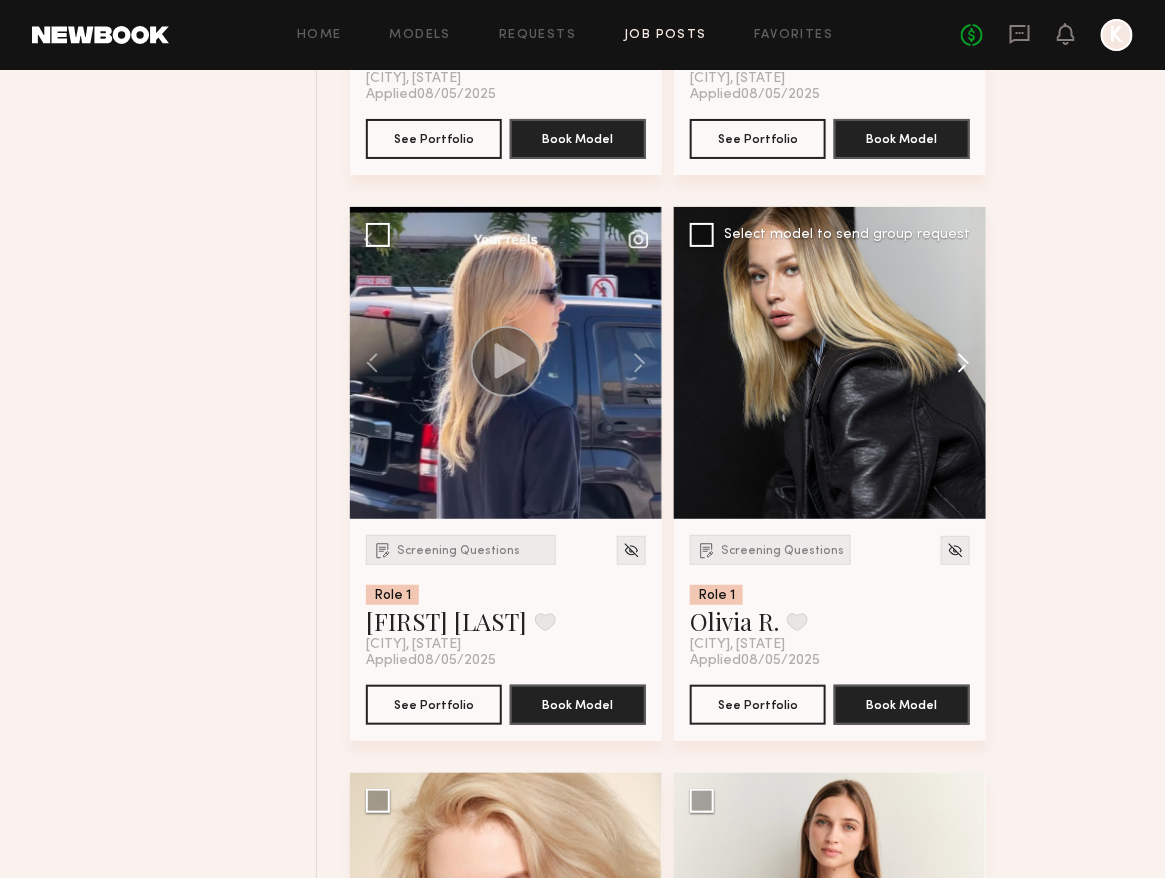 click 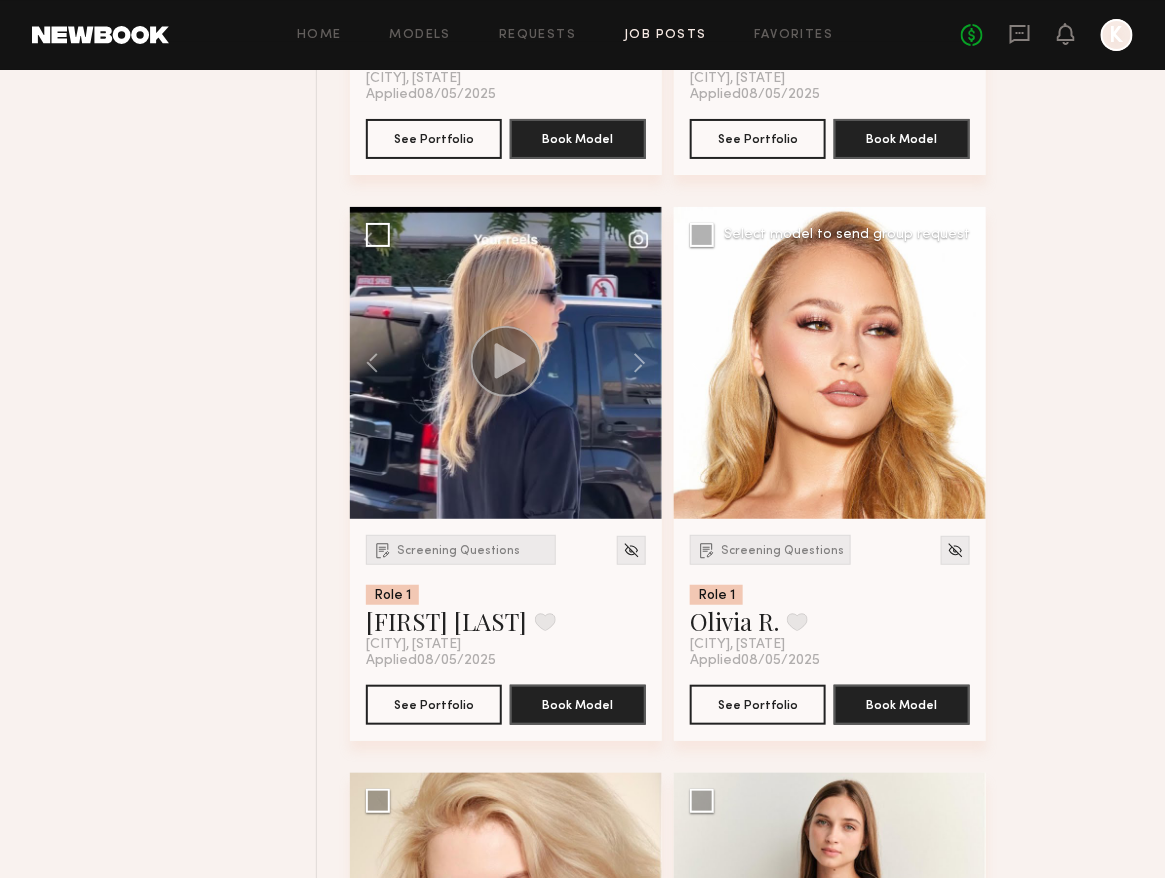 click 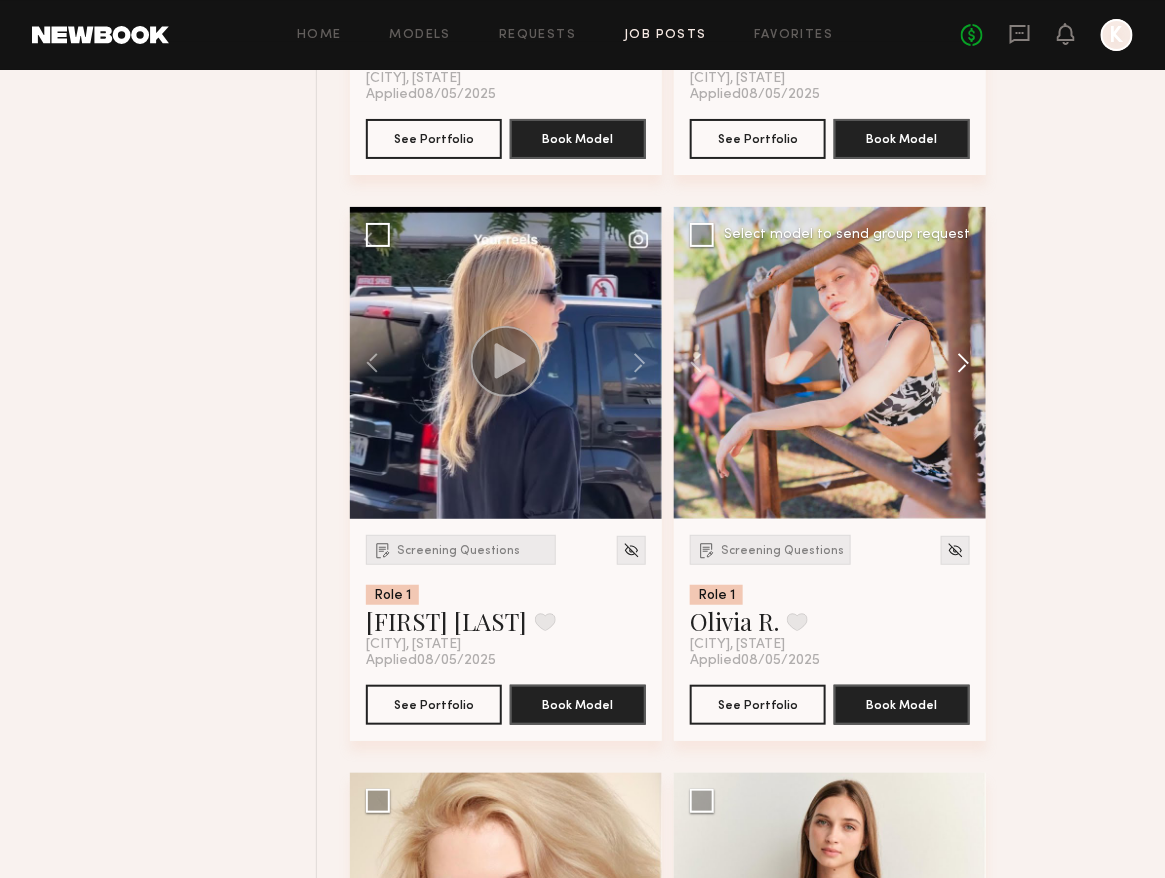 click 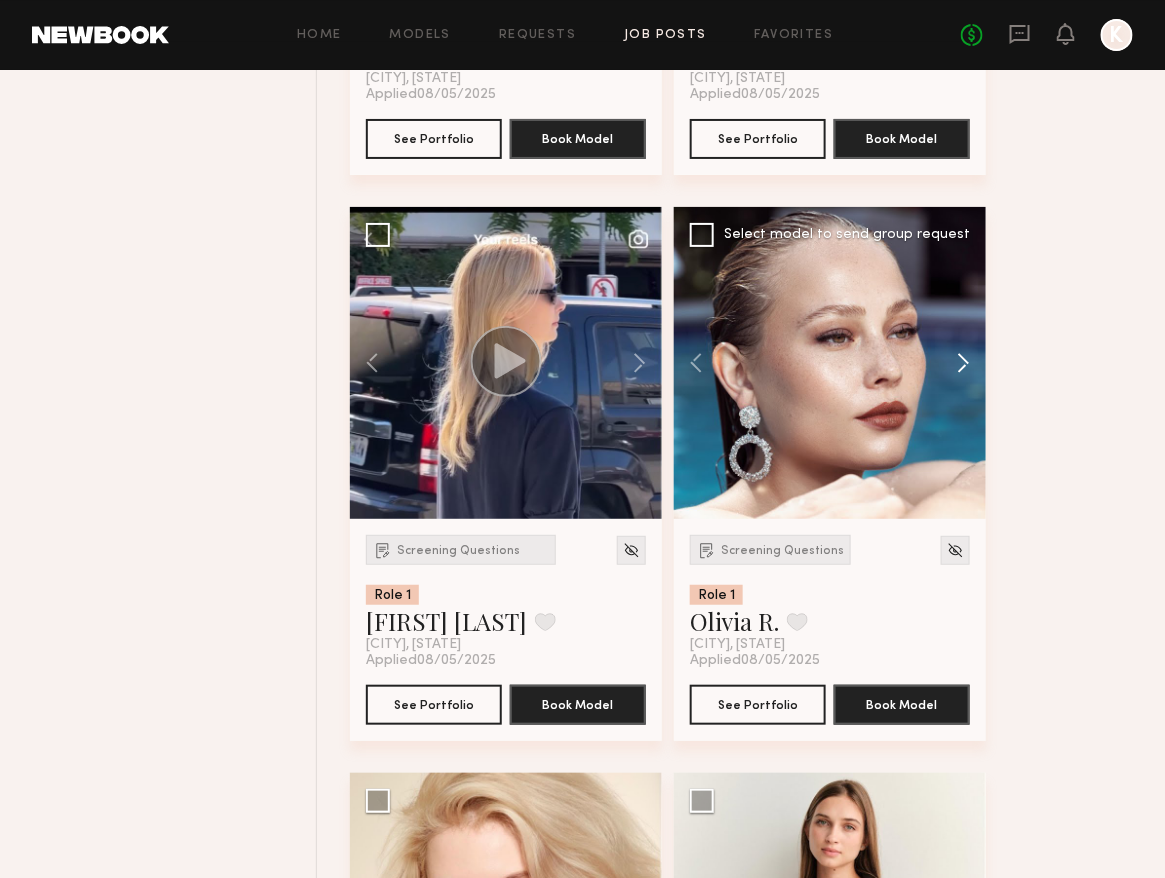 click 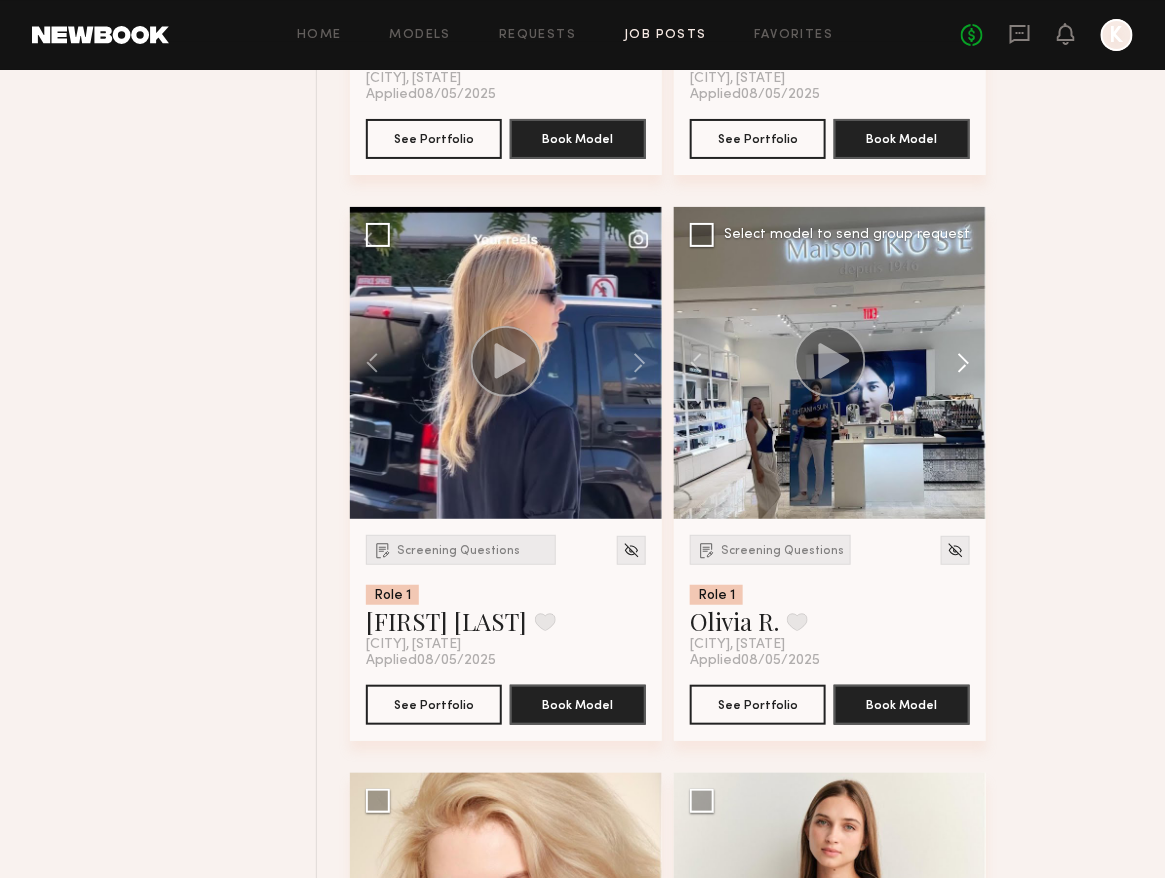 click 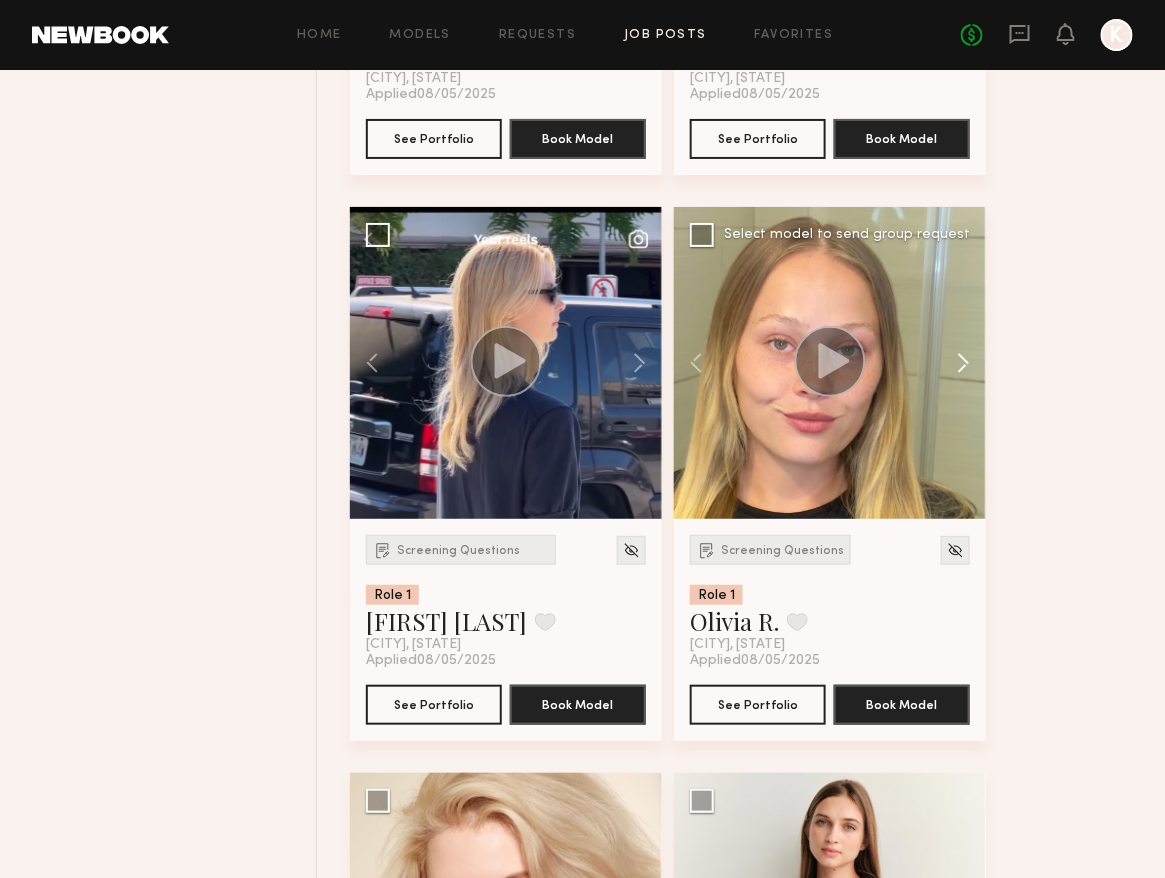 click 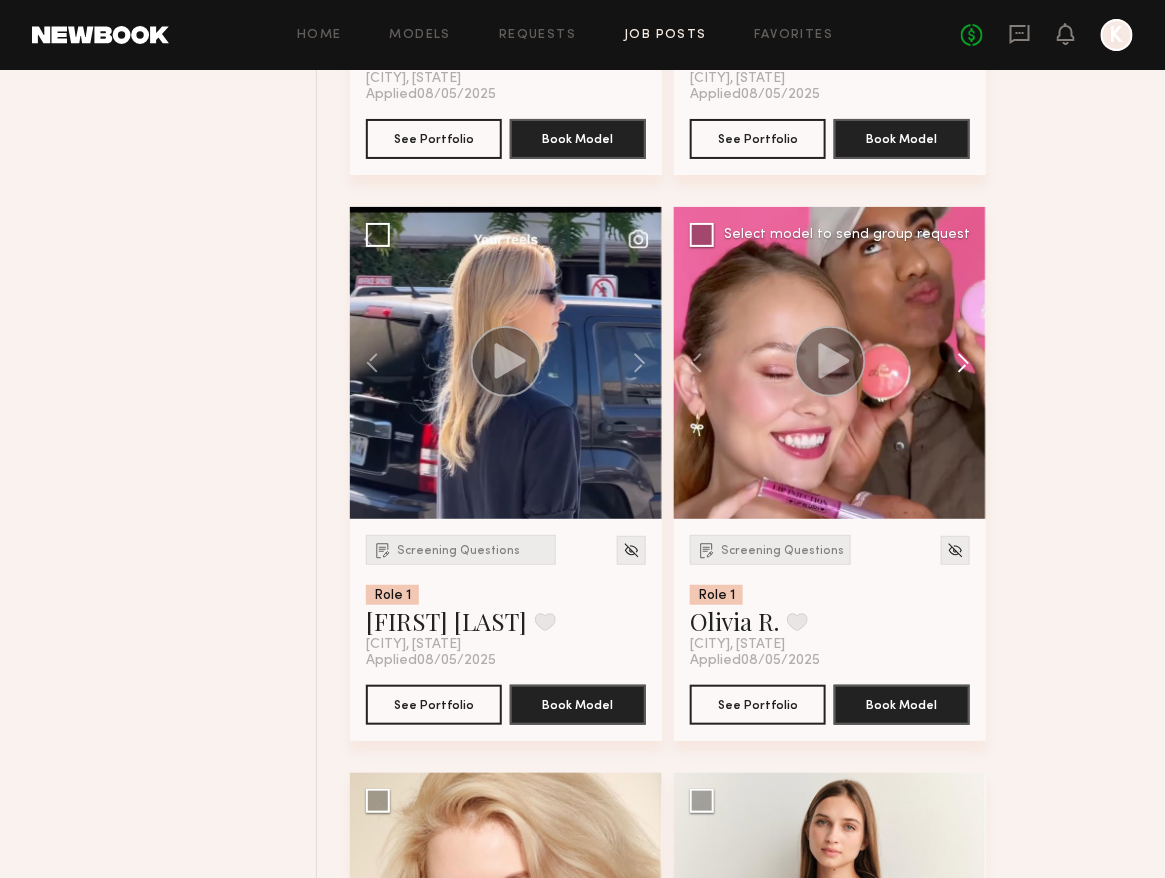 click 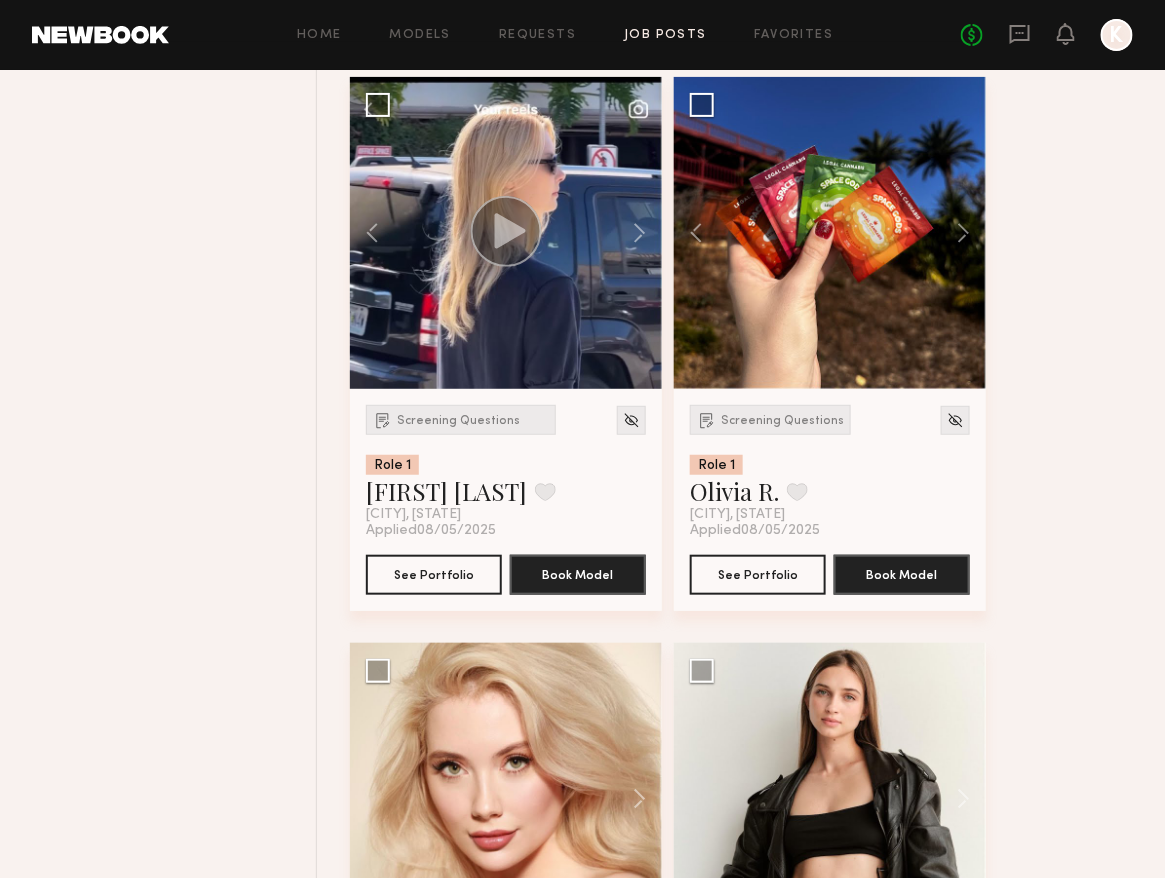 scroll, scrollTop: 12912, scrollLeft: 0, axis: vertical 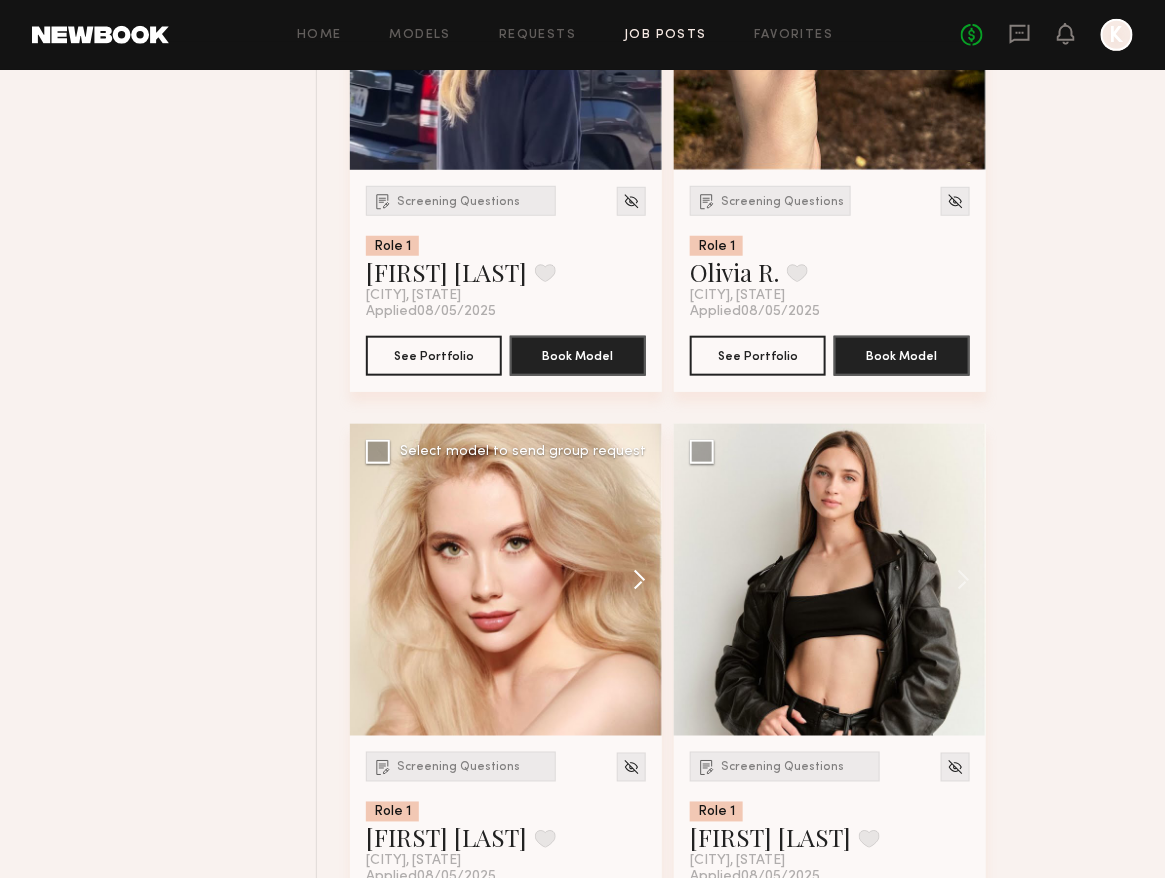 click 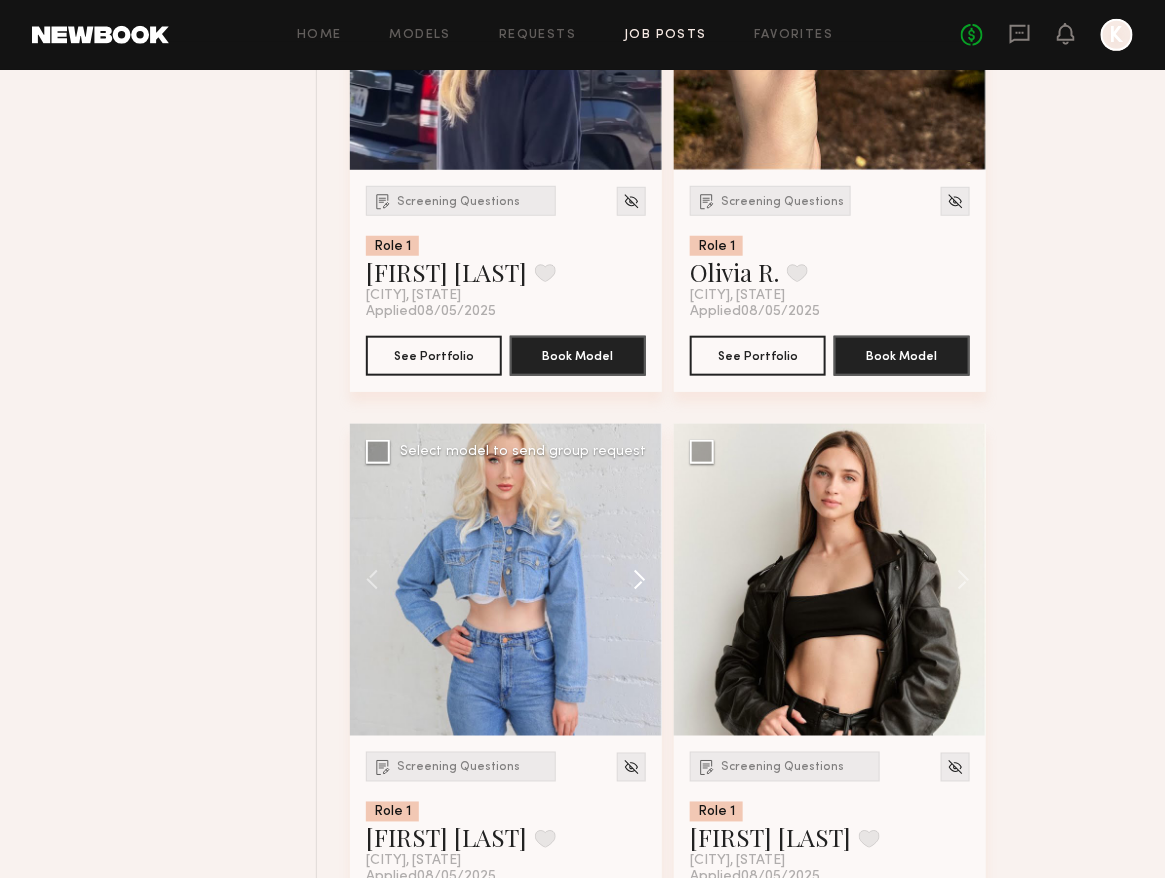 click 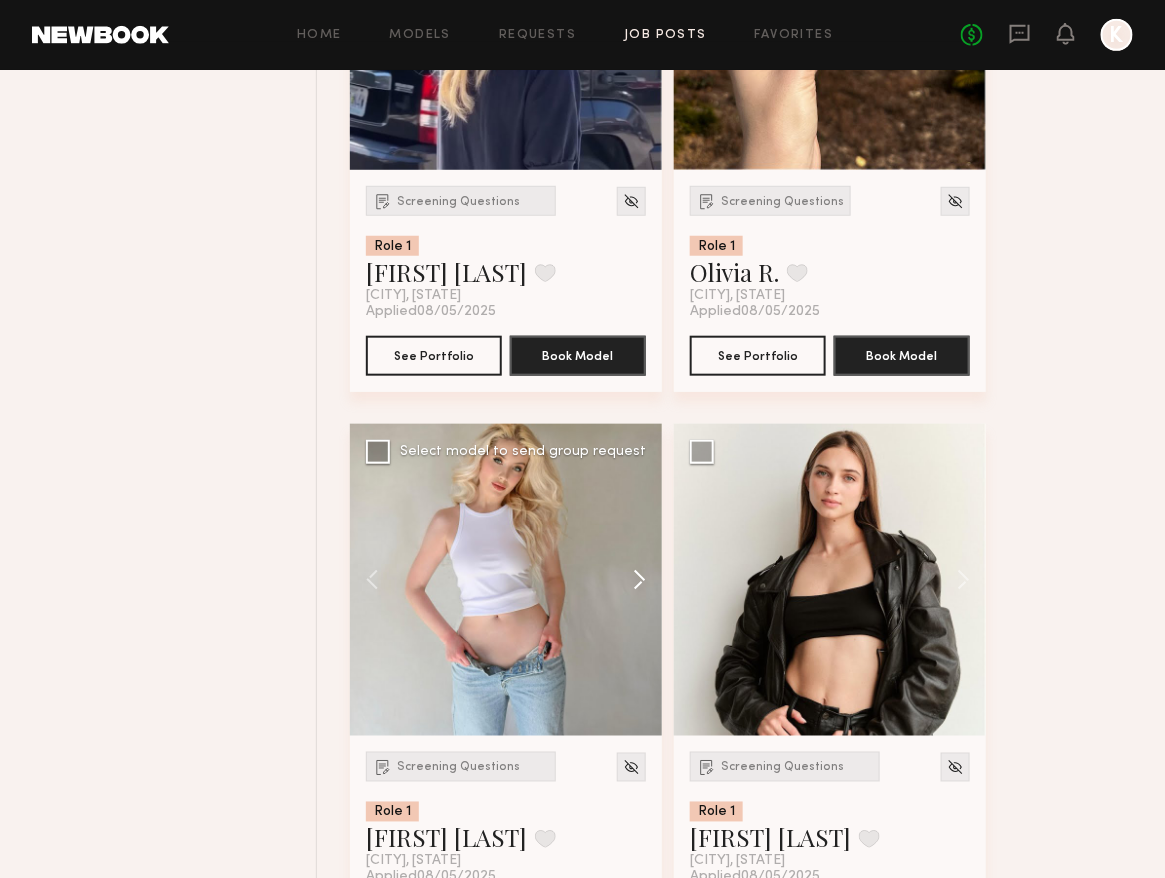 click 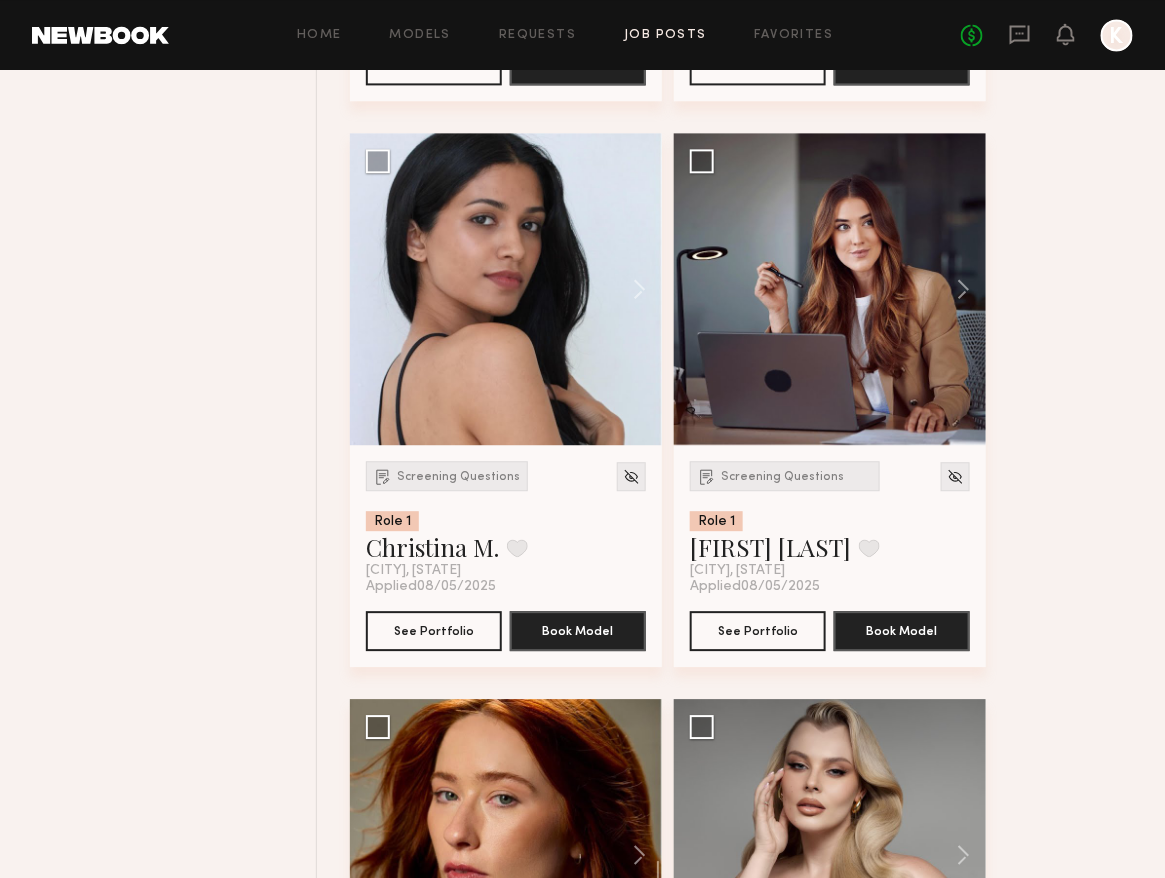 scroll, scrollTop: 13776, scrollLeft: 0, axis: vertical 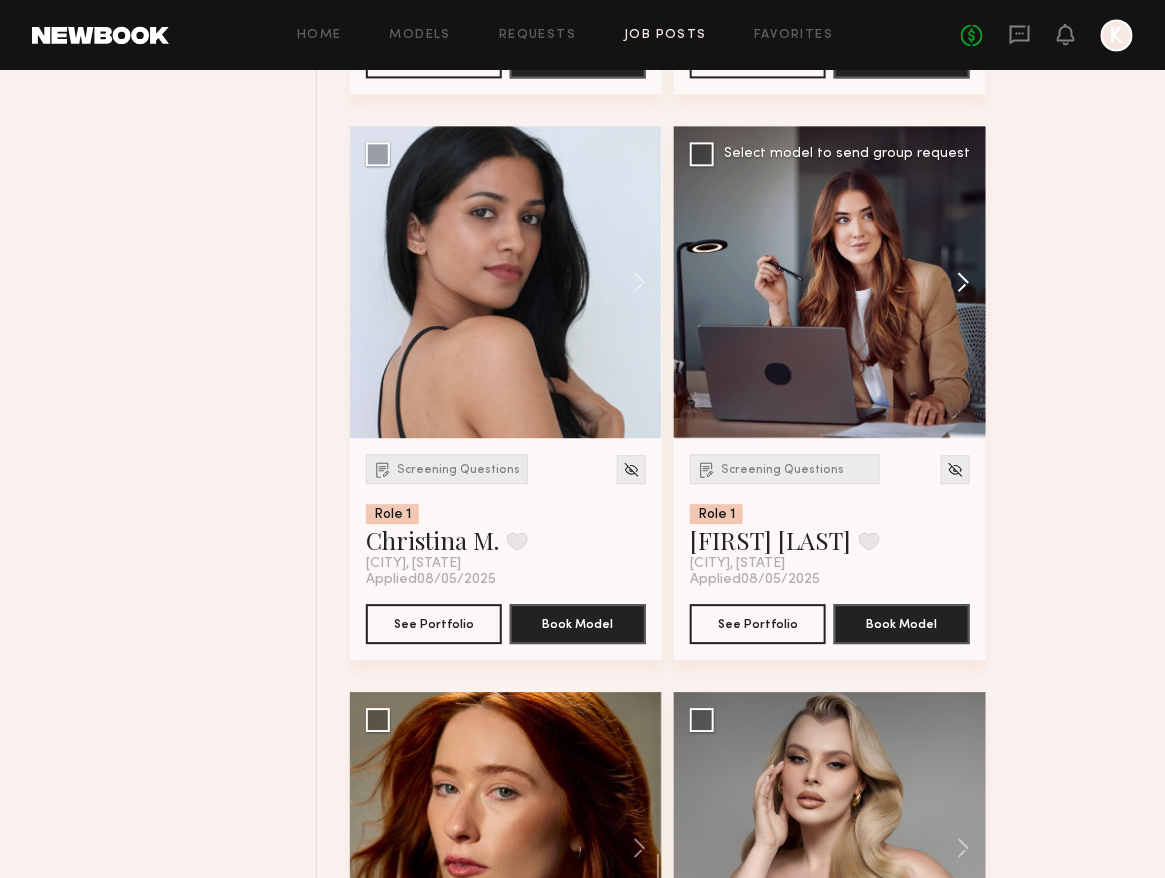 click 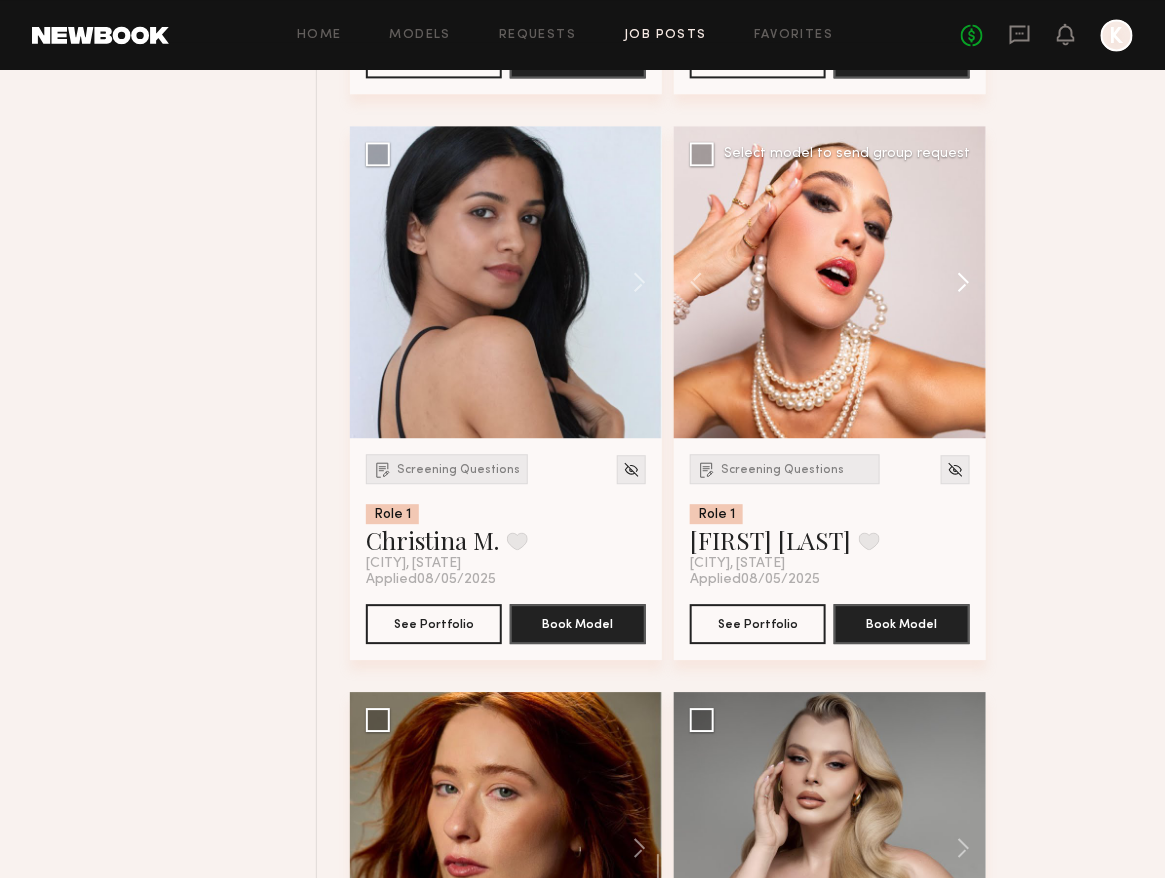 click 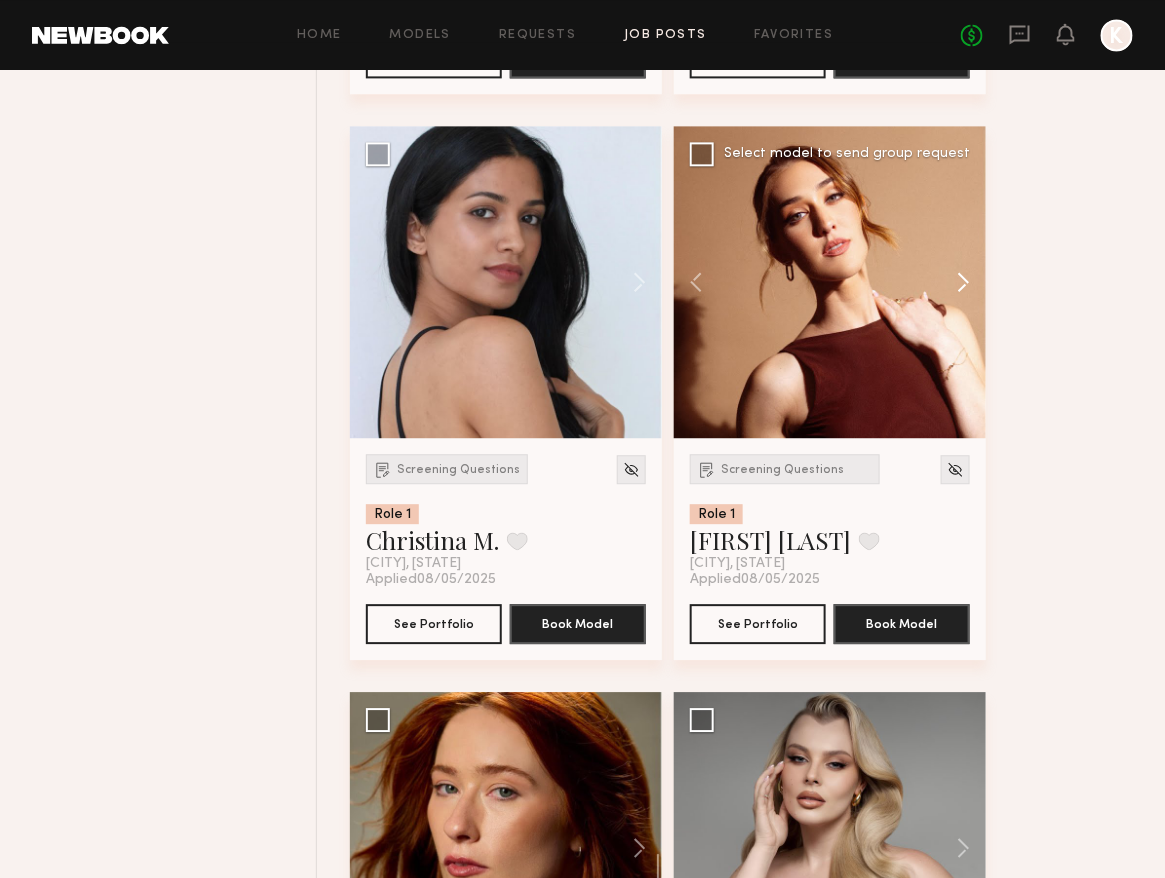 click 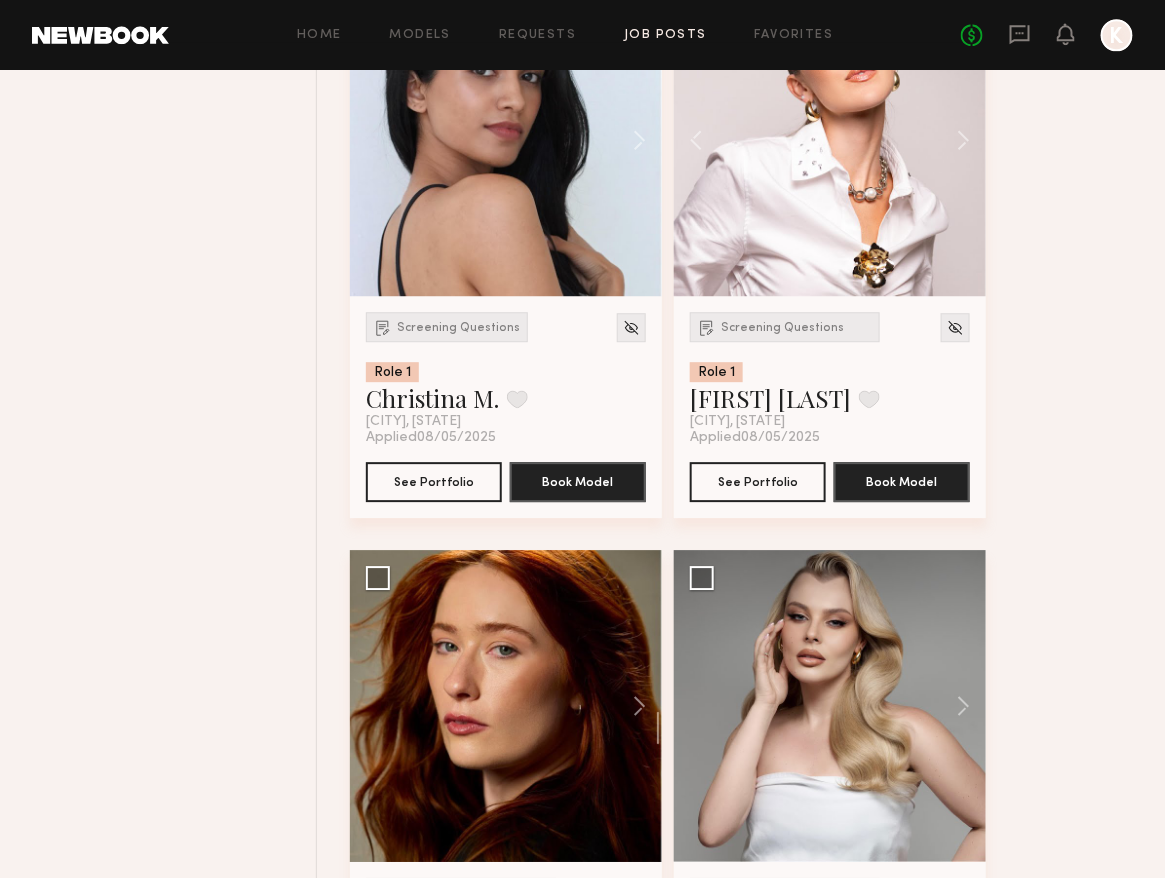 scroll, scrollTop: 14275, scrollLeft: 0, axis: vertical 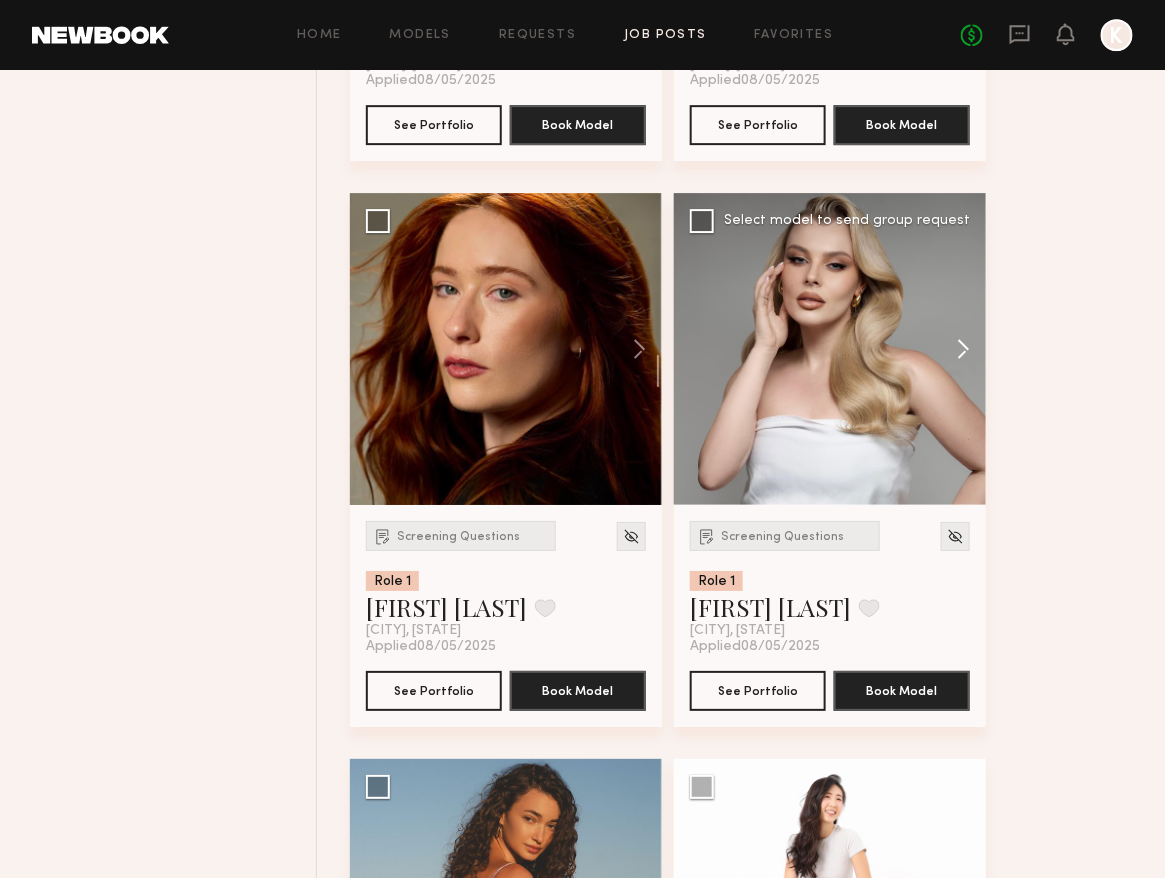 click 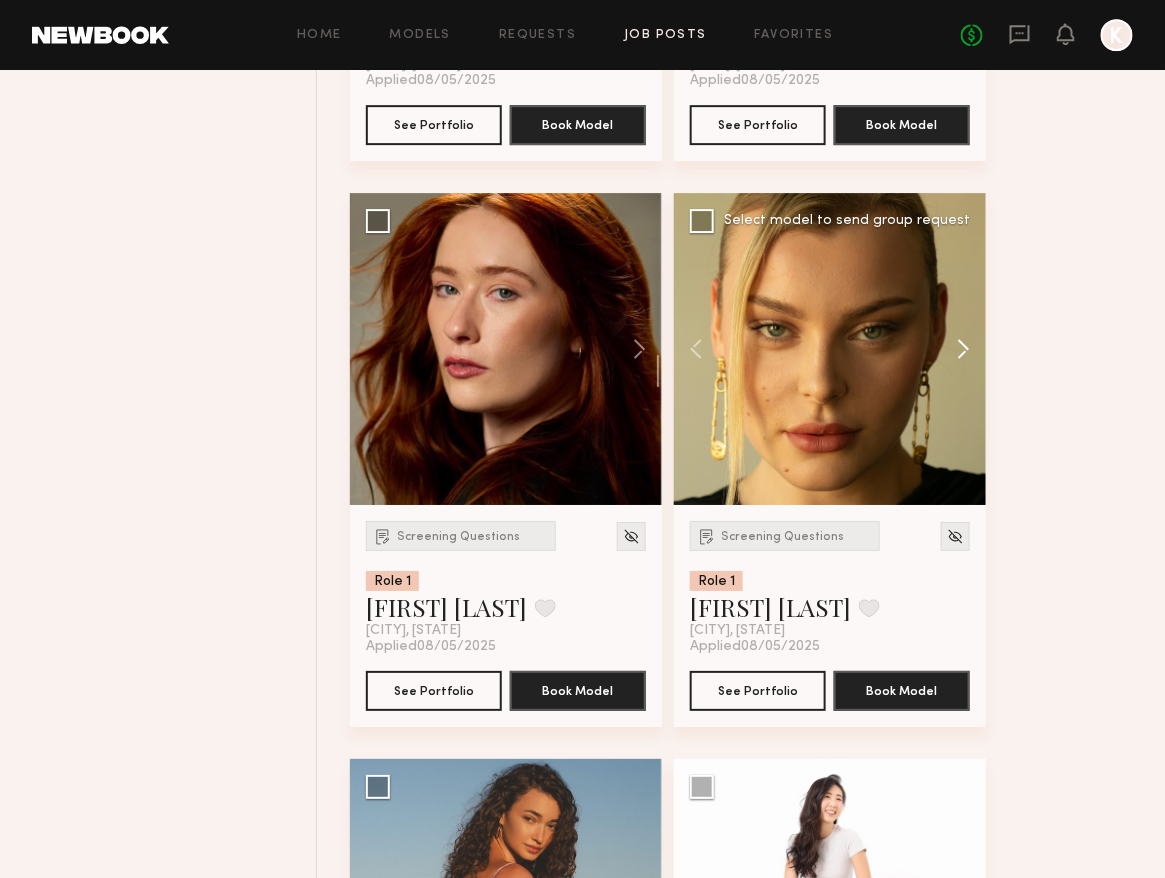 click 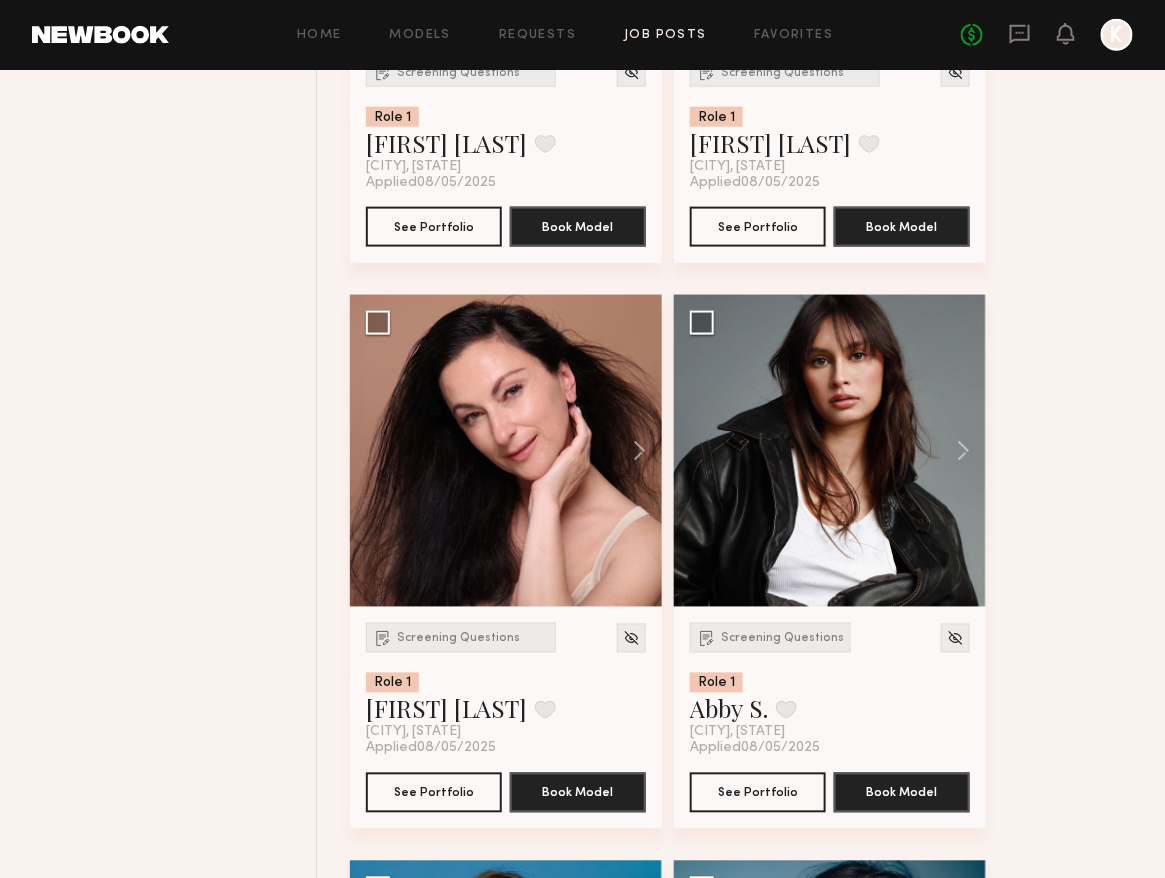 scroll, scrollTop: 15302, scrollLeft: 0, axis: vertical 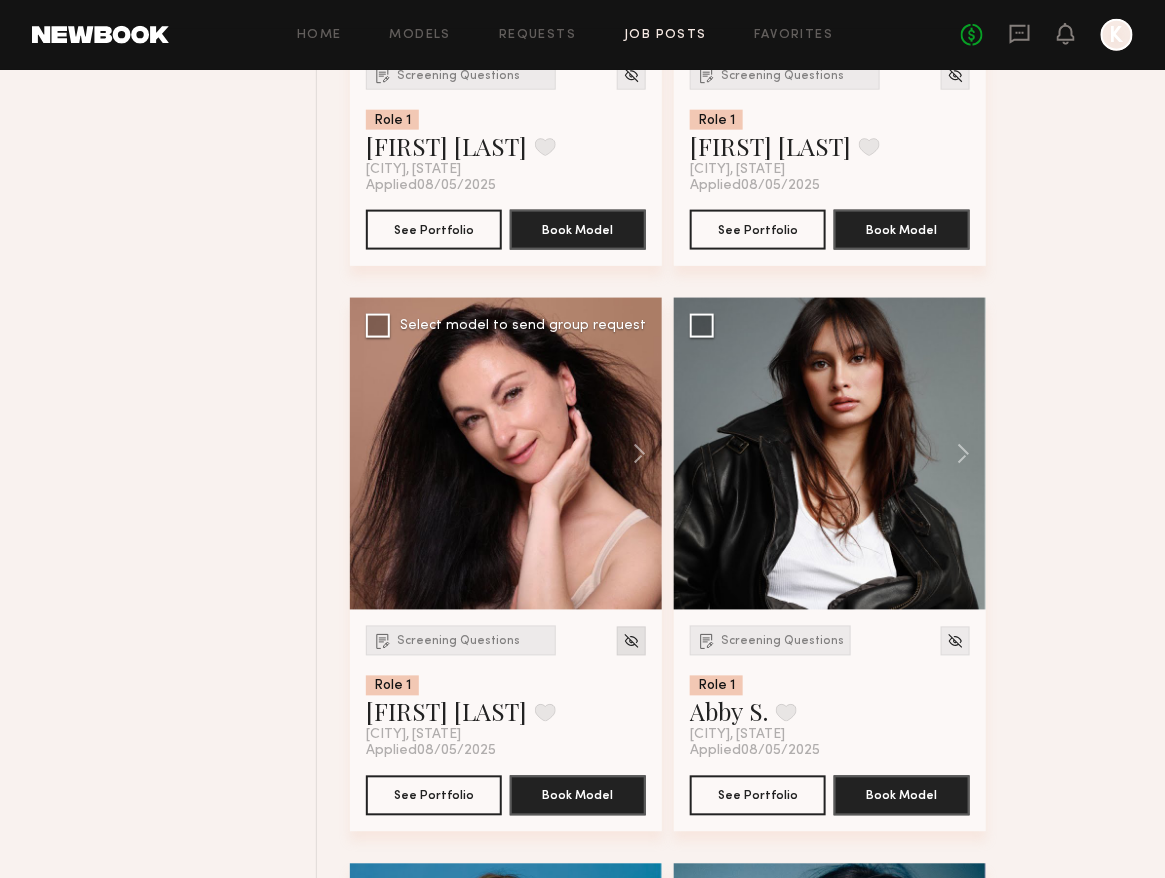click 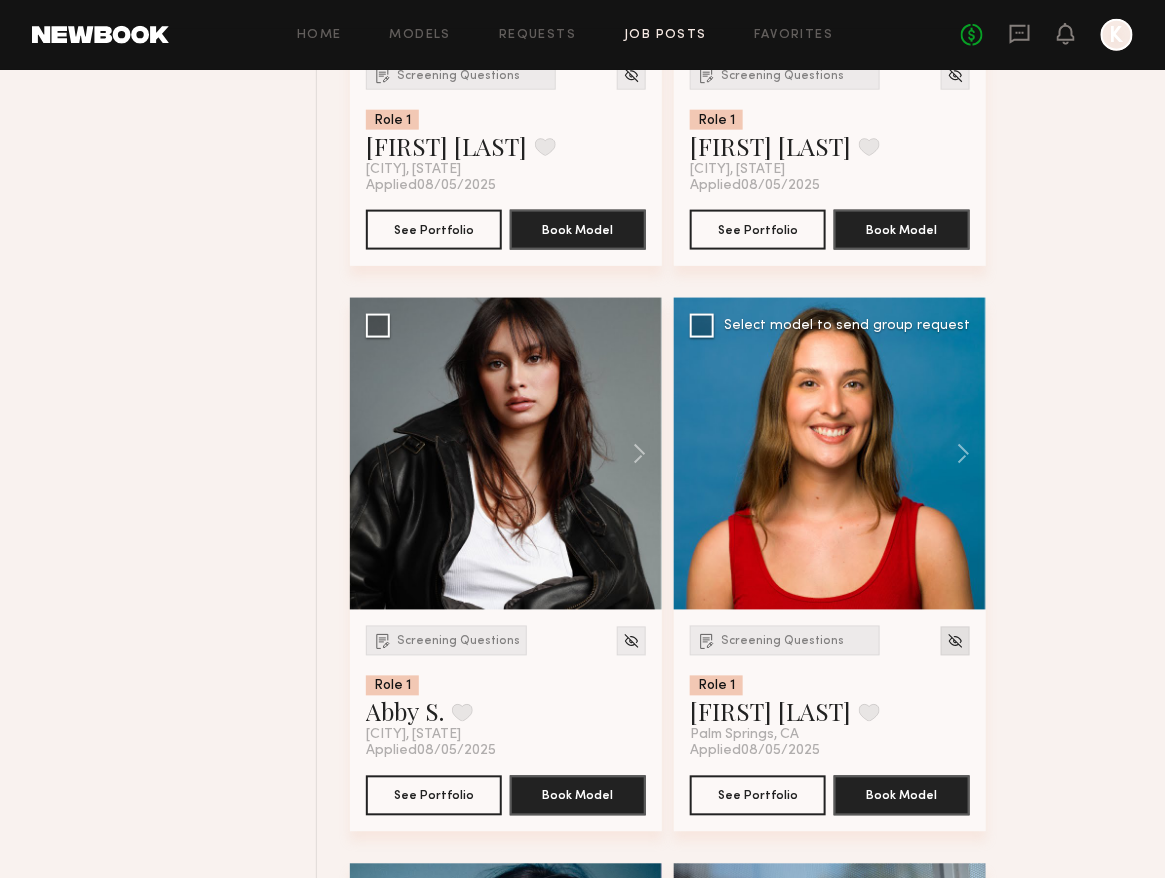 click 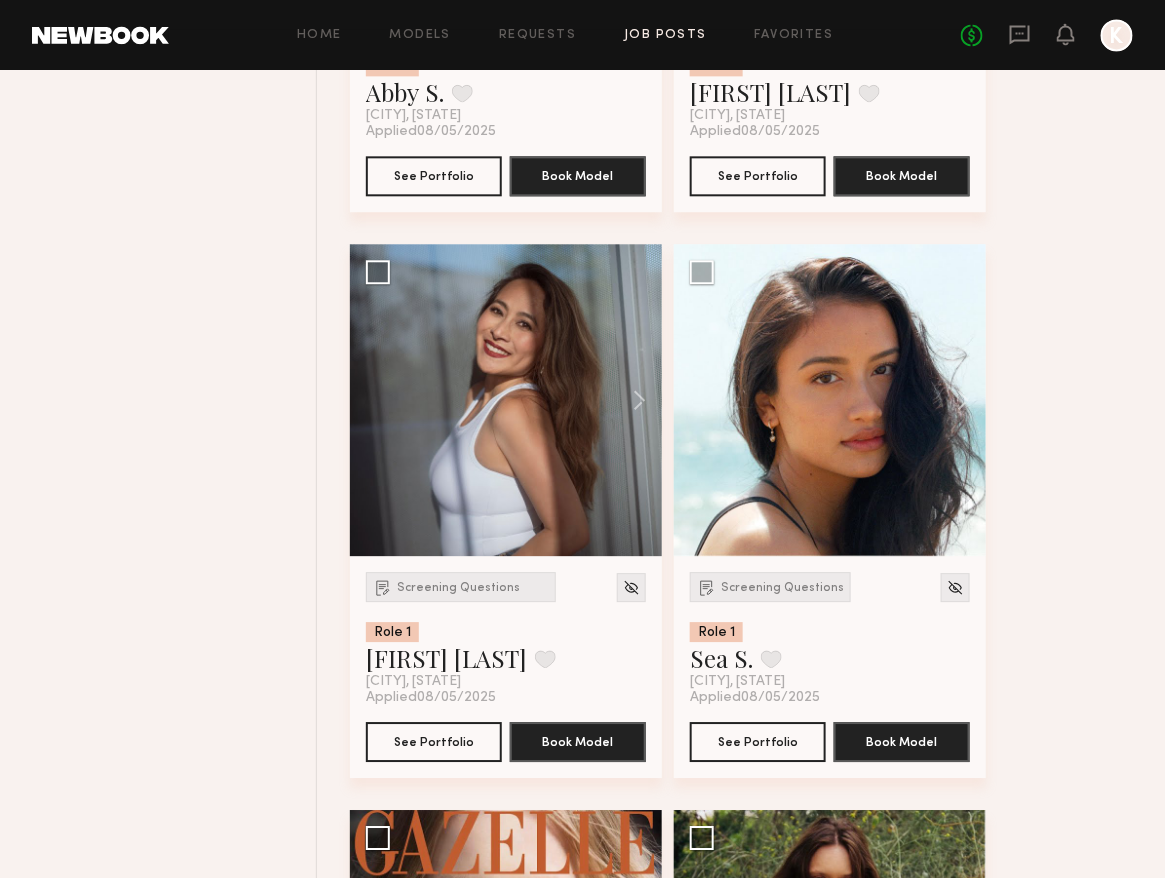 scroll, scrollTop: 15927, scrollLeft: 0, axis: vertical 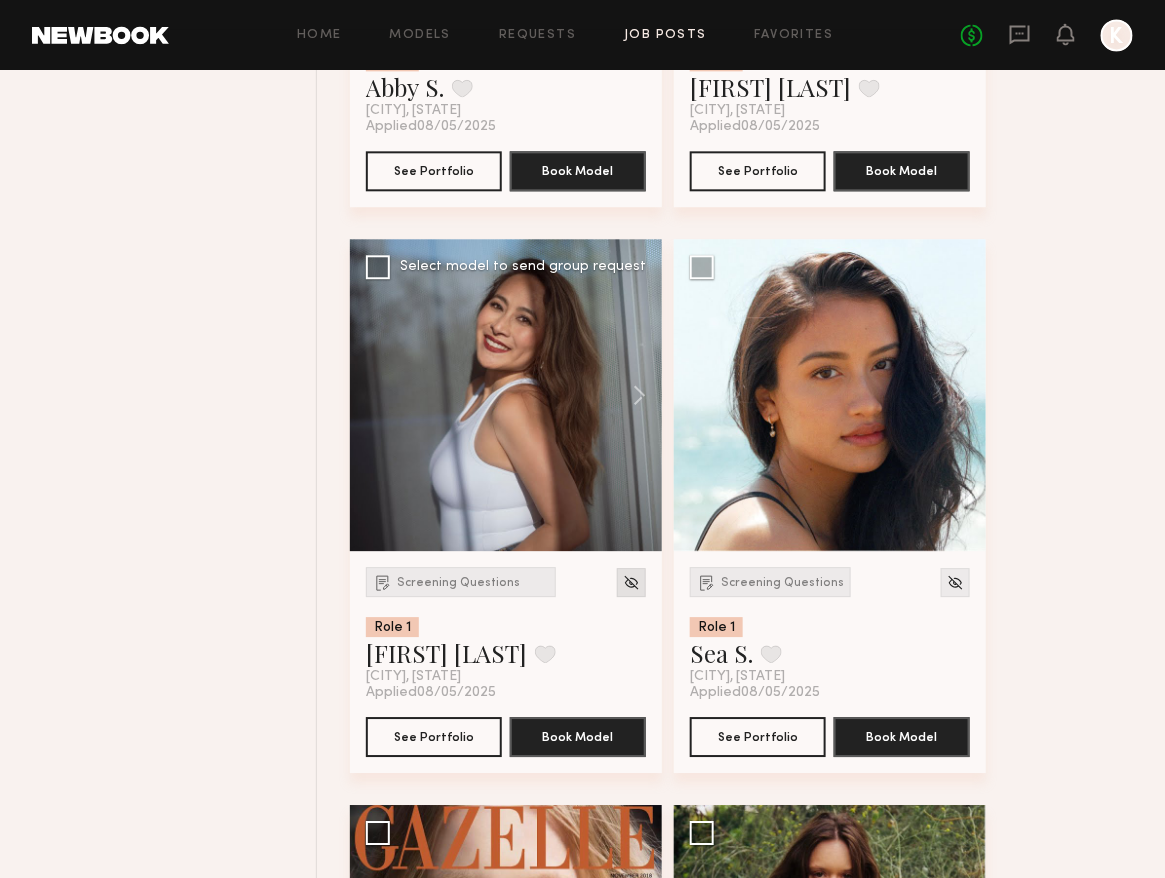 click 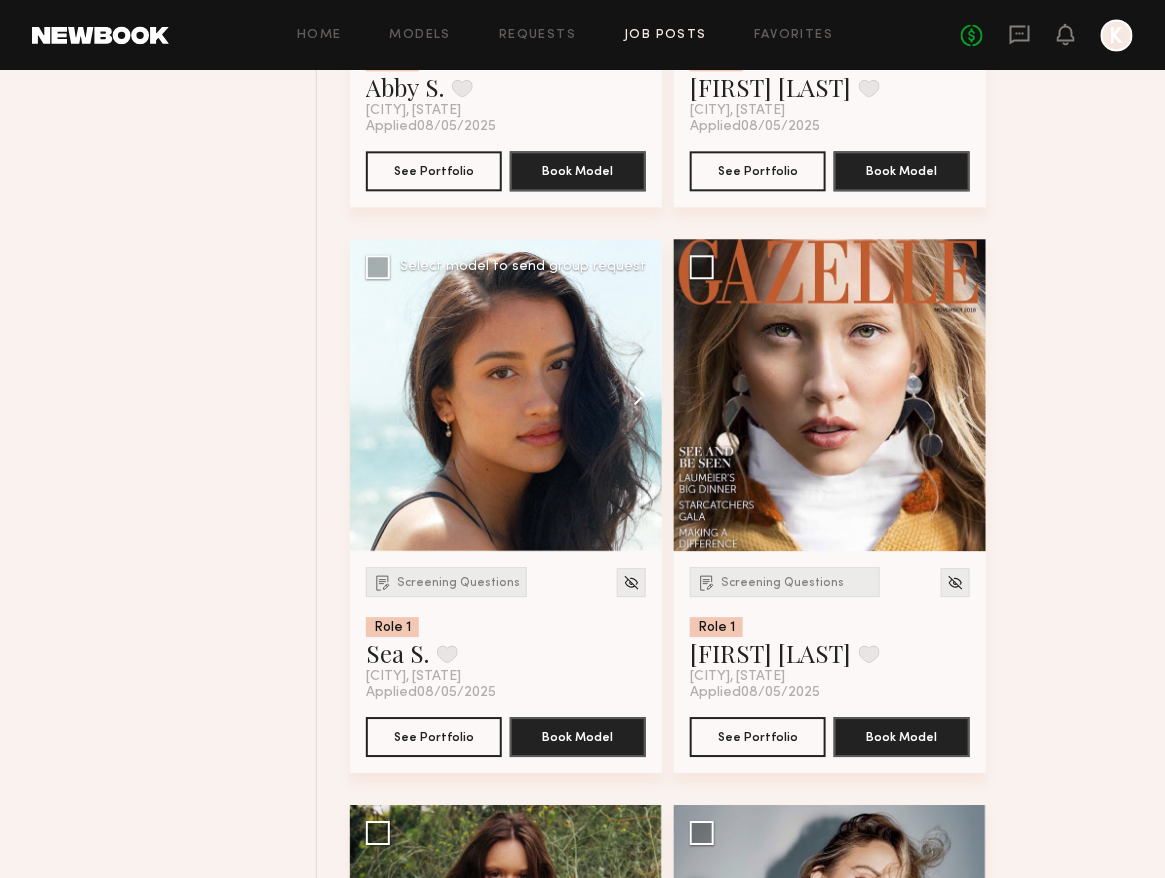 click 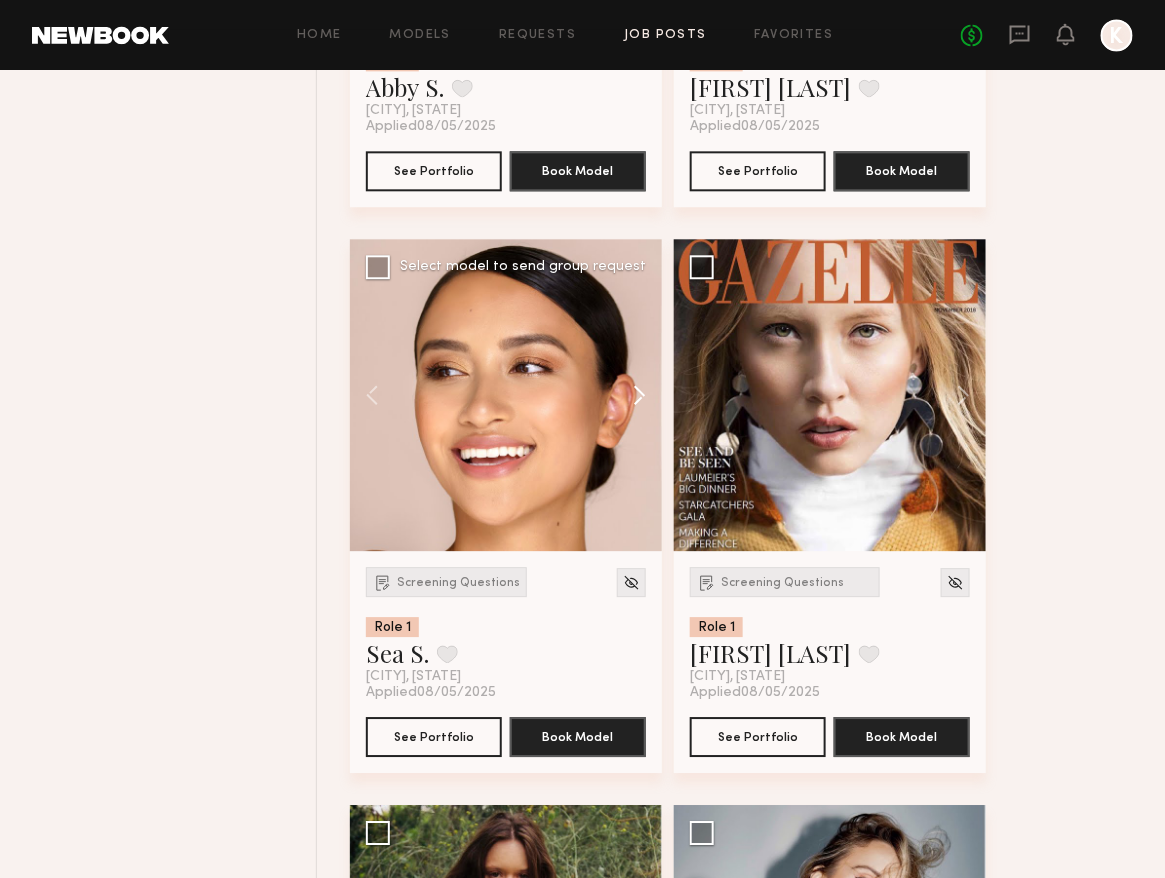 click 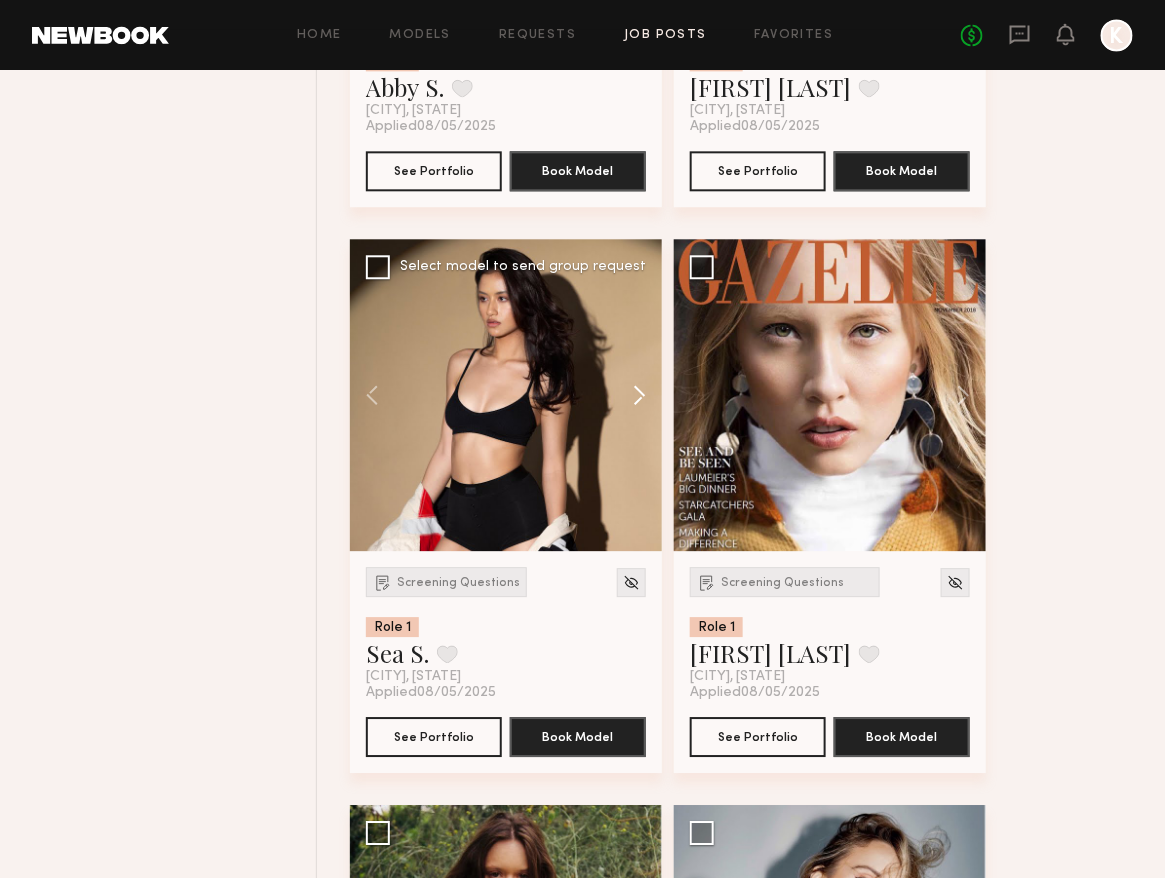 click 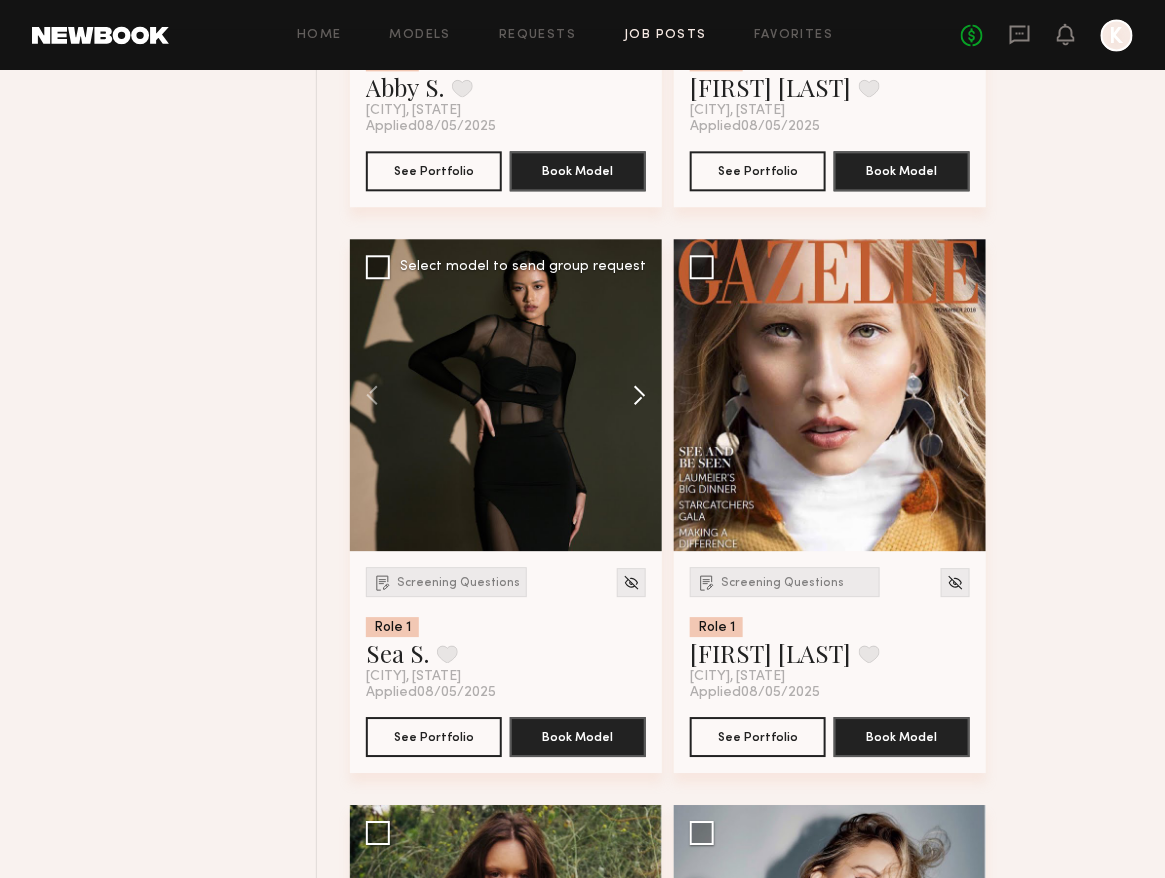 click 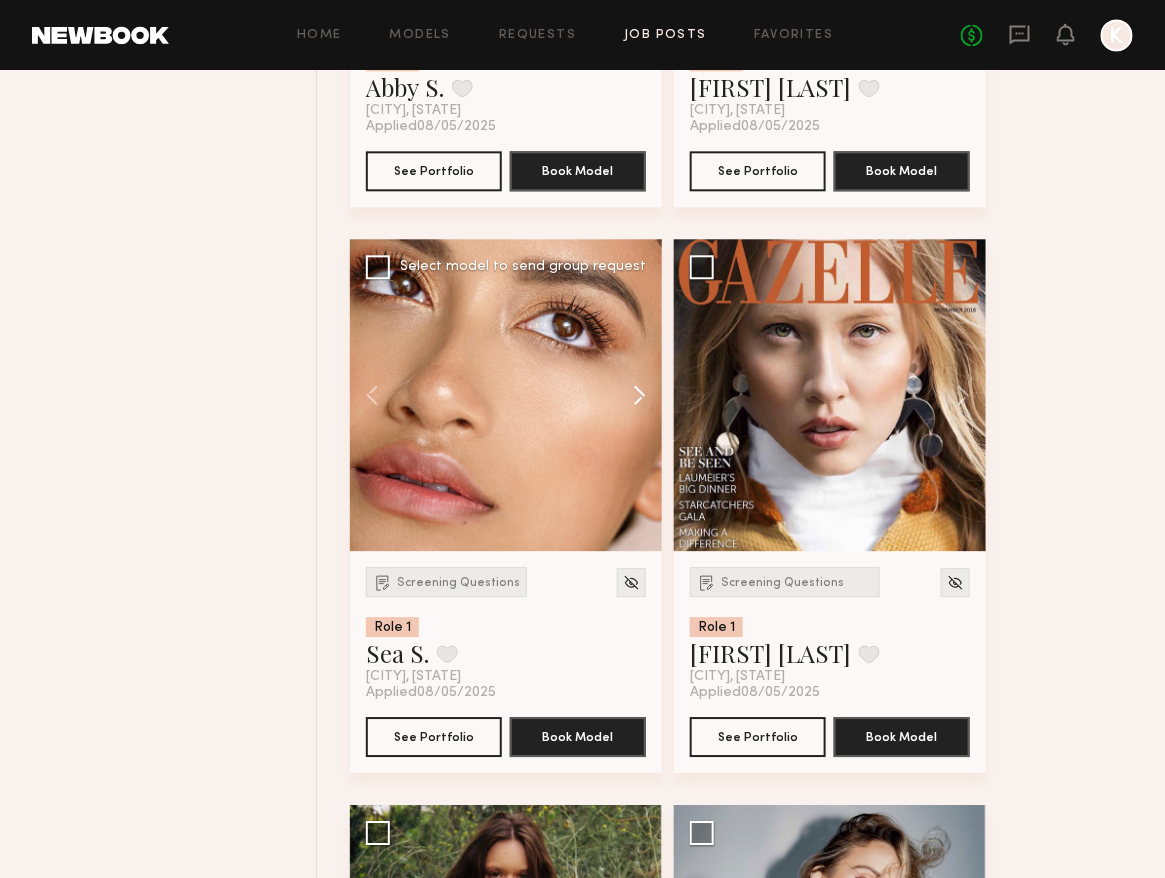 click 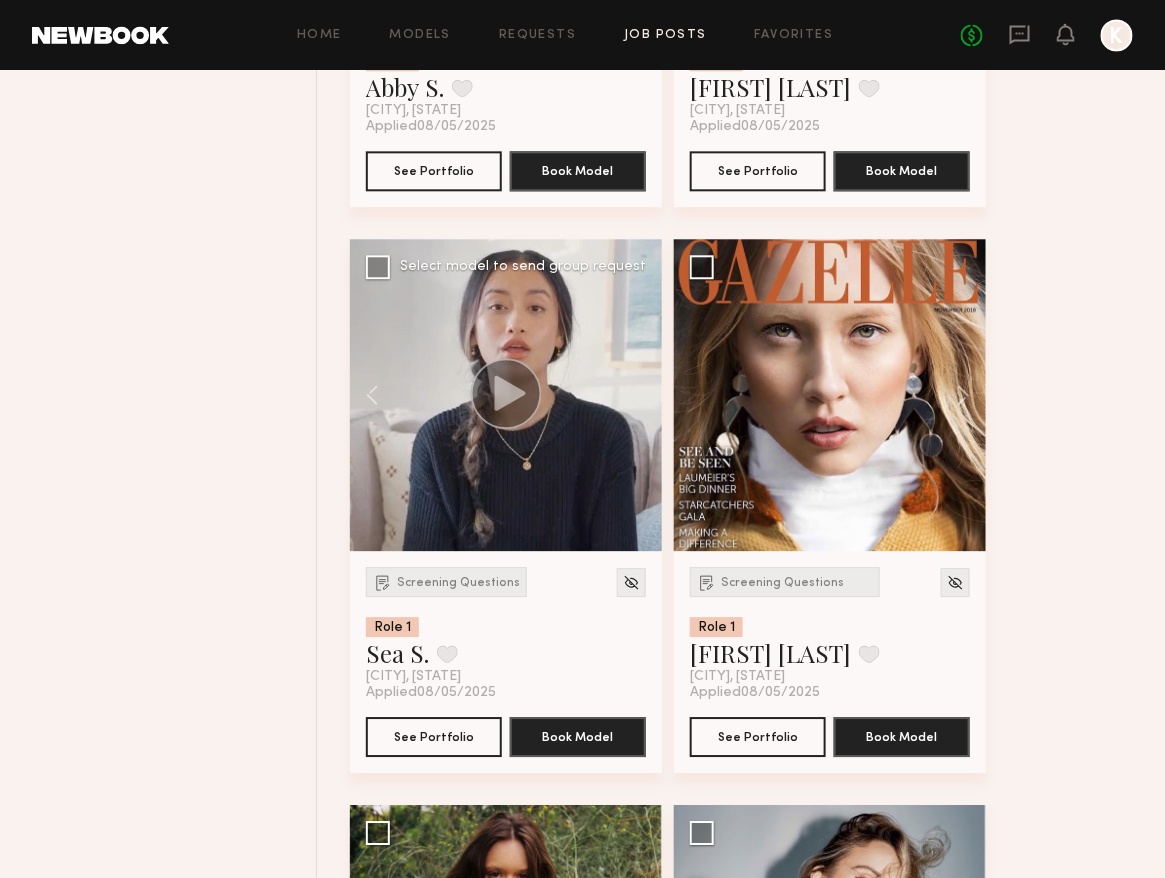 click 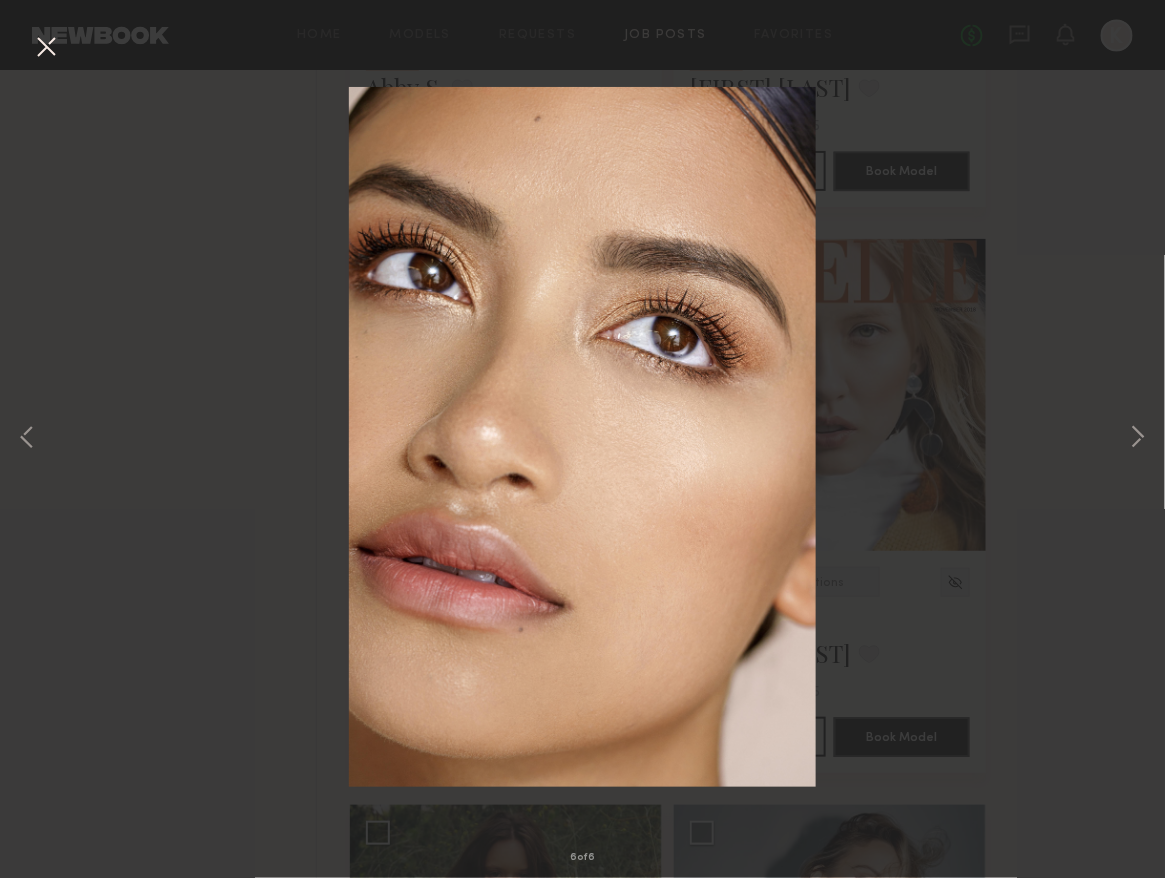 click at bounding box center [46, 48] 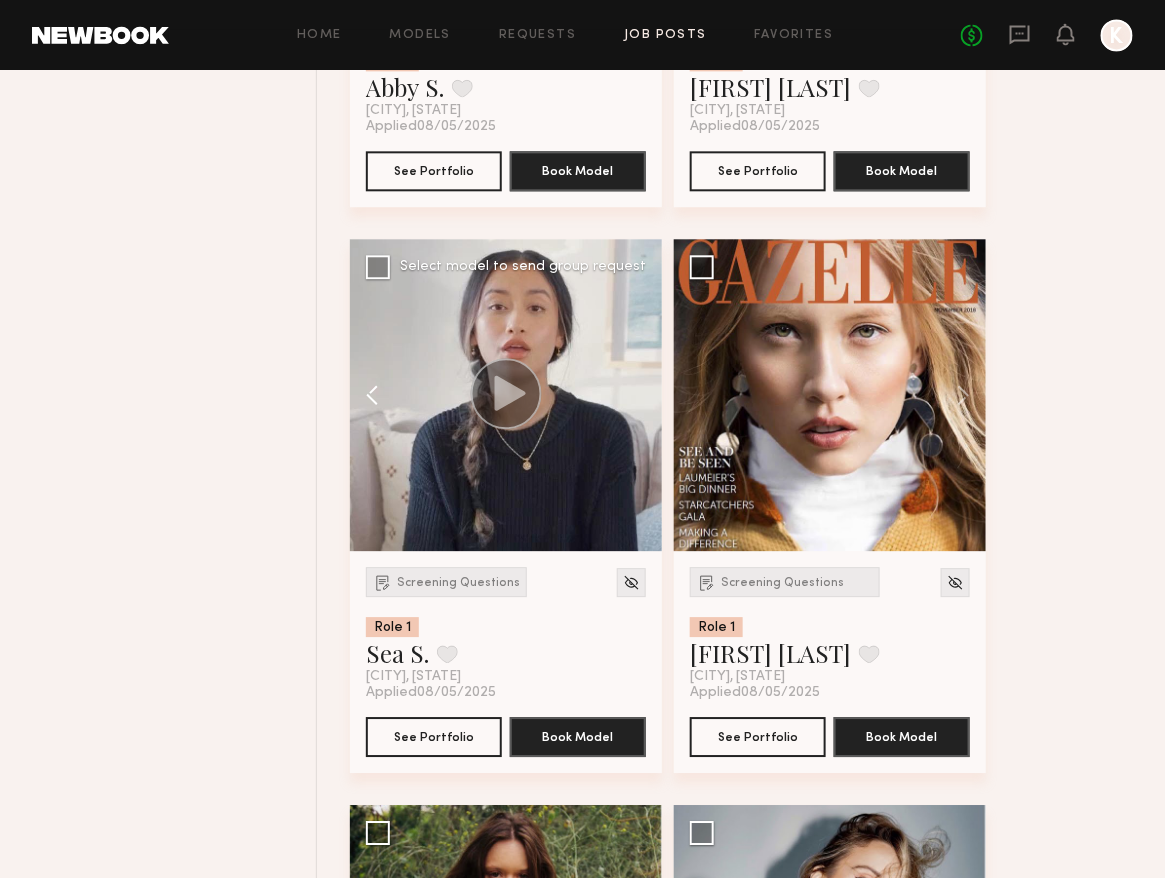 click 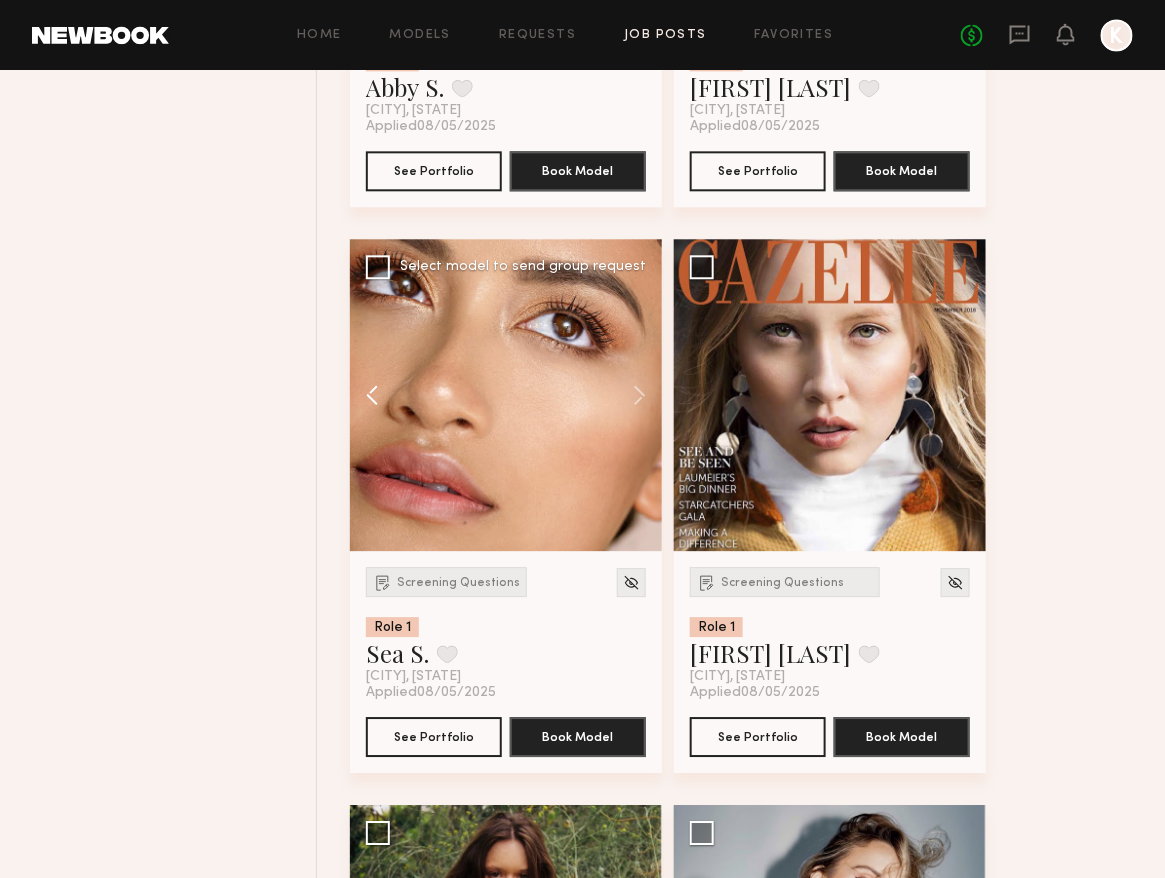 click 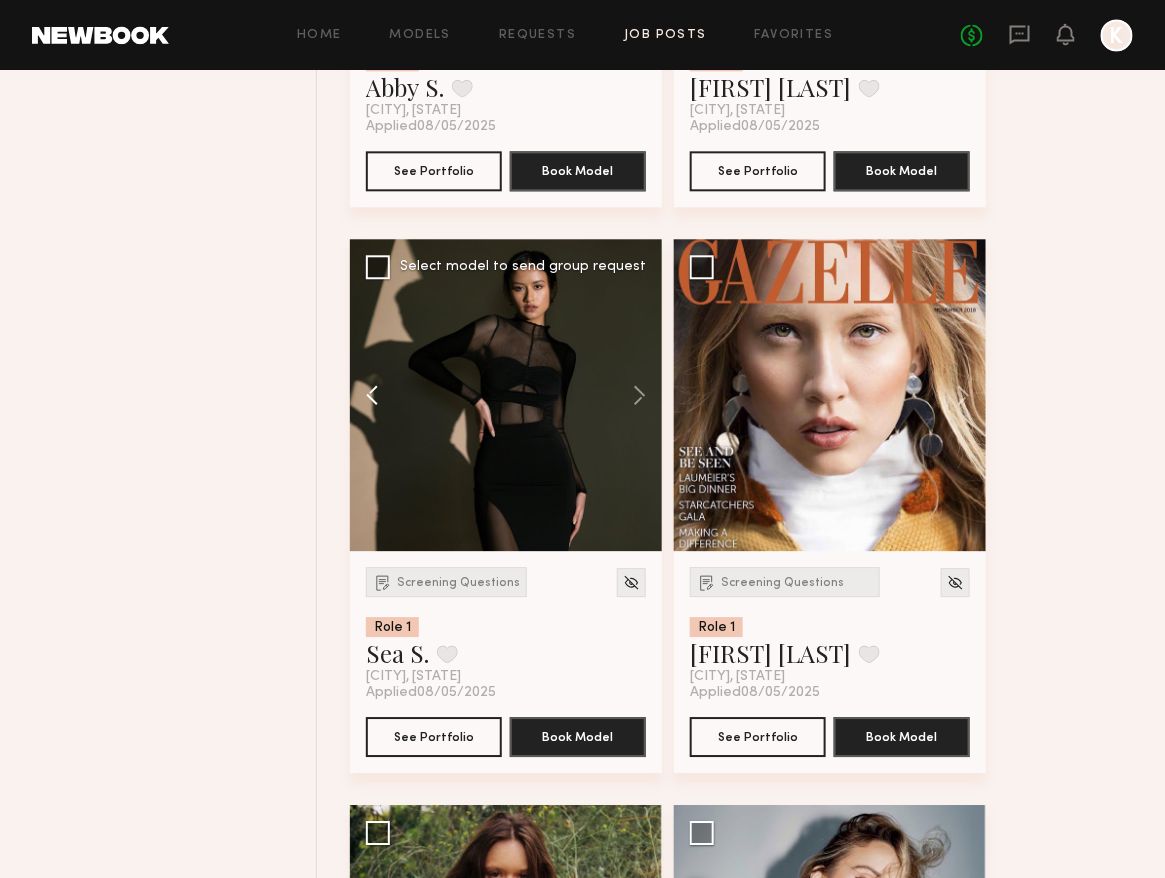 click 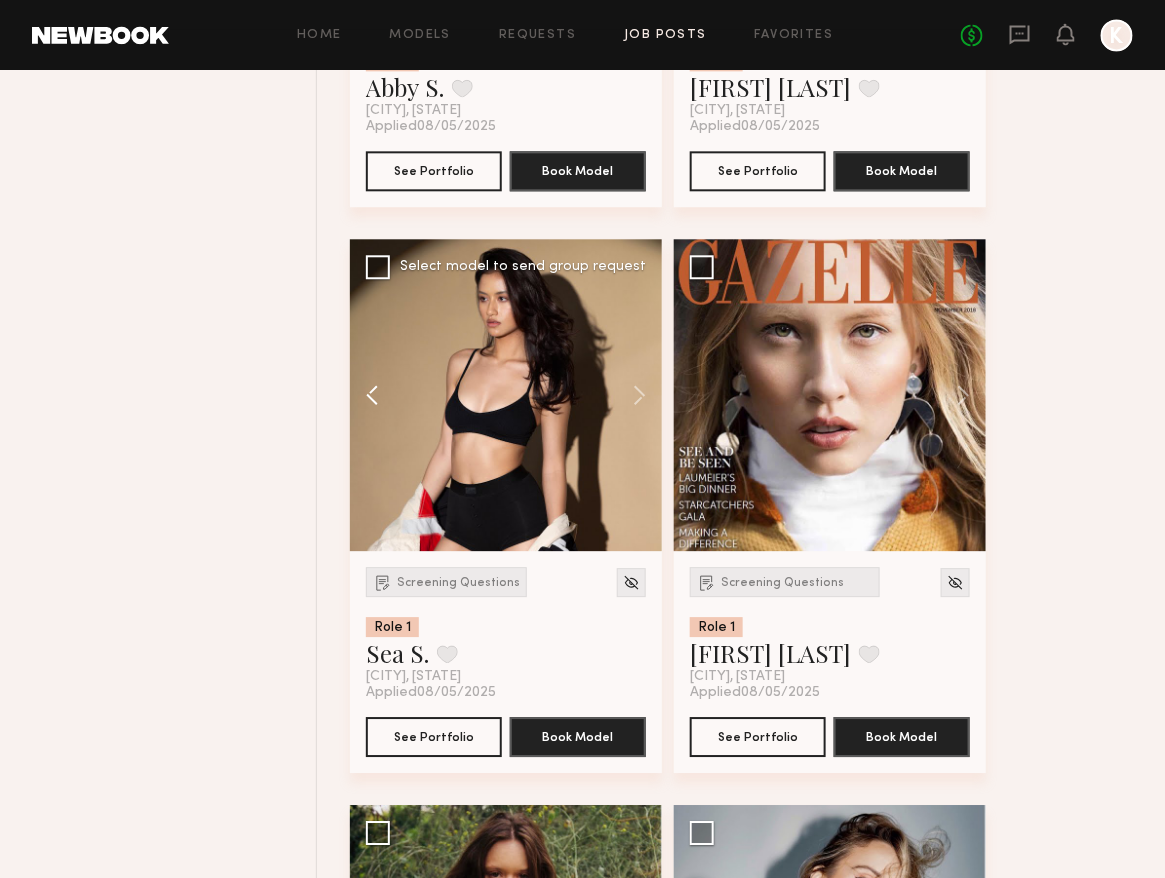 click 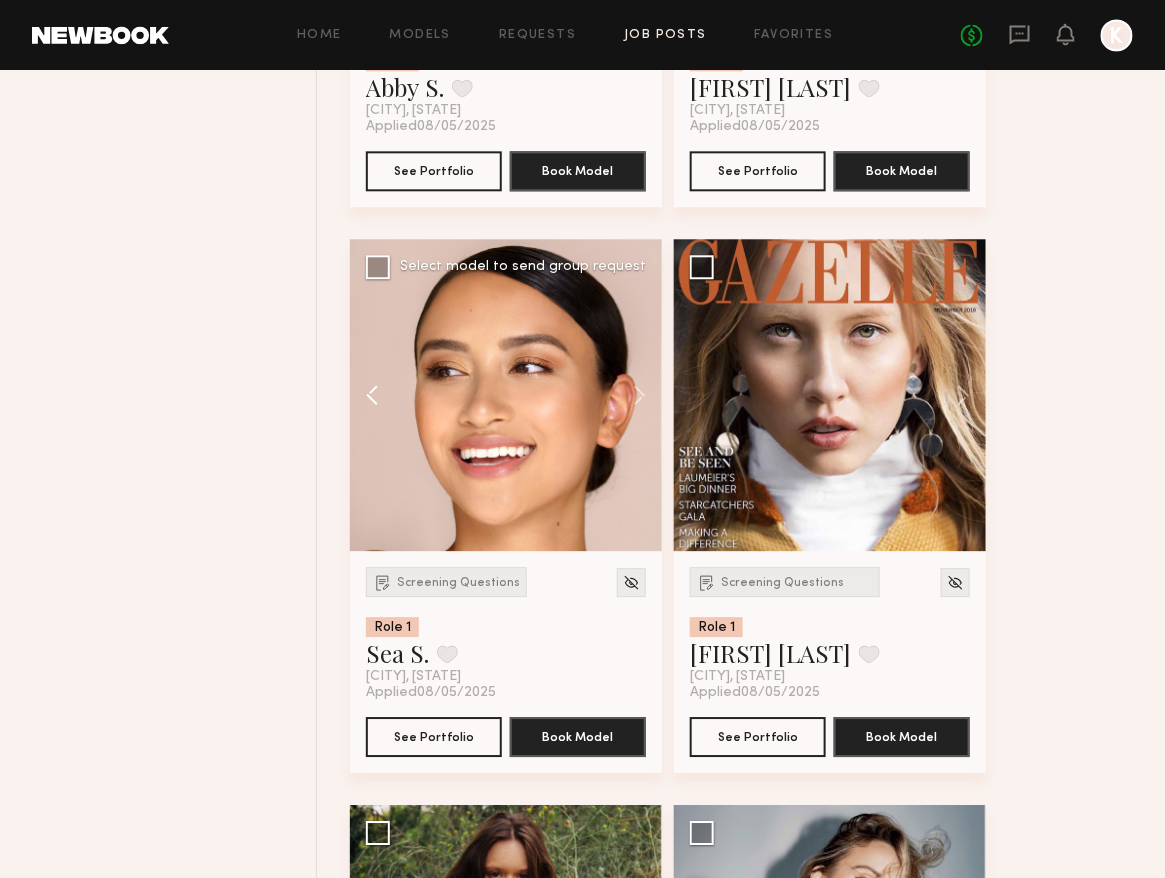 click 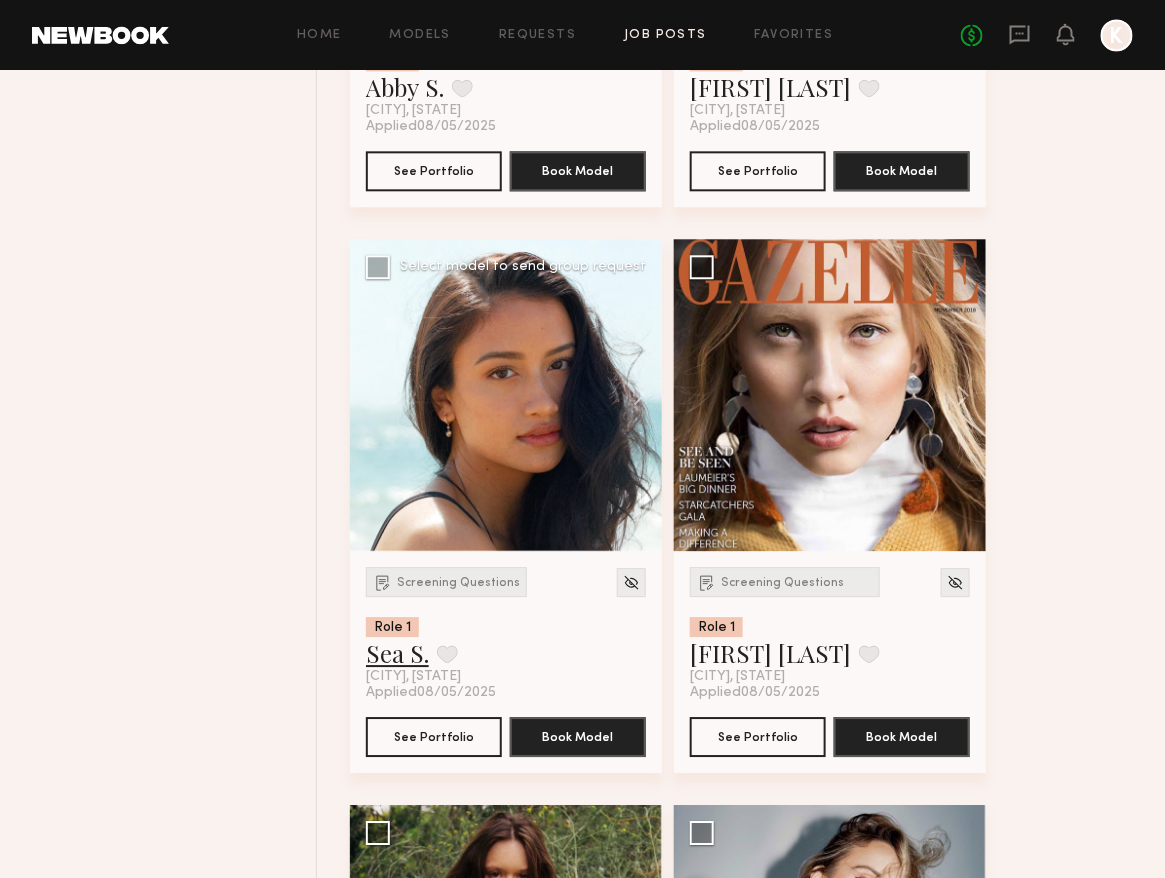 click on "Sea S." 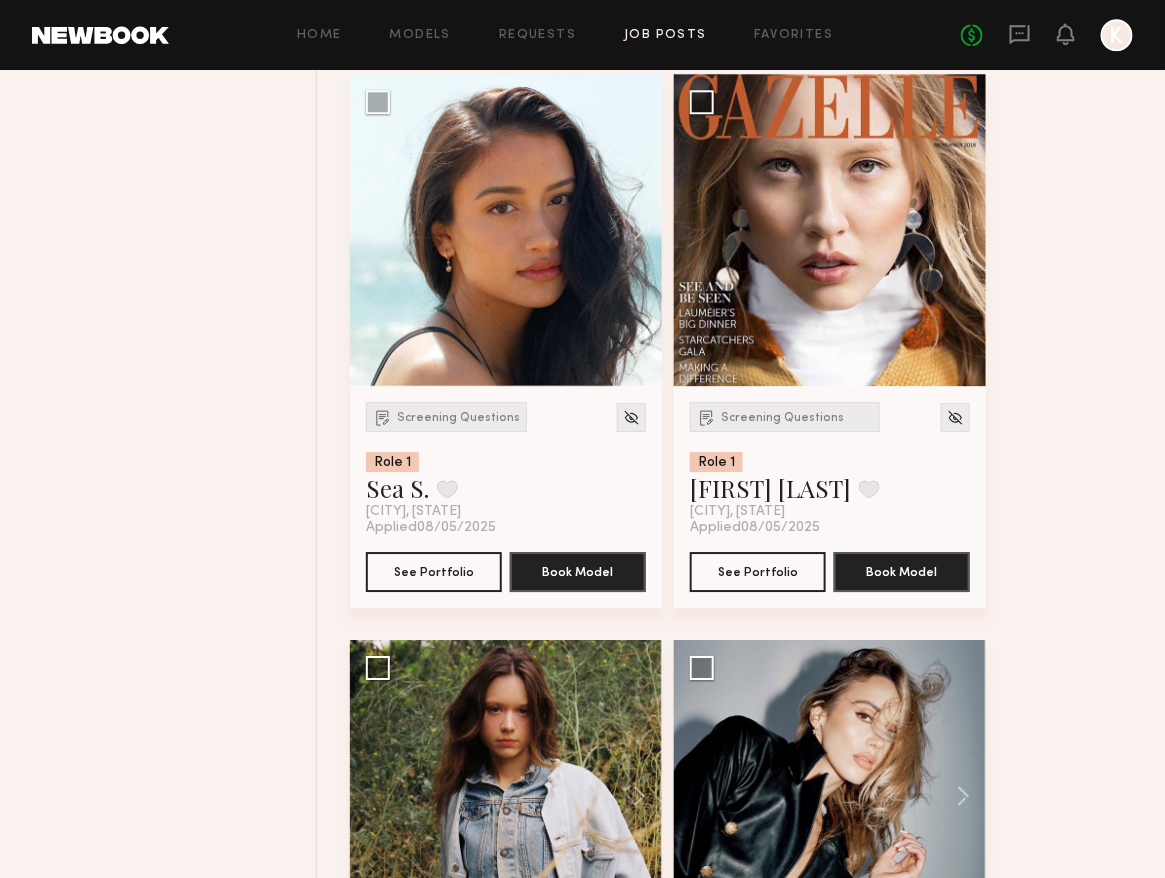 scroll, scrollTop: 16075, scrollLeft: 0, axis: vertical 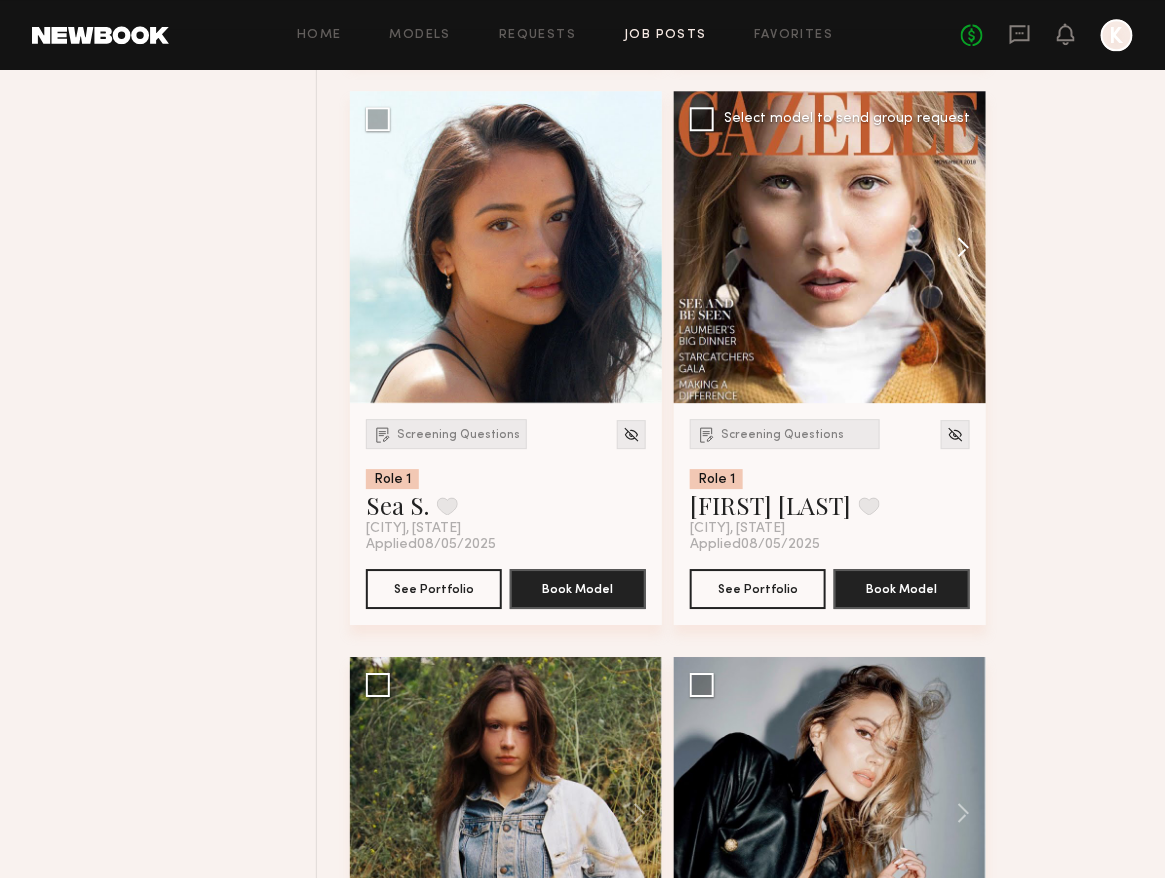 click 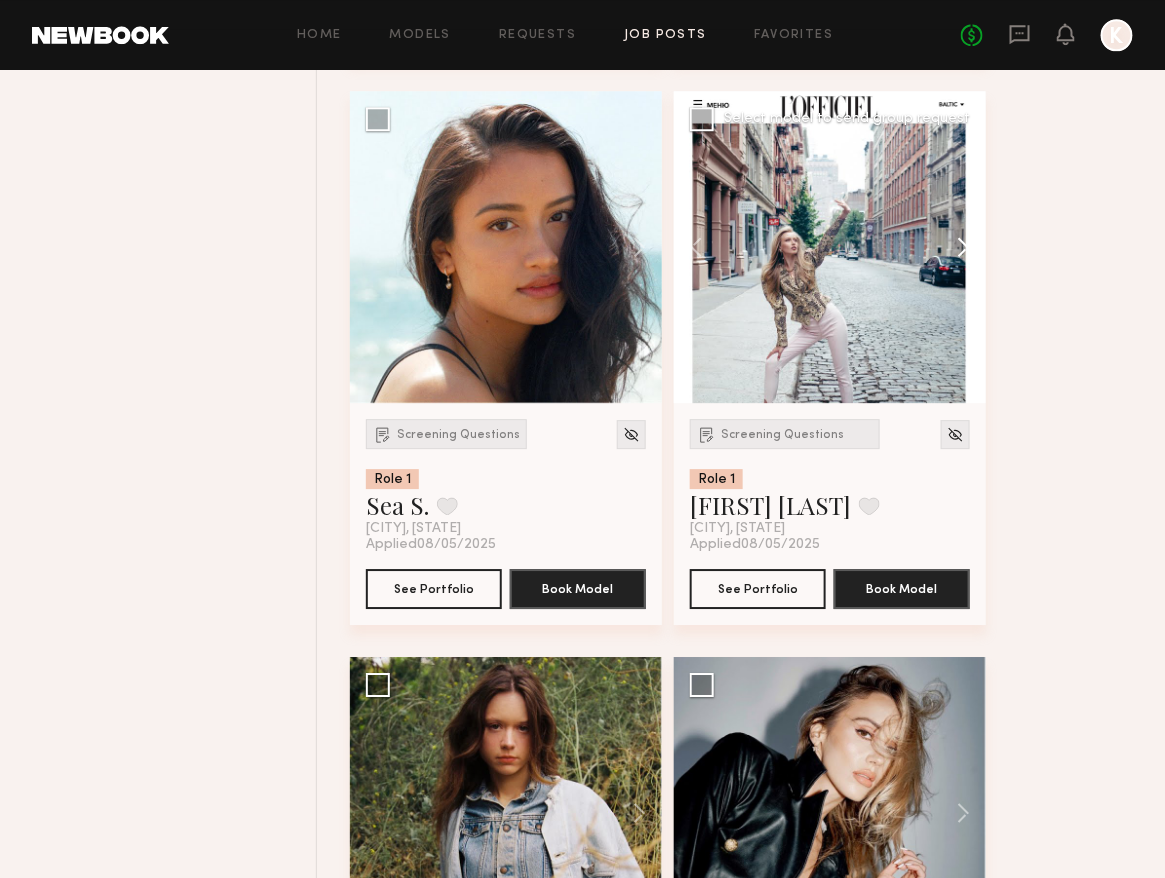 click 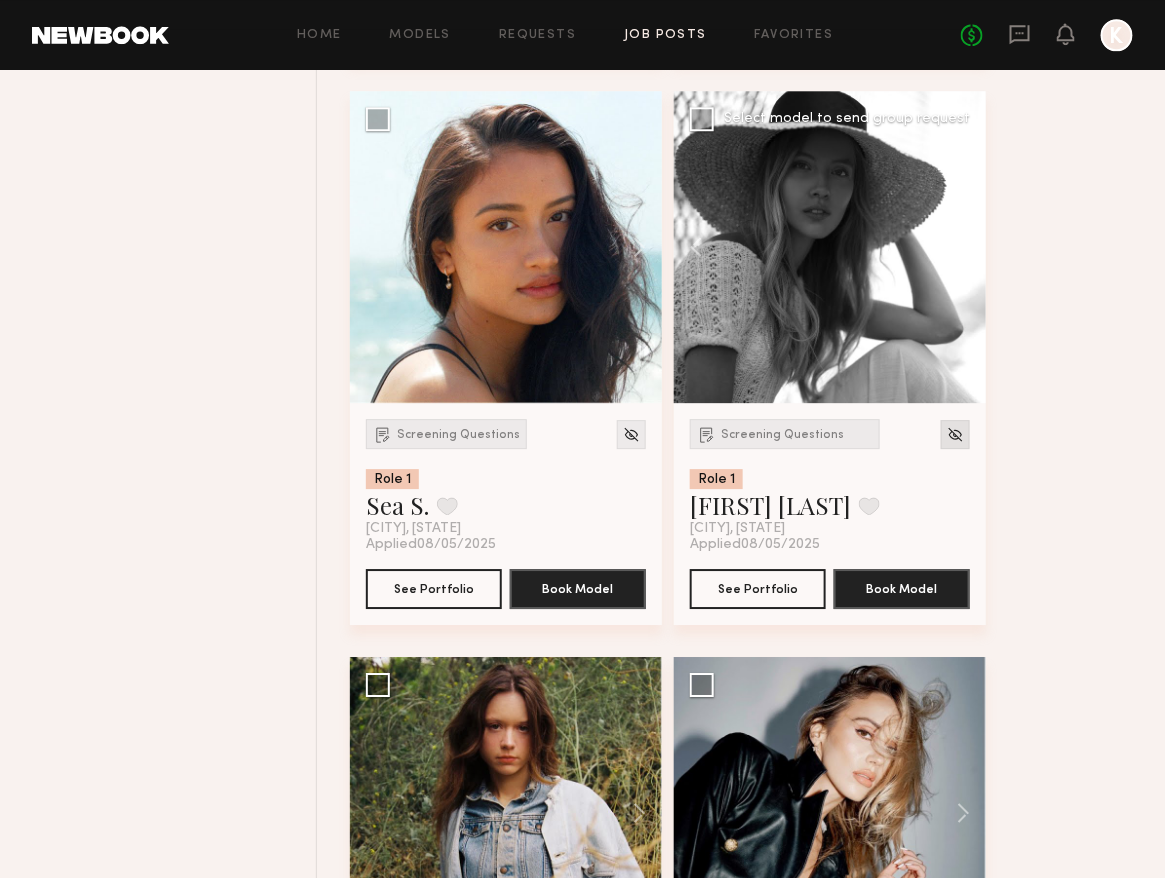 click 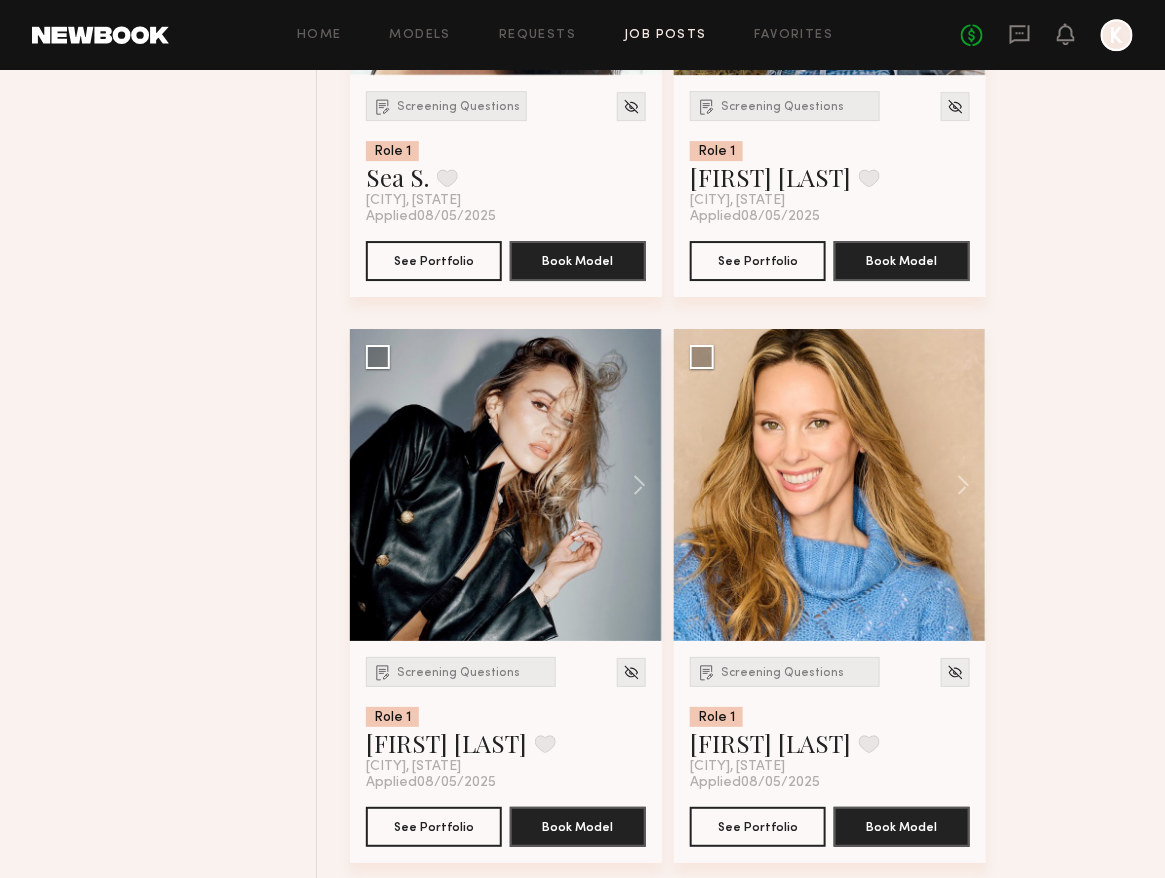 scroll, scrollTop: 16450, scrollLeft: 0, axis: vertical 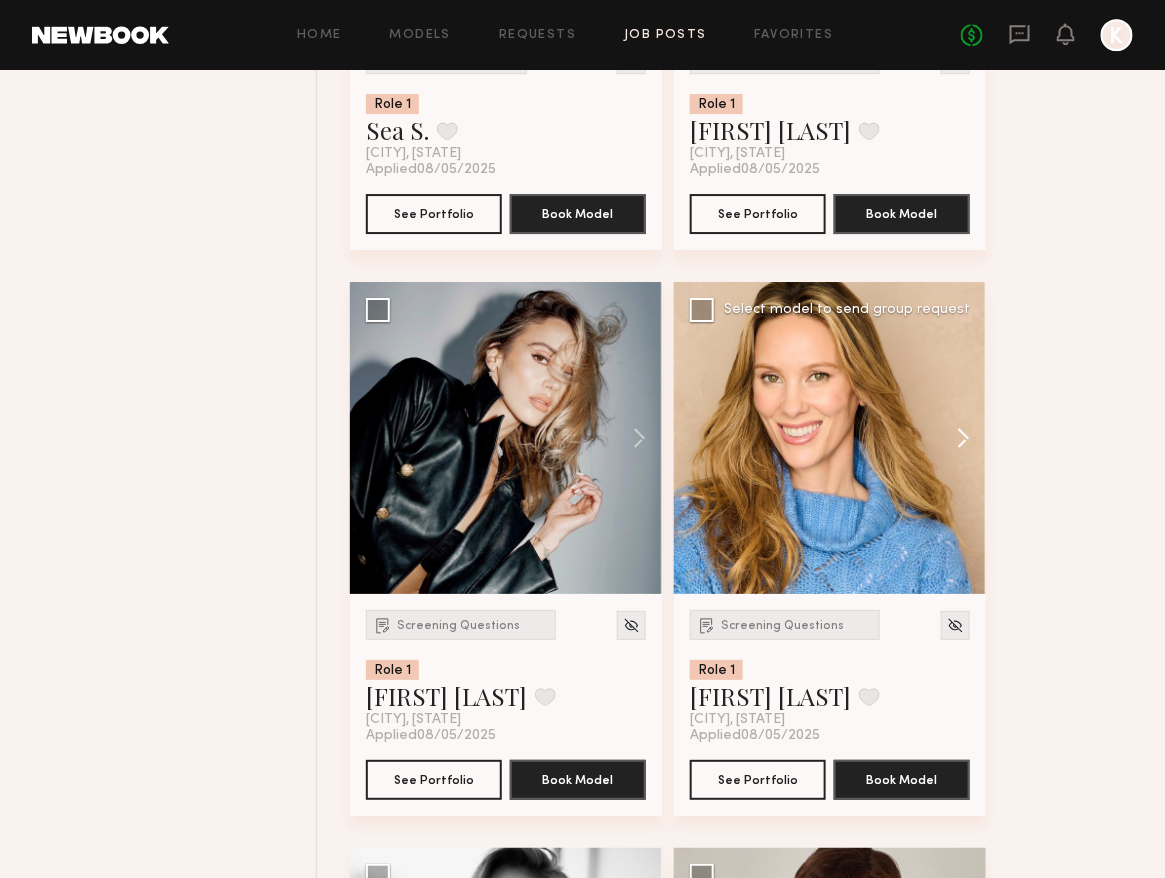click 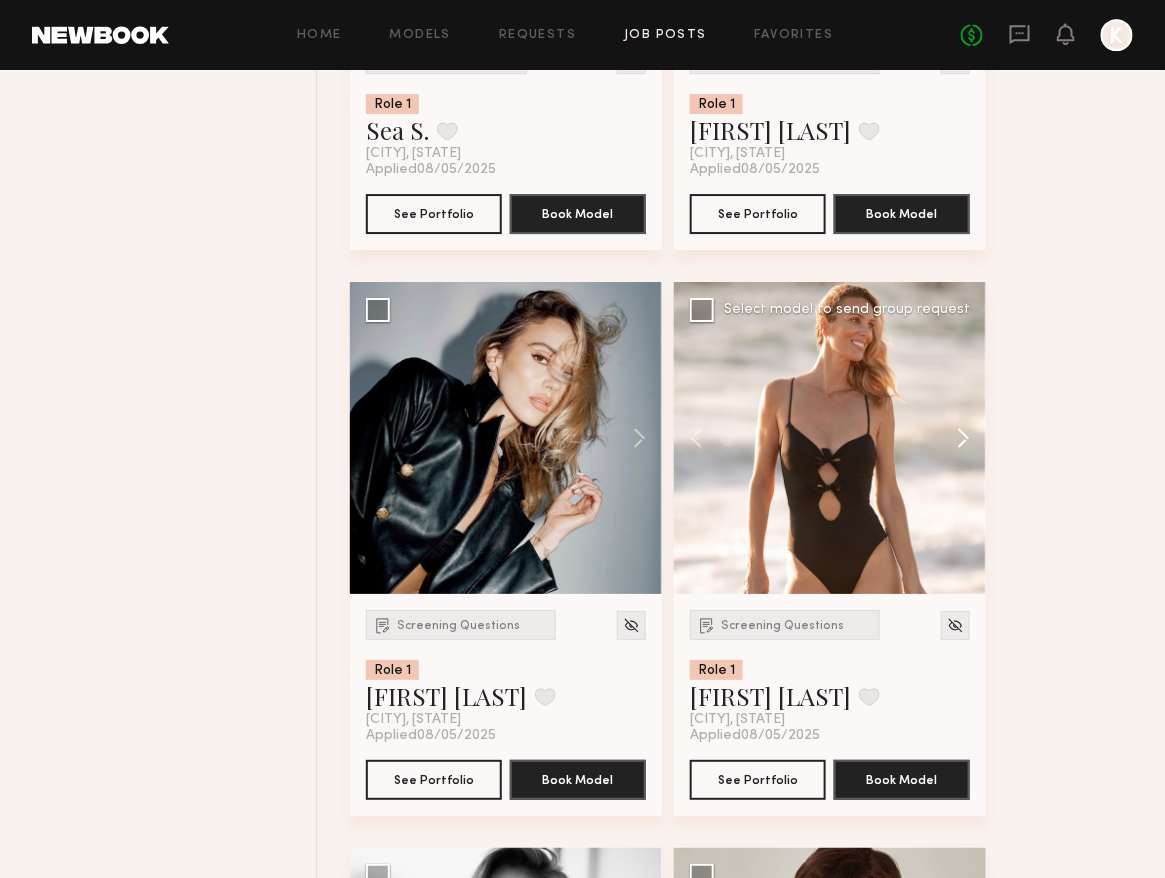 click 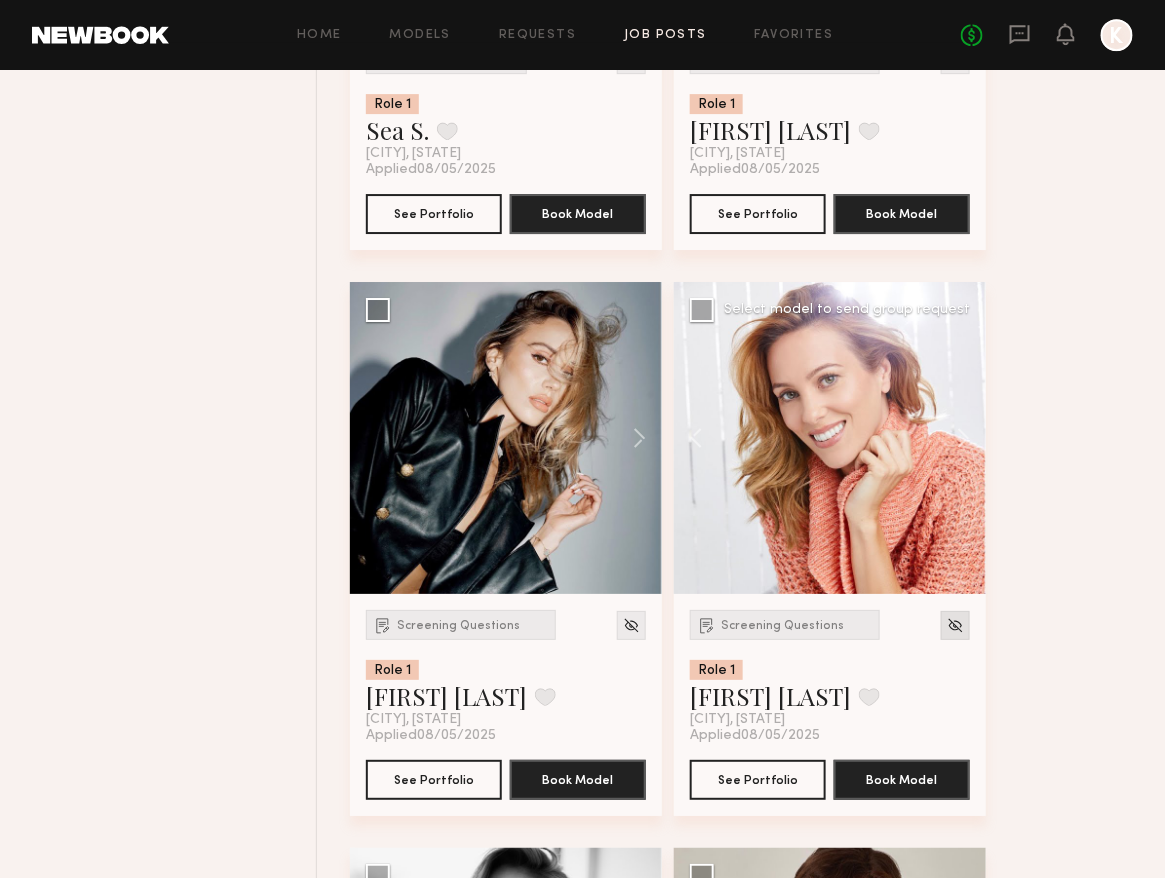click 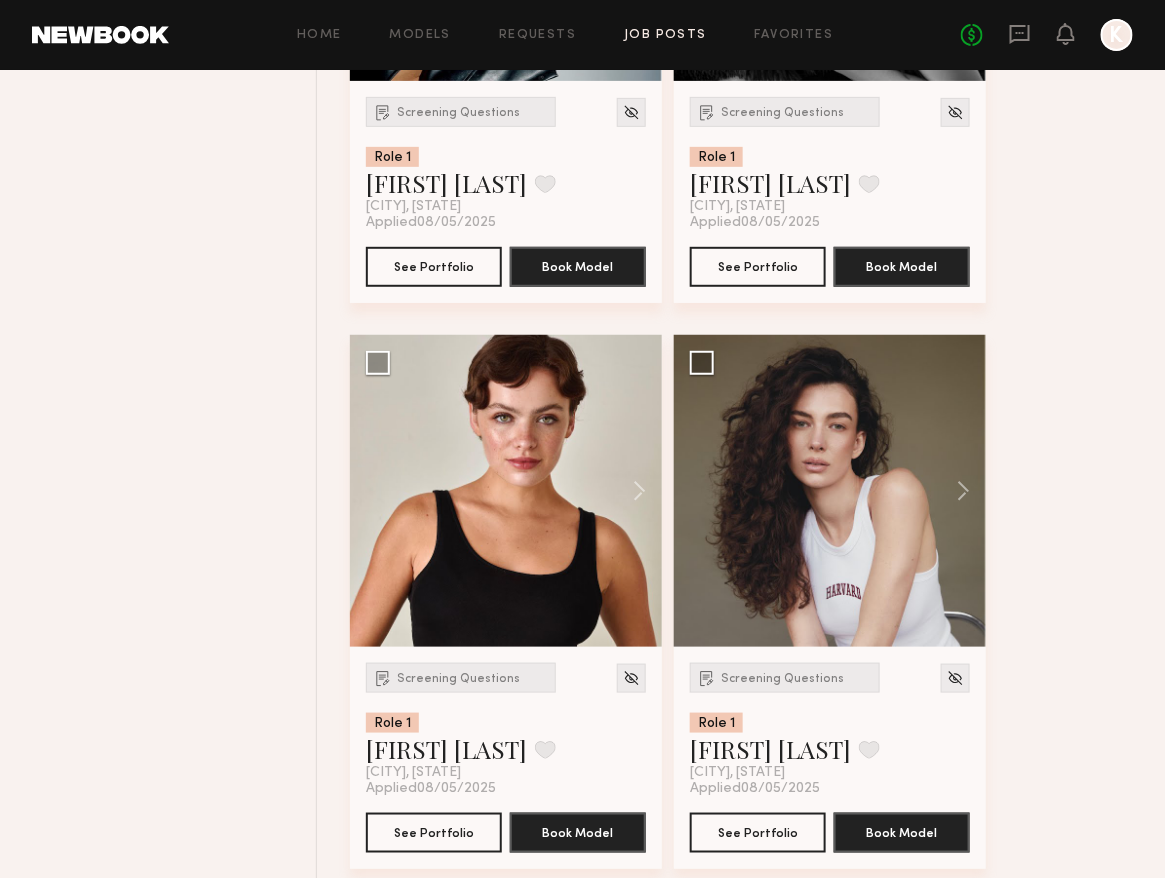 scroll, scrollTop: 16962, scrollLeft: 0, axis: vertical 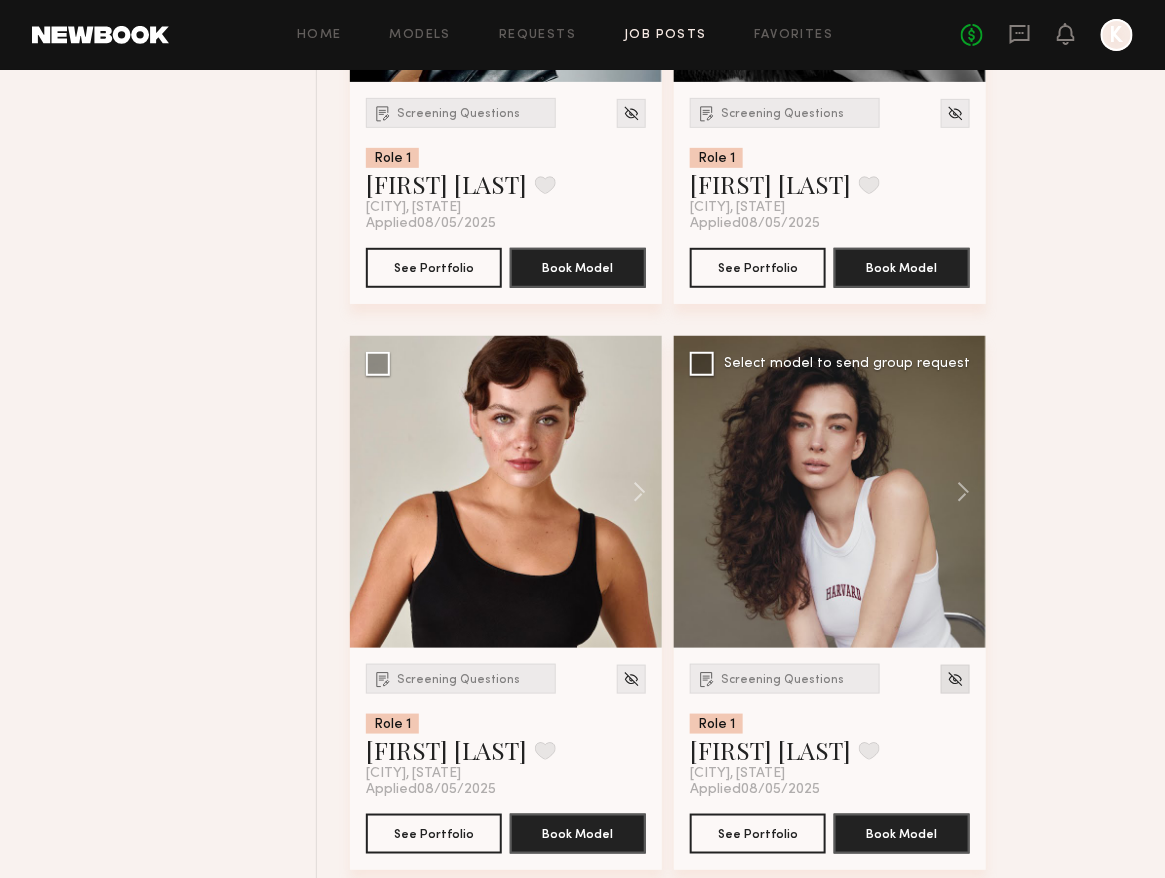click 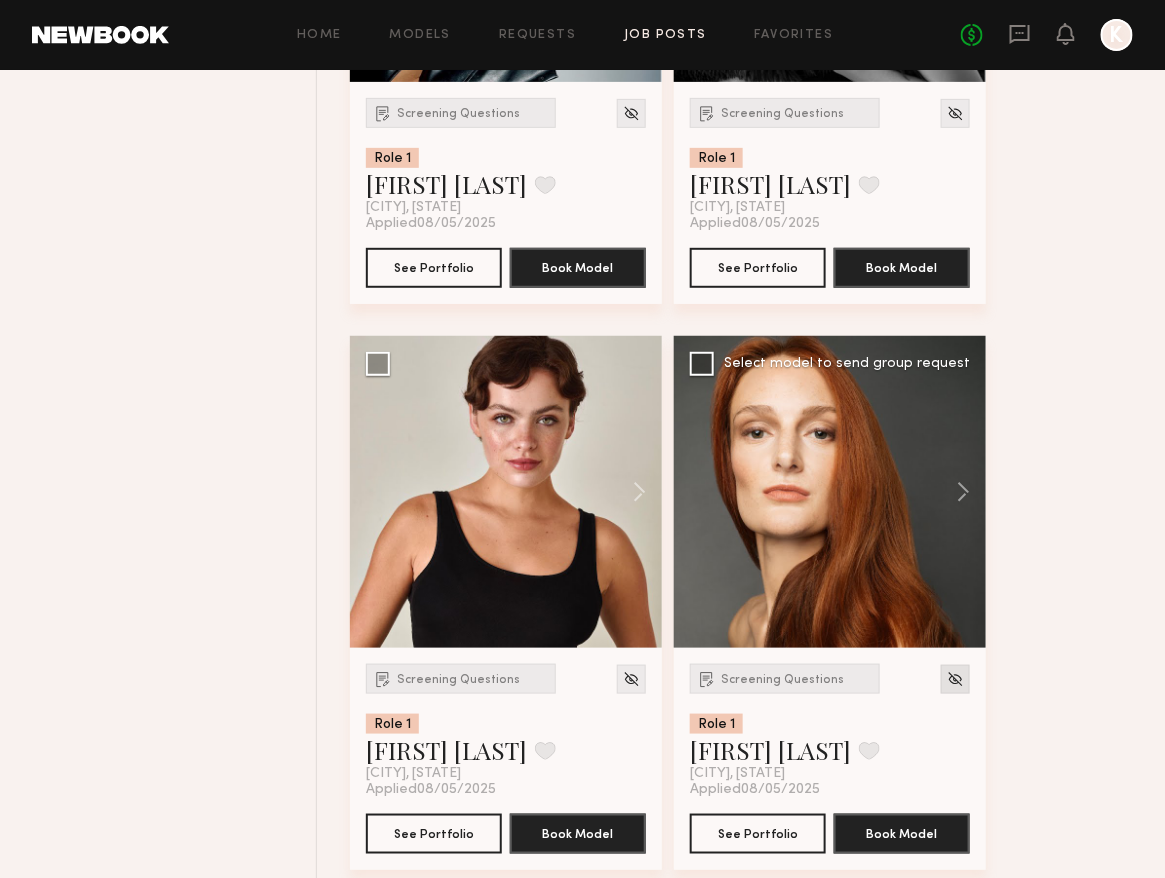 click 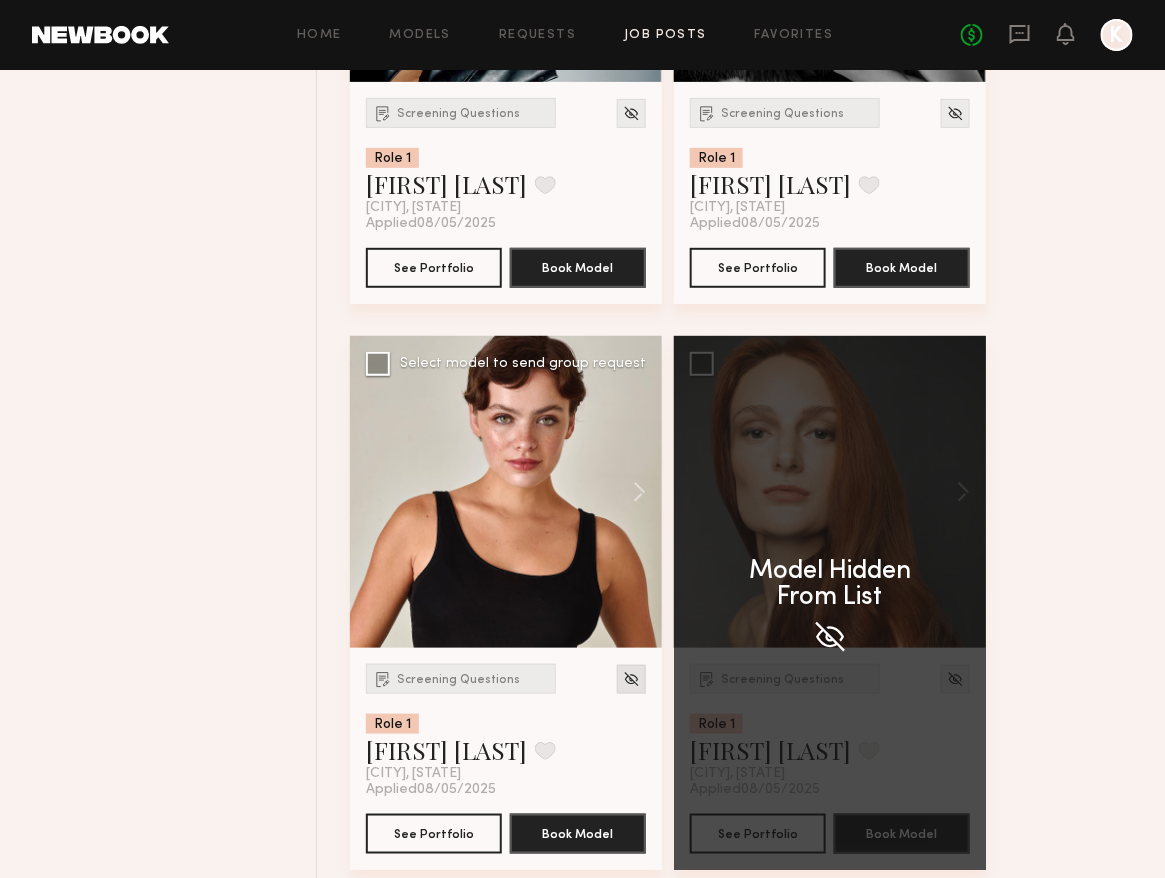 click 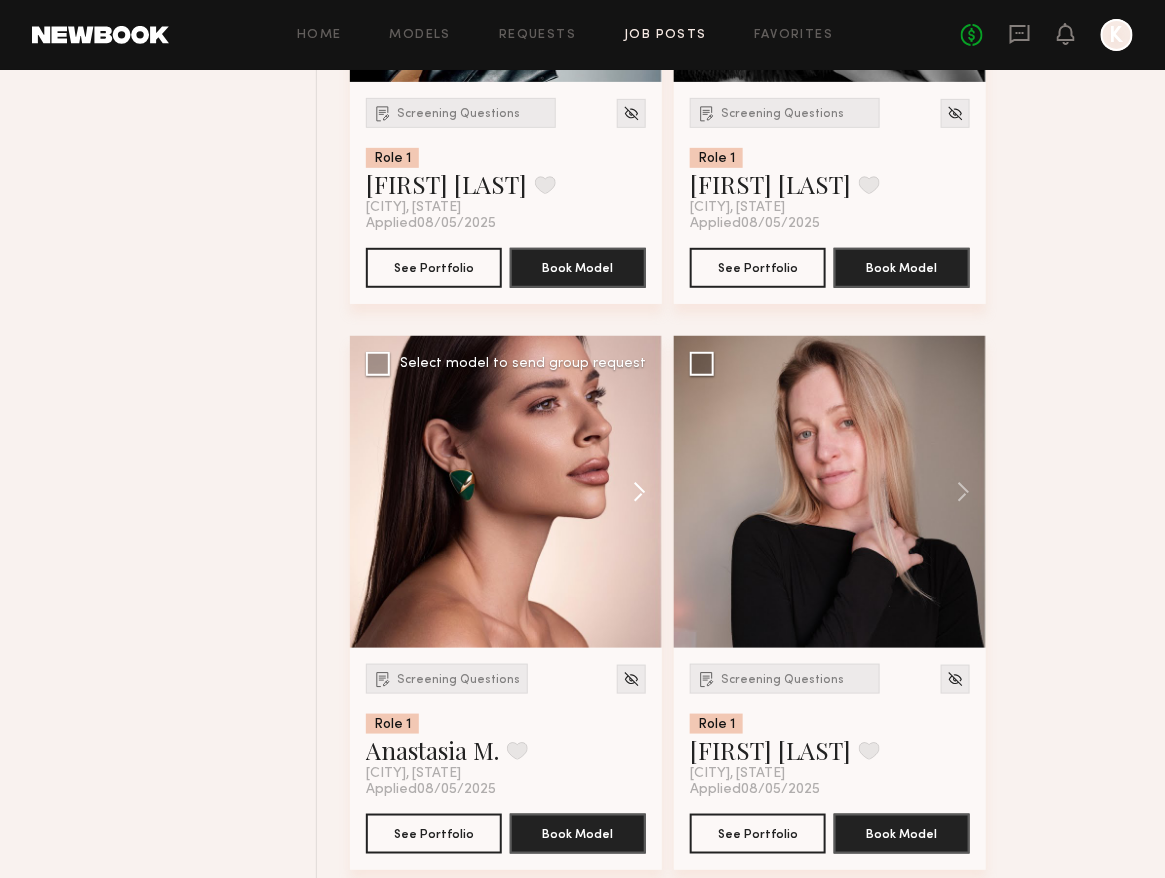 click 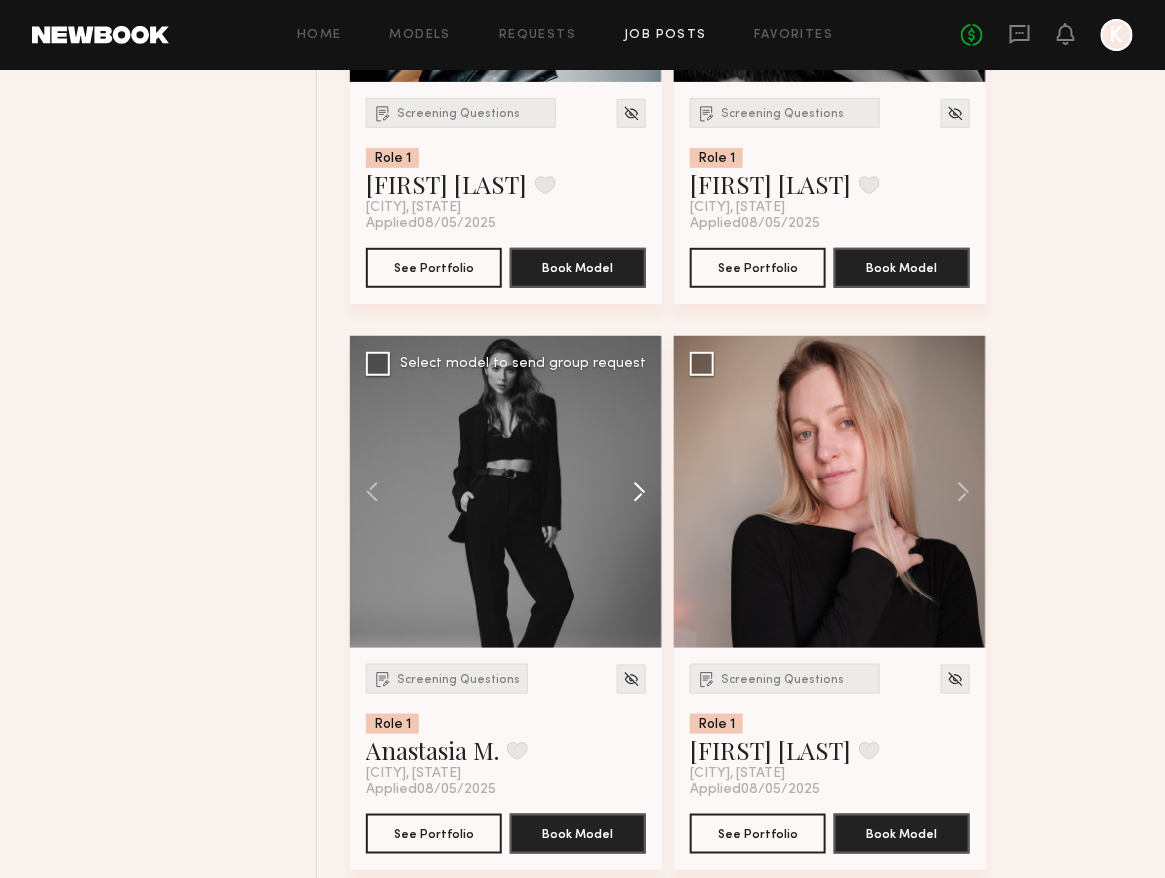 click 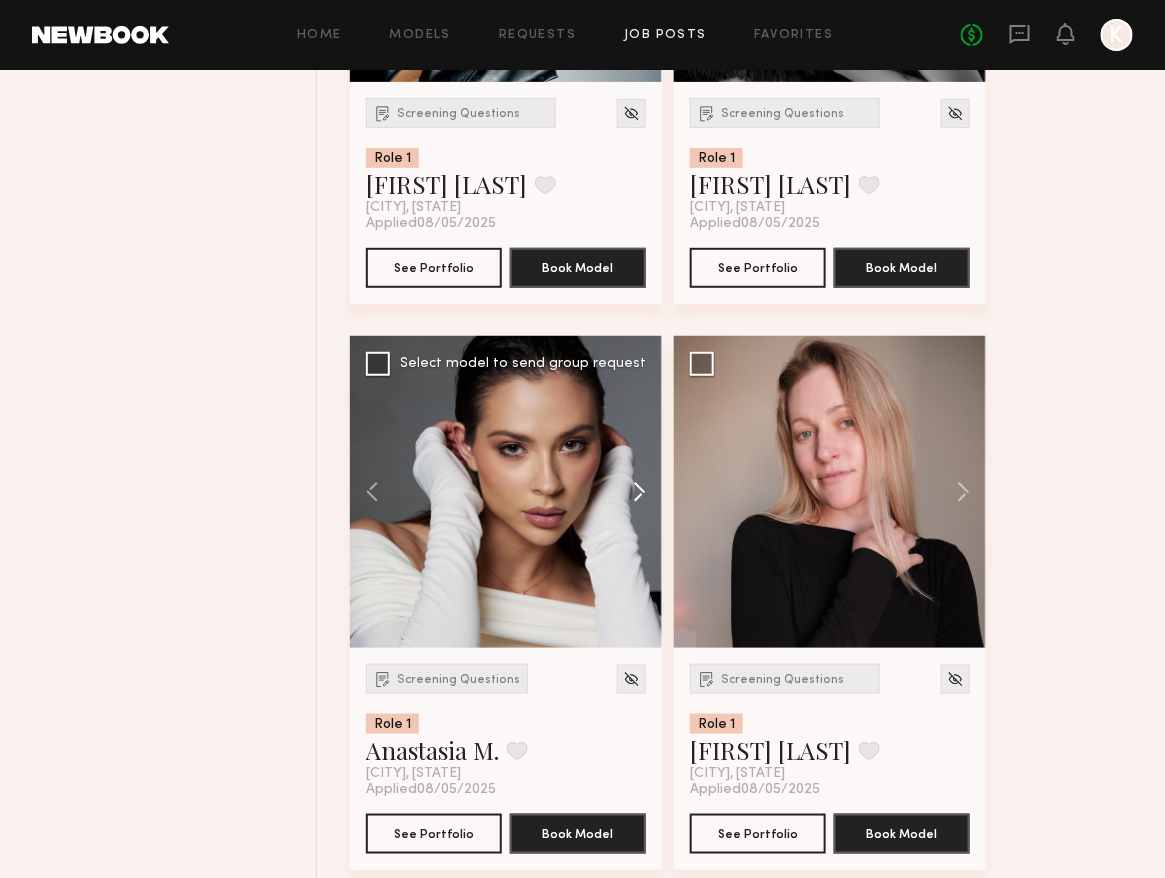 click 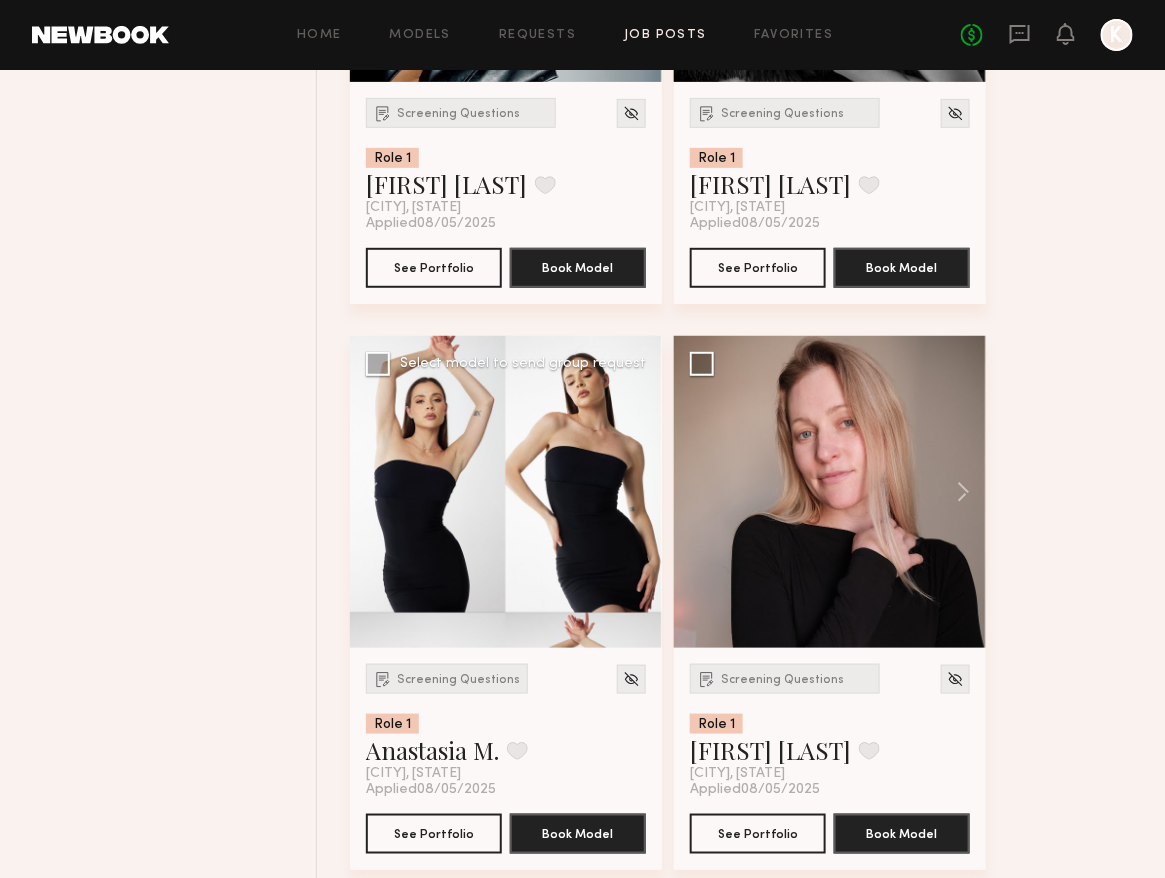 click 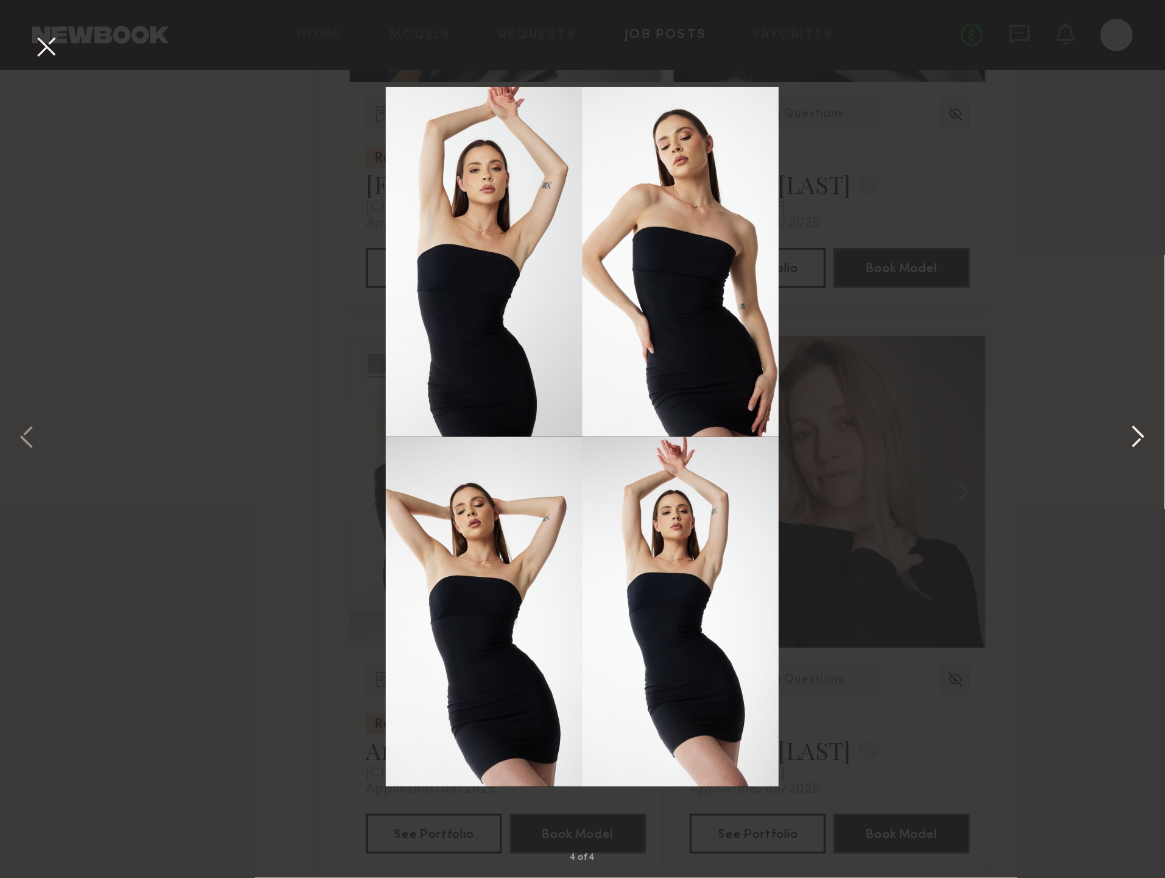click at bounding box center [1138, 439] 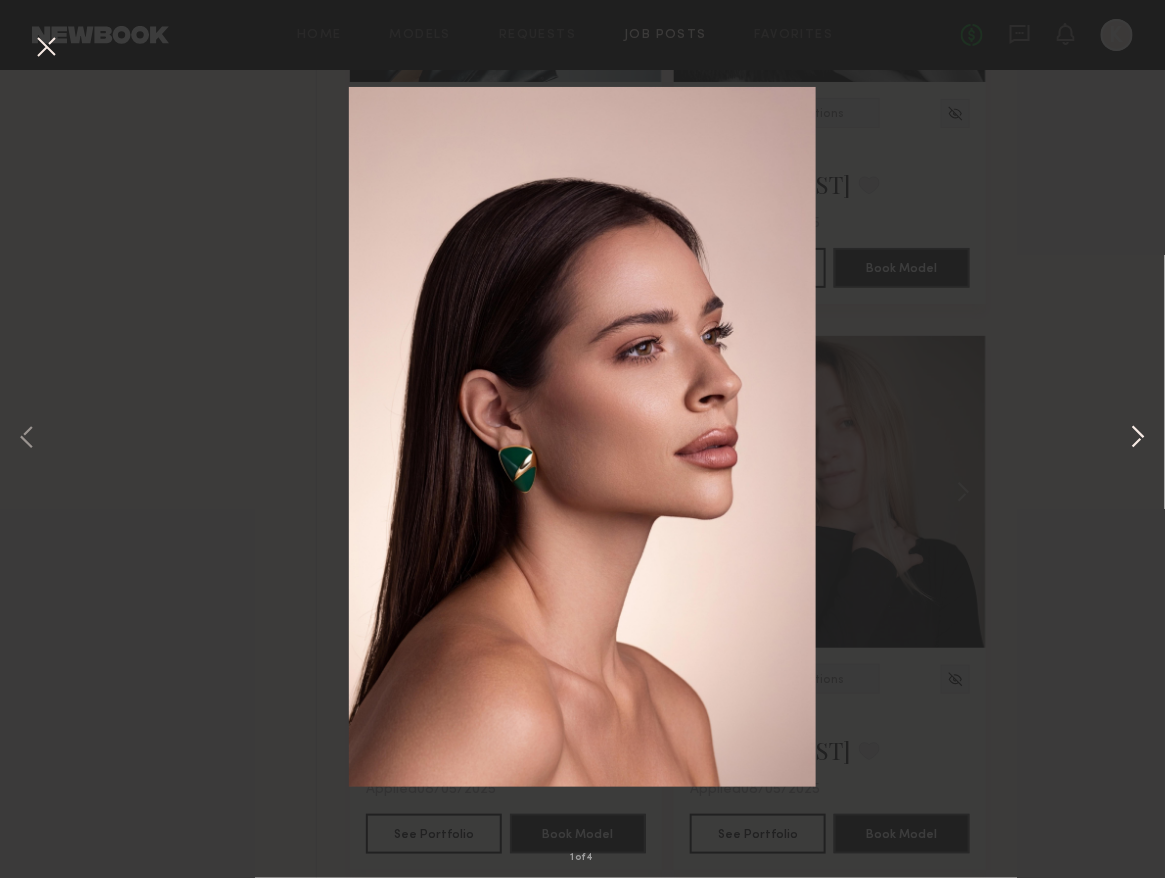 click at bounding box center (1138, 439) 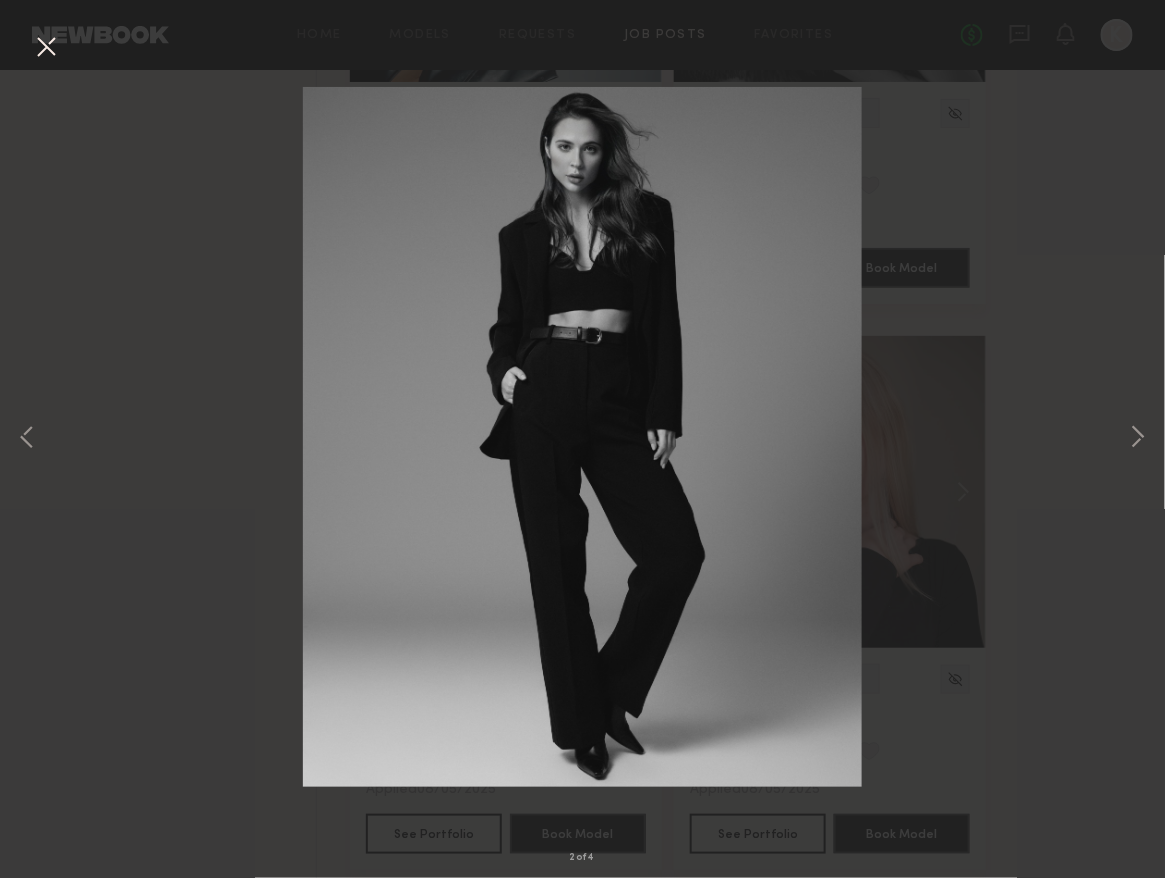 click on "2  of  4" at bounding box center (582, 439) 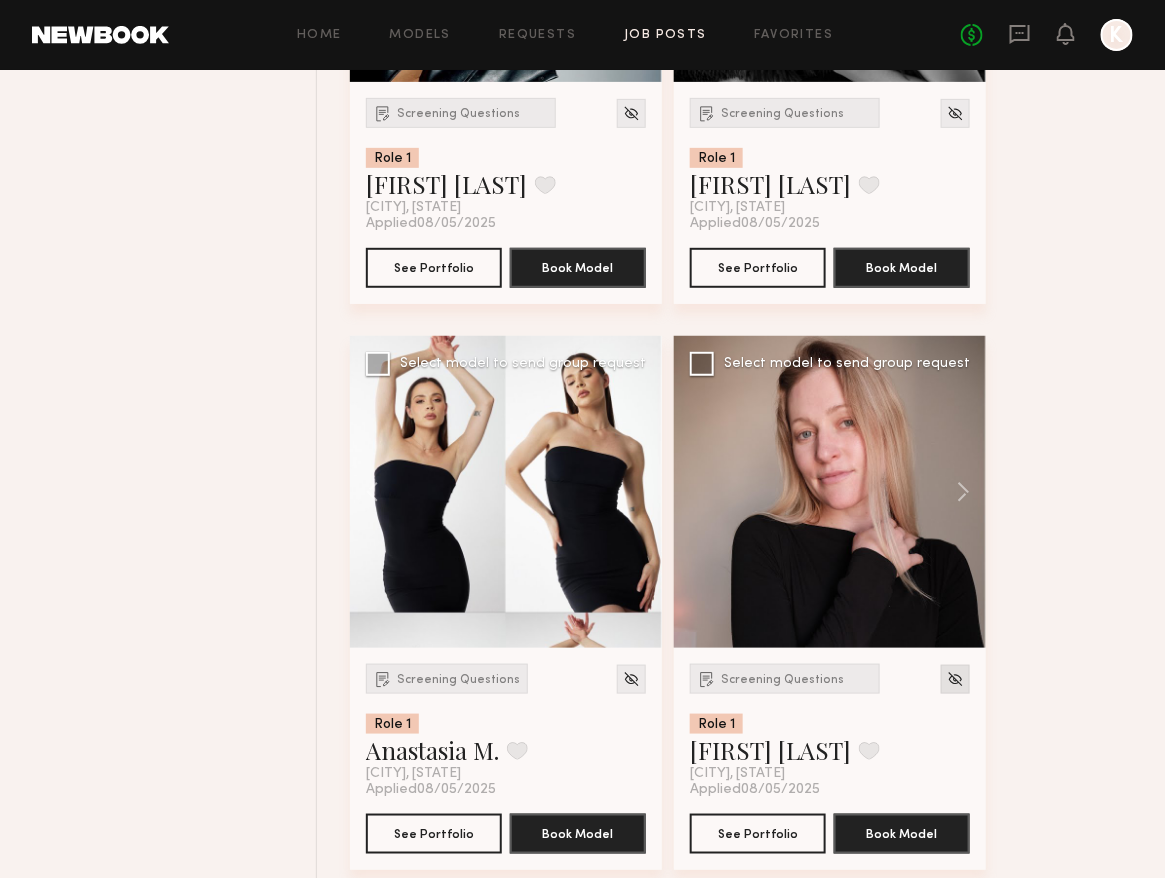click 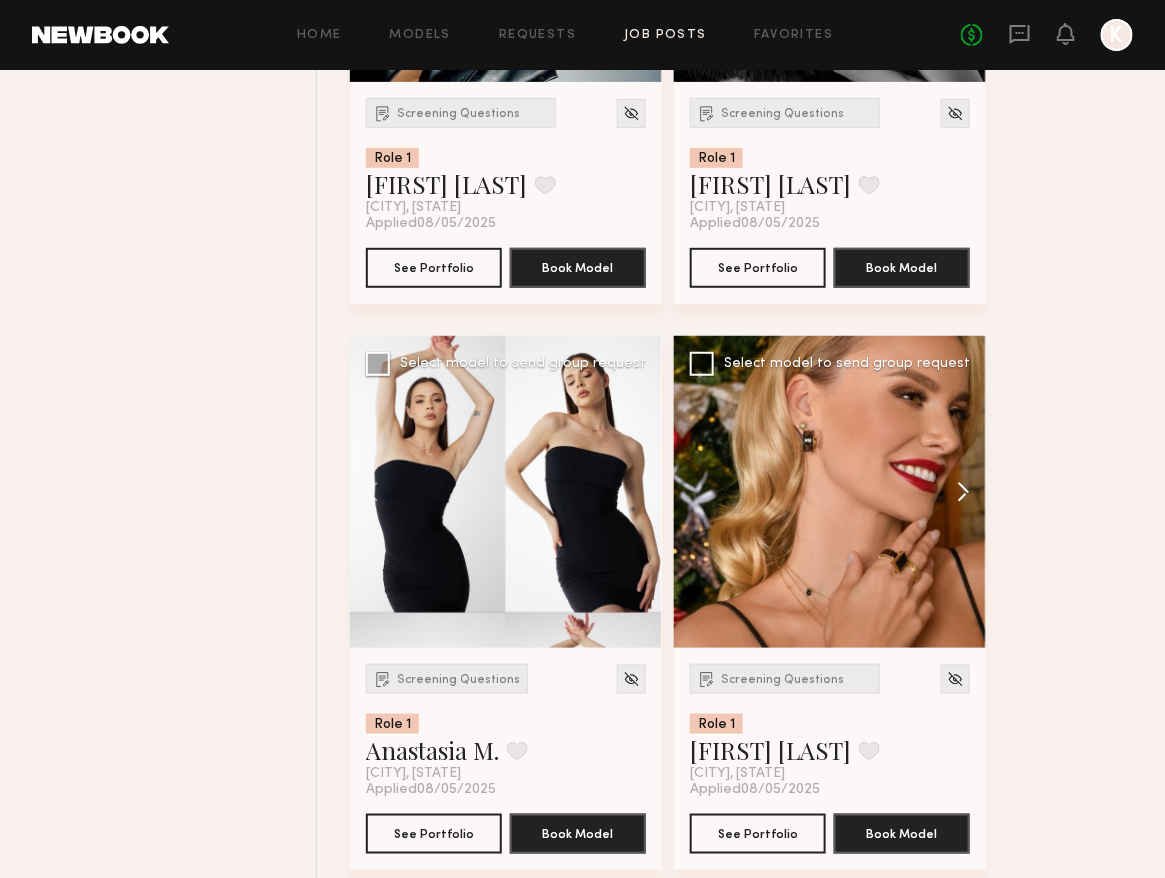 click 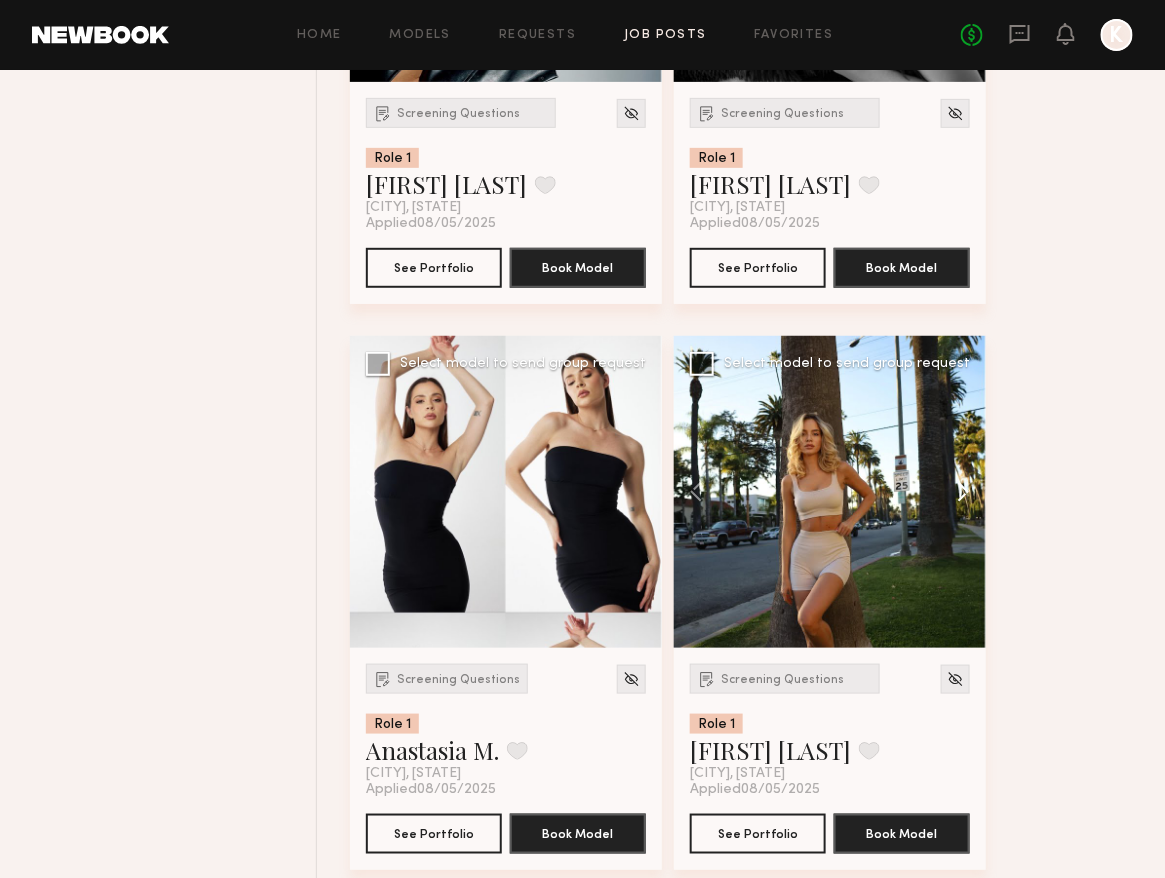 click 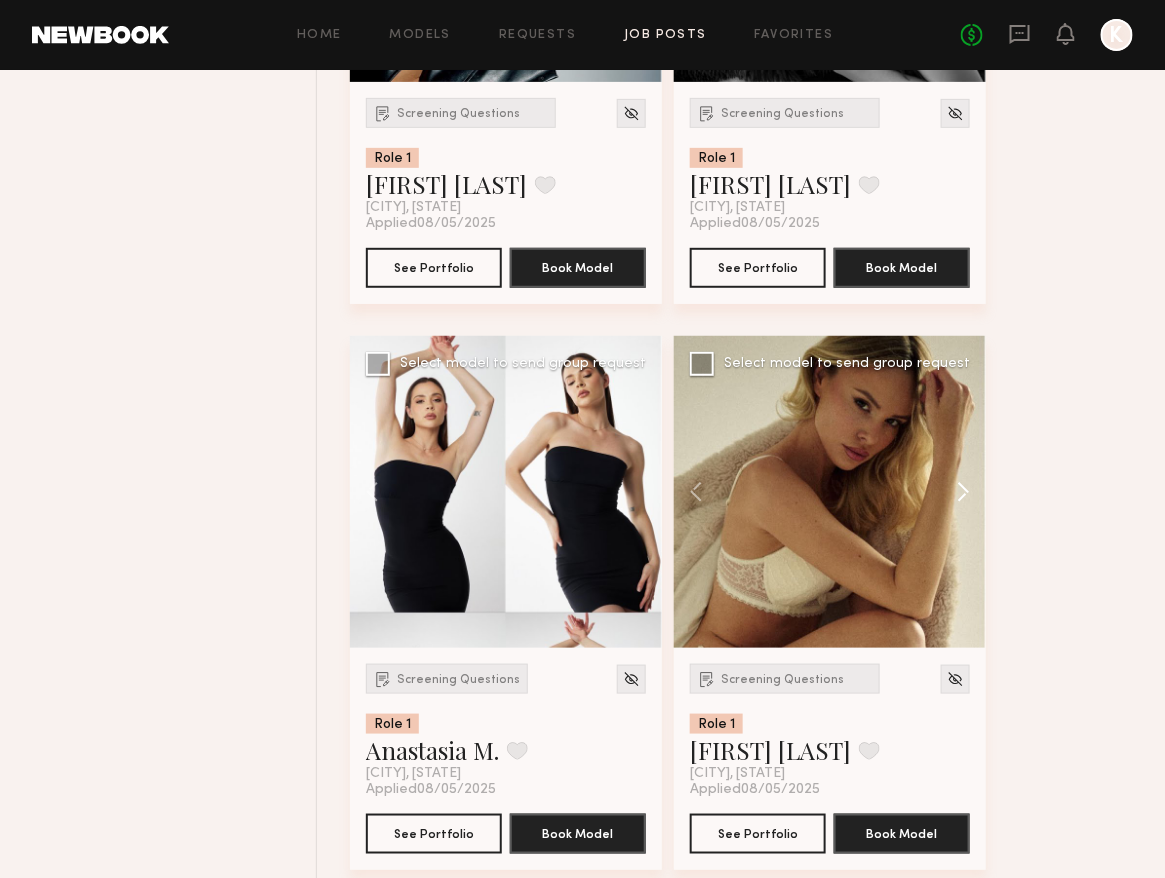 click 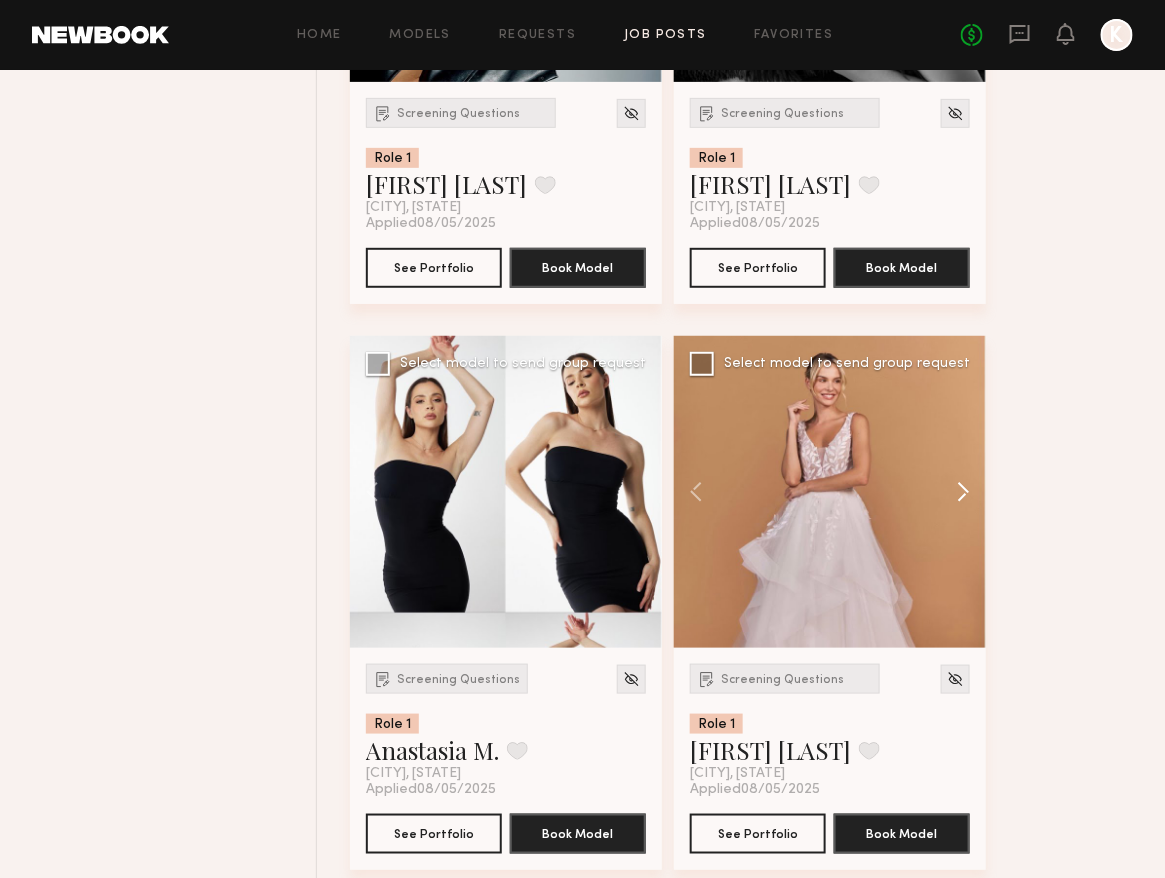 click 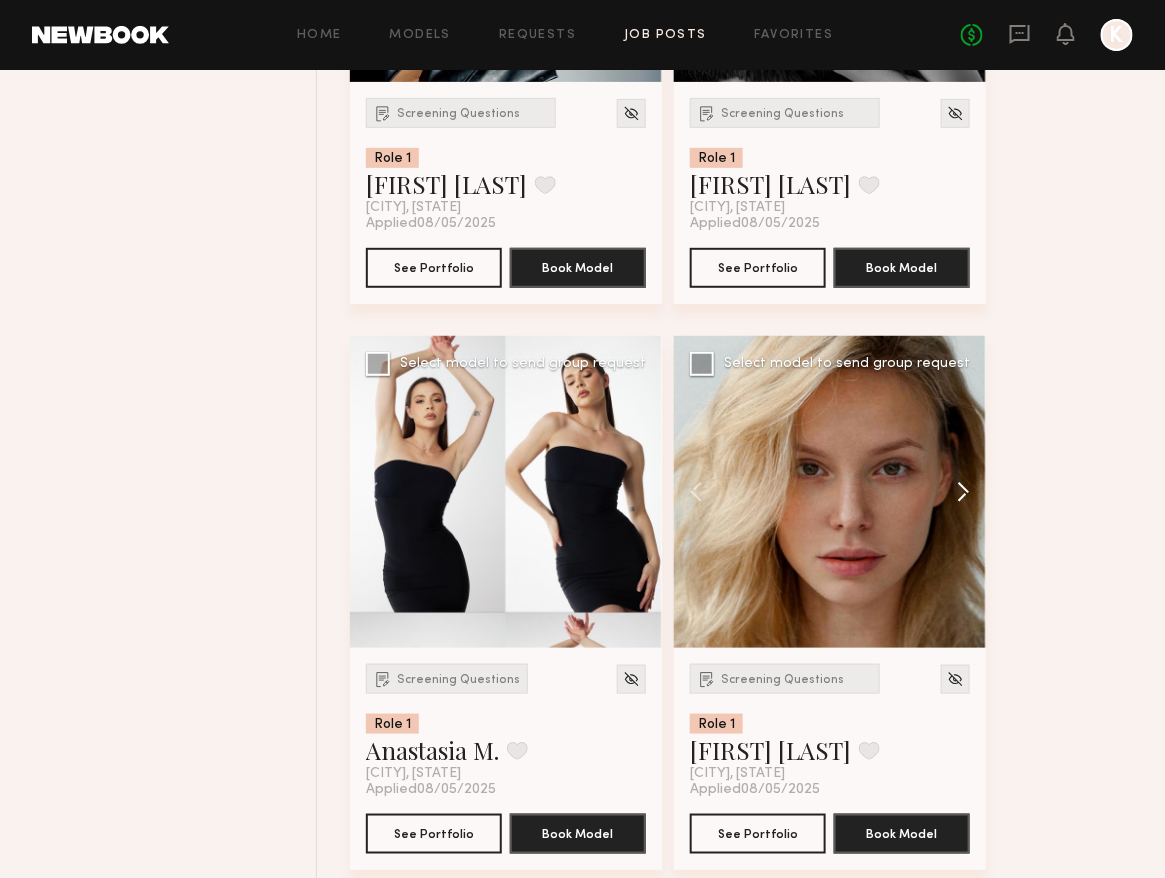 click 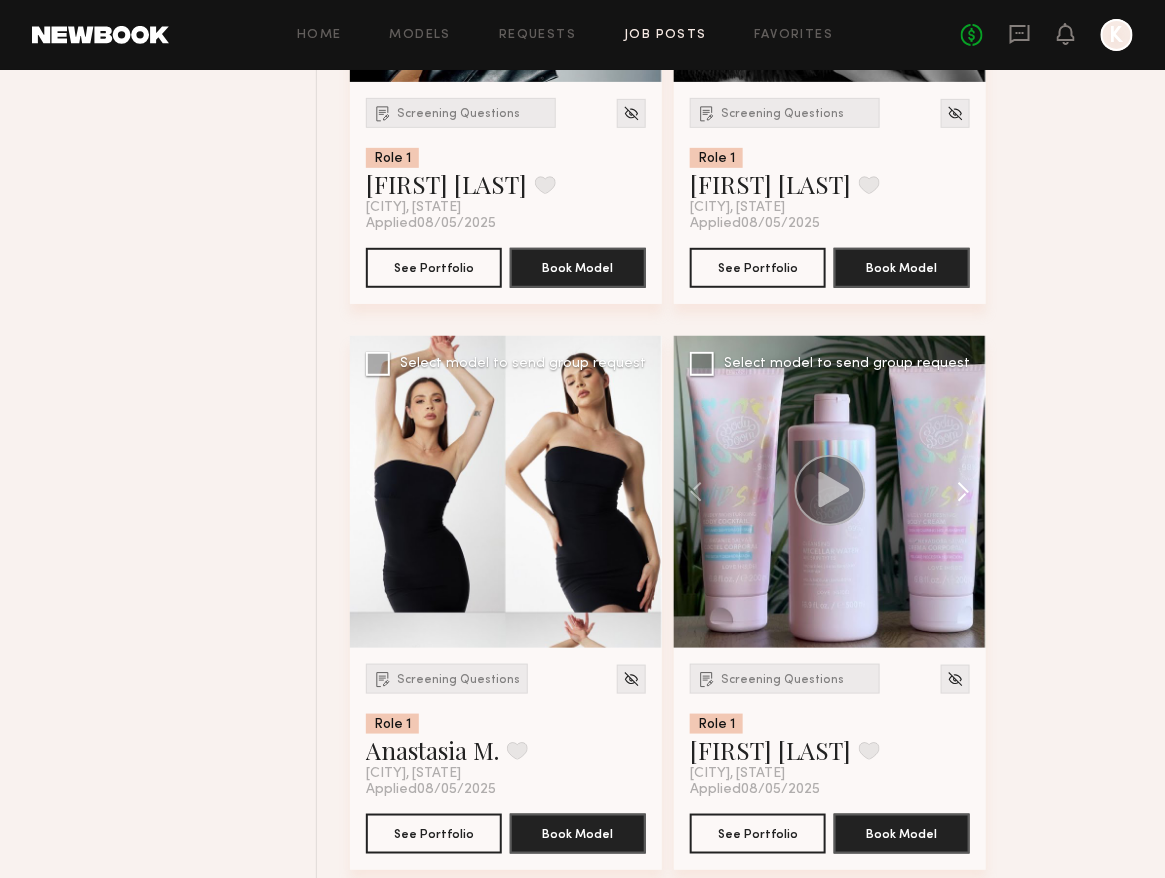 click 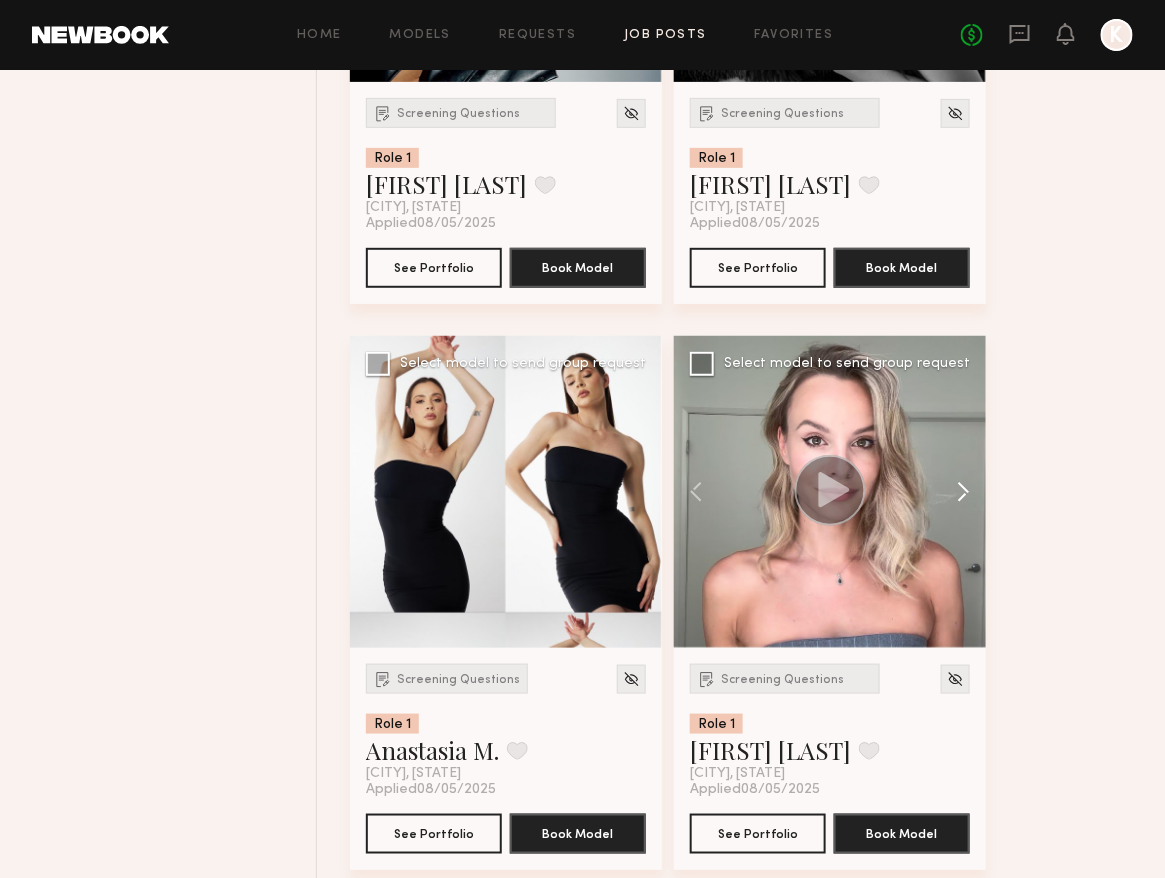 click 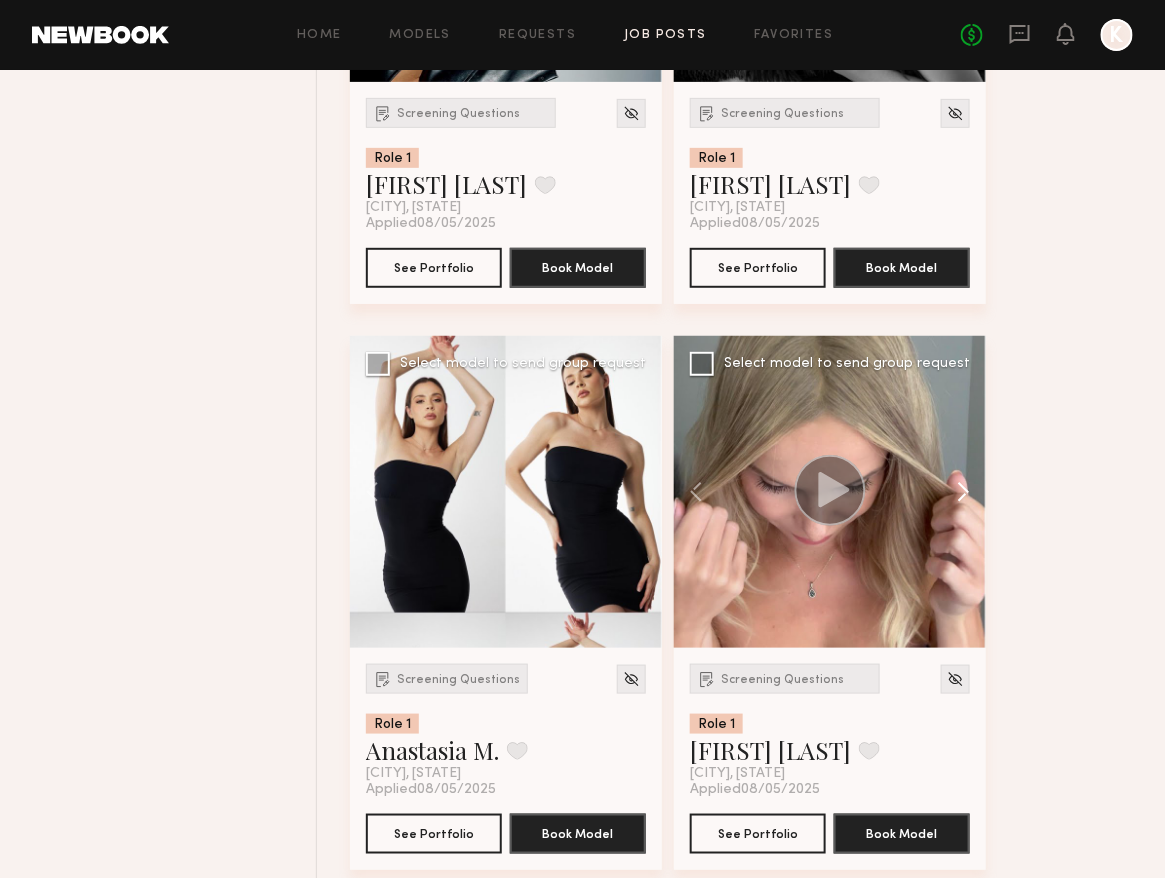 click 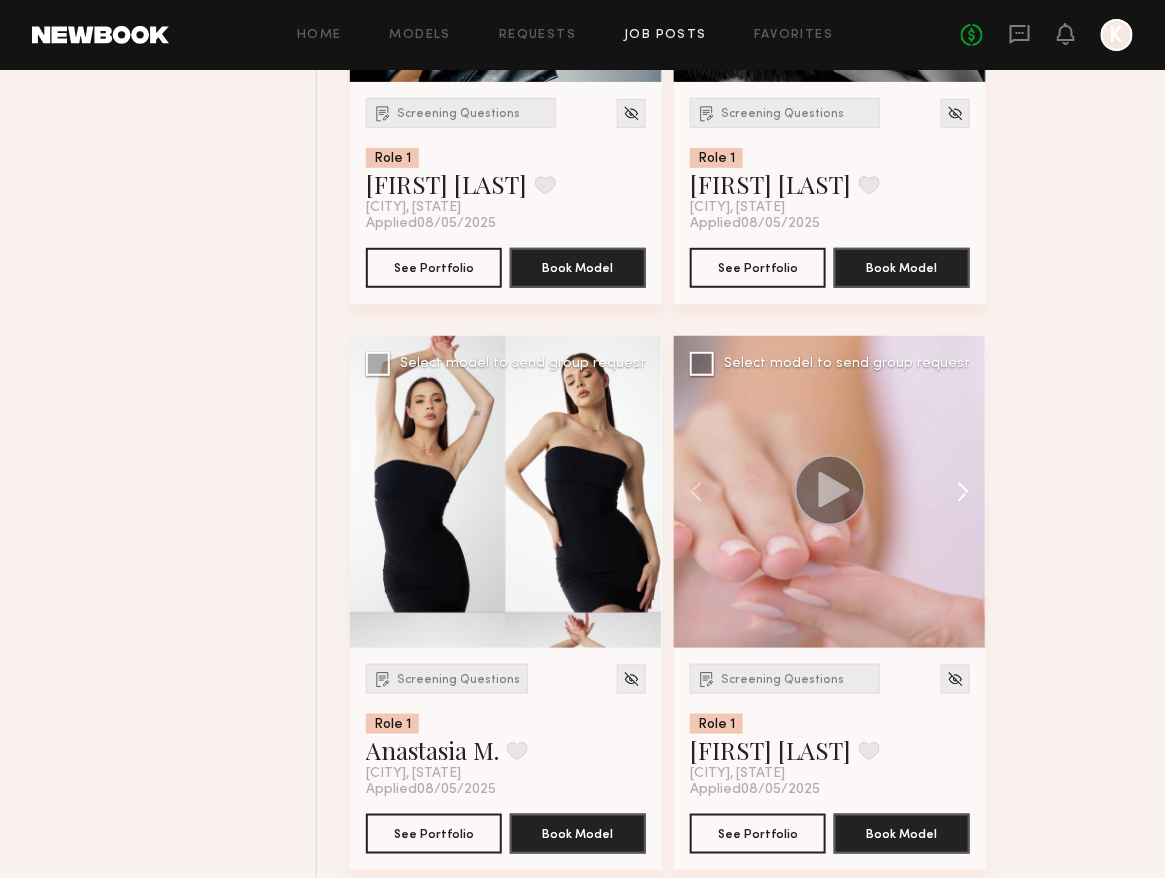 click 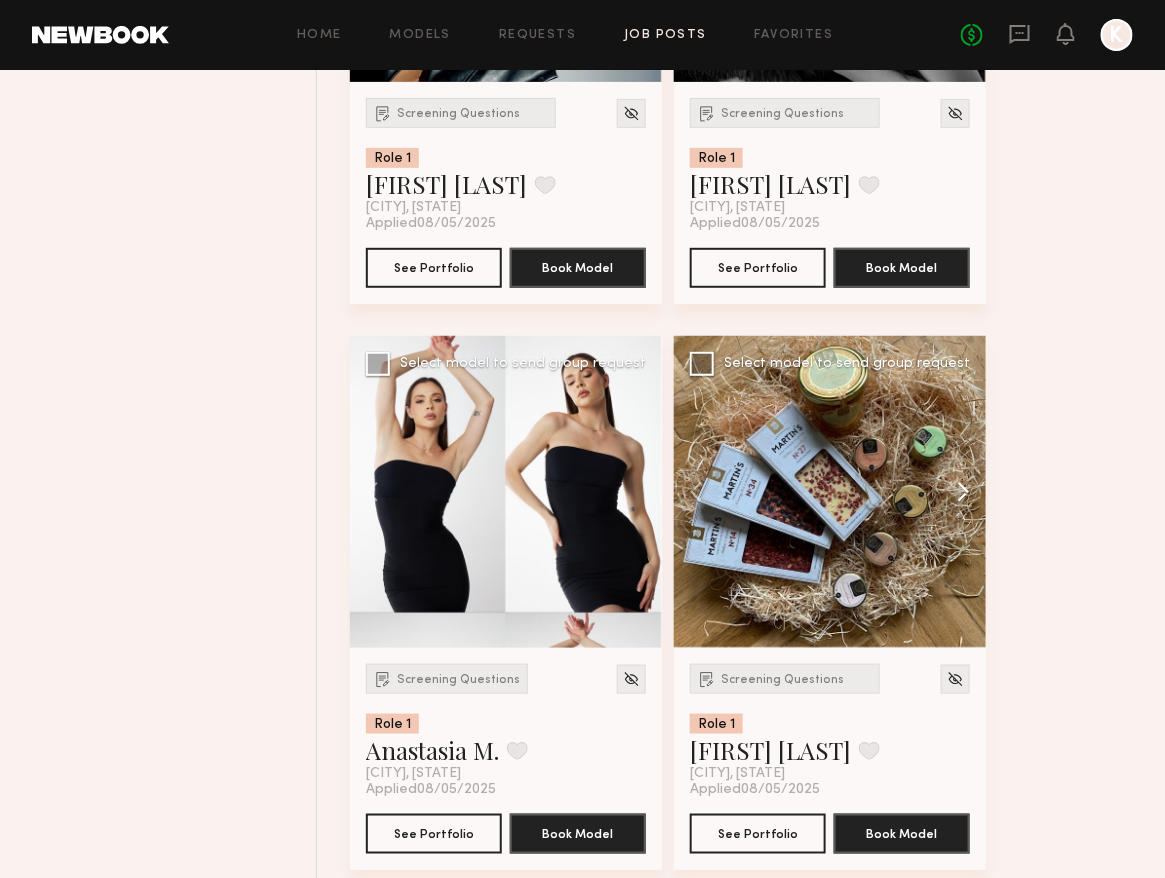 click 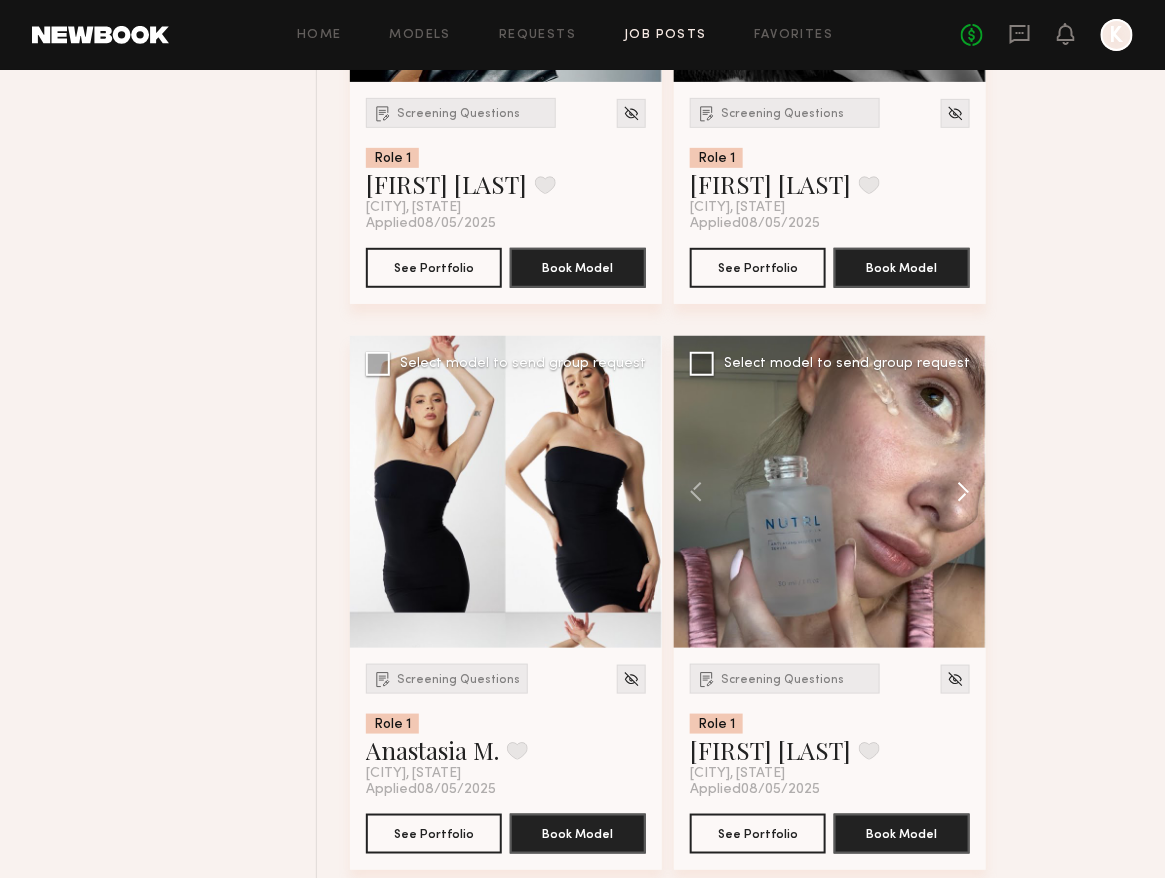 click 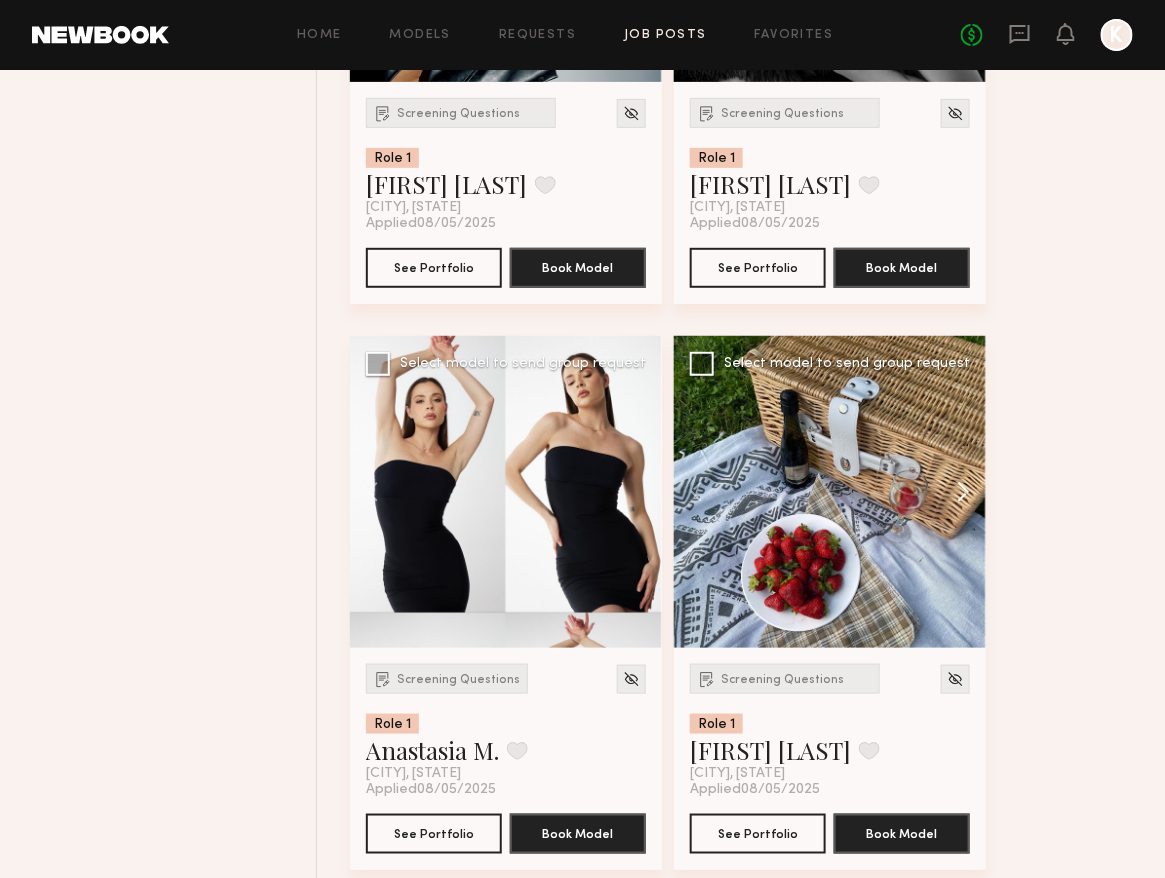click 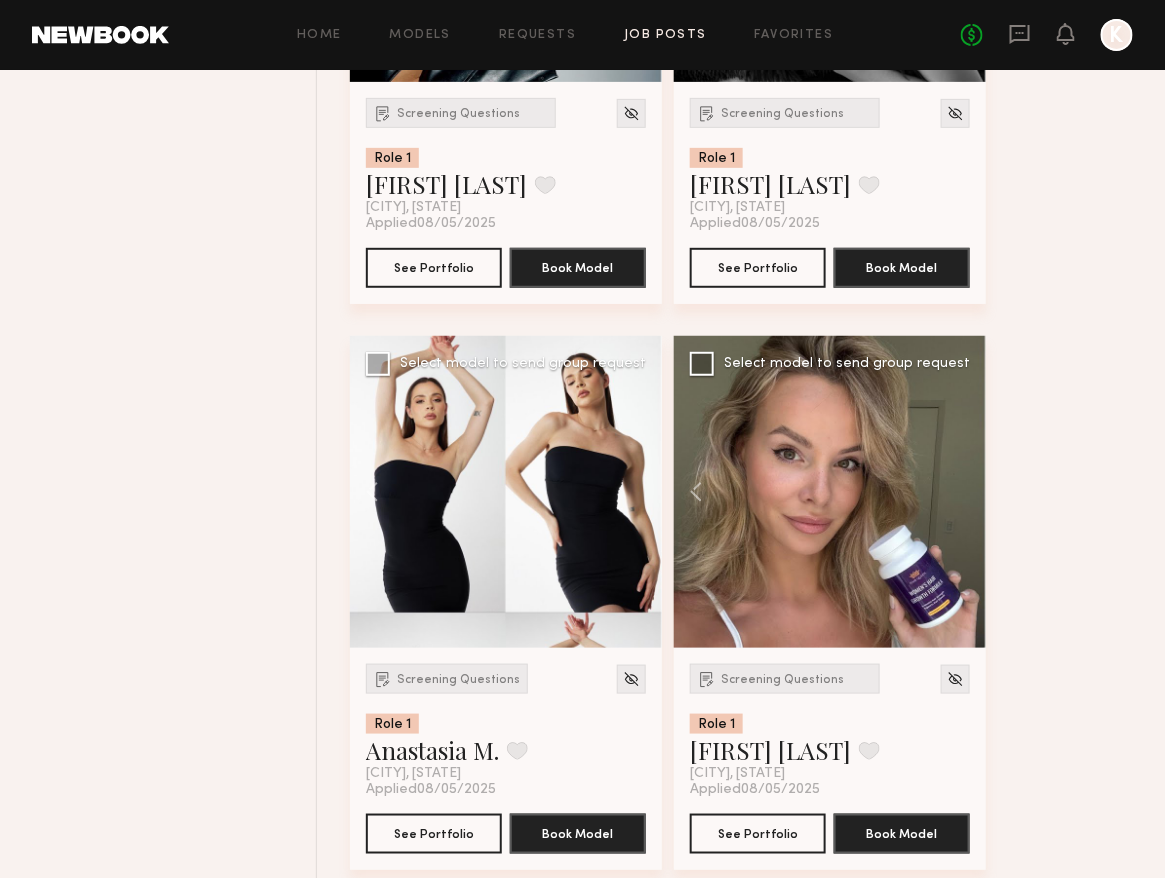 click 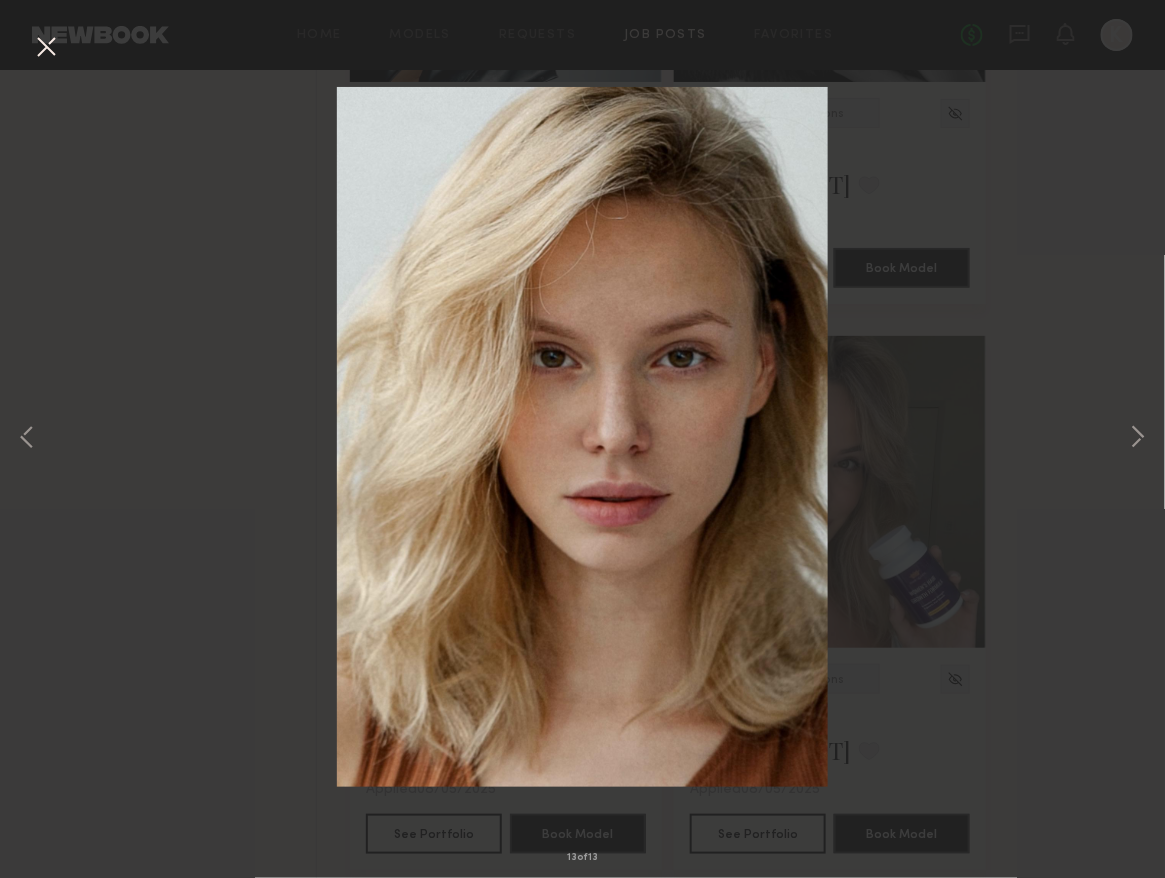 click on "13  of  13" at bounding box center (582, 439) 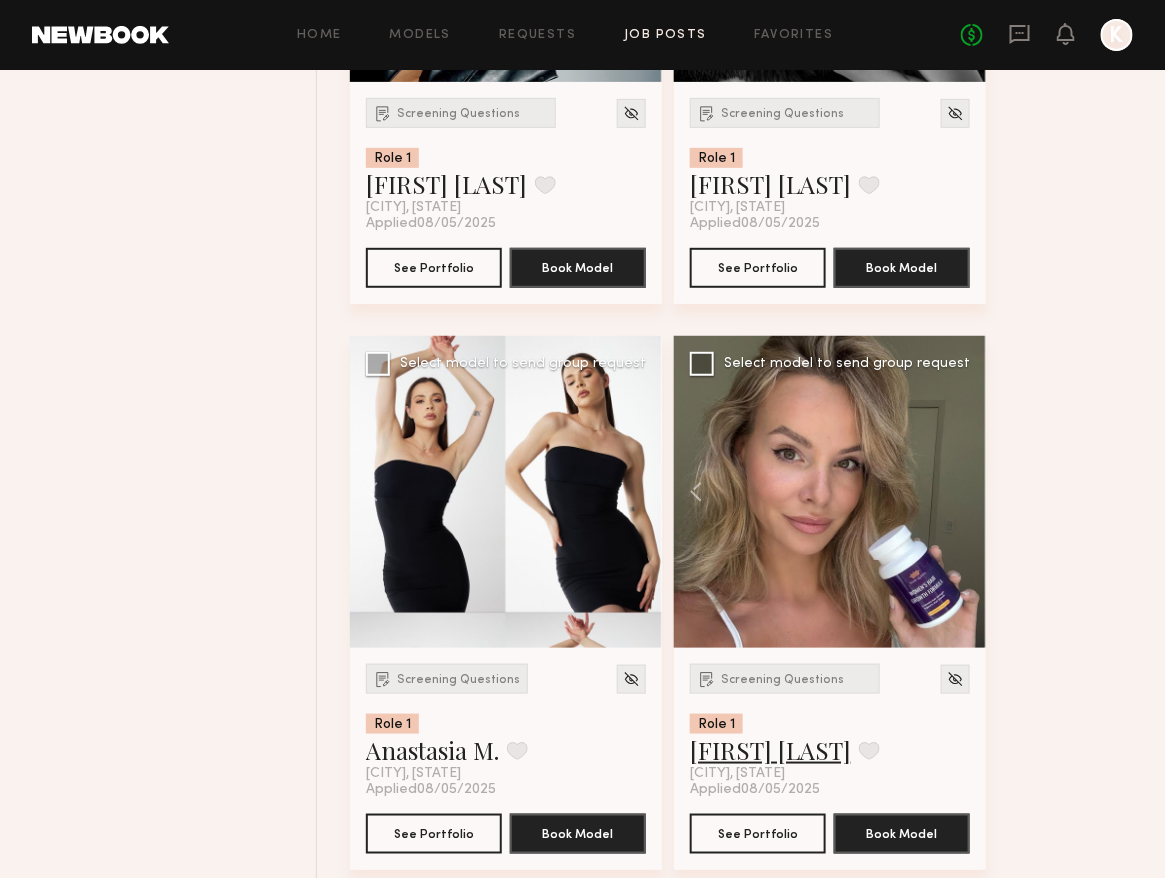 click on "Klaudia S." 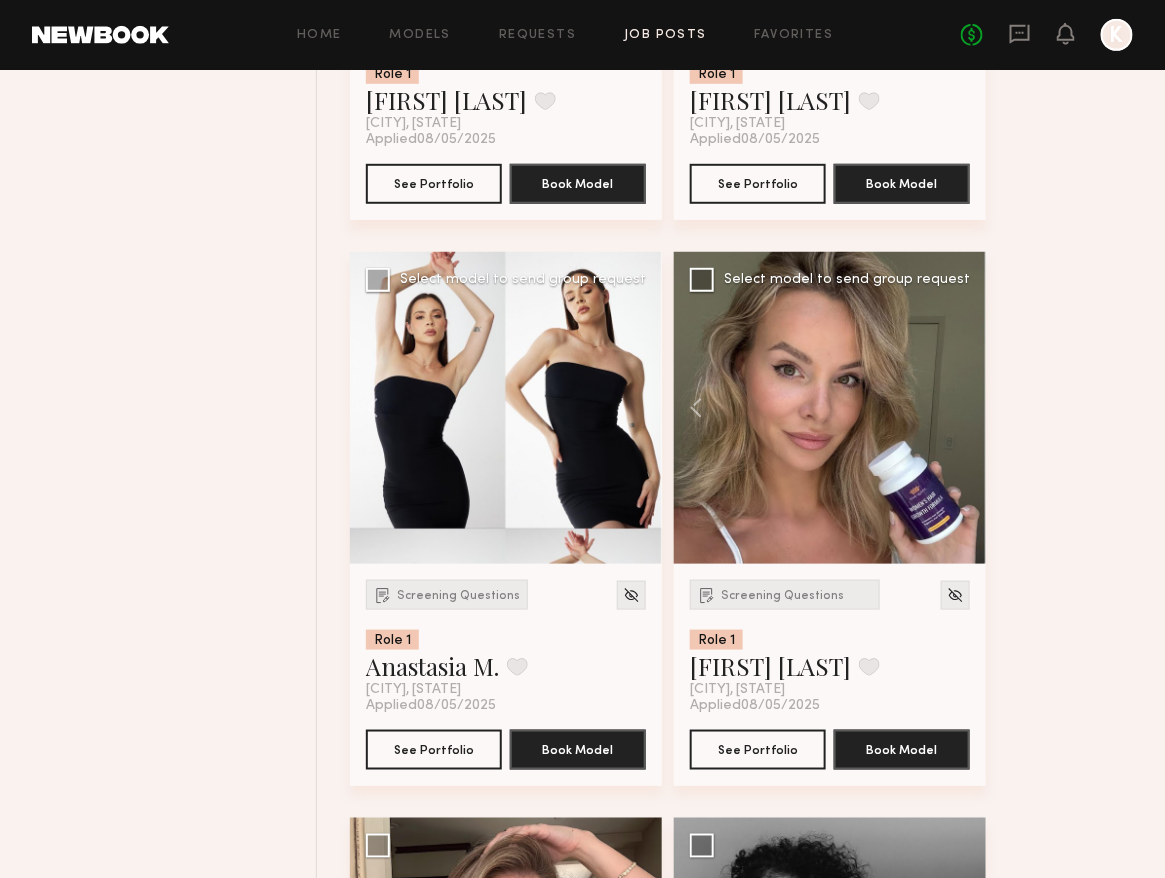 scroll, scrollTop: 17030, scrollLeft: 0, axis: vertical 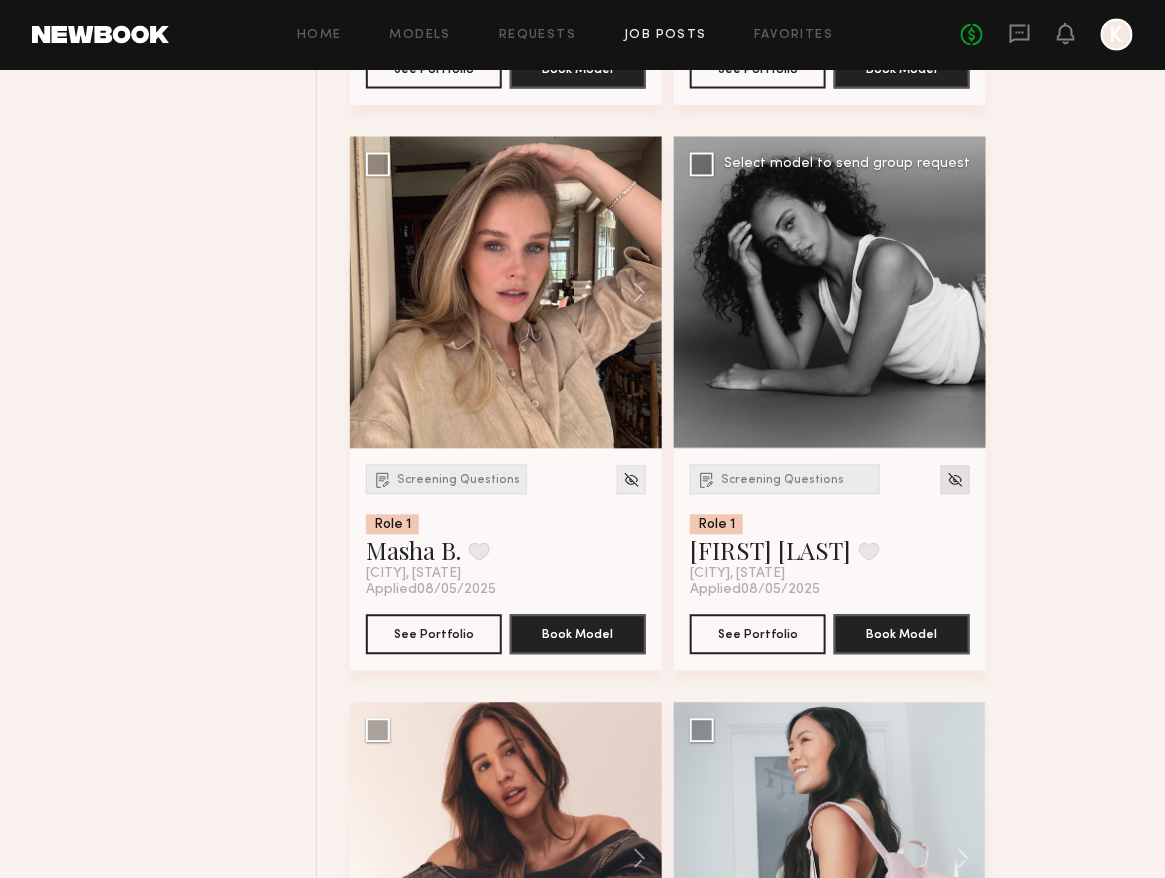 click on "Screening Questions Role 1 Brandi O. Favorite Los Angeles, CA Applied  08/05/2025 See Portfolio Book Model" 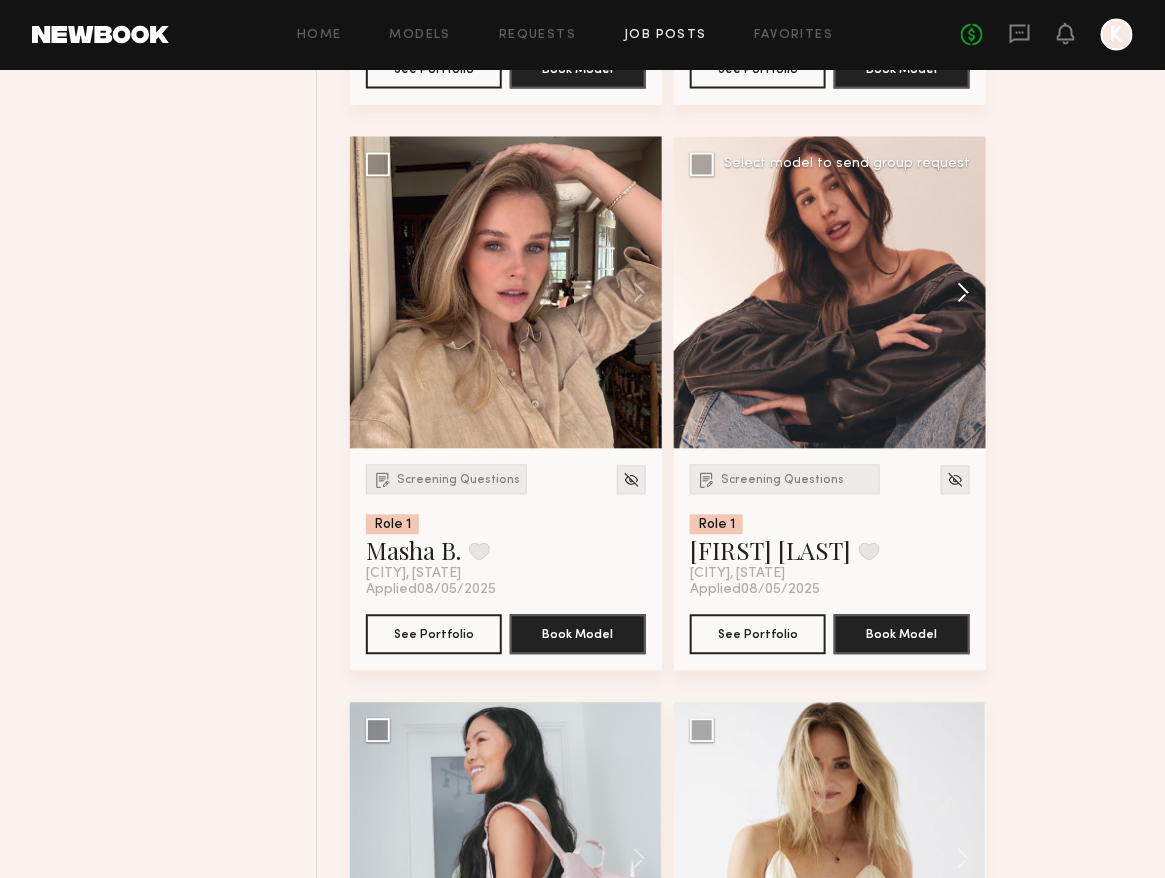 click 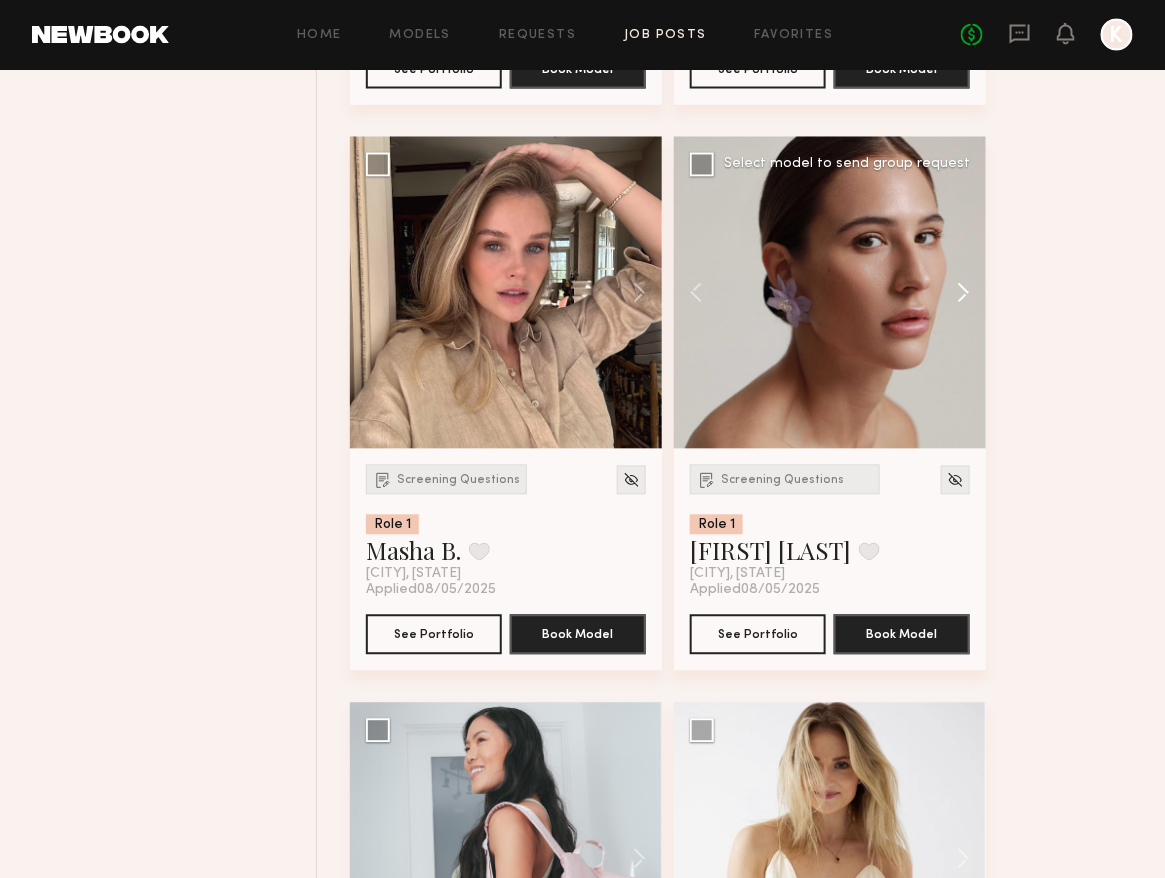 click 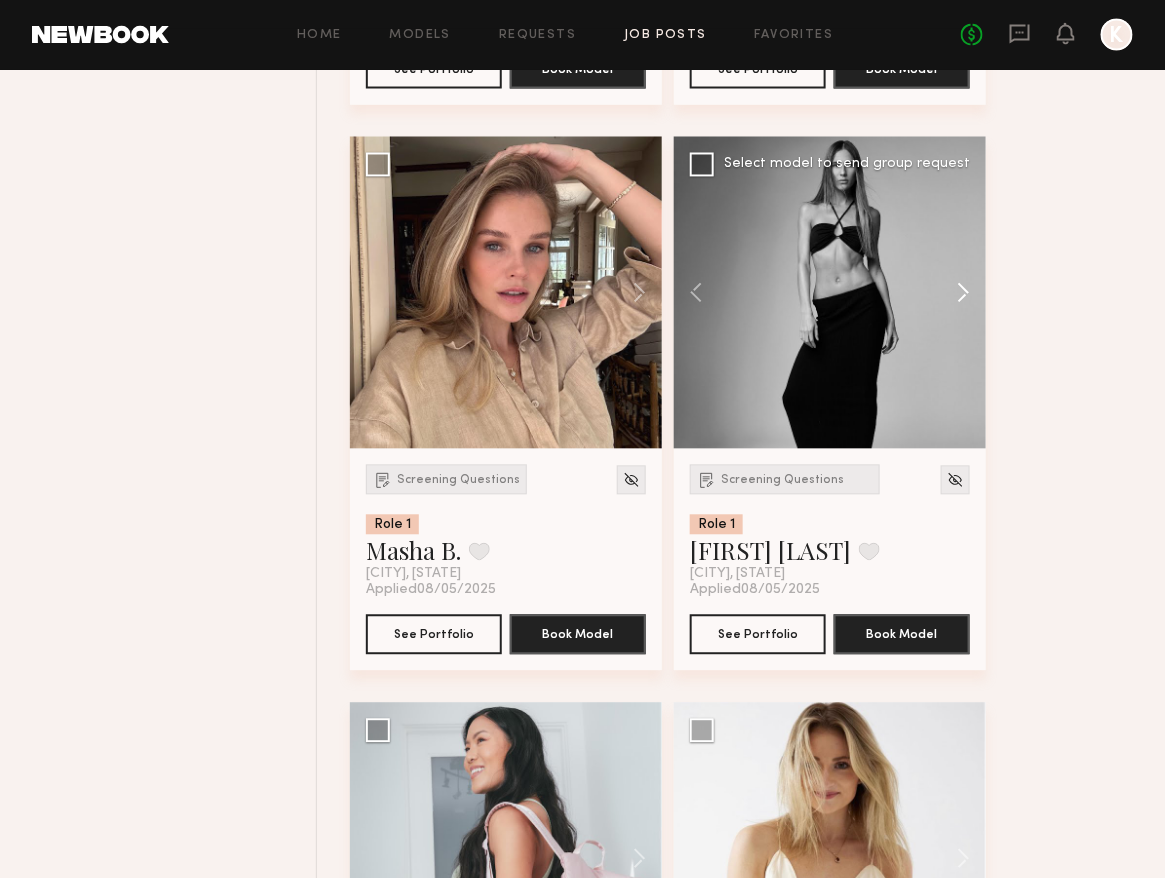 click 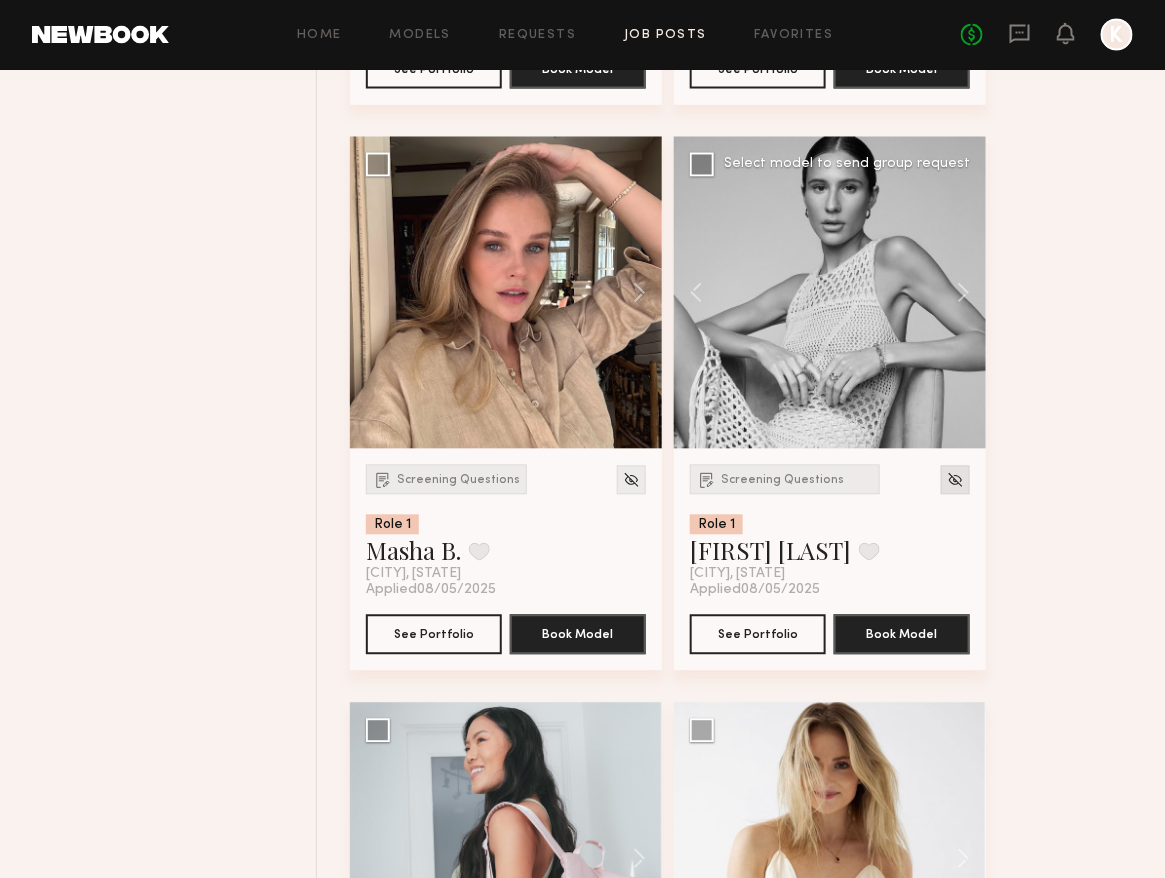 click 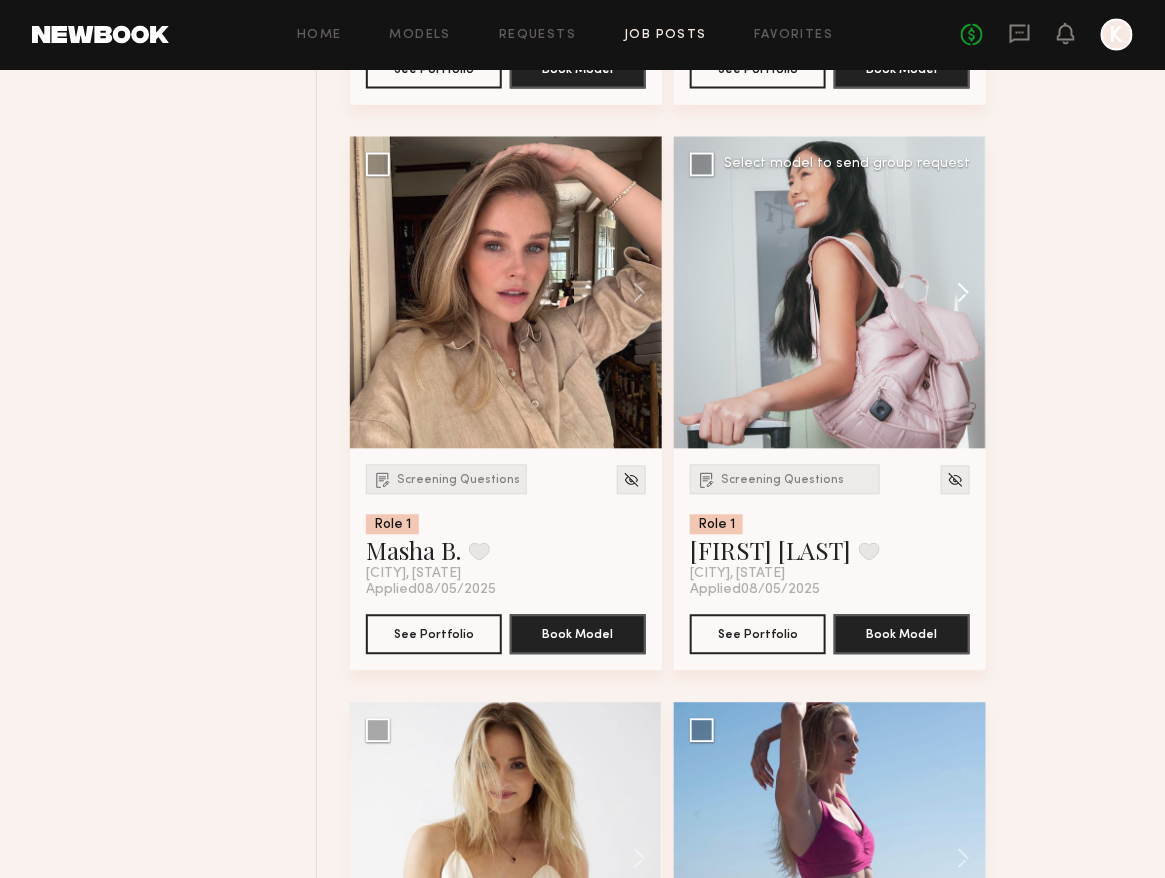 click 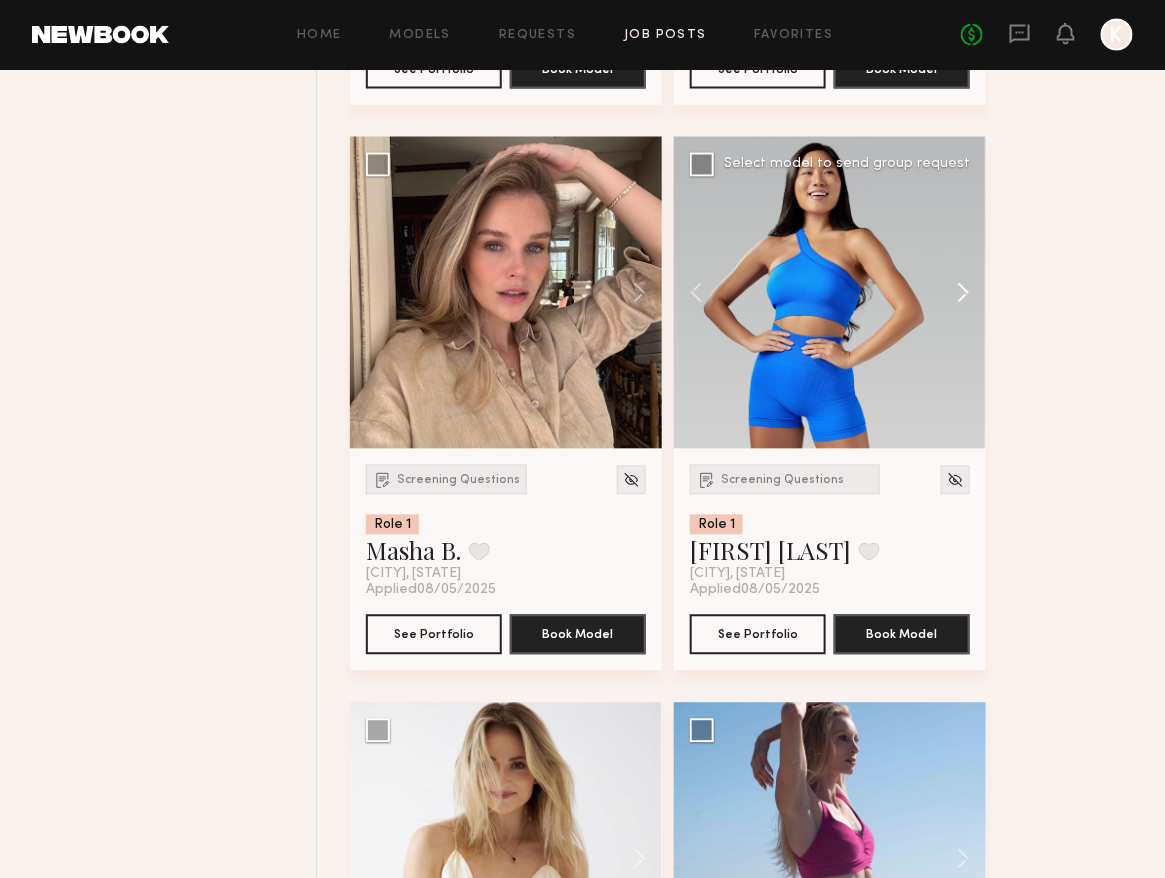 click 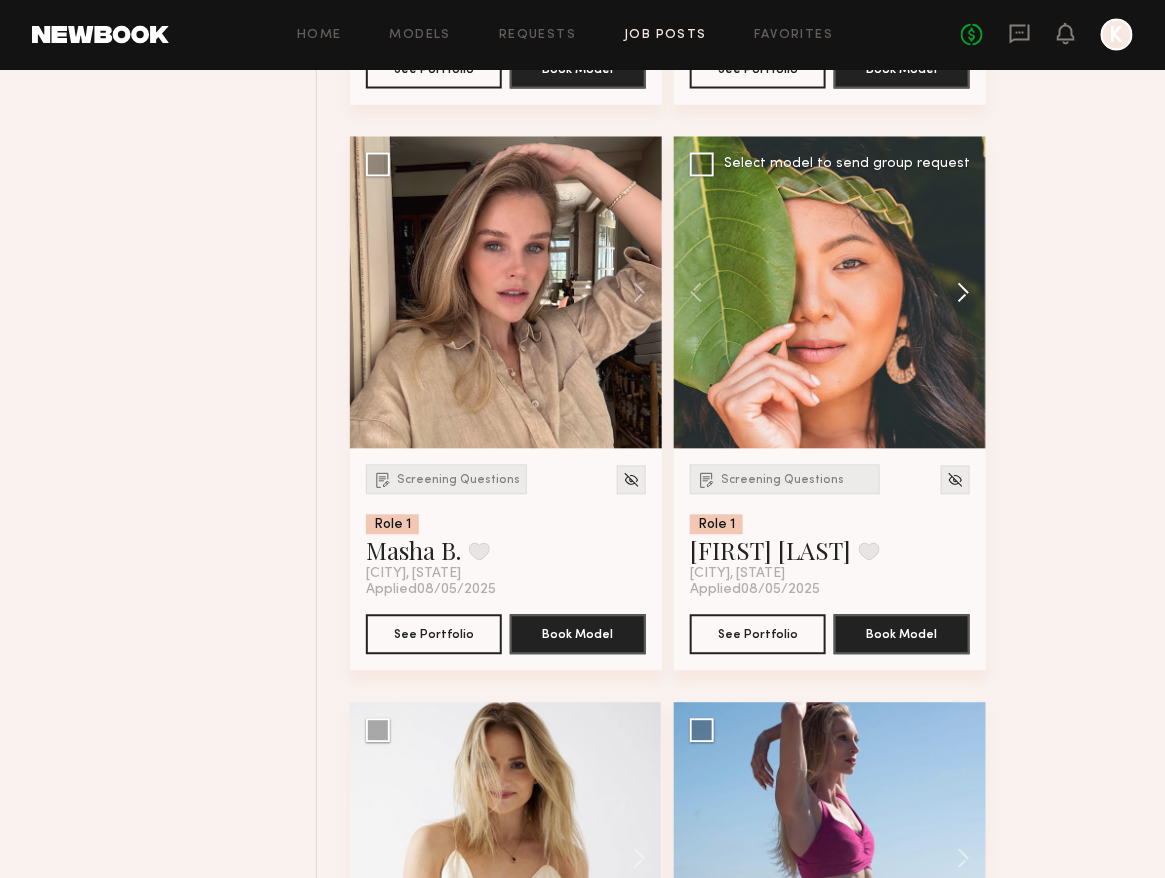 click 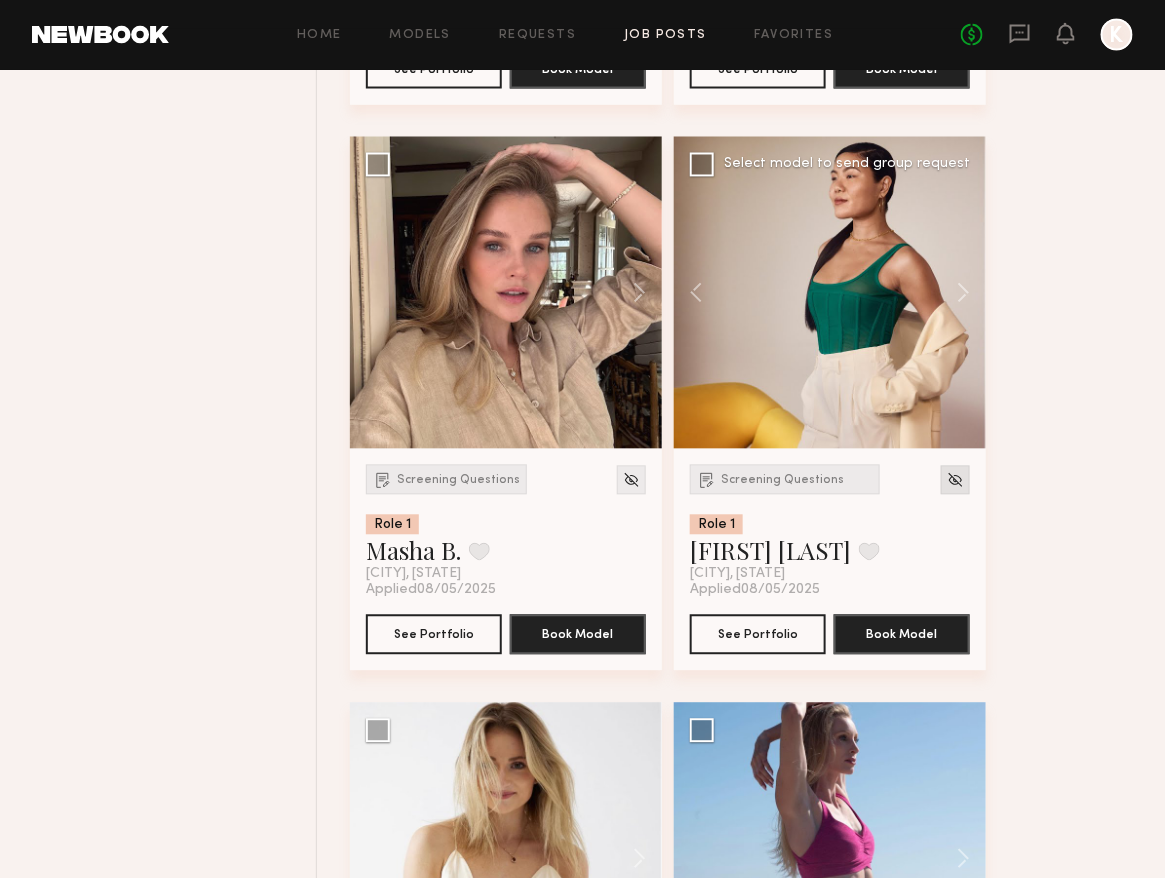 click 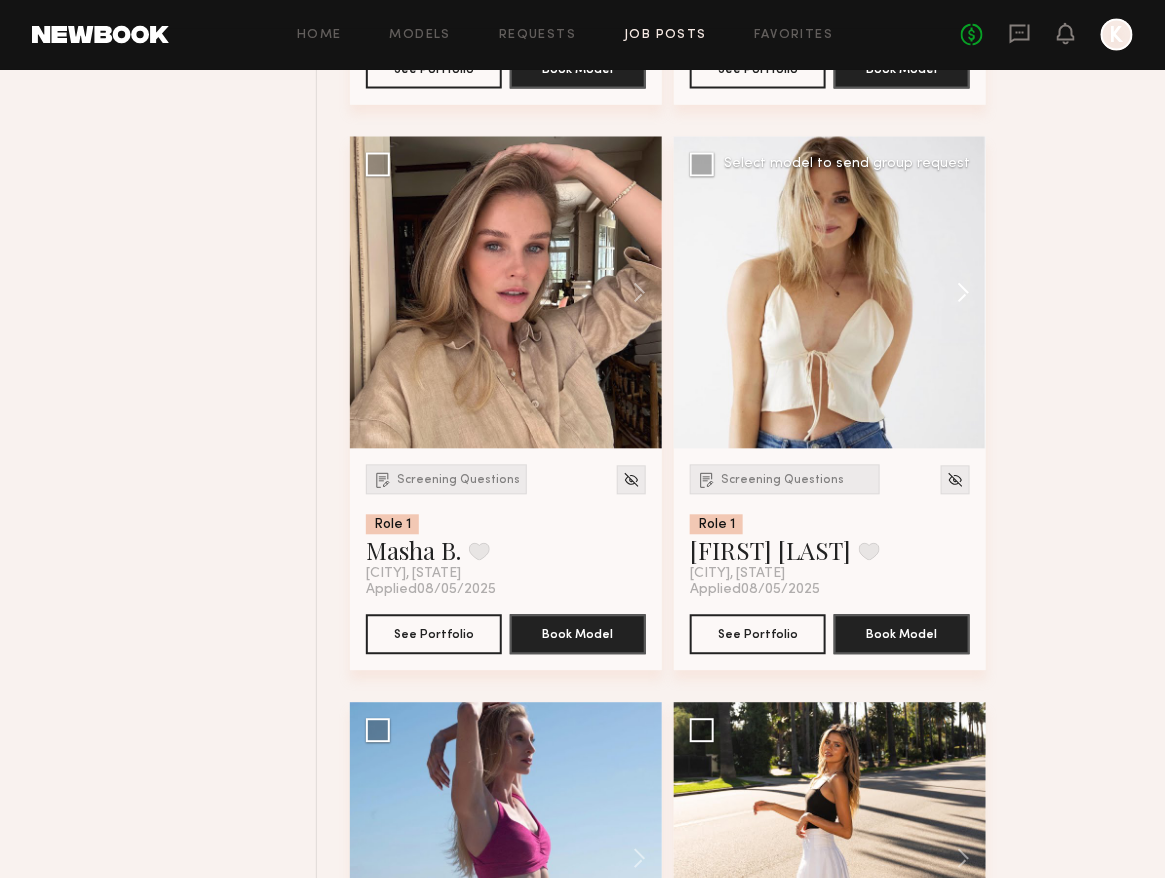 click 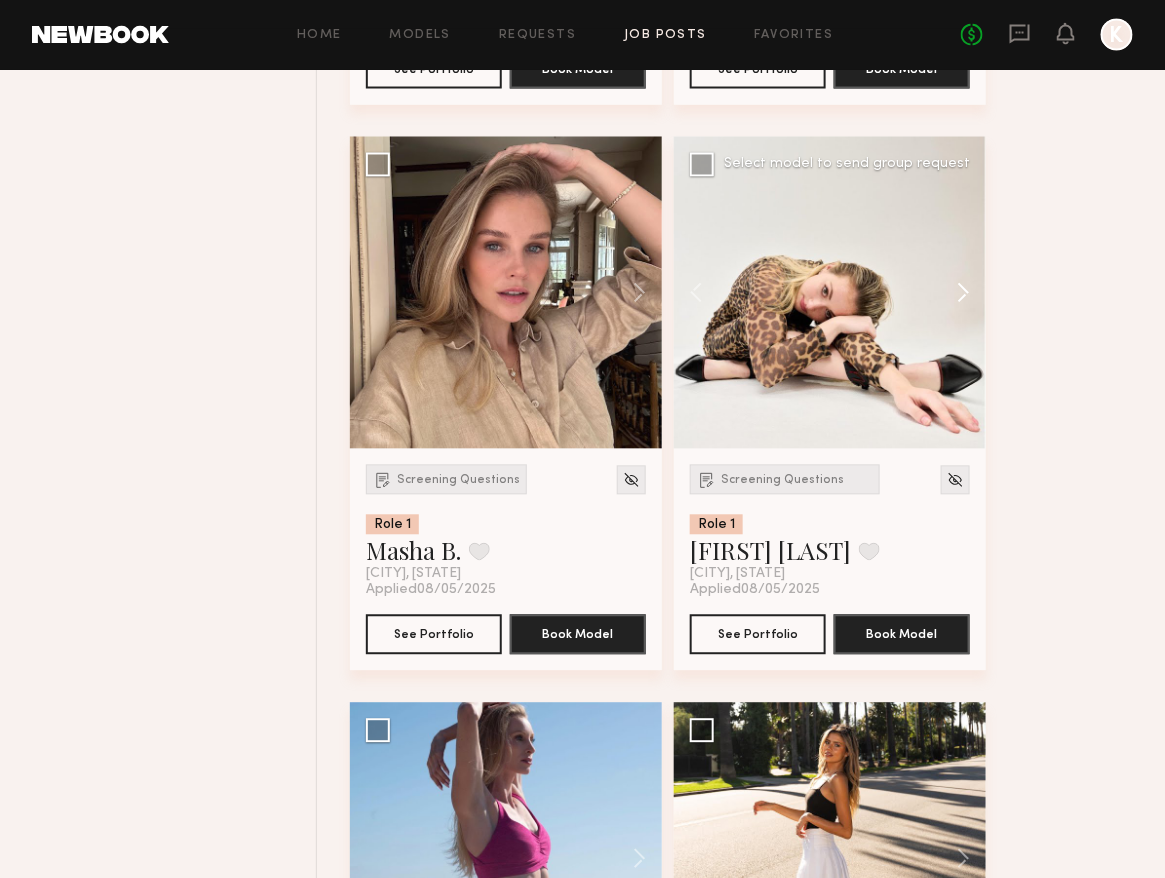 click 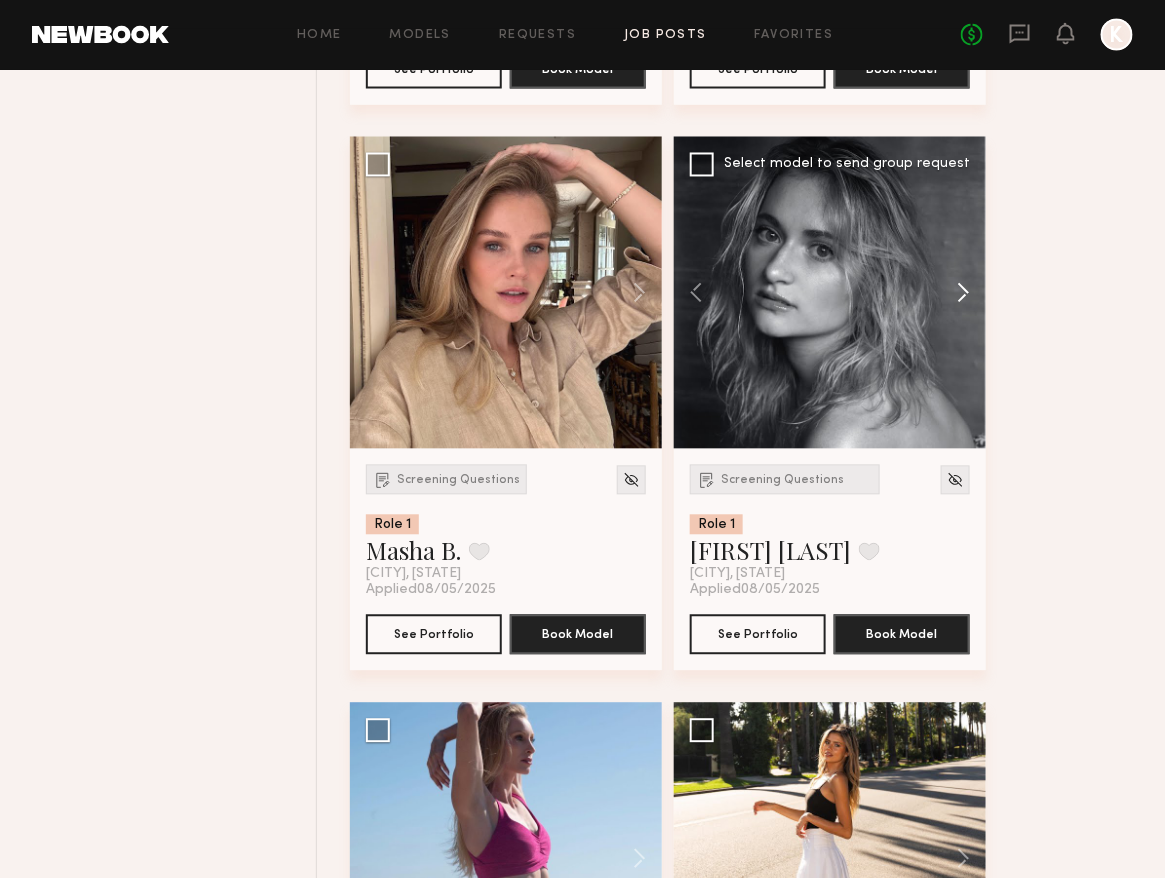 click 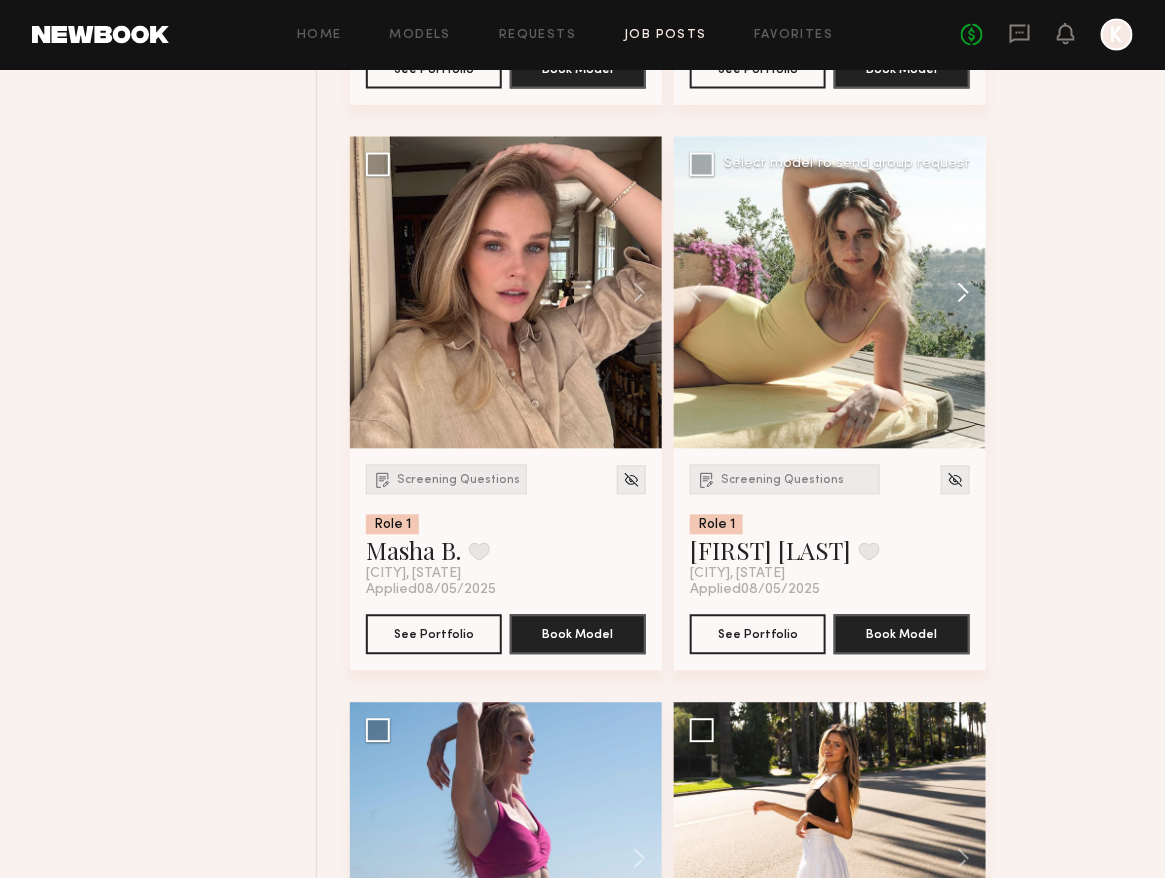 click 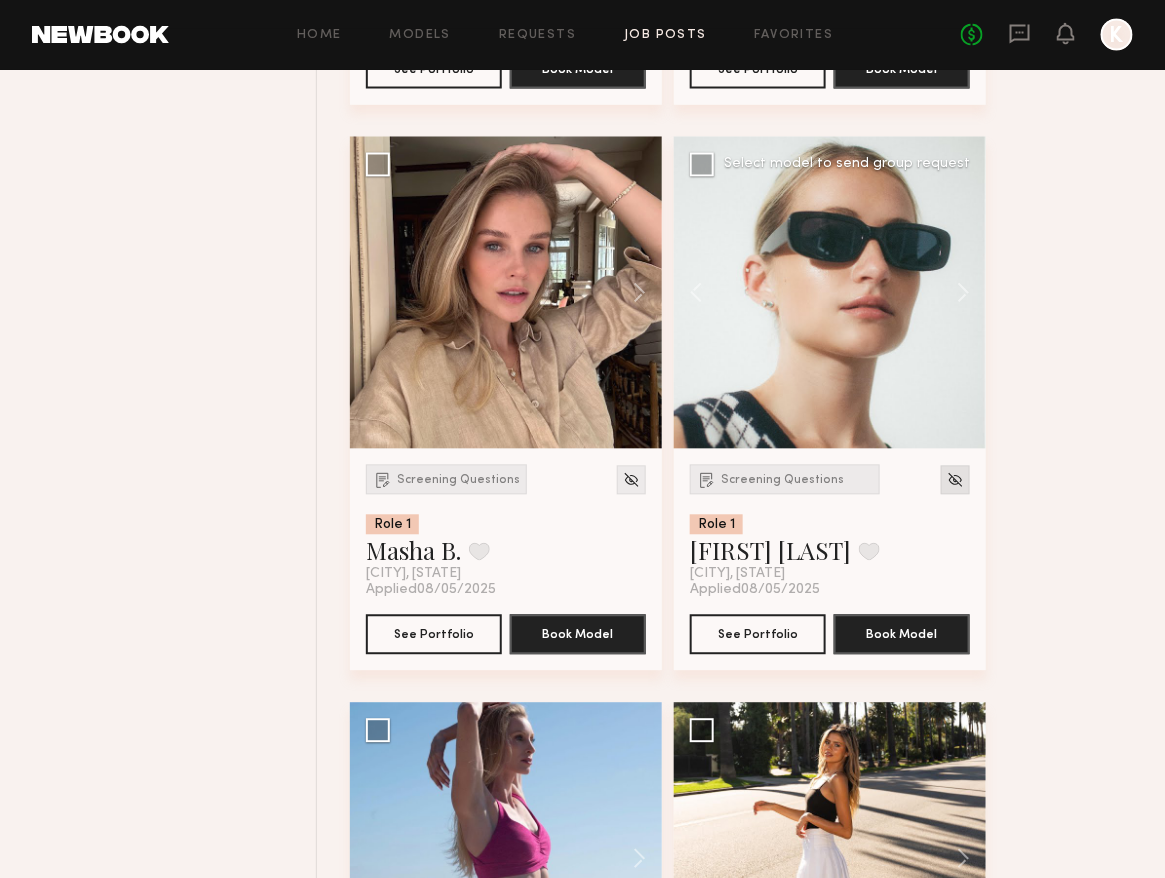 click 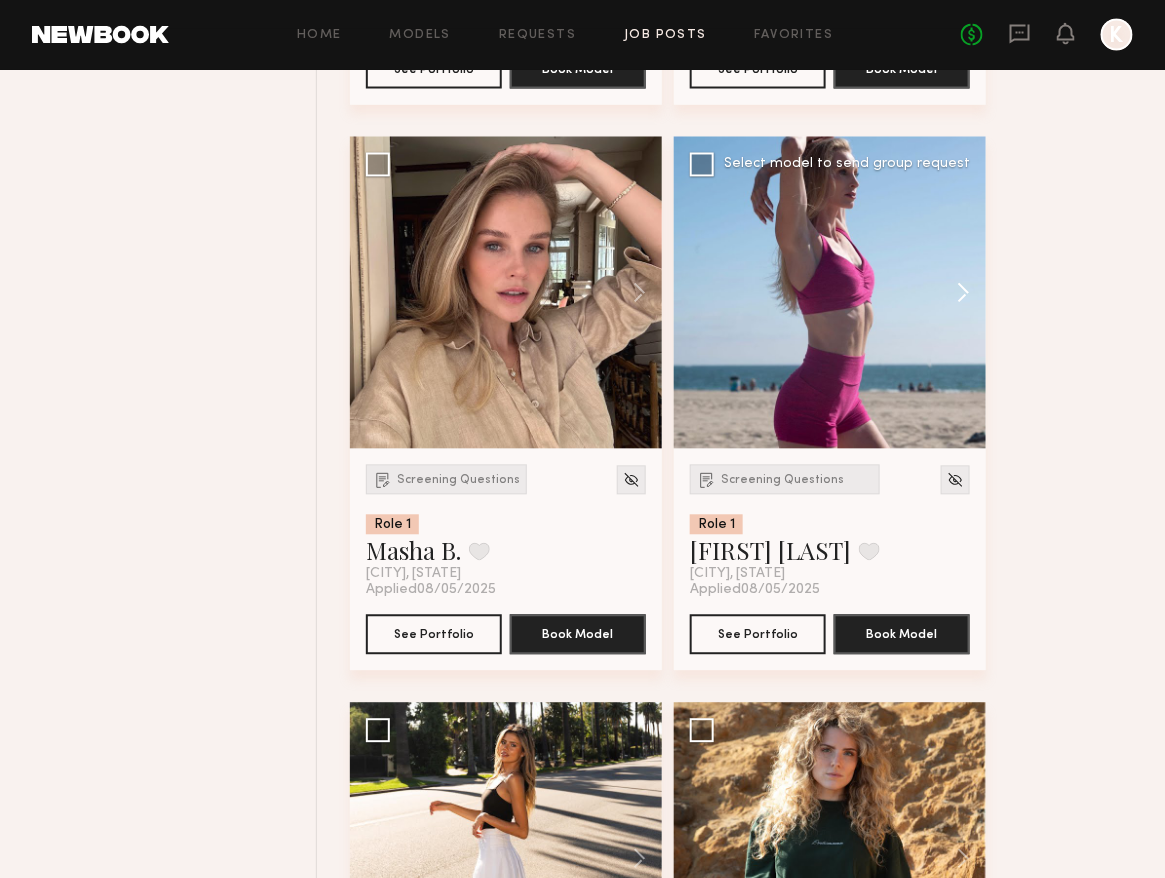 click 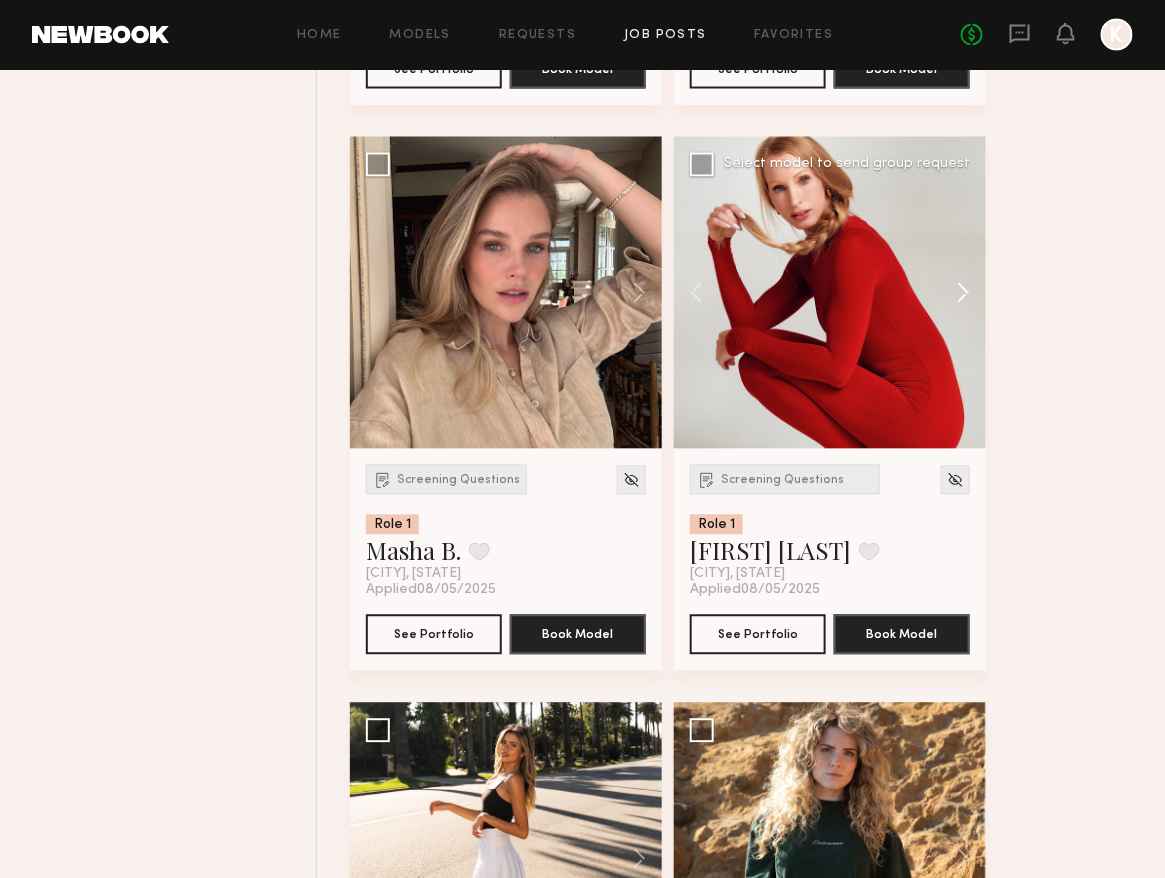 click 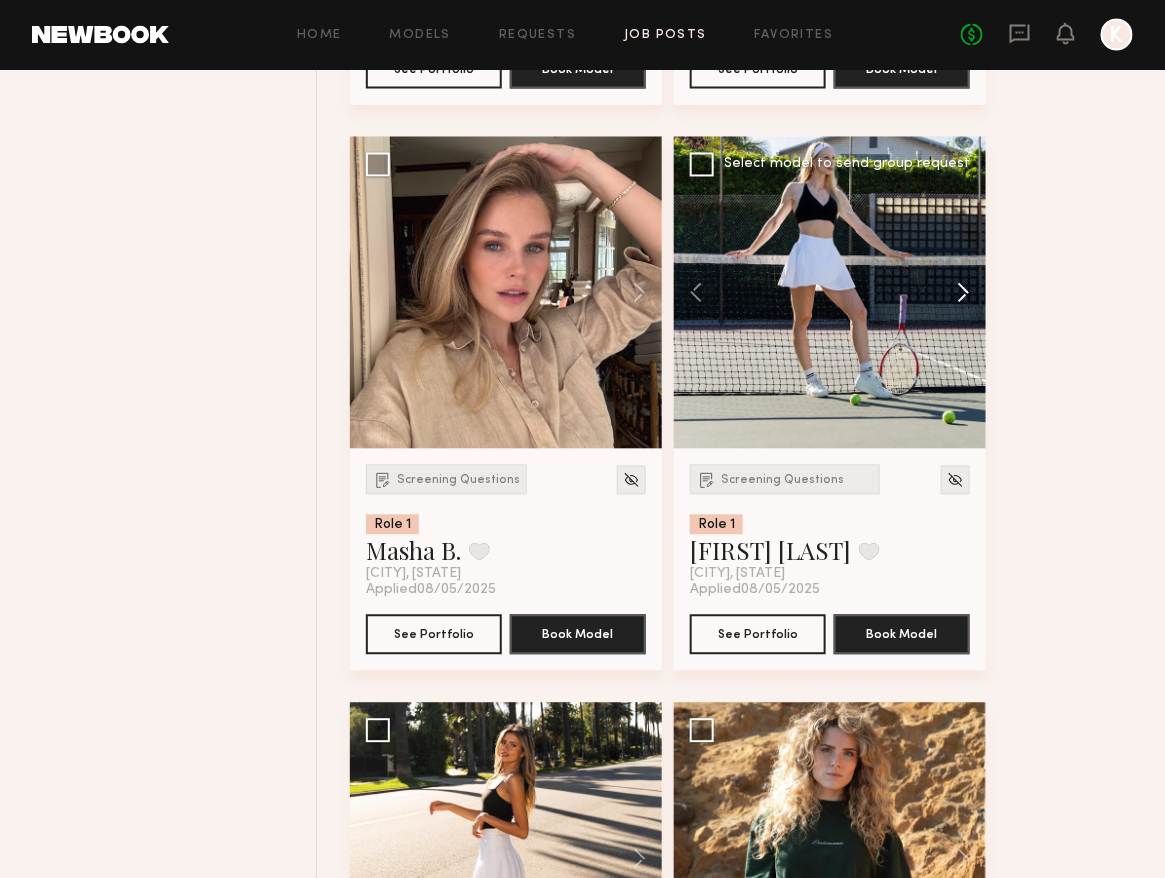 click 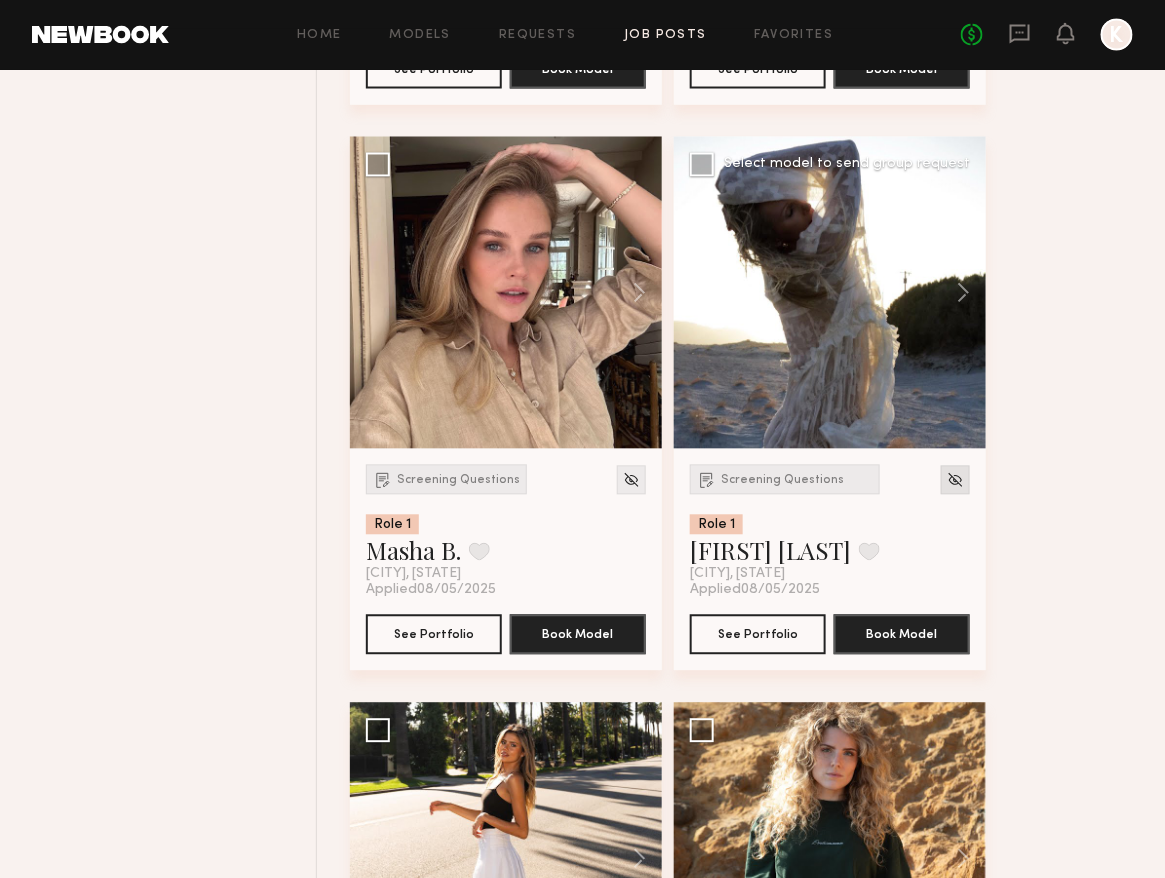 click 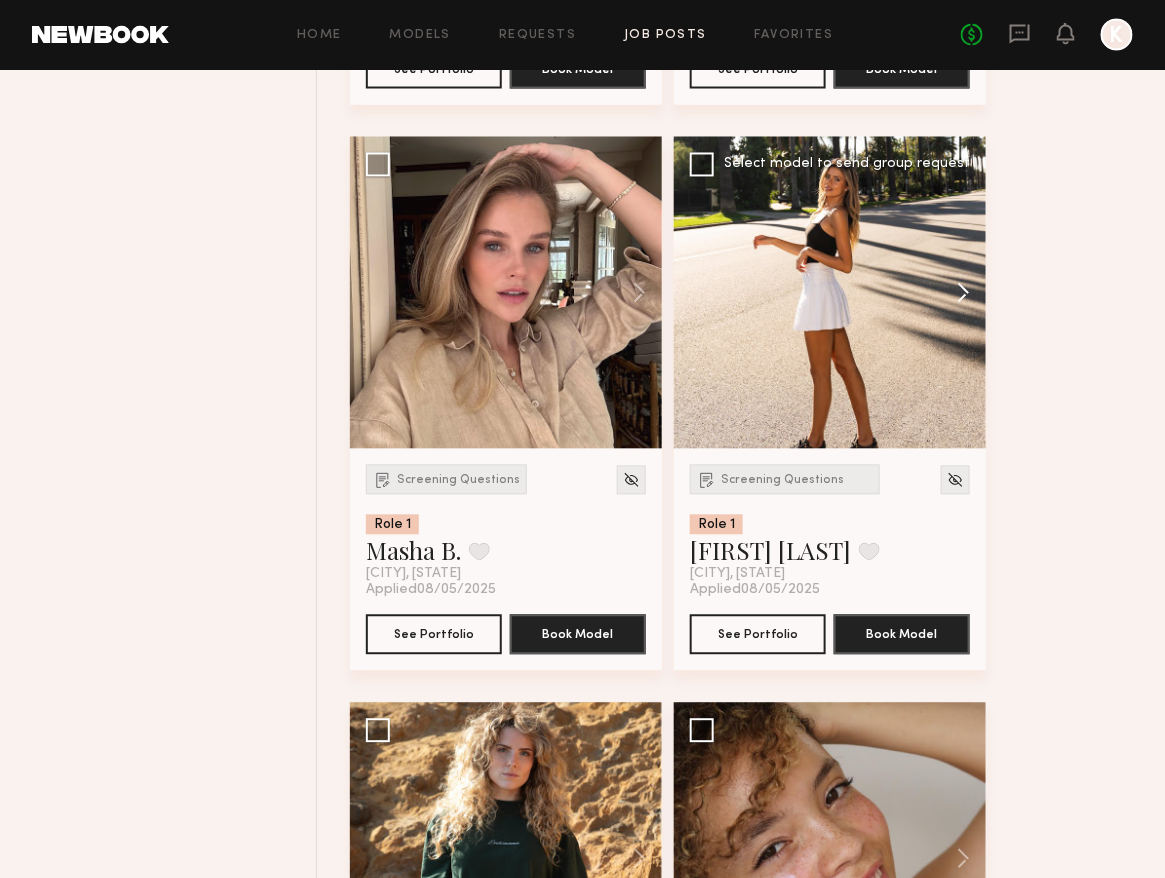 click 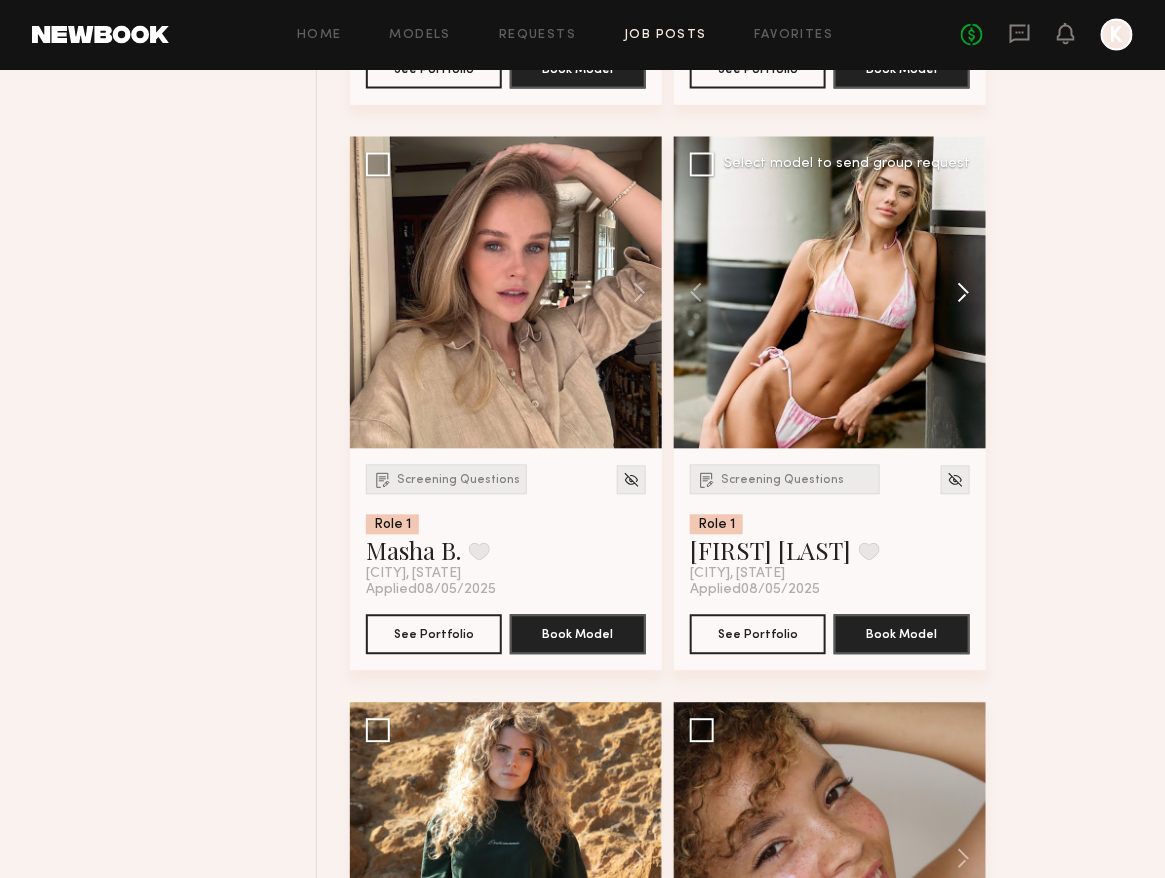 click 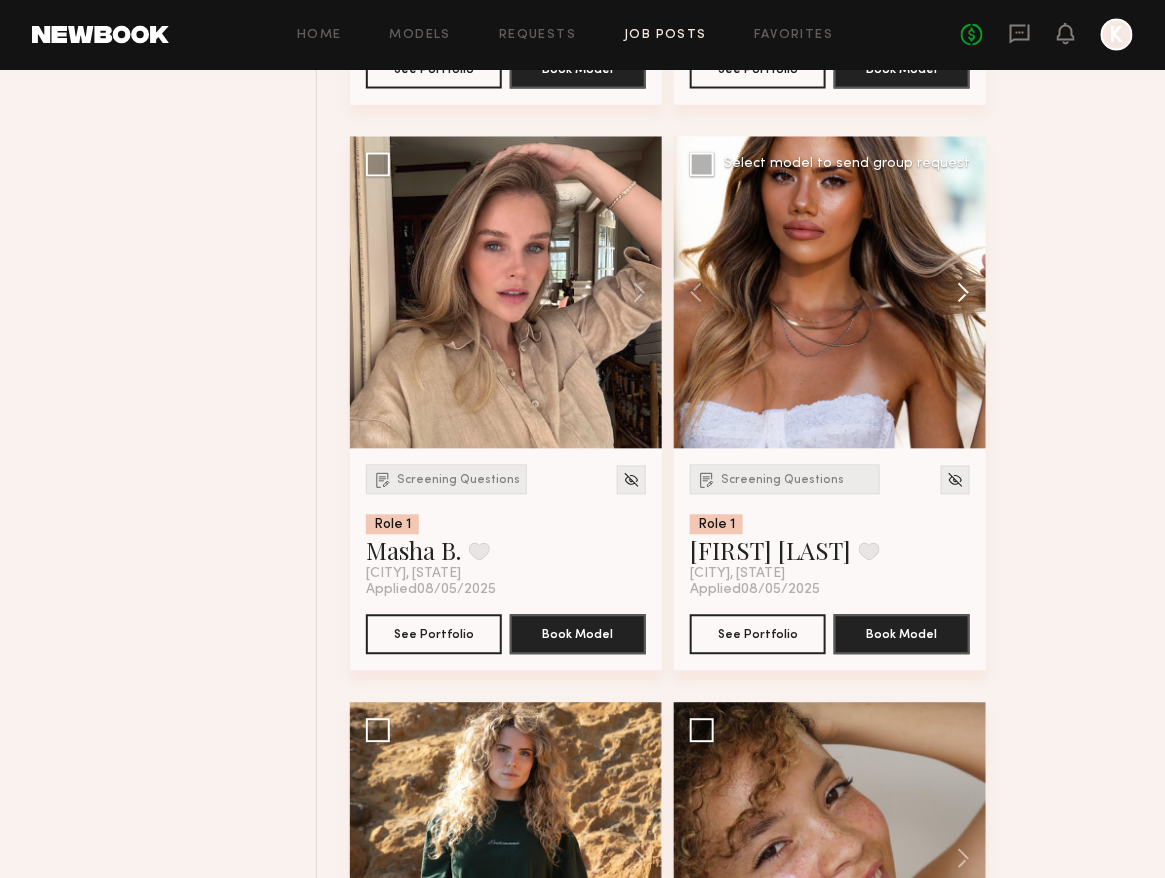 click 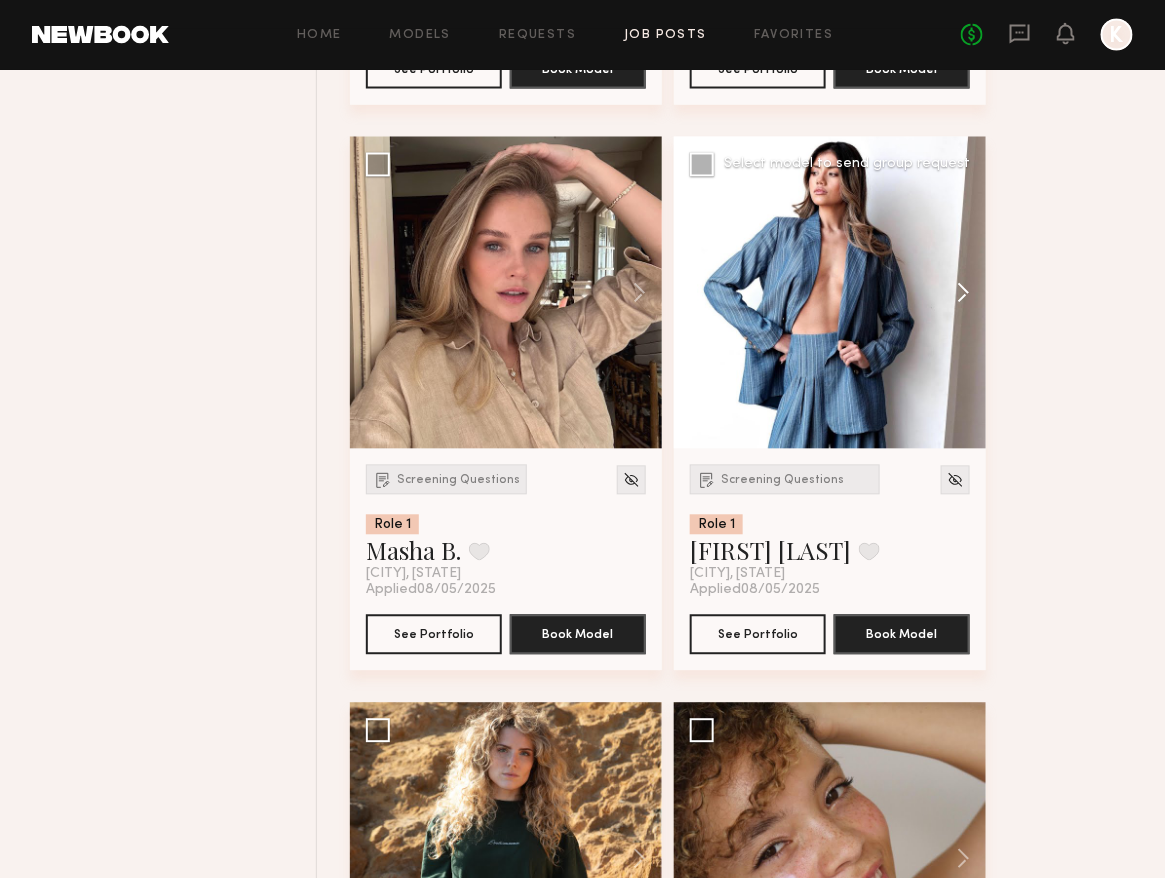 click 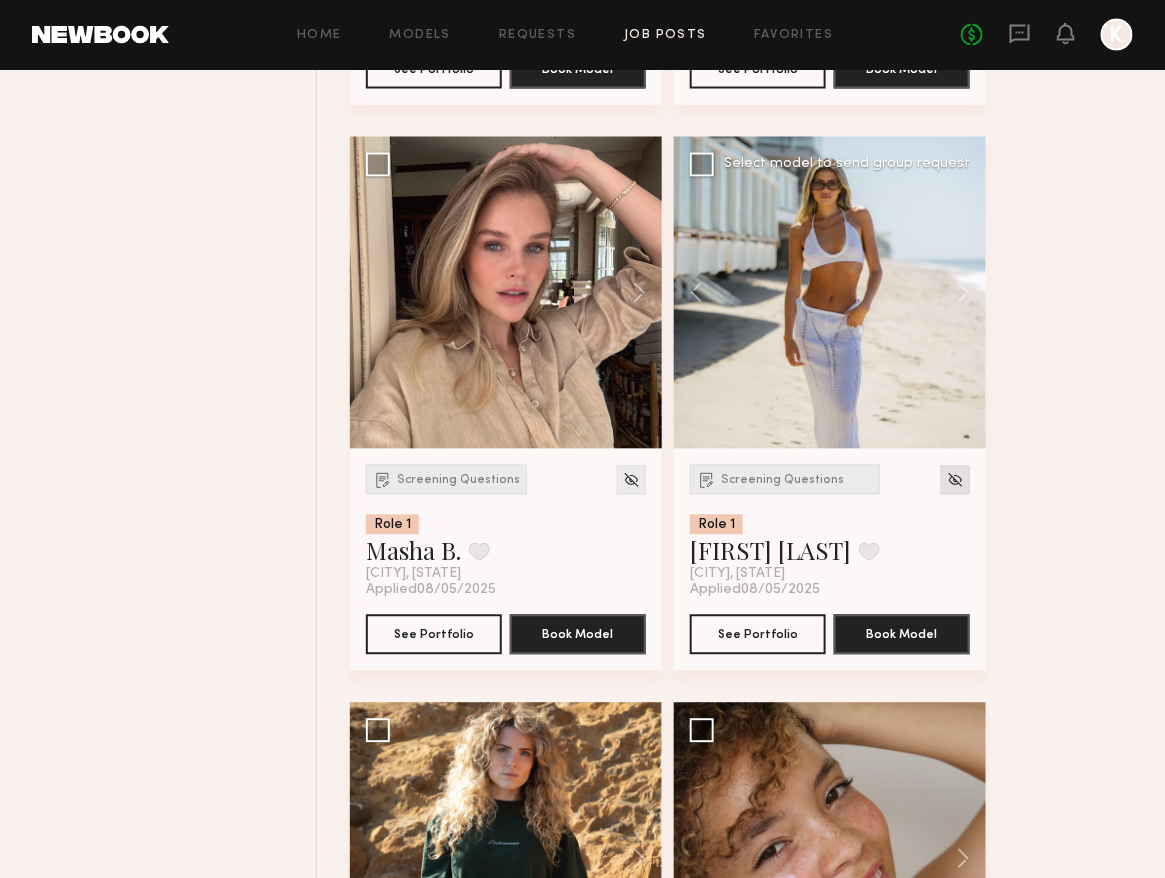 click 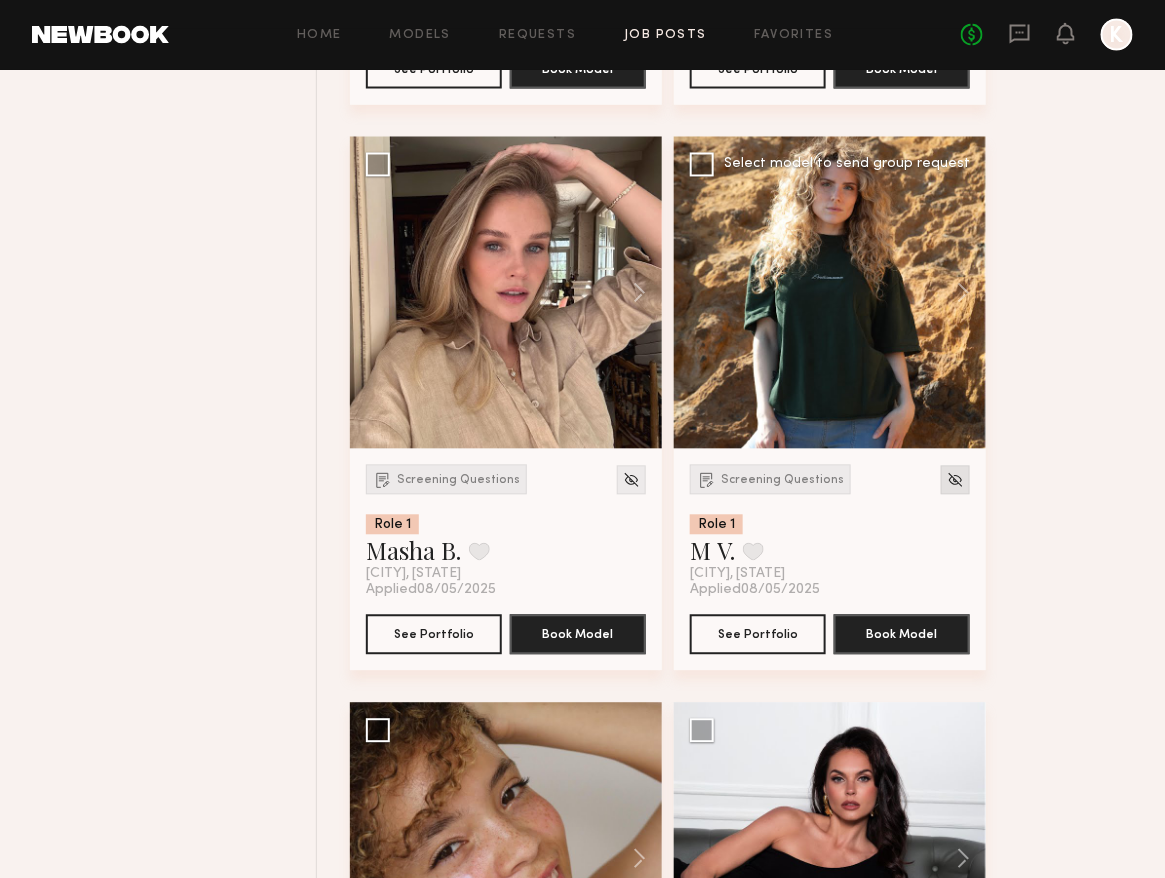 click 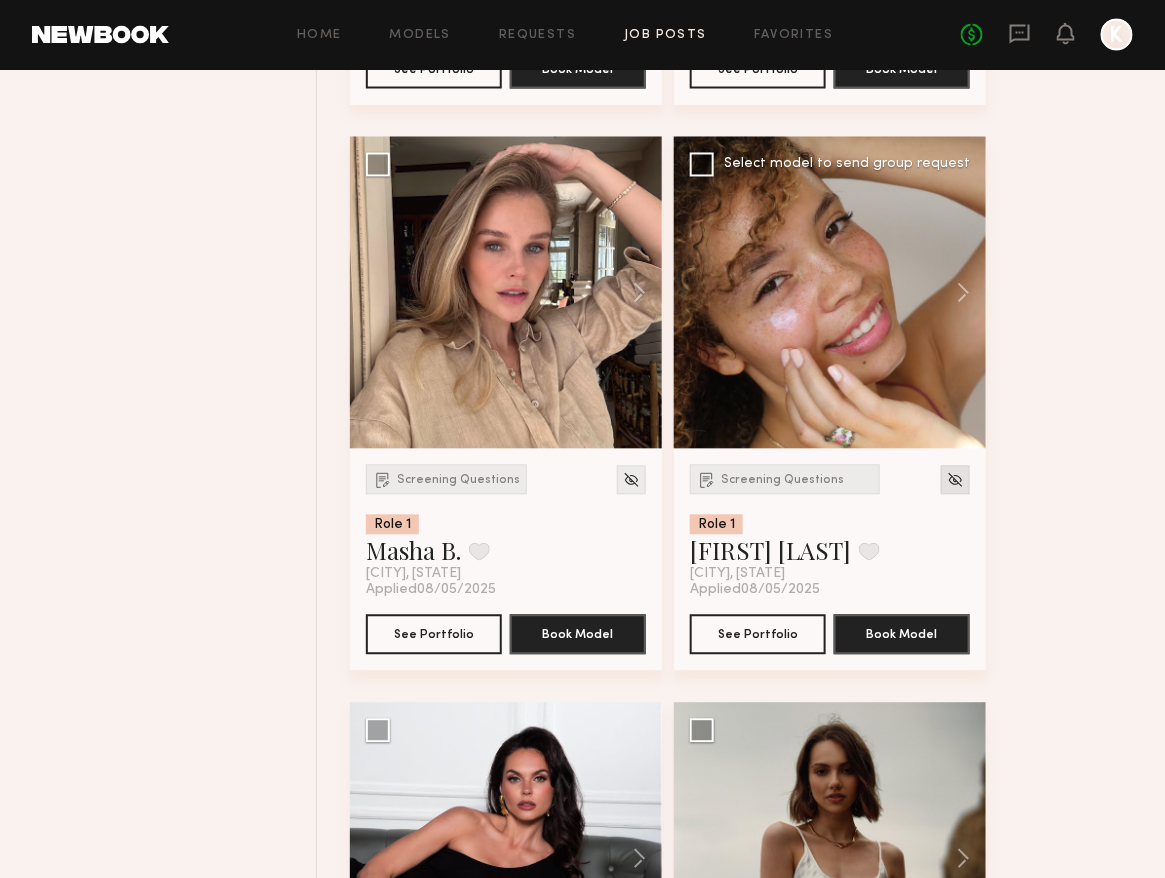 click 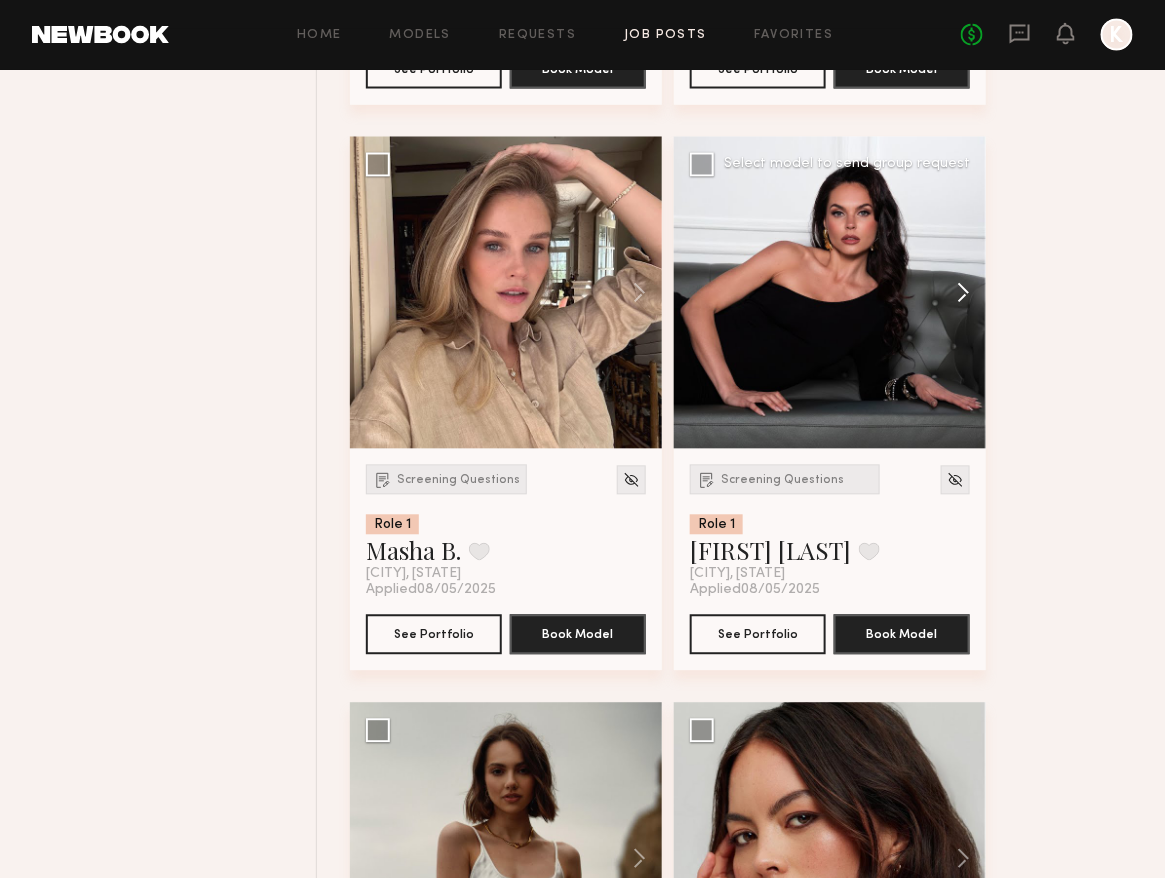 click 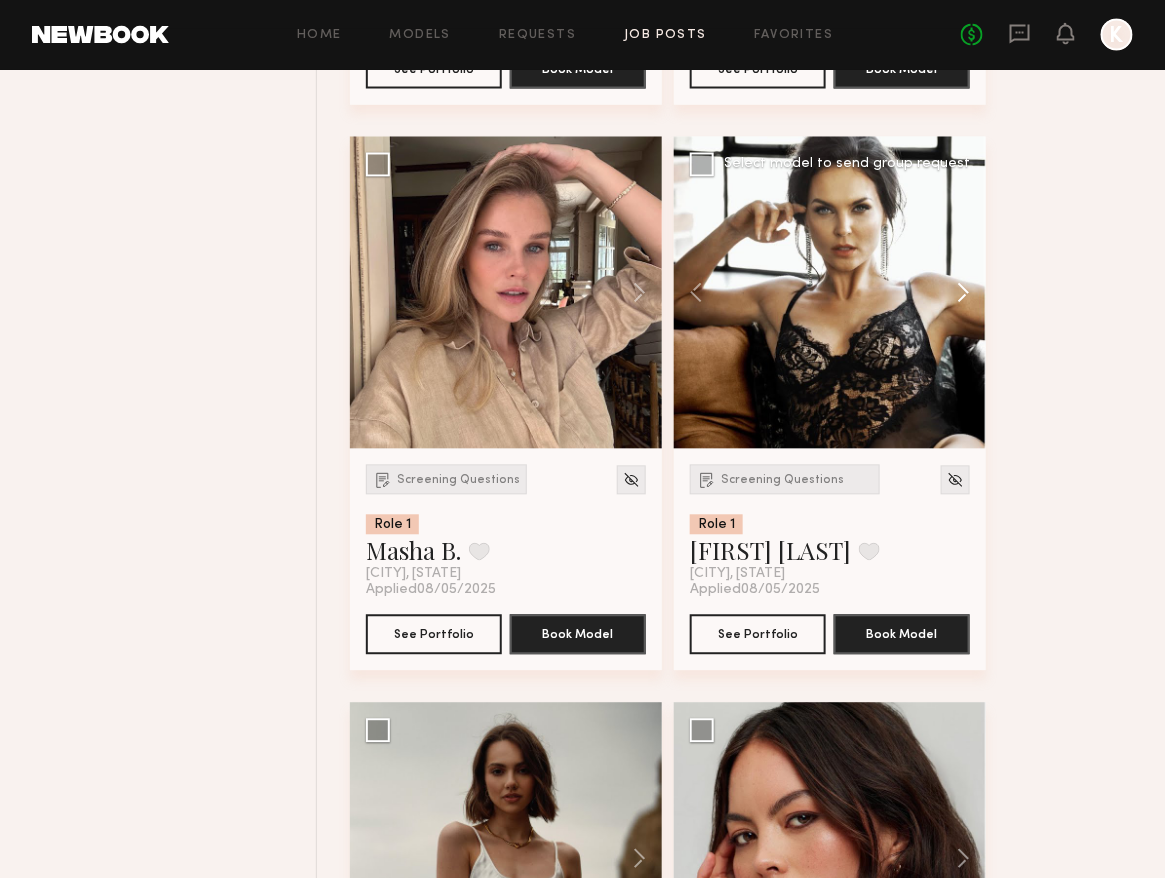 click 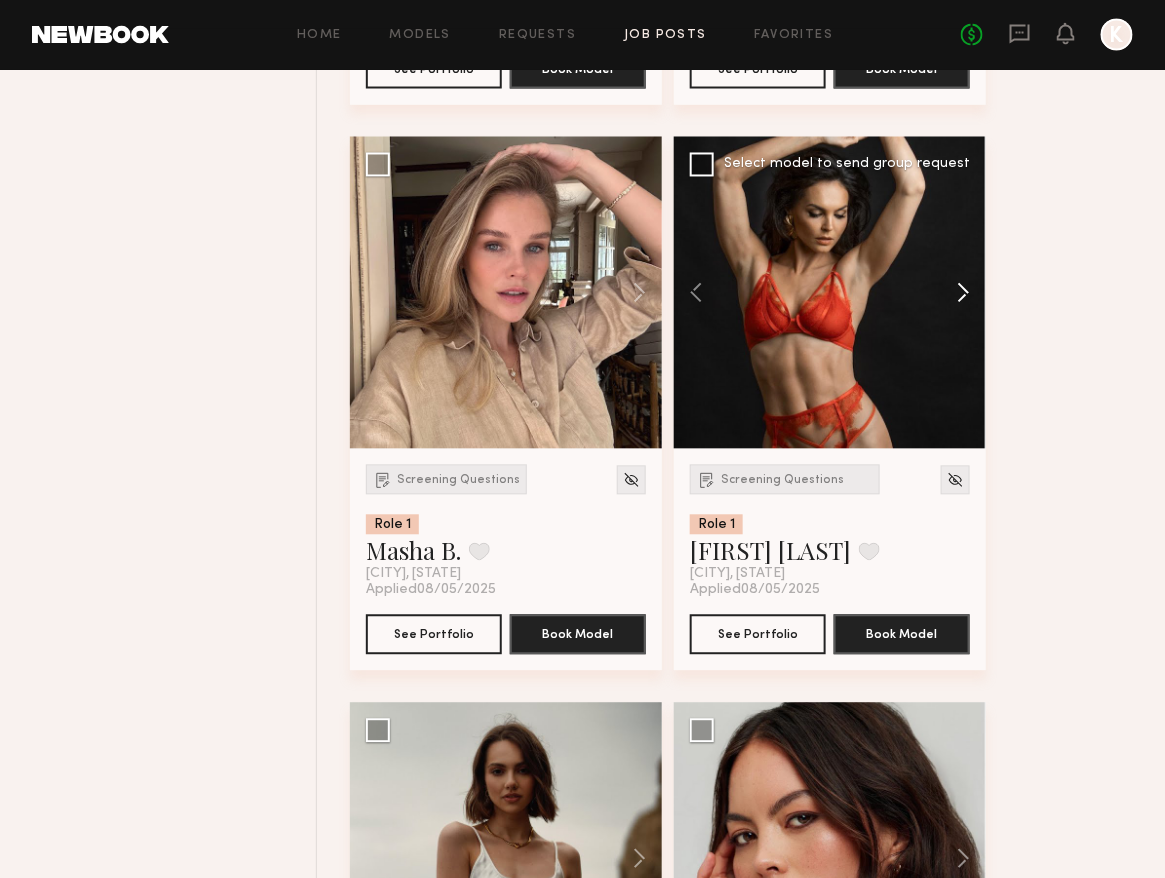 click 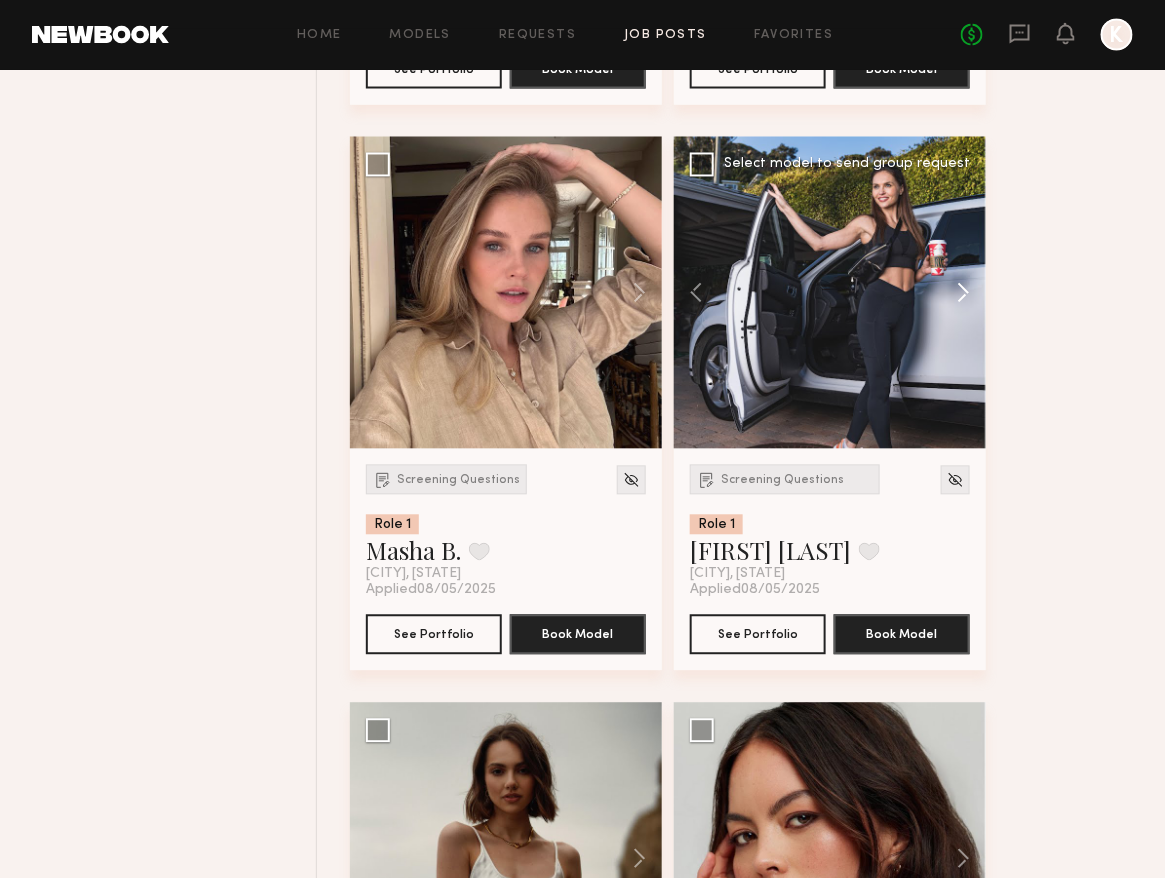 click 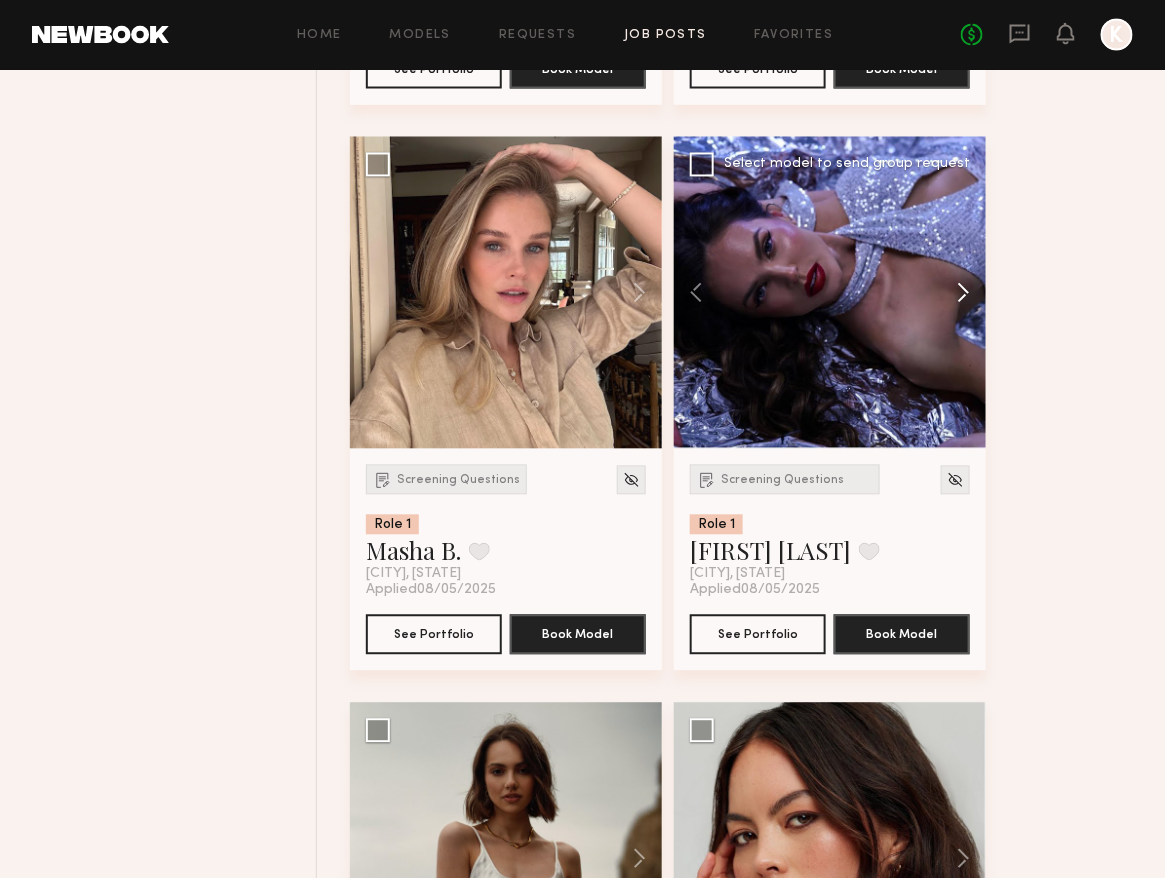 click 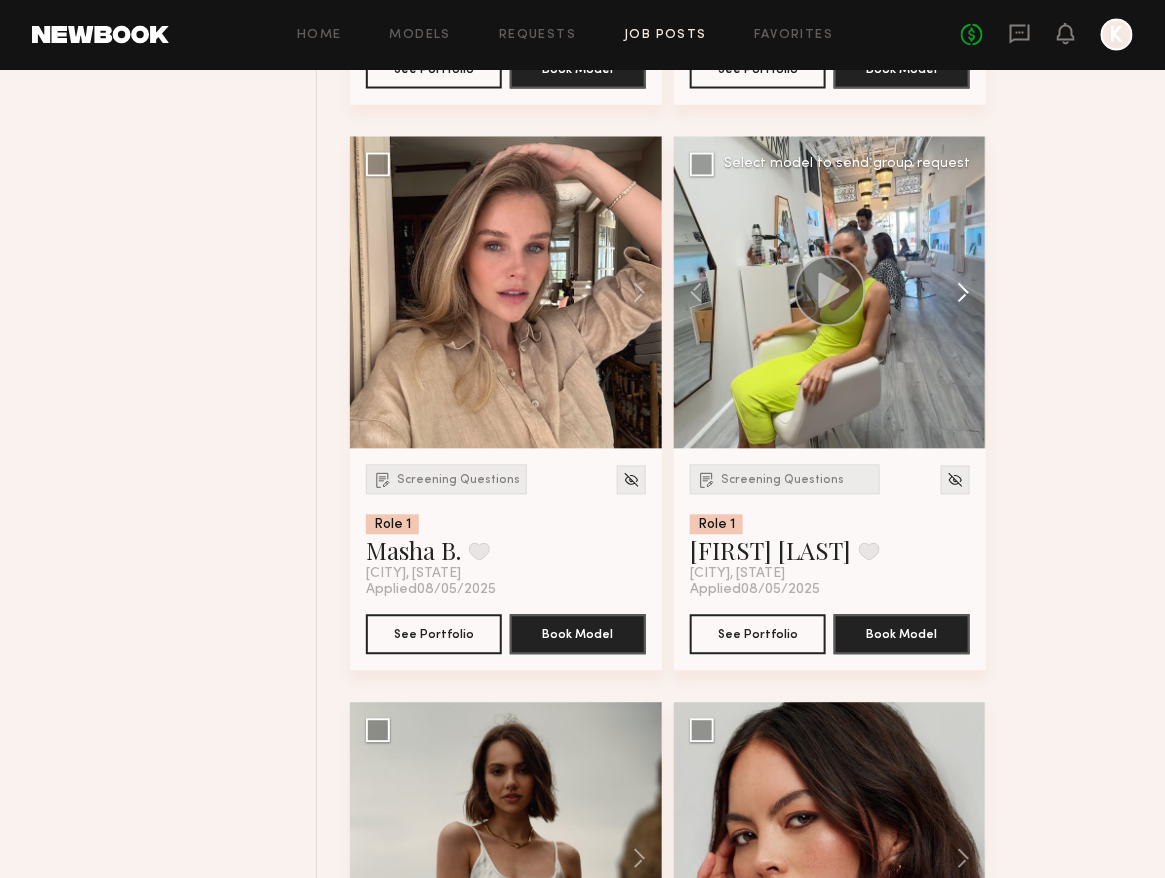 click 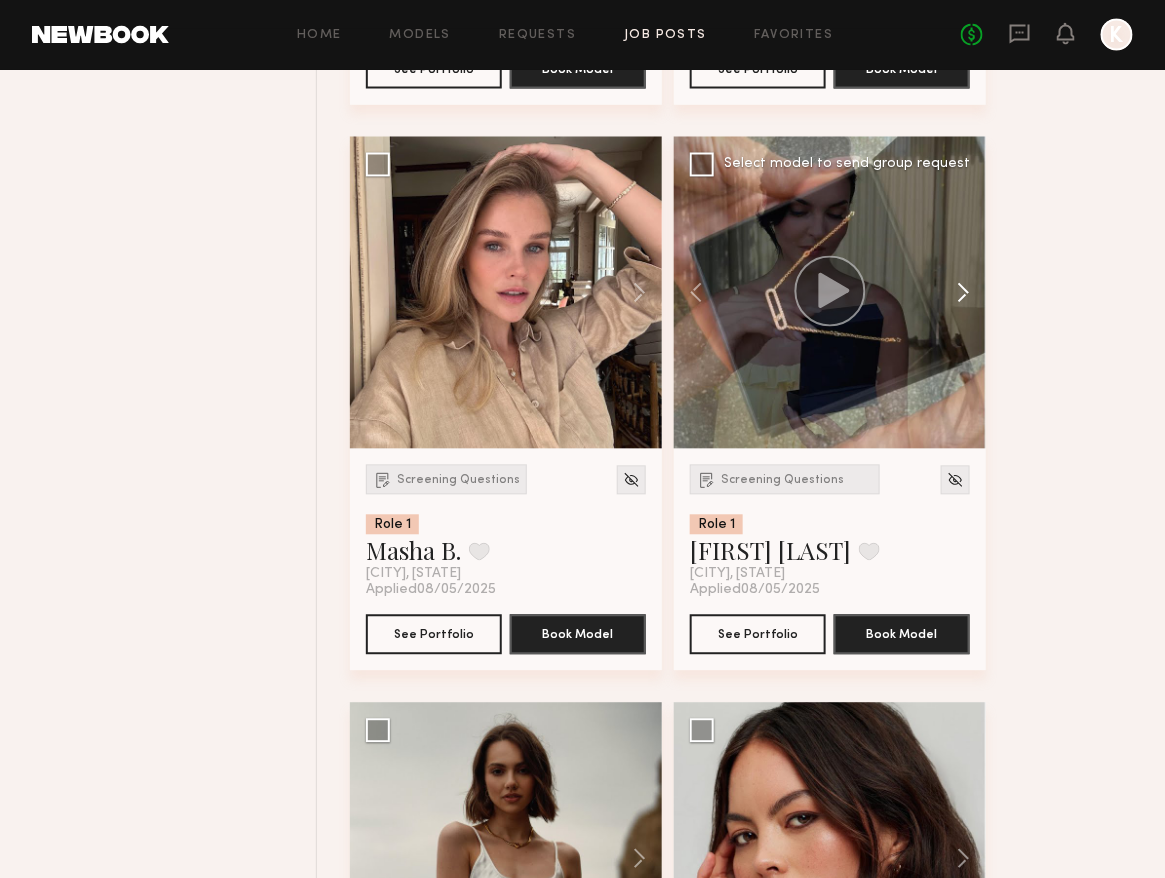 click 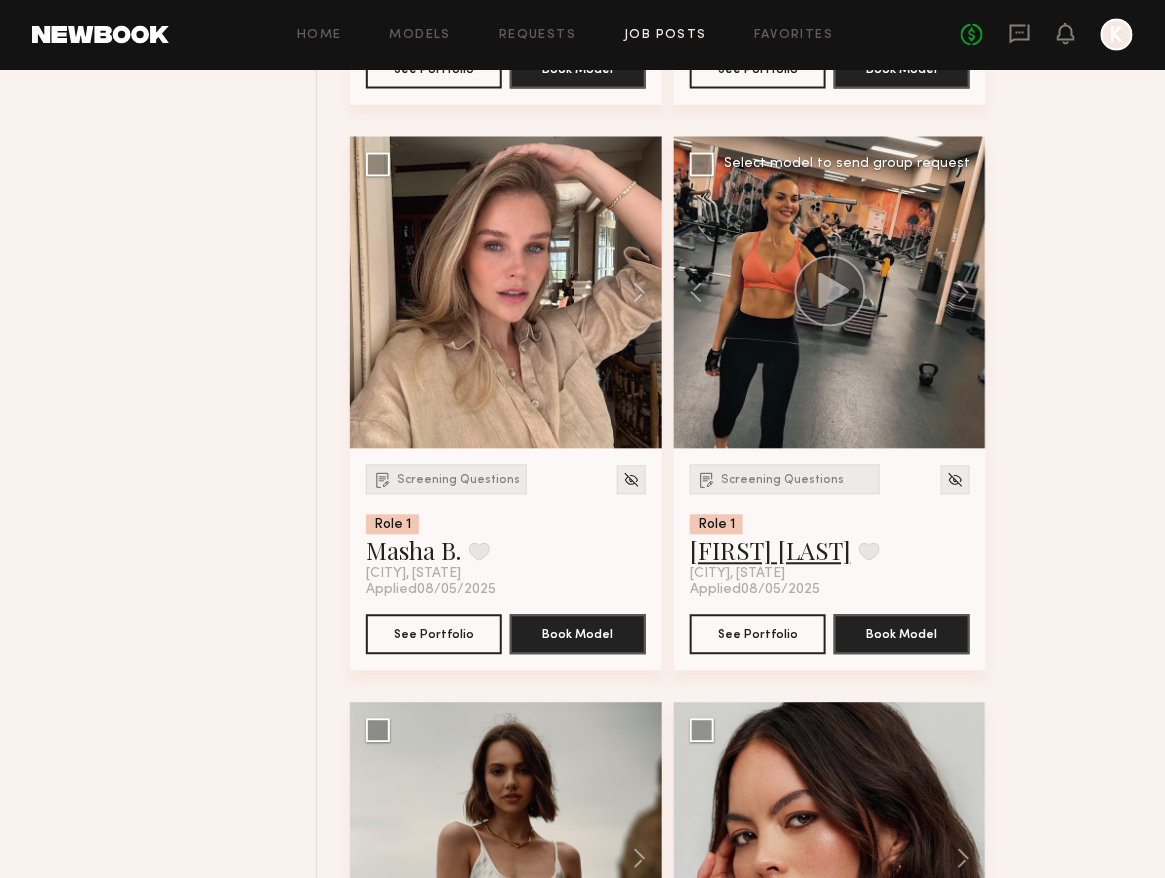click on "Anna O." 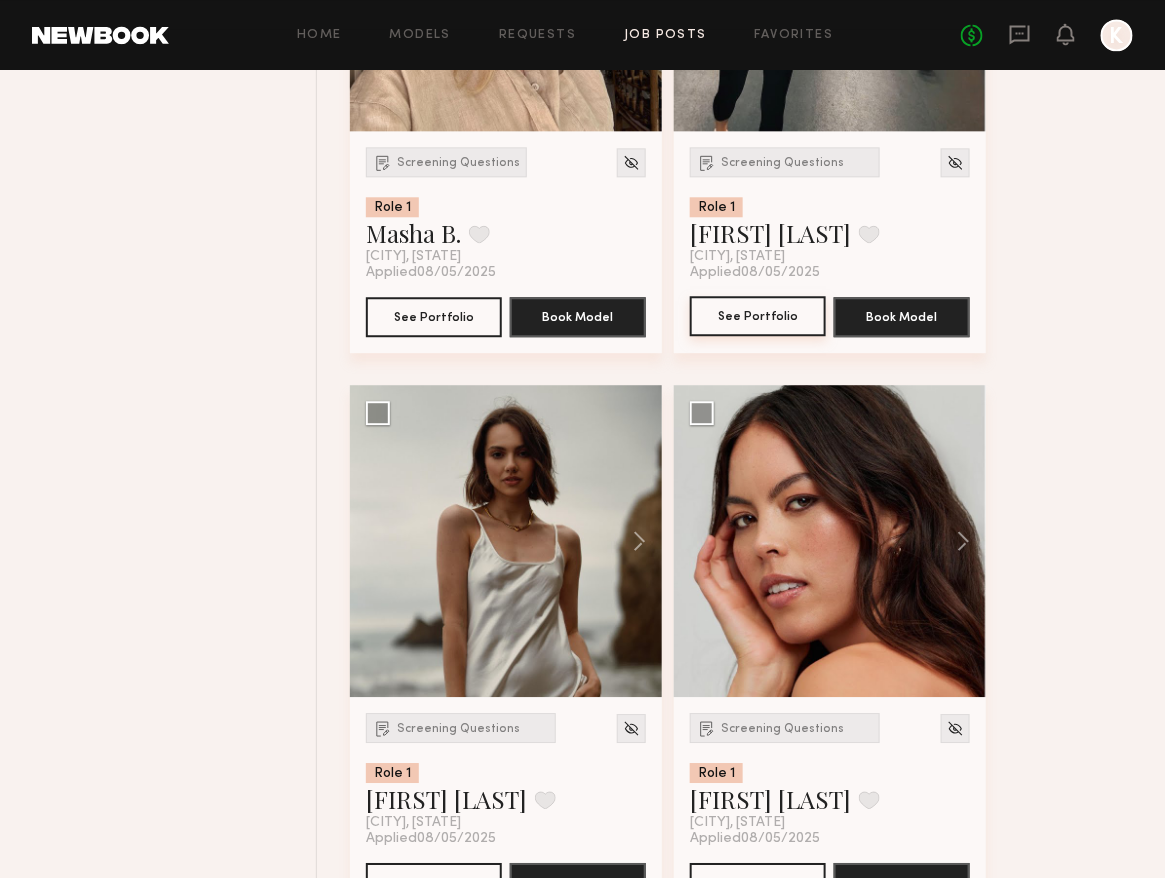 scroll, scrollTop: 18122, scrollLeft: 0, axis: vertical 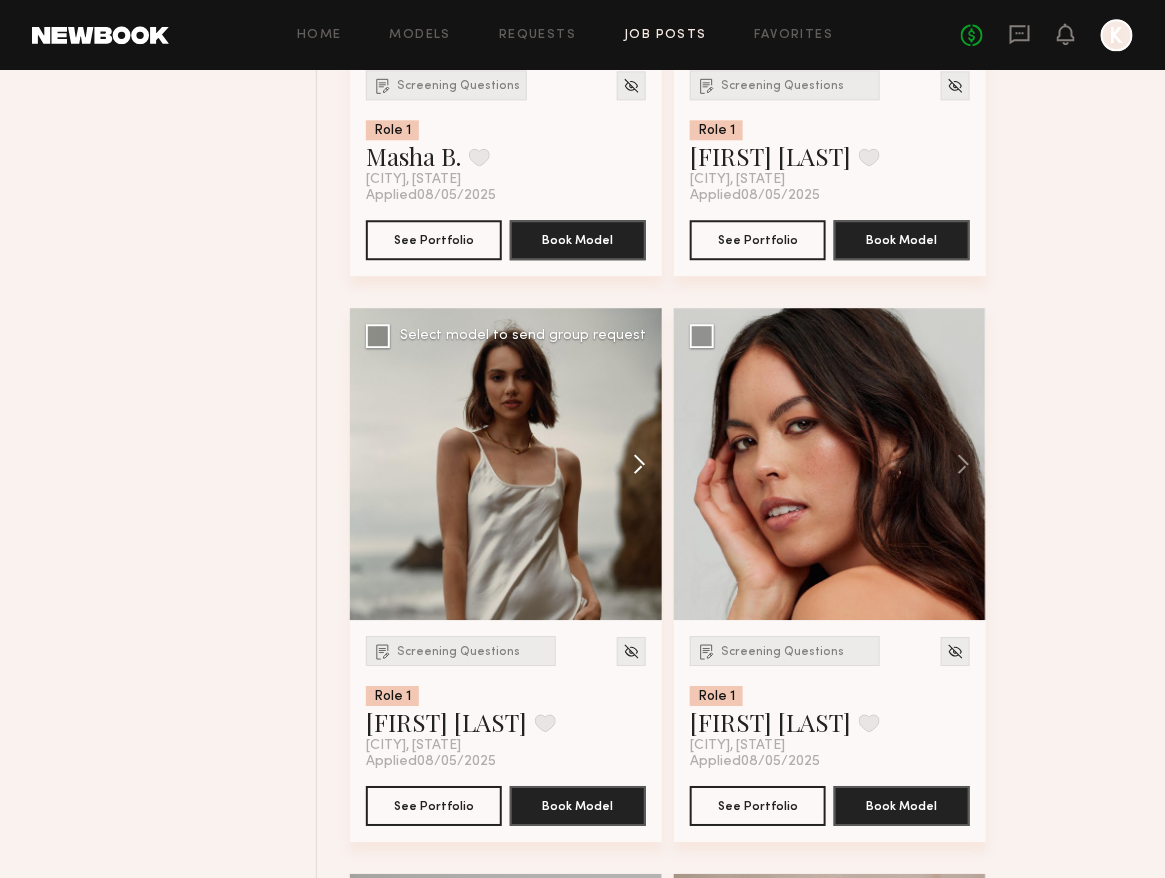click 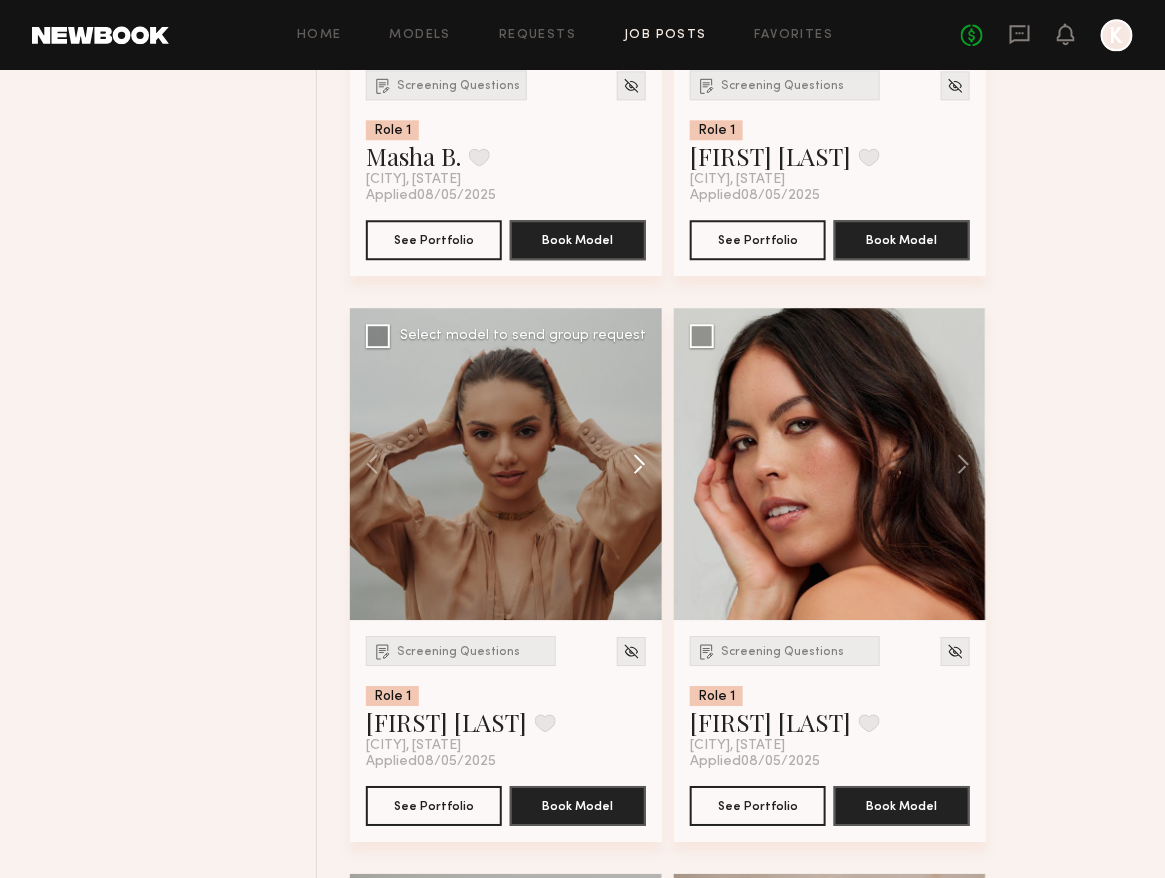 click 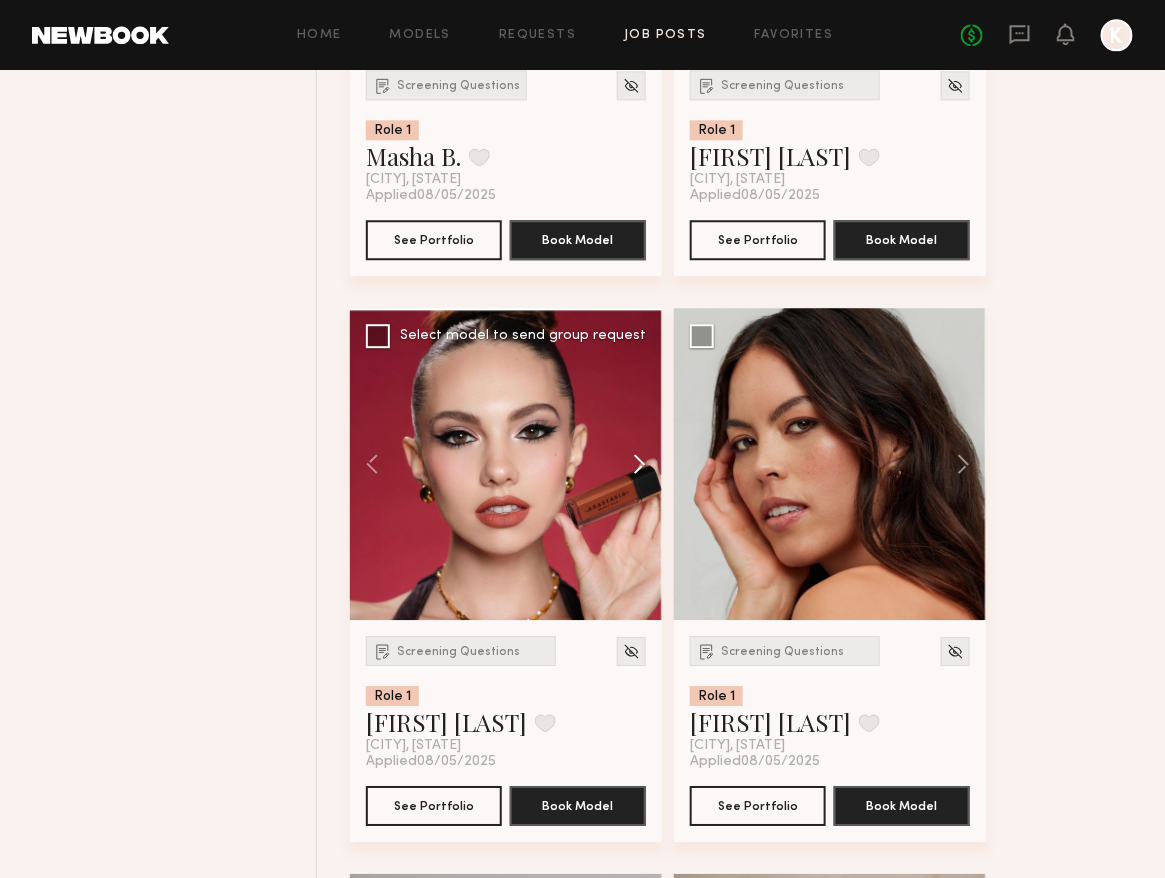 click 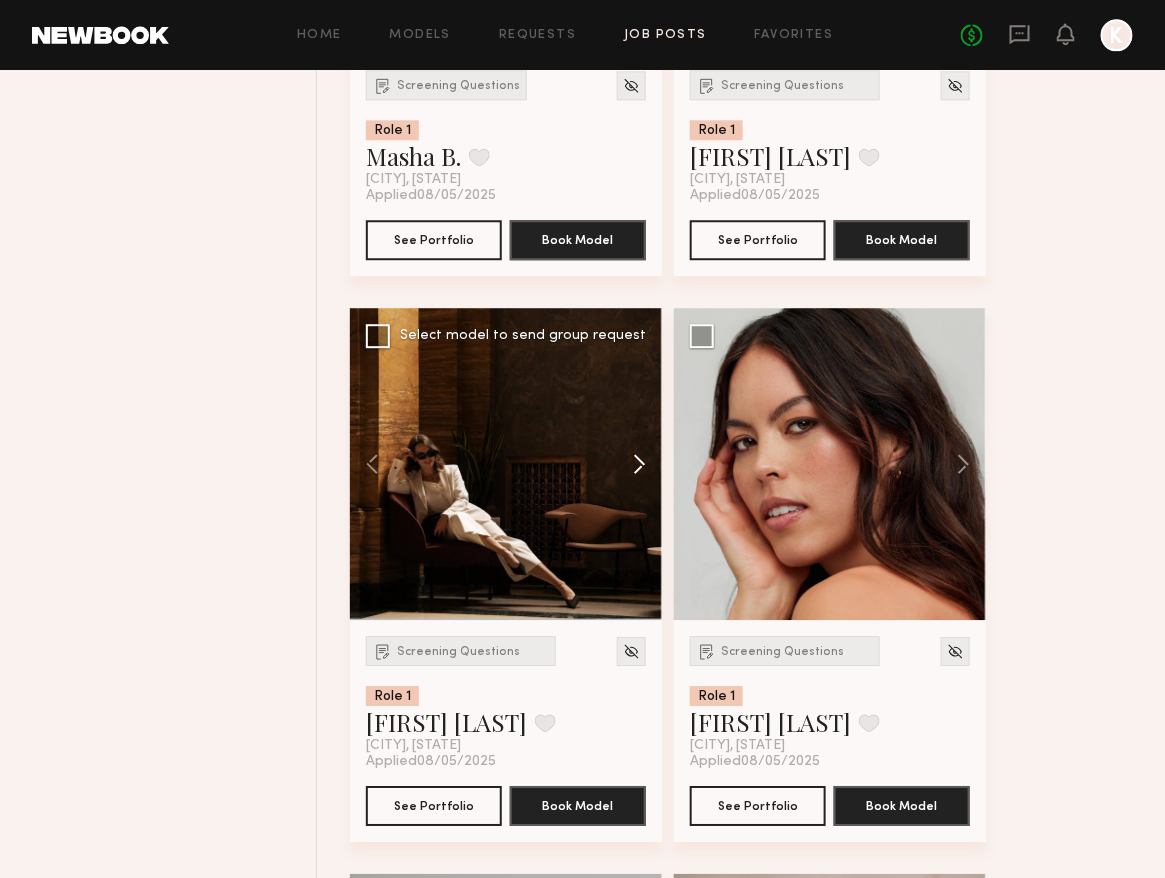 click 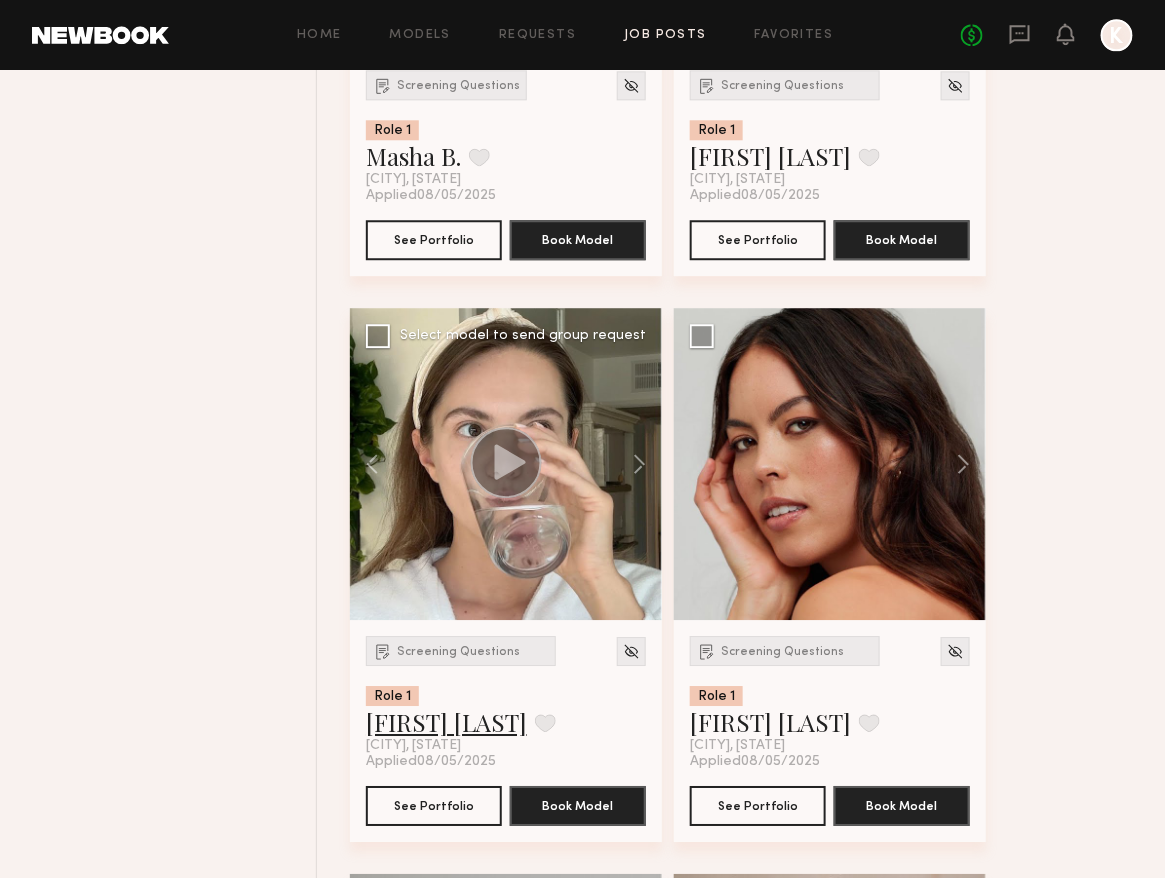 click on "Sasha S." 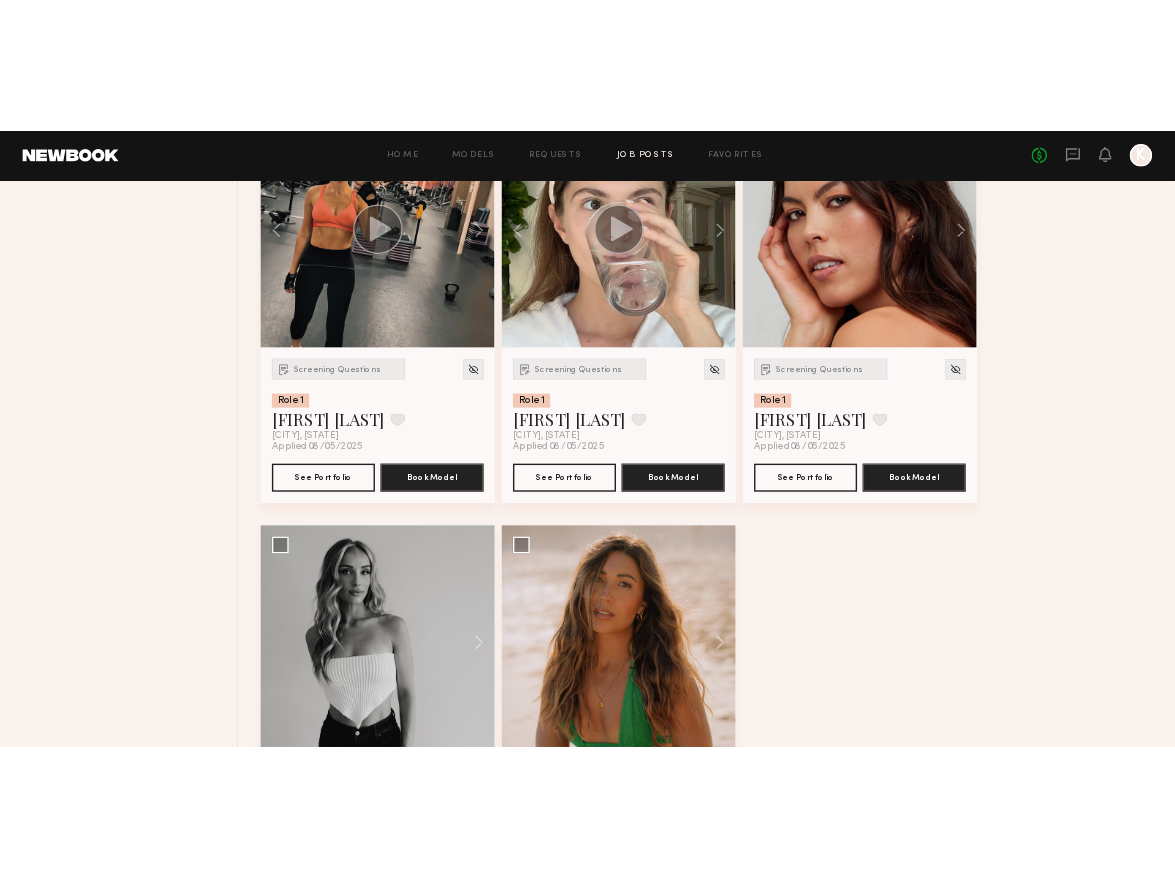 scroll, scrollTop: 12948, scrollLeft: 0, axis: vertical 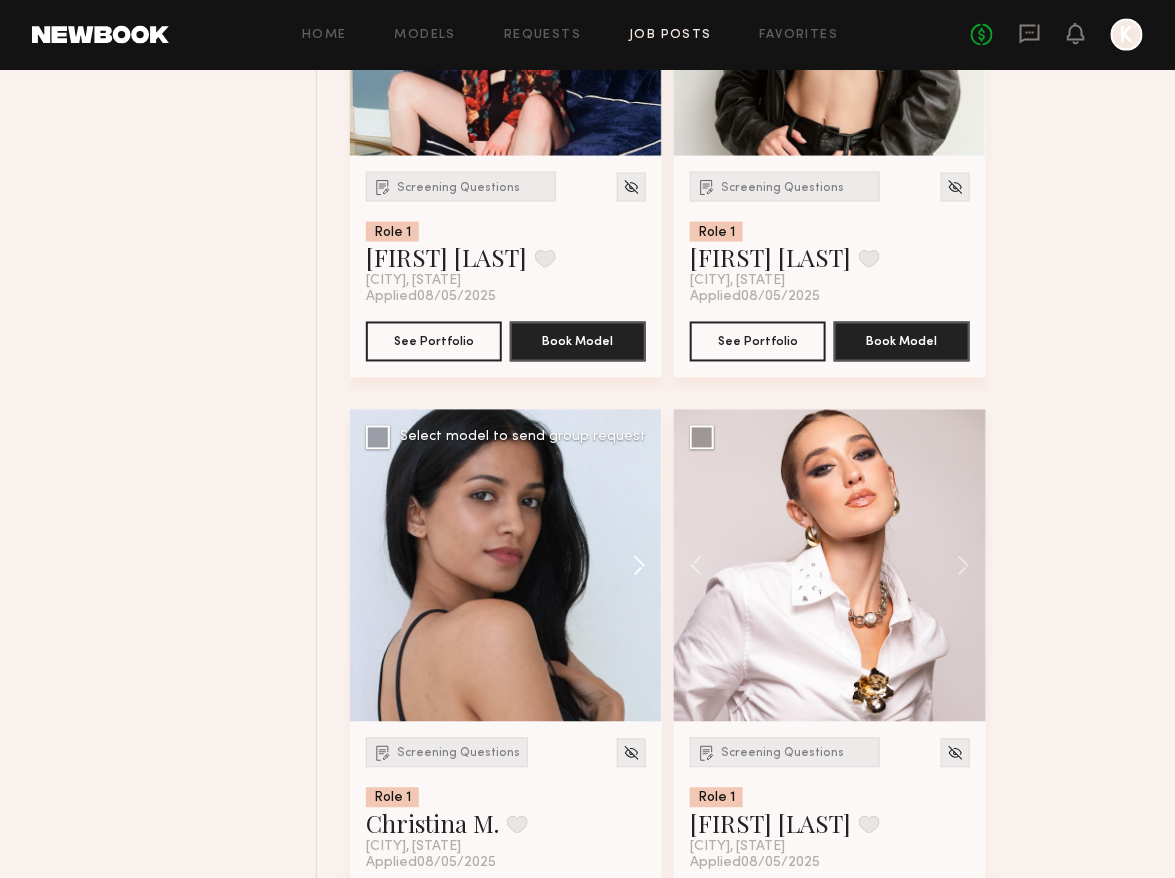 click 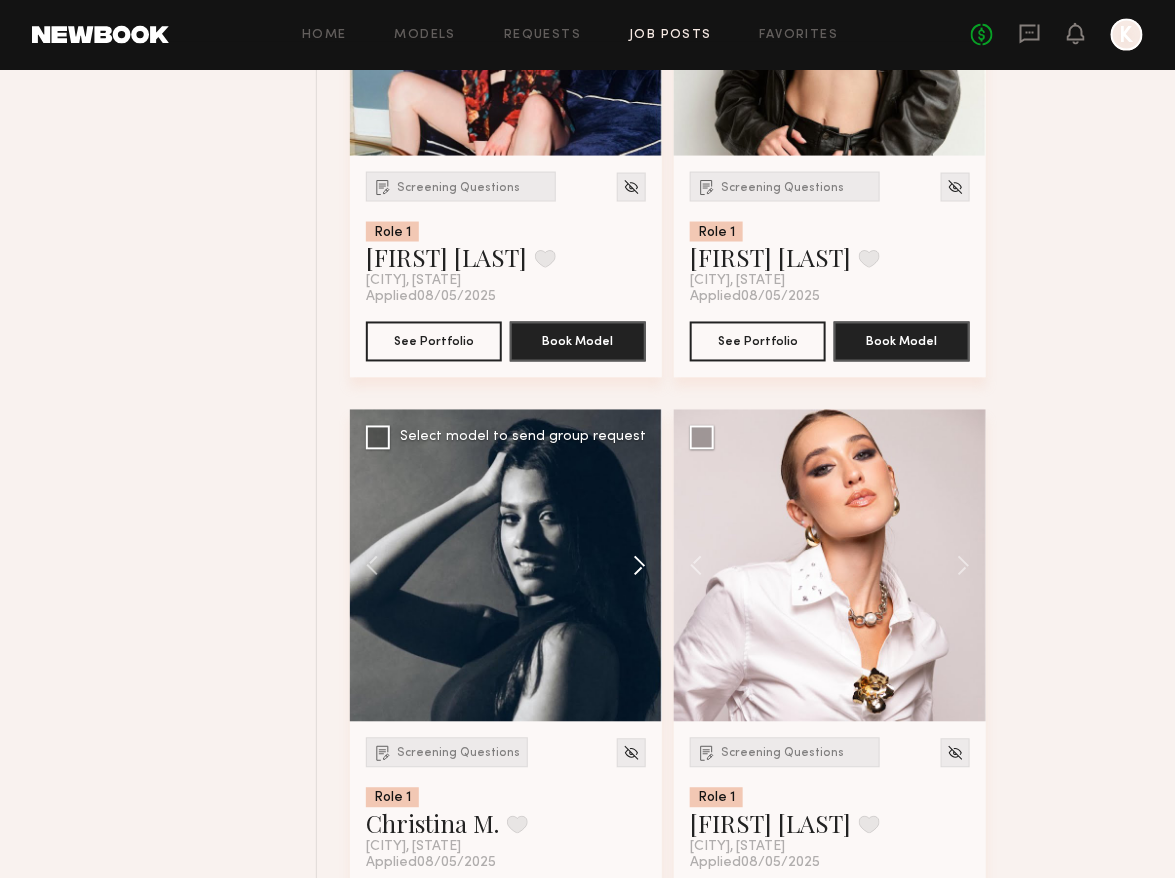click 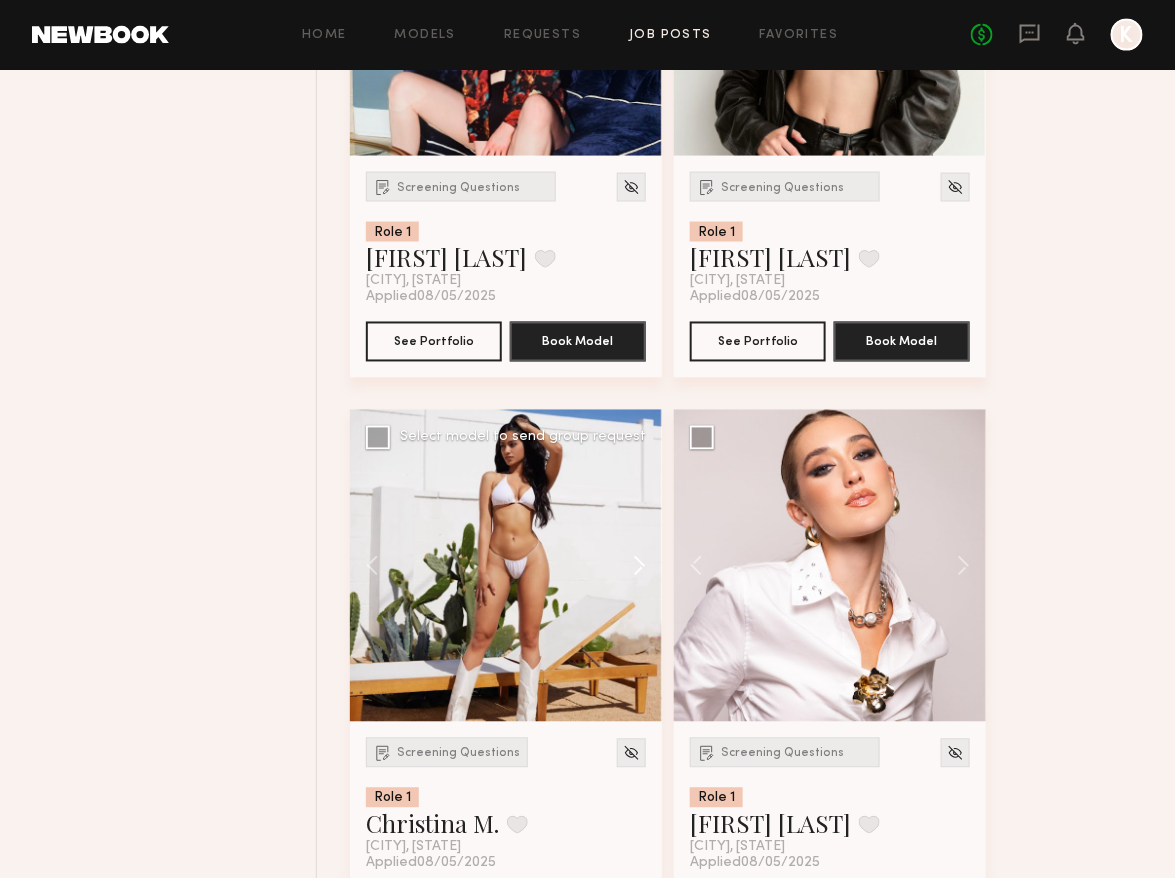 click 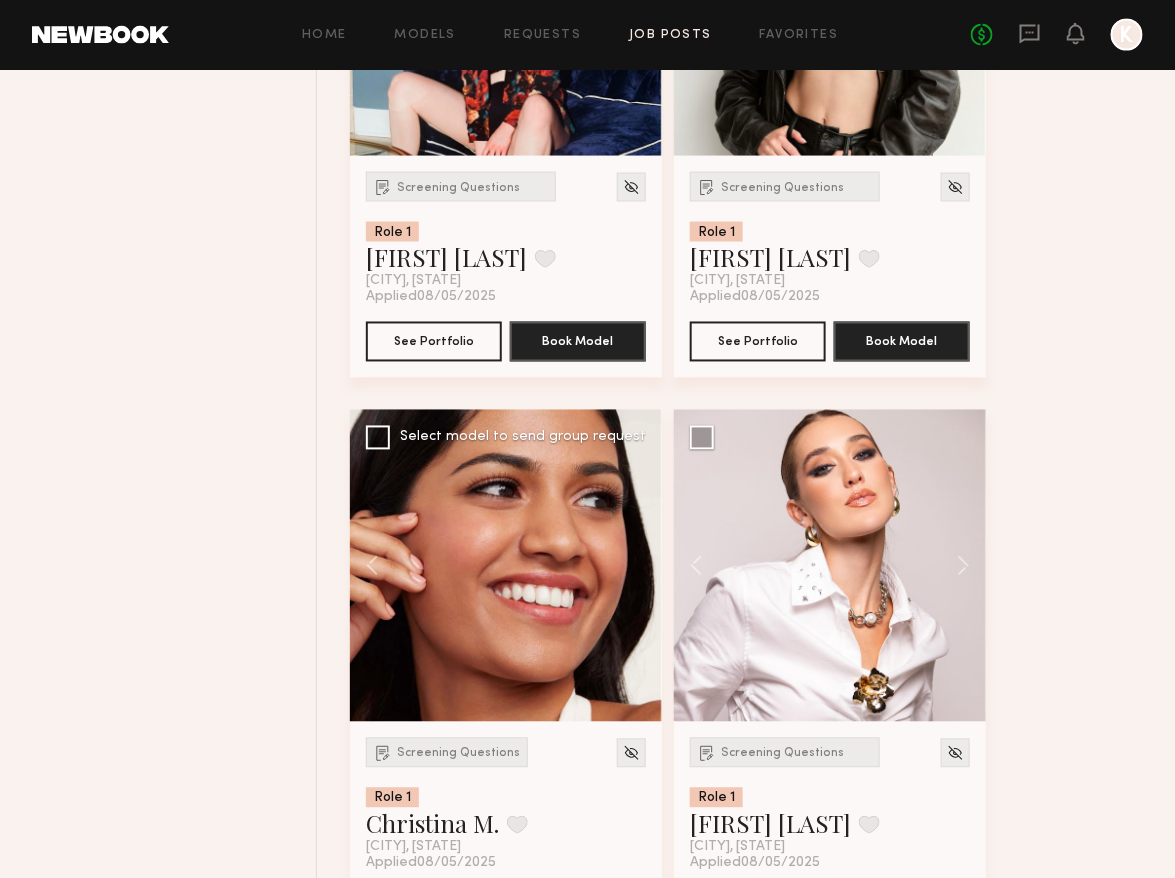 click 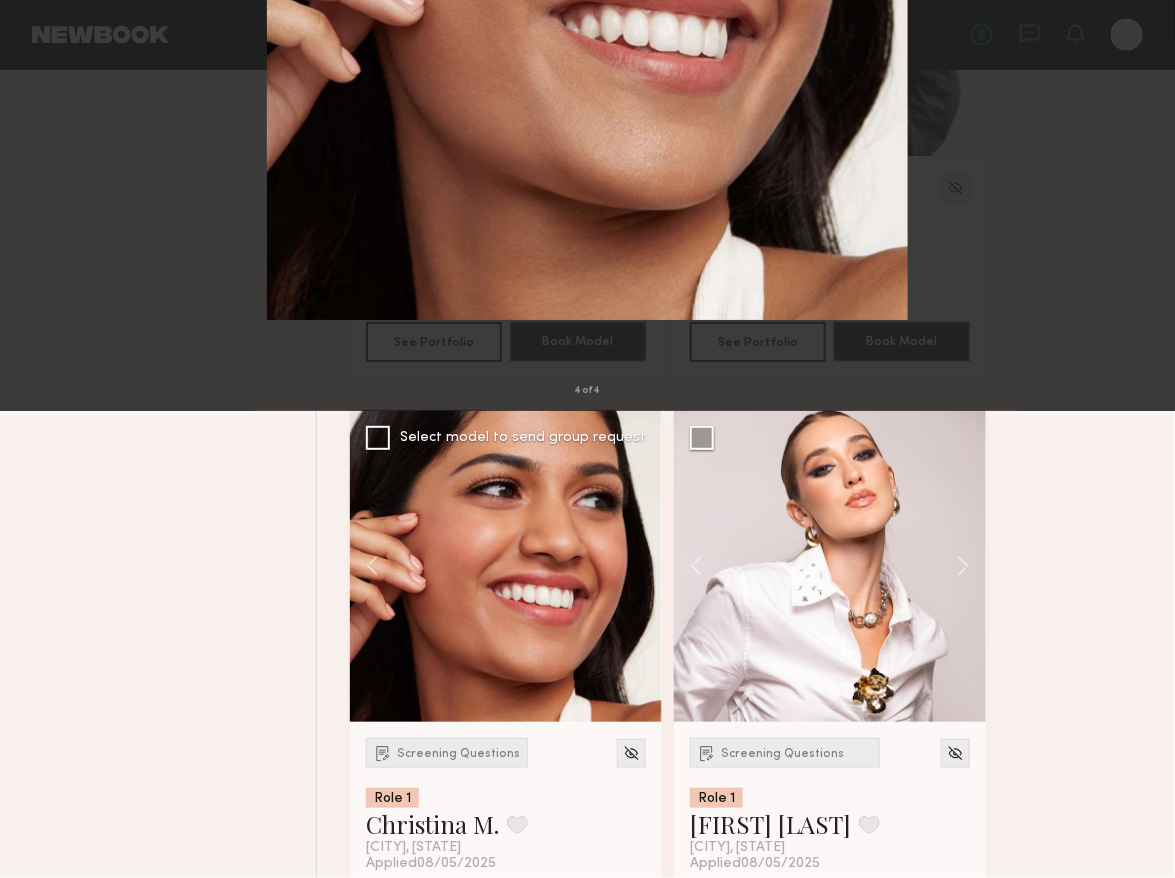 click on "4  of  4" at bounding box center [587, 439] 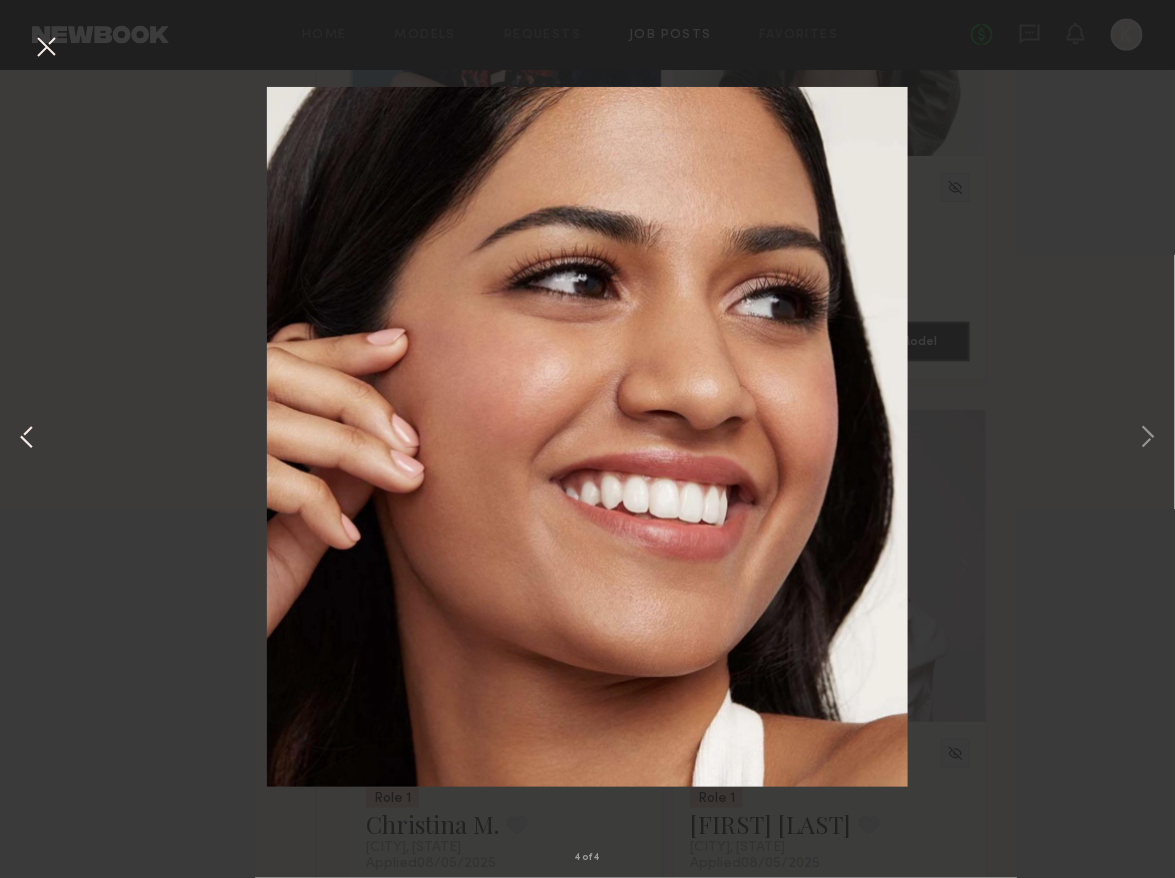 click at bounding box center (27, 439) 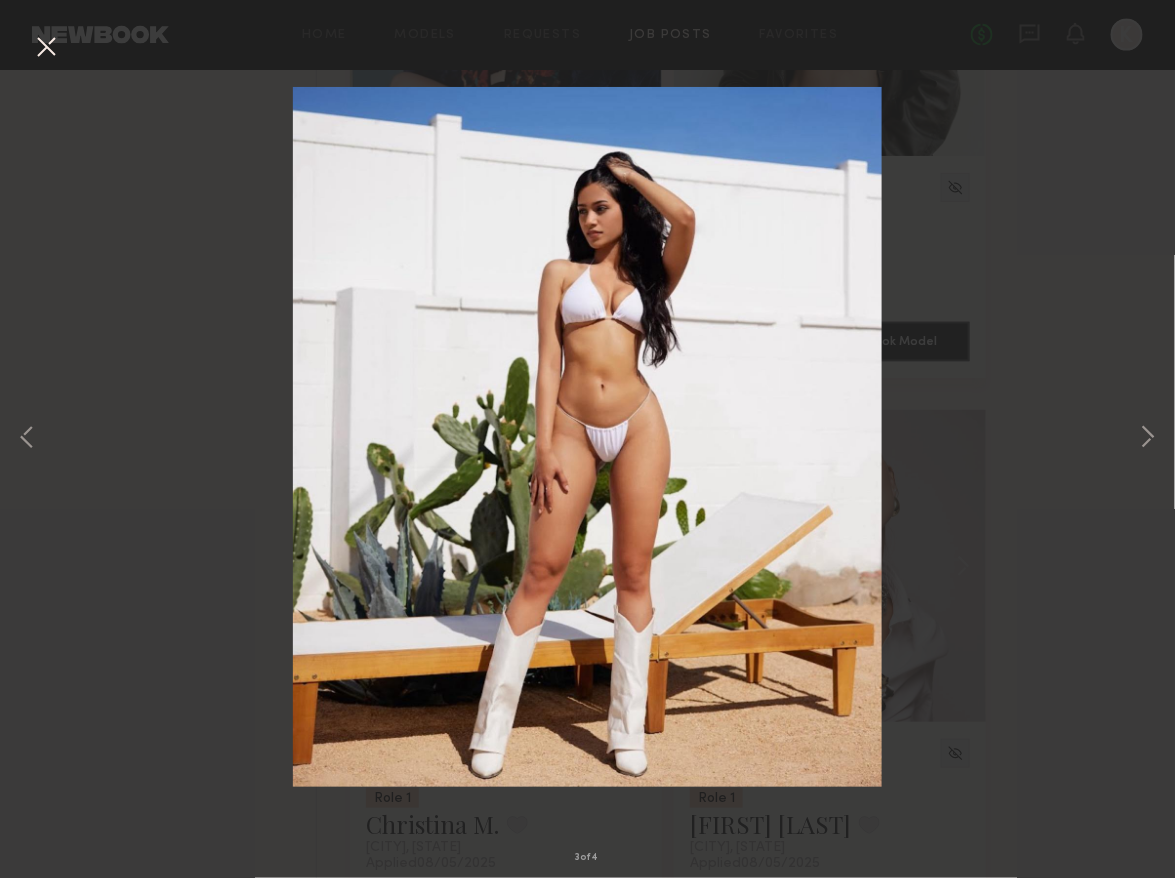 click at bounding box center (46, 48) 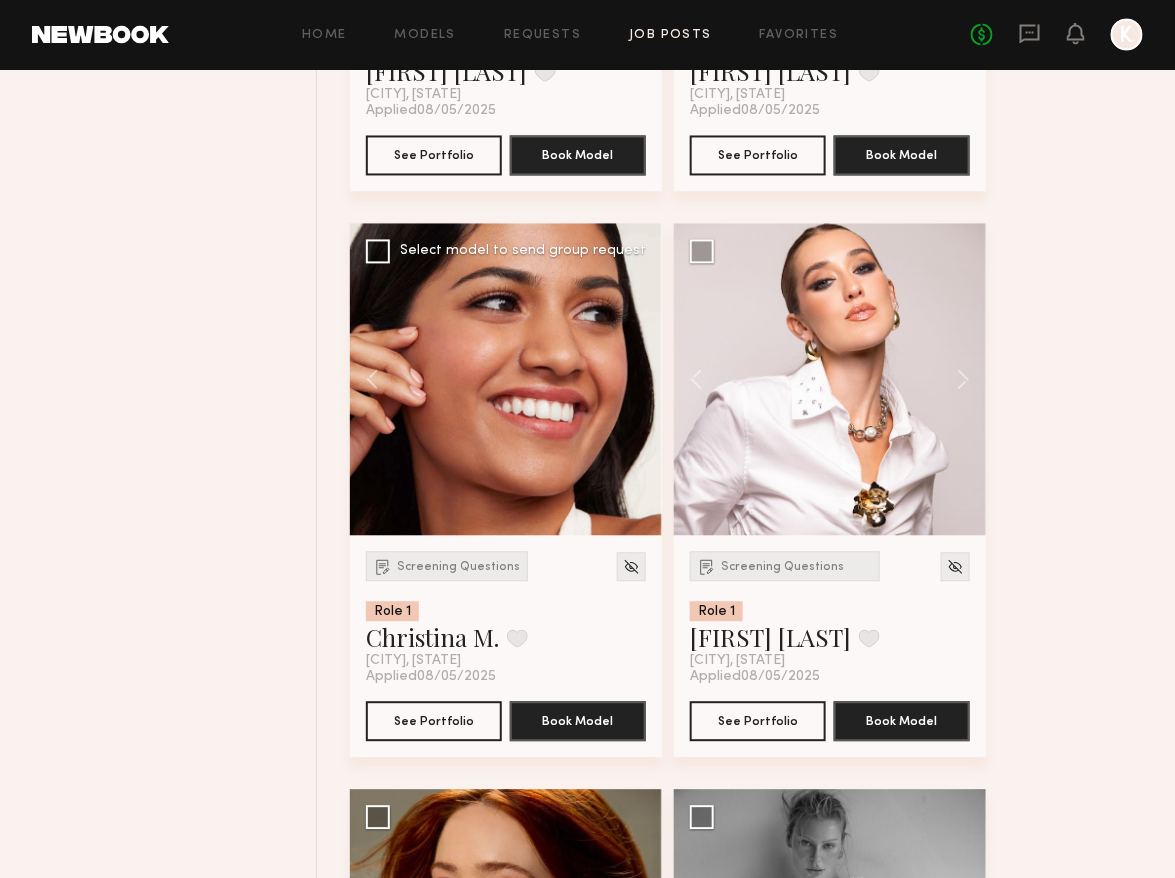 scroll, scrollTop: 13689, scrollLeft: 0, axis: vertical 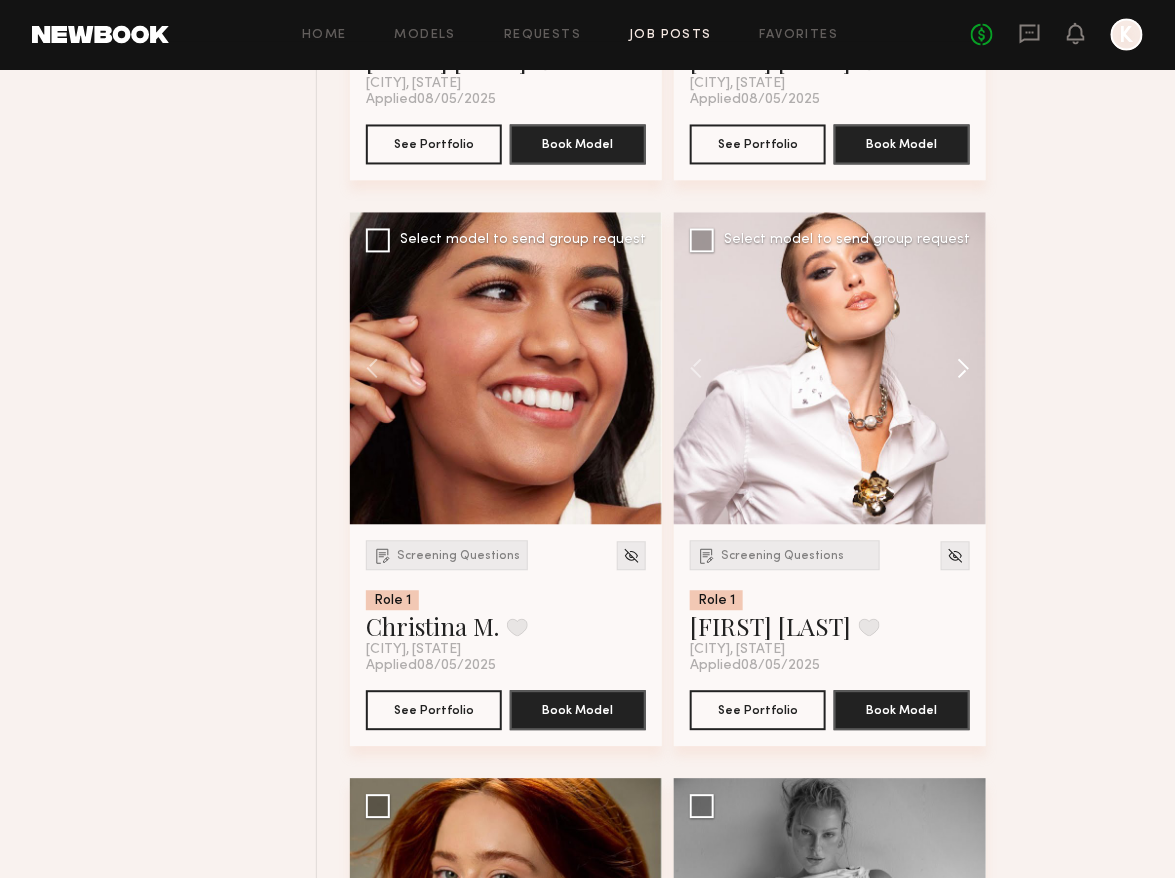 click 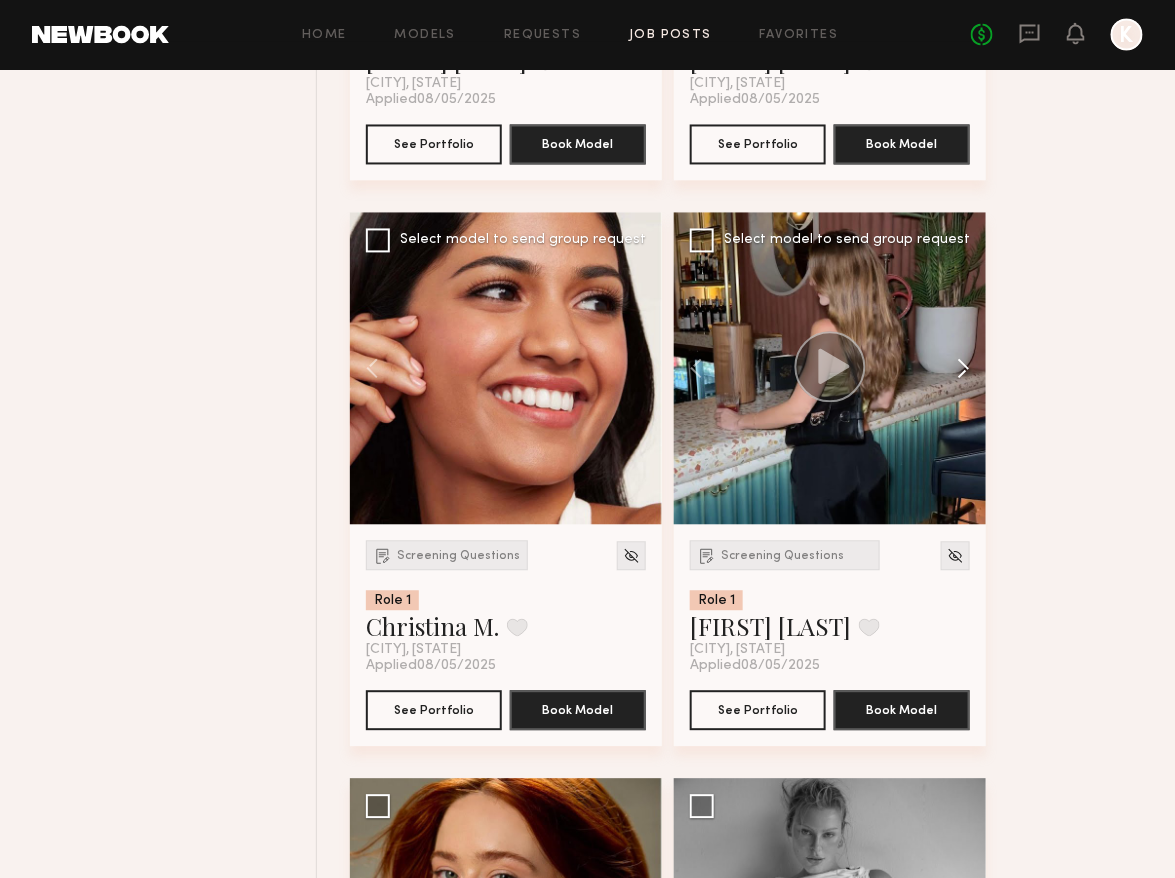 click 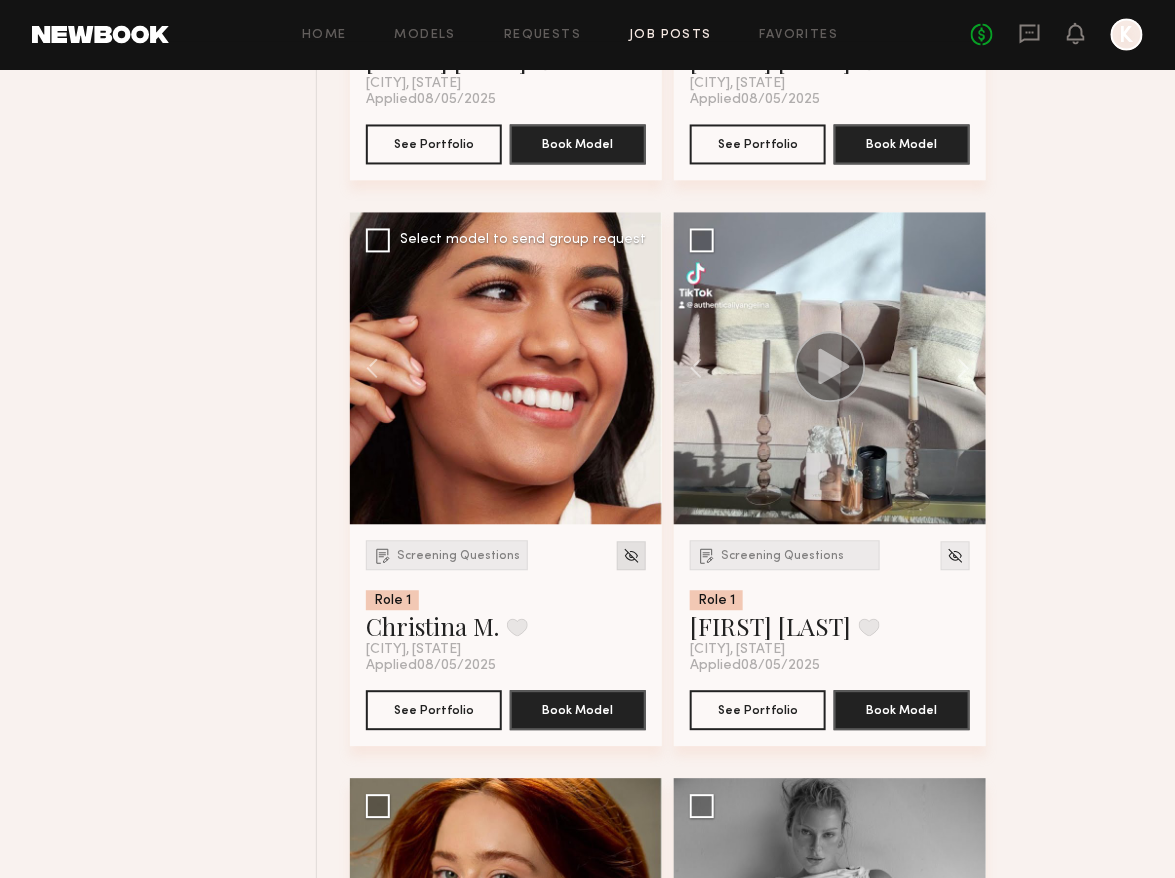 click 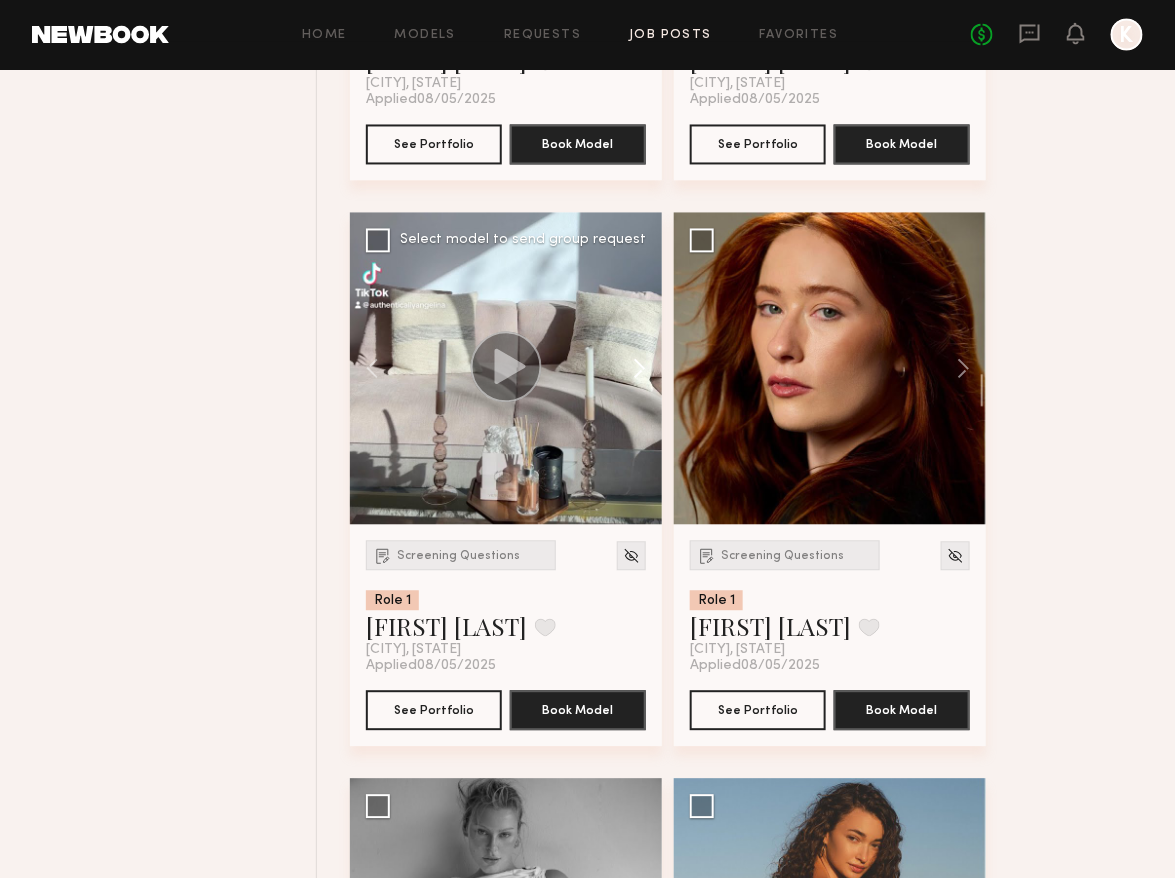 click 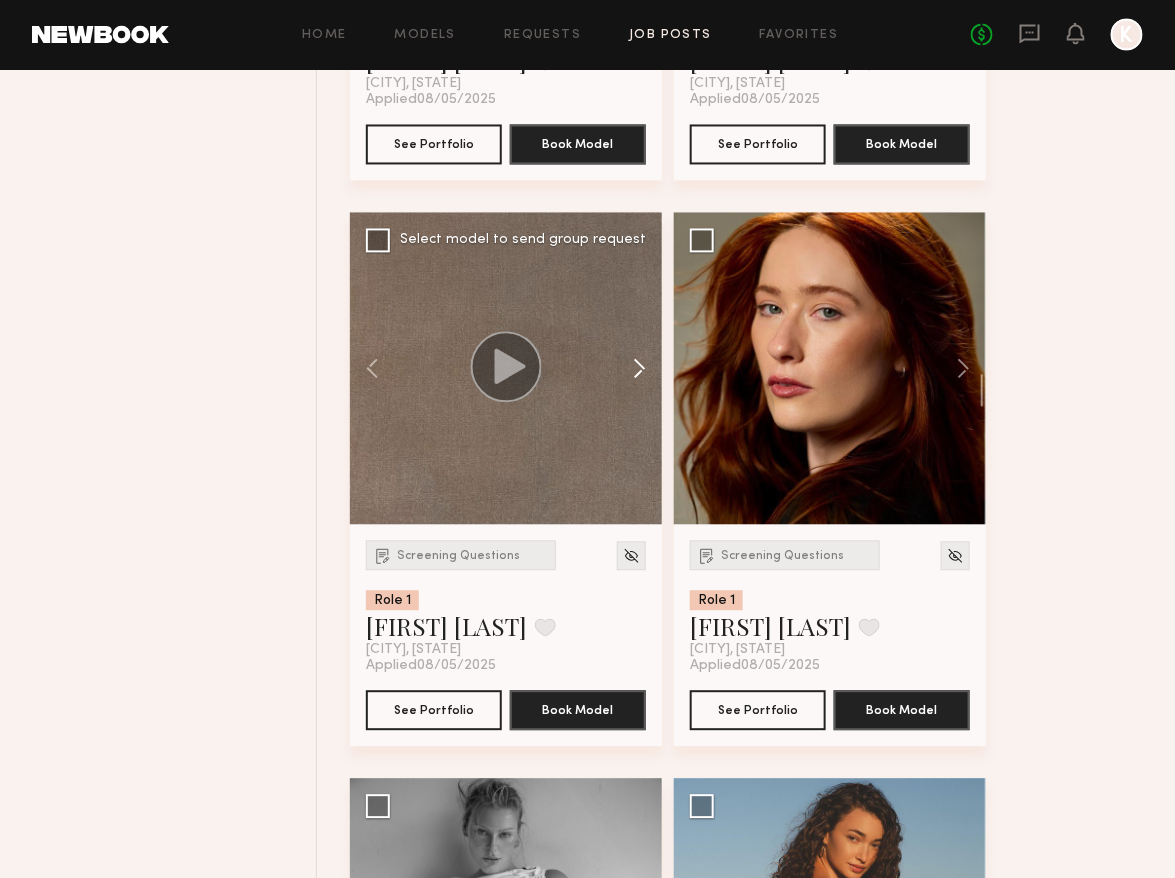 click 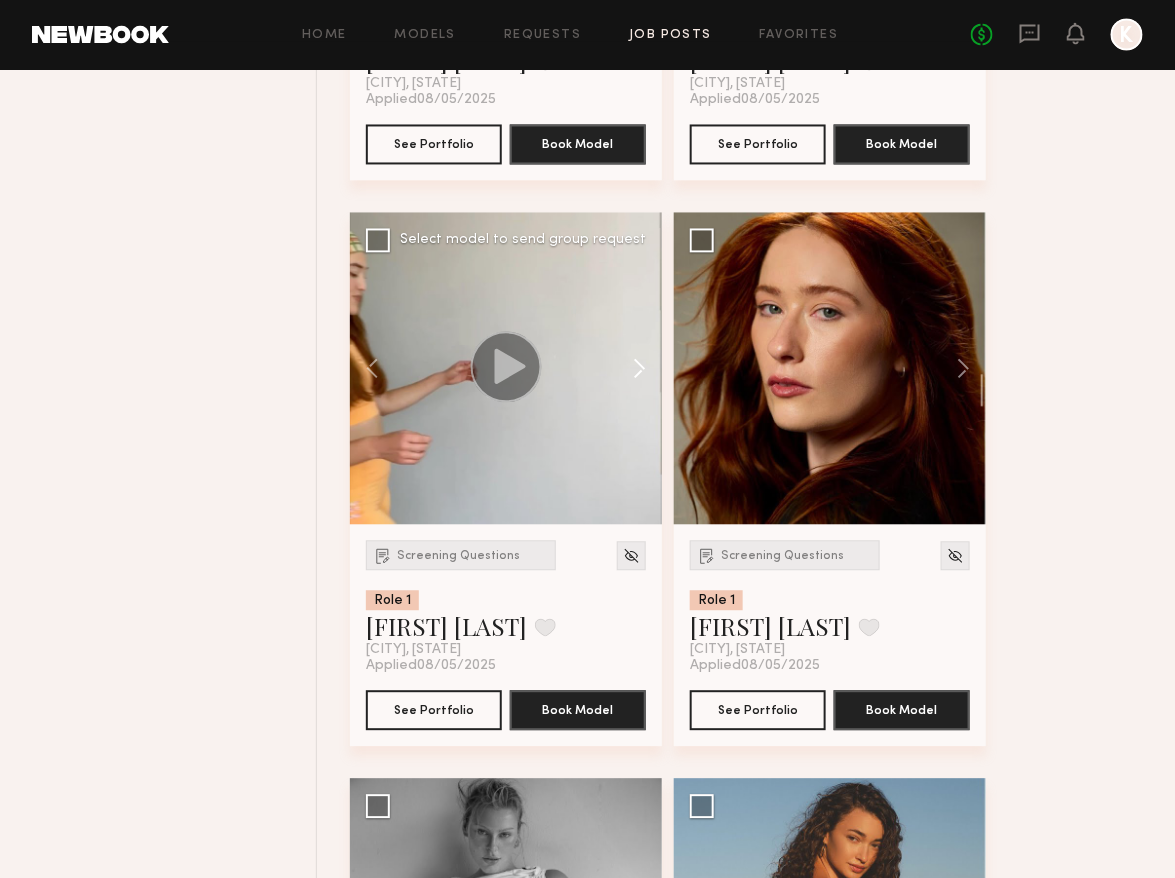 click 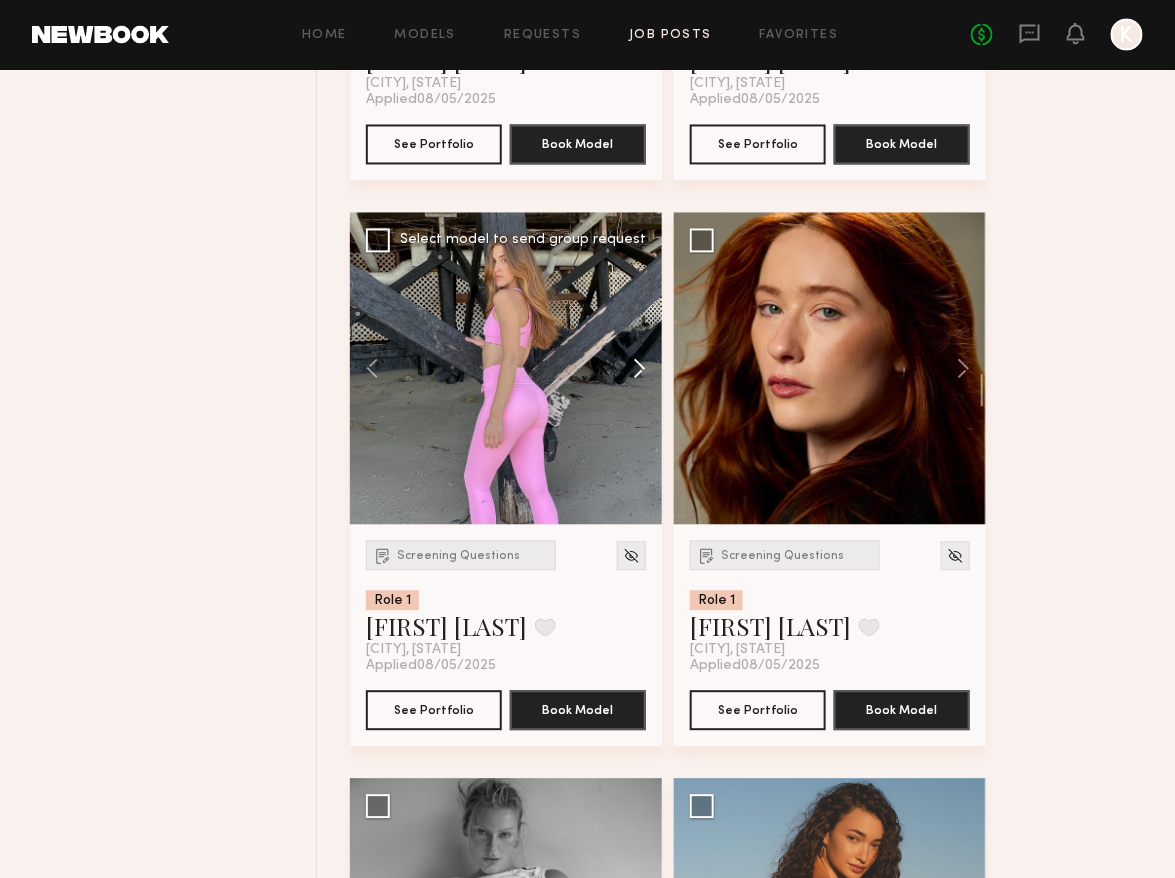 click 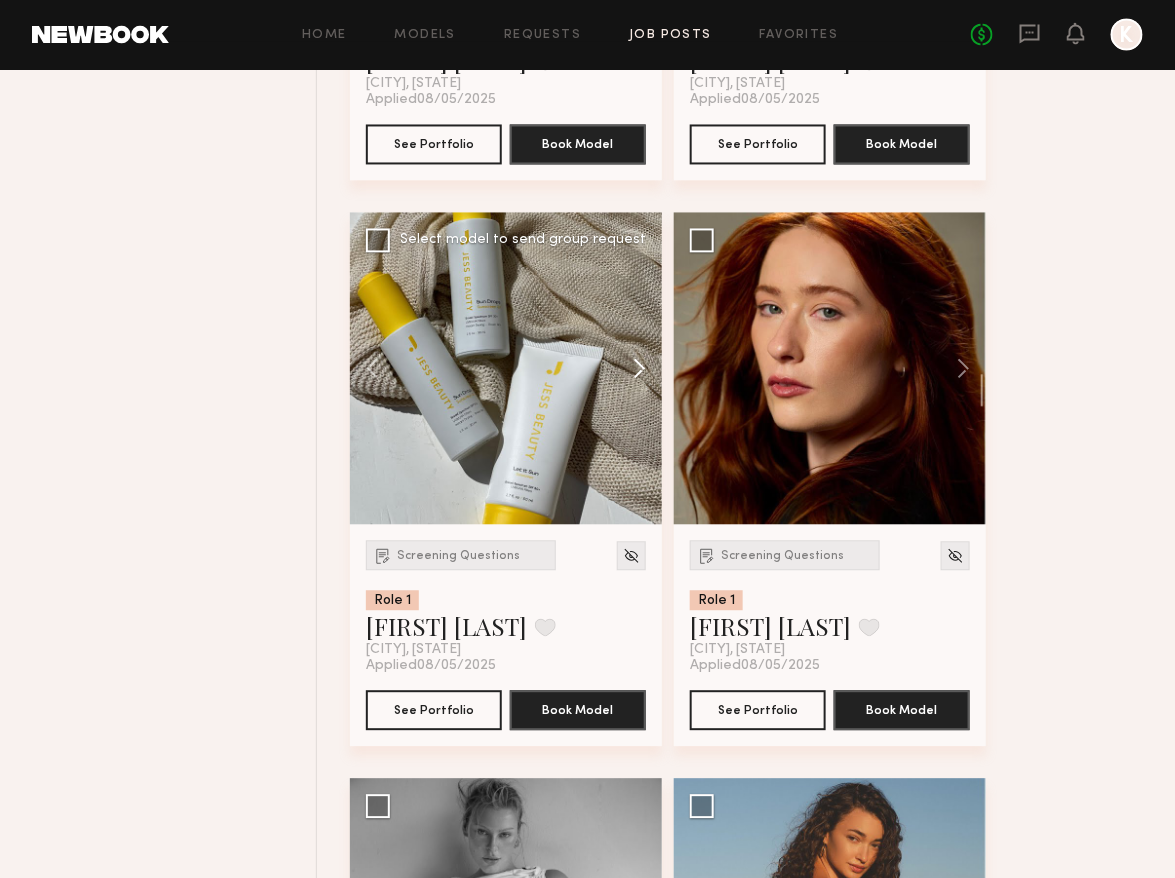 click 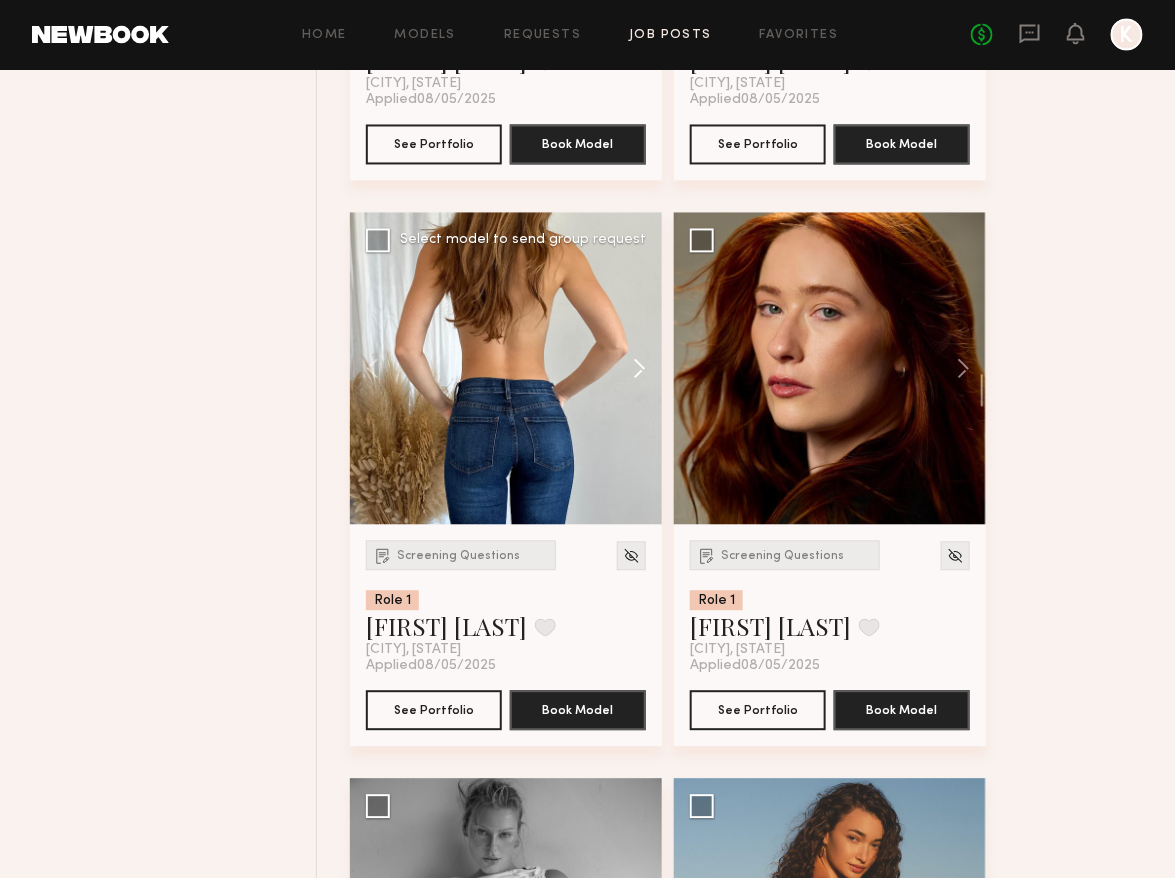 click 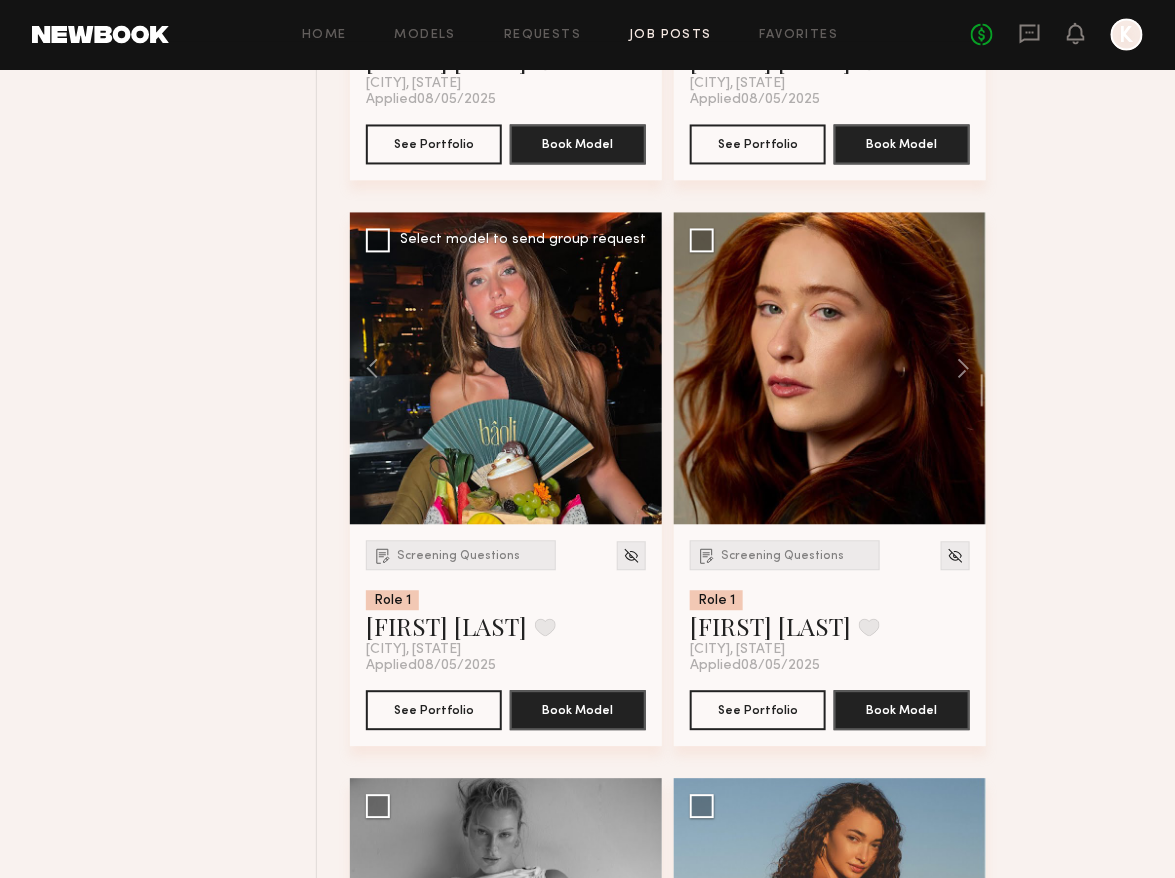click 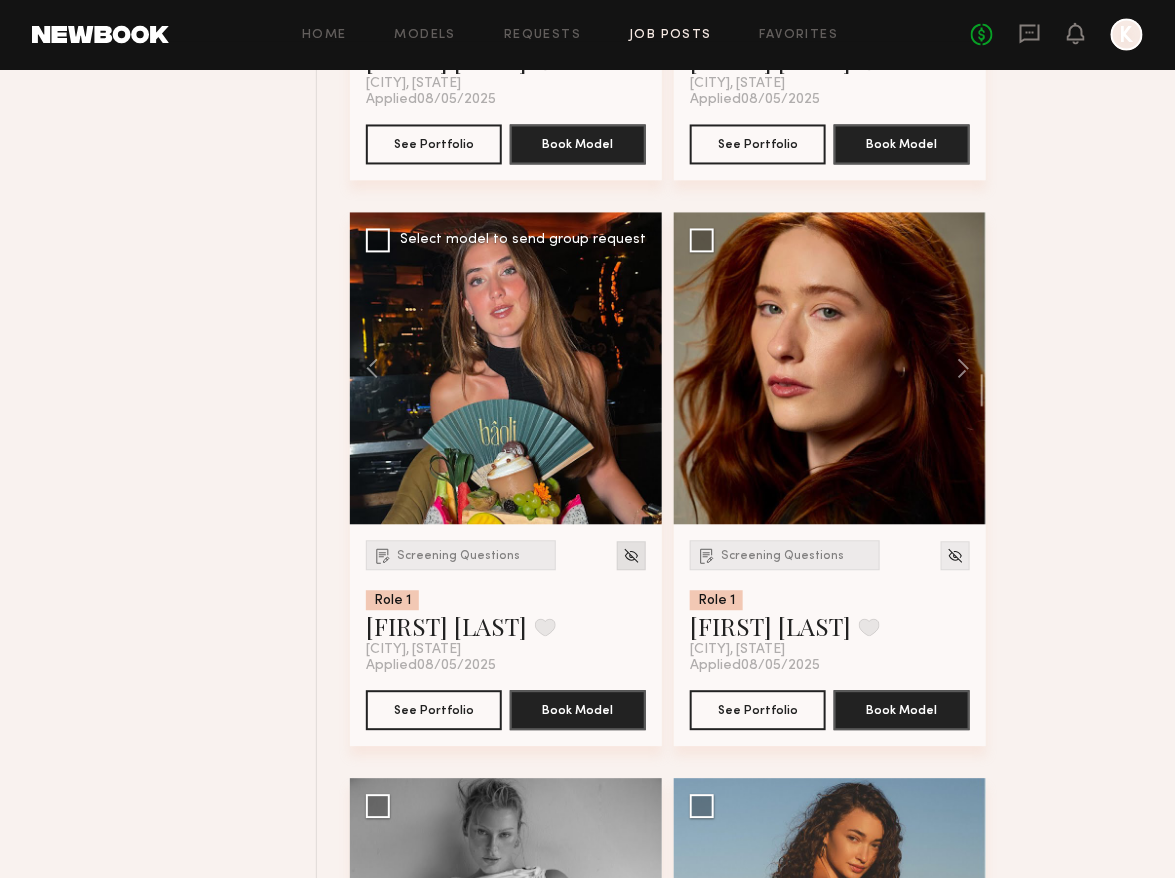 click 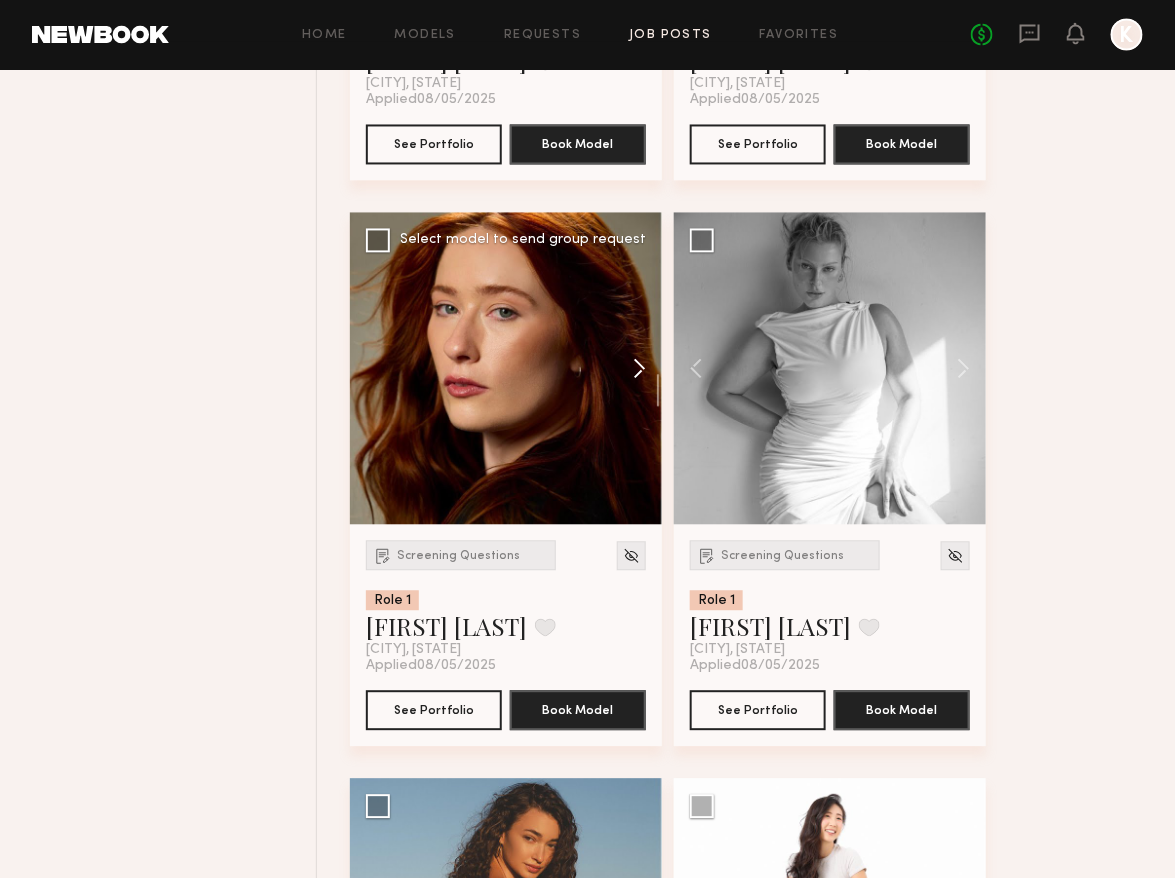 click 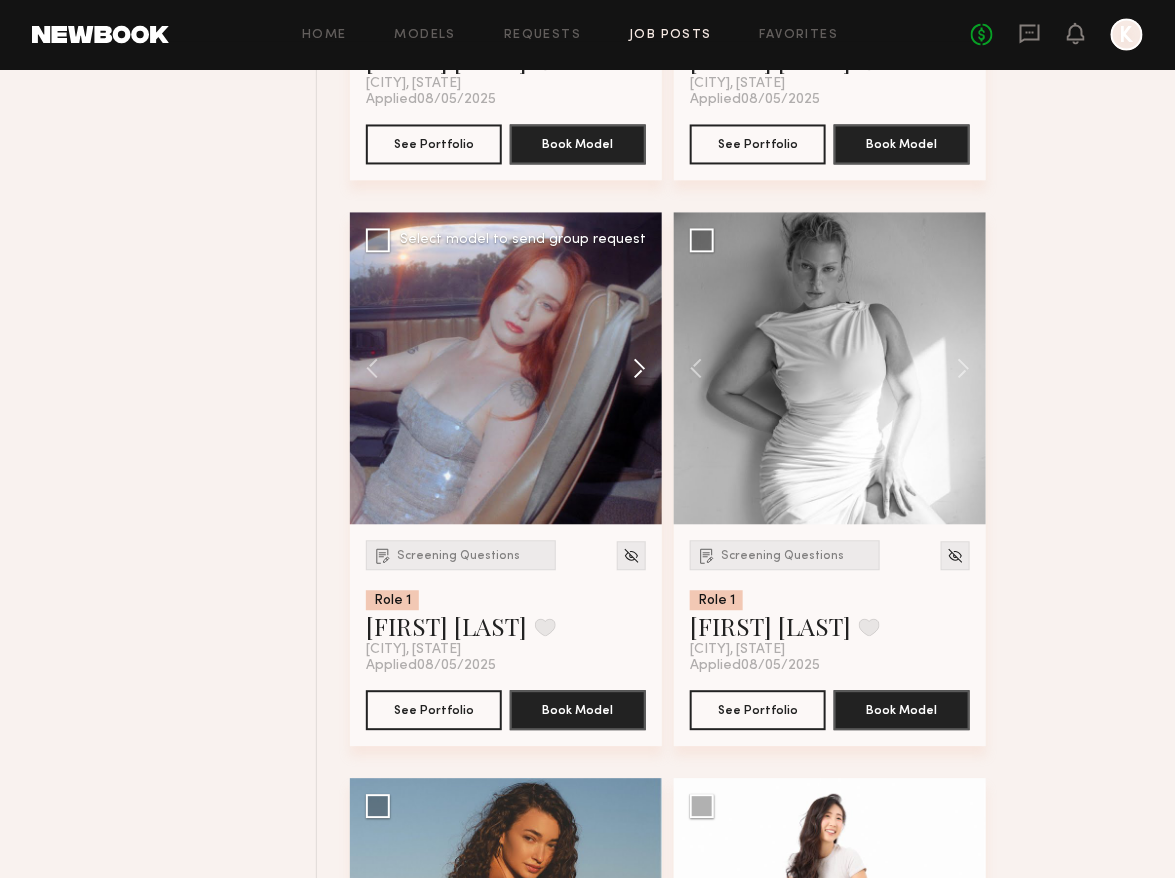 click 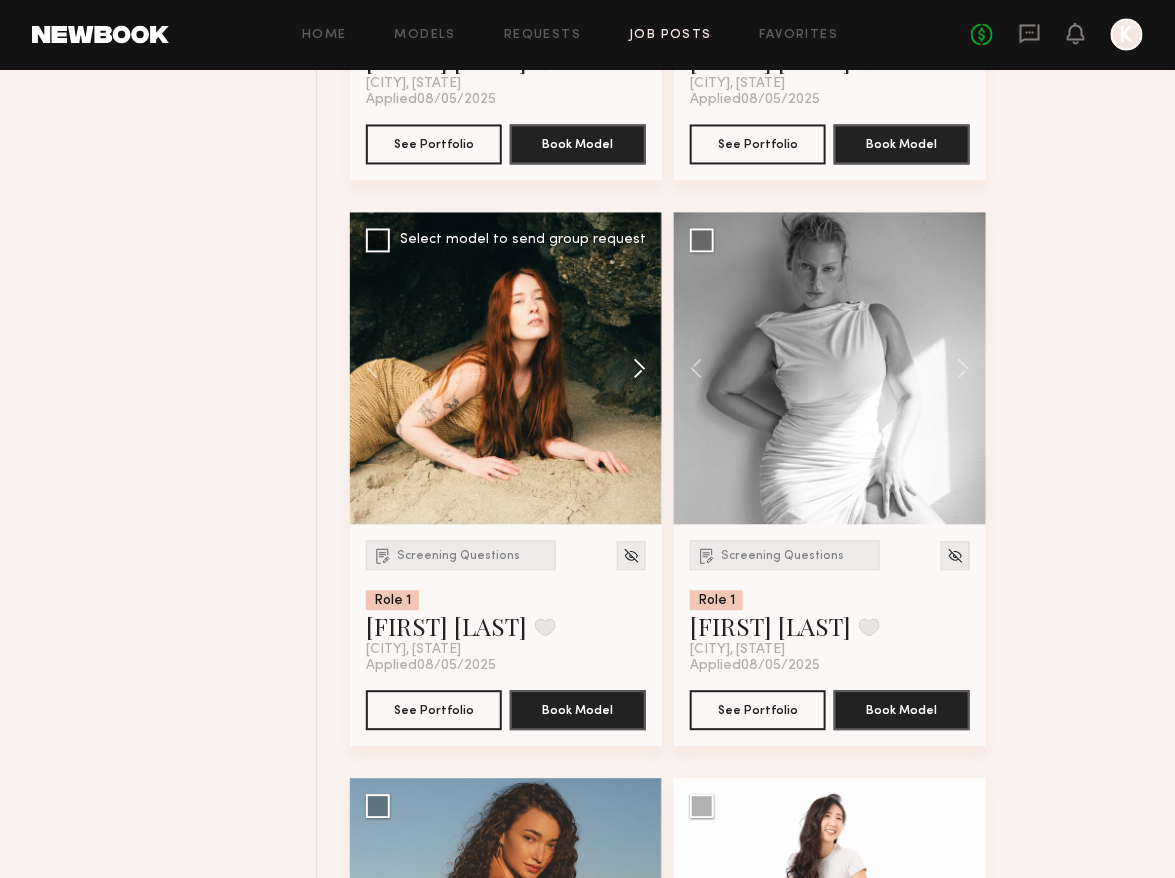 click 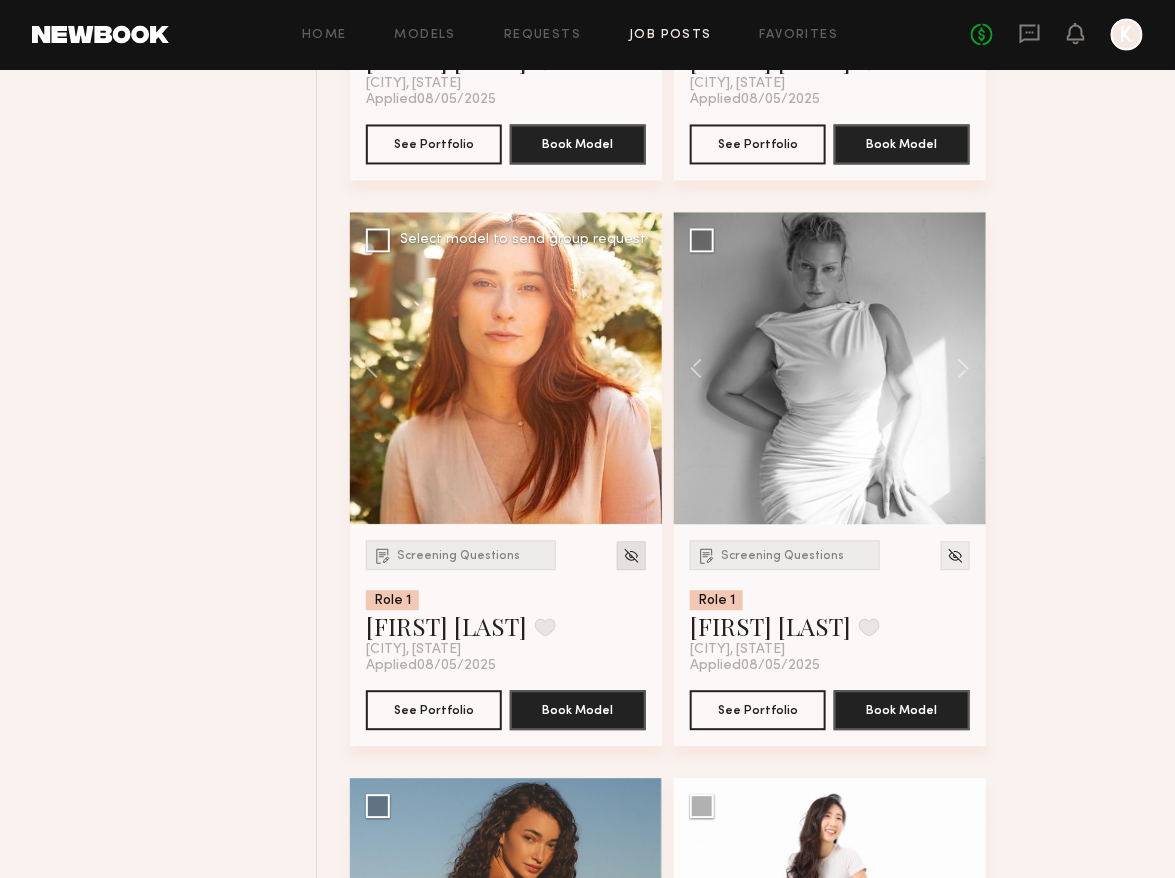 click 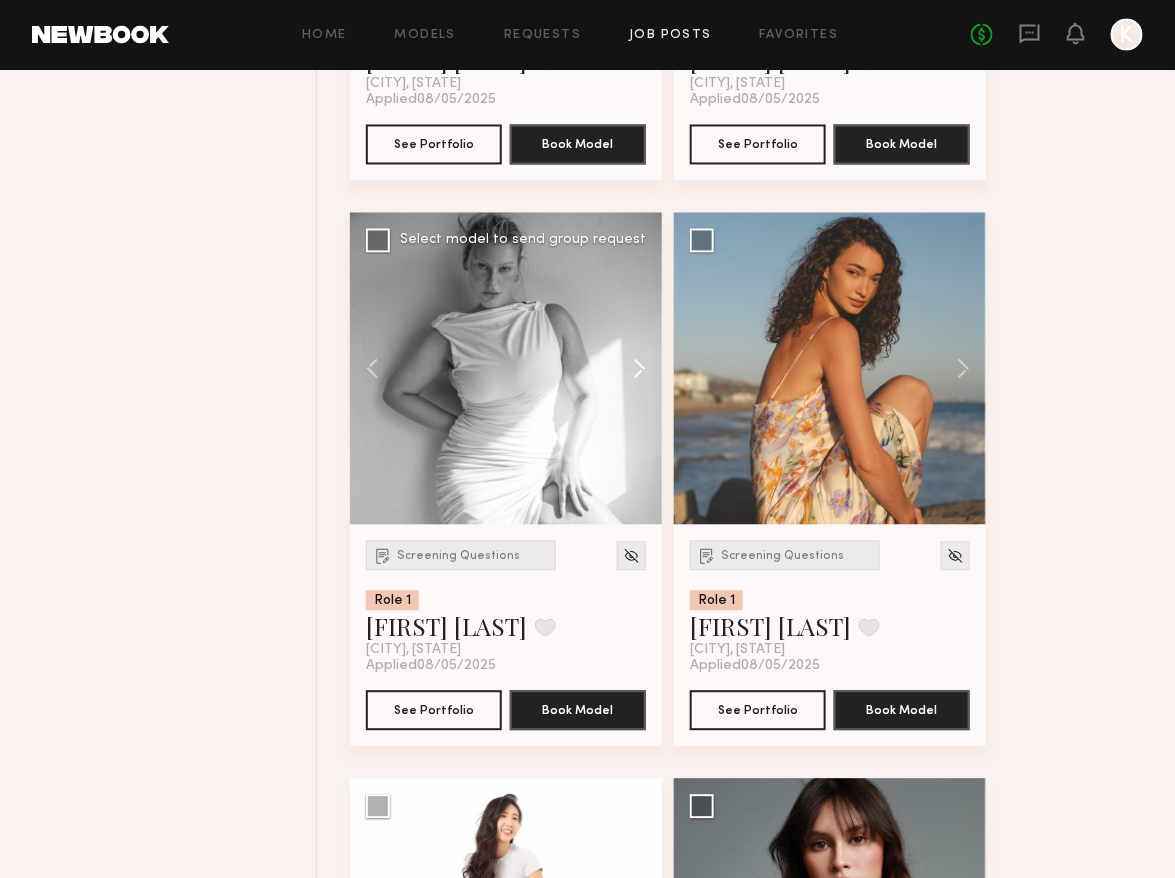 click 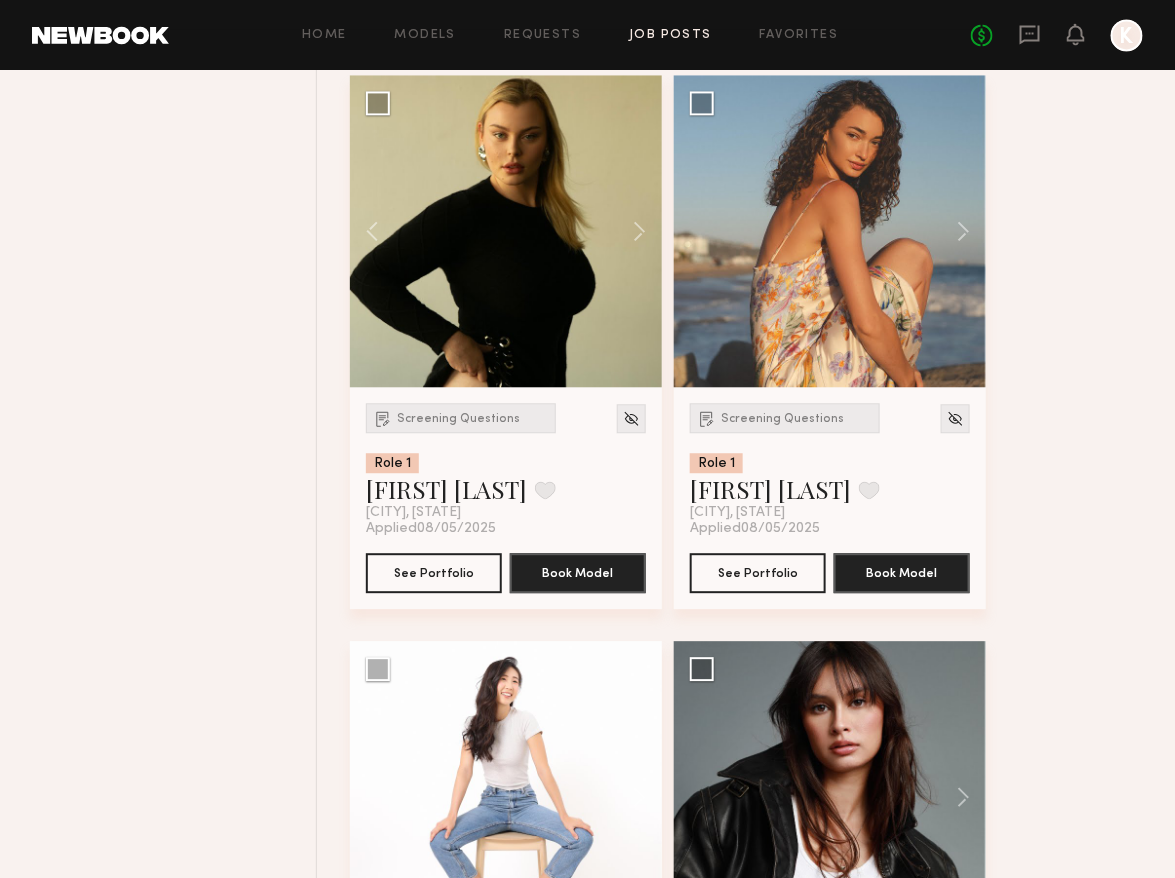 scroll, scrollTop: 13800, scrollLeft: 0, axis: vertical 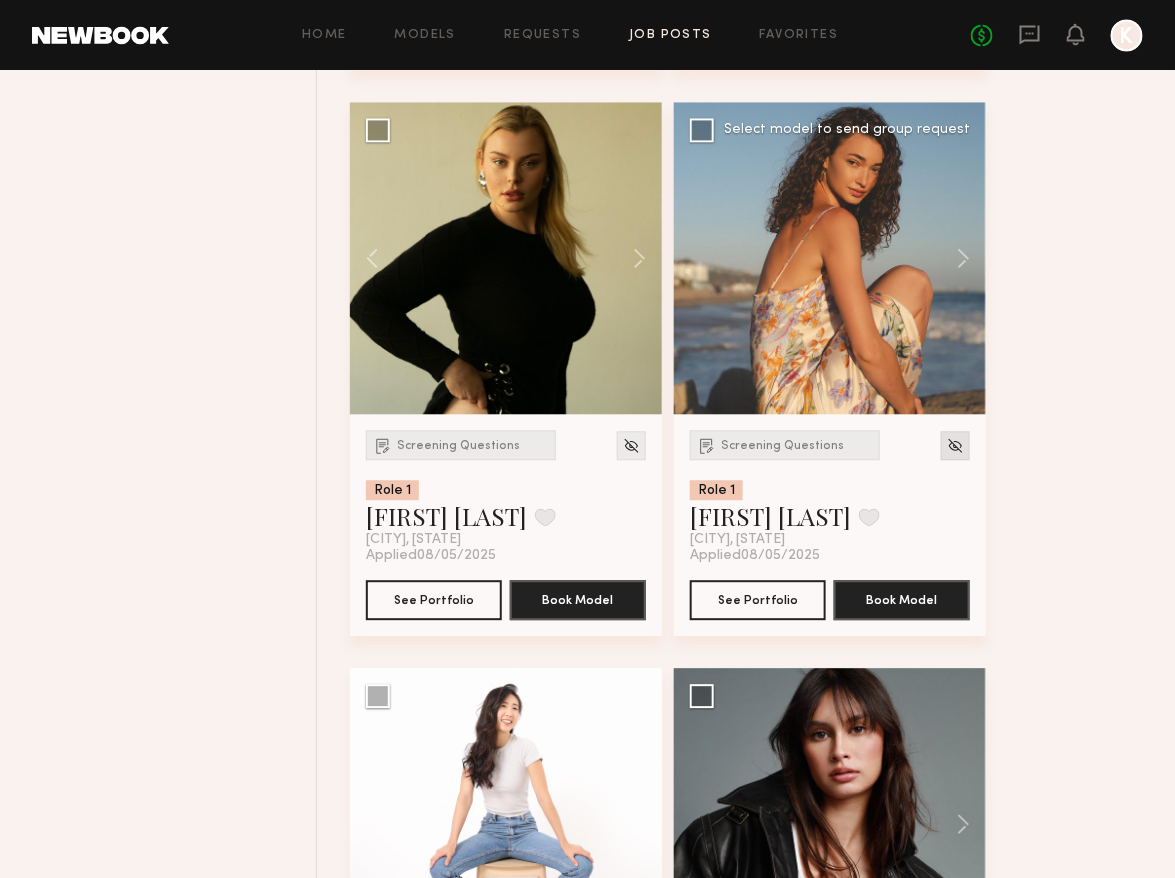 click 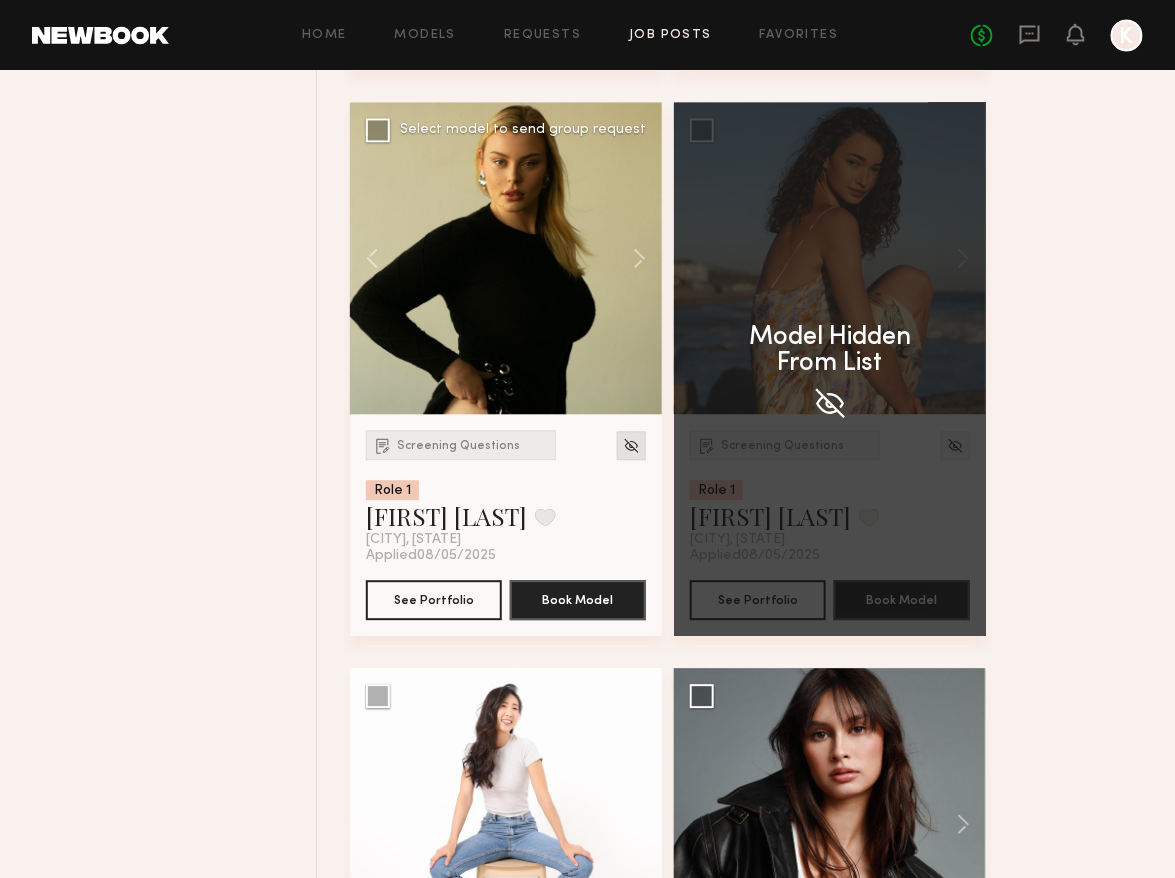click 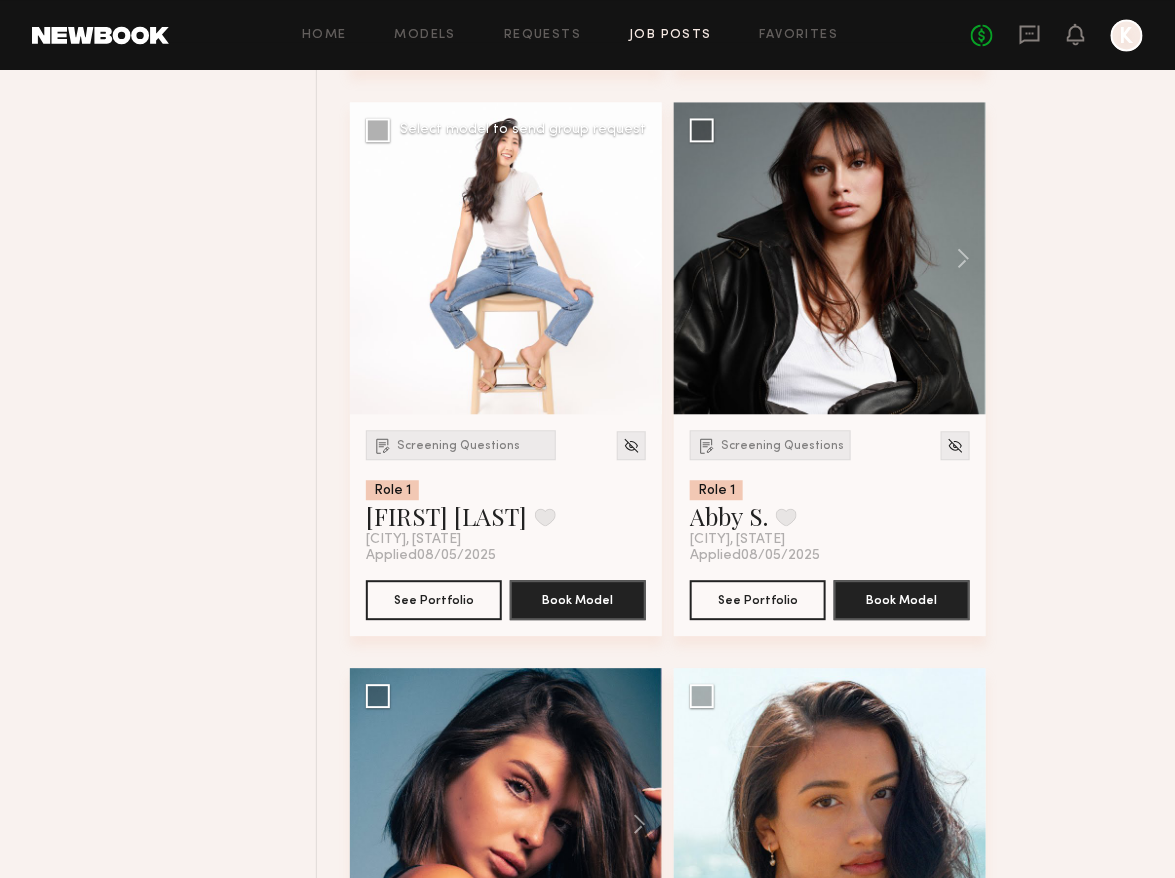 click 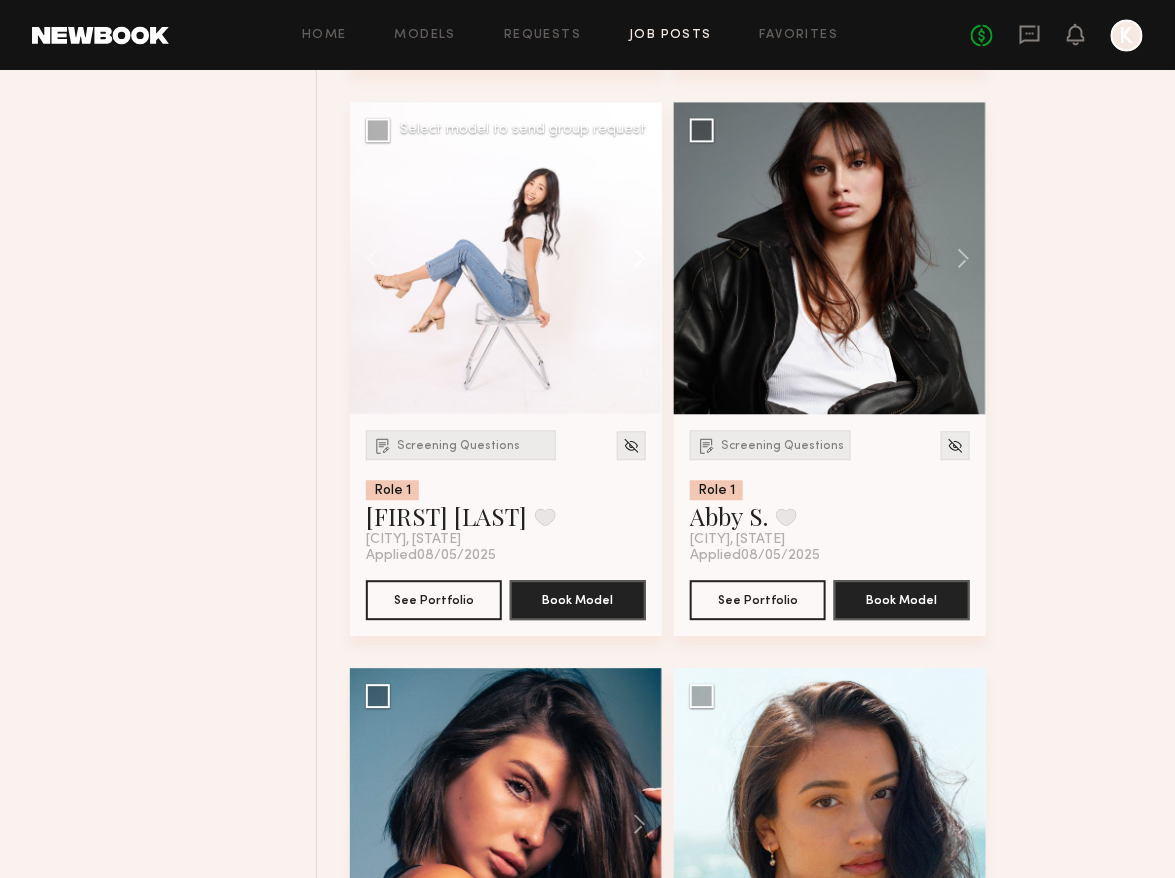 click 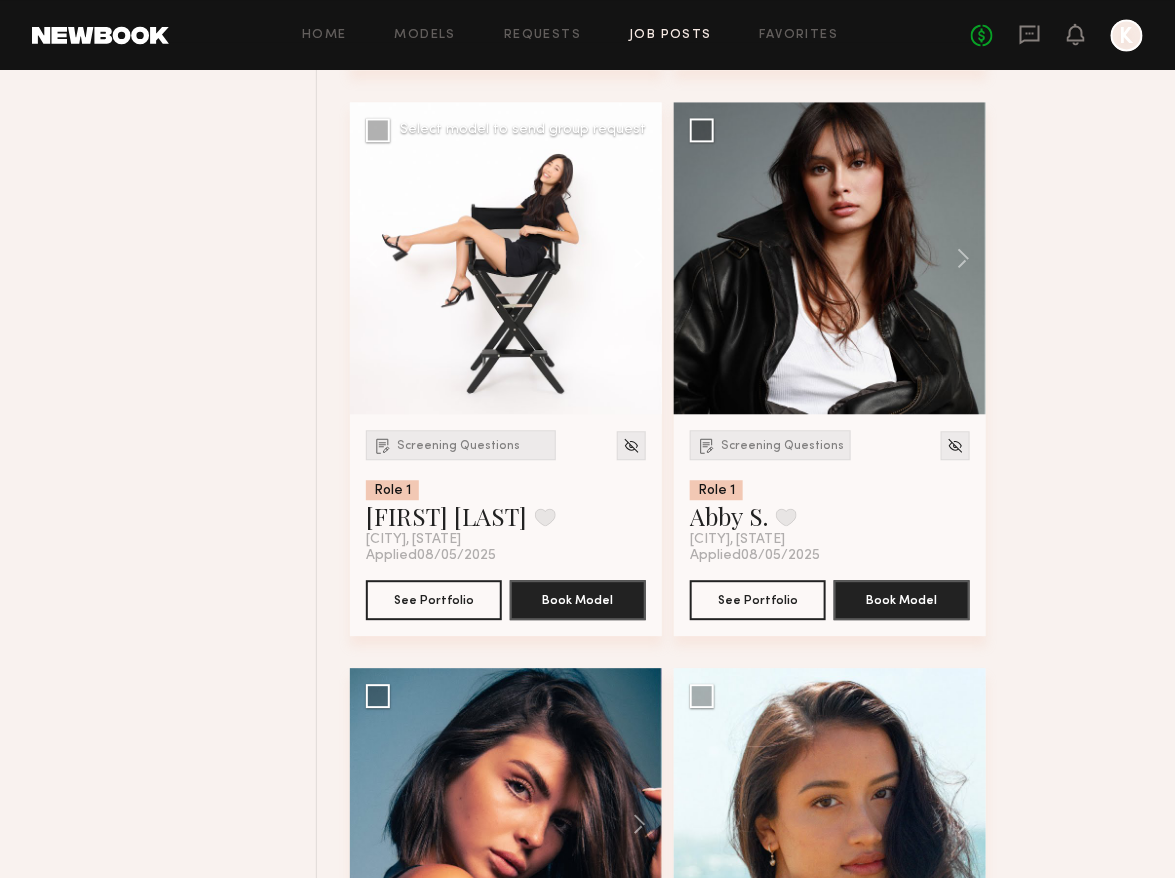 click 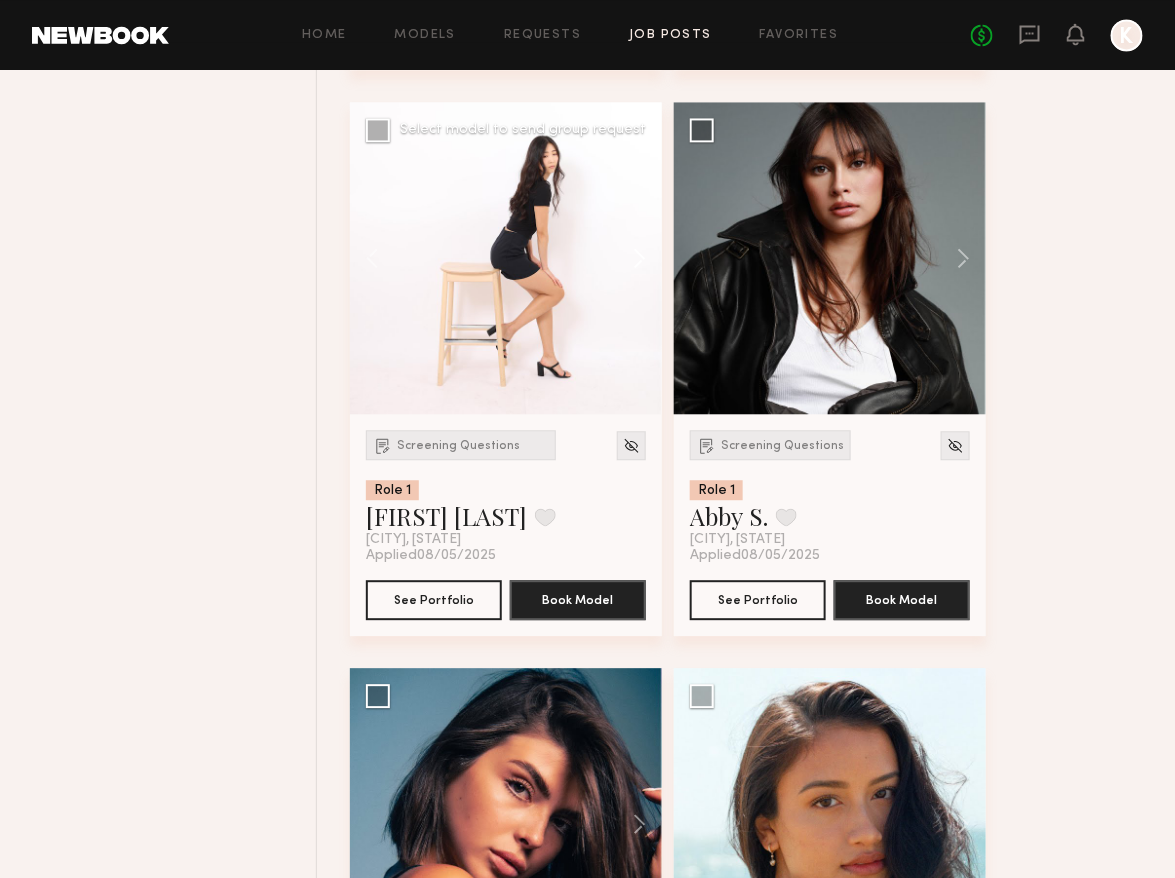 click 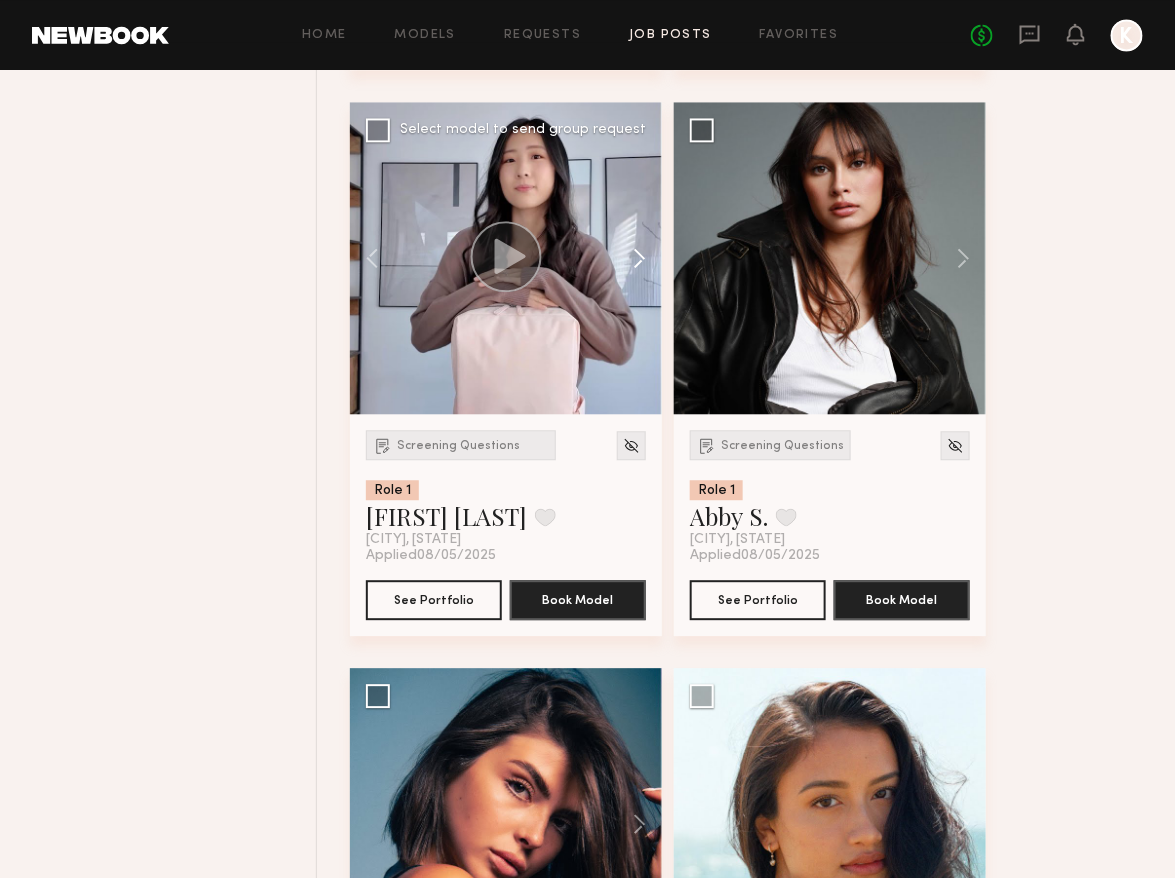 click 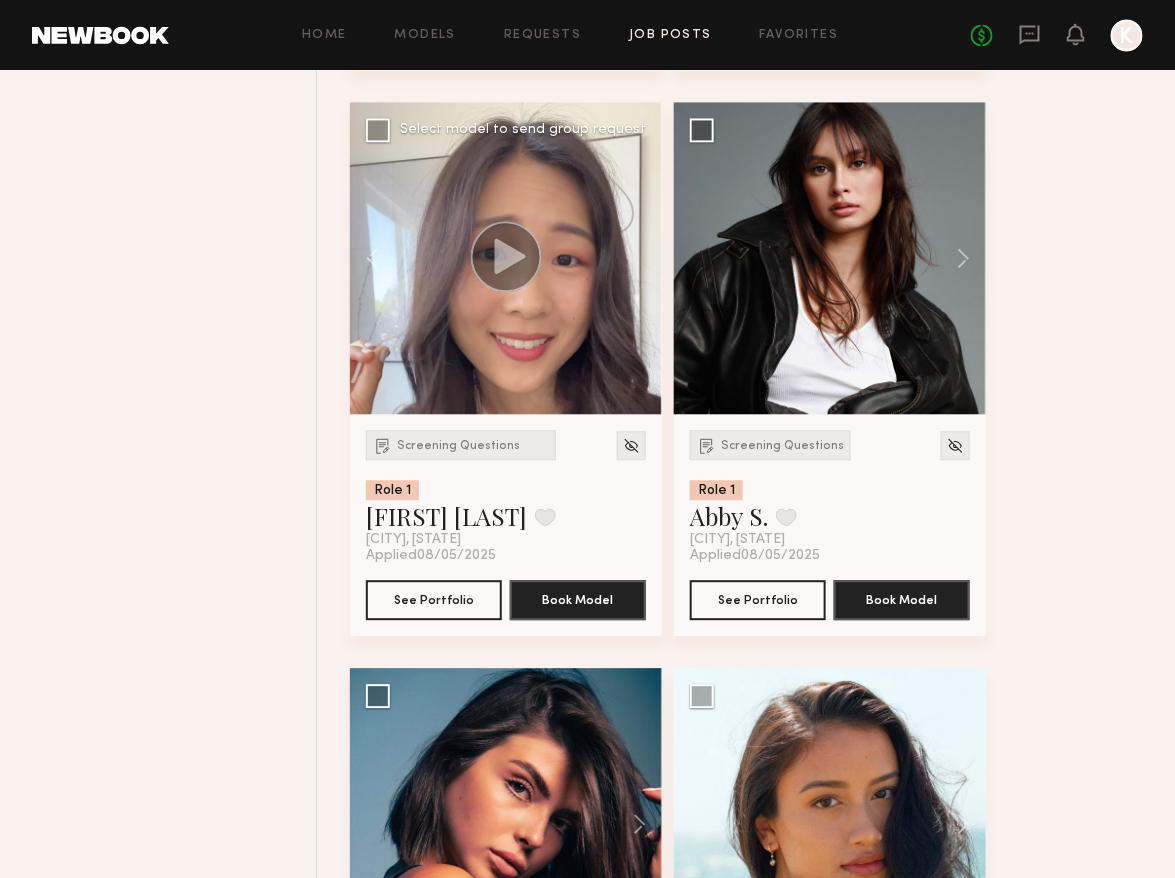 click 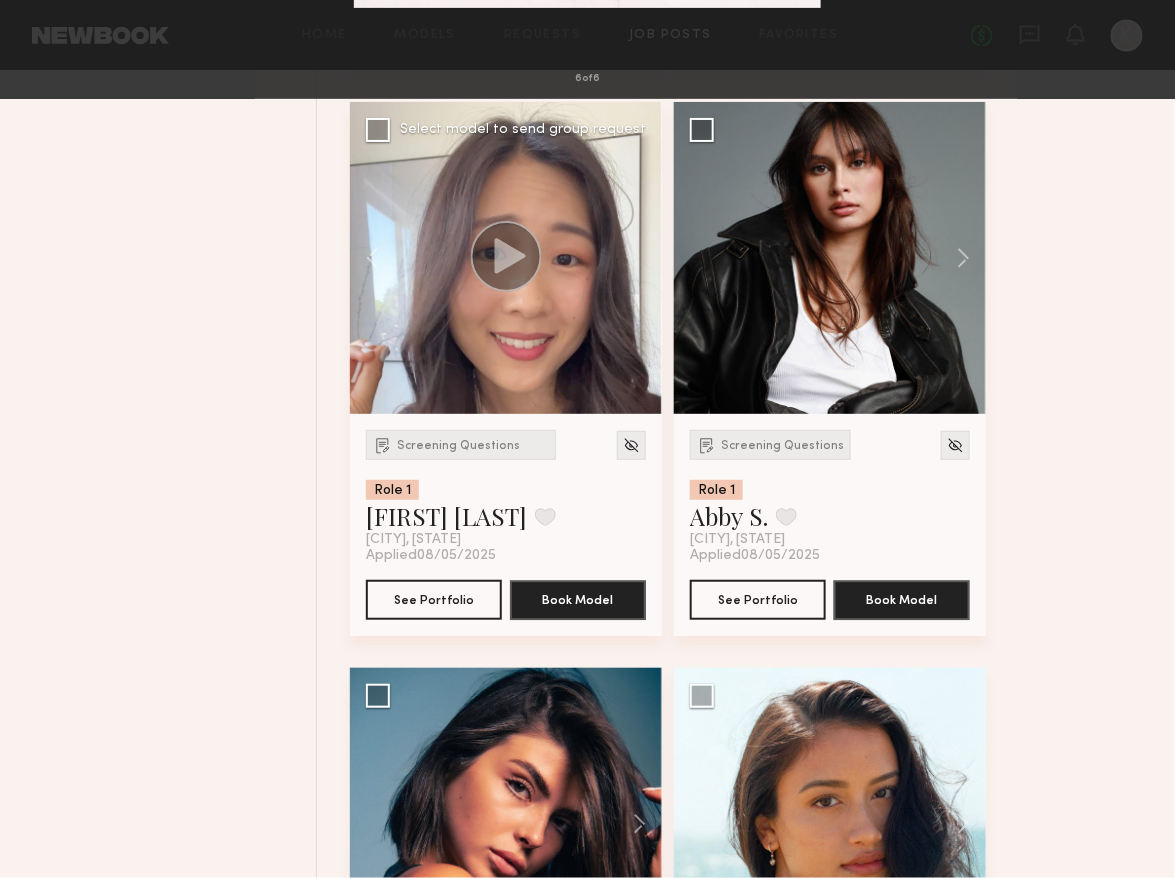 click on "6  of  6" at bounding box center [587, 439] 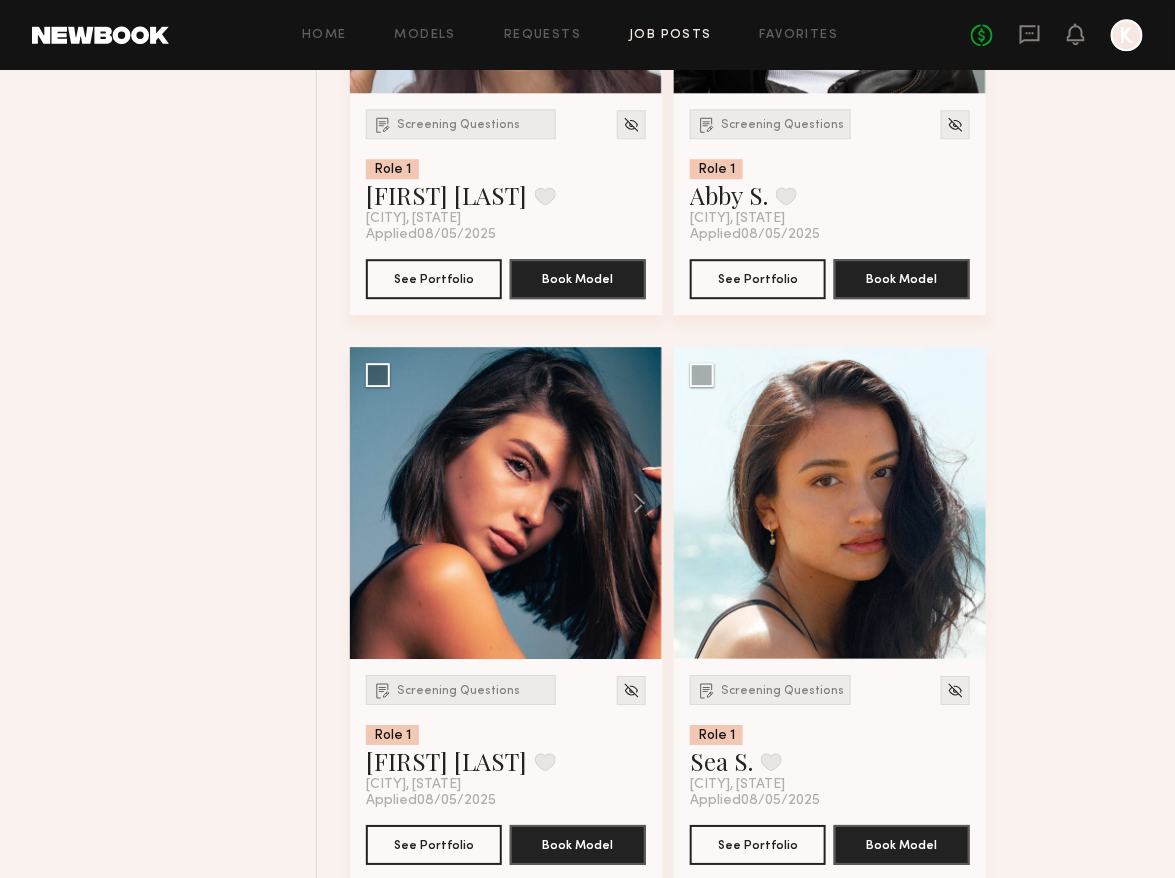 scroll, scrollTop: 14138, scrollLeft: 0, axis: vertical 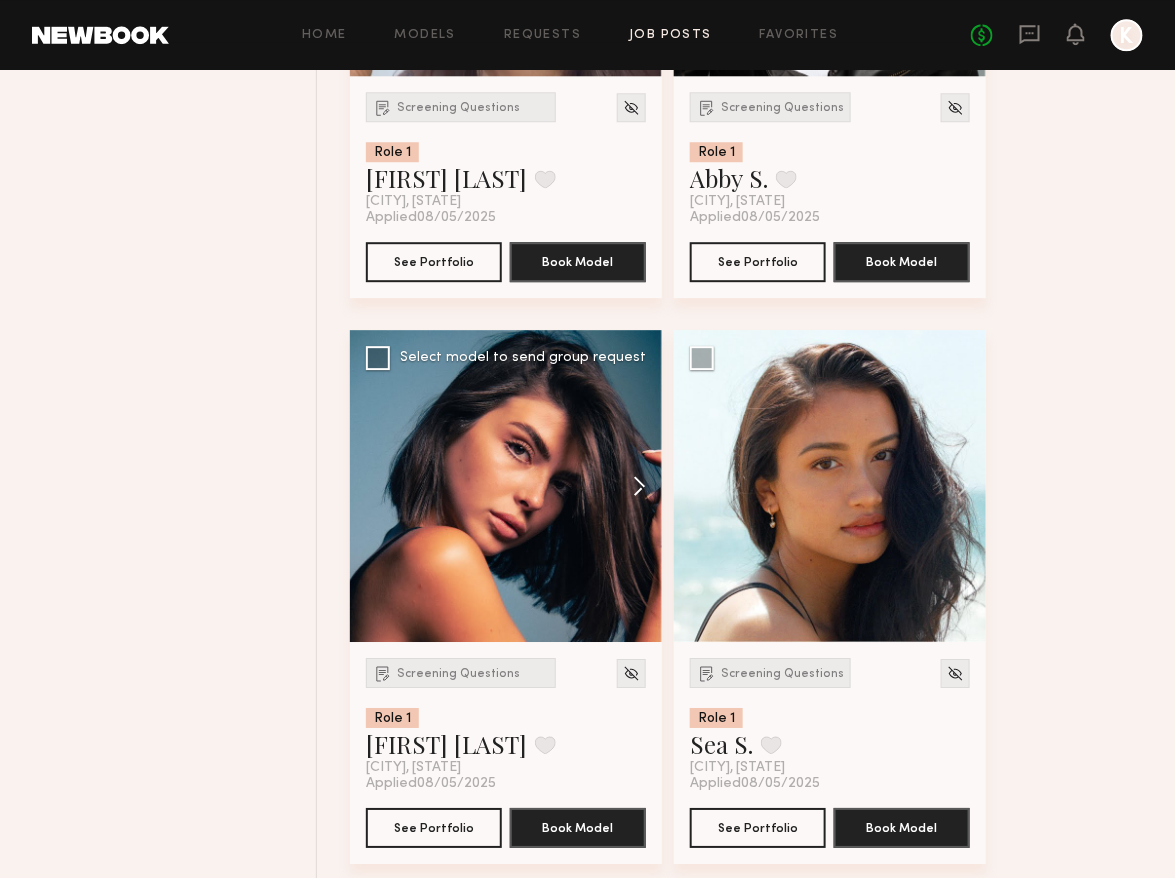 click 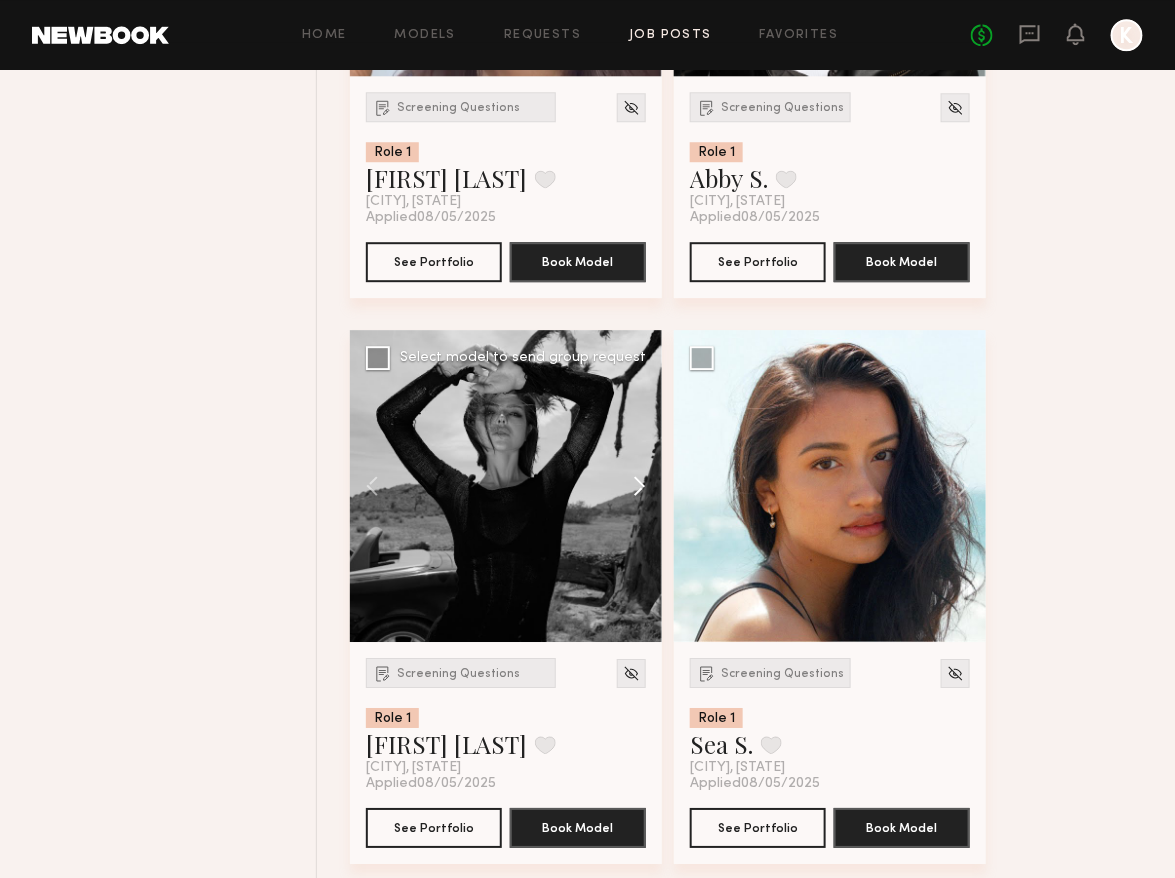 click 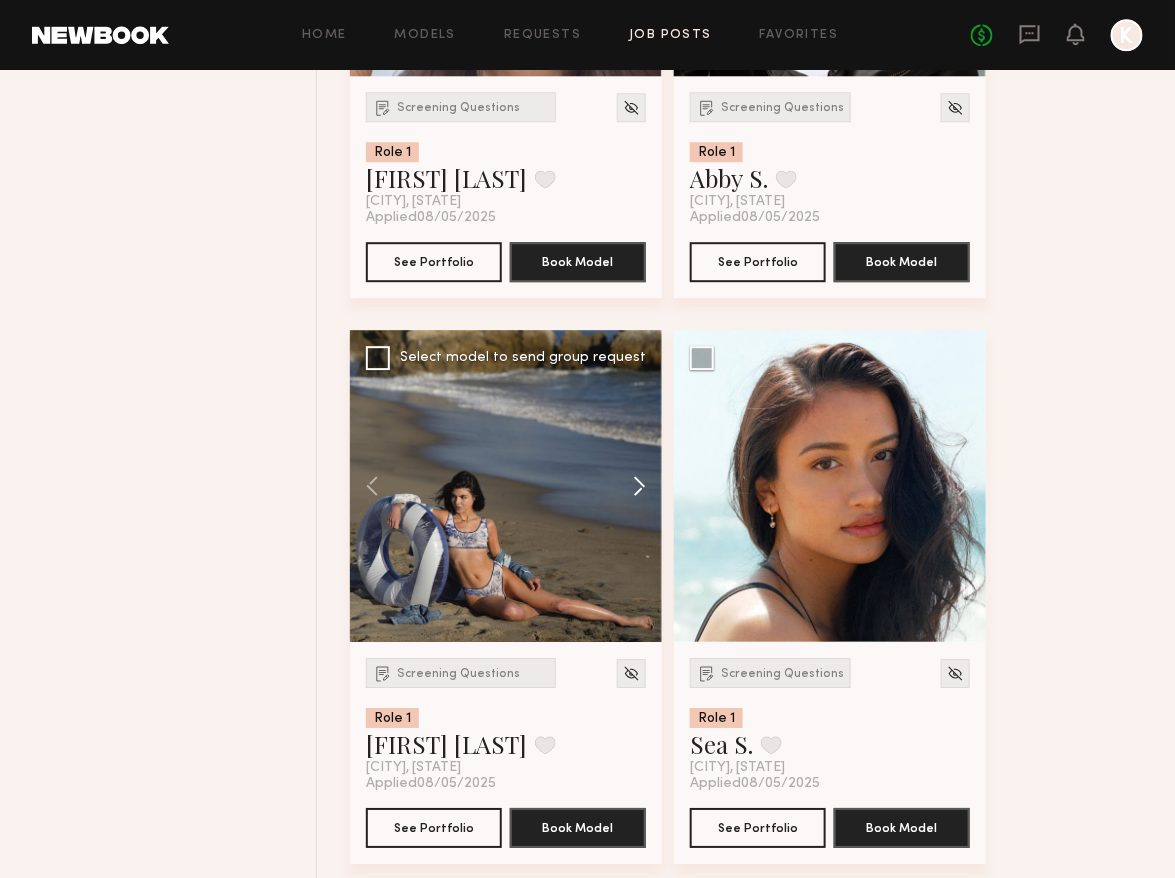 click 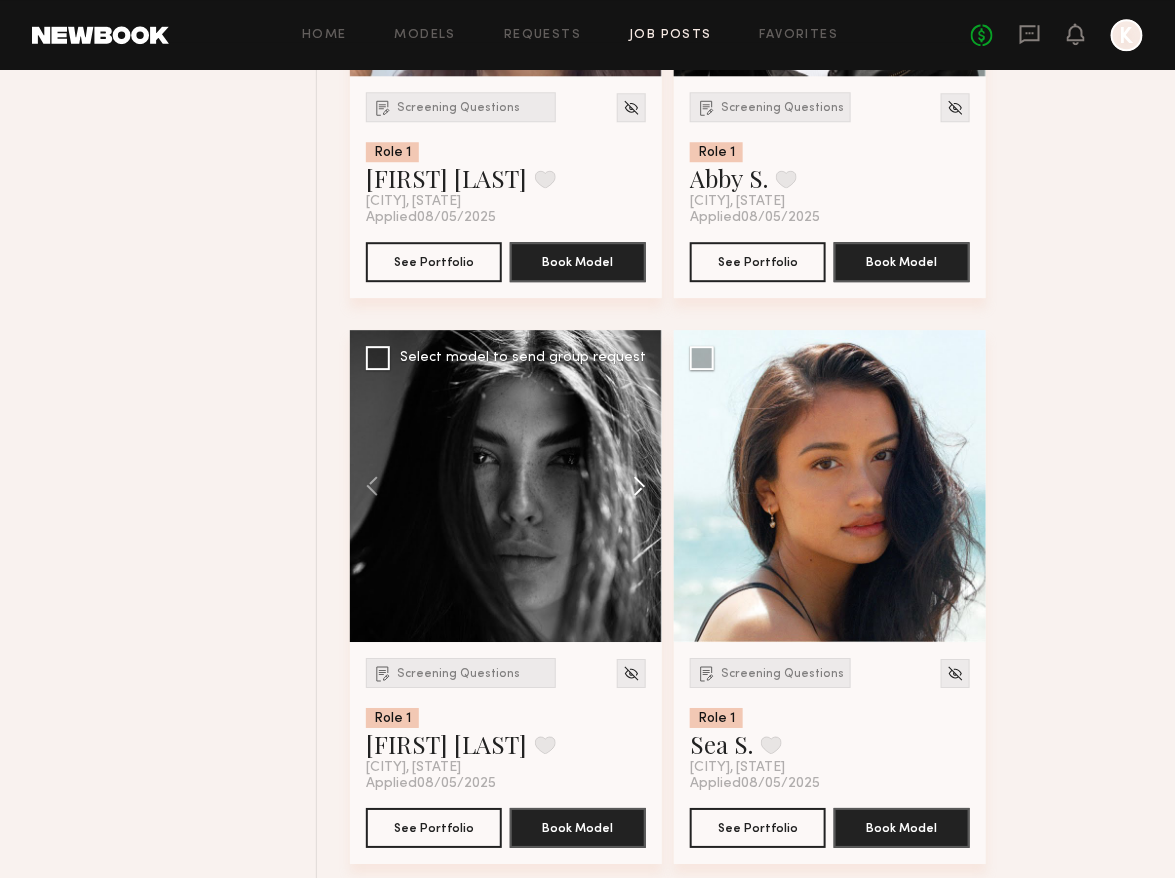 click 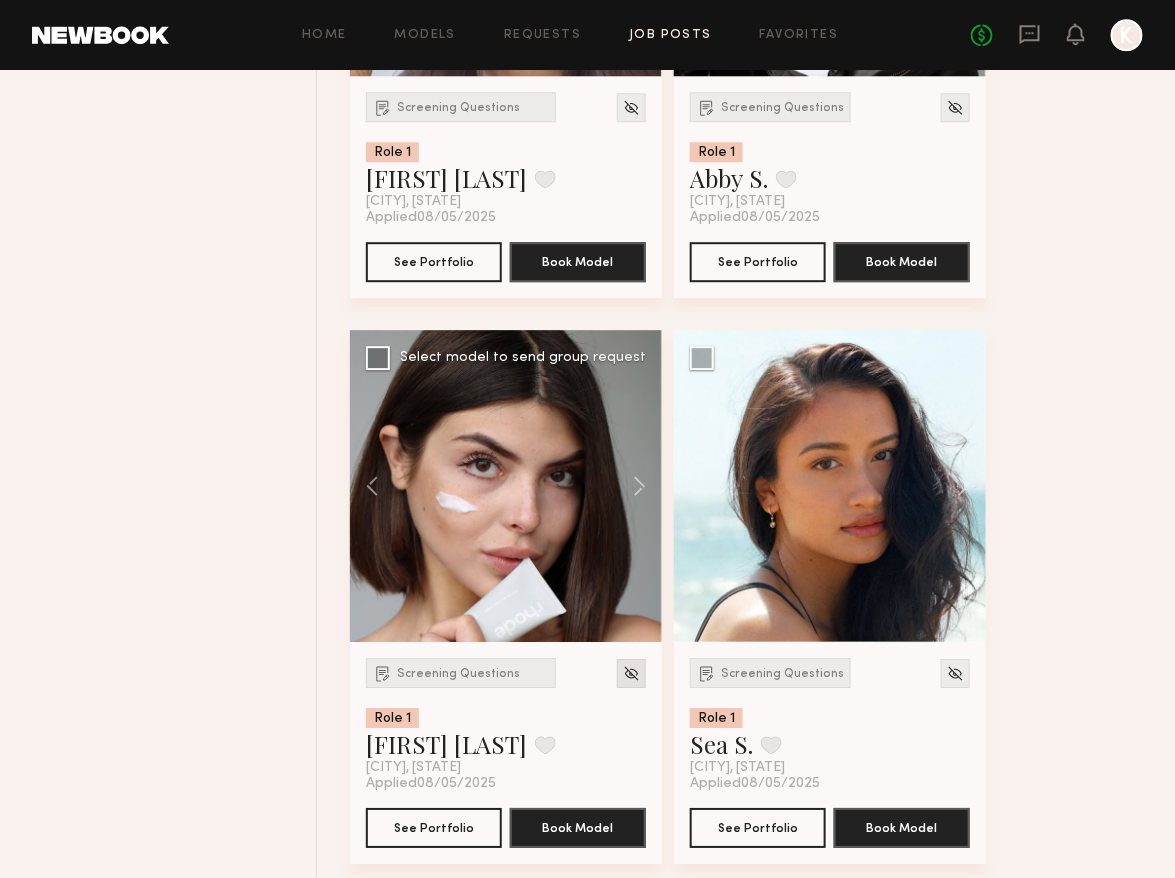 click 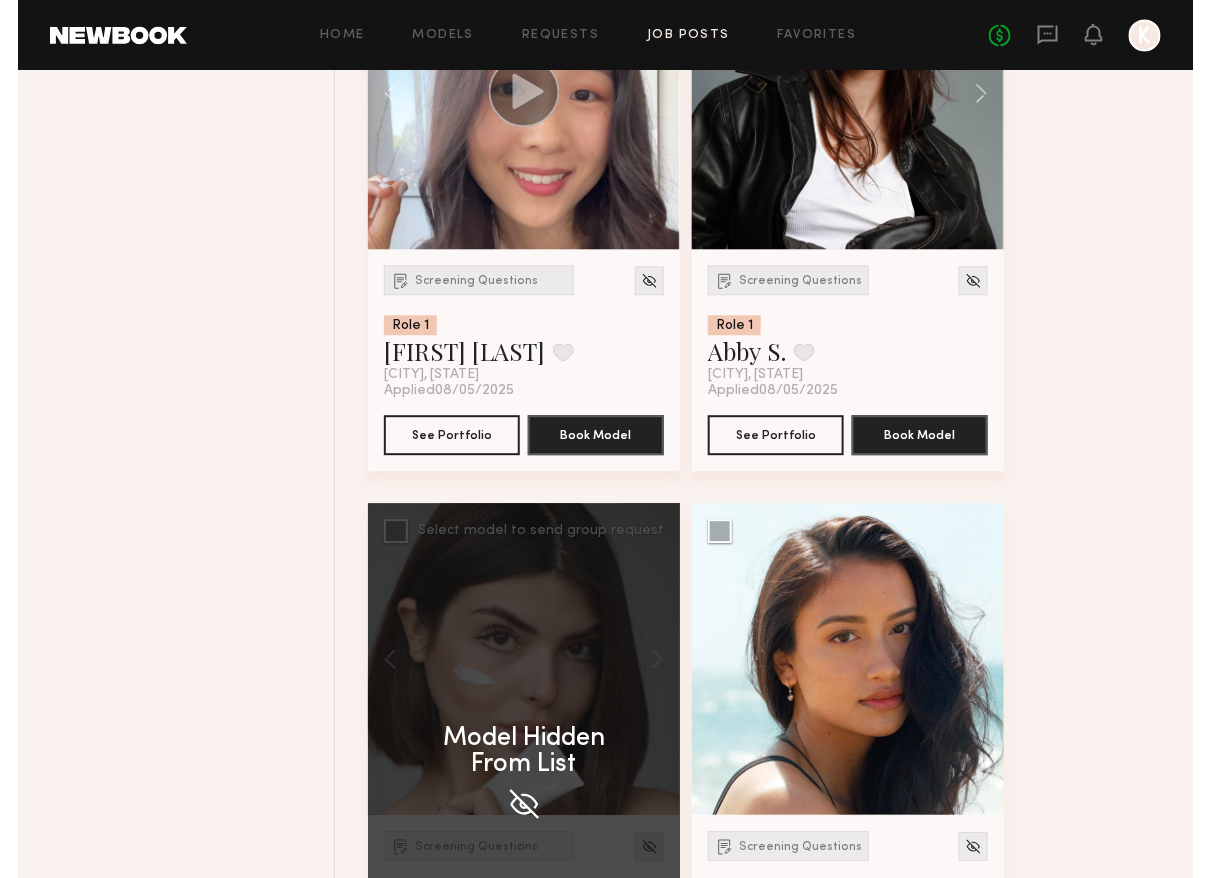 scroll, scrollTop: 13708, scrollLeft: 0, axis: vertical 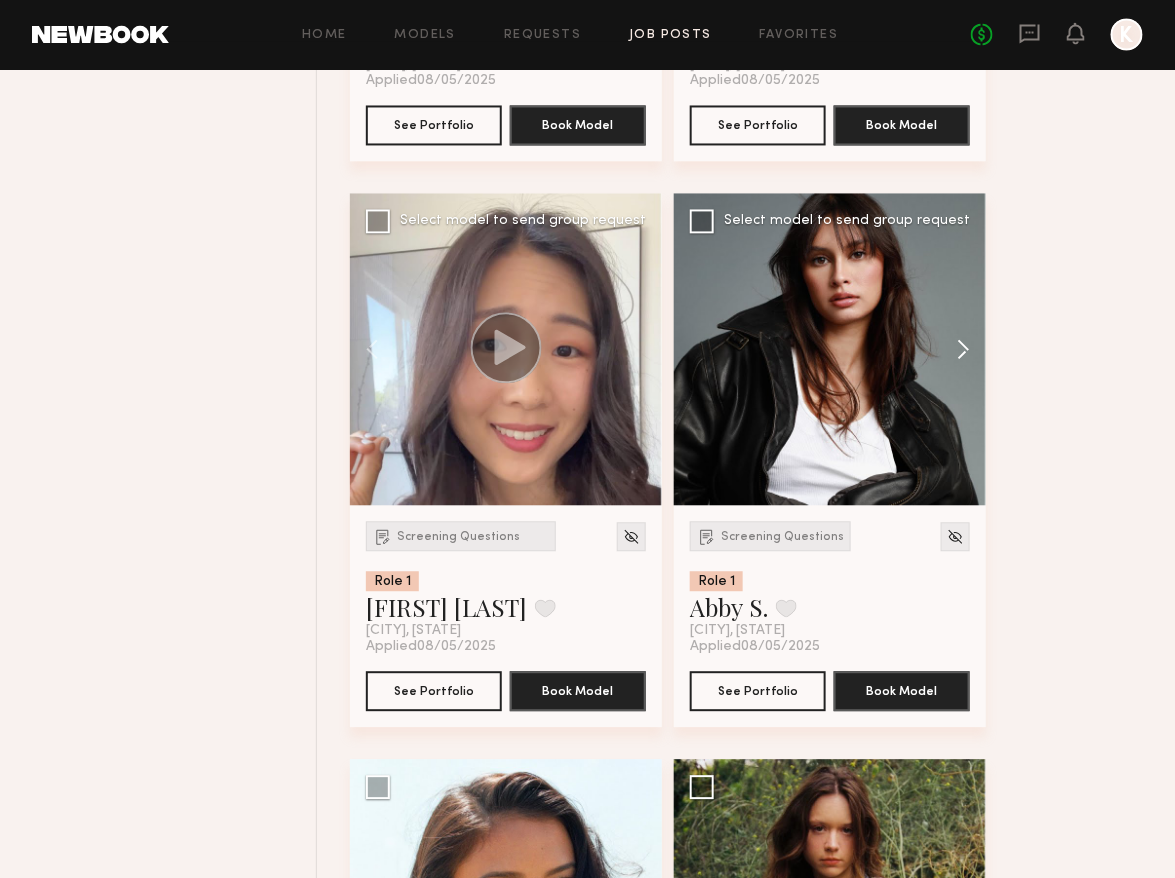 click 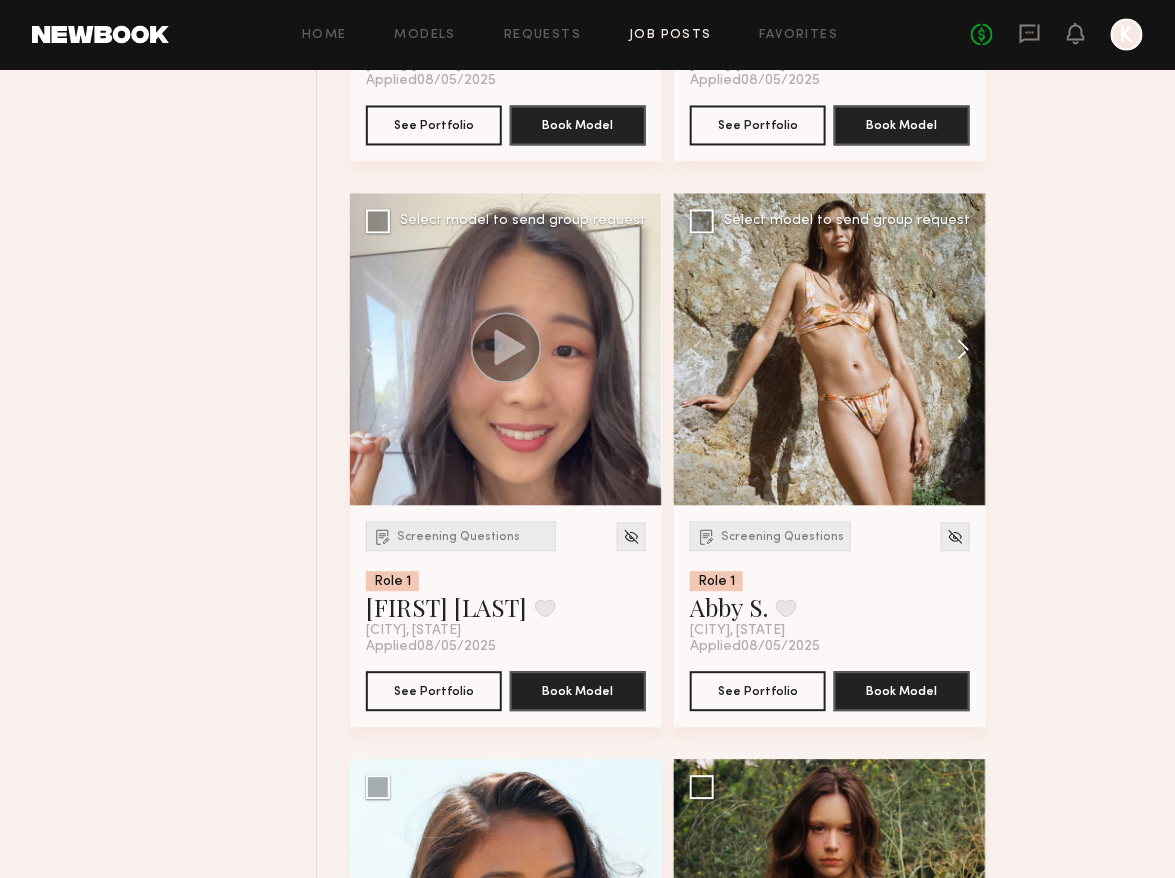 click 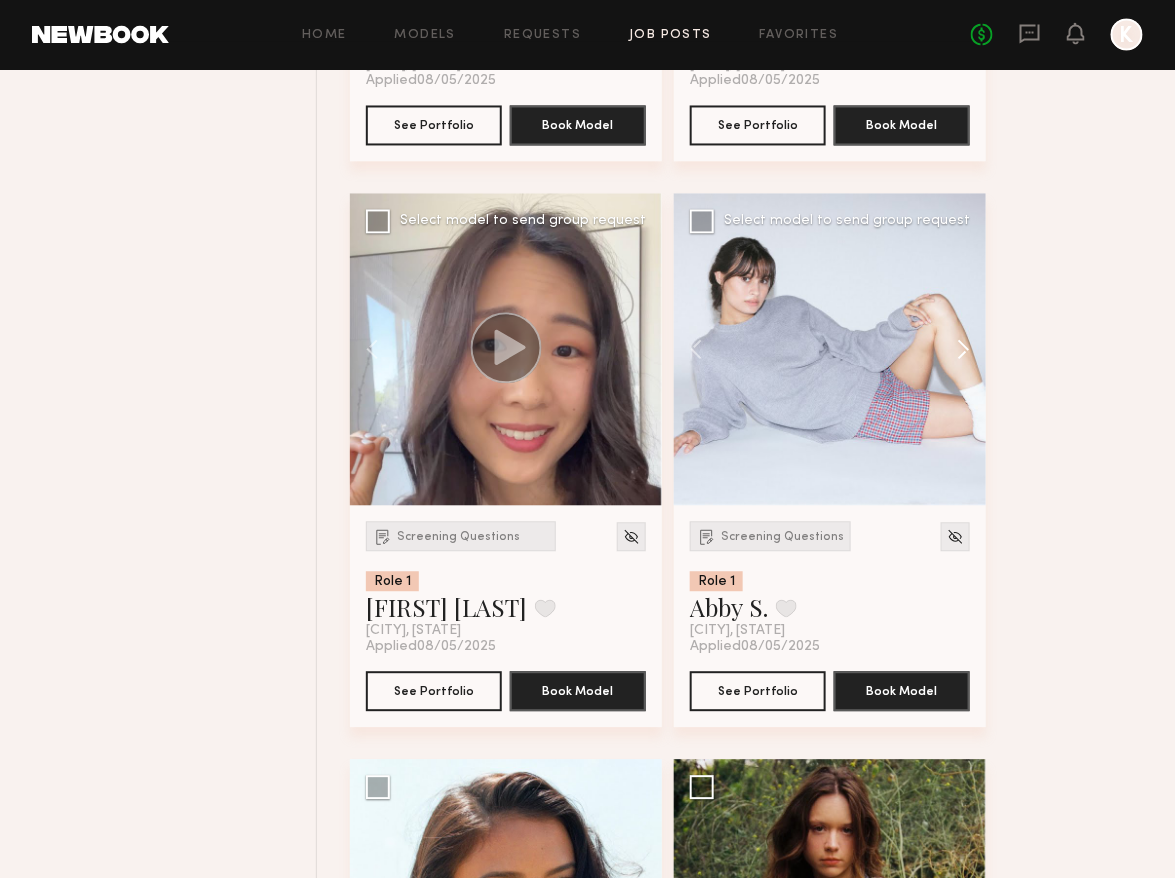 click 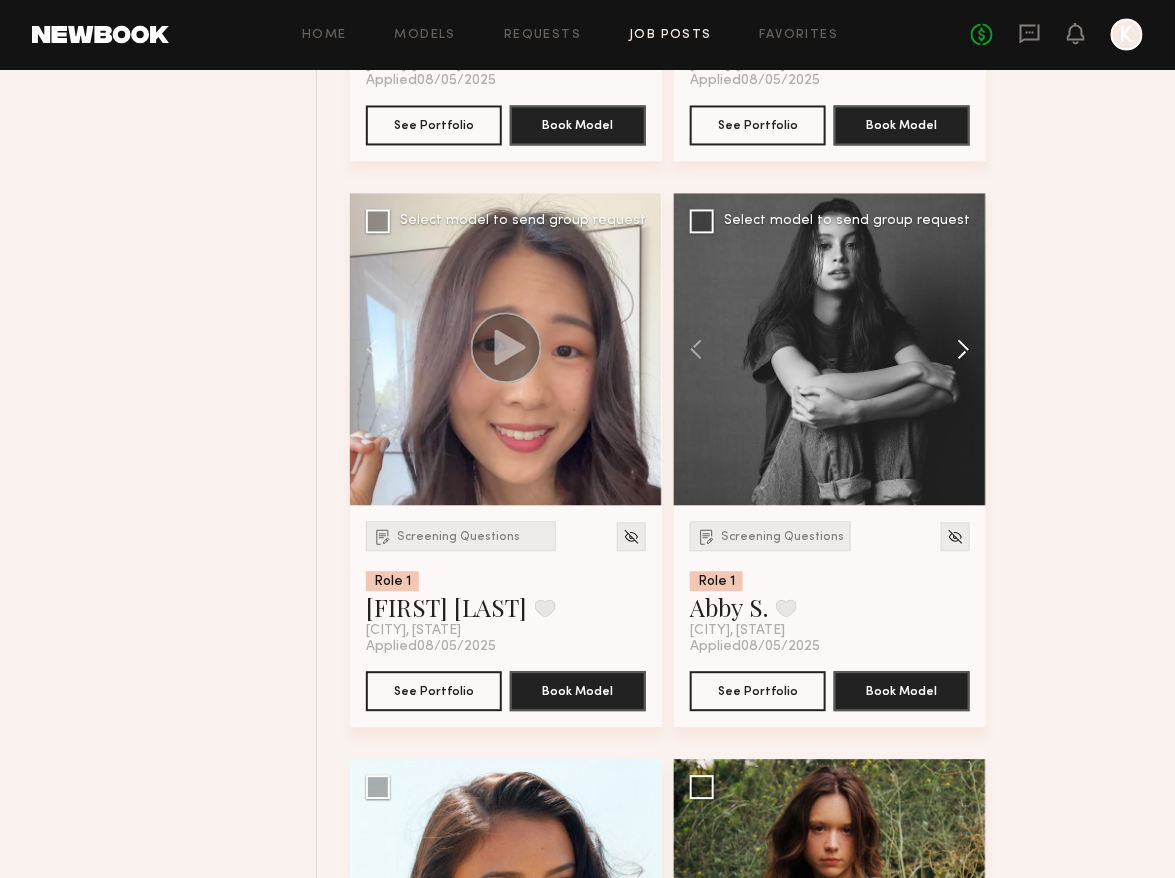 click 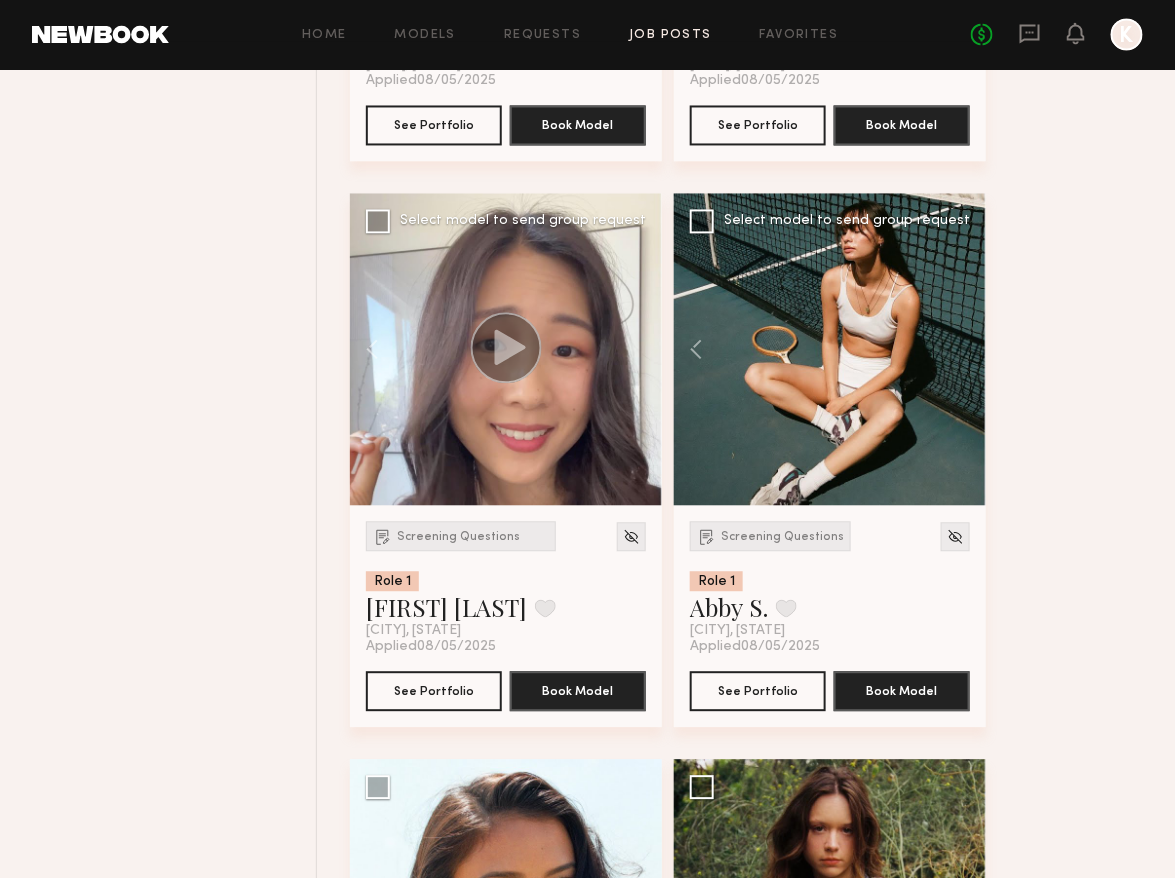 click 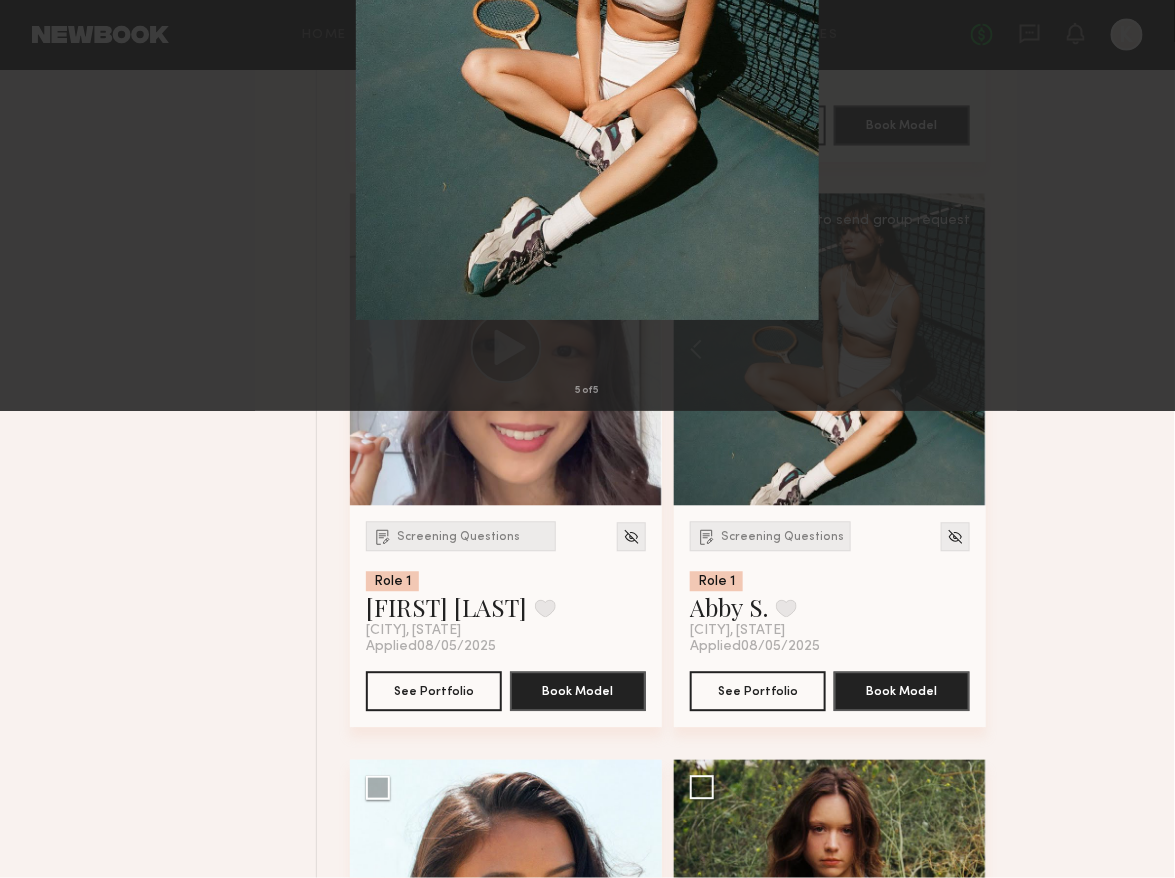 click at bounding box center (1148, 439) 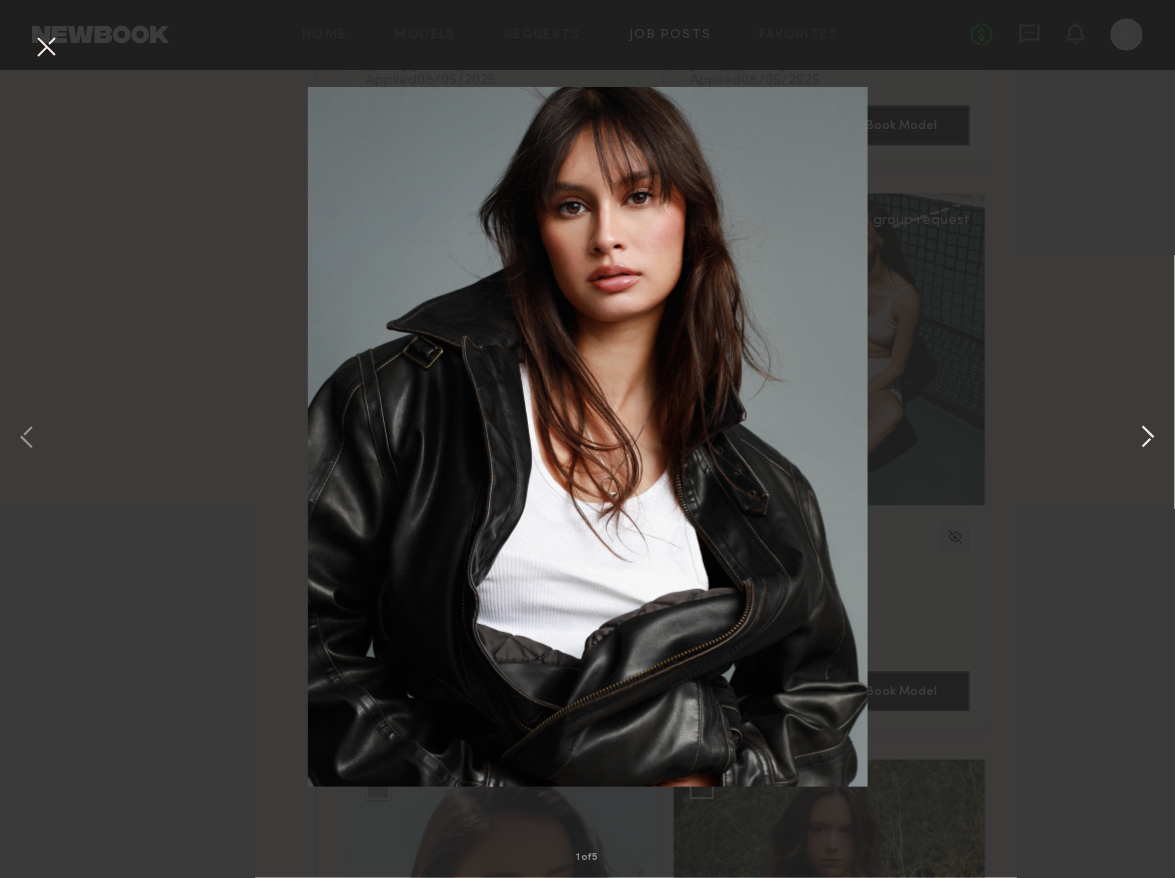 click at bounding box center [1148, 439] 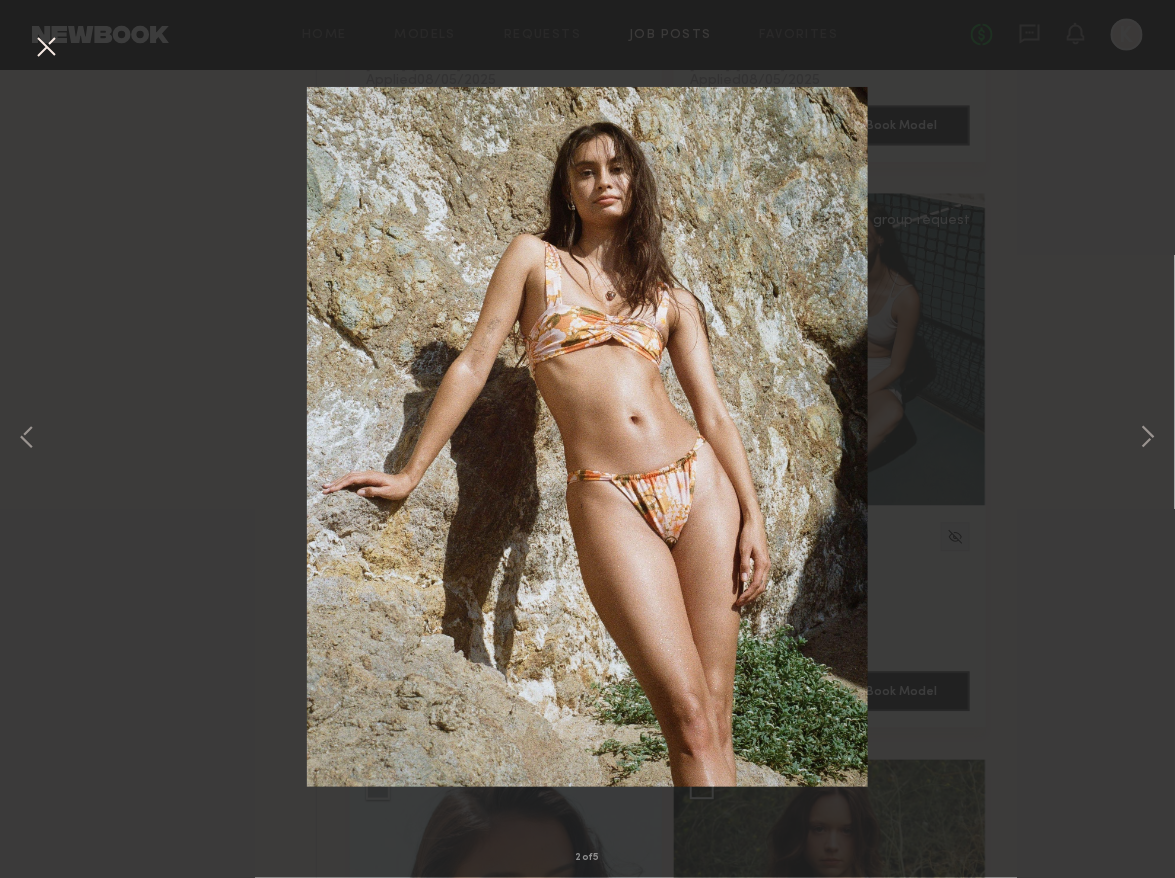 type 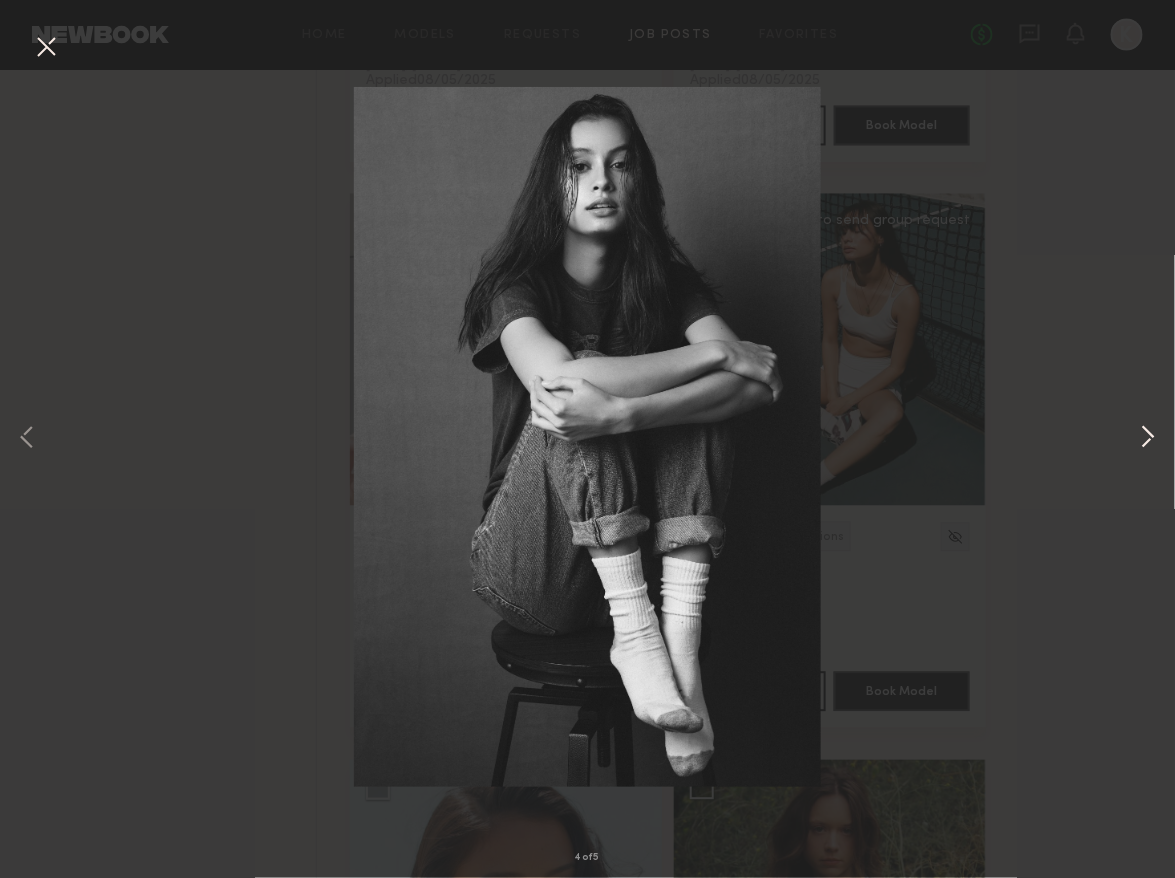 click at bounding box center [1148, 439] 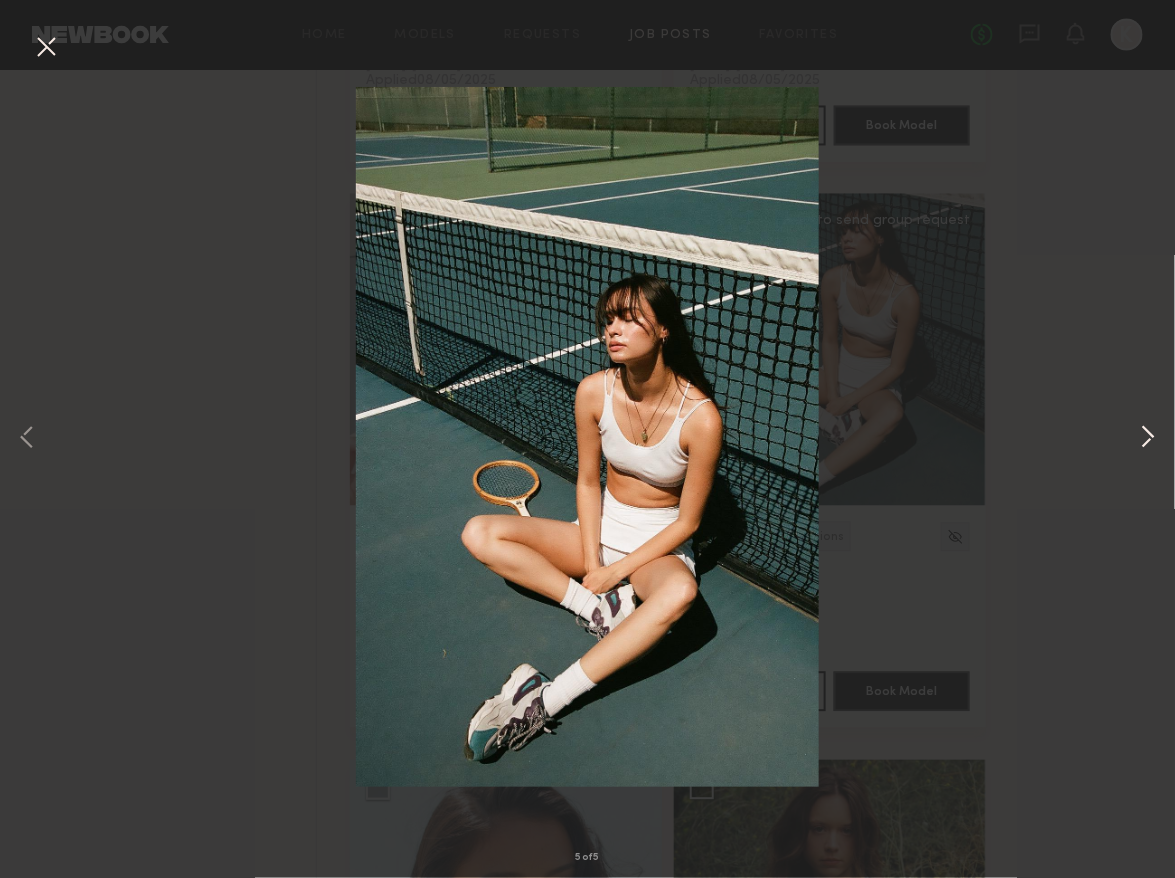click at bounding box center [1148, 439] 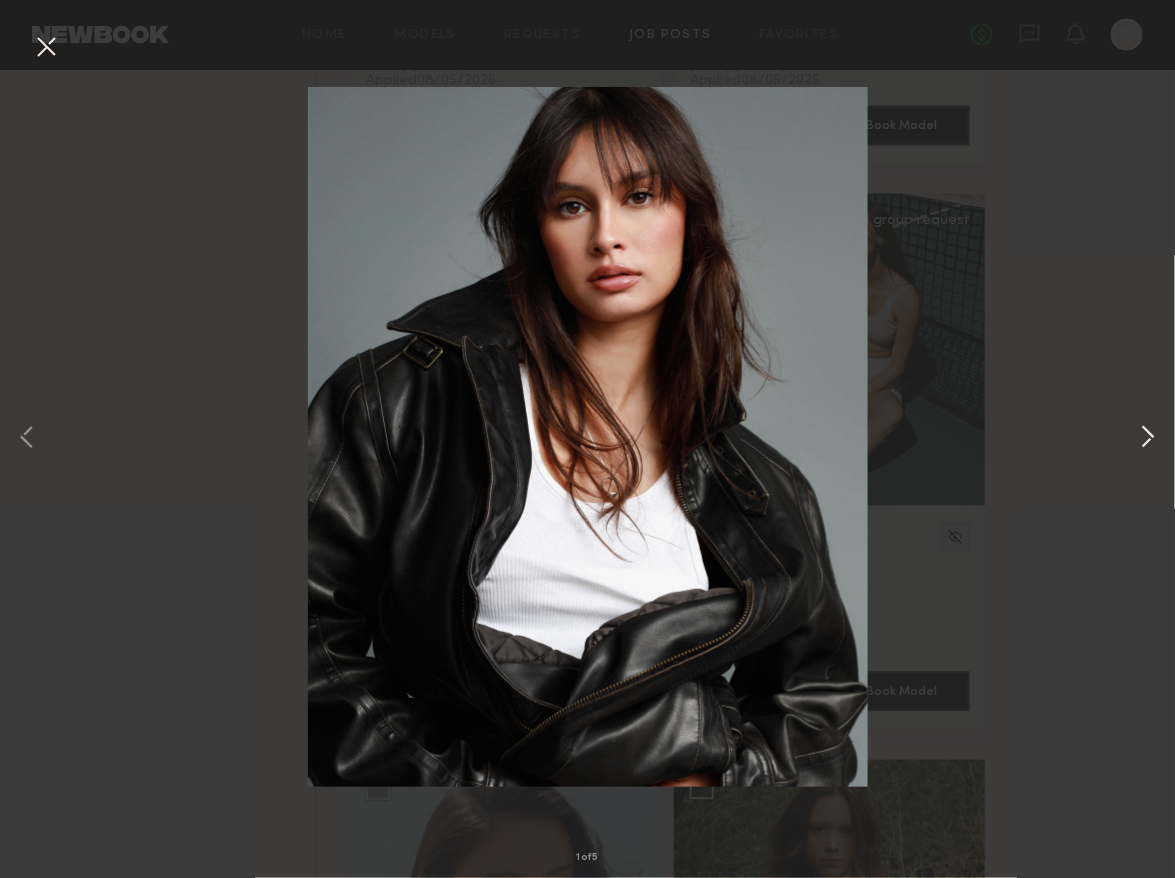 click at bounding box center [1148, 439] 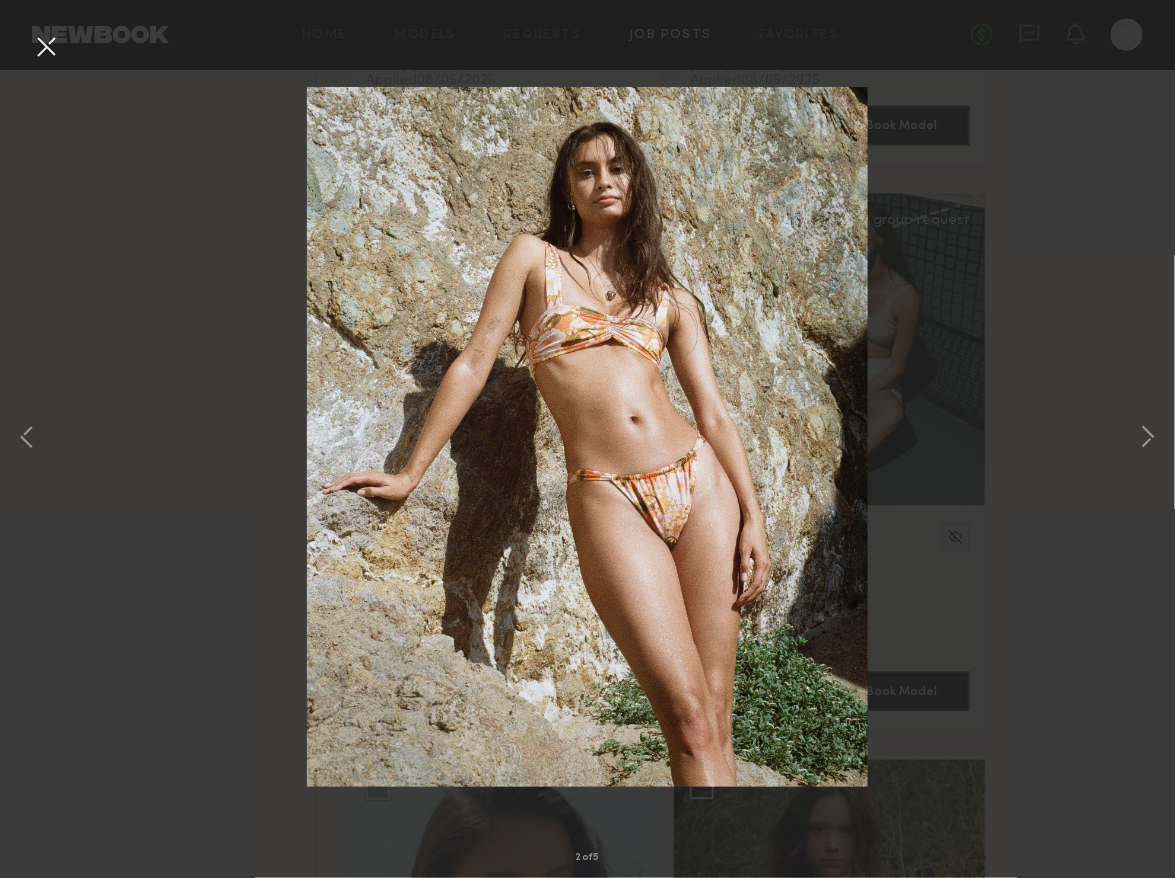 click on "2  of  5" at bounding box center [587, 439] 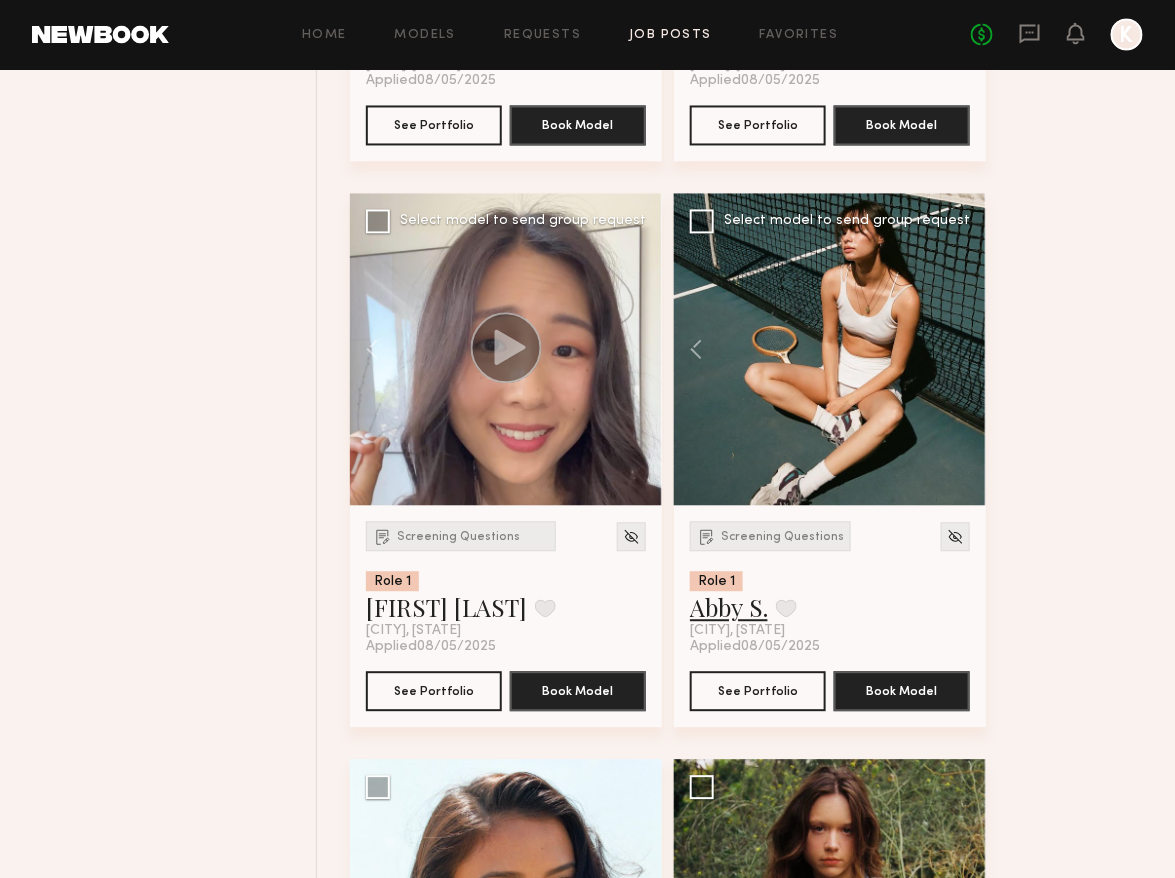 click on "Abby S." 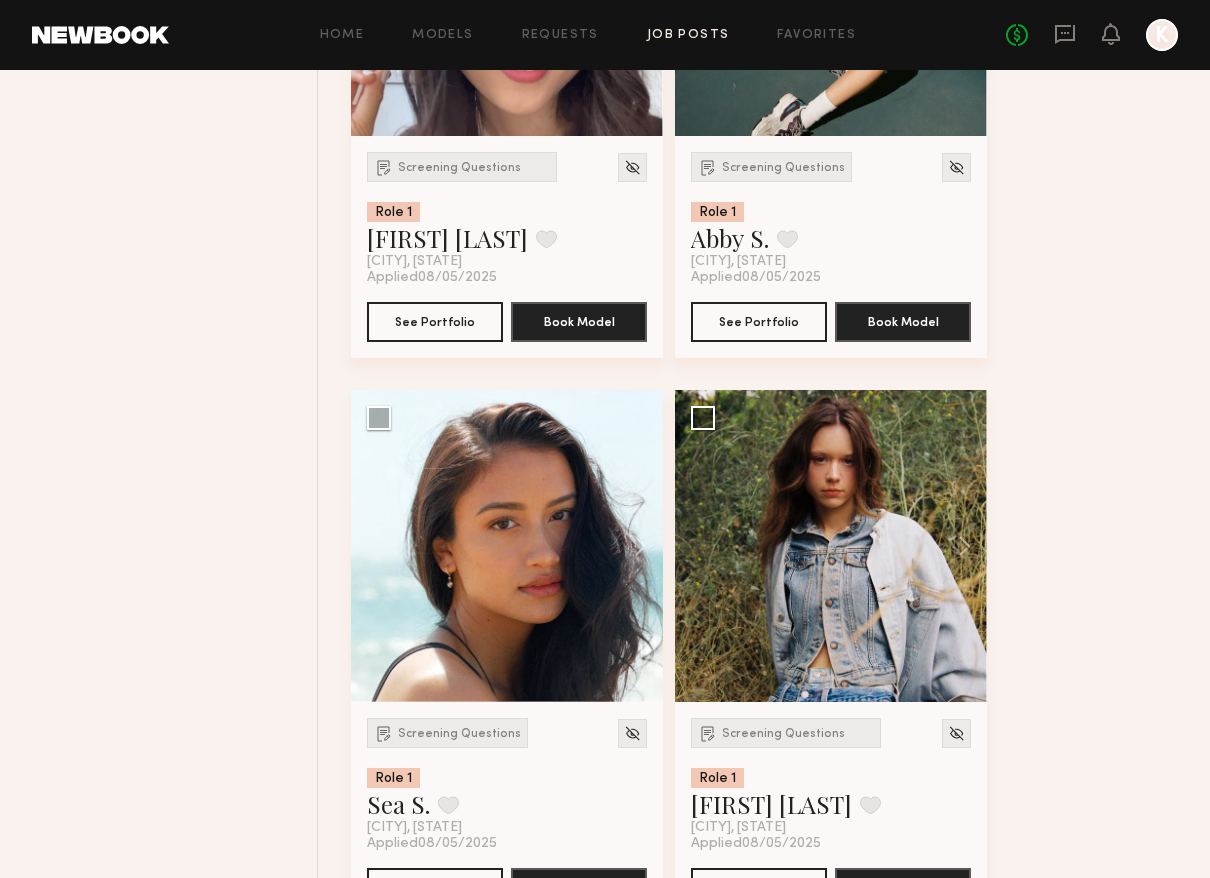 scroll, scrollTop: 14195, scrollLeft: 0, axis: vertical 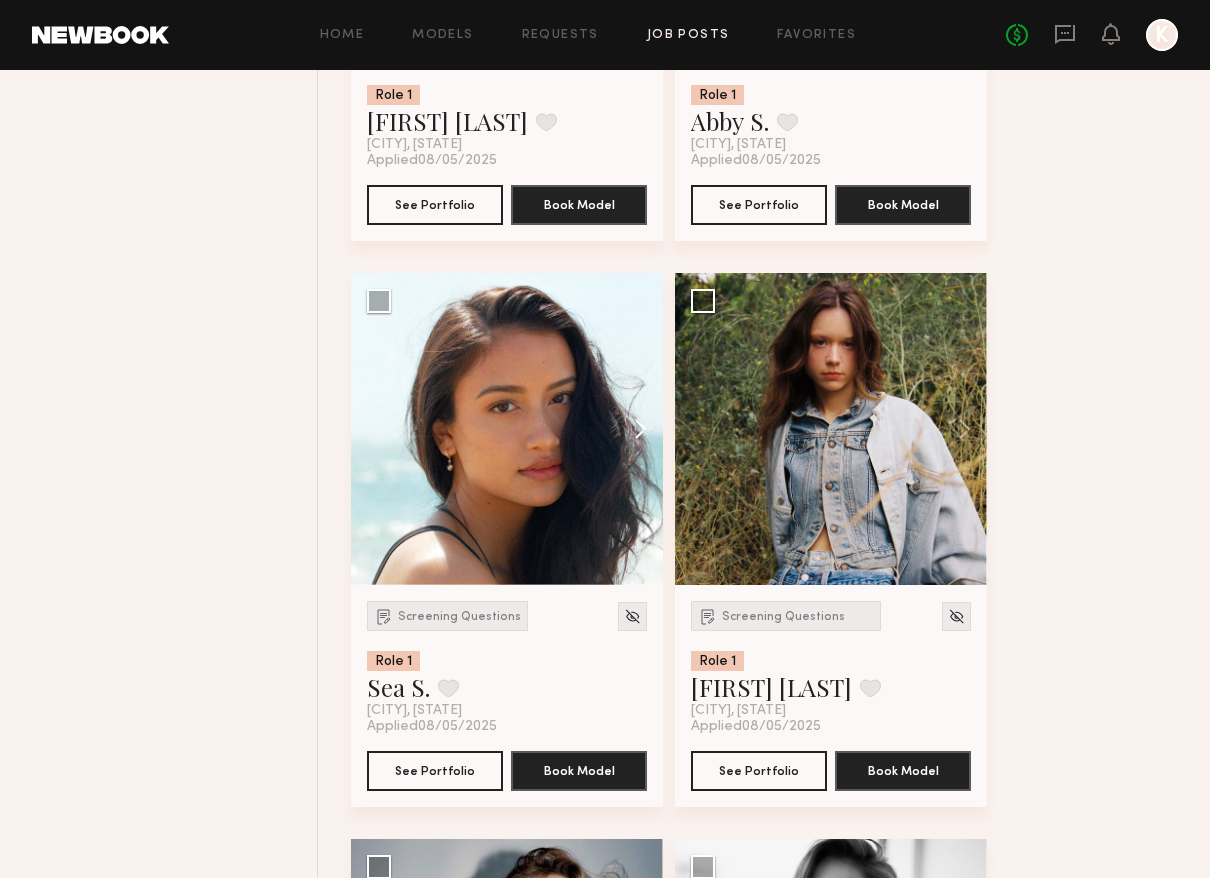 click 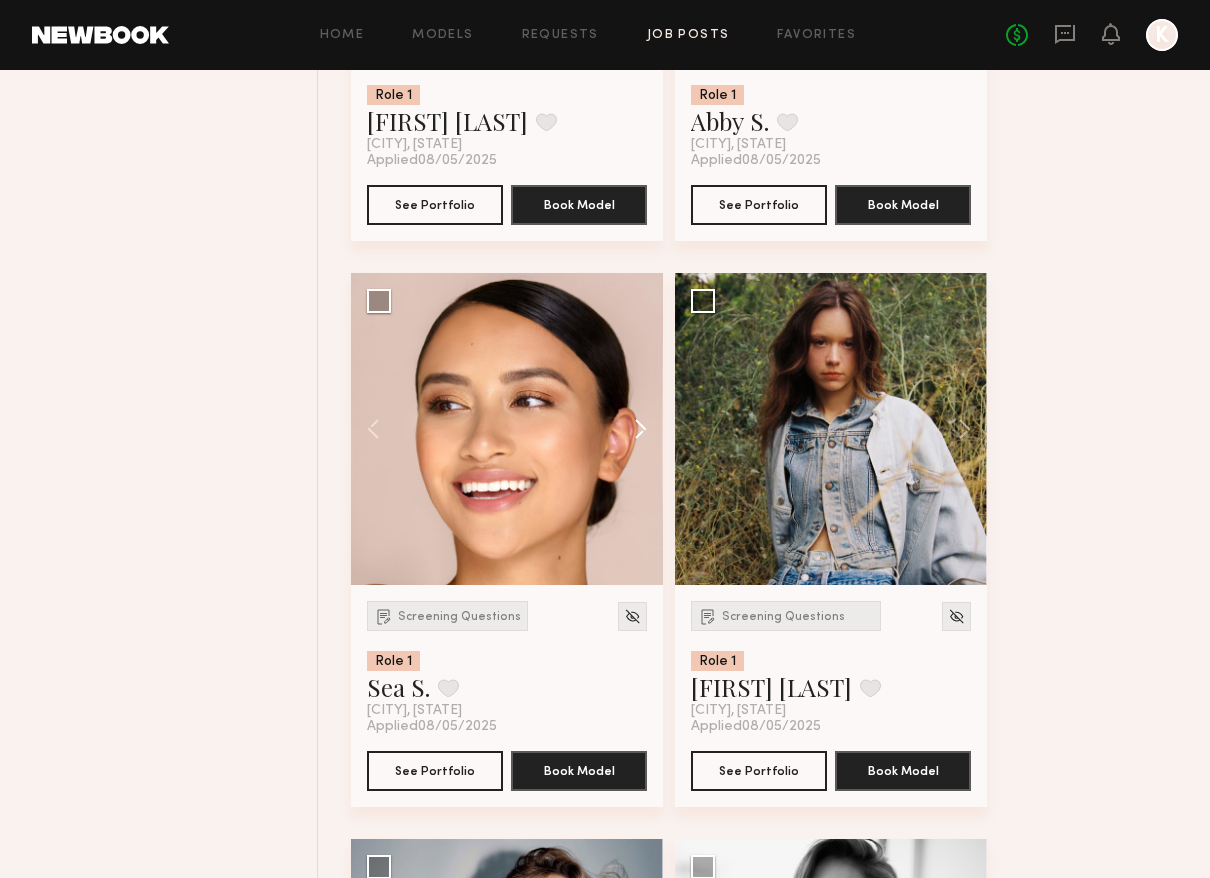 click 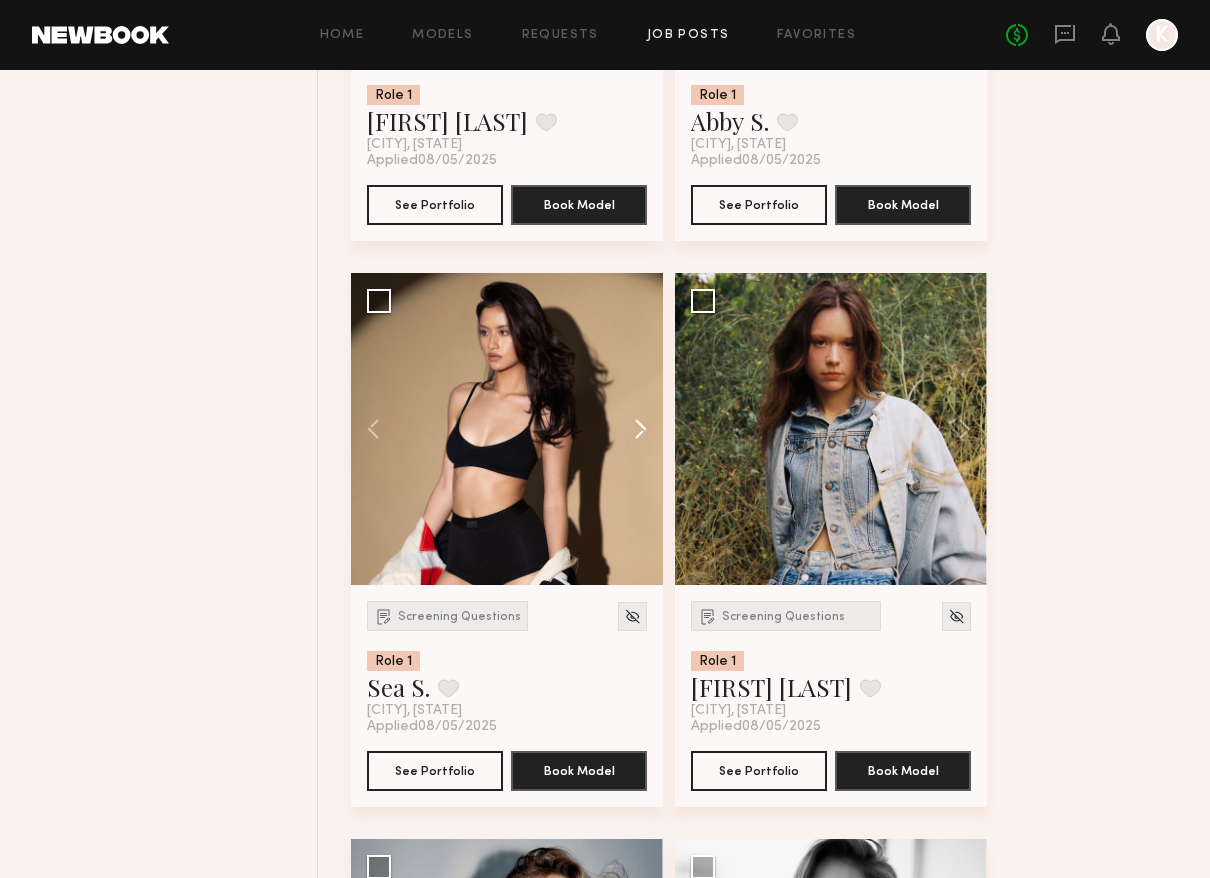 click 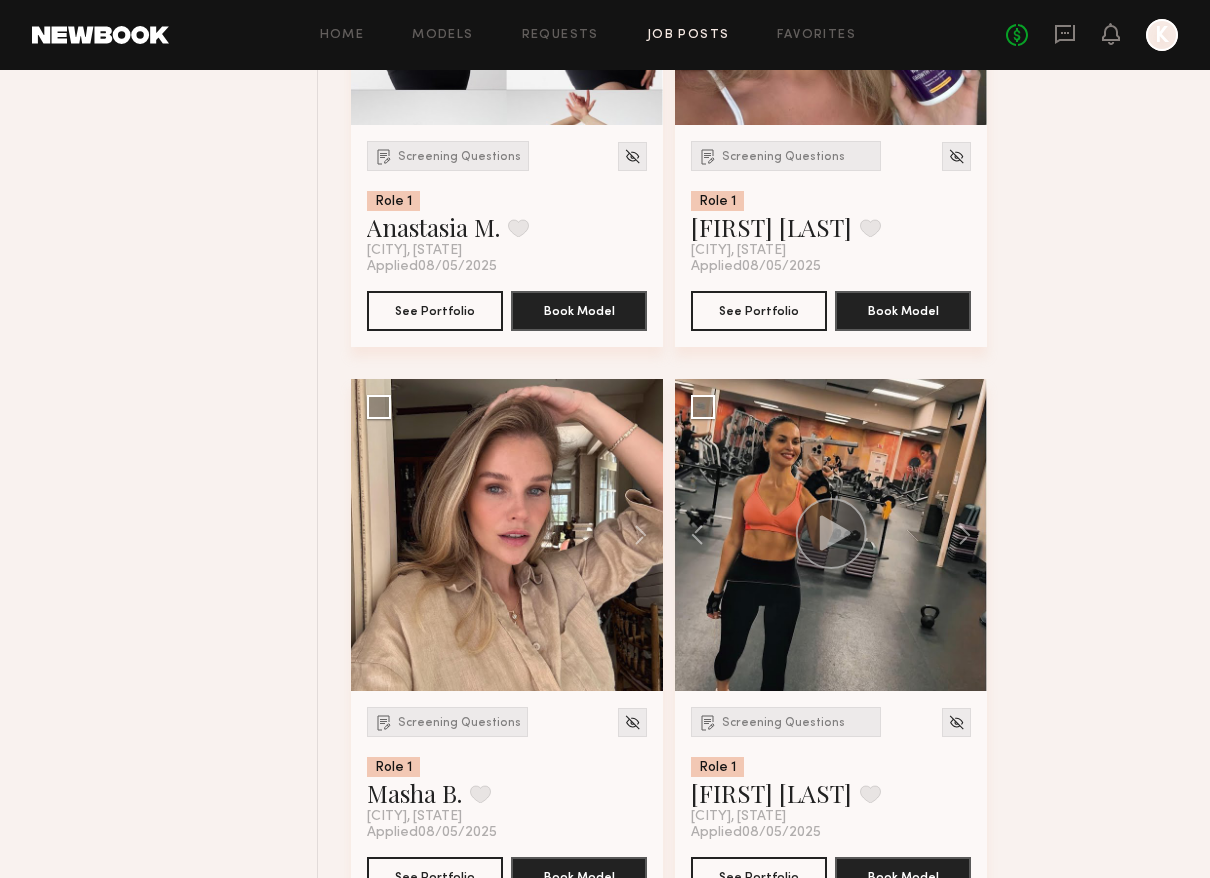 scroll, scrollTop: 16030, scrollLeft: 0, axis: vertical 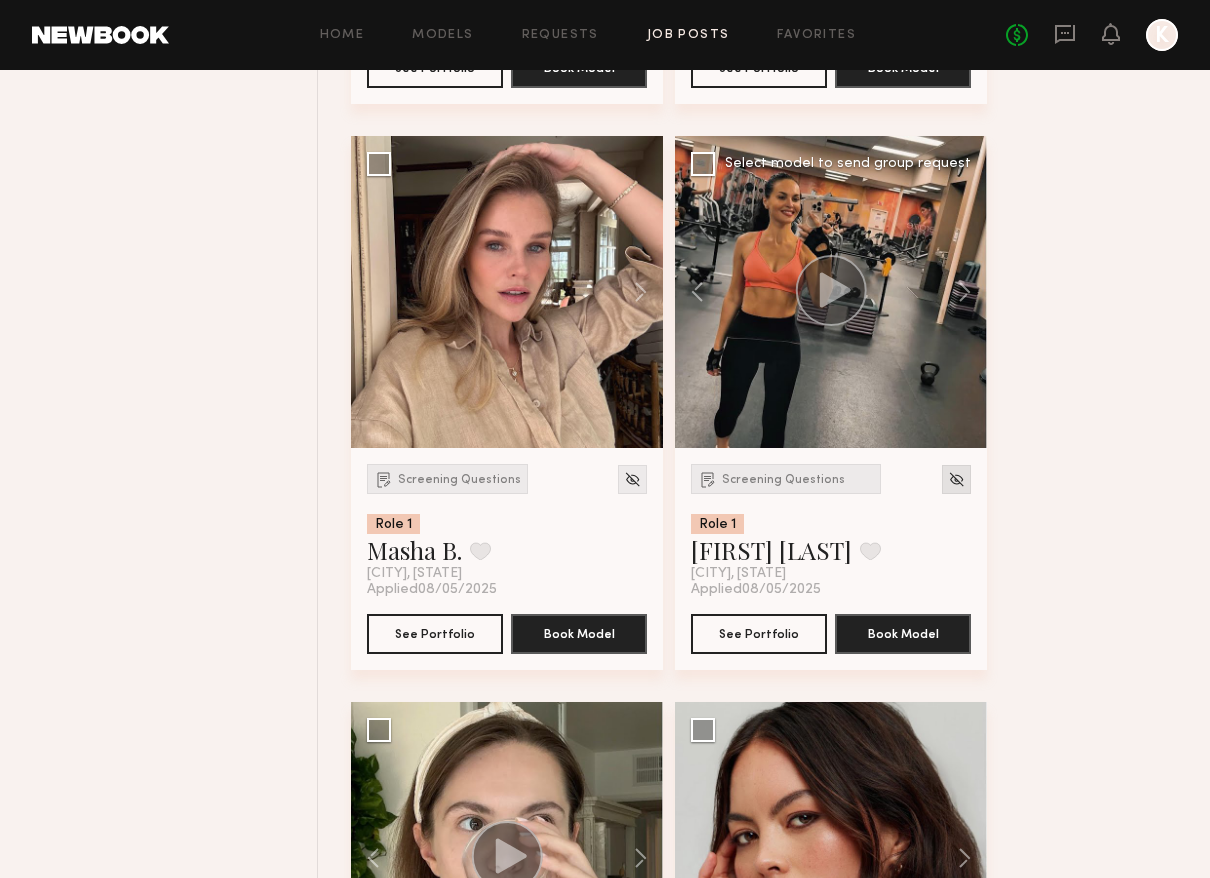 click 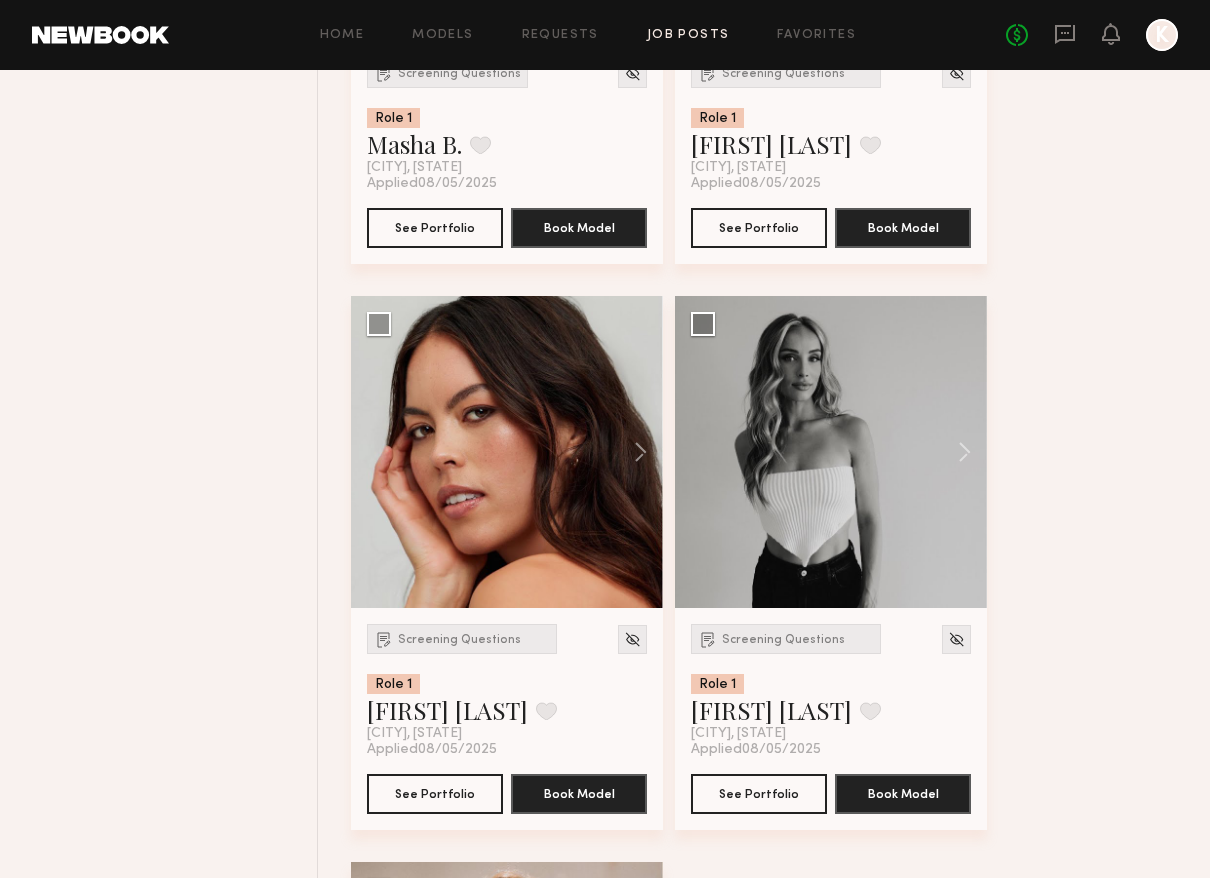scroll, scrollTop: 16453, scrollLeft: 0, axis: vertical 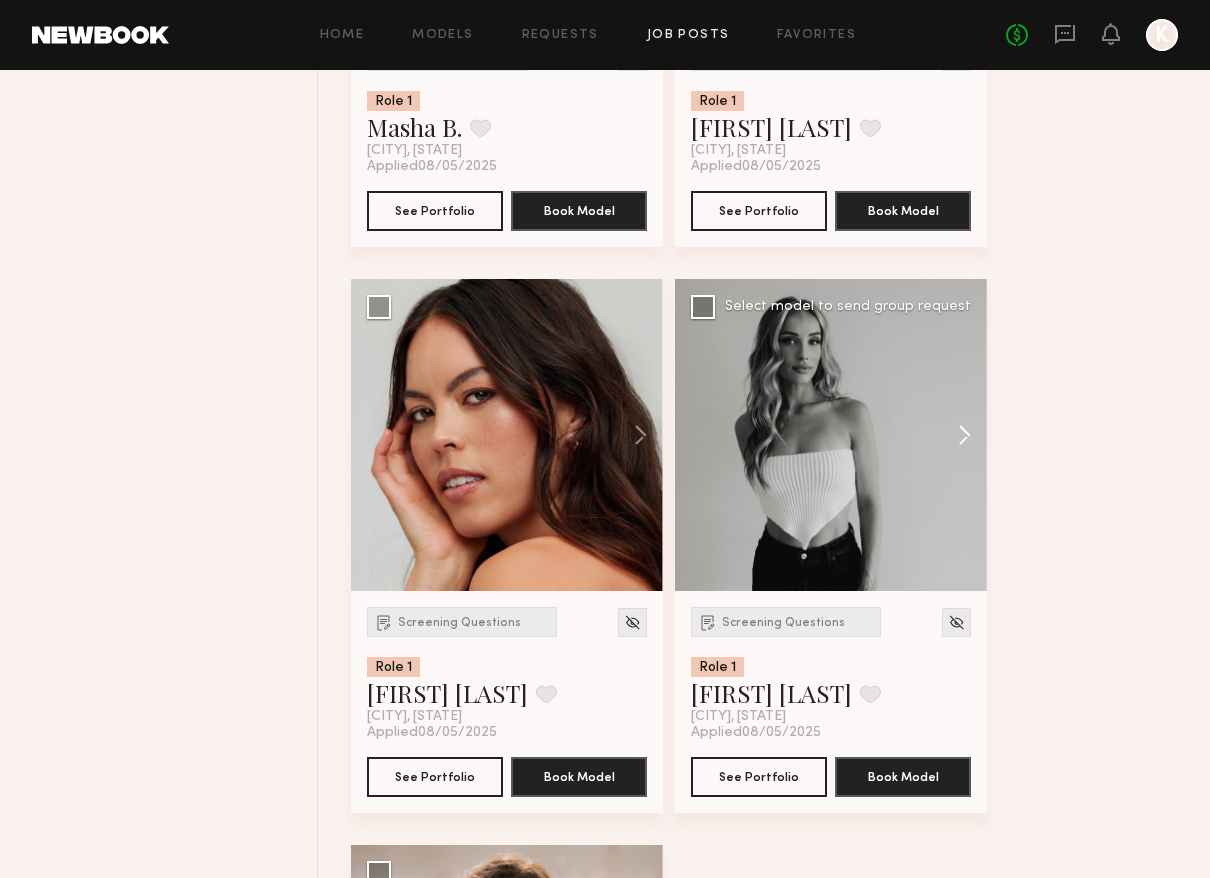 click 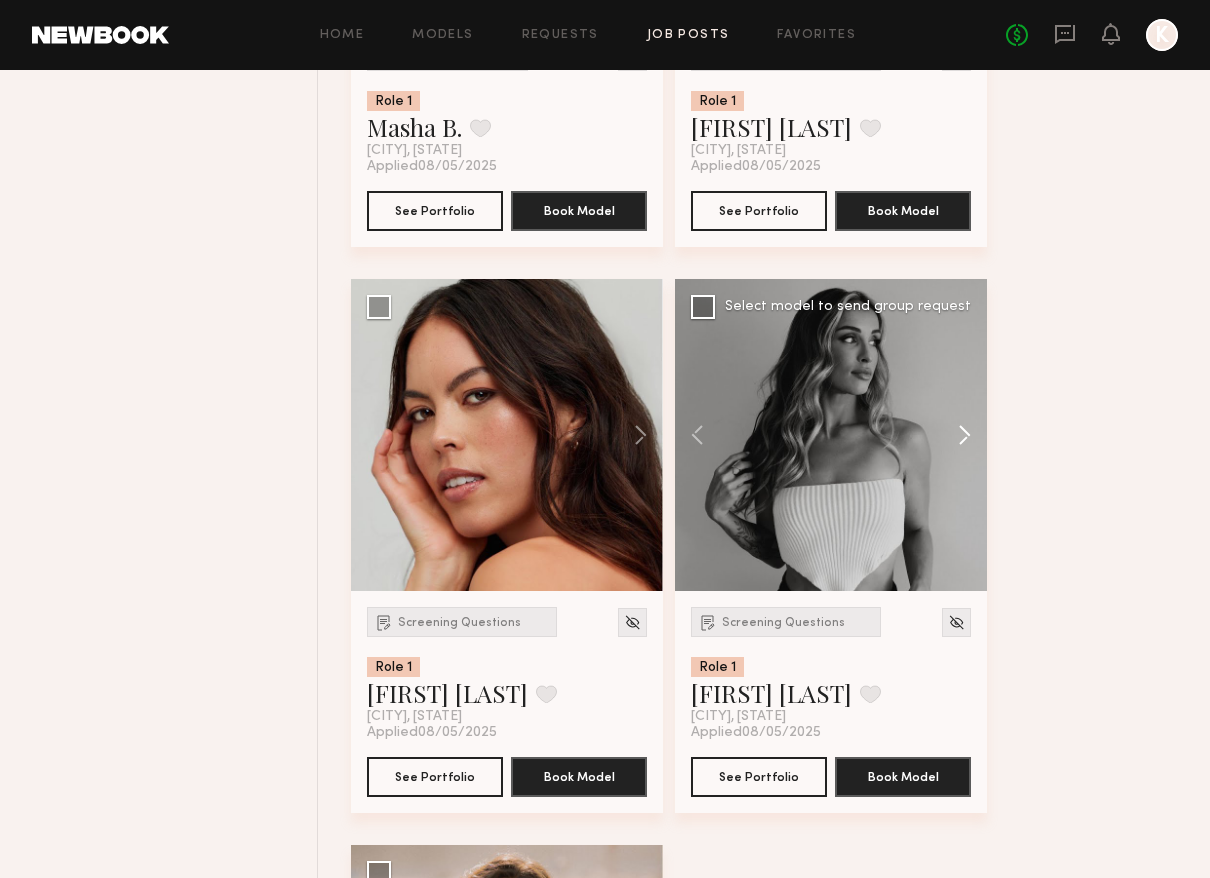 click 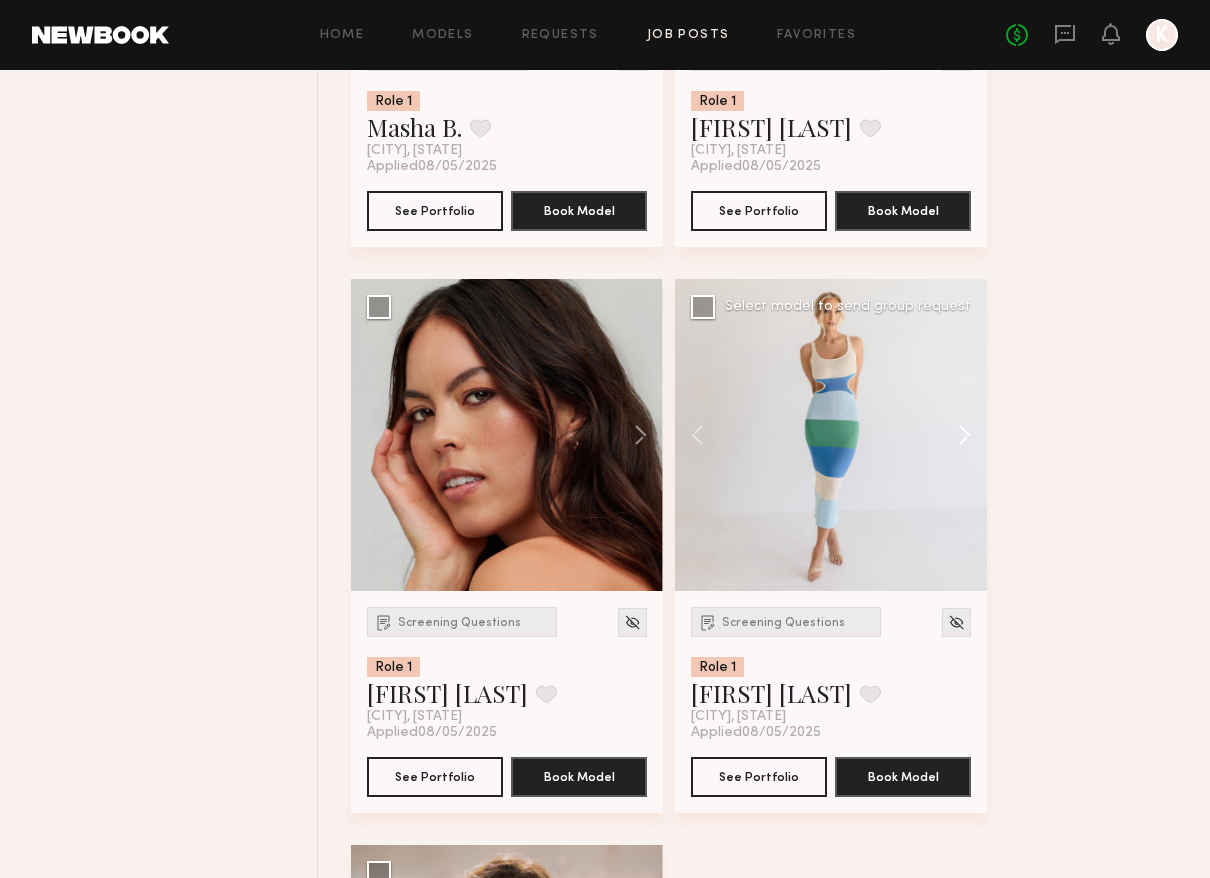 click 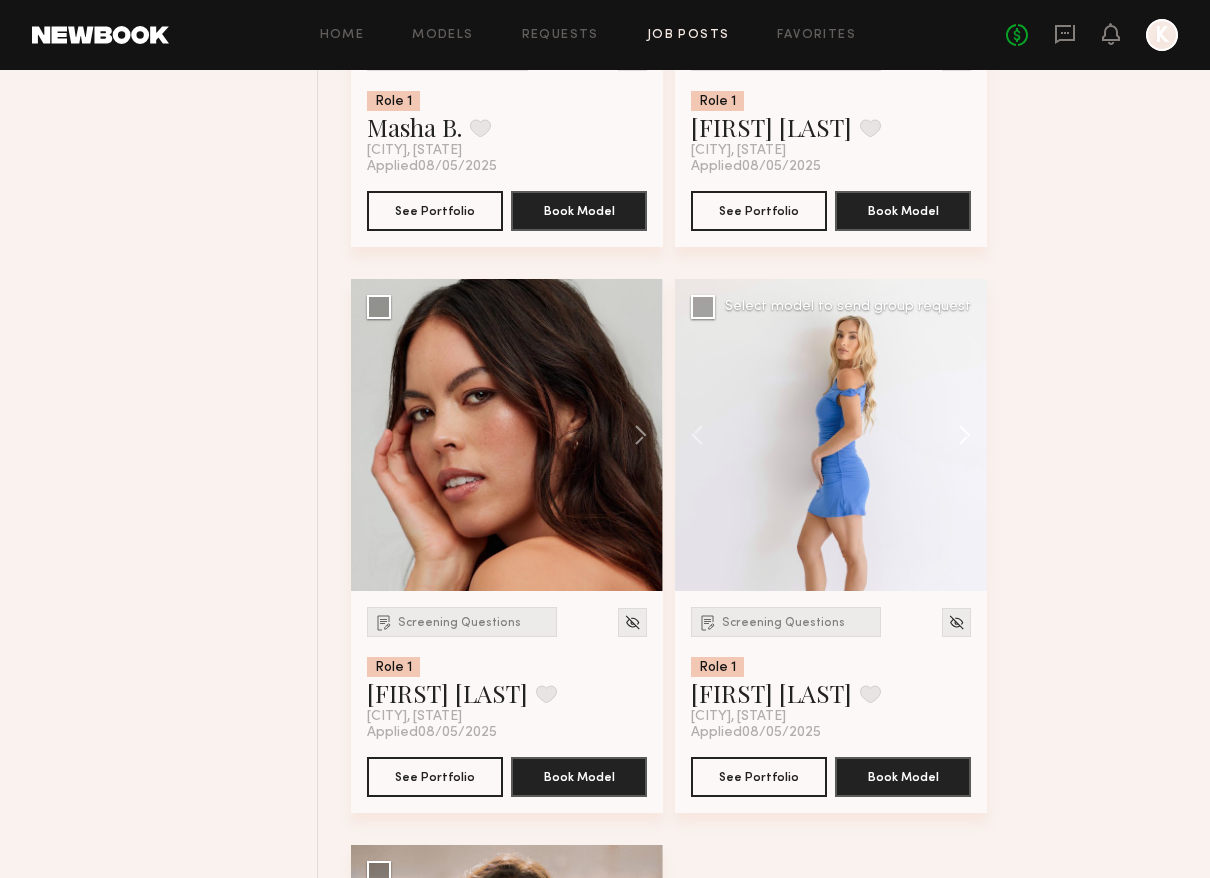 click 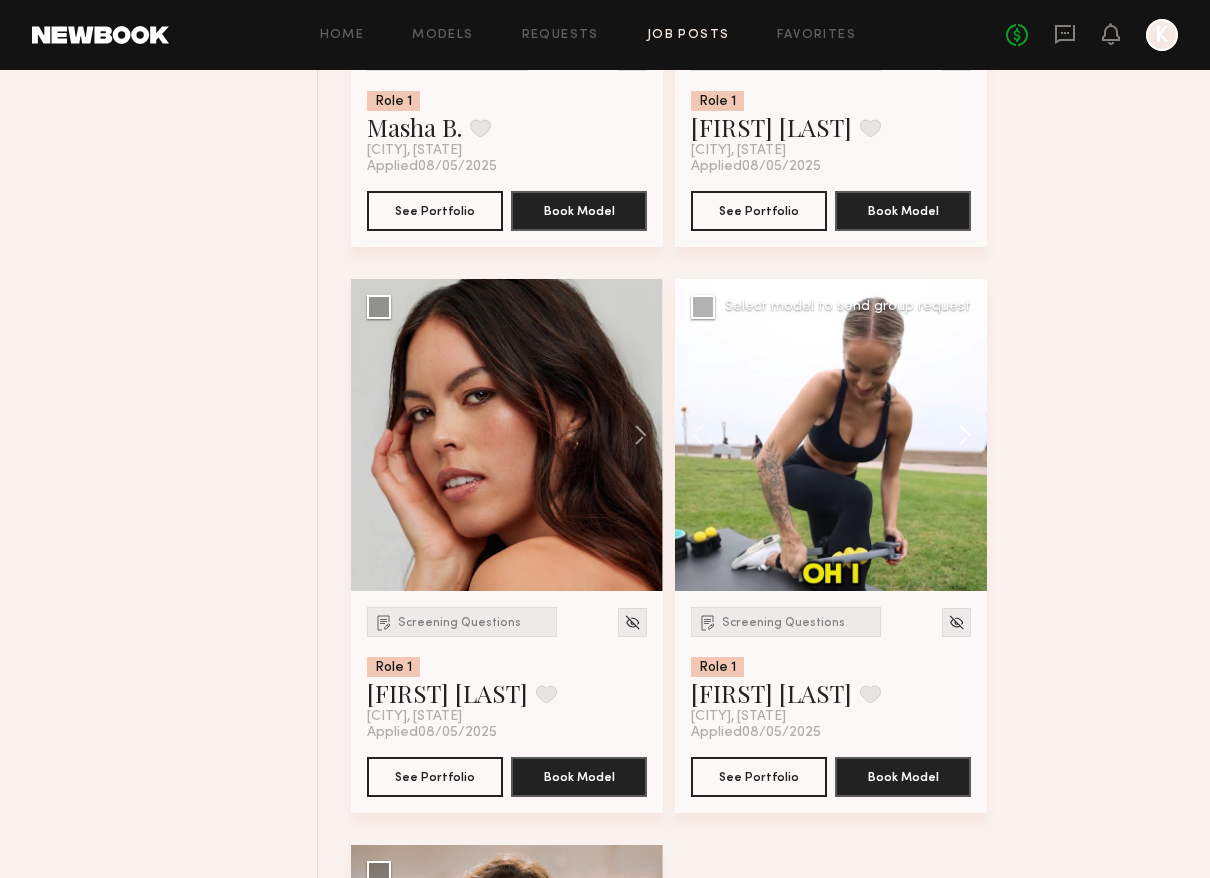 click 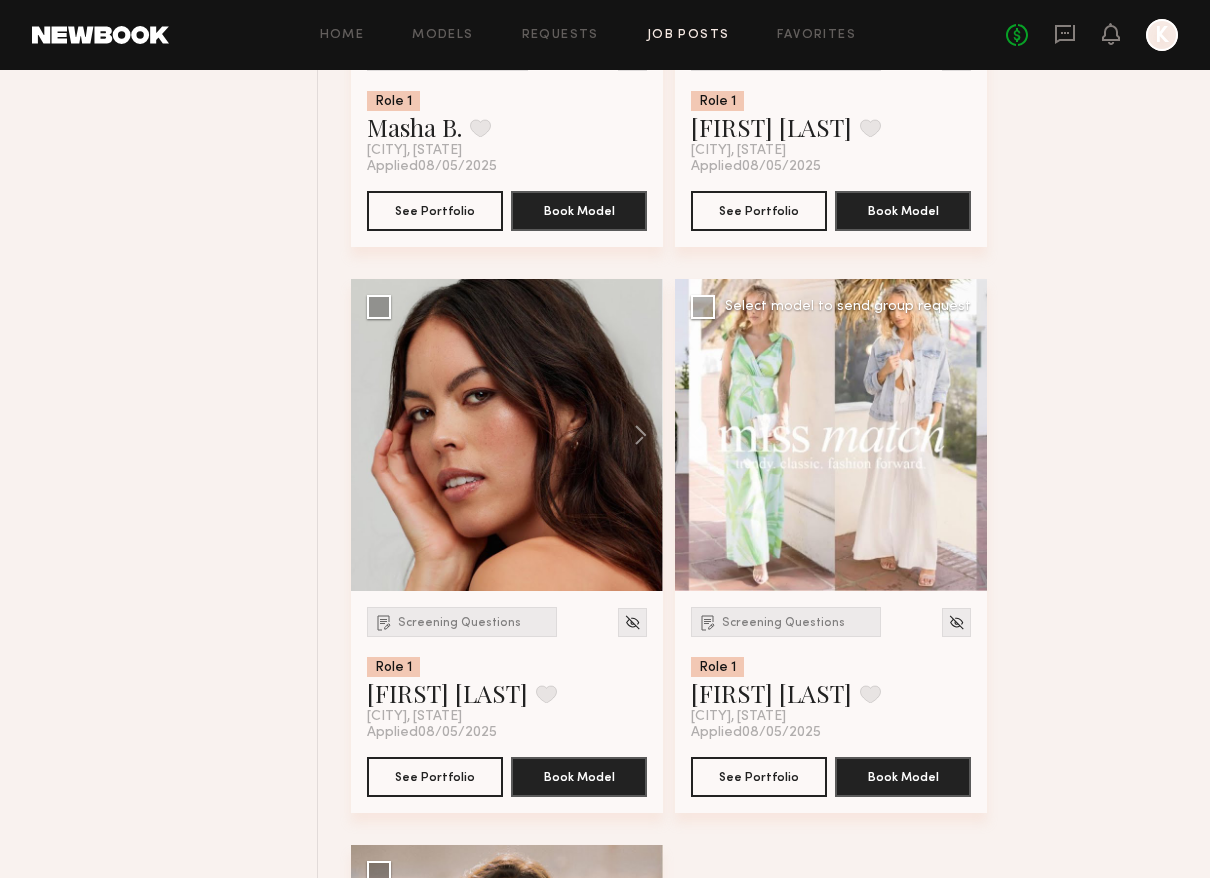 click 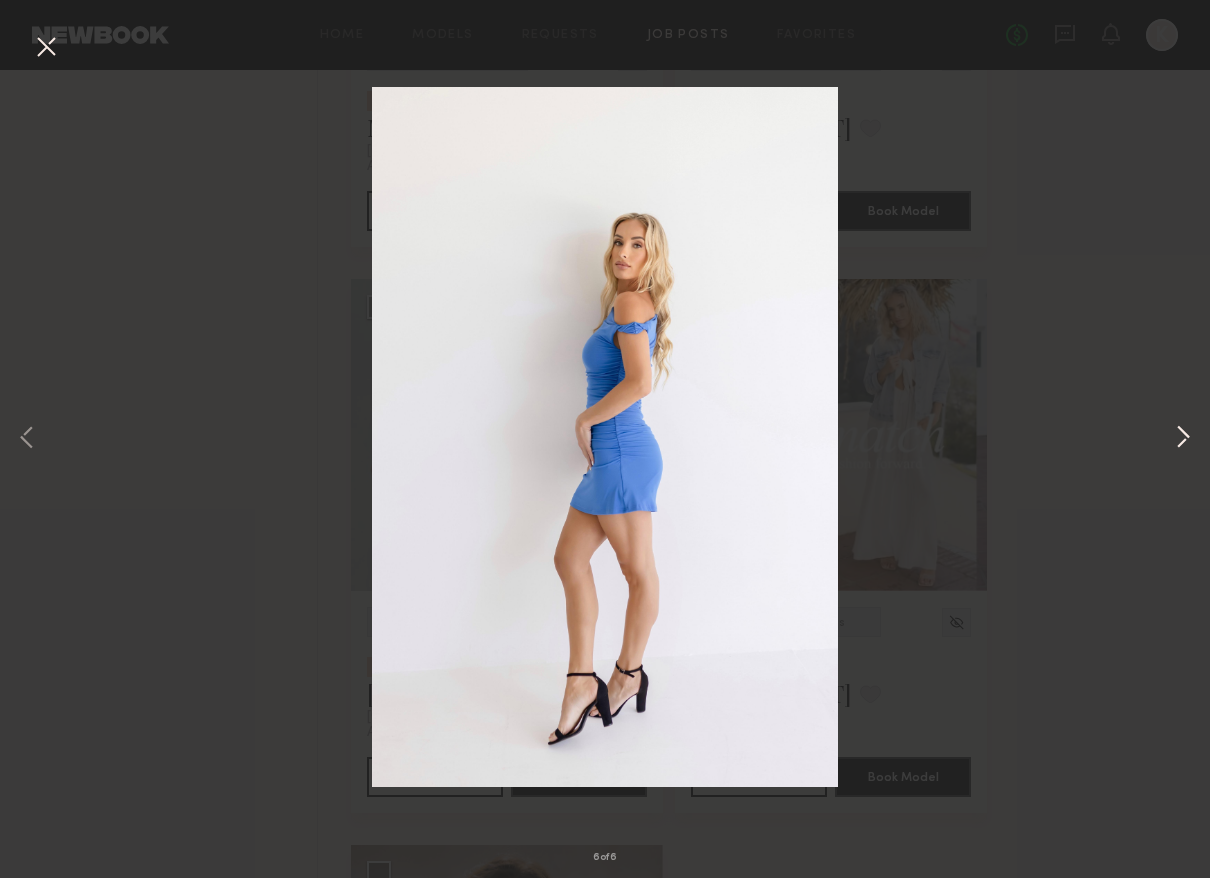 click at bounding box center (1183, 439) 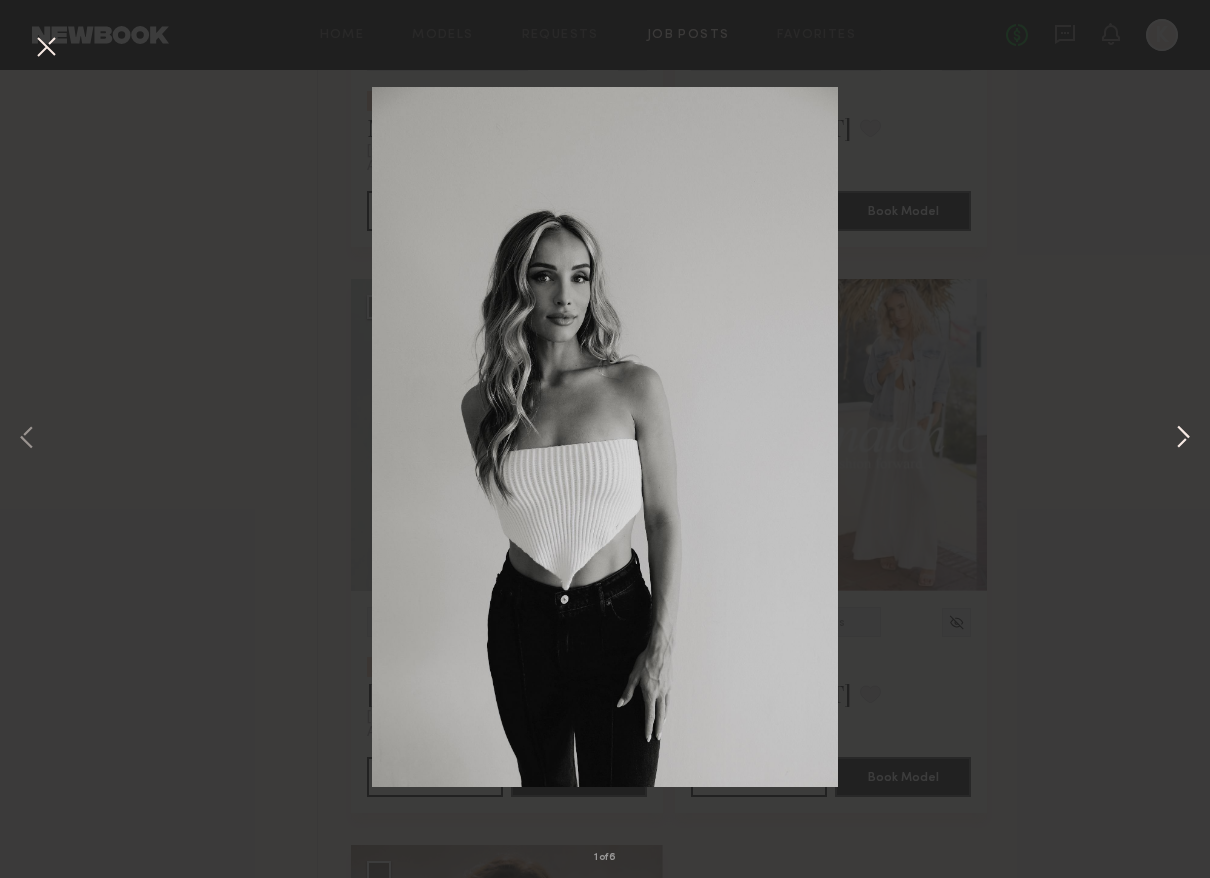 click at bounding box center [1183, 439] 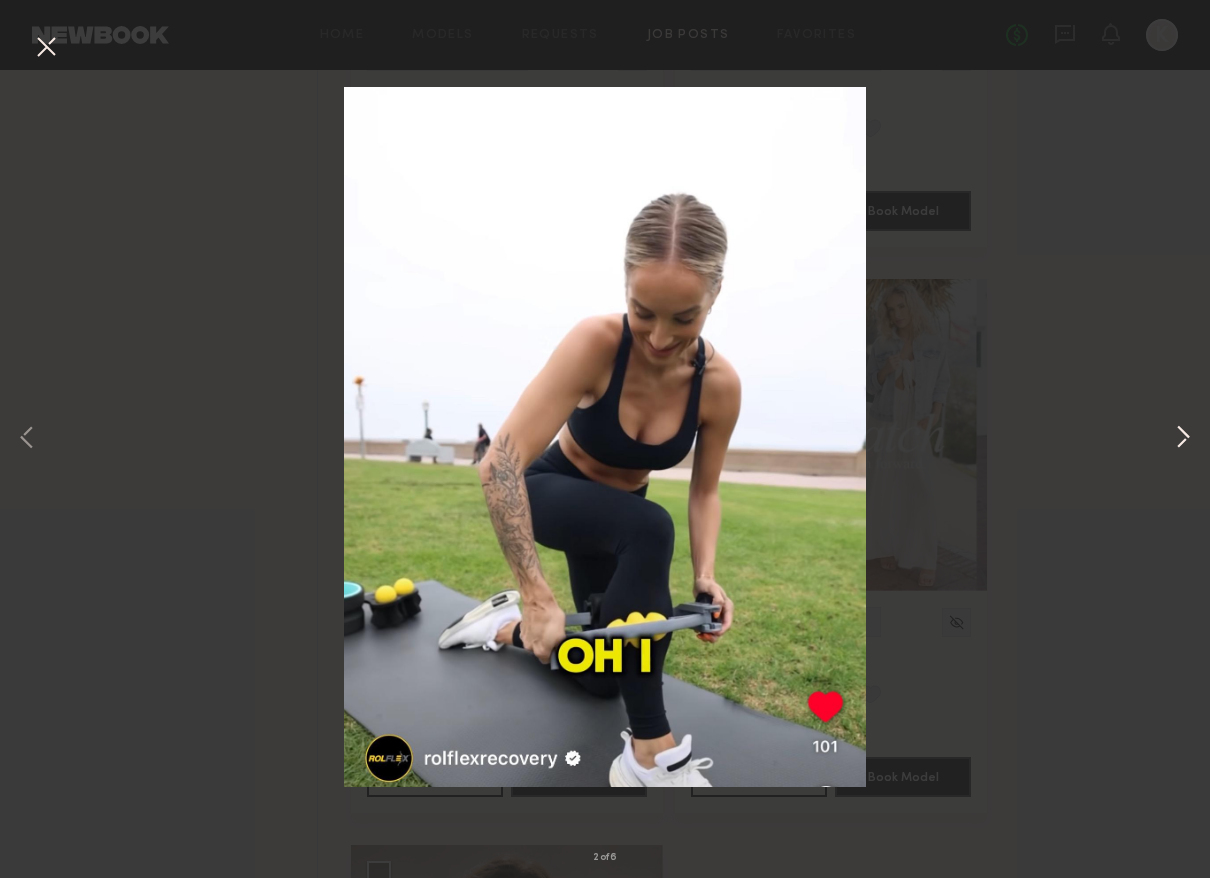 click at bounding box center [1183, 439] 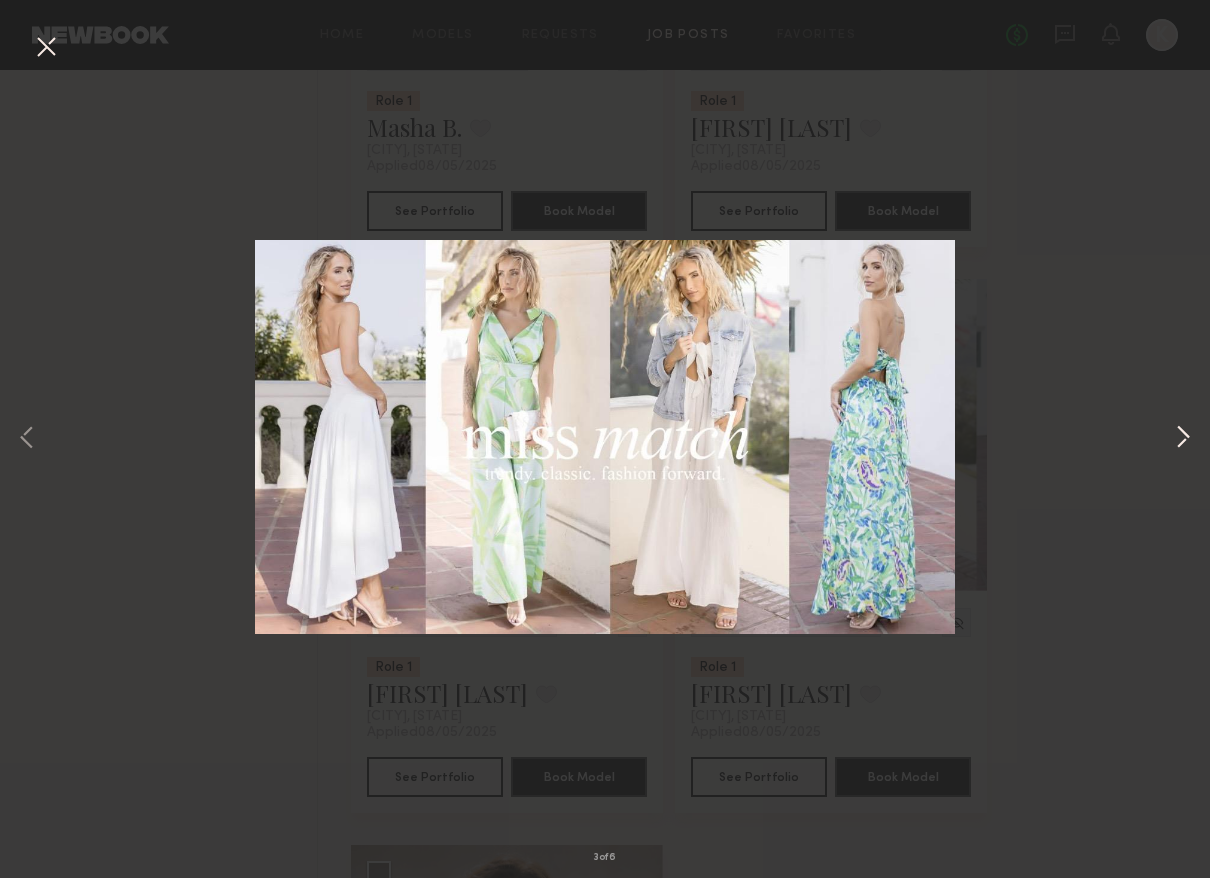 click at bounding box center (1183, 439) 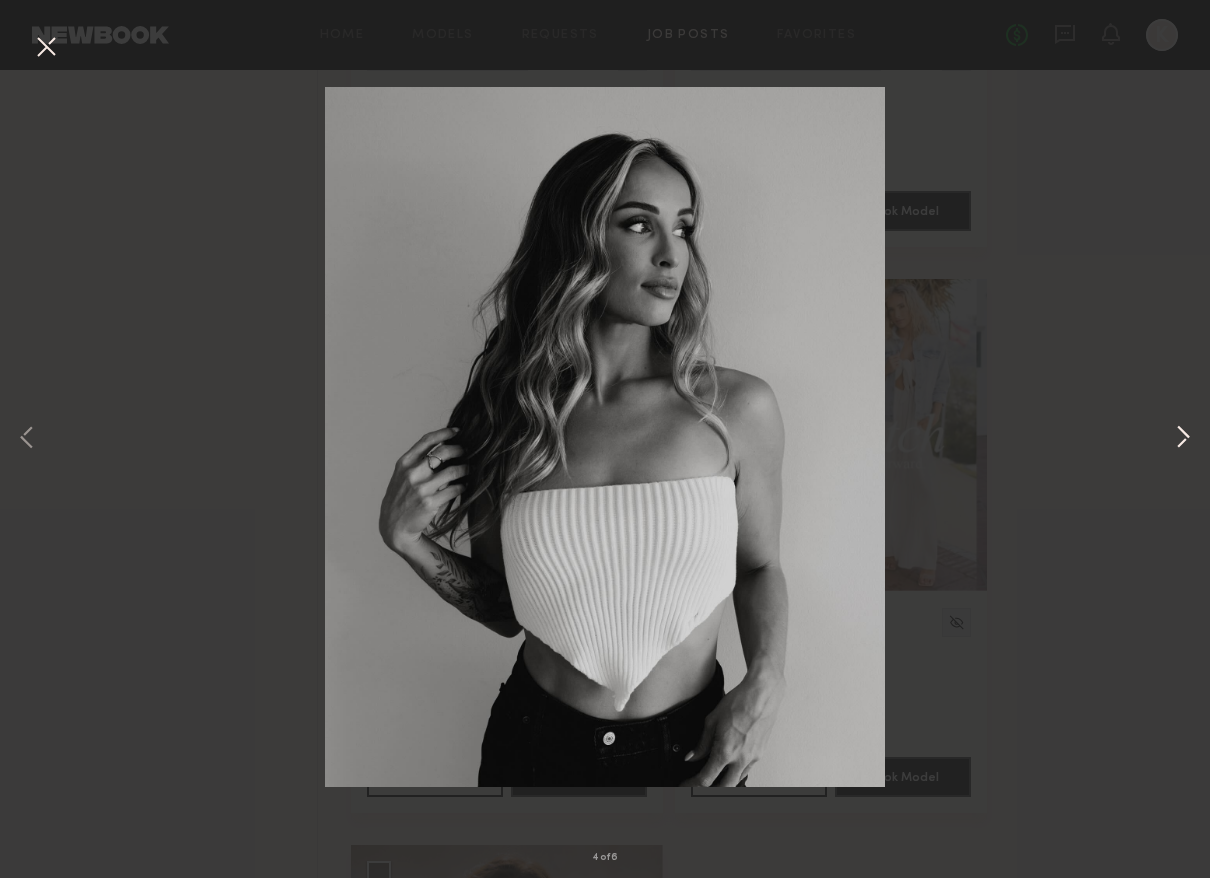 click at bounding box center (1183, 439) 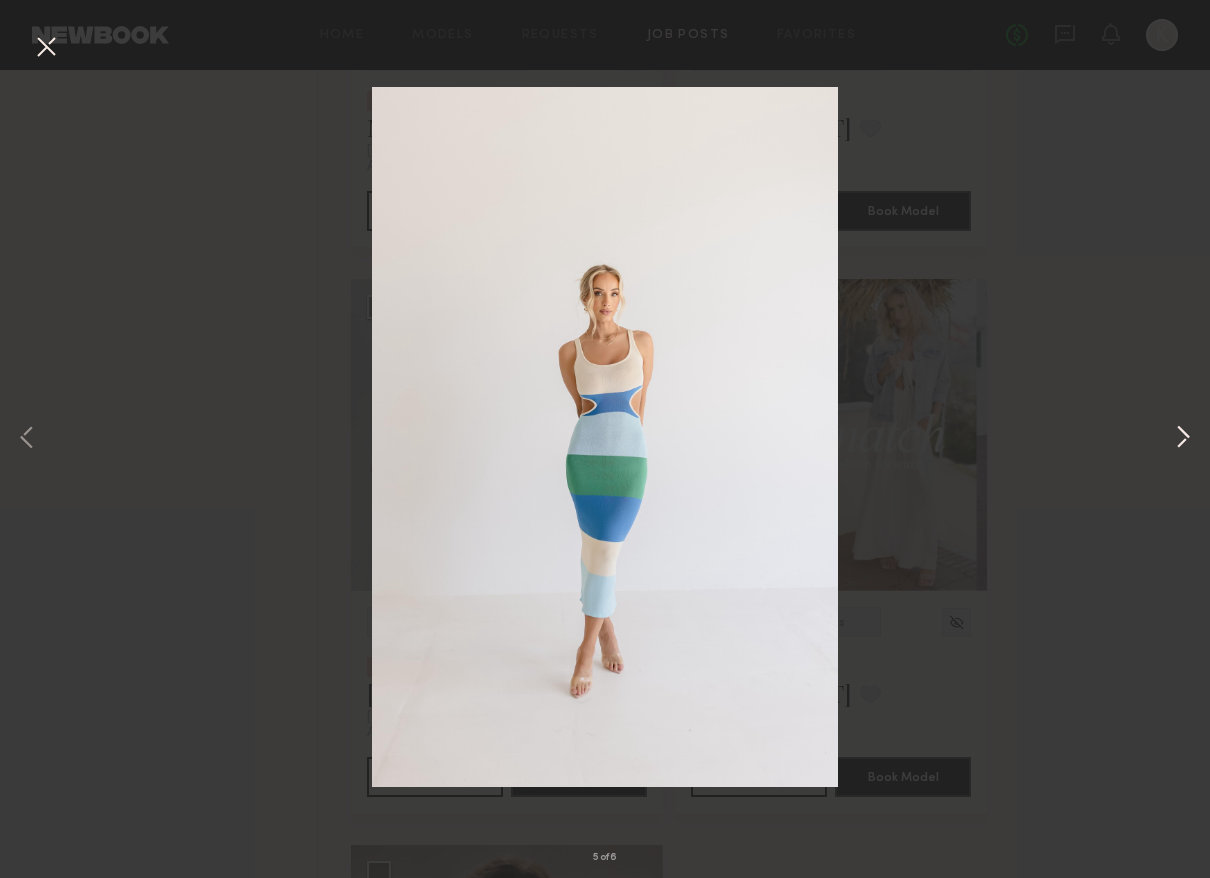 click at bounding box center [1183, 439] 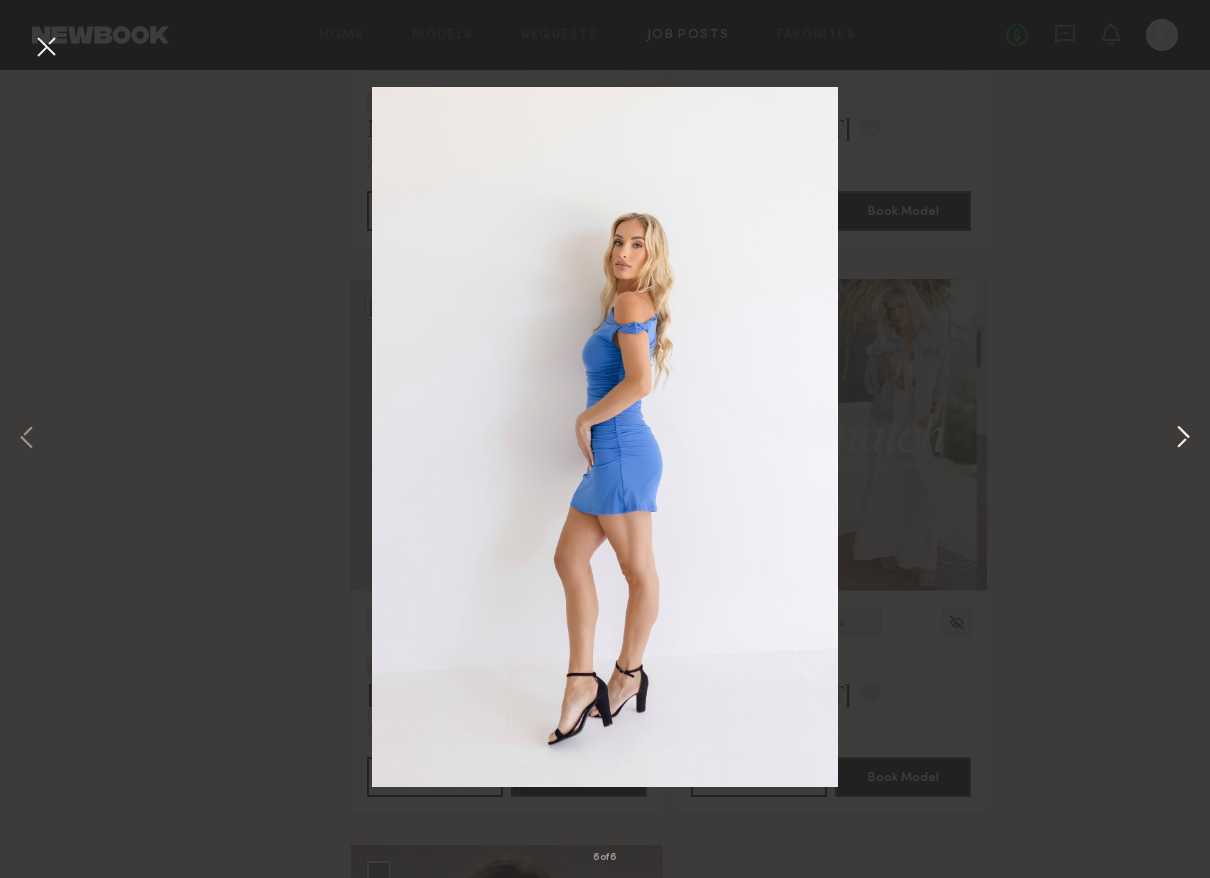 click at bounding box center [1183, 439] 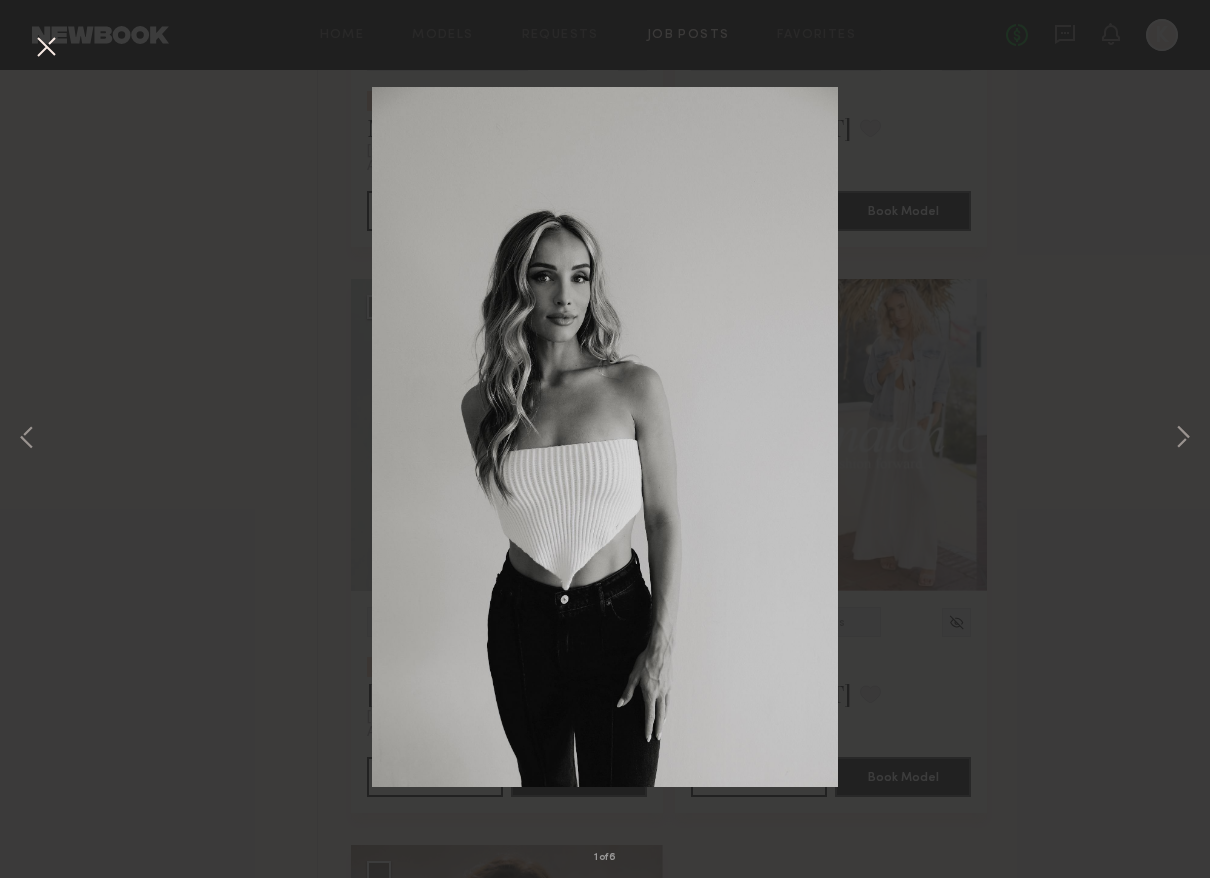 click at bounding box center [46, 48] 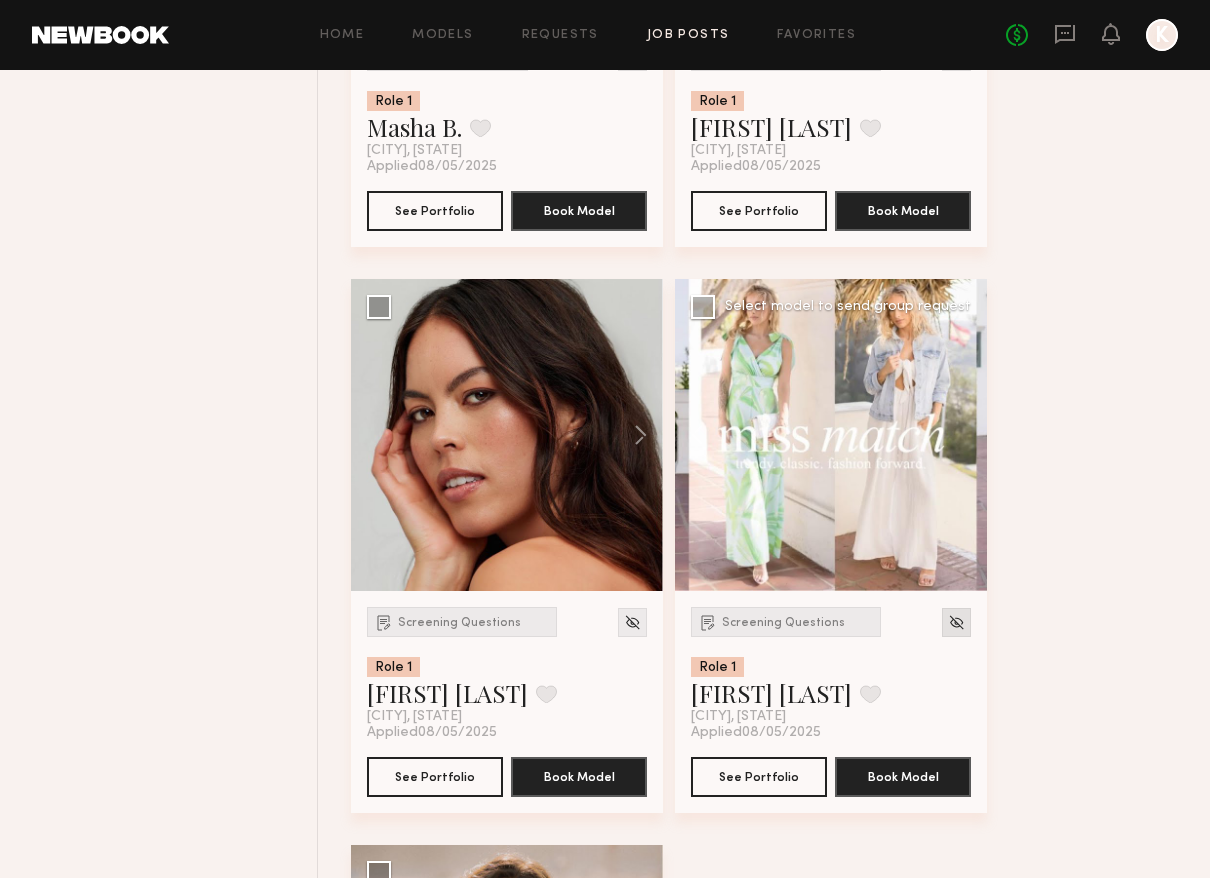 click 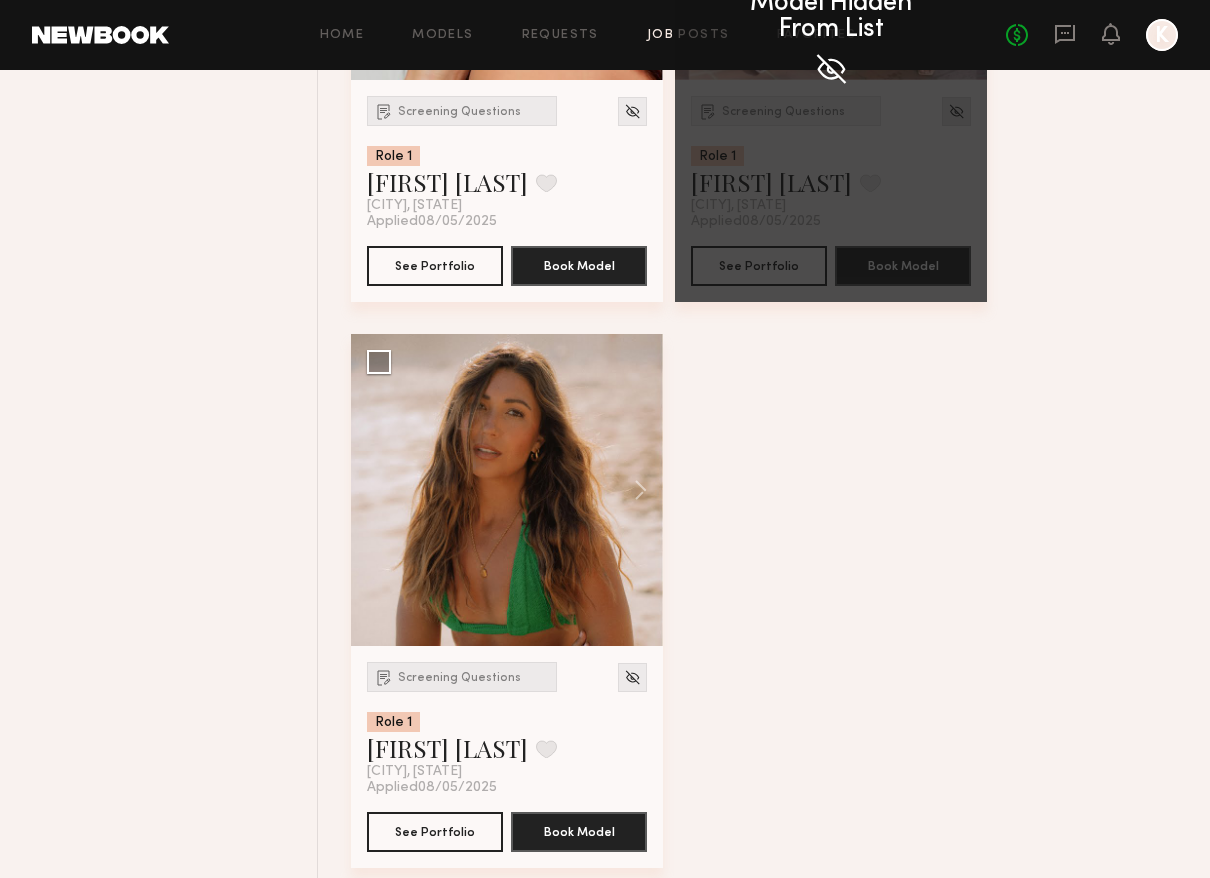 scroll, scrollTop: 16399, scrollLeft: 0, axis: vertical 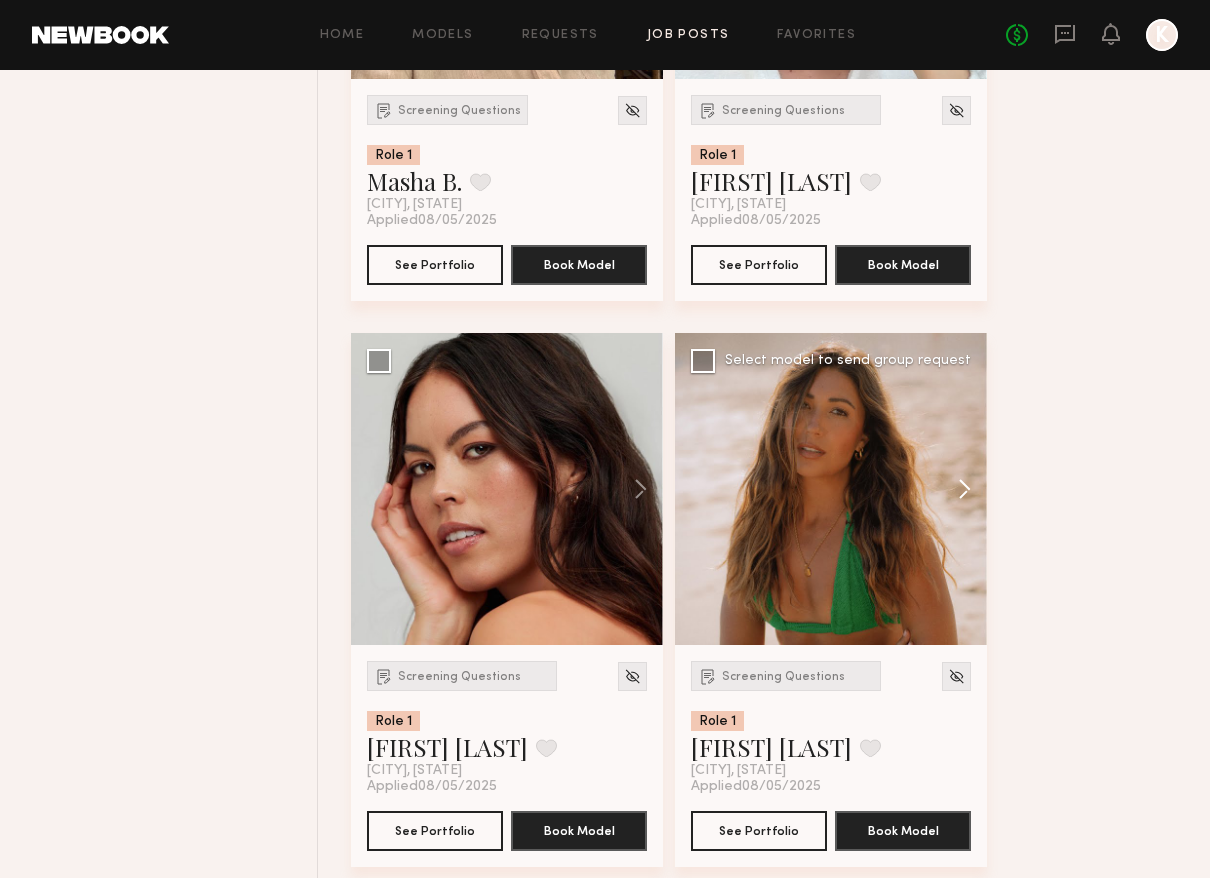 click 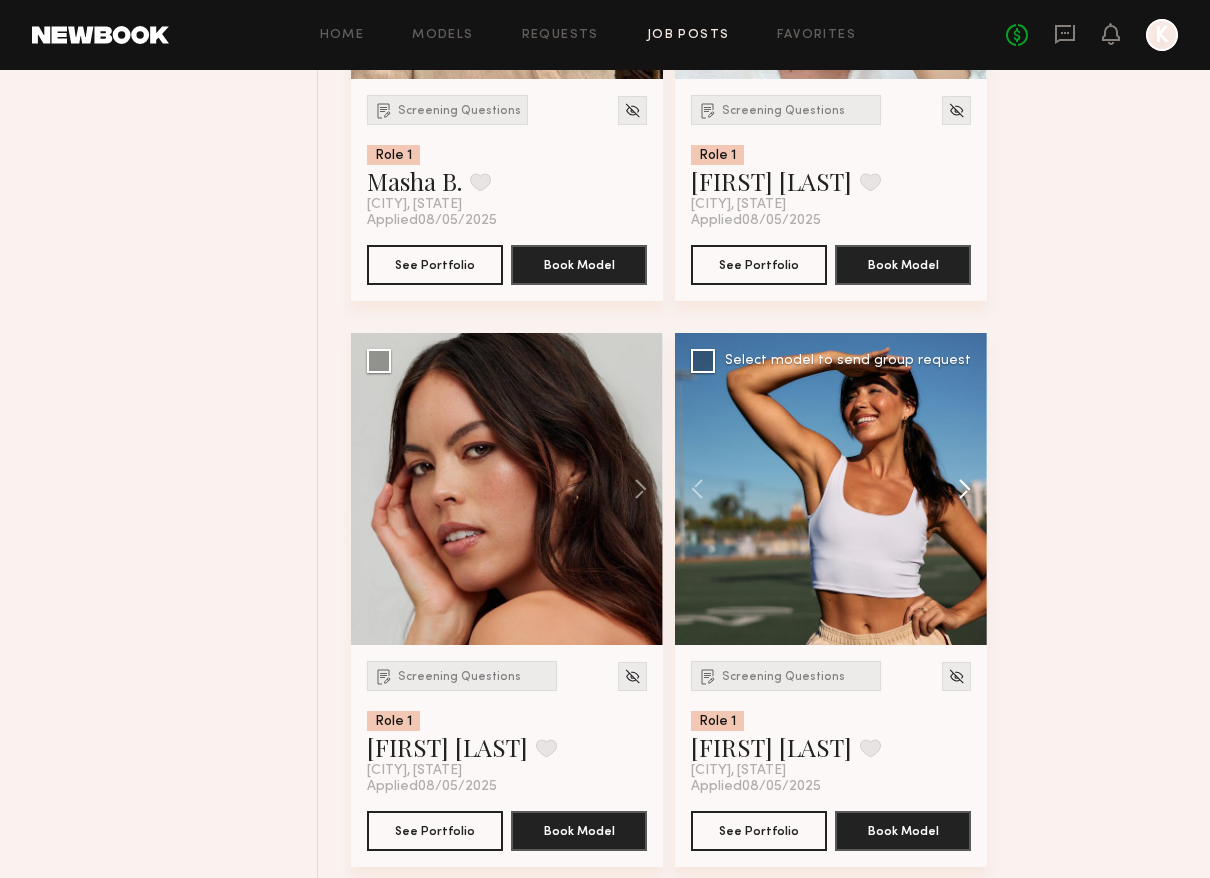 click 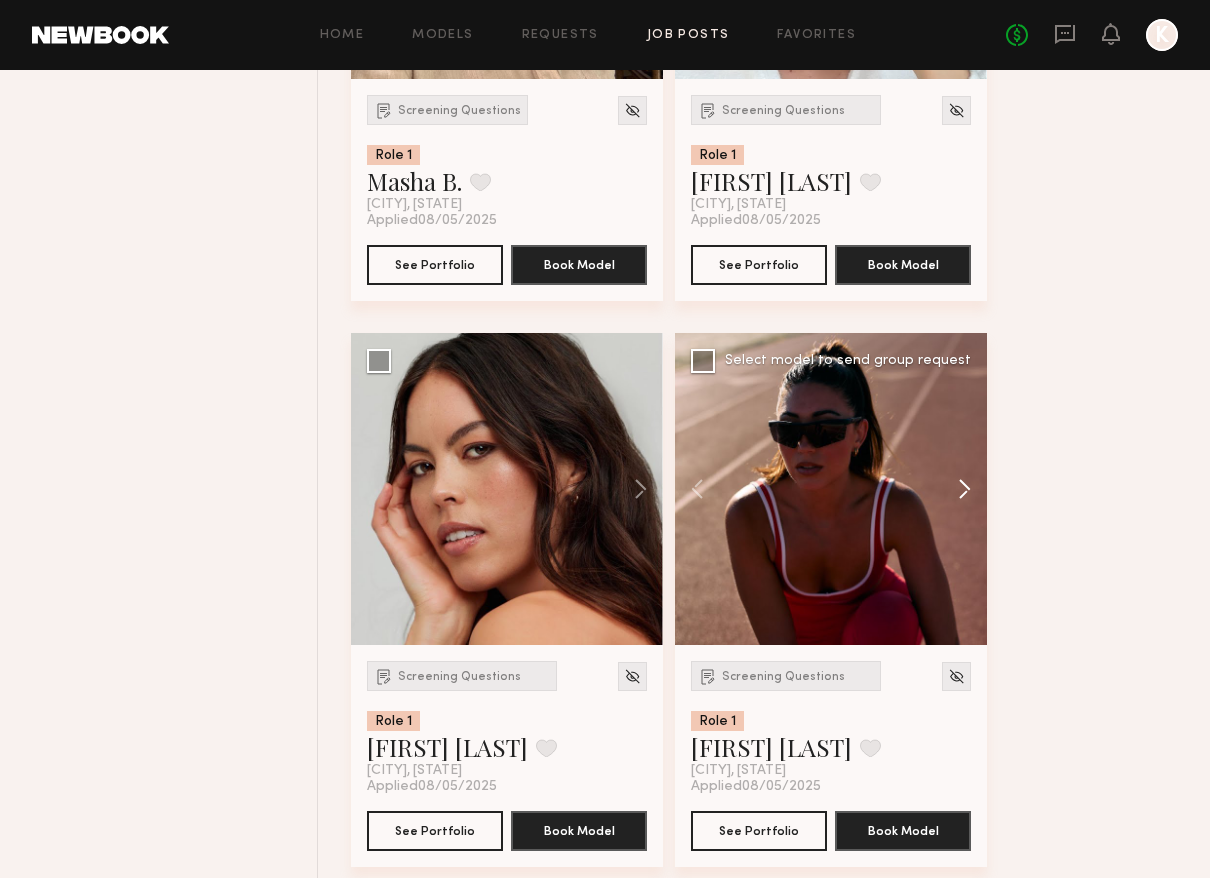 click 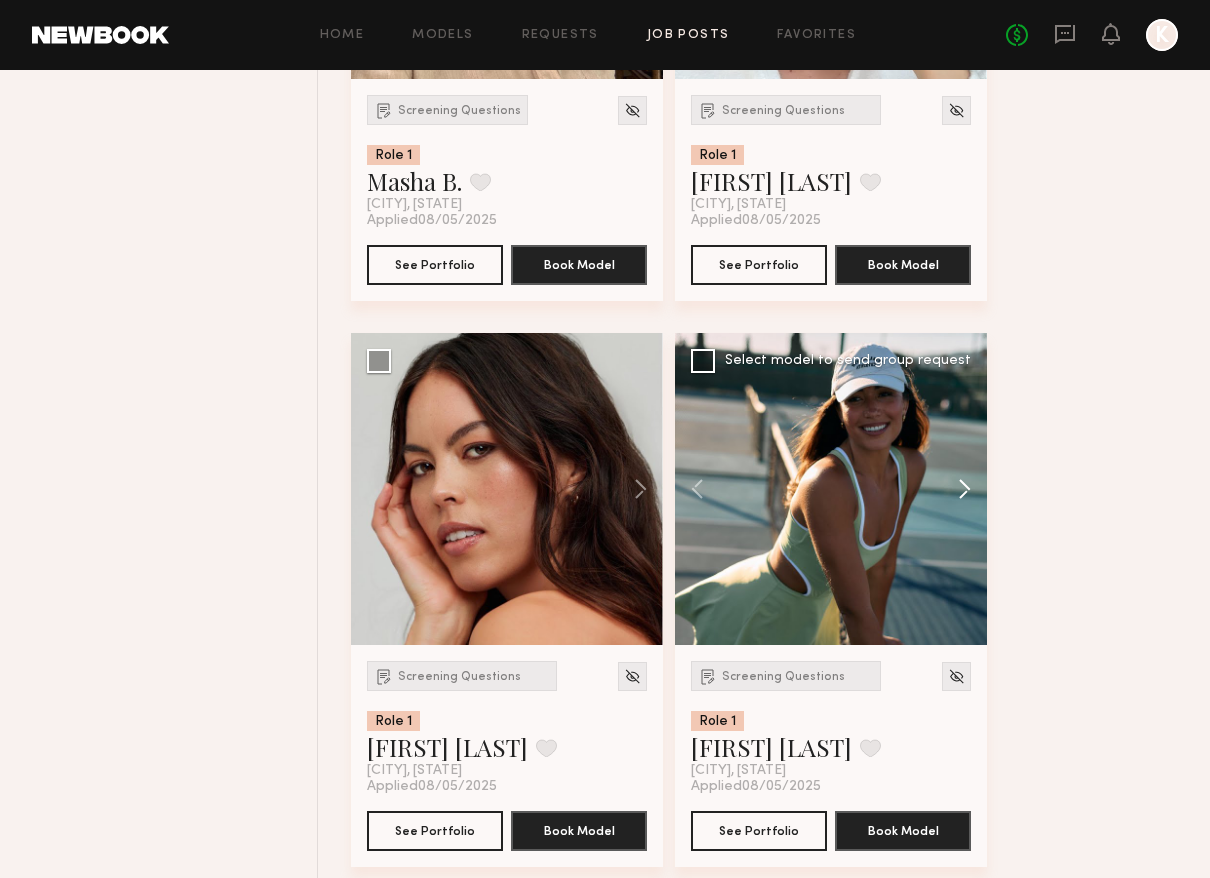 click 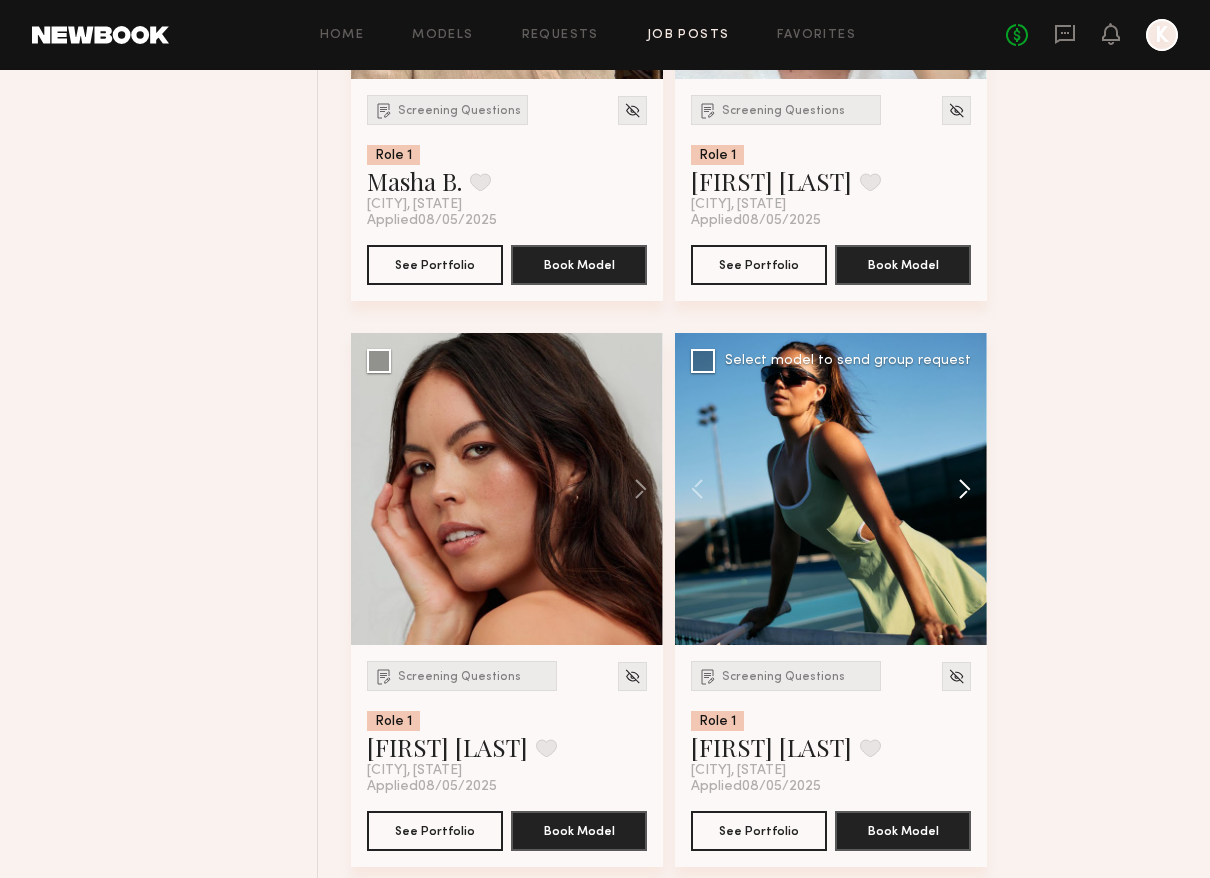 click 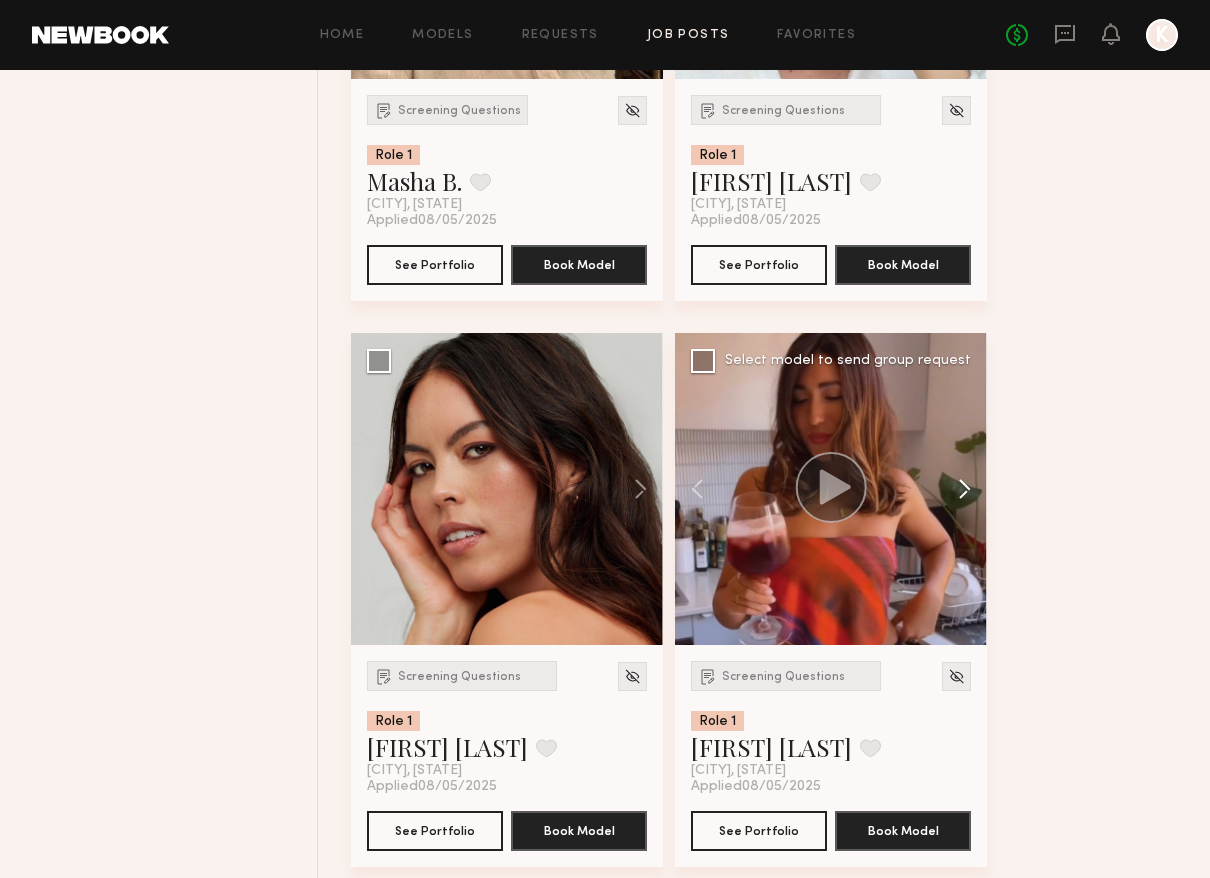 click 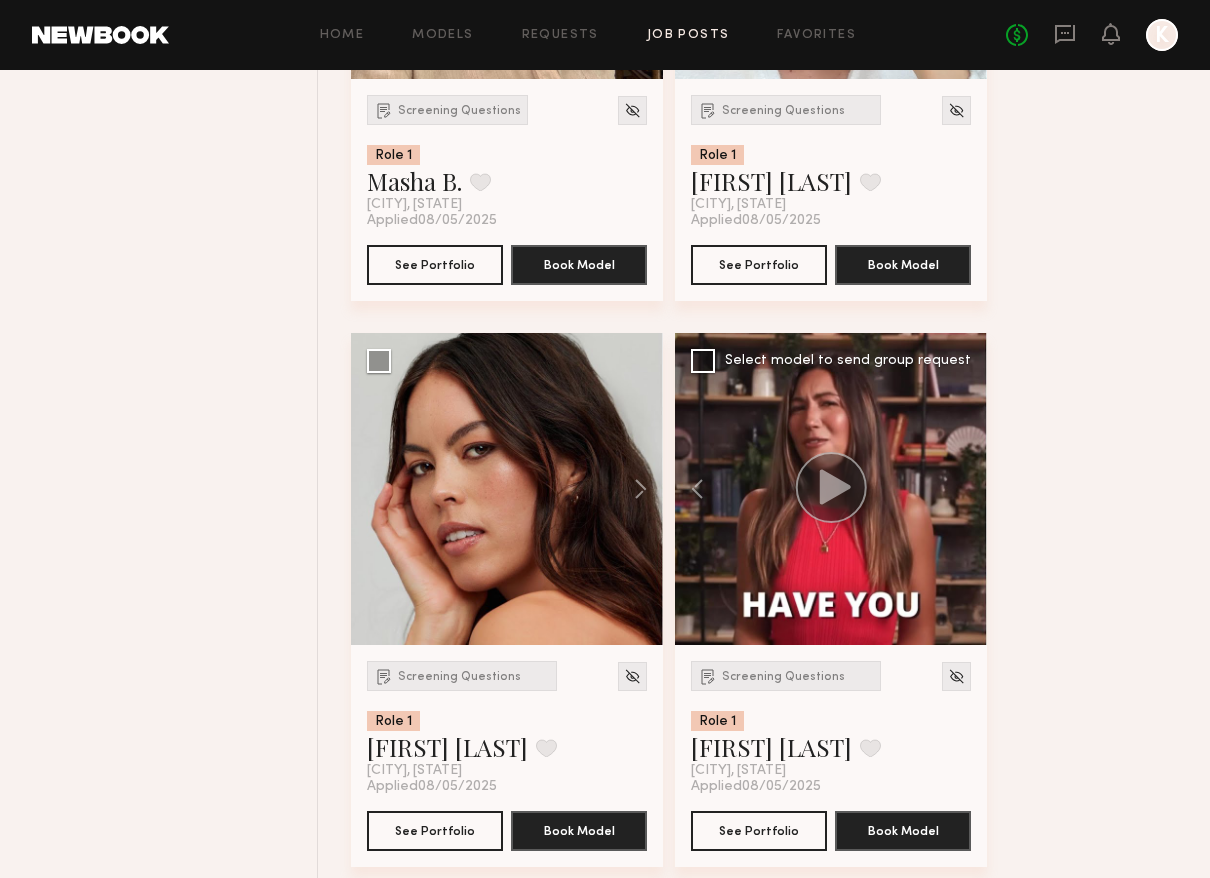 click 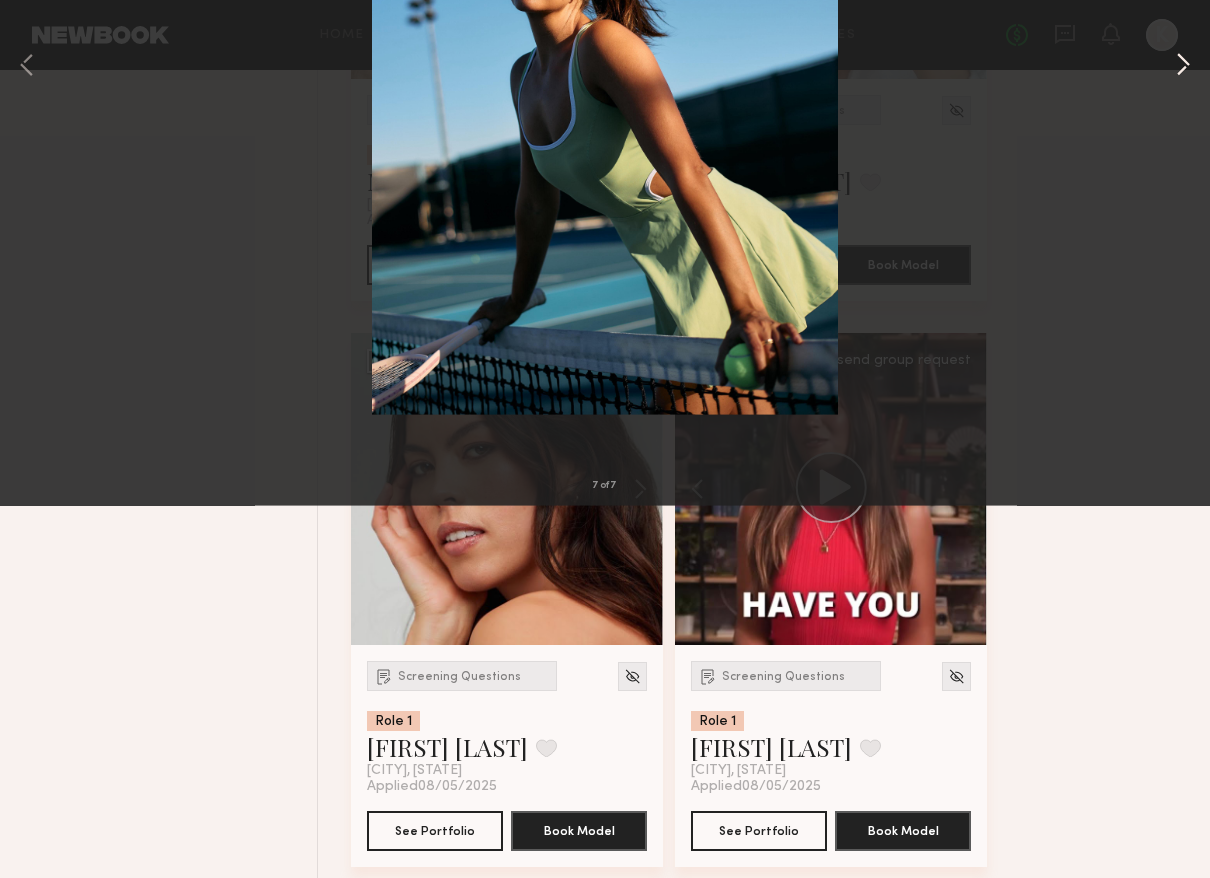 click at bounding box center [1183, 439] 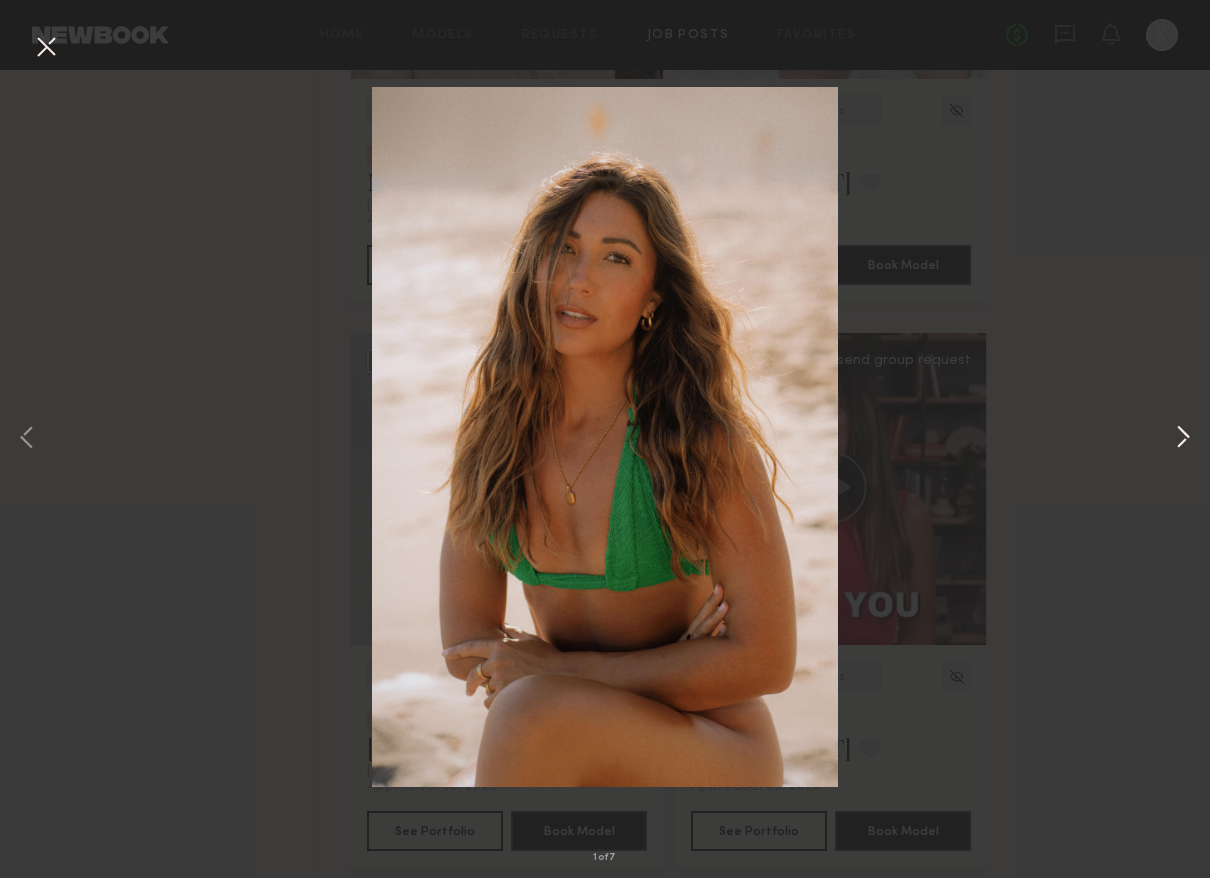 click at bounding box center (1183, 439) 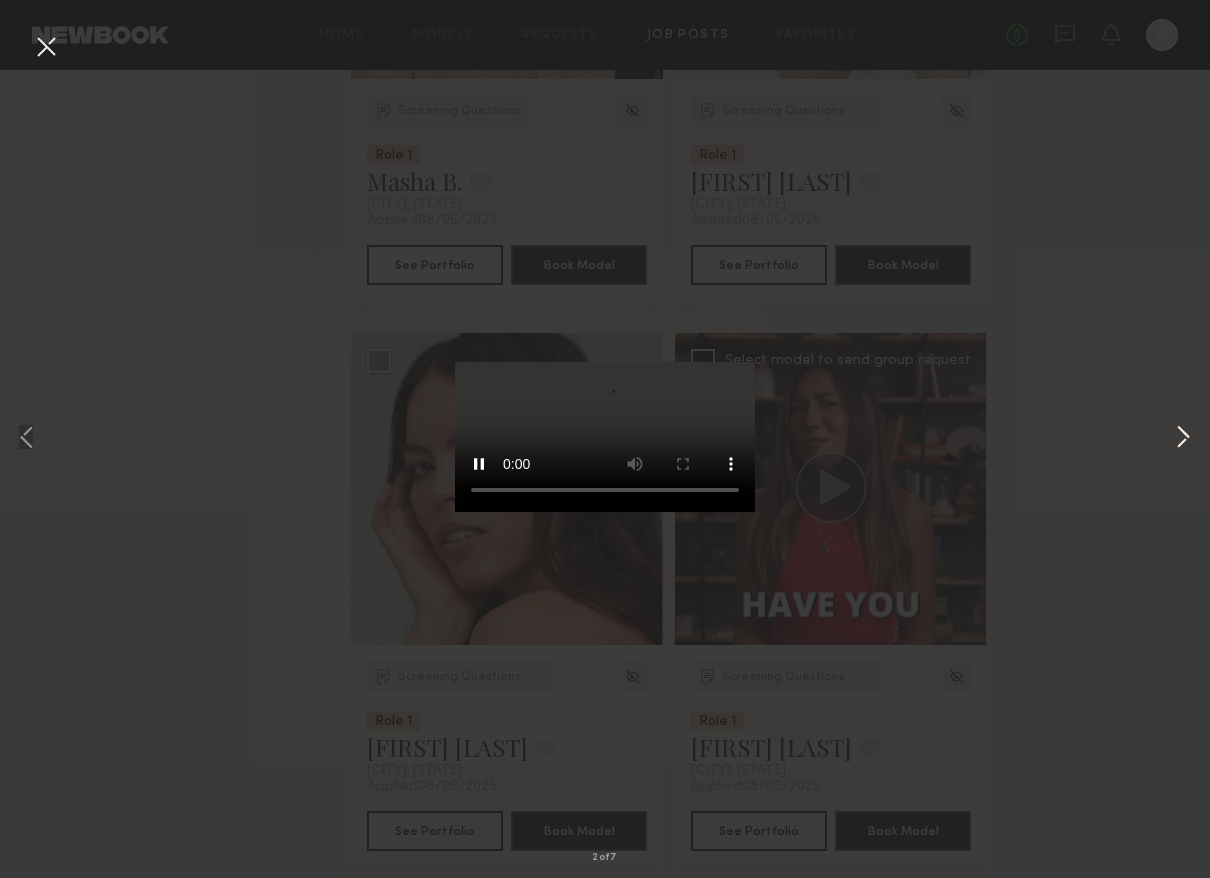 click at bounding box center [1183, 439] 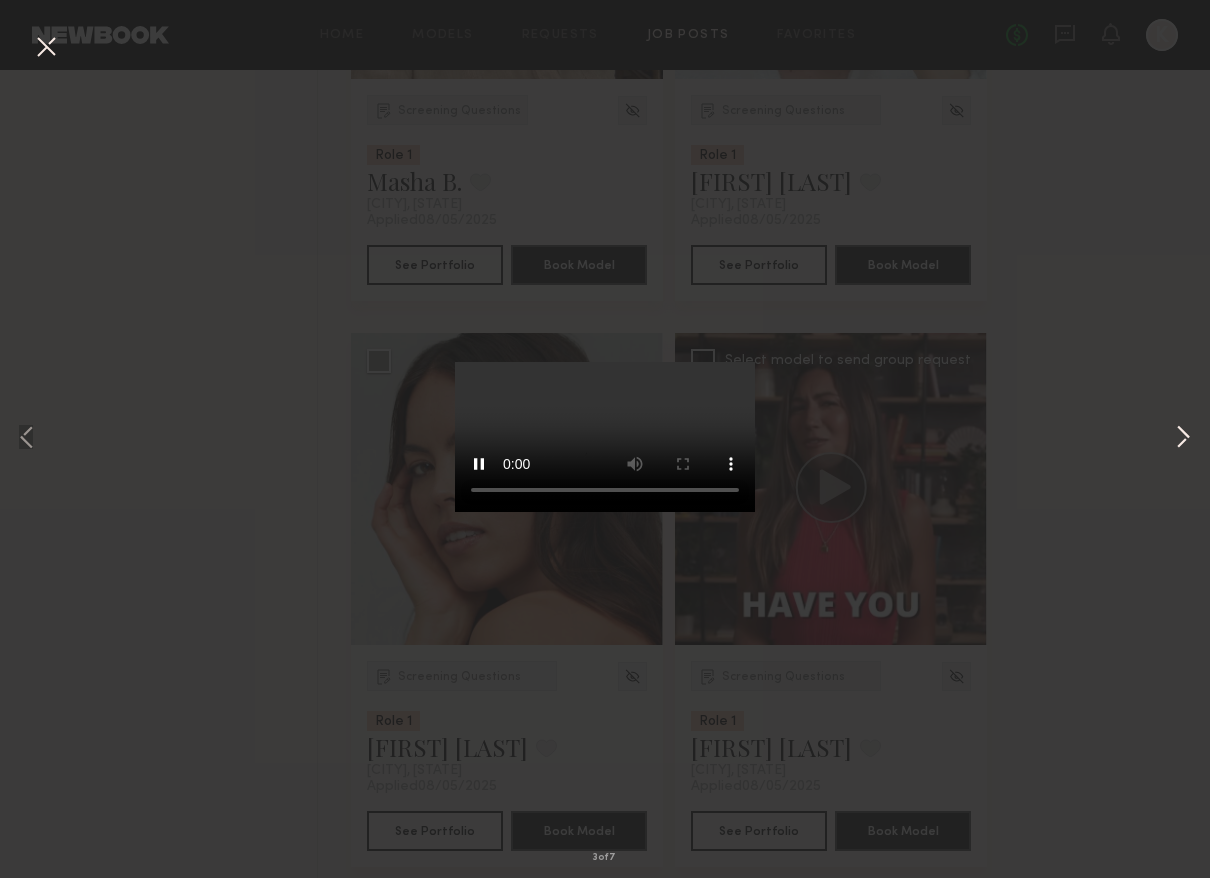 click at bounding box center [1183, 439] 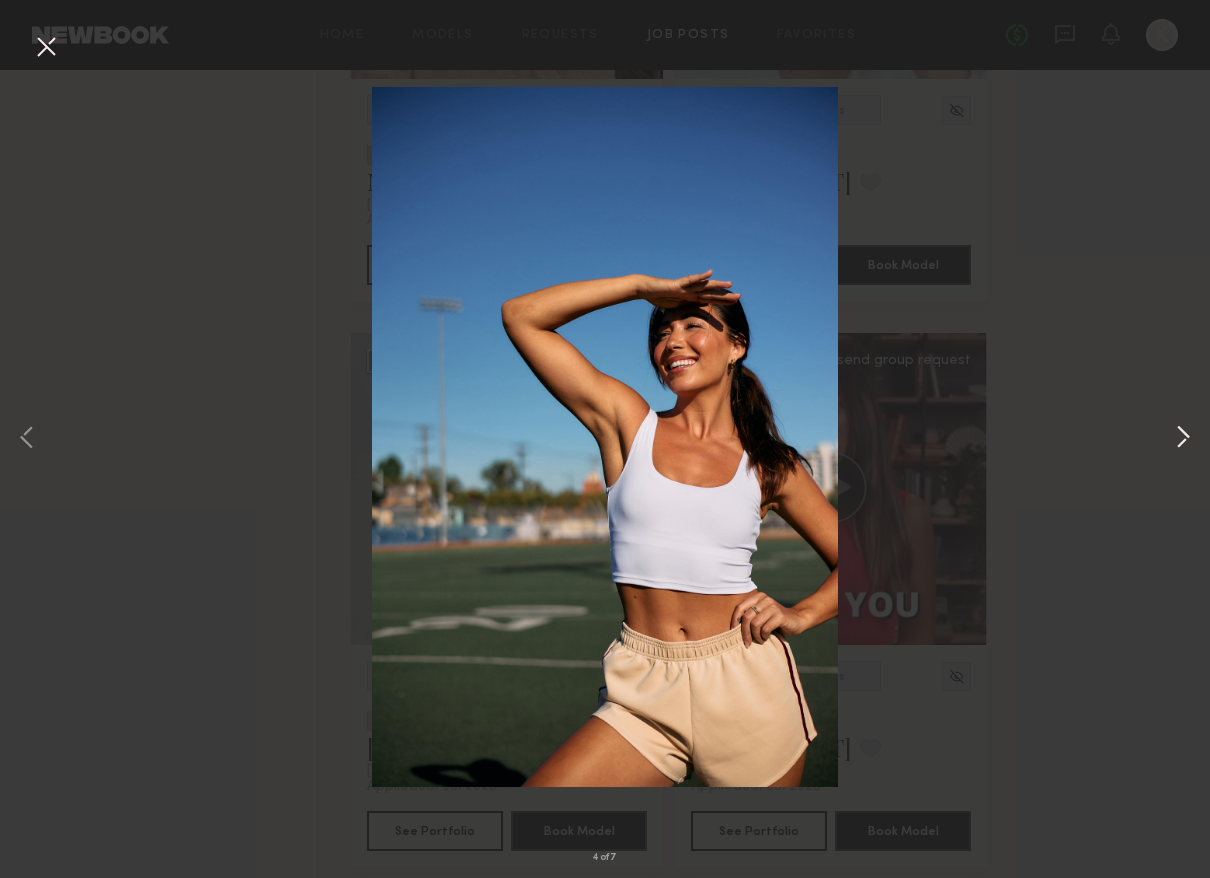click at bounding box center [1183, 439] 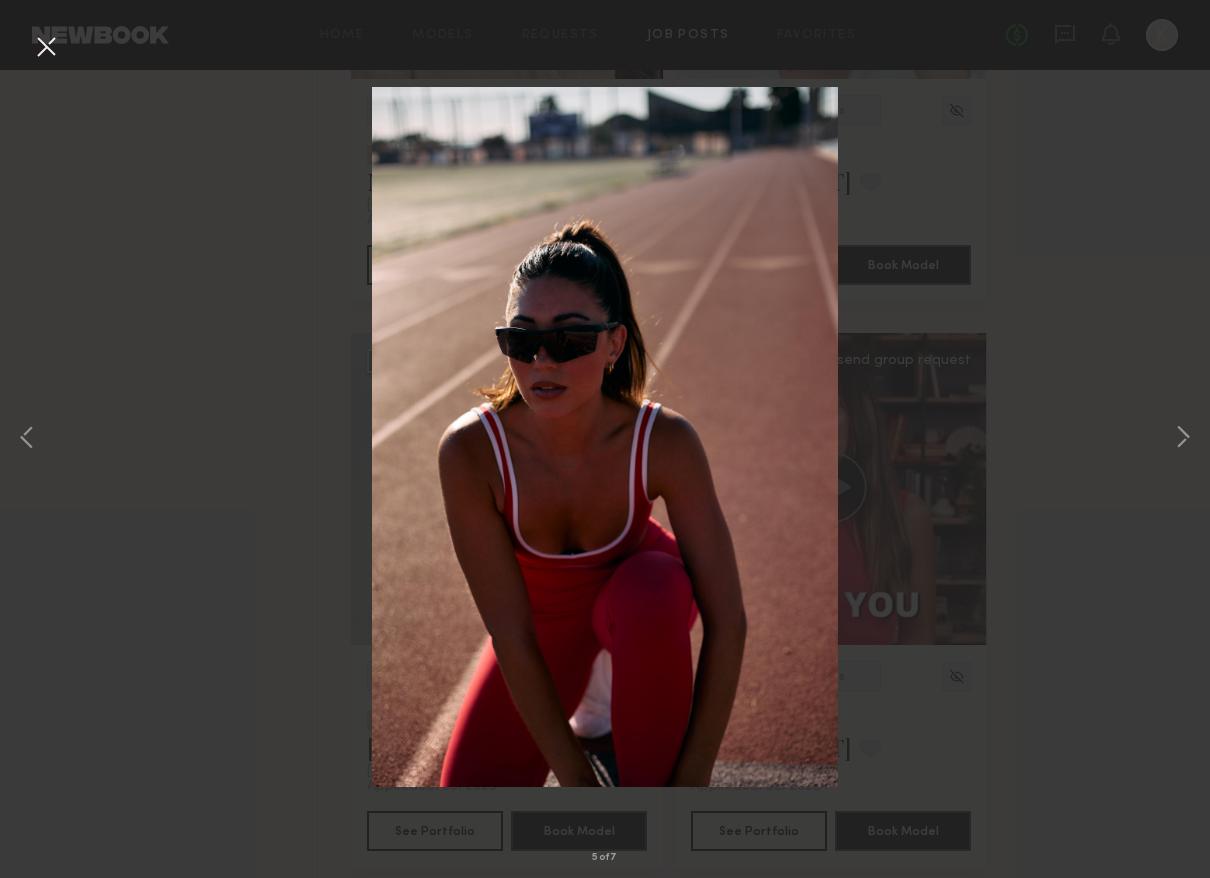 click on "5  of  7" at bounding box center [605, 439] 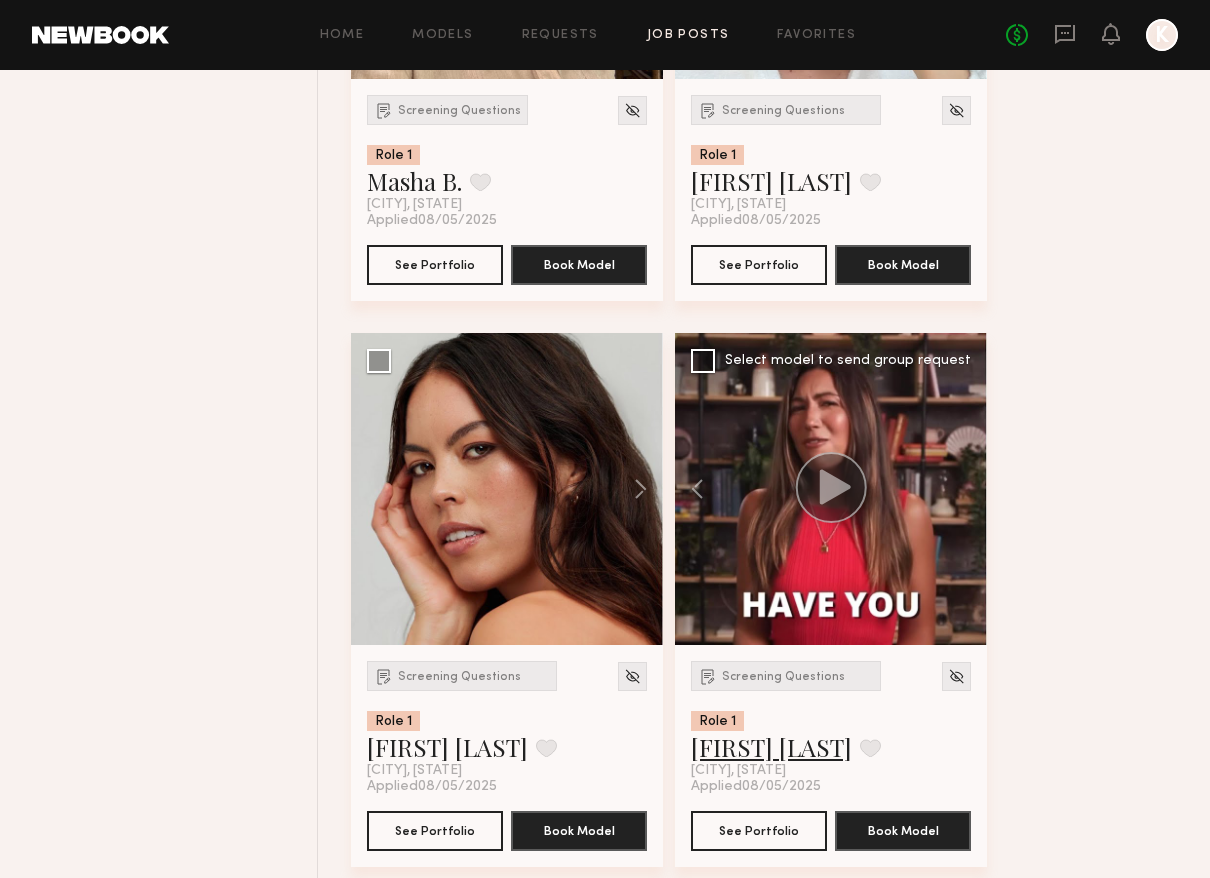 click on "Elke K." 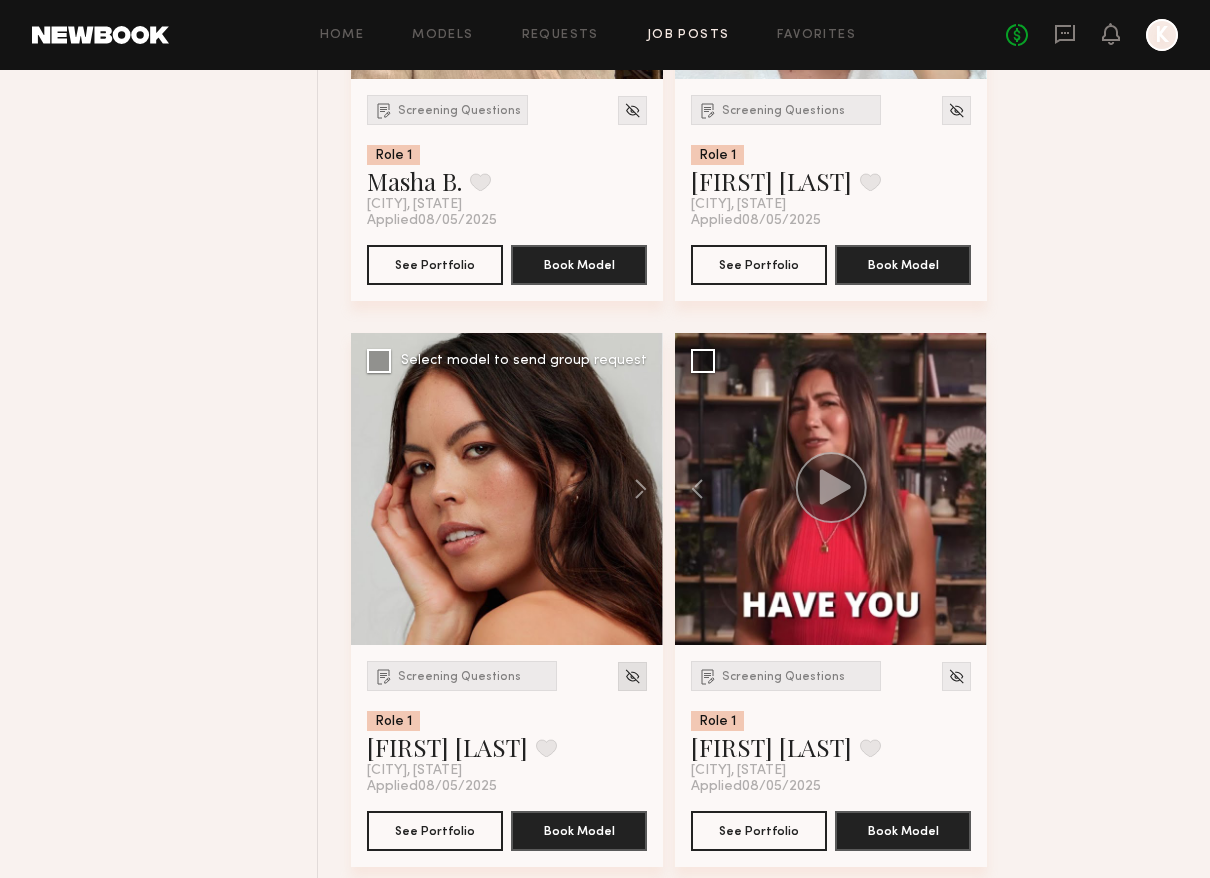 click 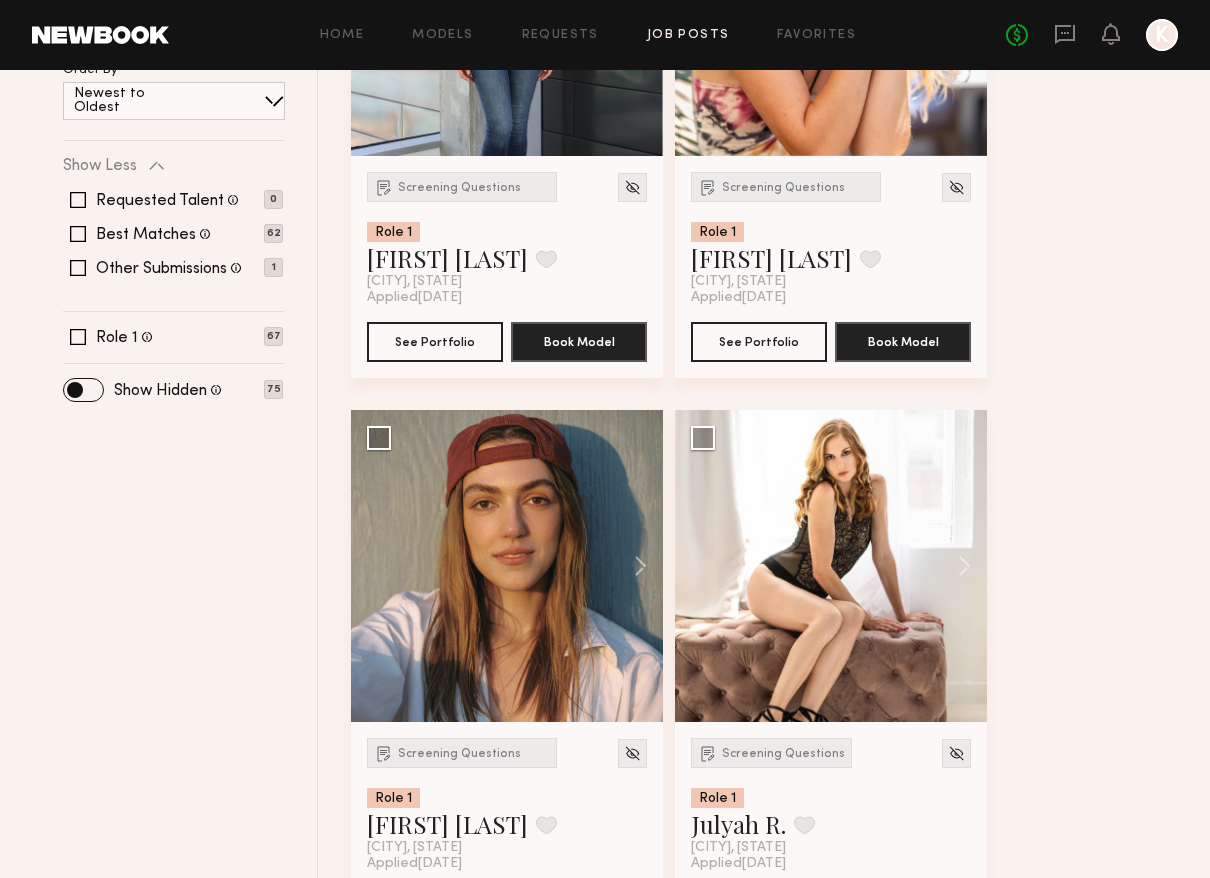 scroll, scrollTop: 0, scrollLeft: 0, axis: both 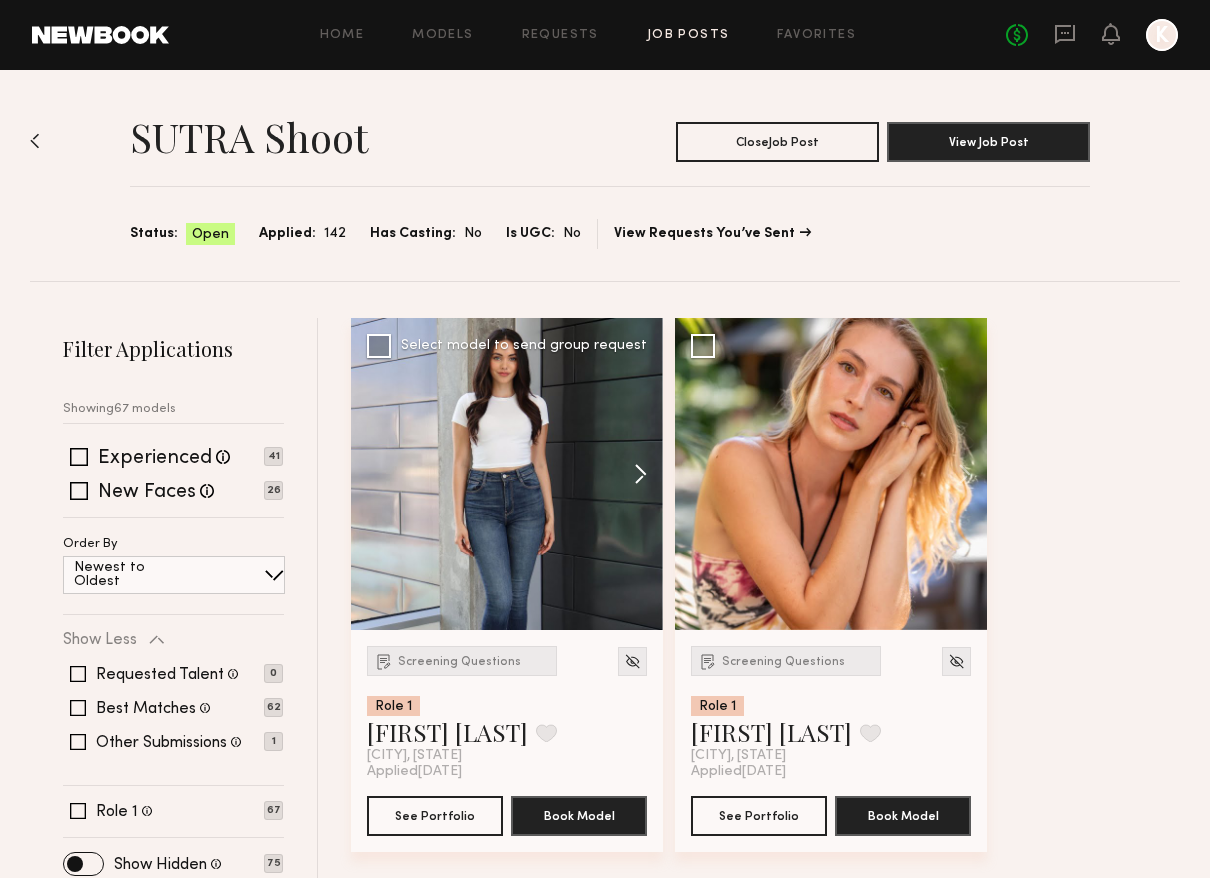 click 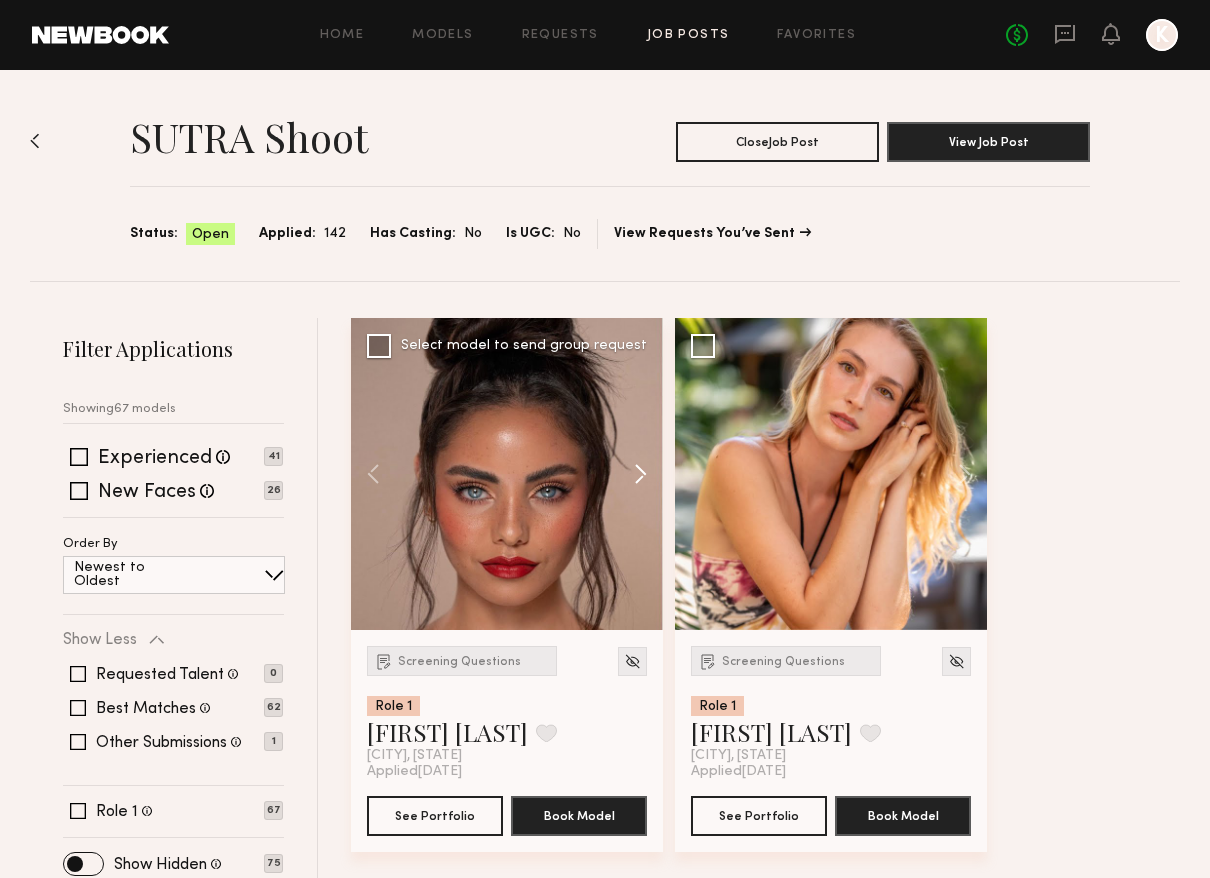 click 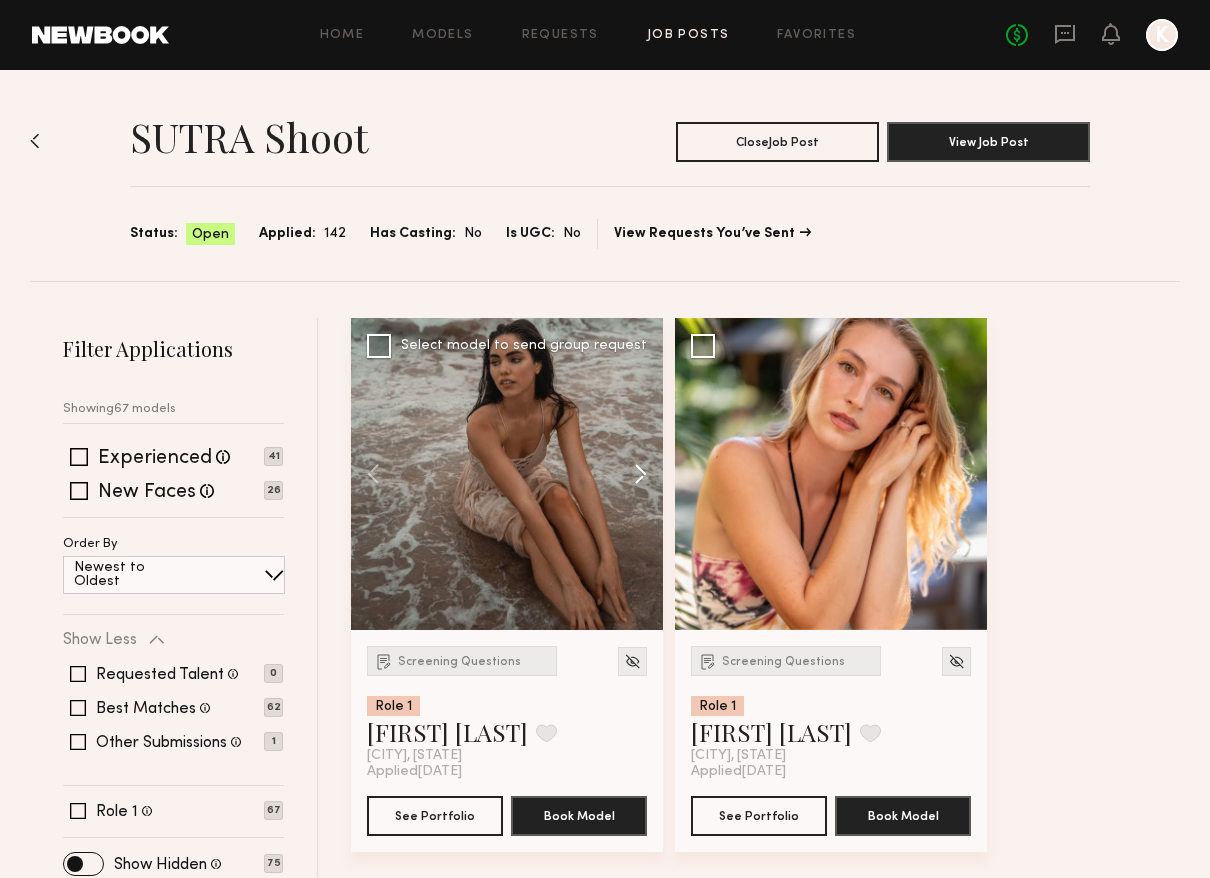 click 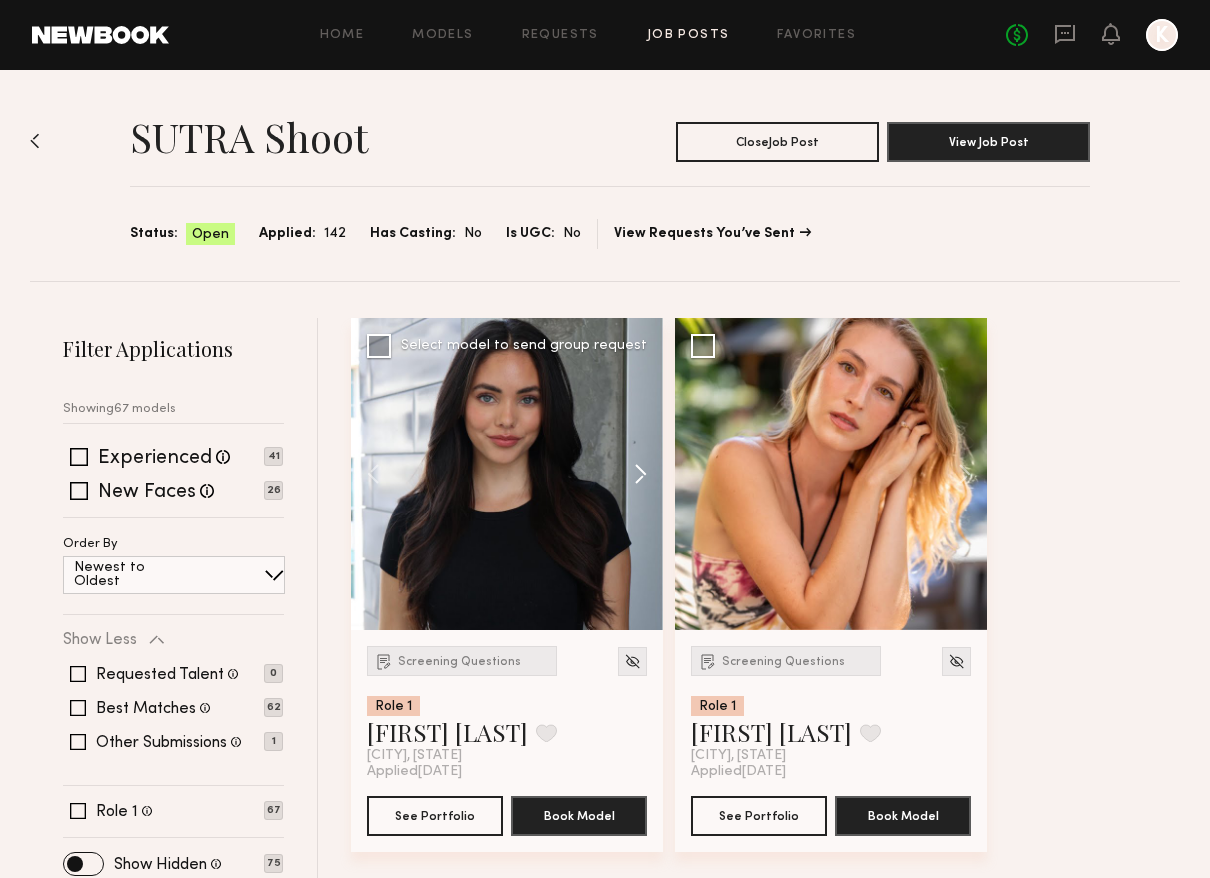 click 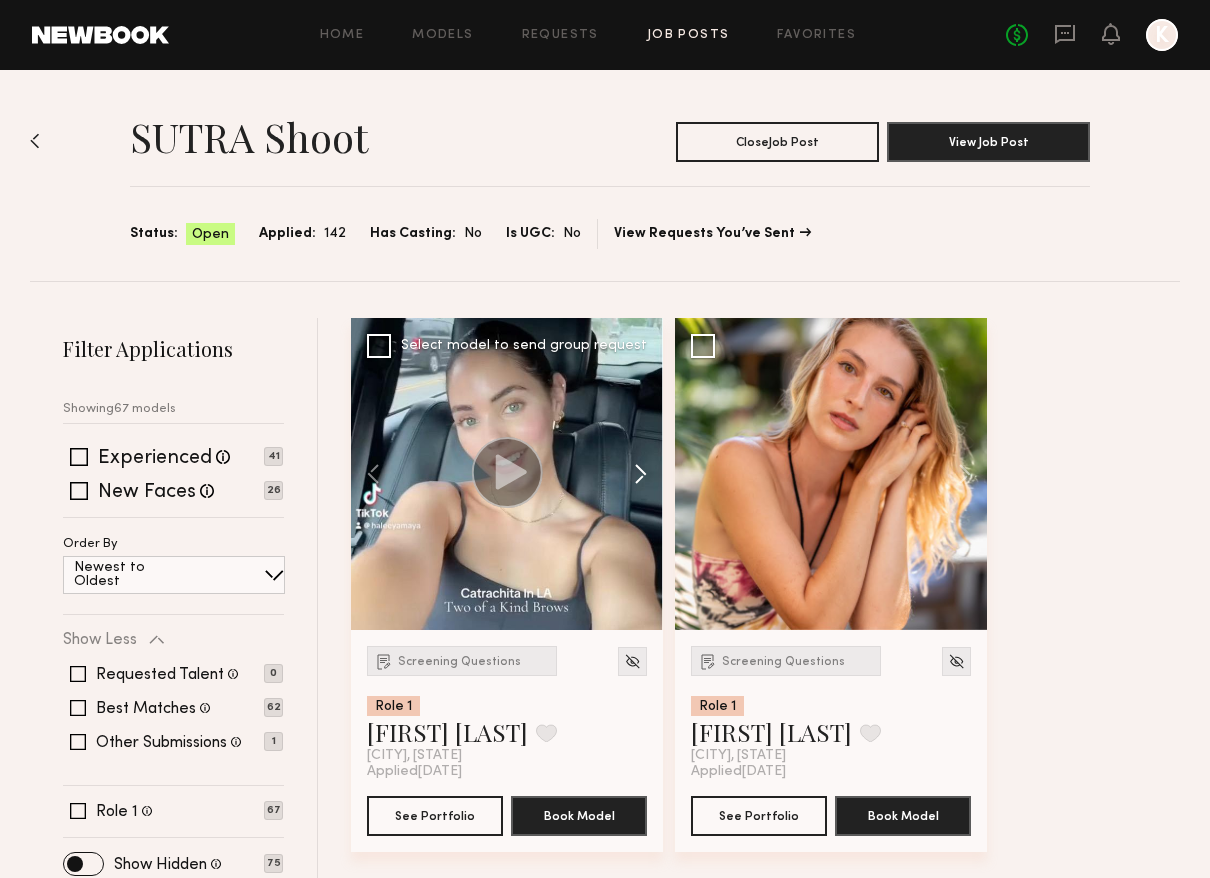 click 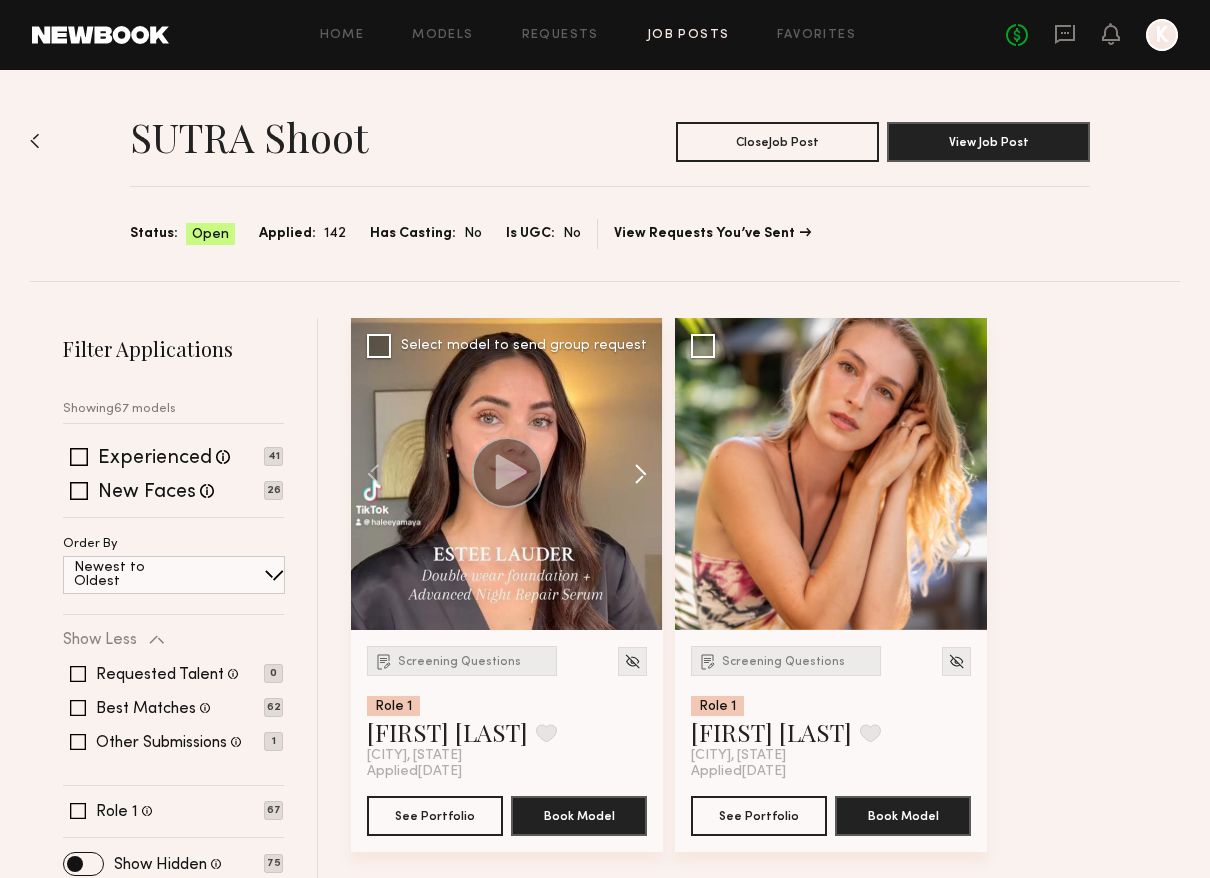 click 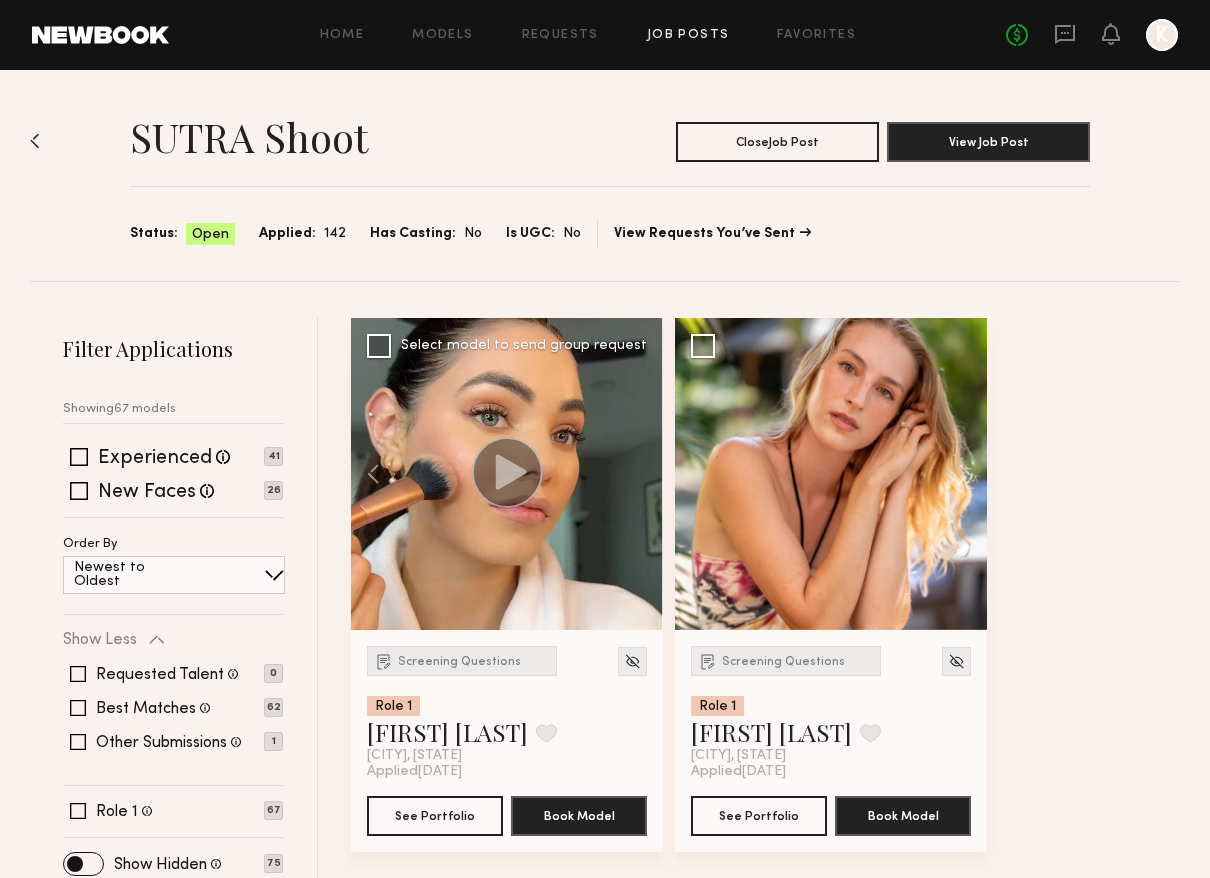 click 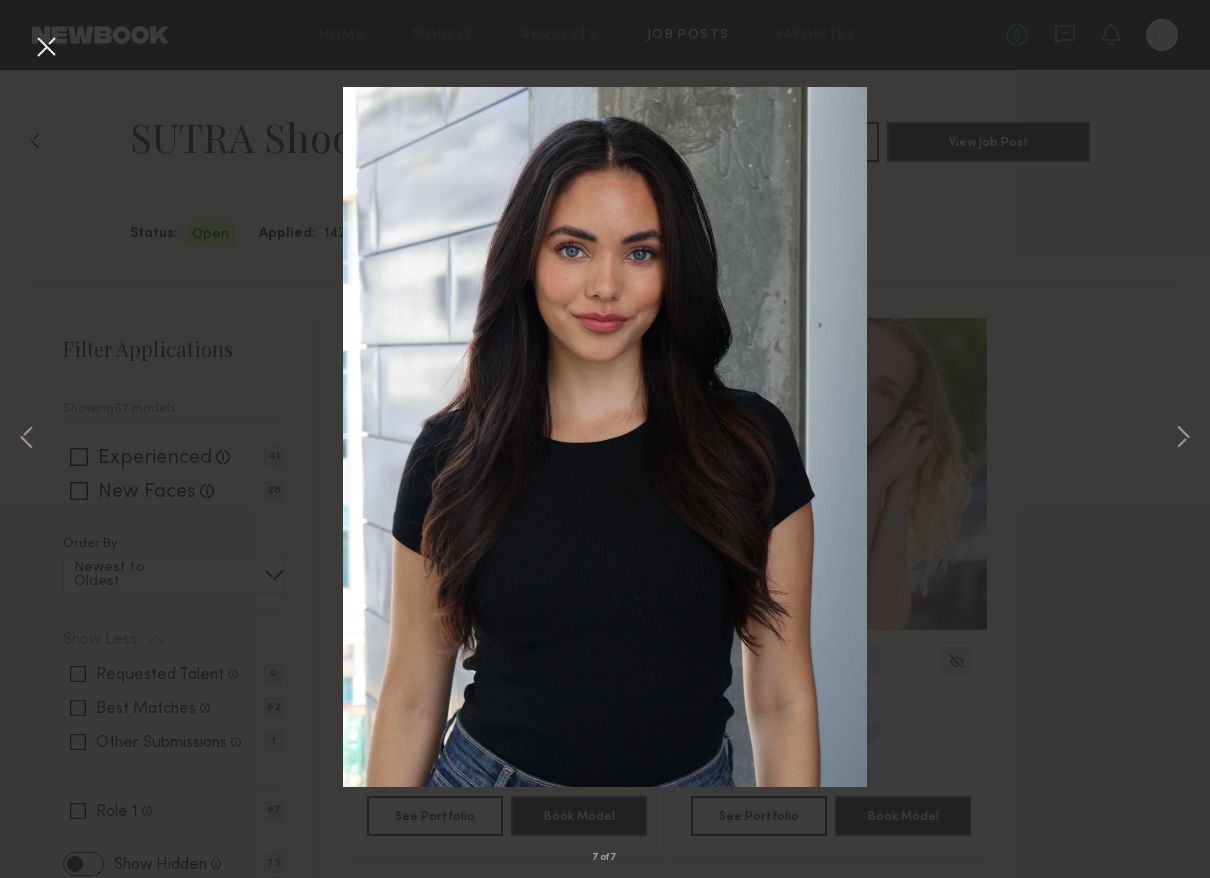 click at bounding box center [46, 48] 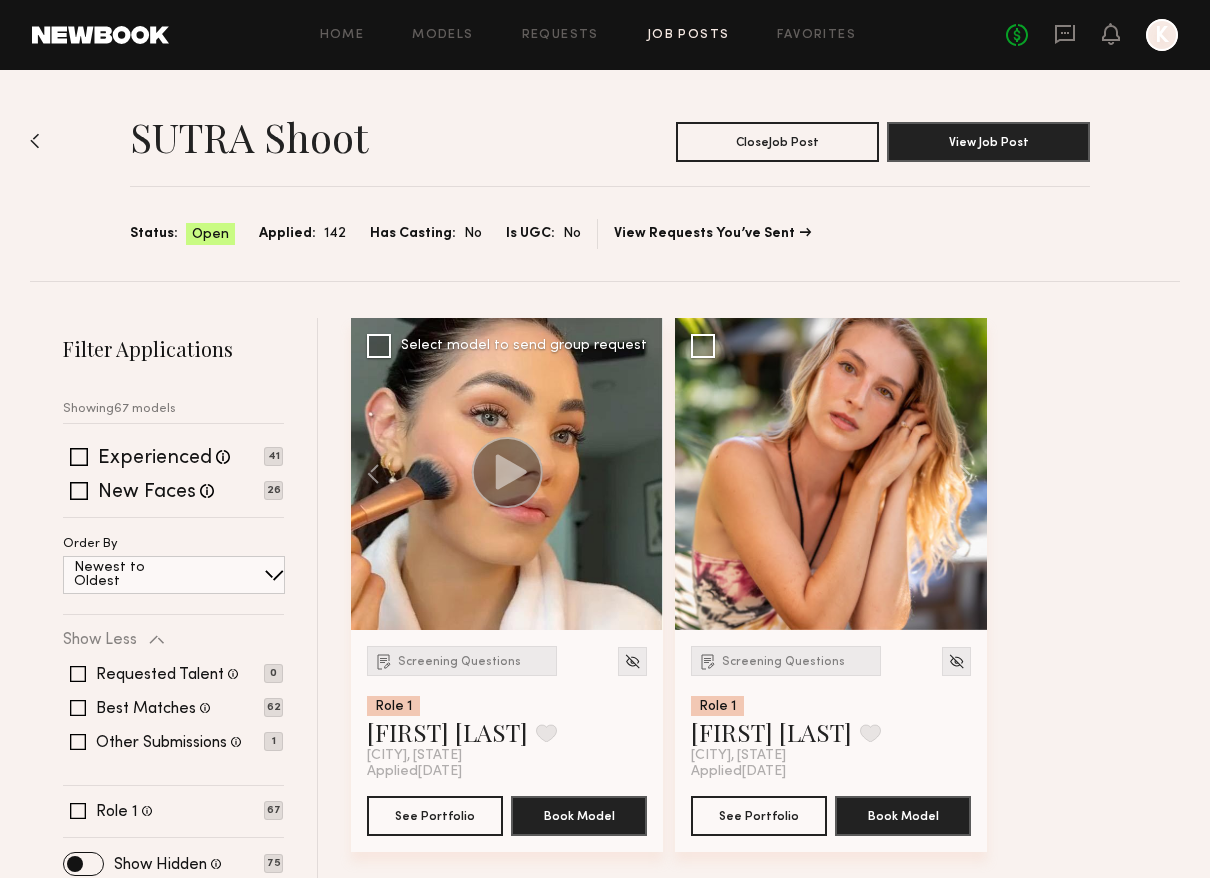 click on "Los Angeles, CA" 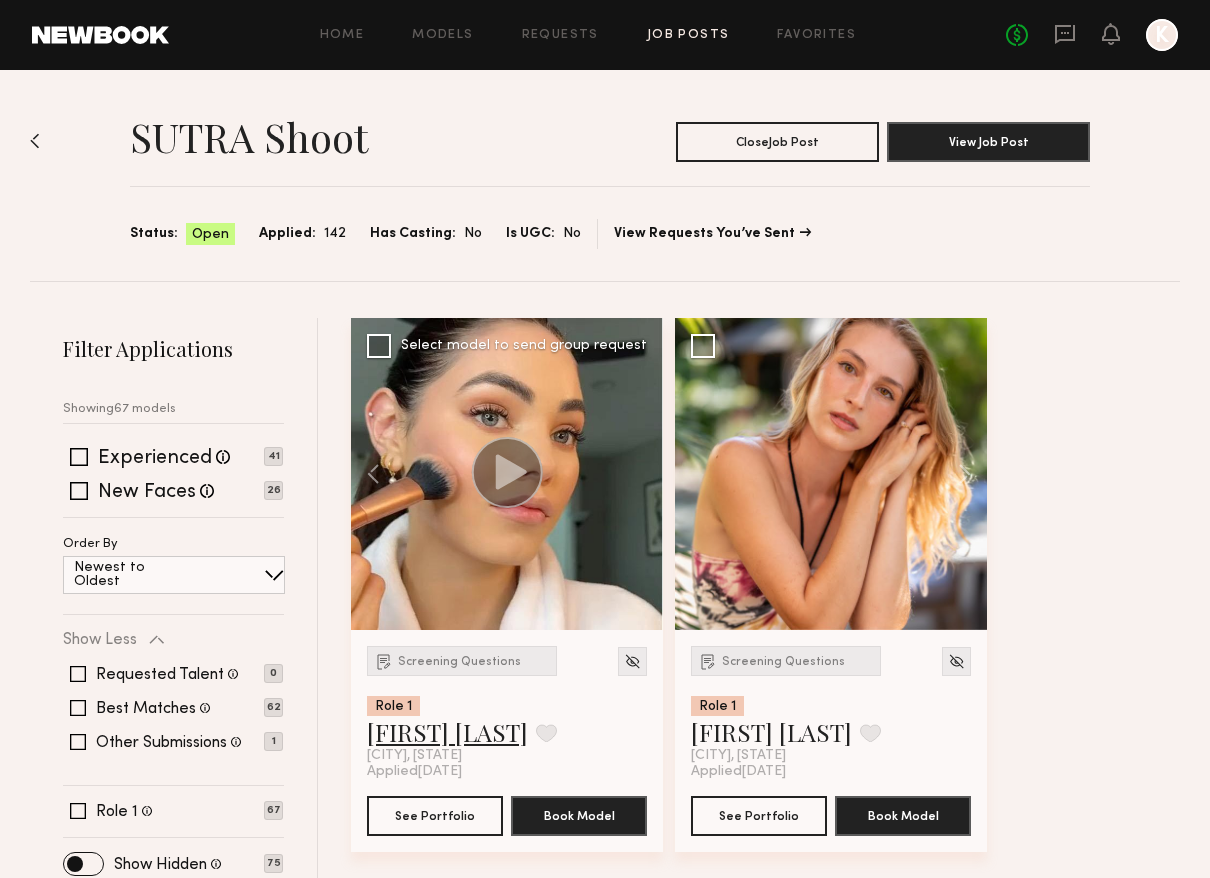 click on "Haley A." 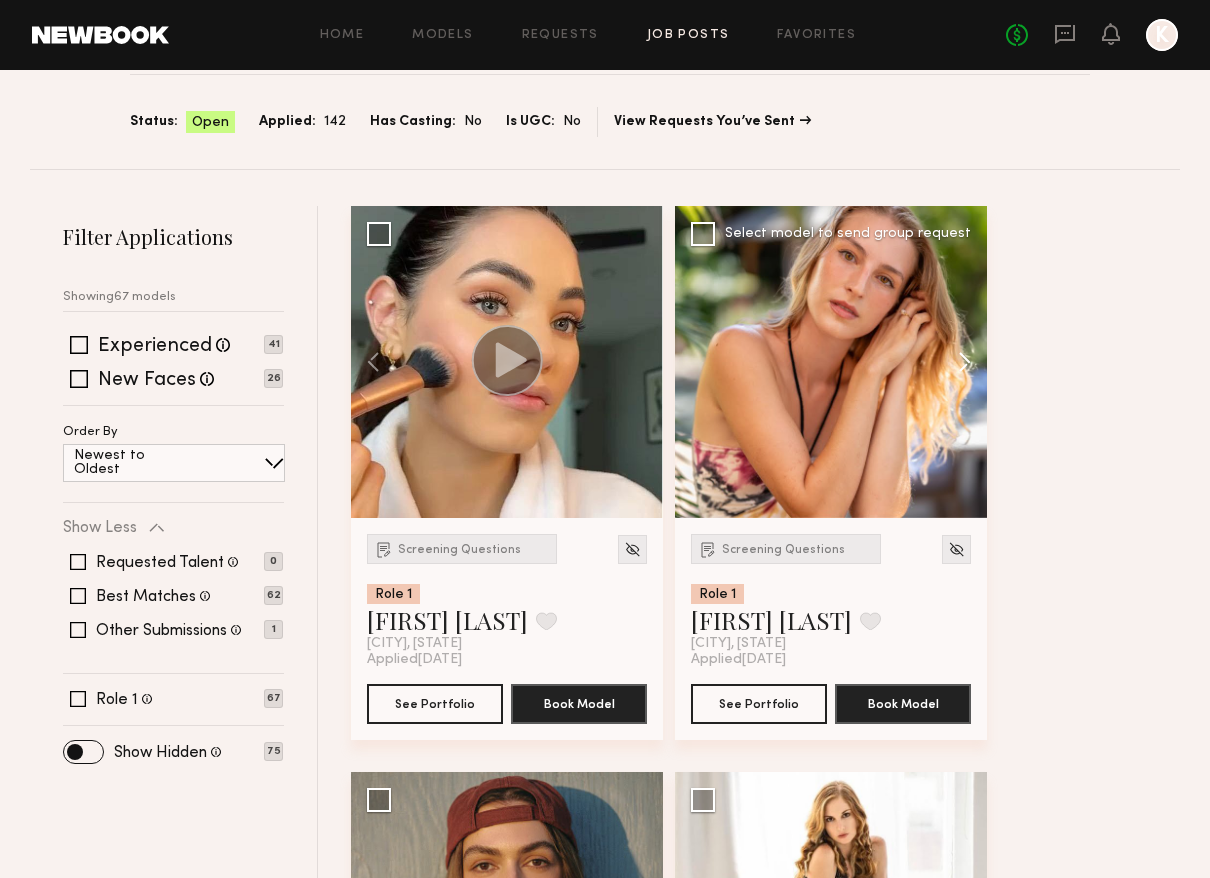 scroll, scrollTop: 424, scrollLeft: 0, axis: vertical 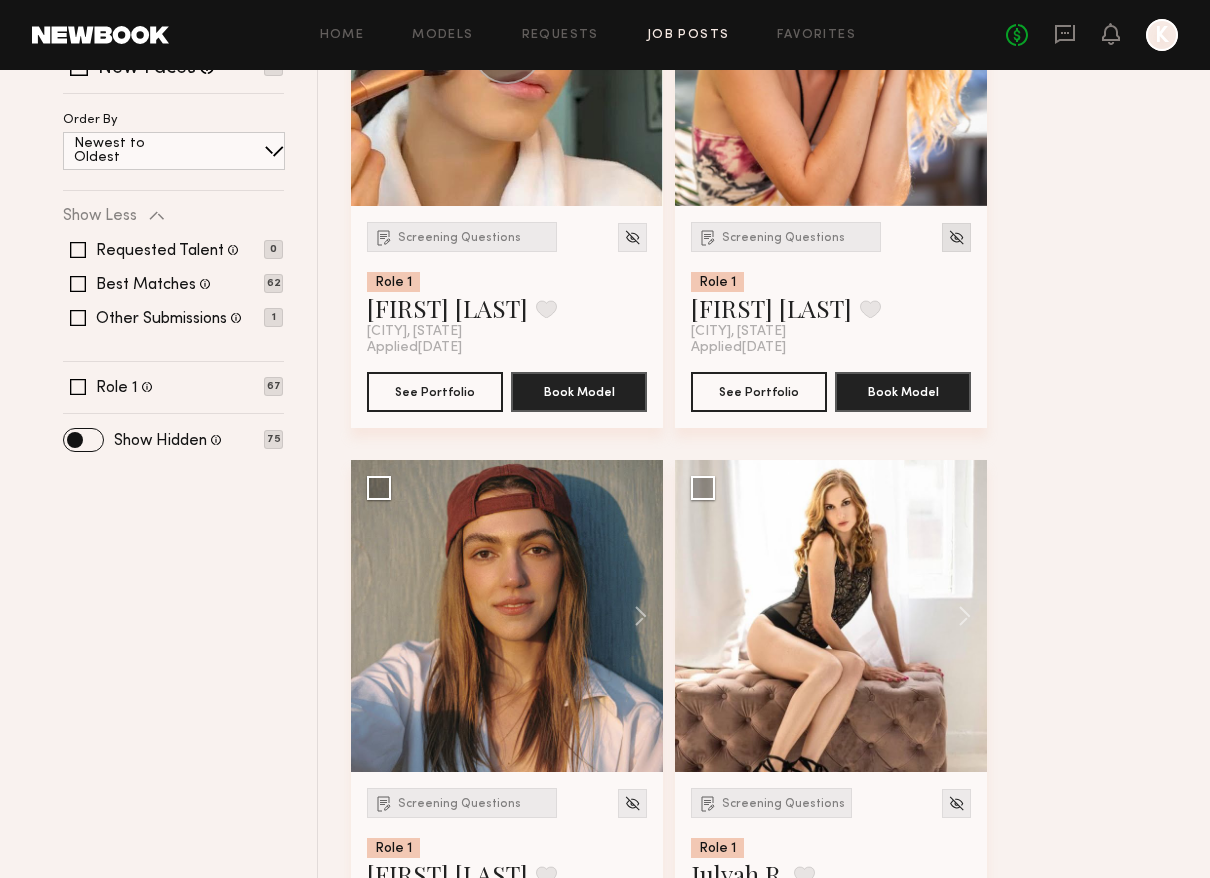 click 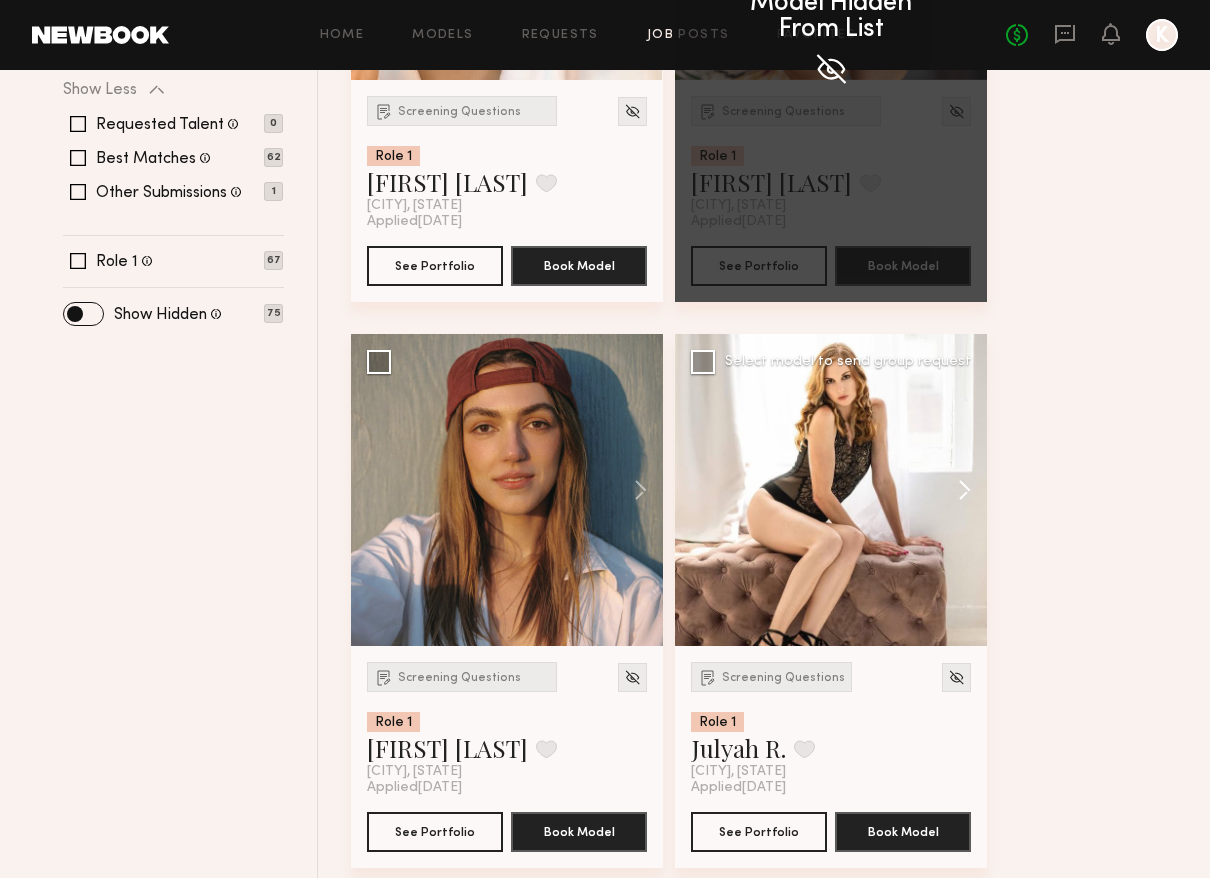 scroll, scrollTop: 548, scrollLeft: 0, axis: vertical 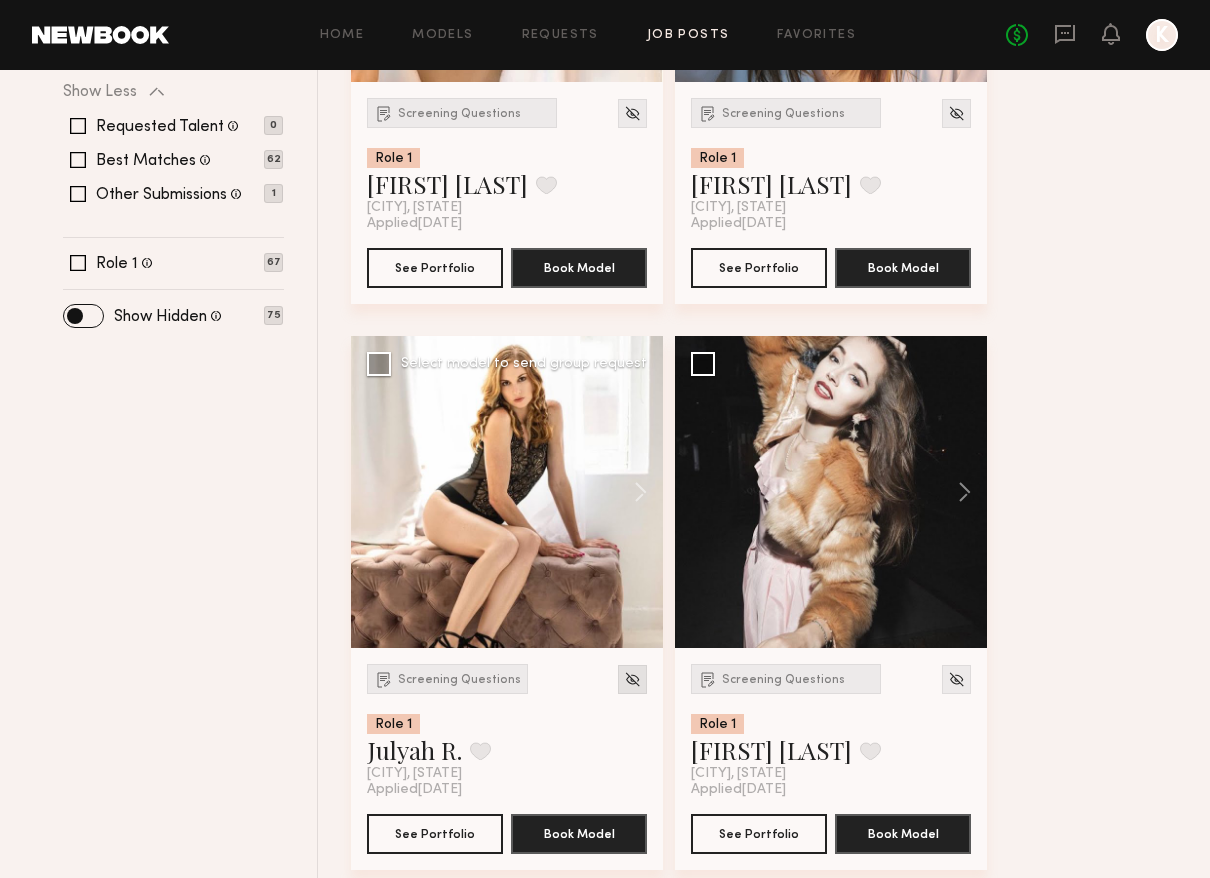 click 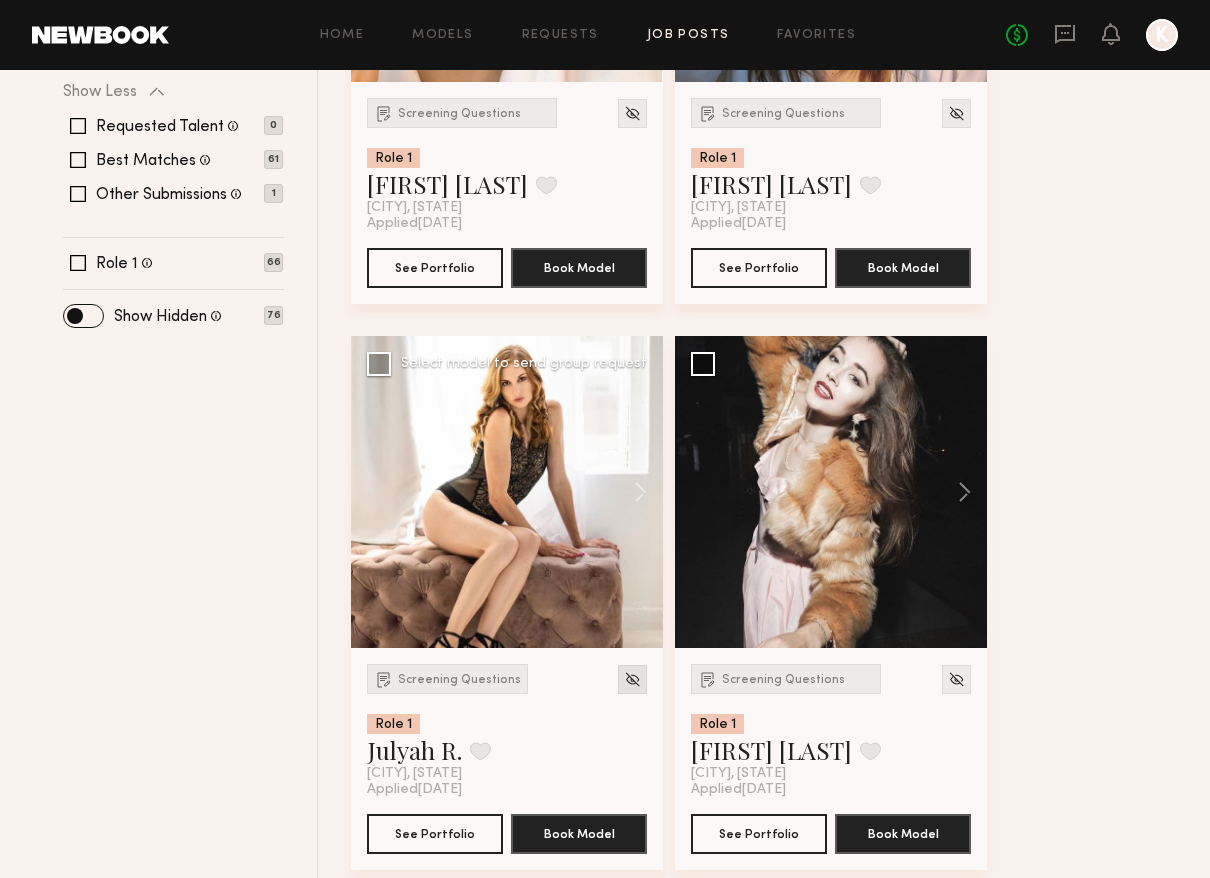 click 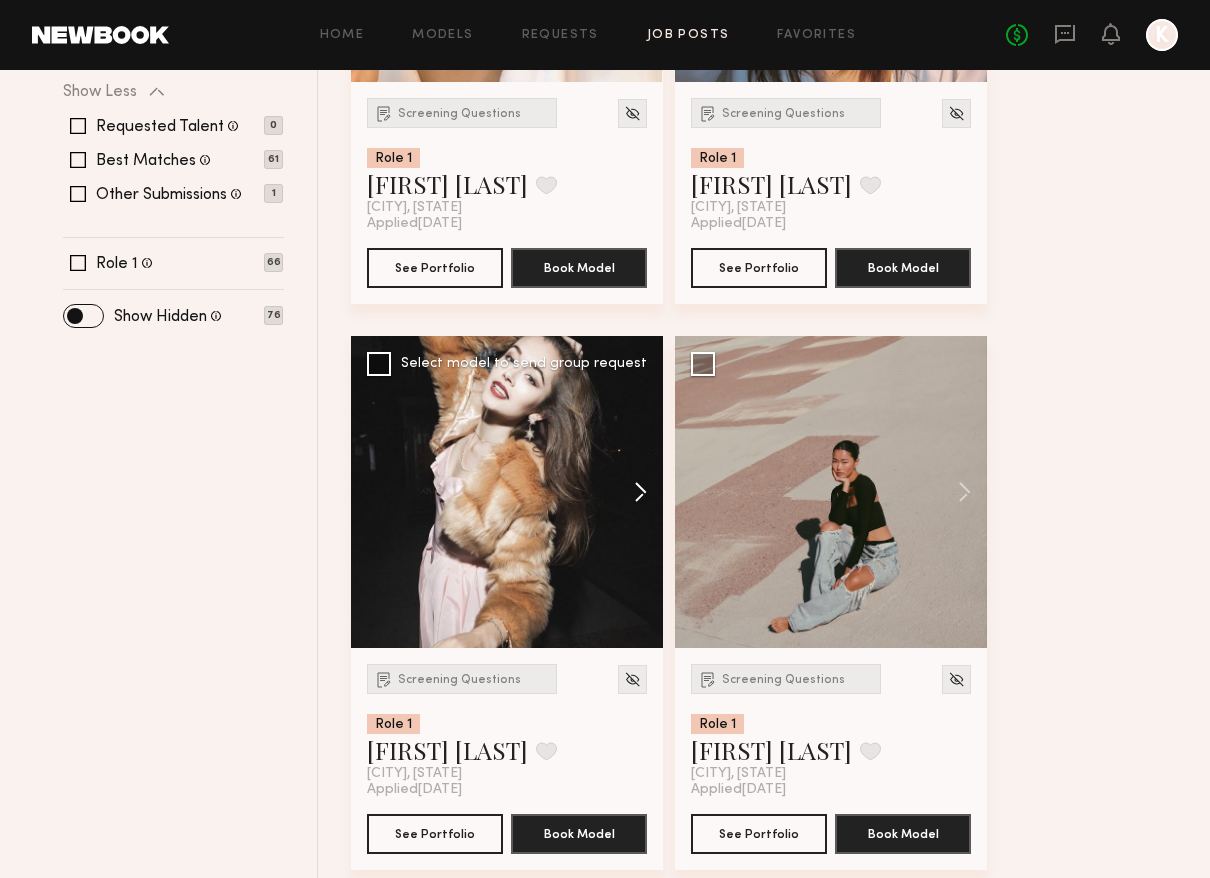 click 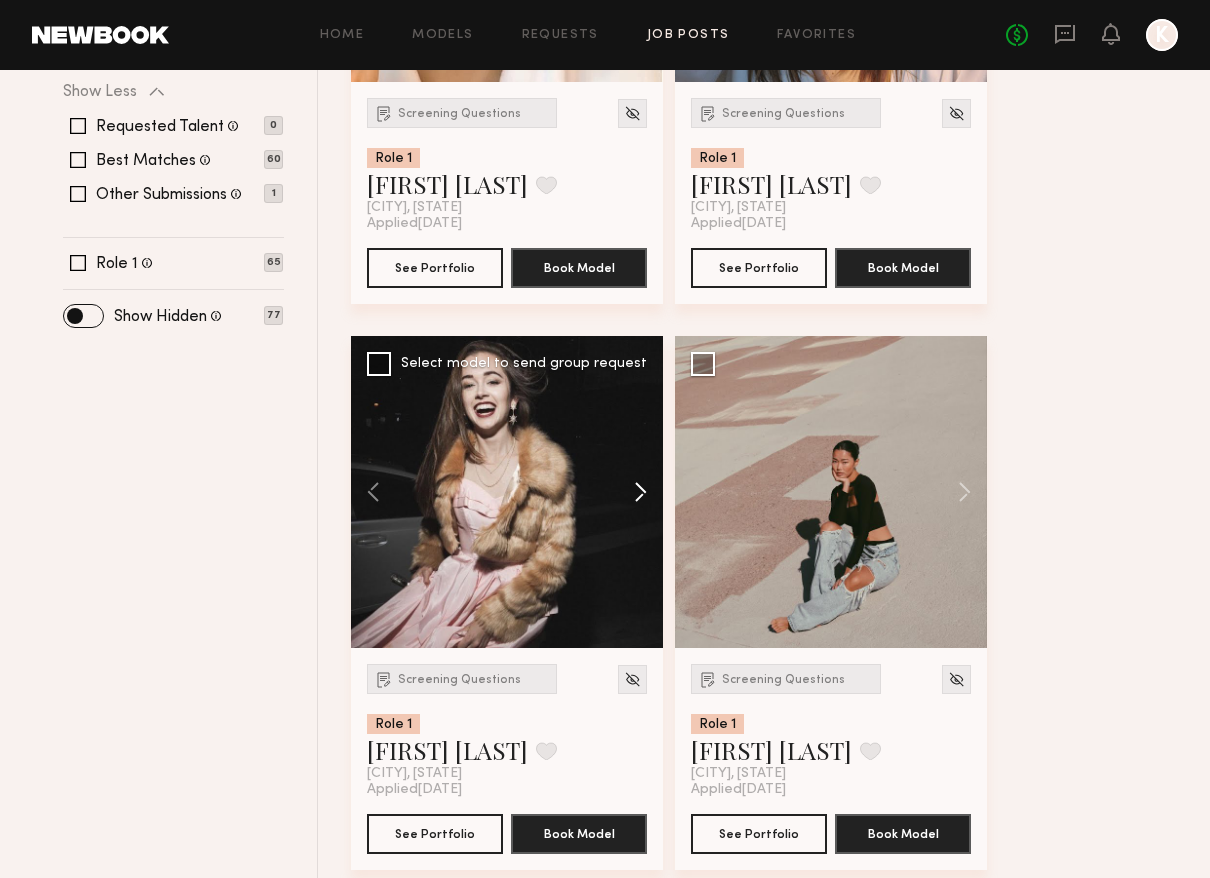 click 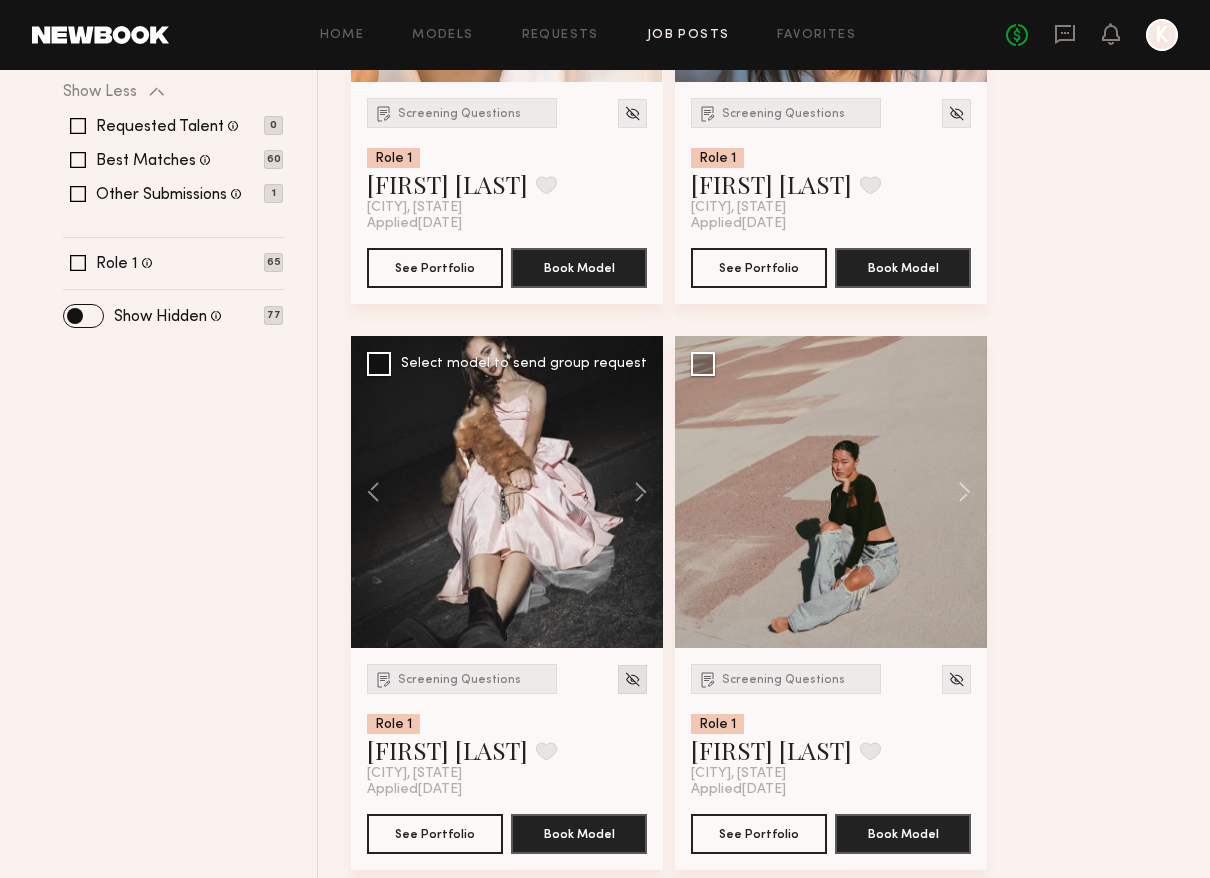 click 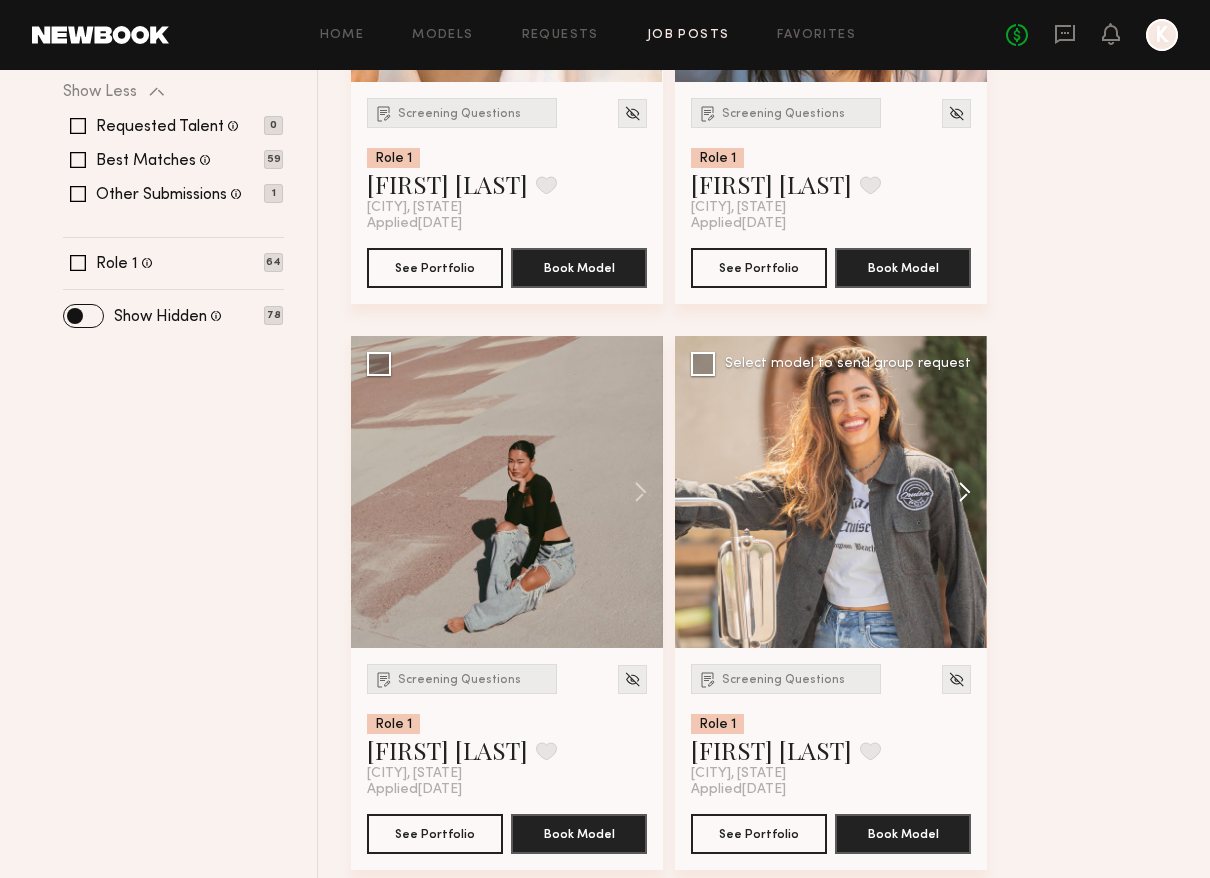 click 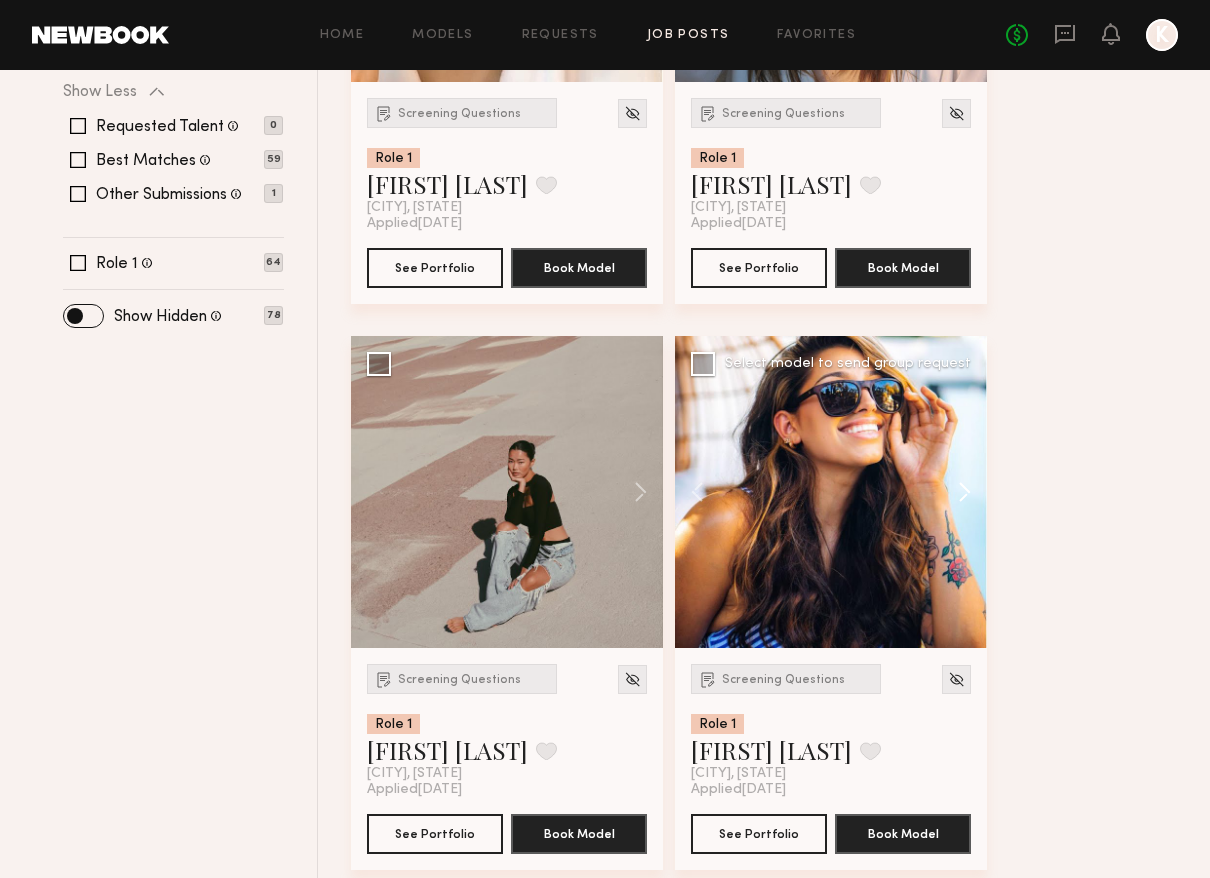 click 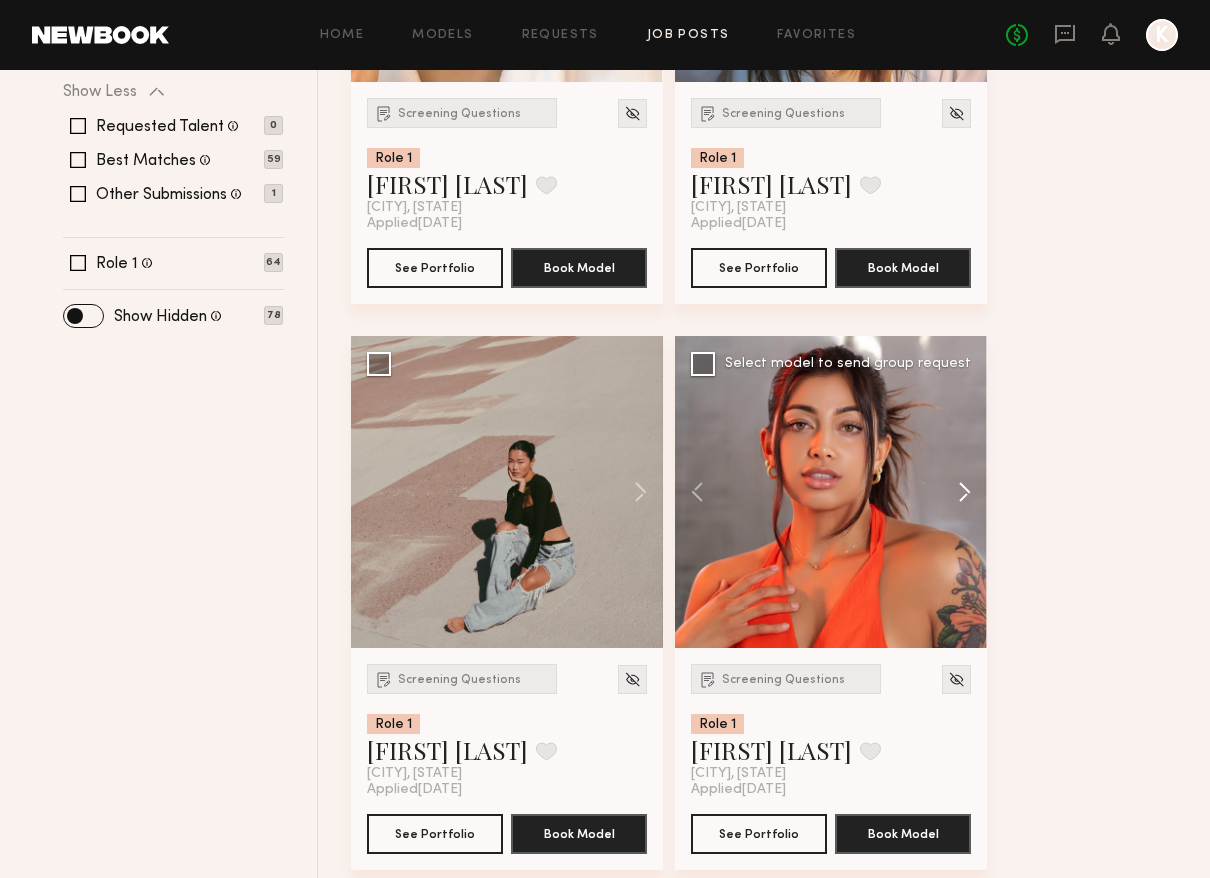 click 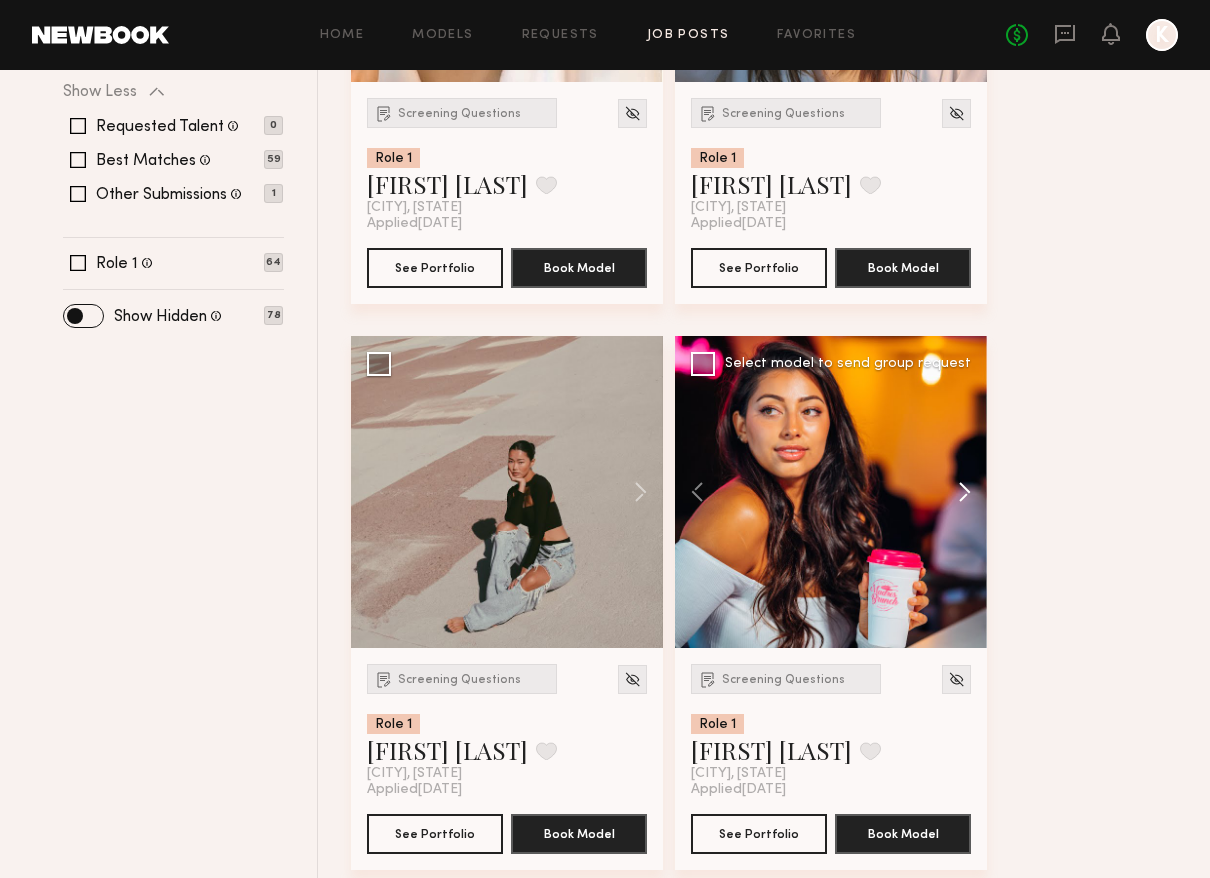 click 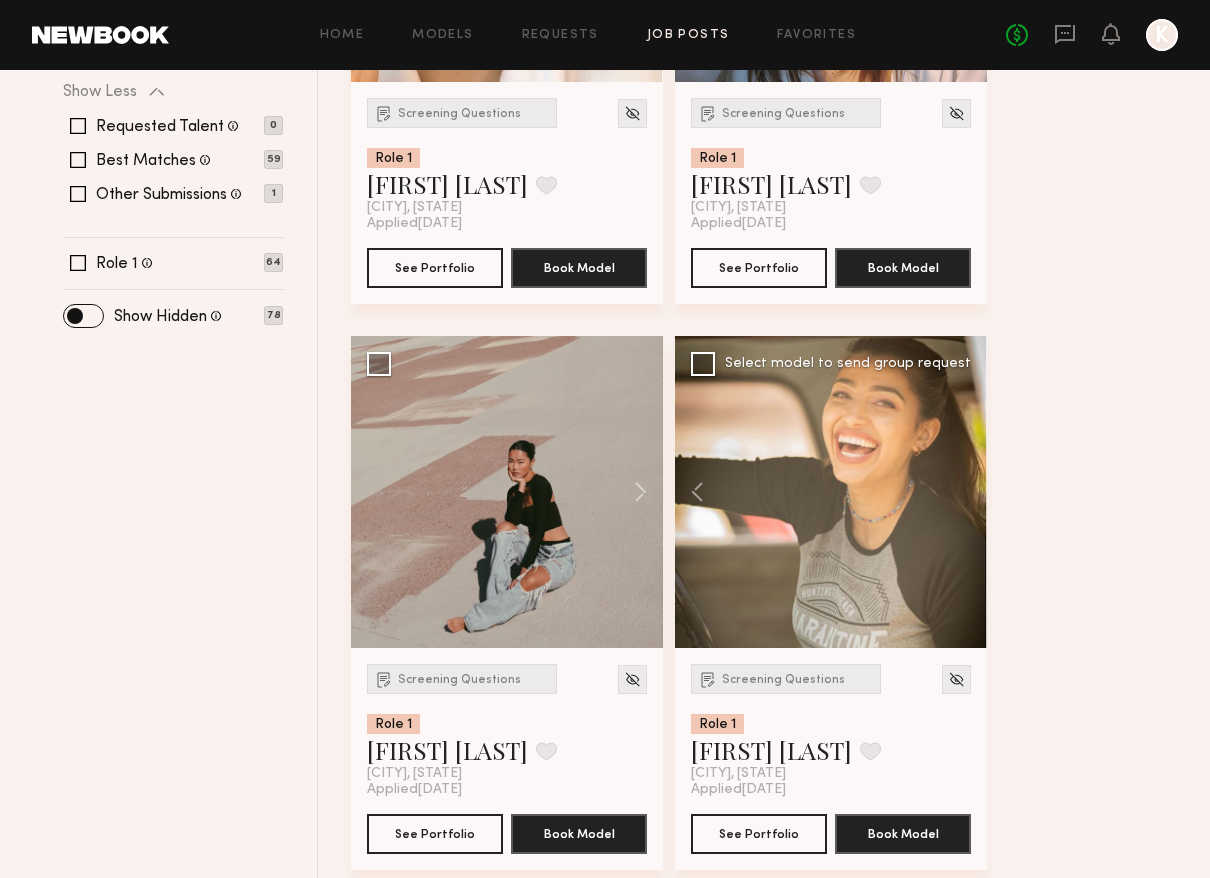 click 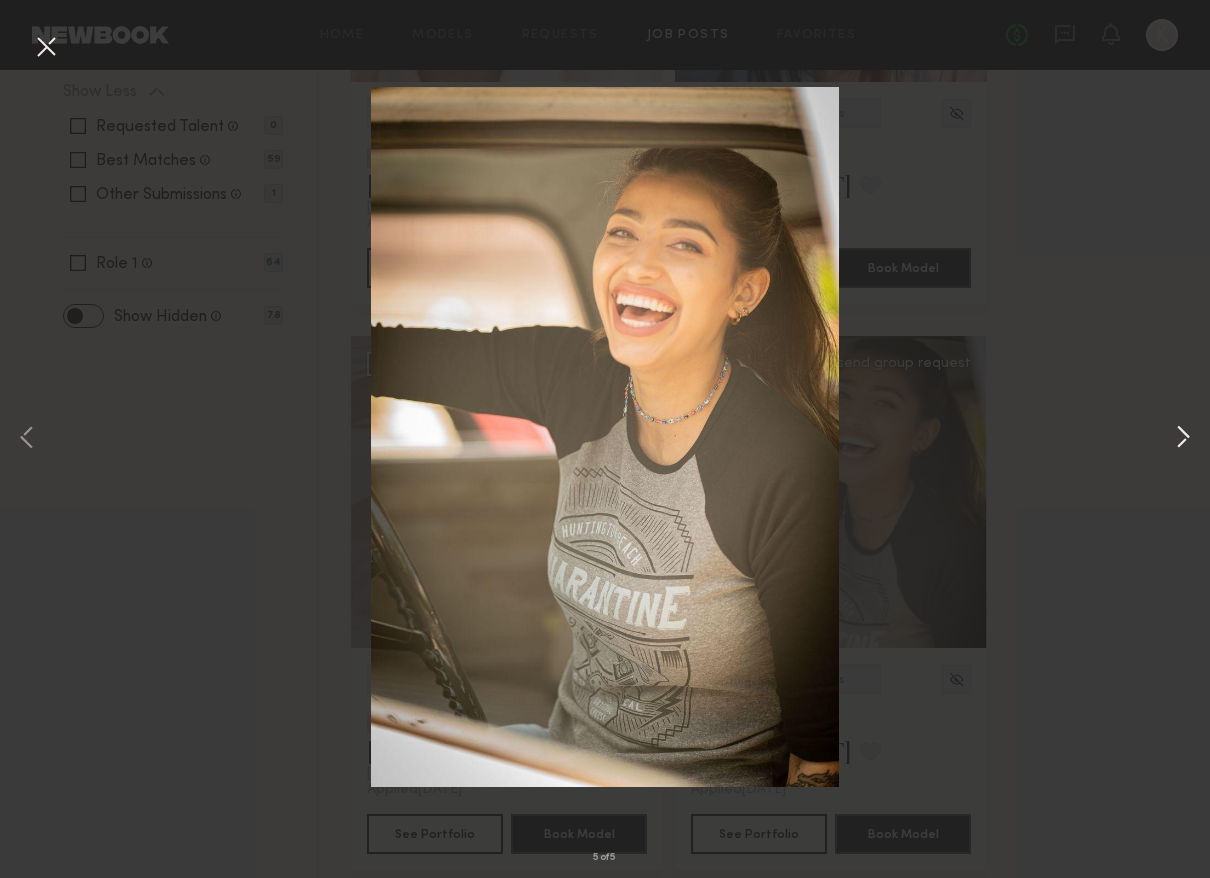 click at bounding box center (1183, 439) 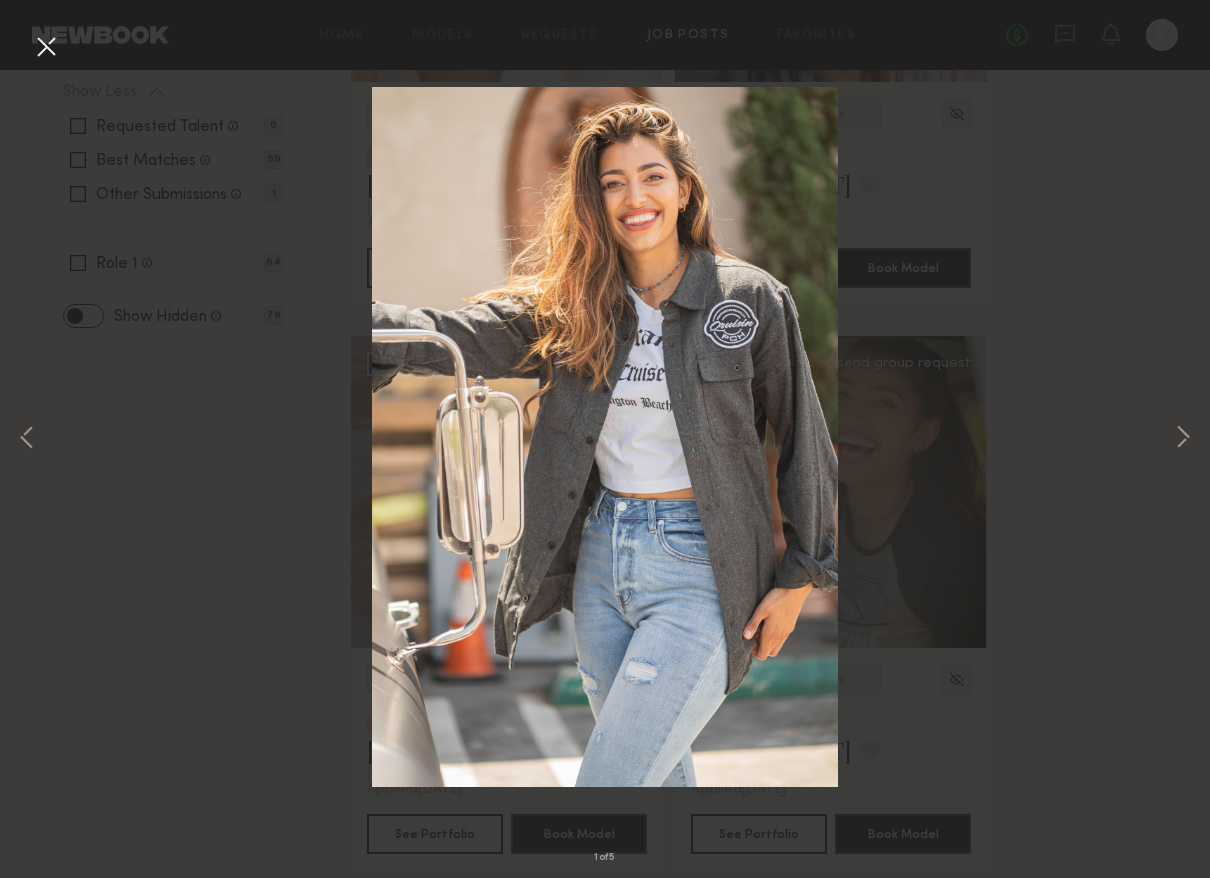 click on "1  of  5" at bounding box center [605, 439] 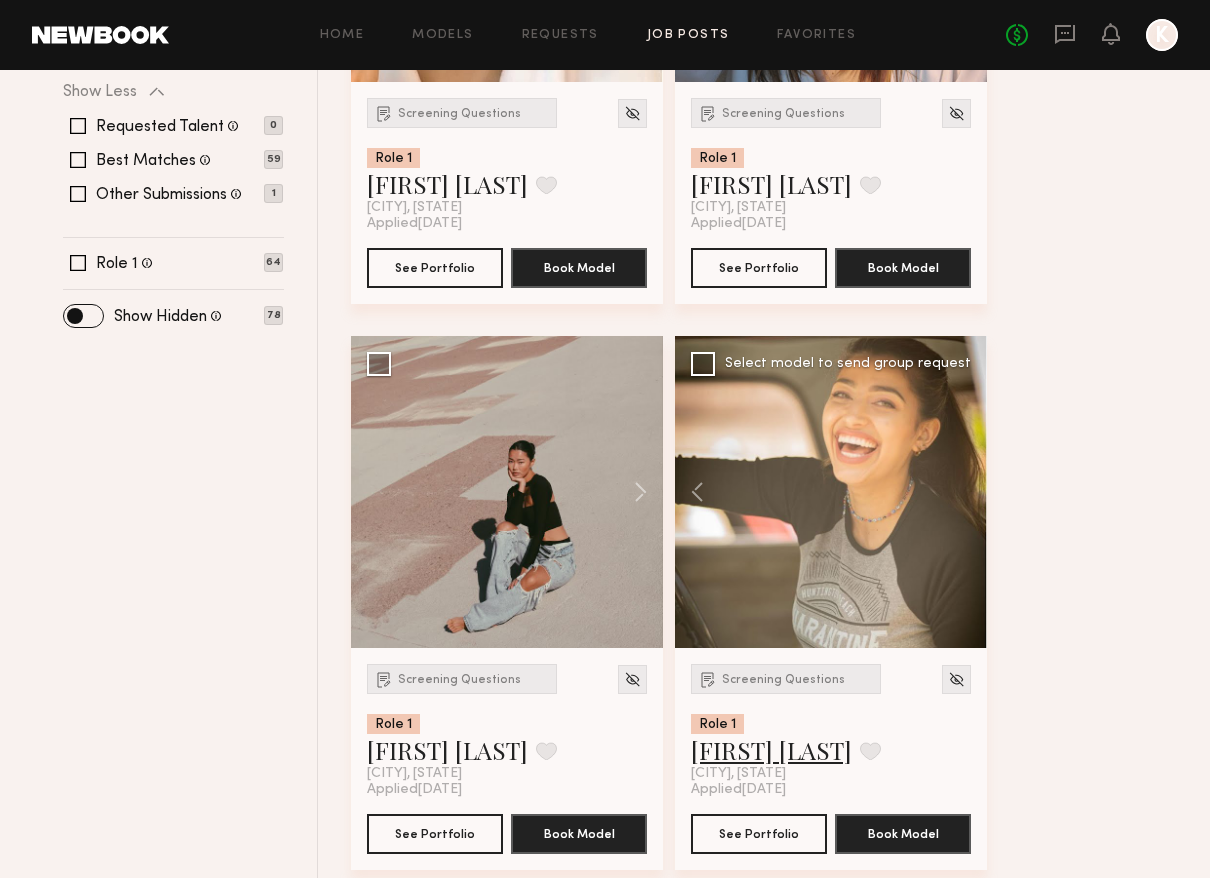 click on "Kimberly V." 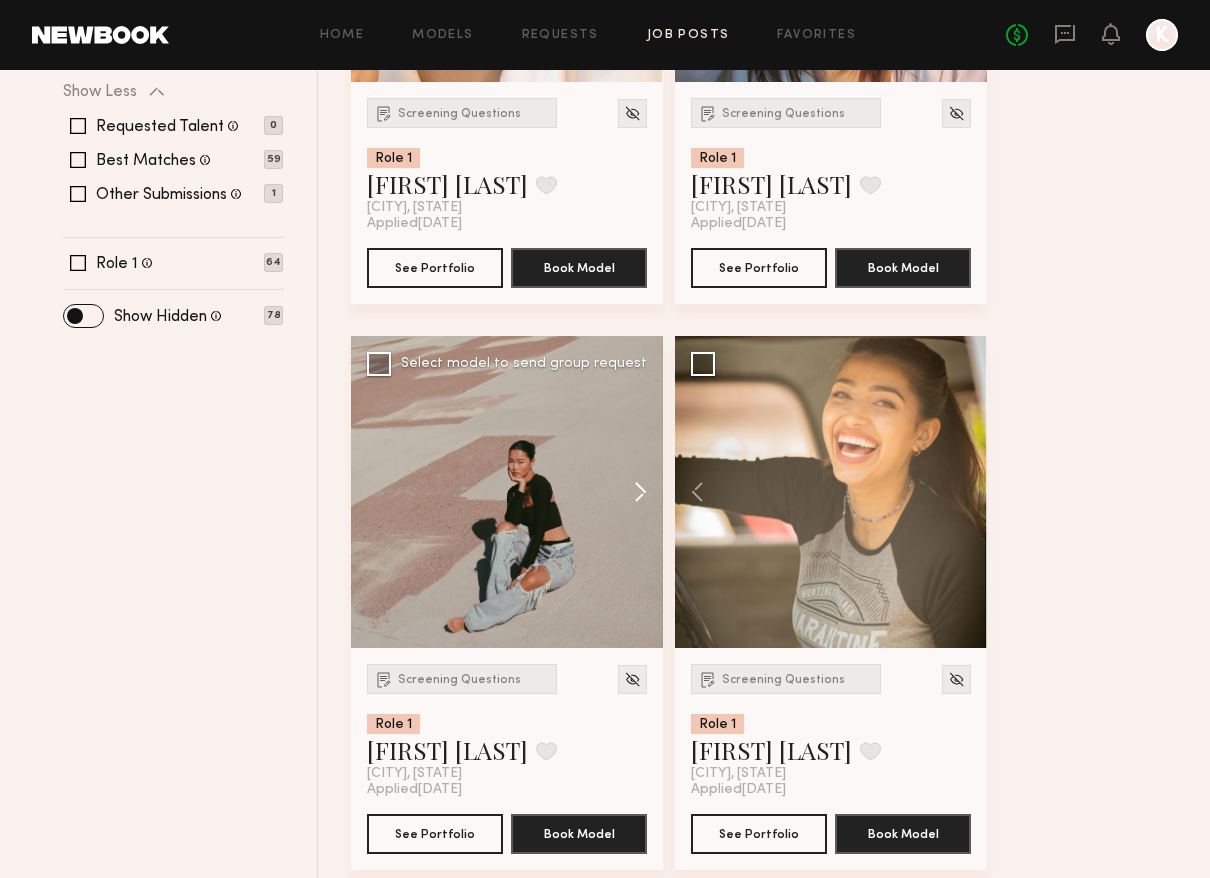 scroll, scrollTop: 581, scrollLeft: 0, axis: vertical 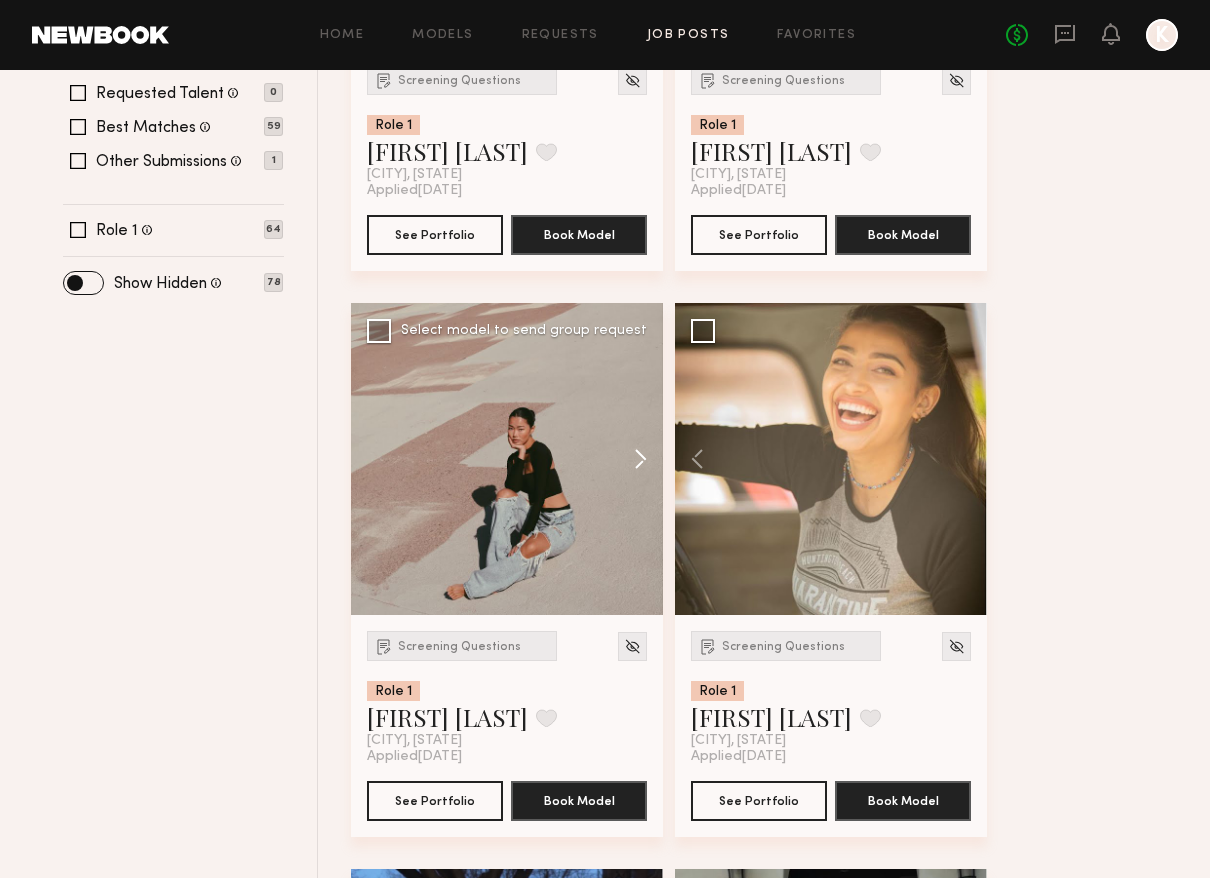 click 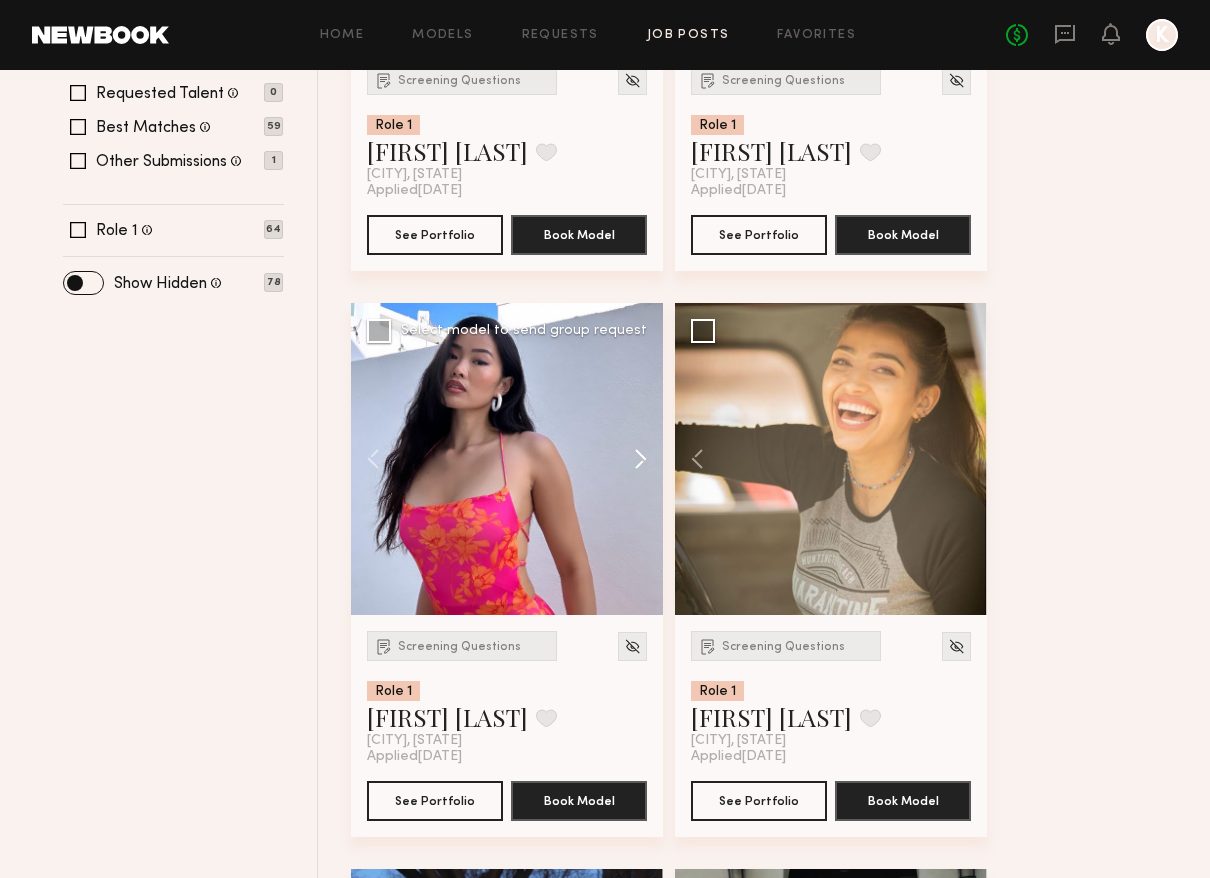 click 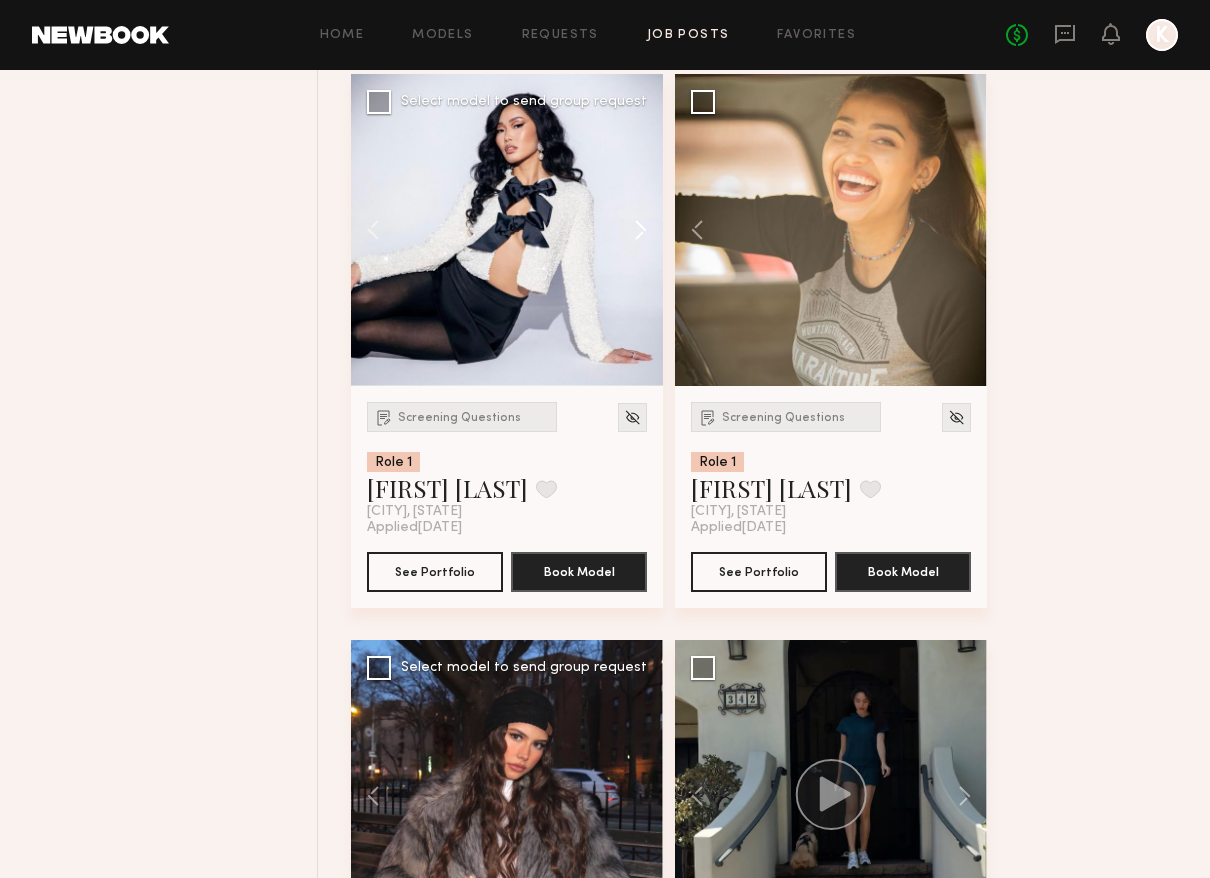 scroll, scrollTop: 656, scrollLeft: 0, axis: vertical 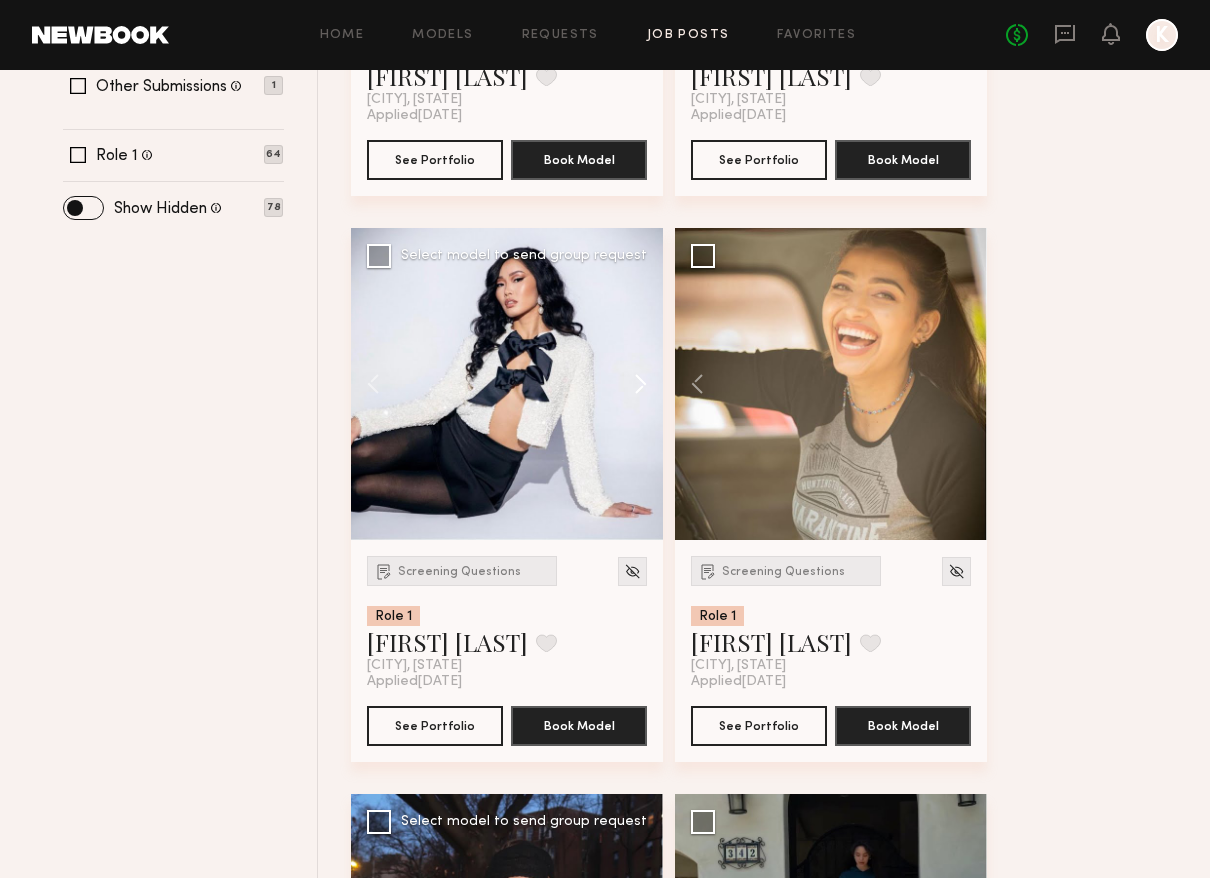 click 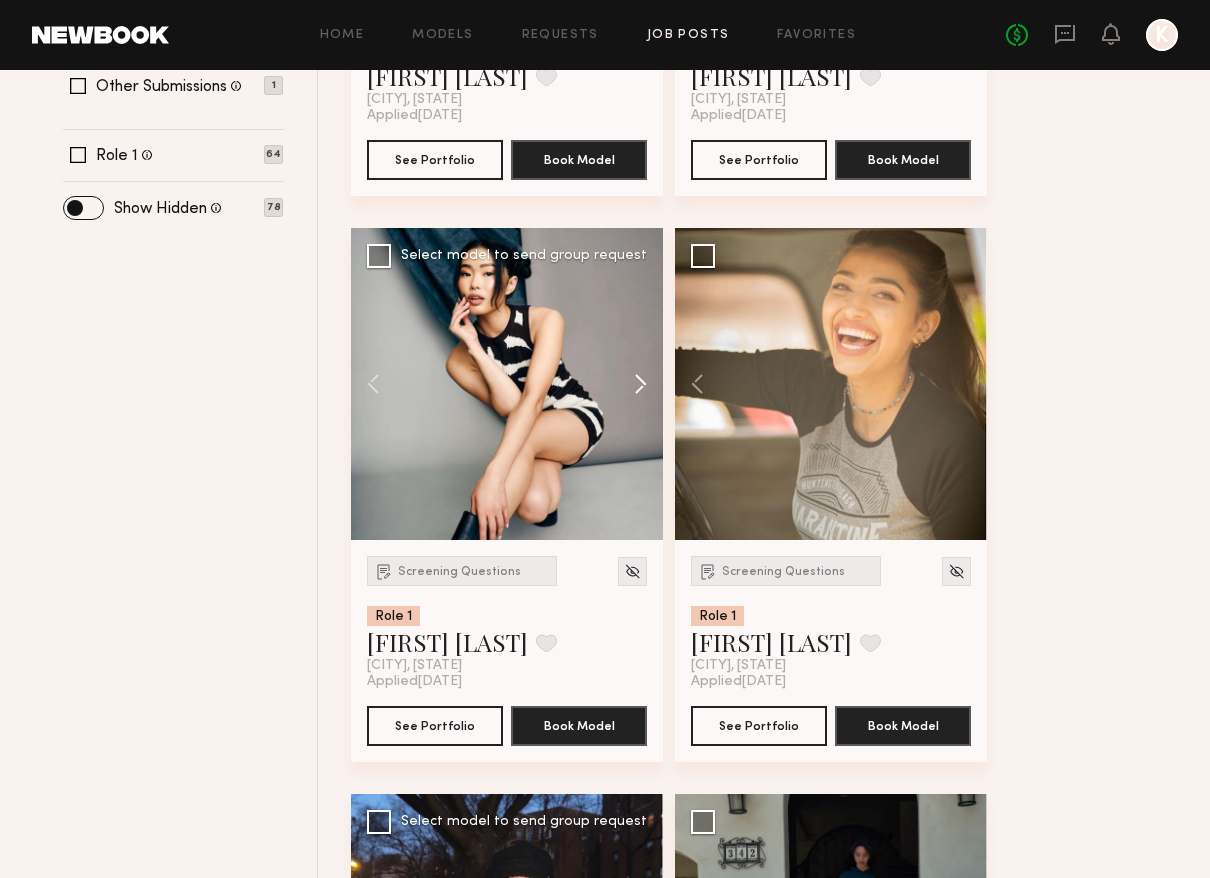 click 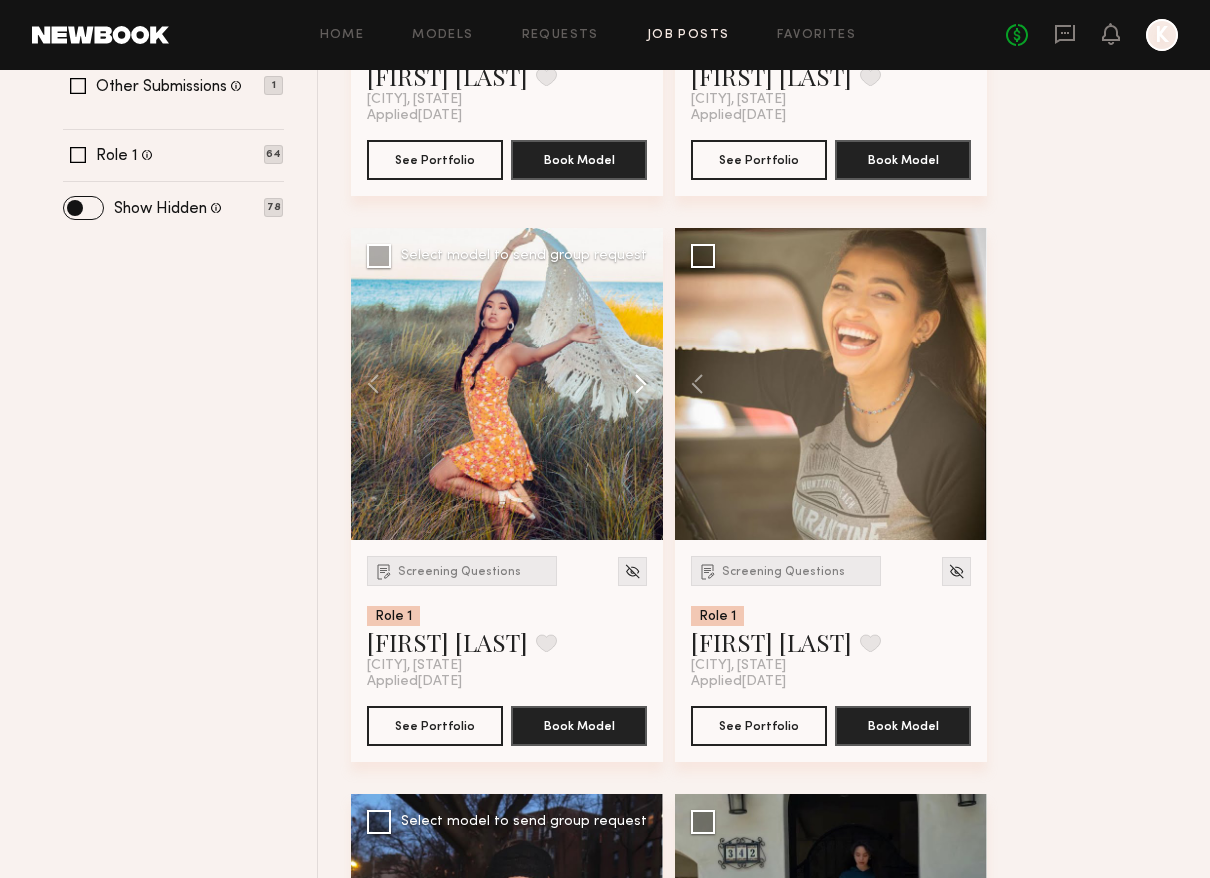 click 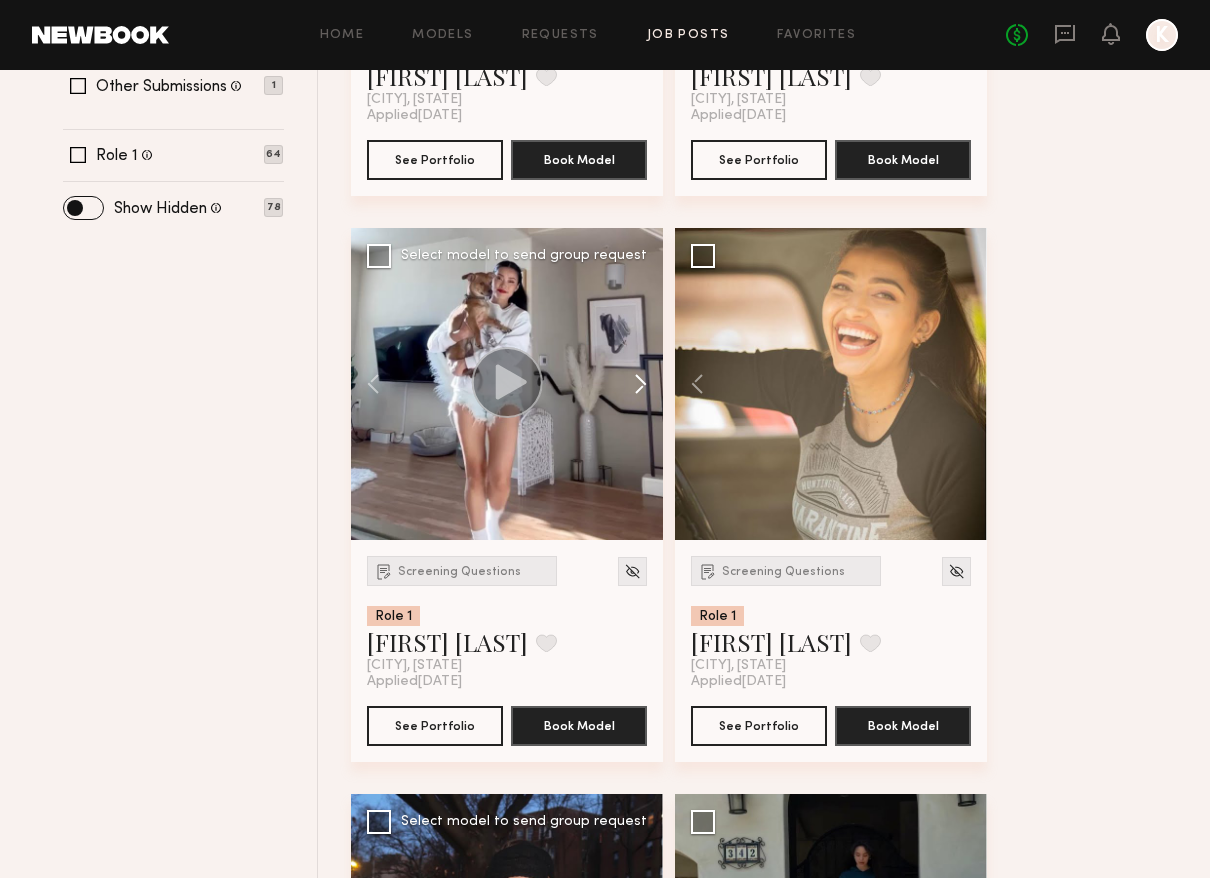 click 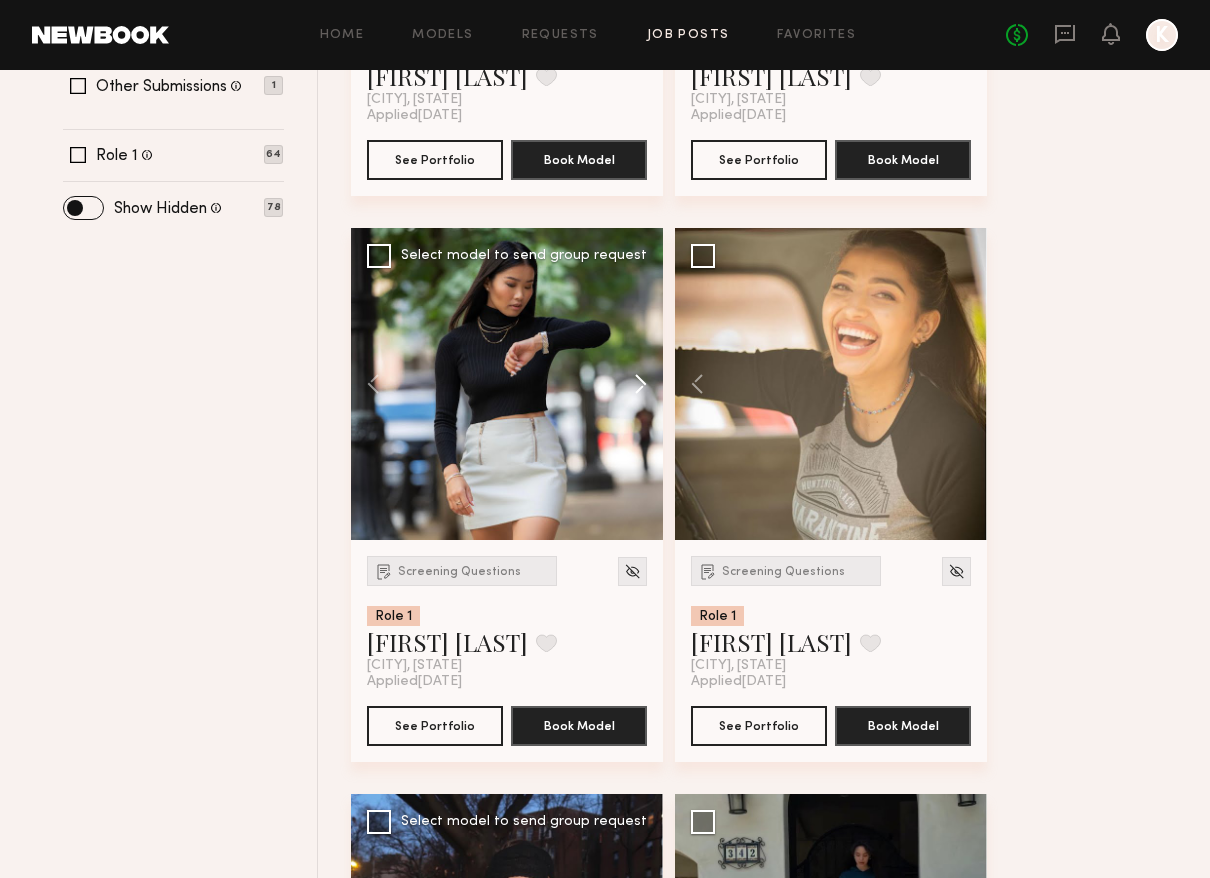 click 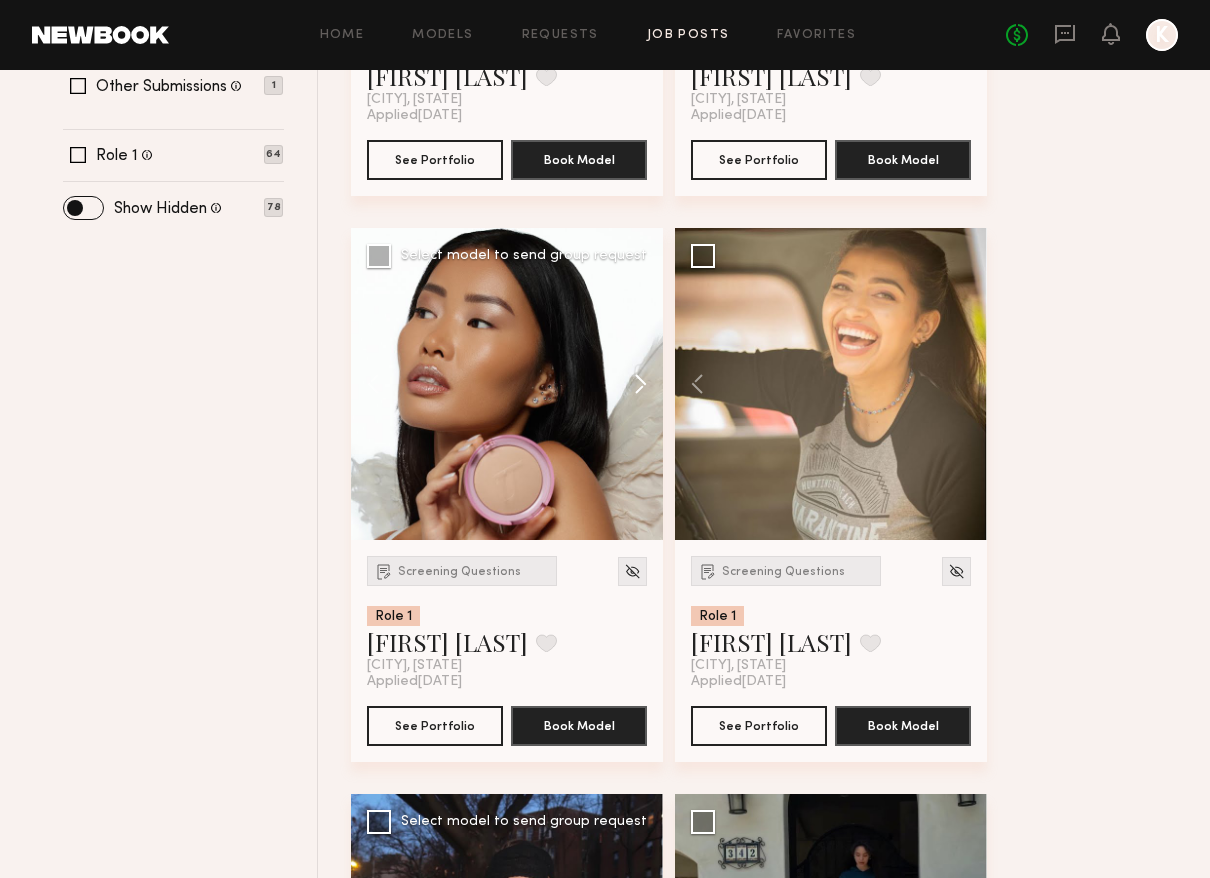 click 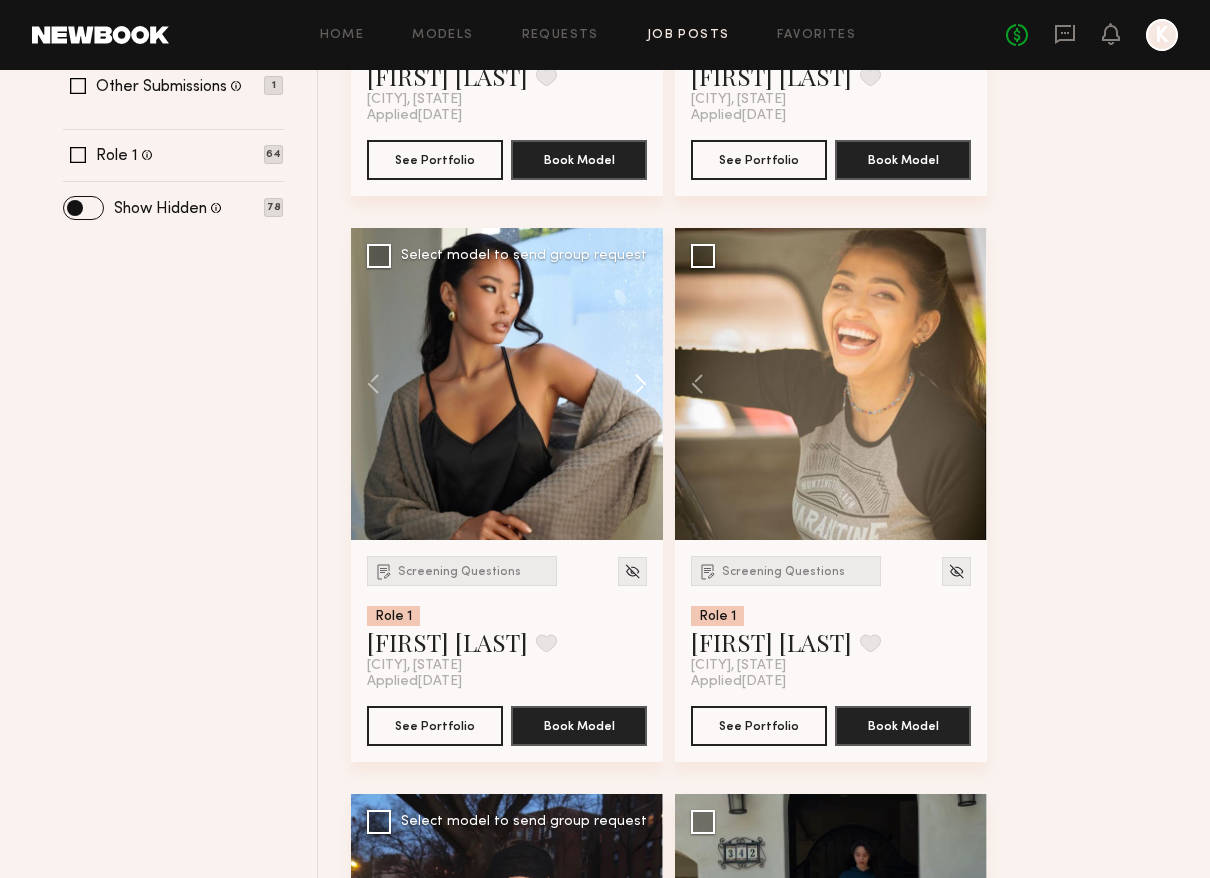 click 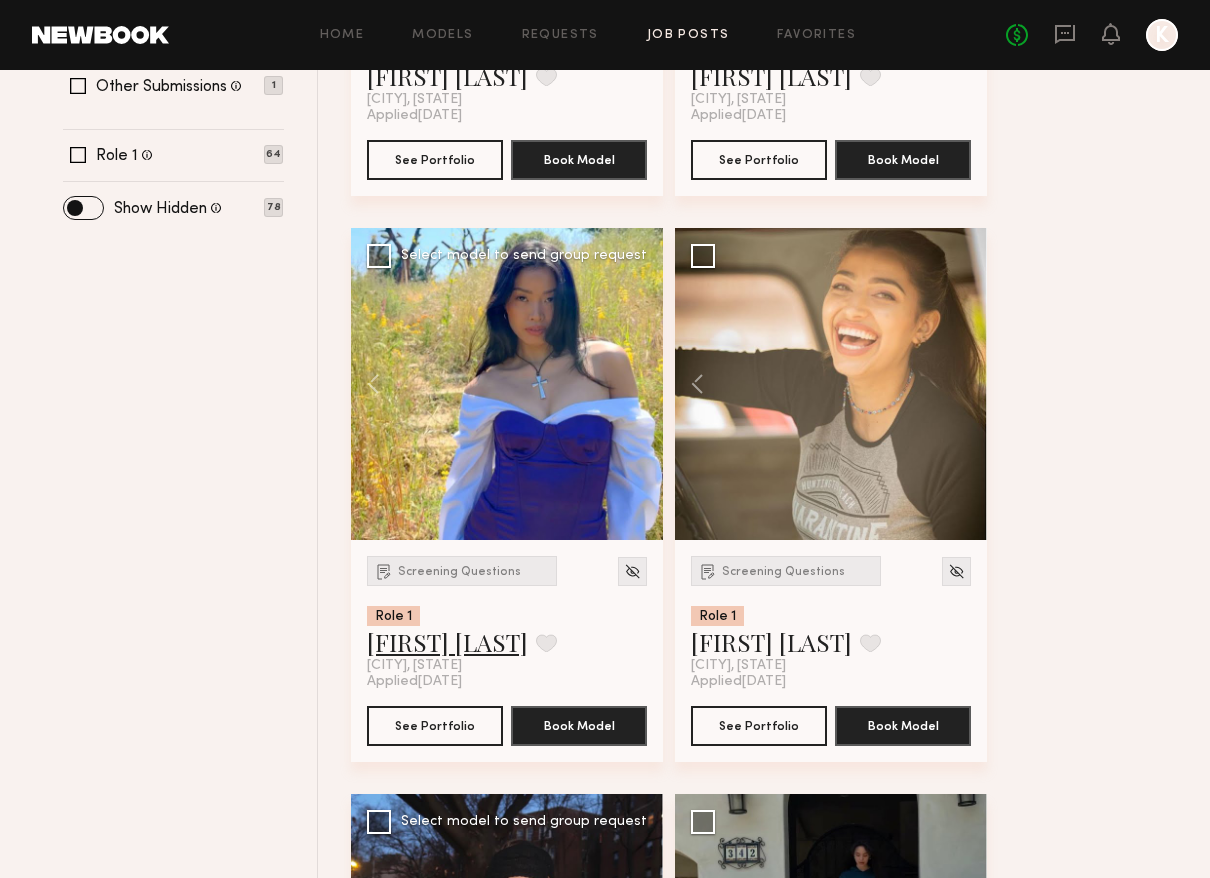 click on "Naraa B." 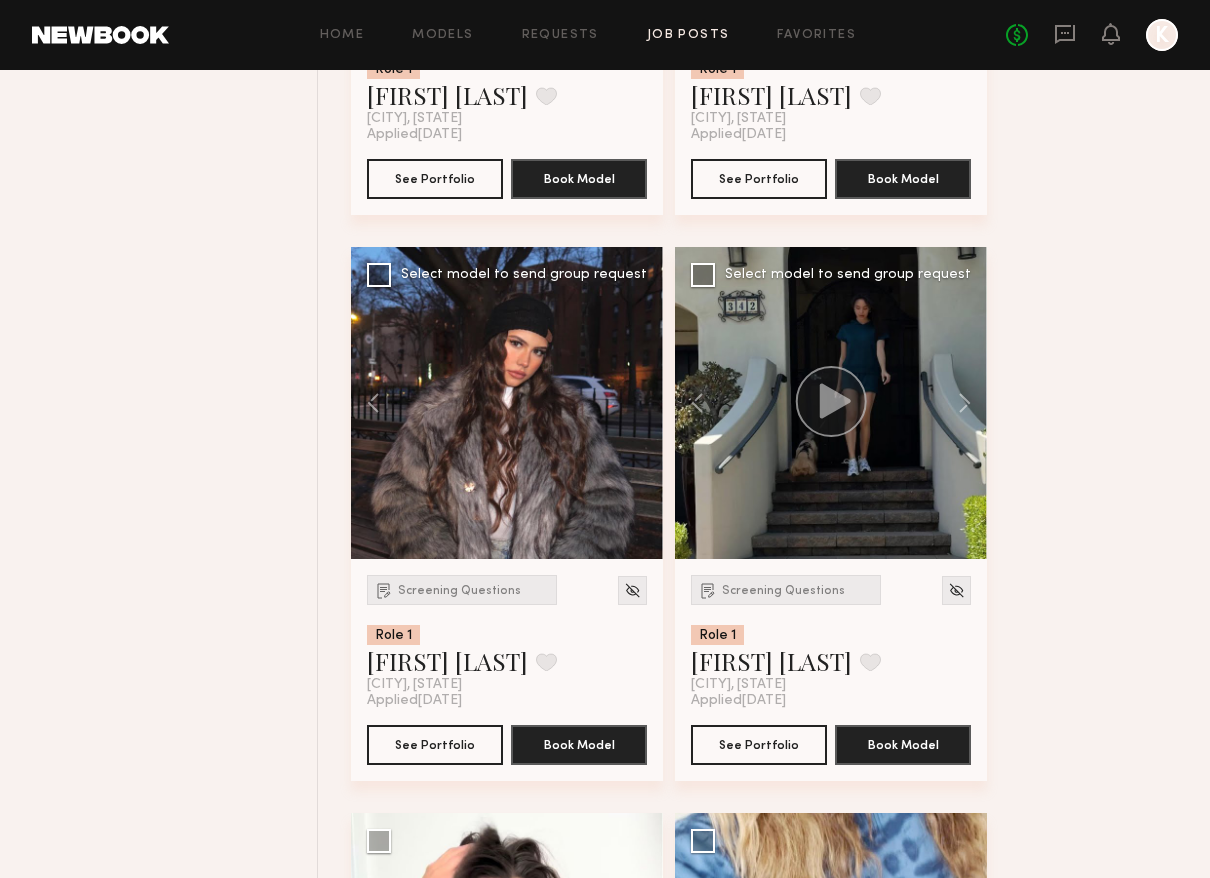 scroll, scrollTop: 1325, scrollLeft: 0, axis: vertical 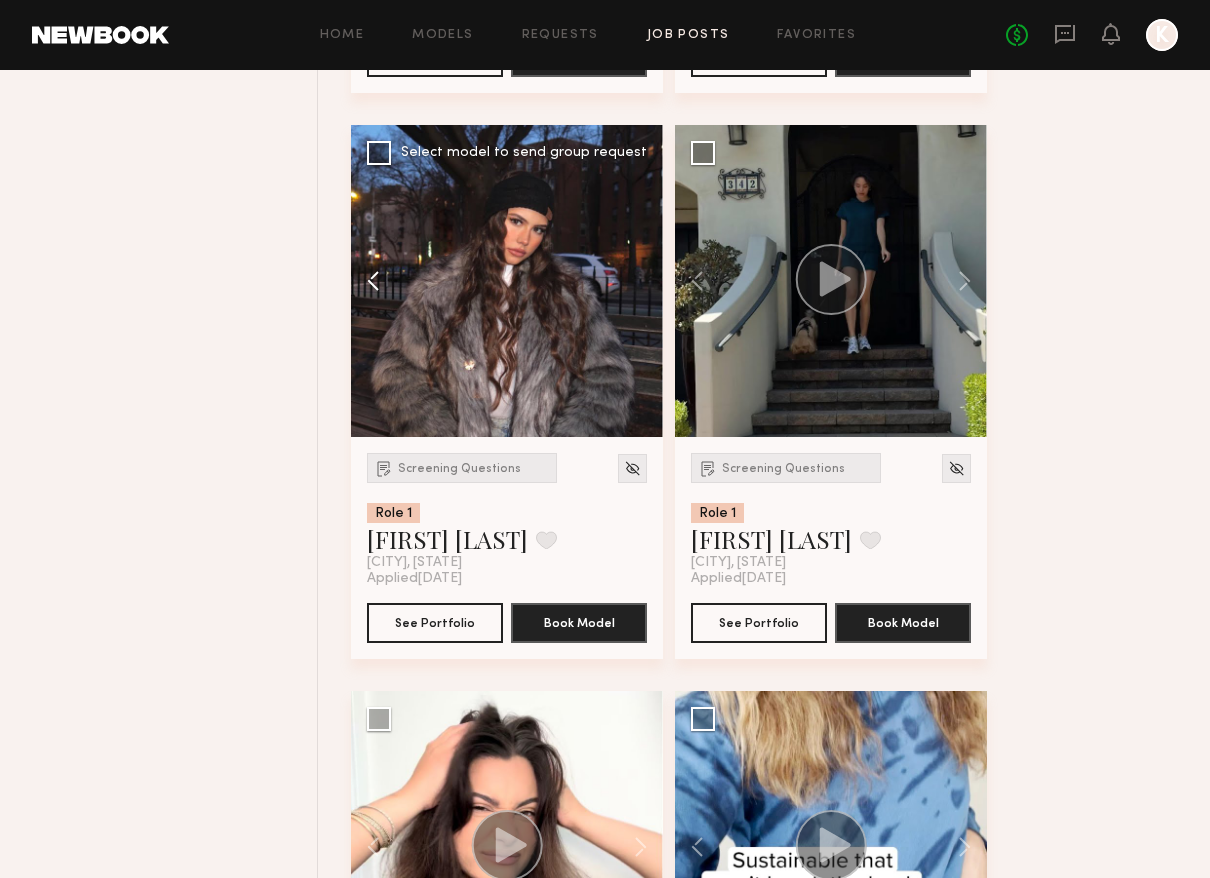 click 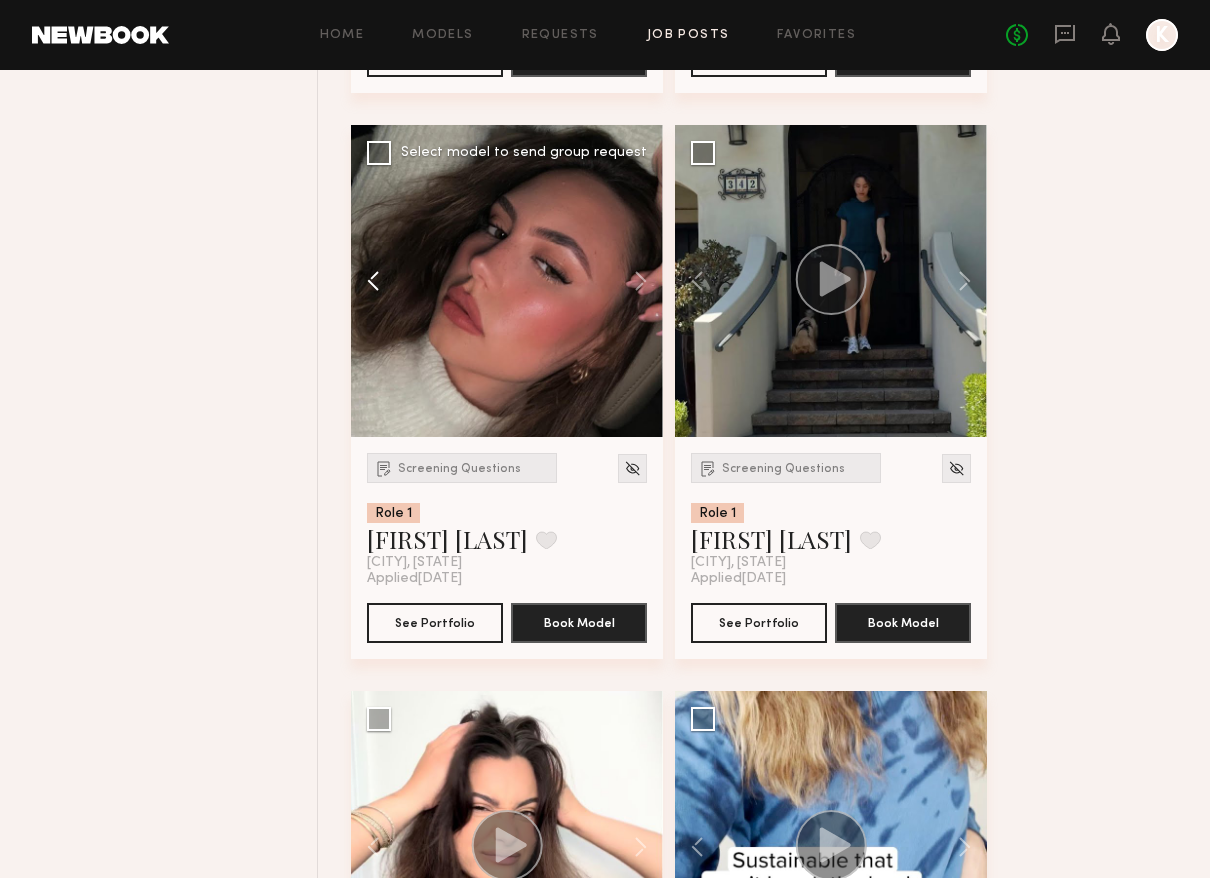 click 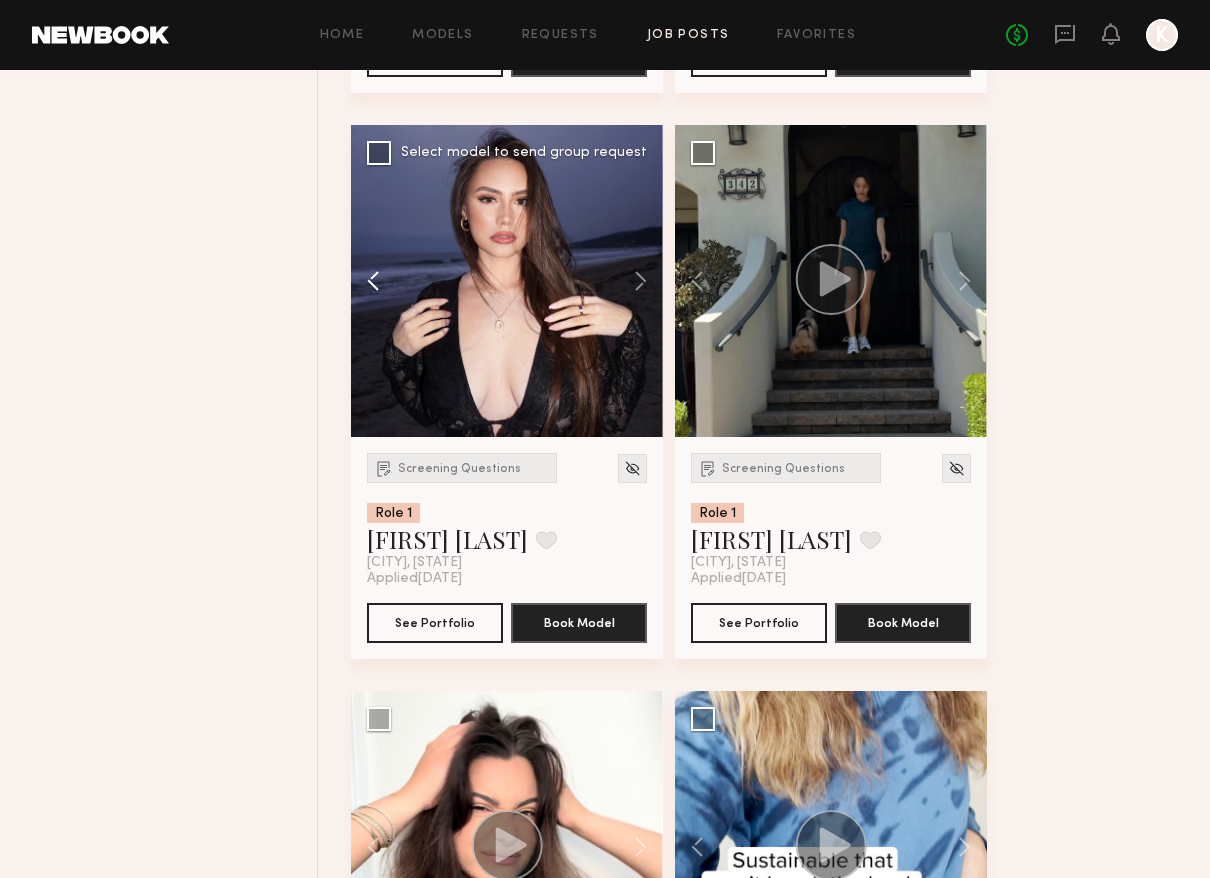 click 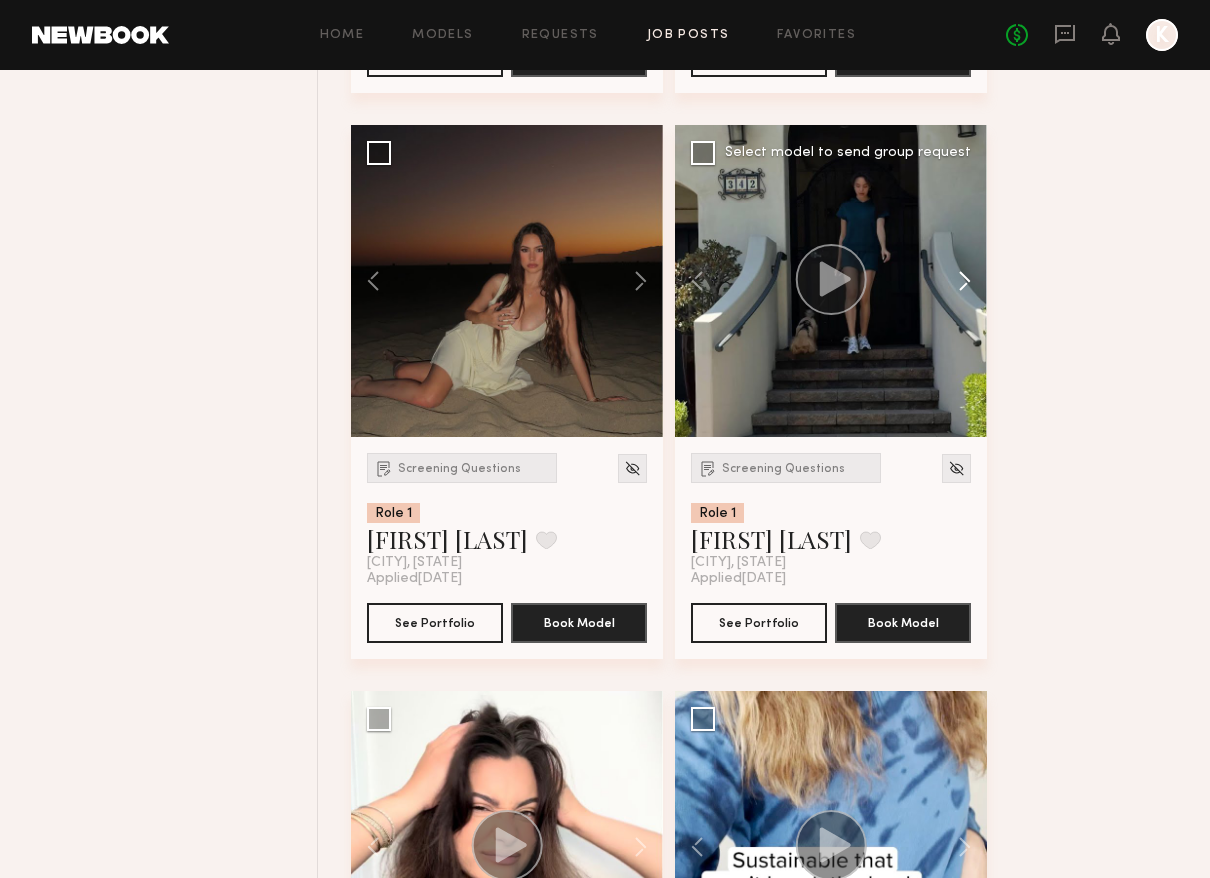 click 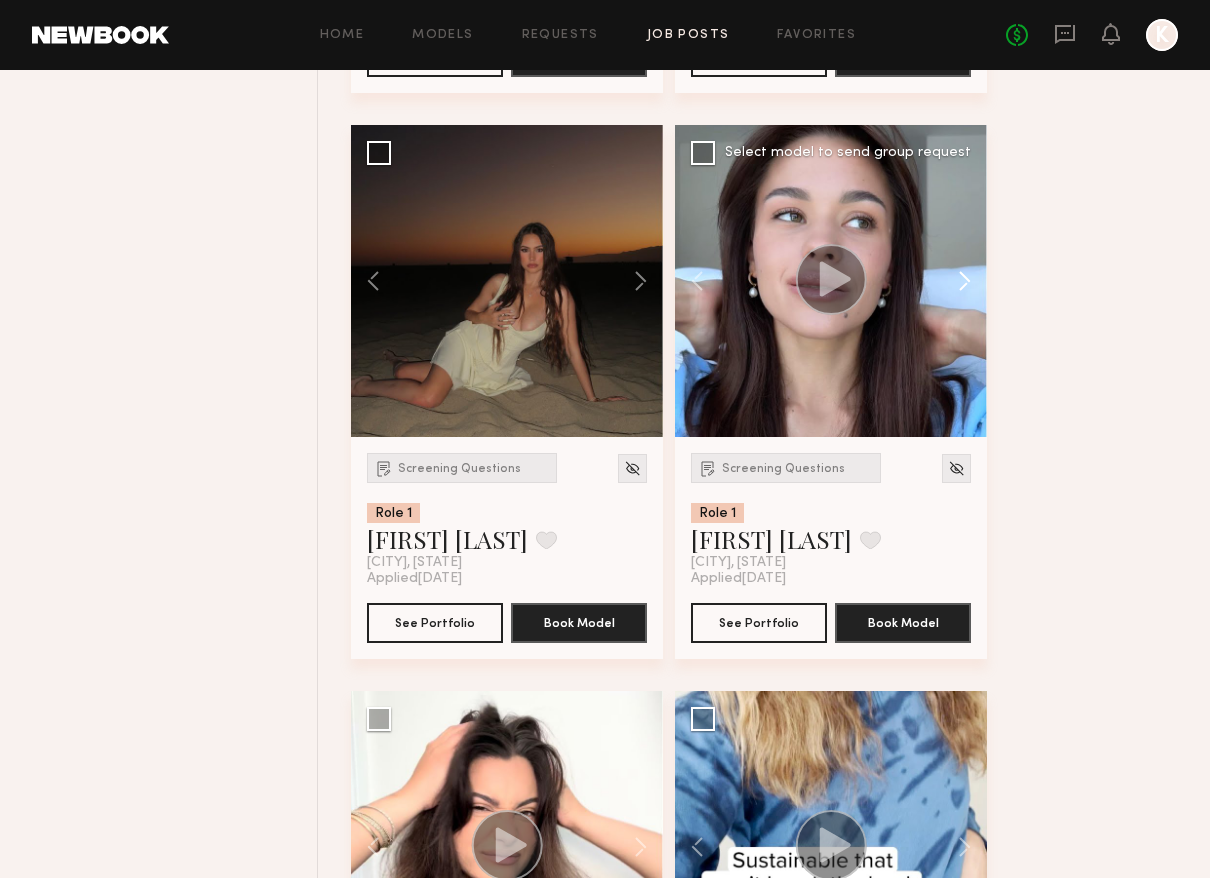 click 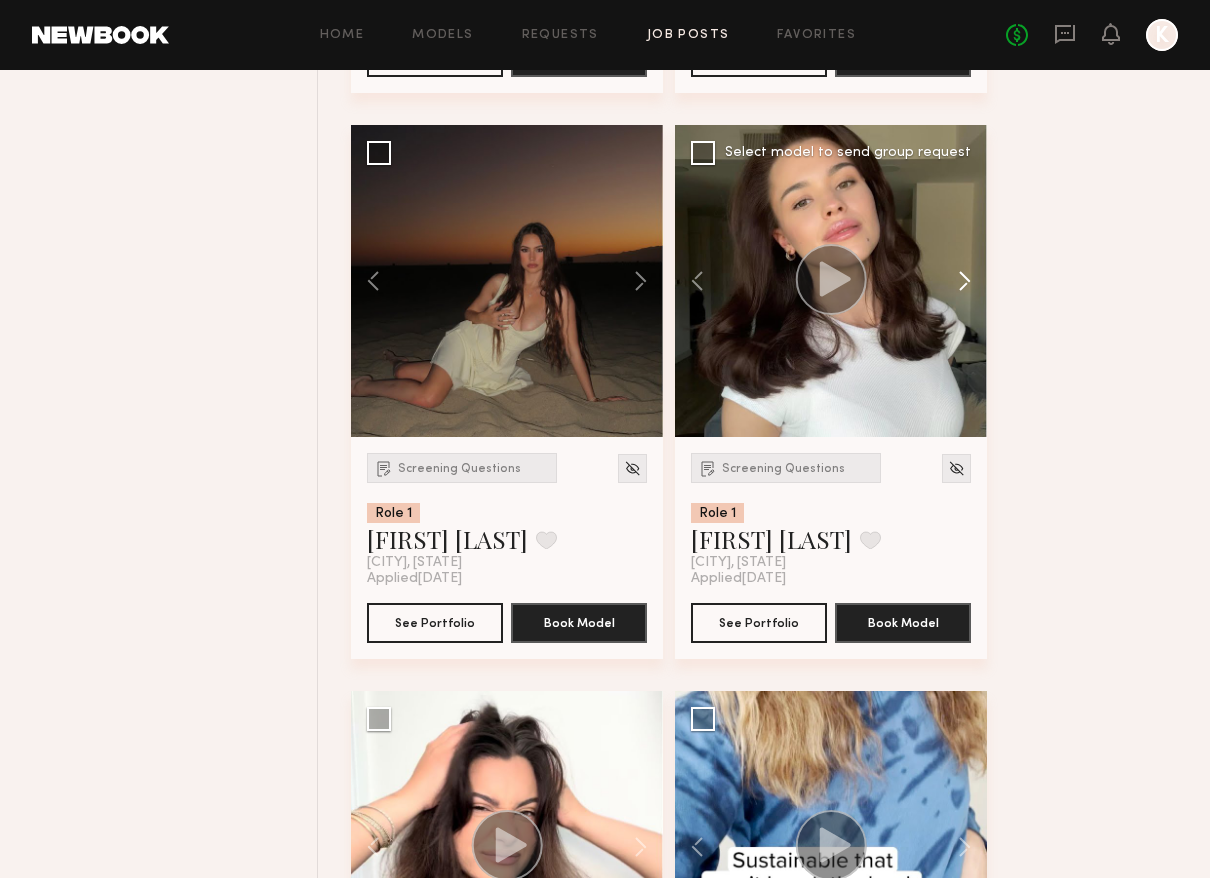 click 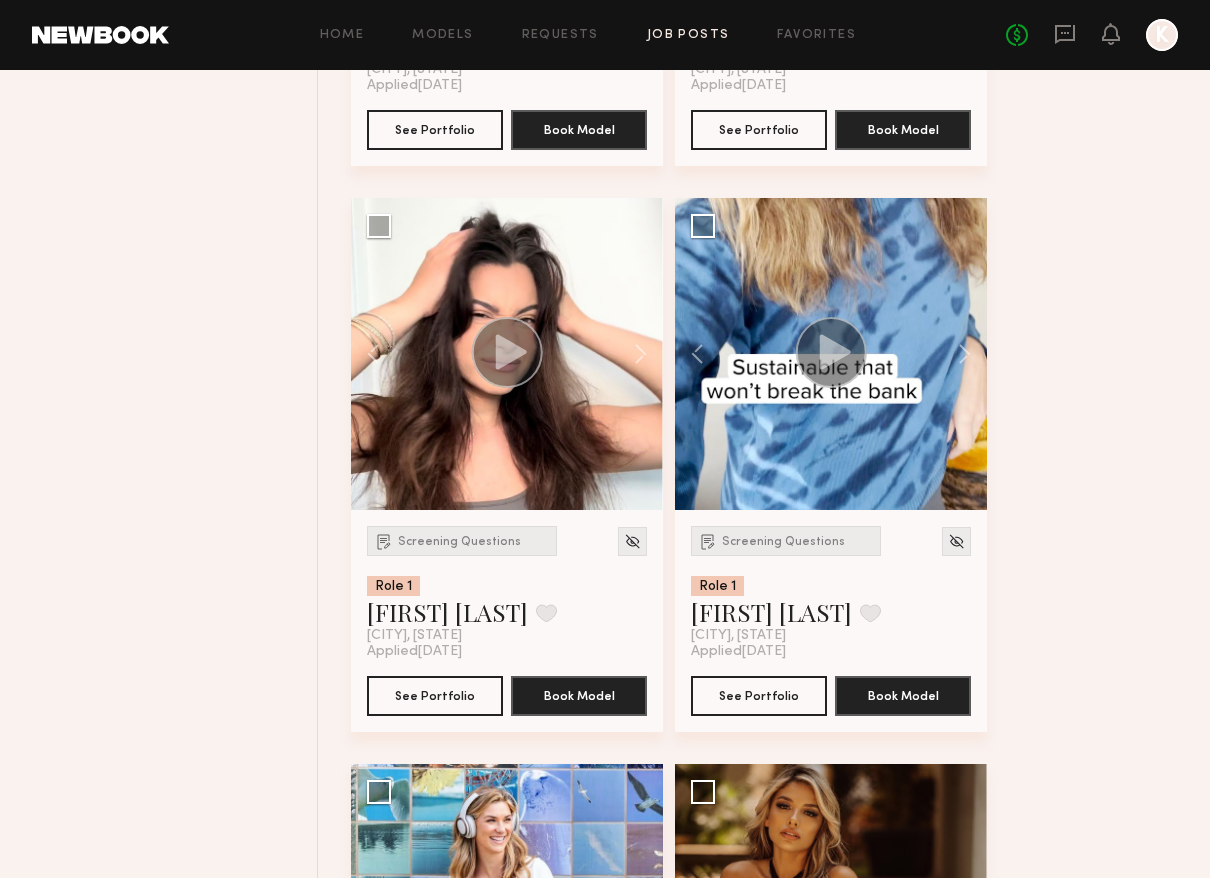 scroll, scrollTop: 1848, scrollLeft: 0, axis: vertical 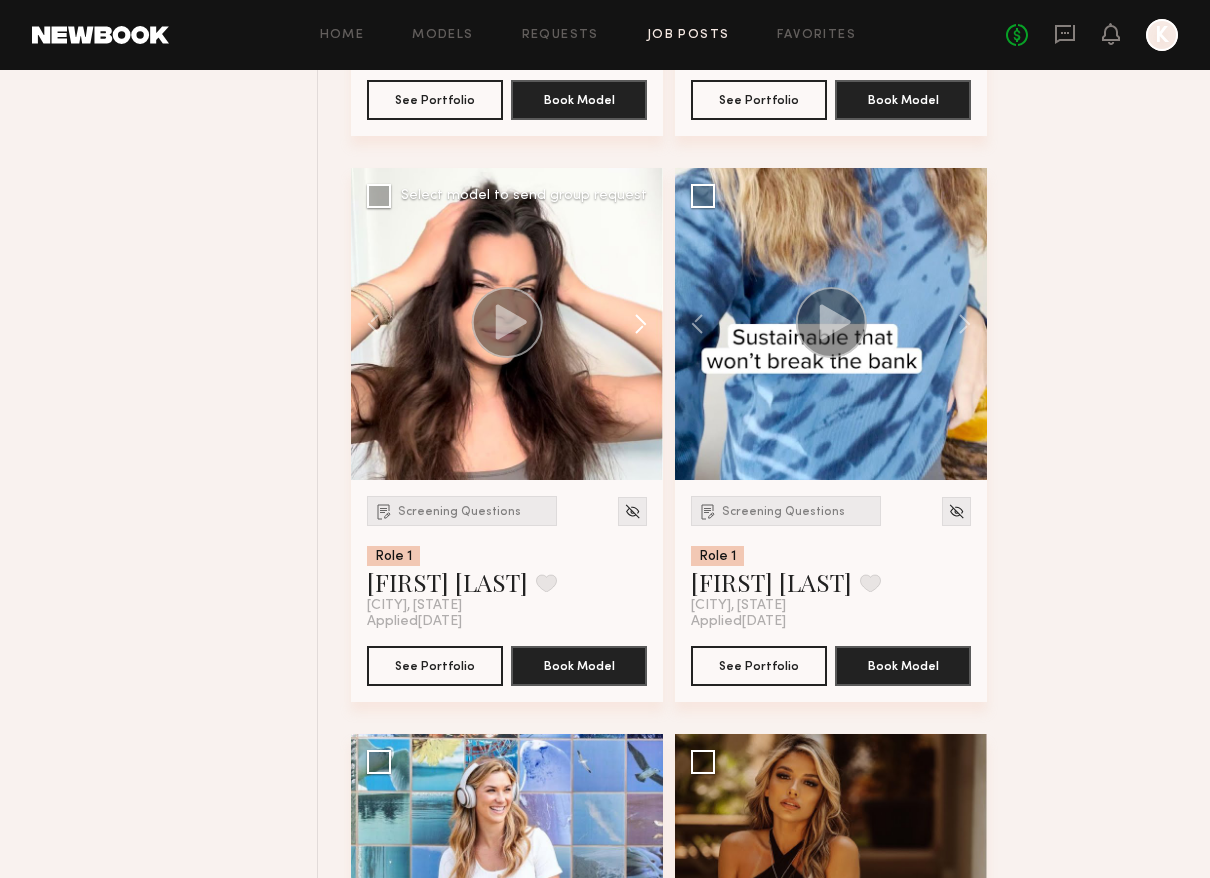 click 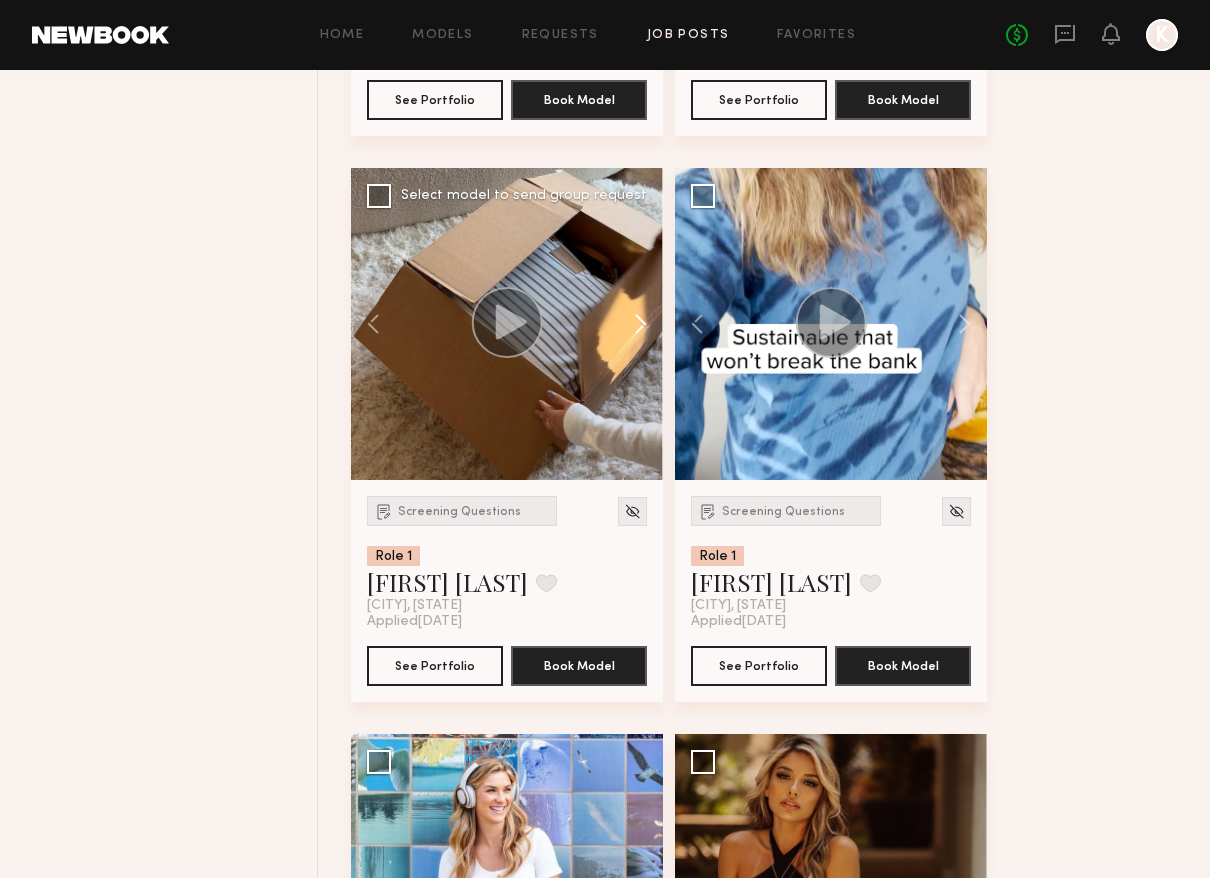 click 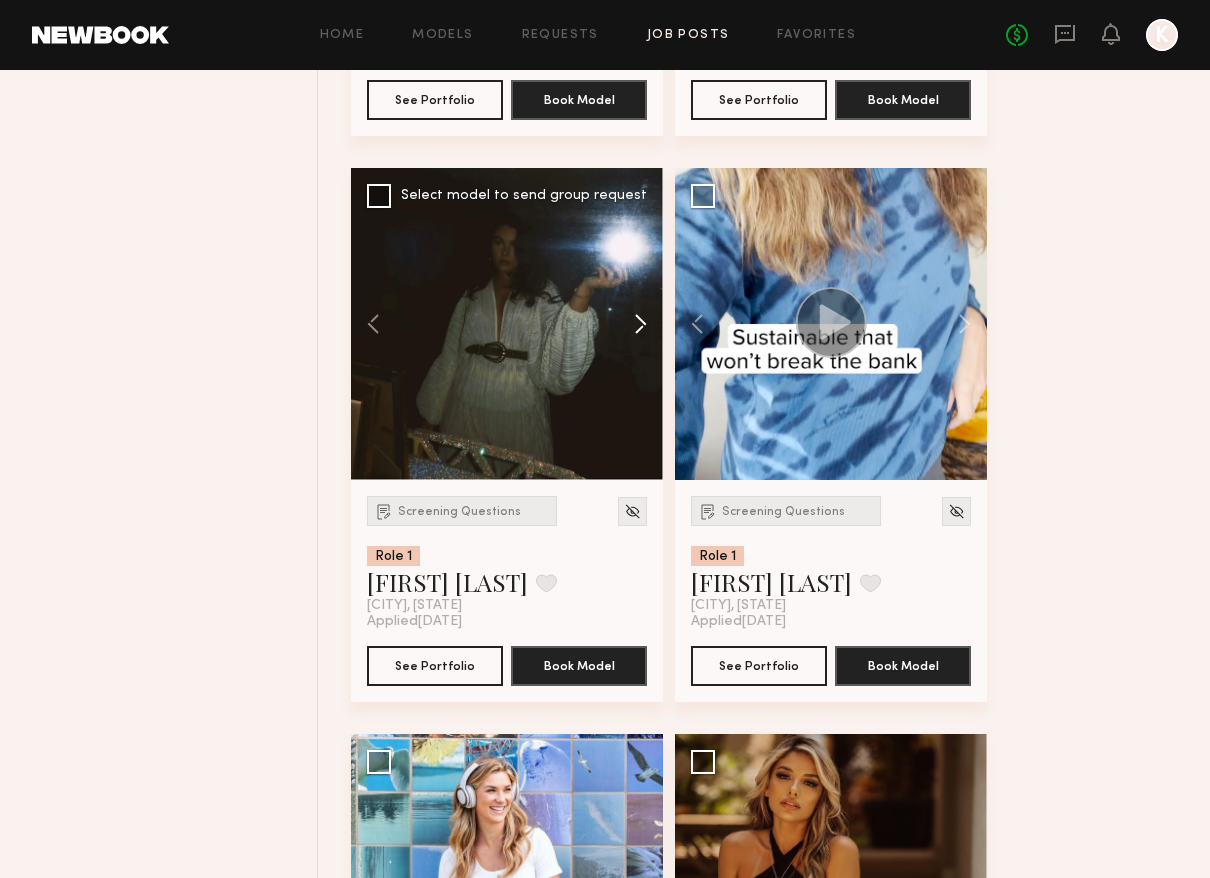 click 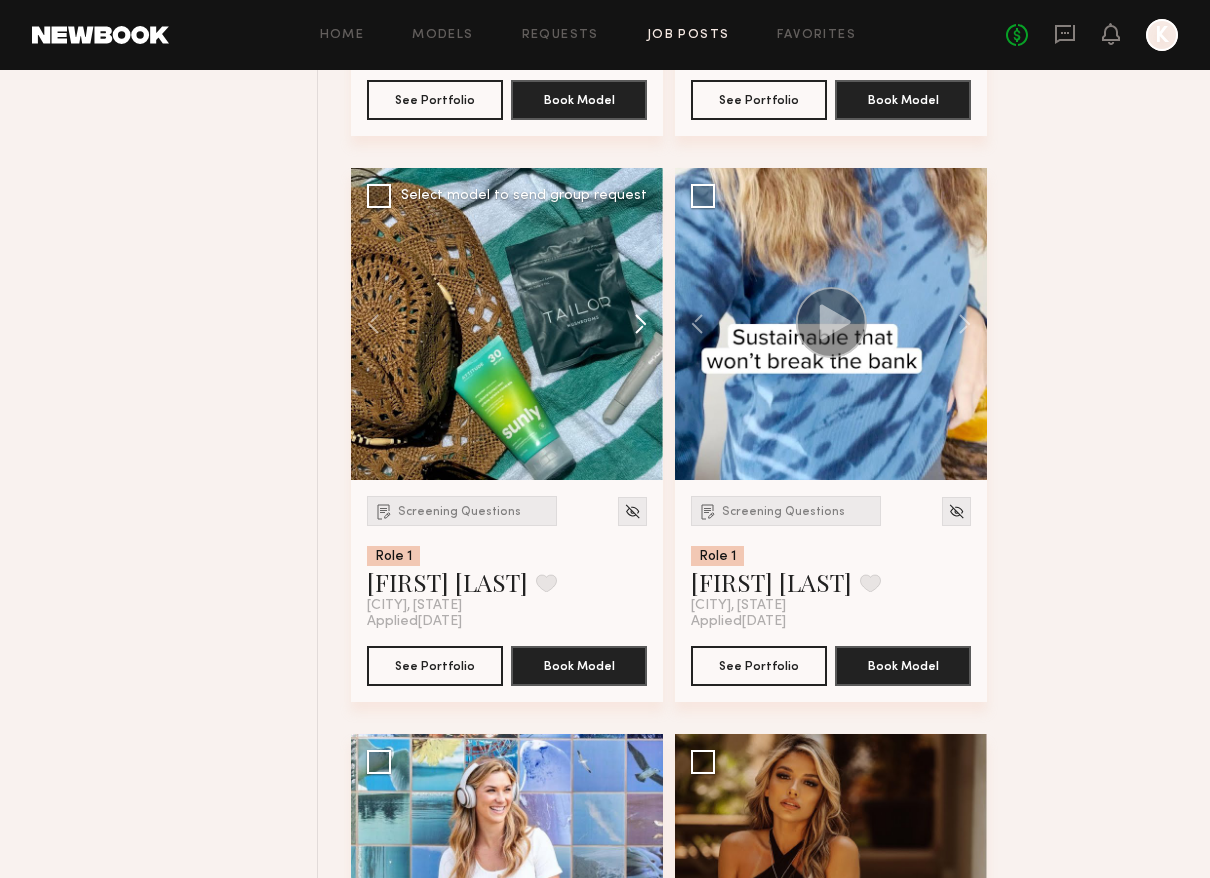 click 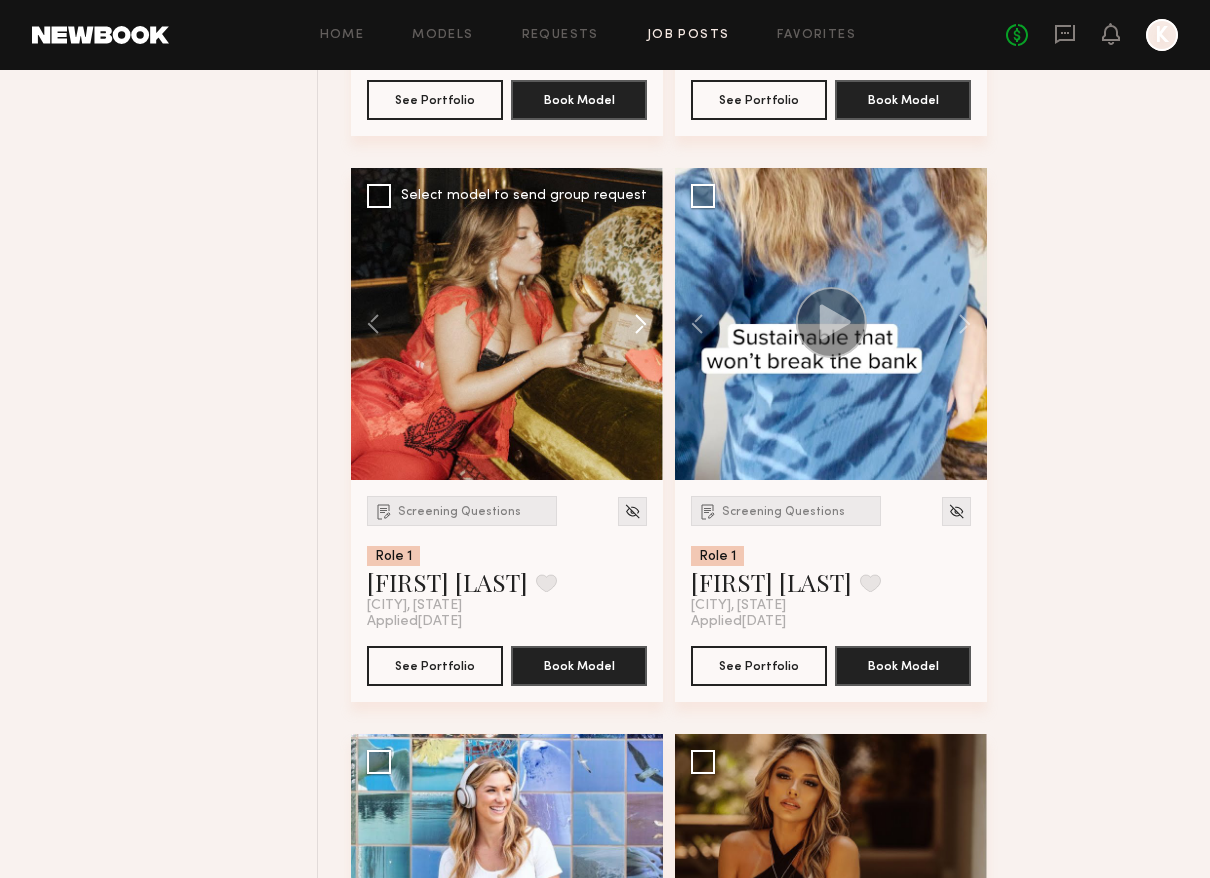 click 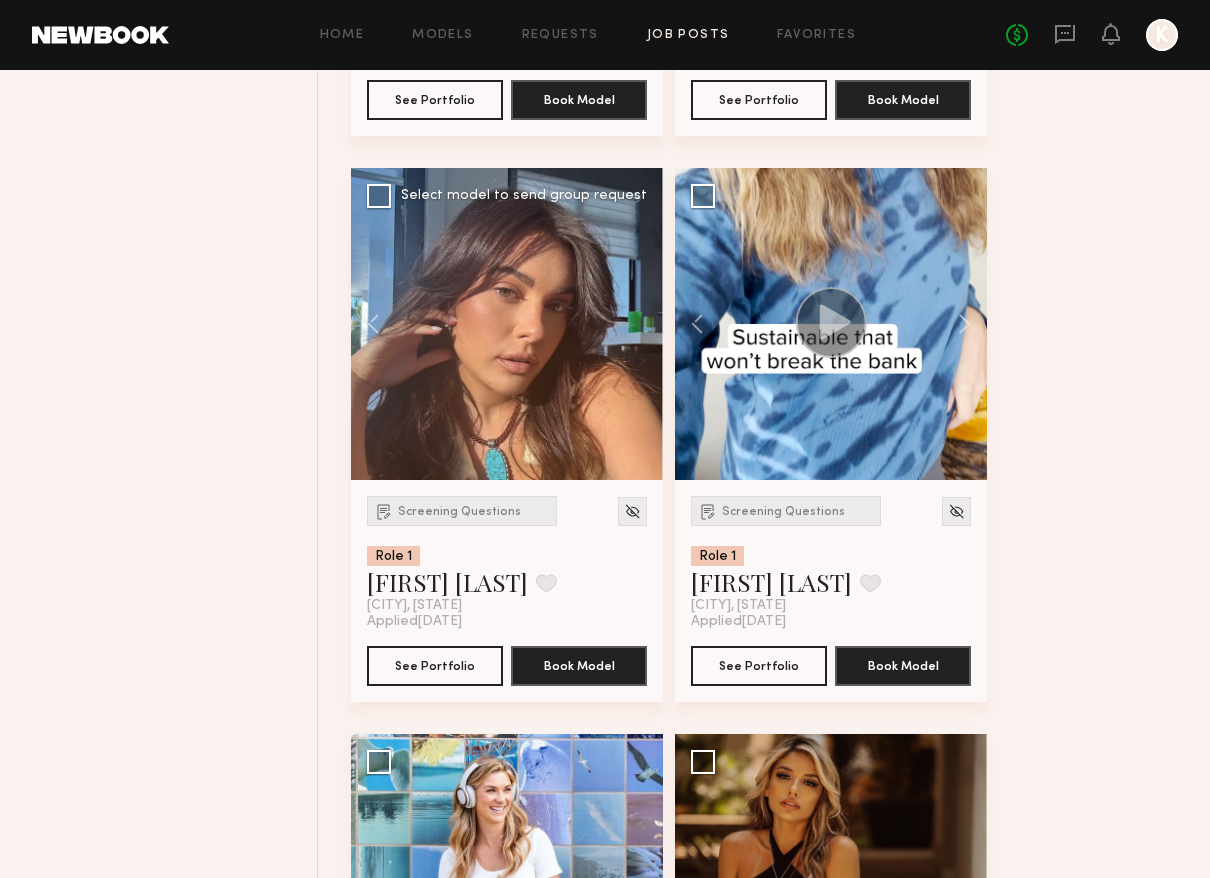 click 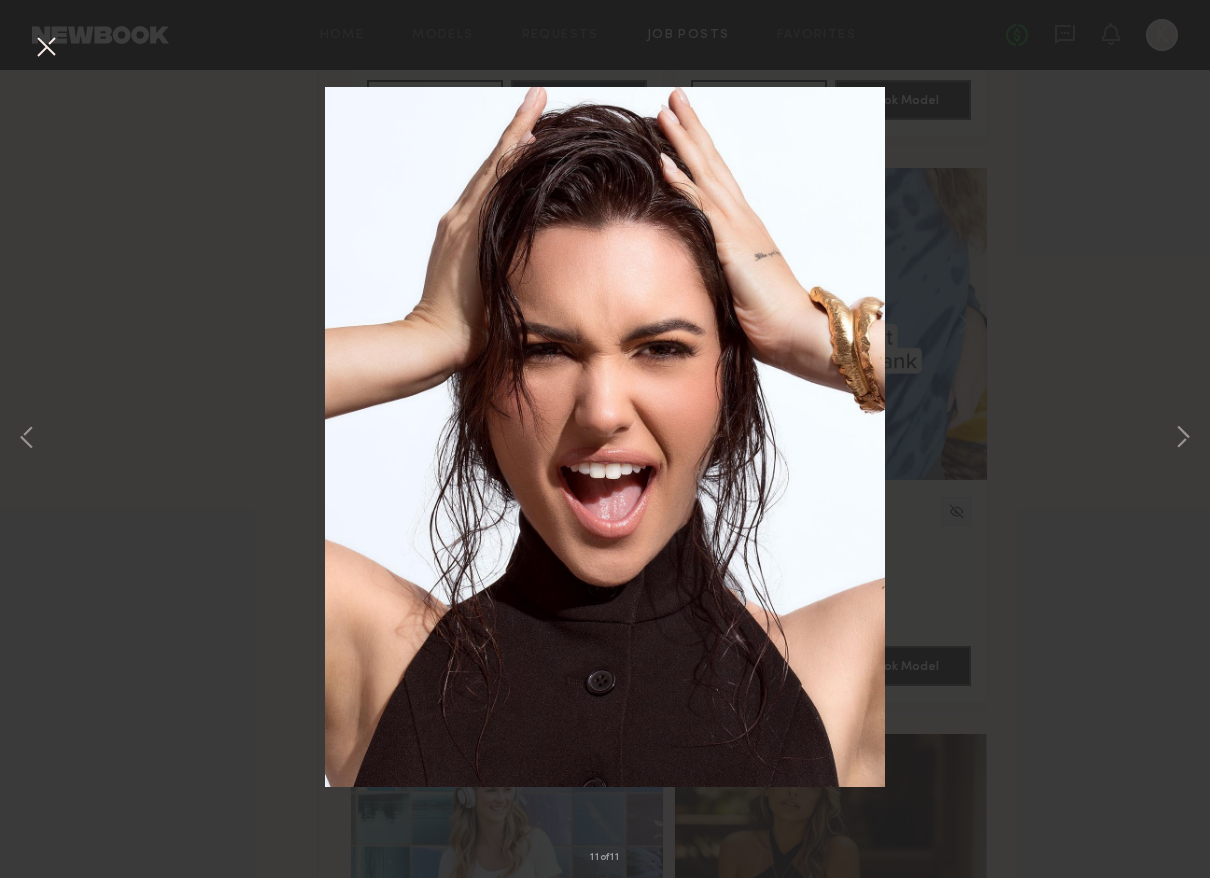 click at bounding box center (46, 48) 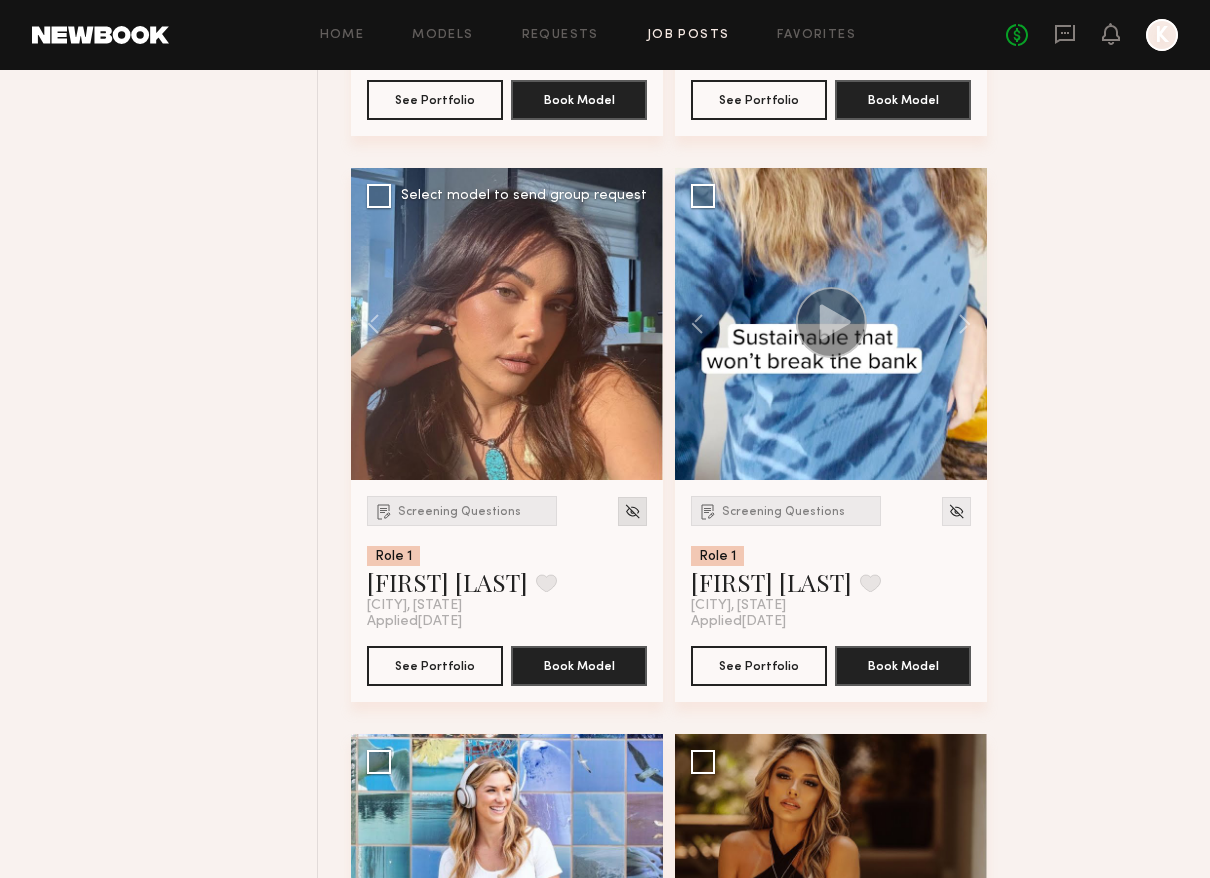 click 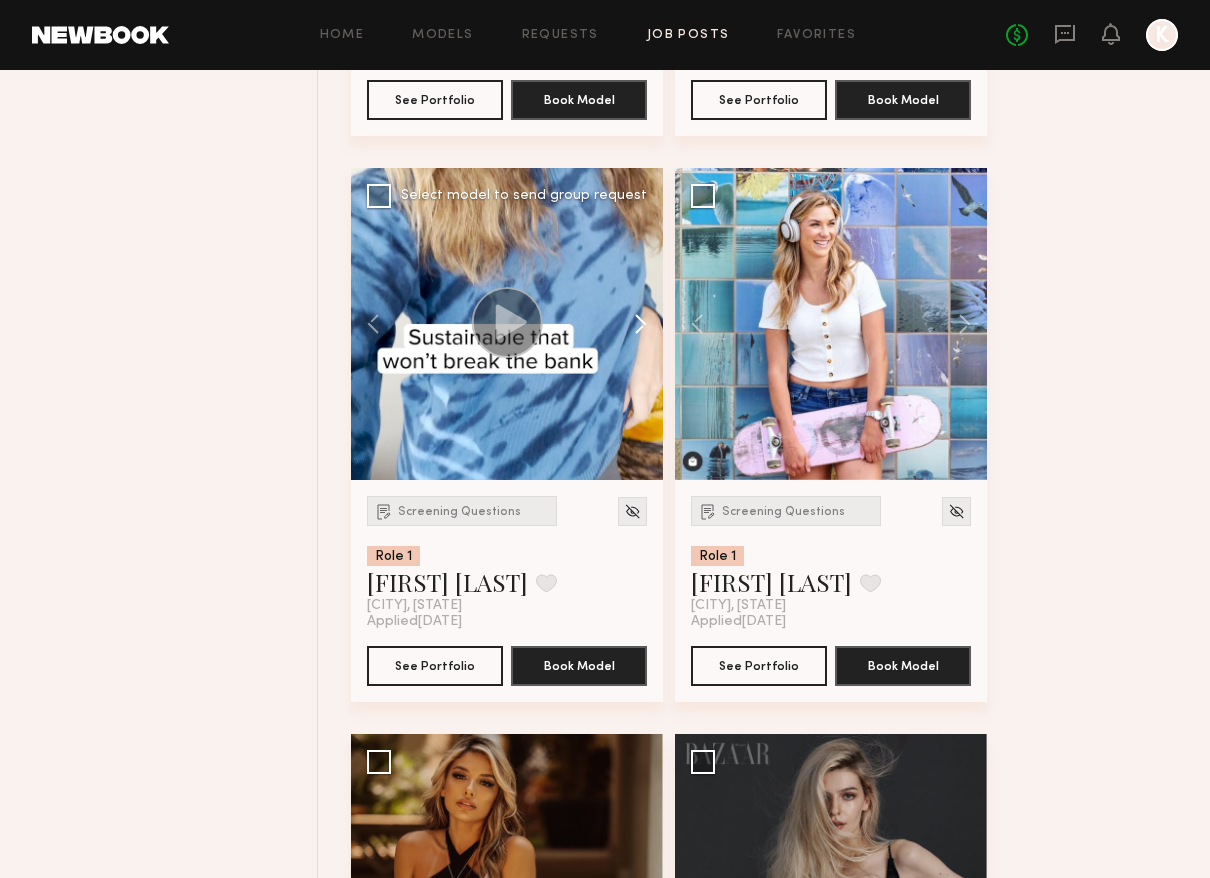 click 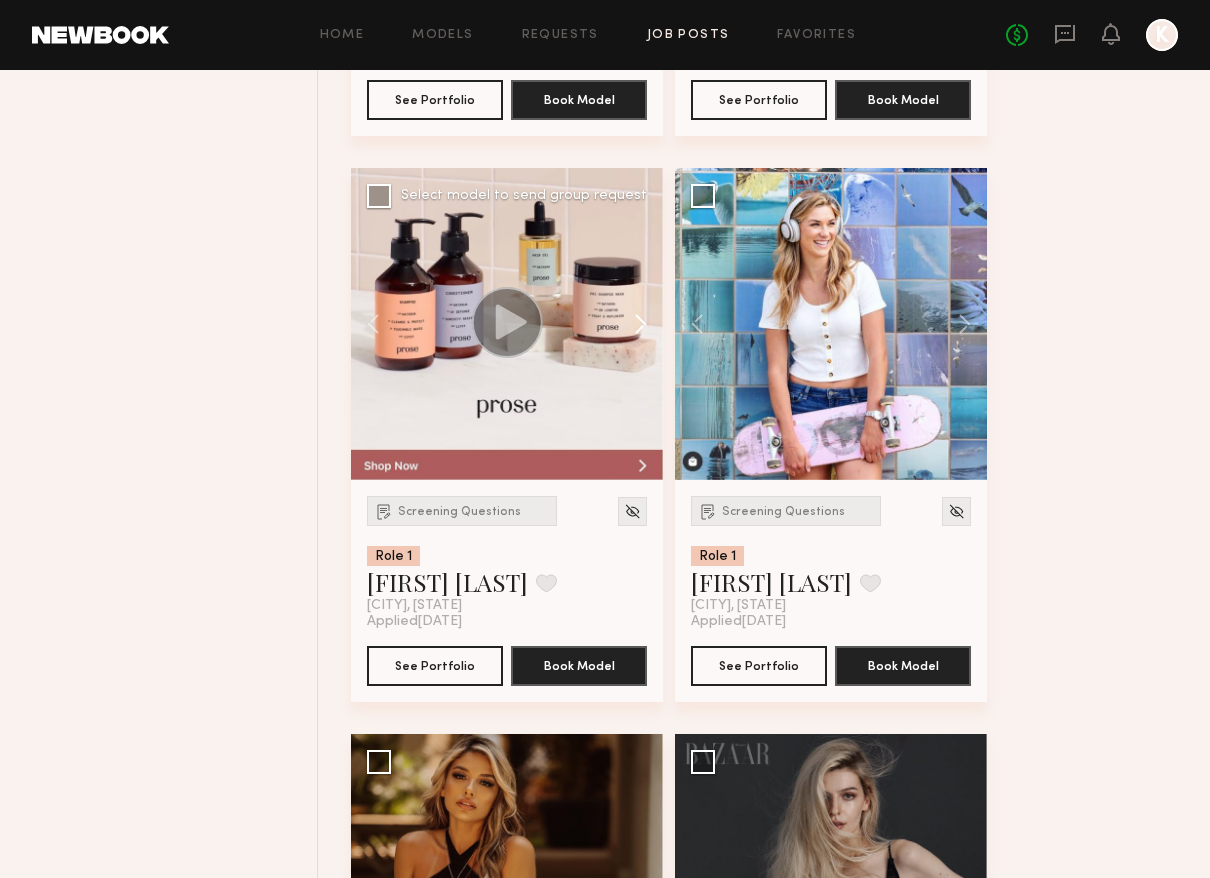 click 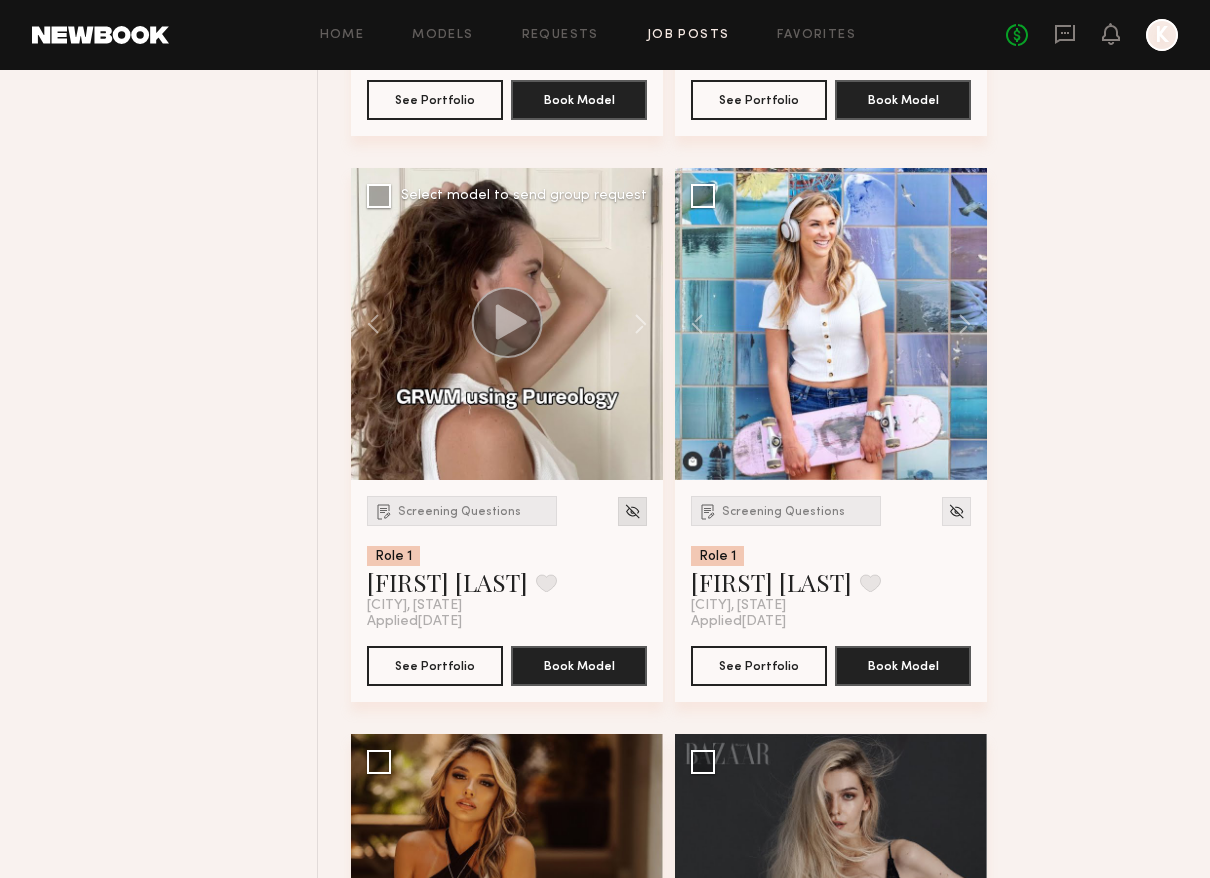click 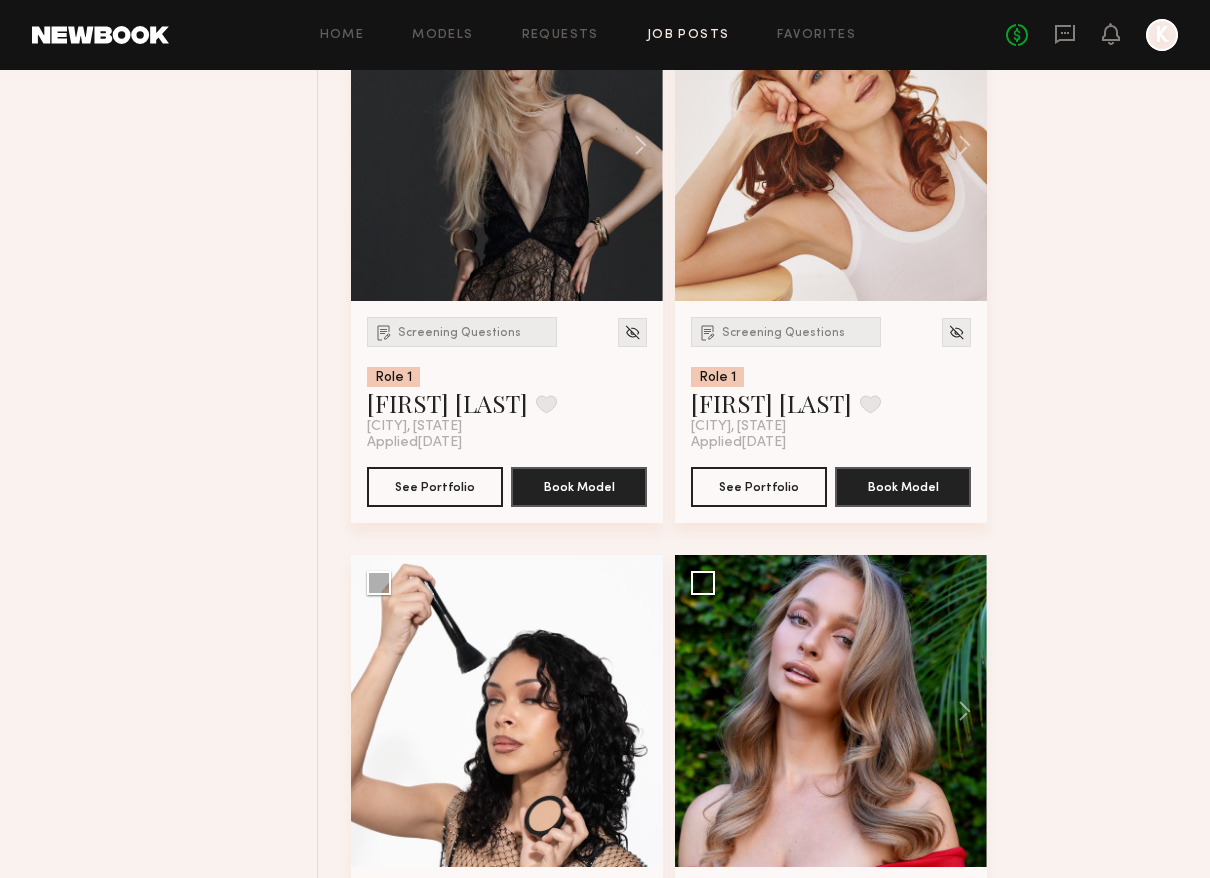 scroll, scrollTop: 2487, scrollLeft: 0, axis: vertical 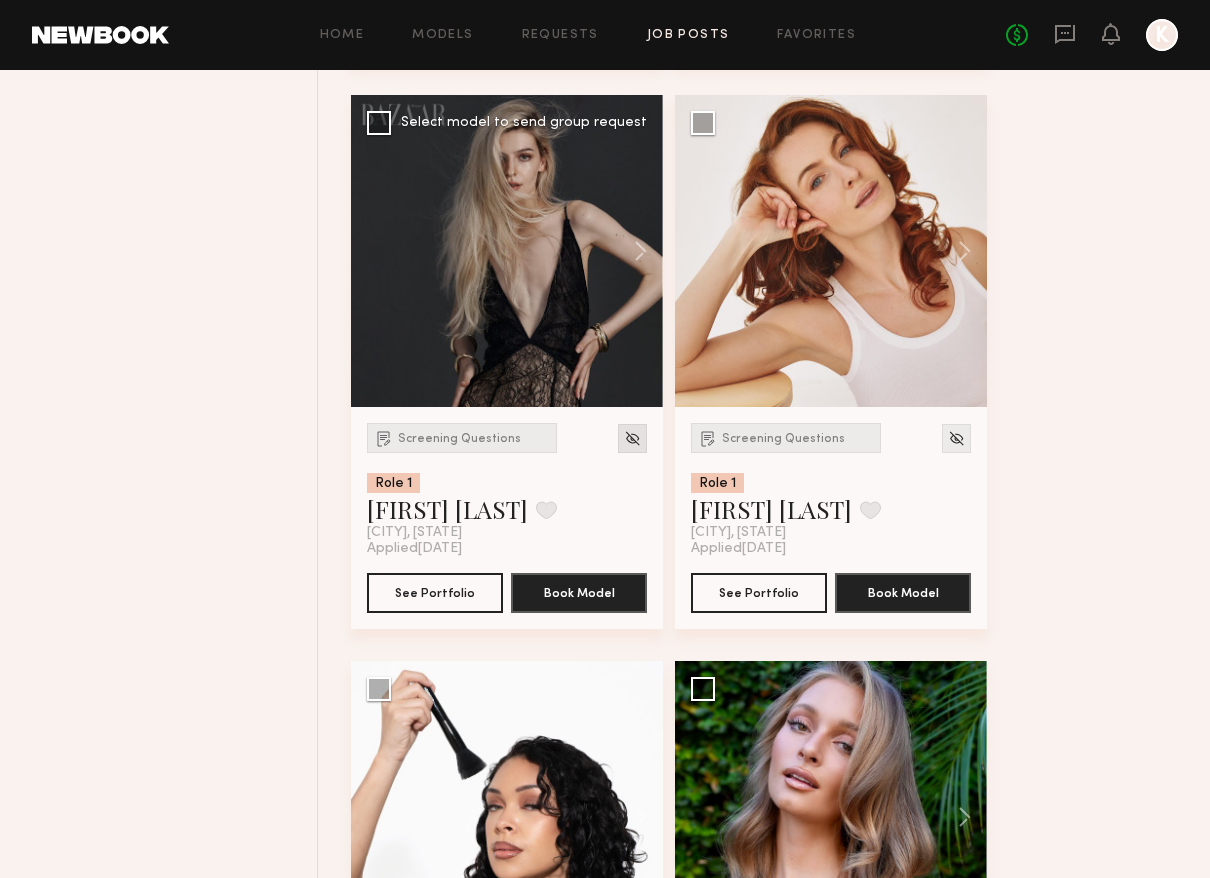 click 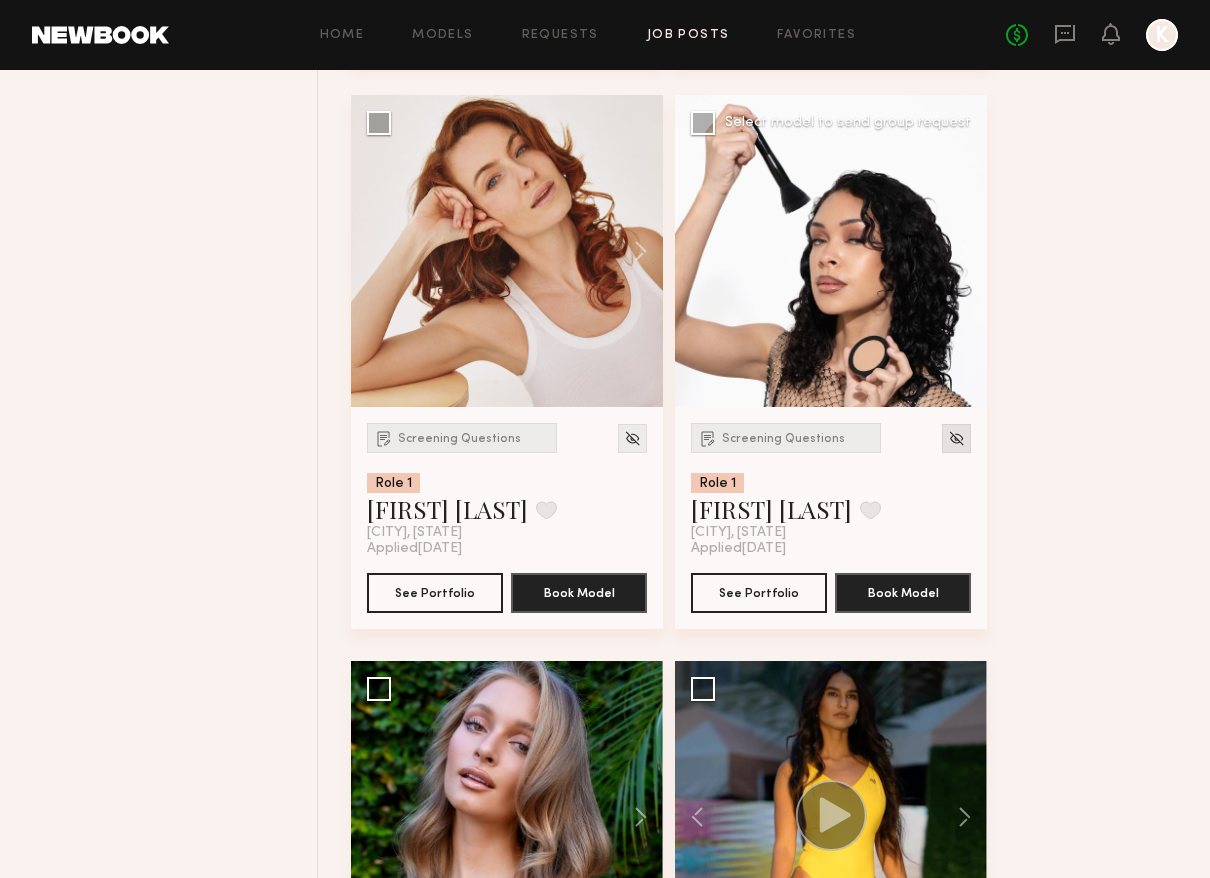 click 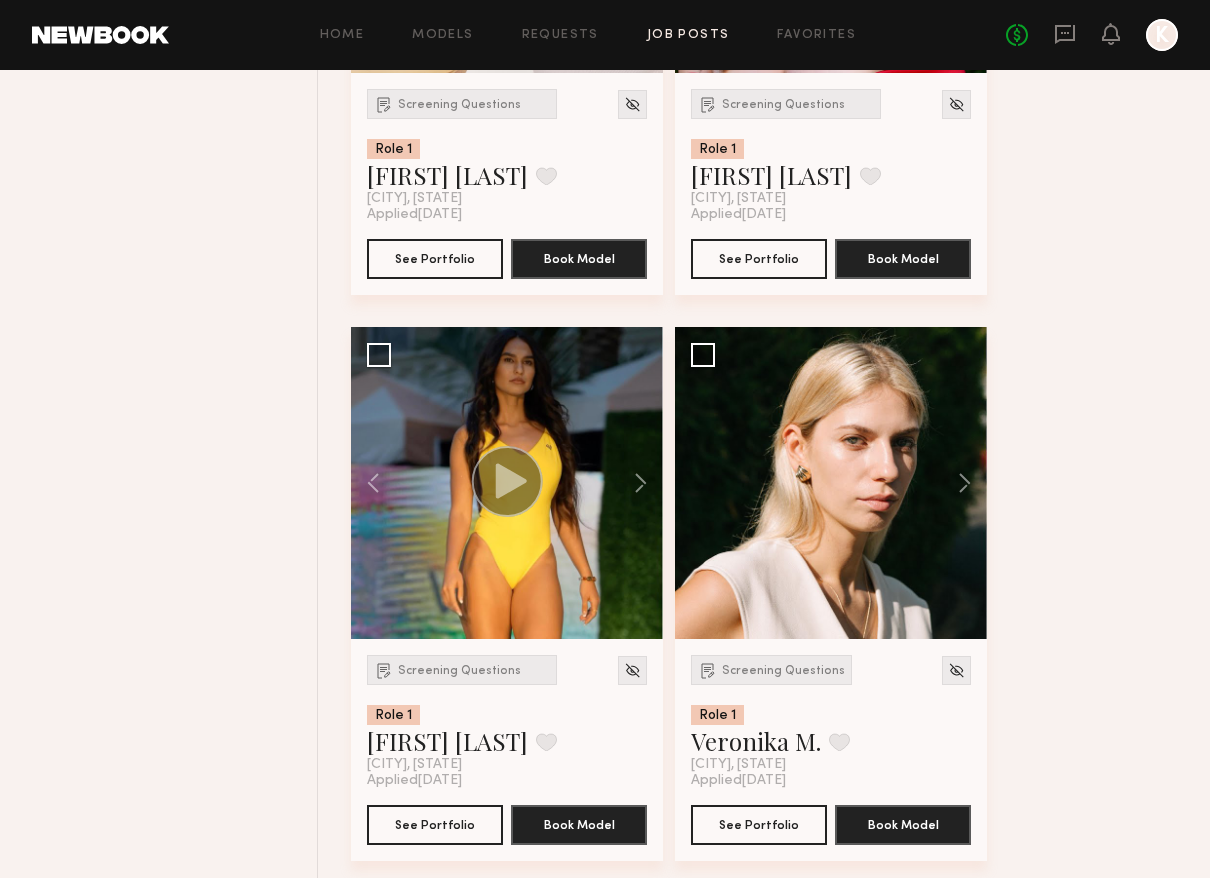 scroll, scrollTop: 2834, scrollLeft: 0, axis: vertical 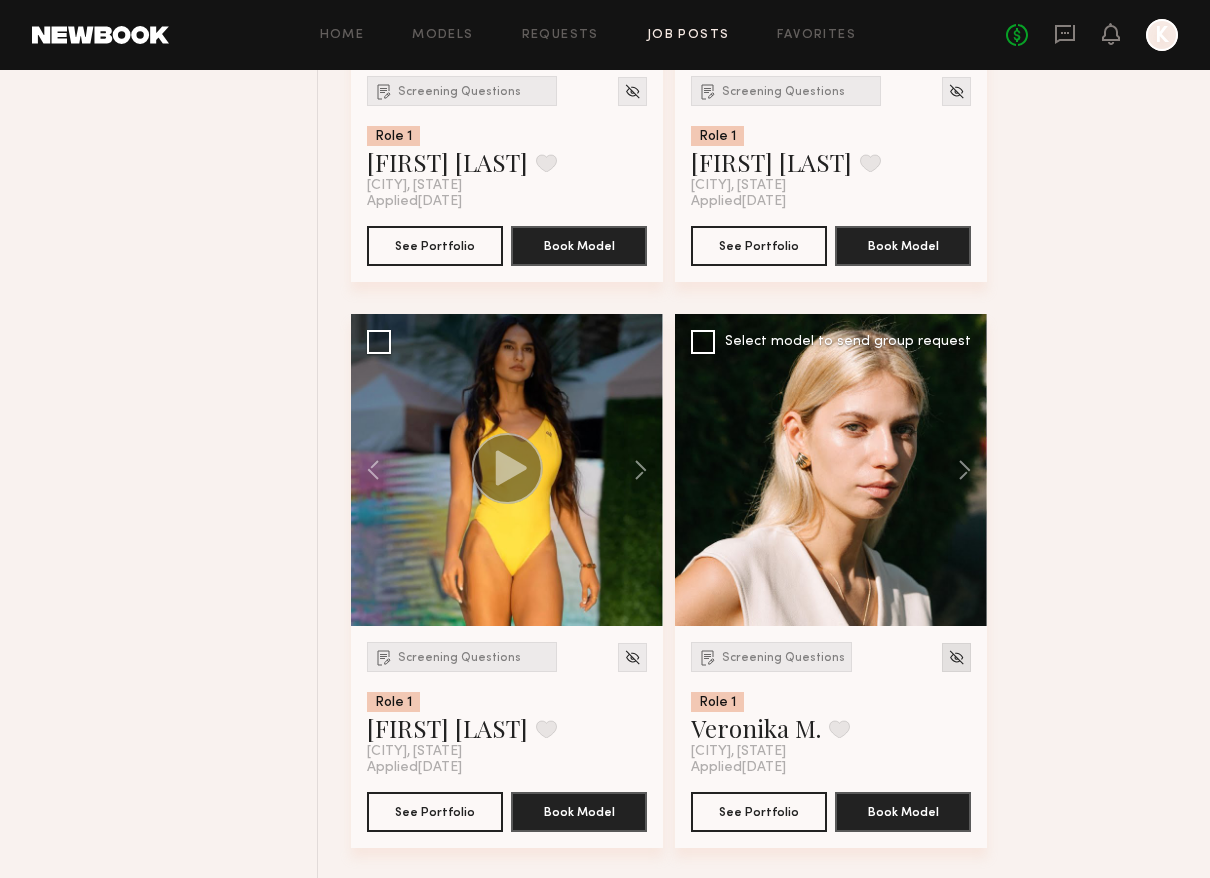 click 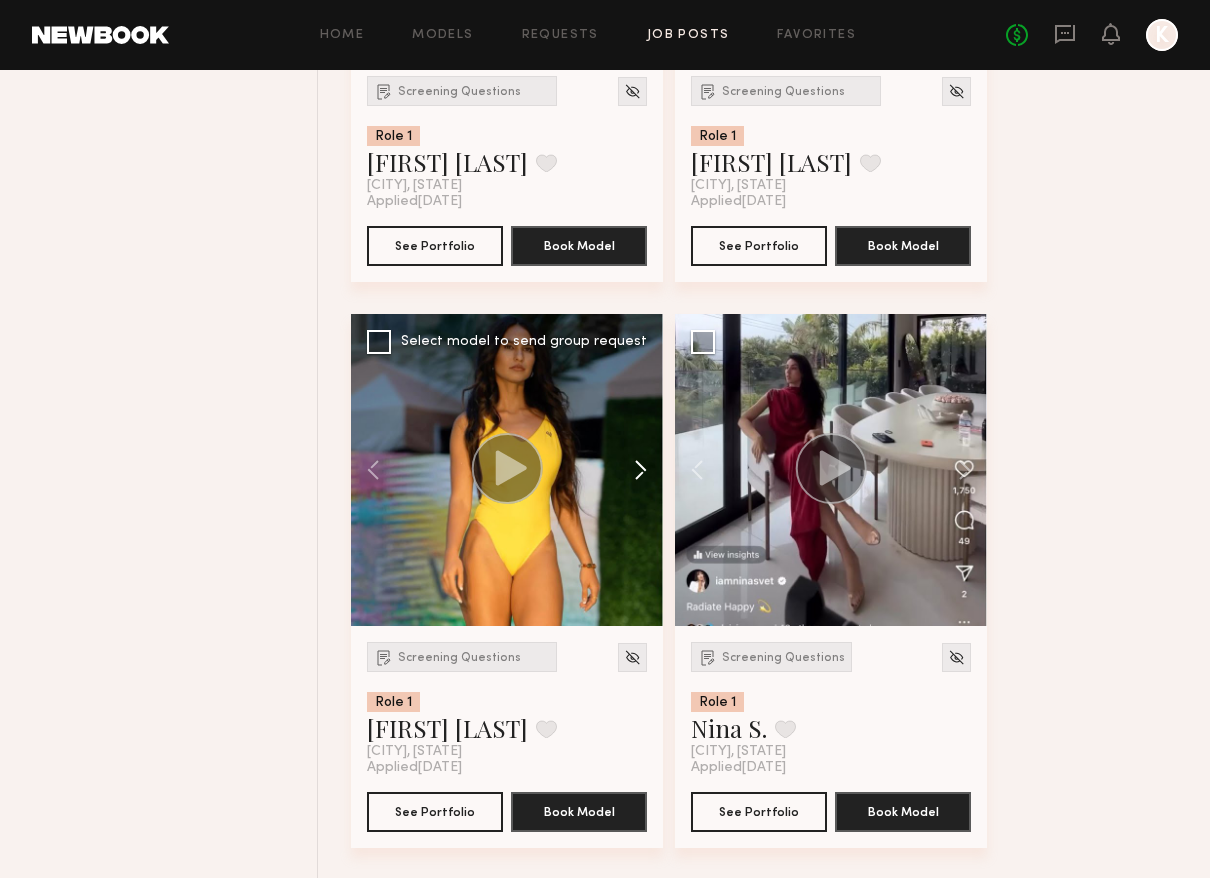 click 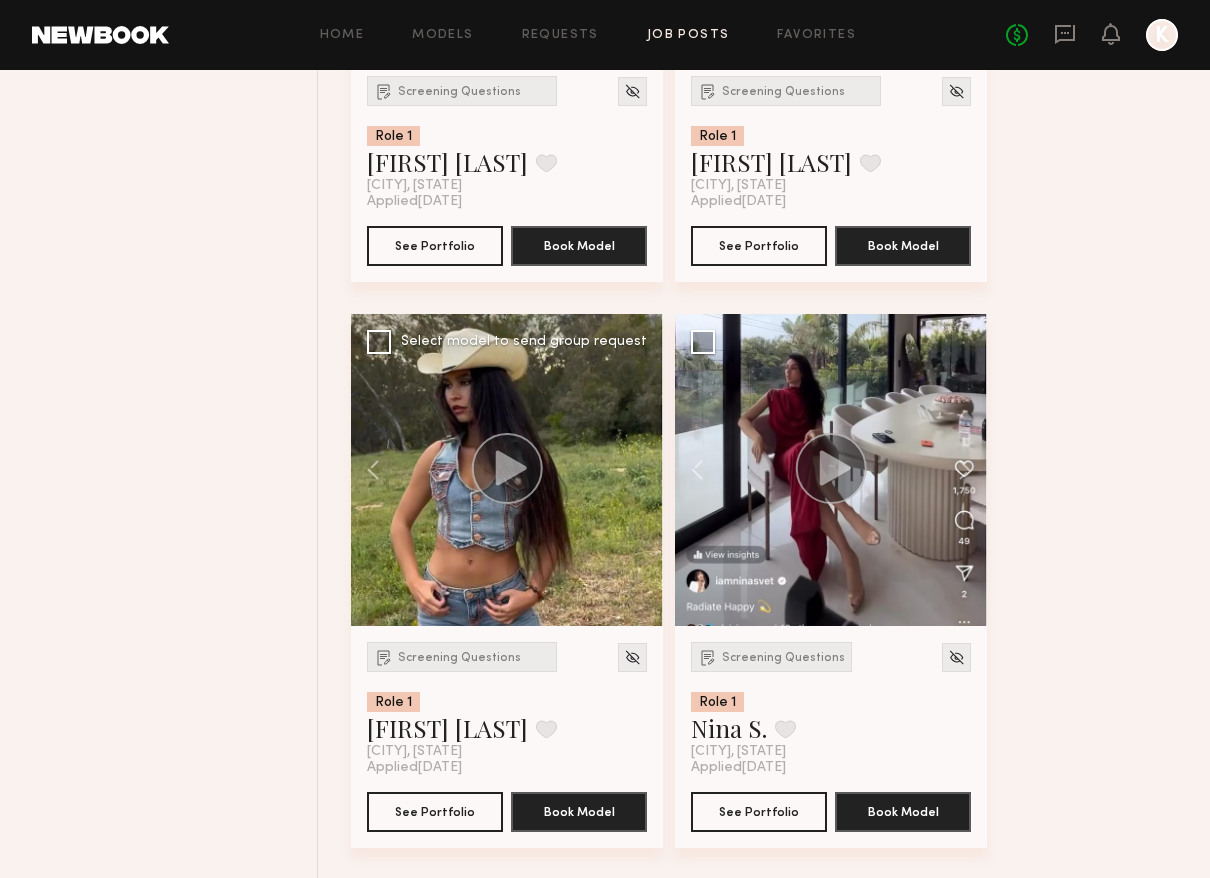 click 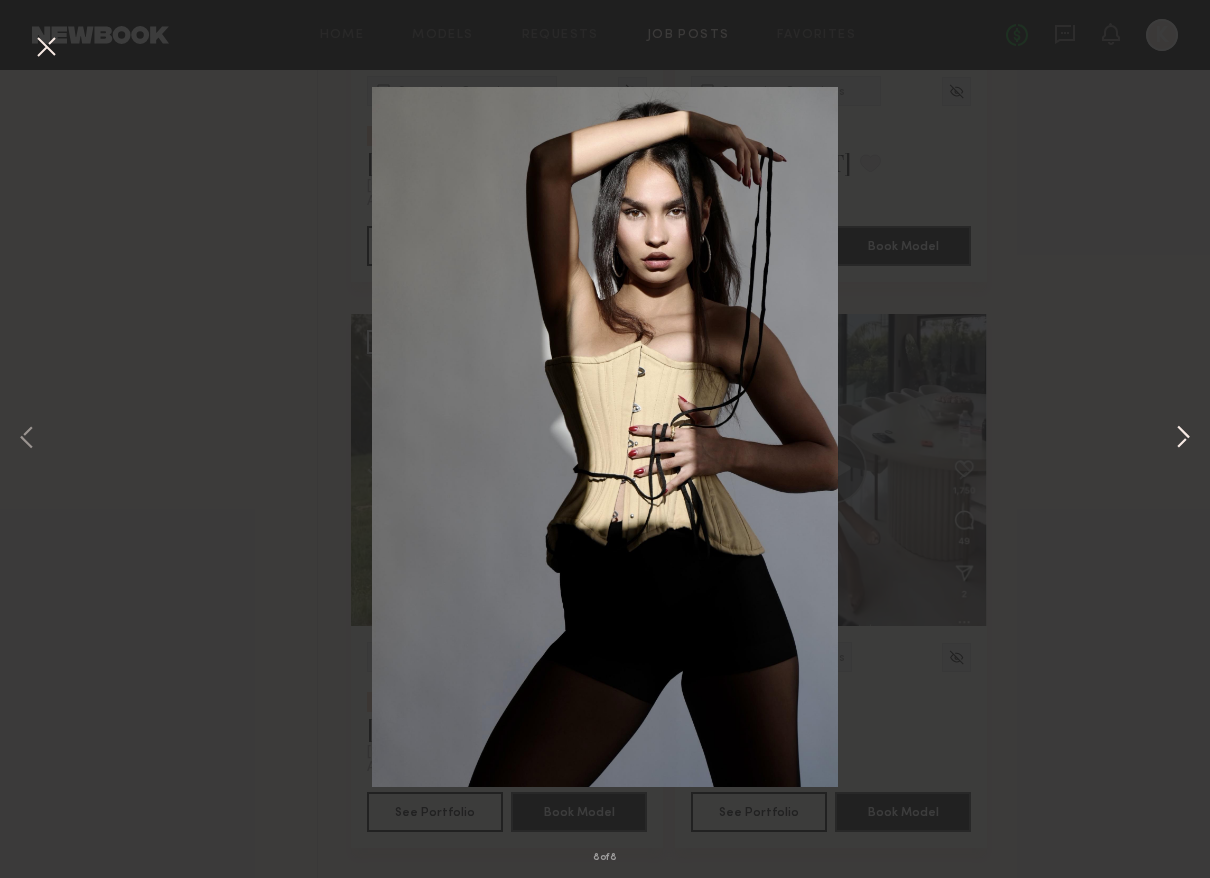 click at bounding box center (1183, 439) 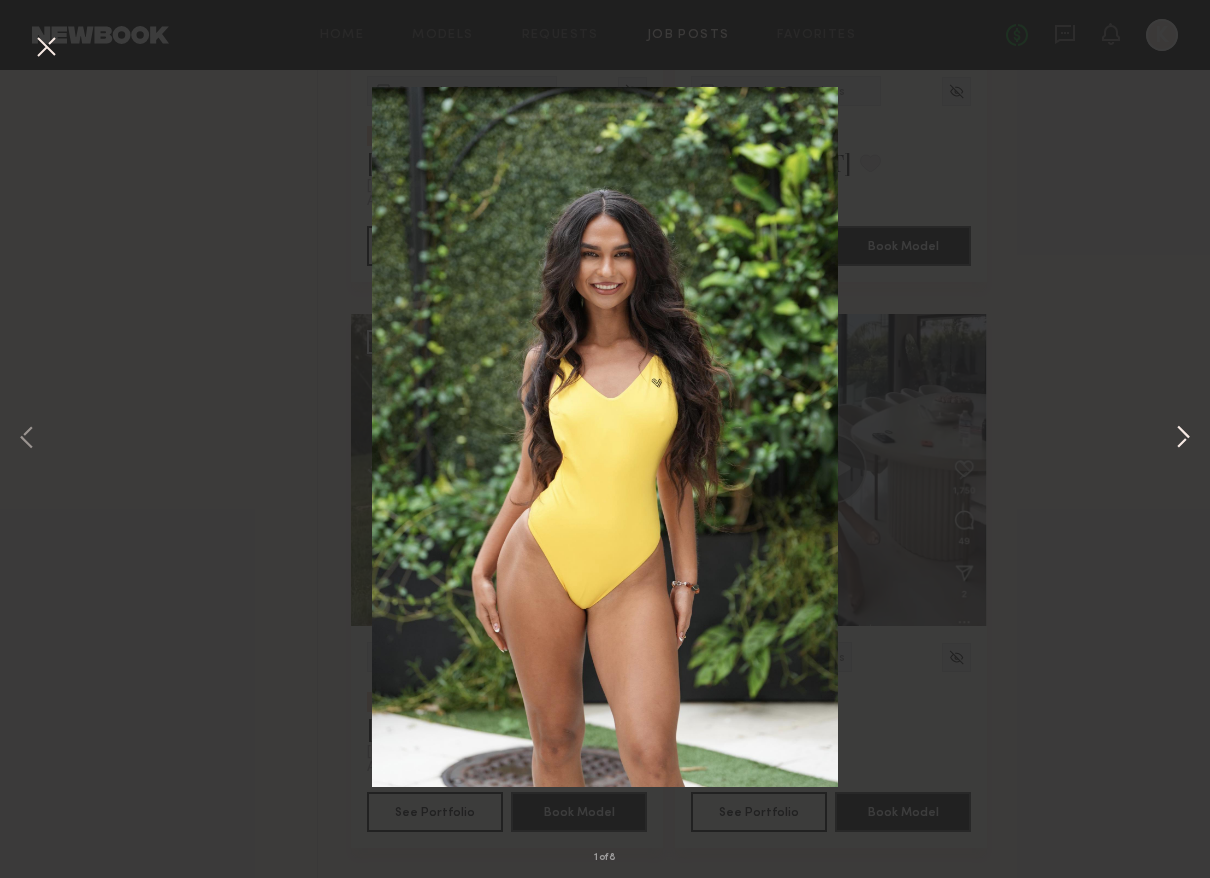 click at bounding box center [1183, 439] 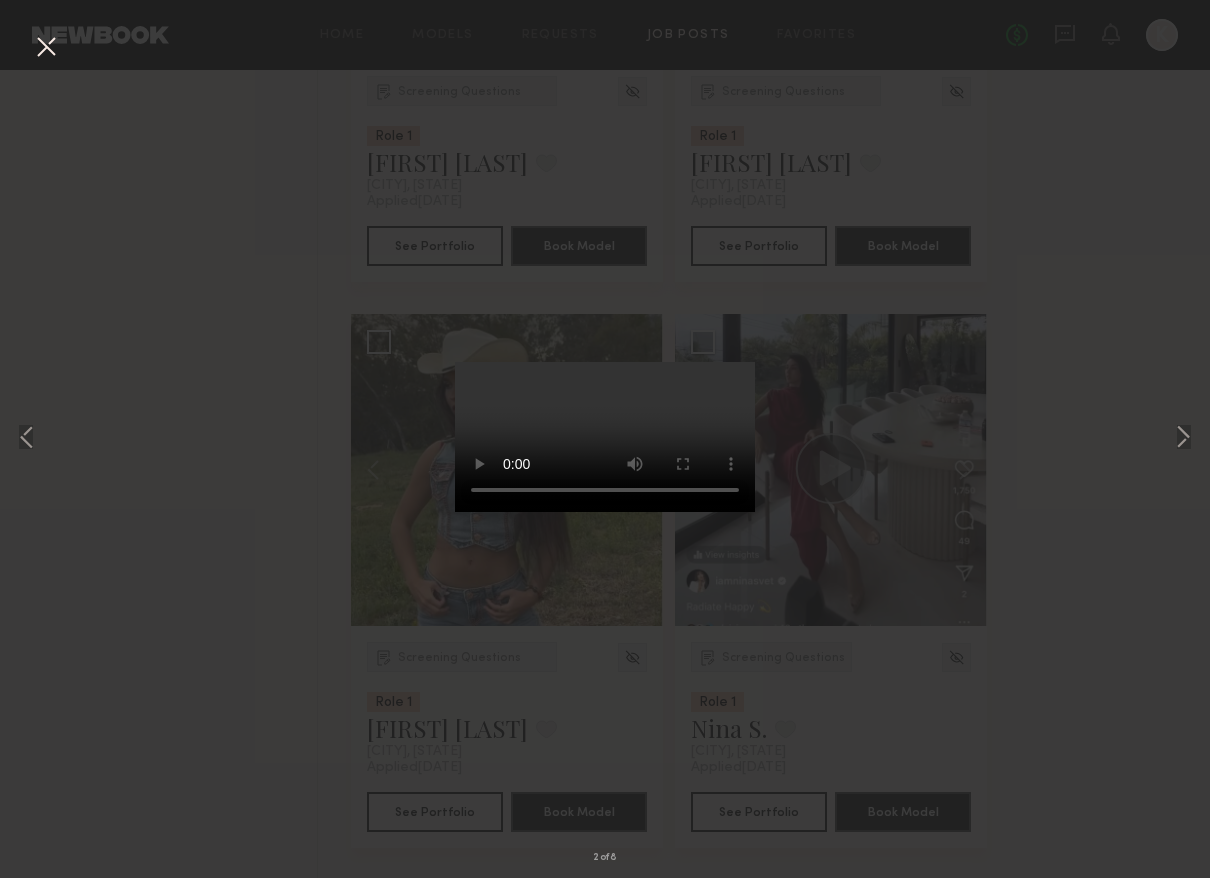 click at bounding box center (46, 48) 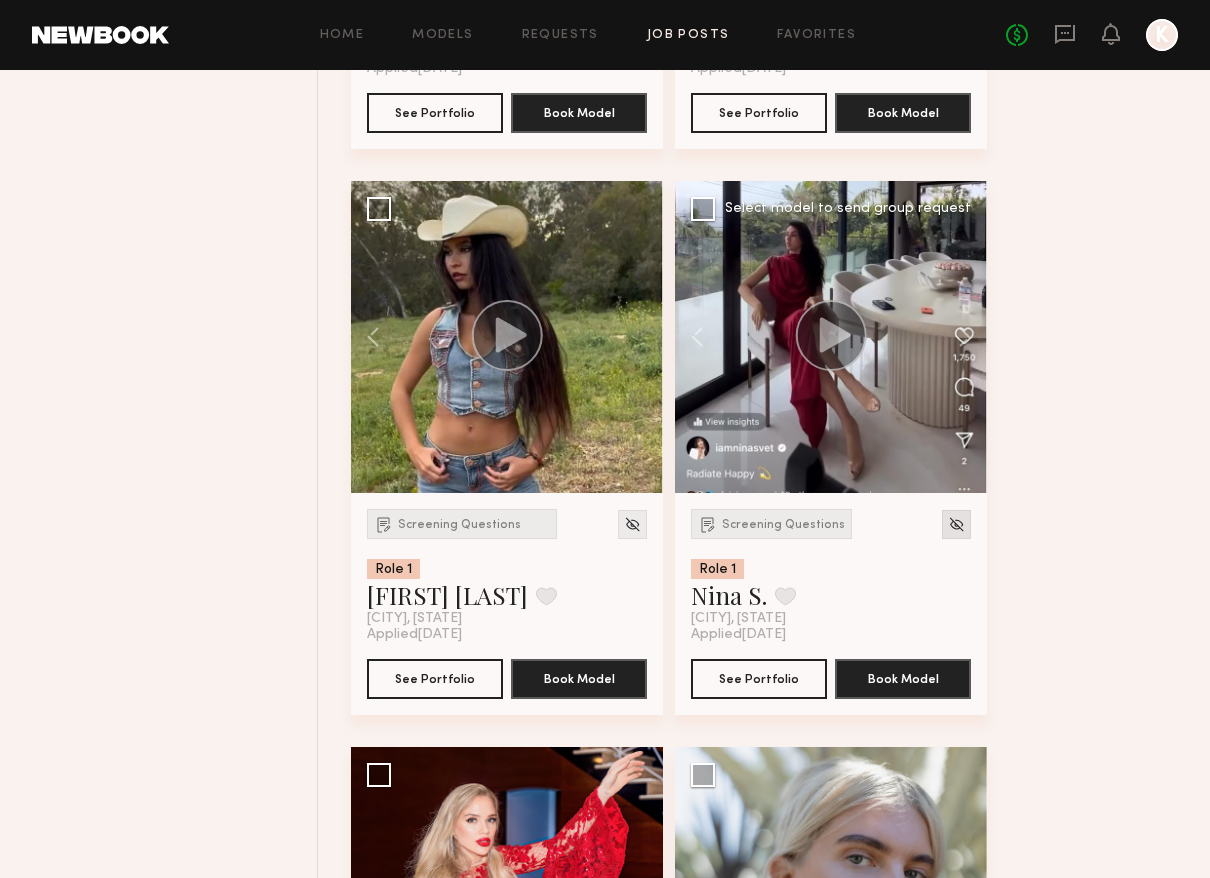 scroll, scrollTop: 2971, scrollLeft: 0, axis: vertical 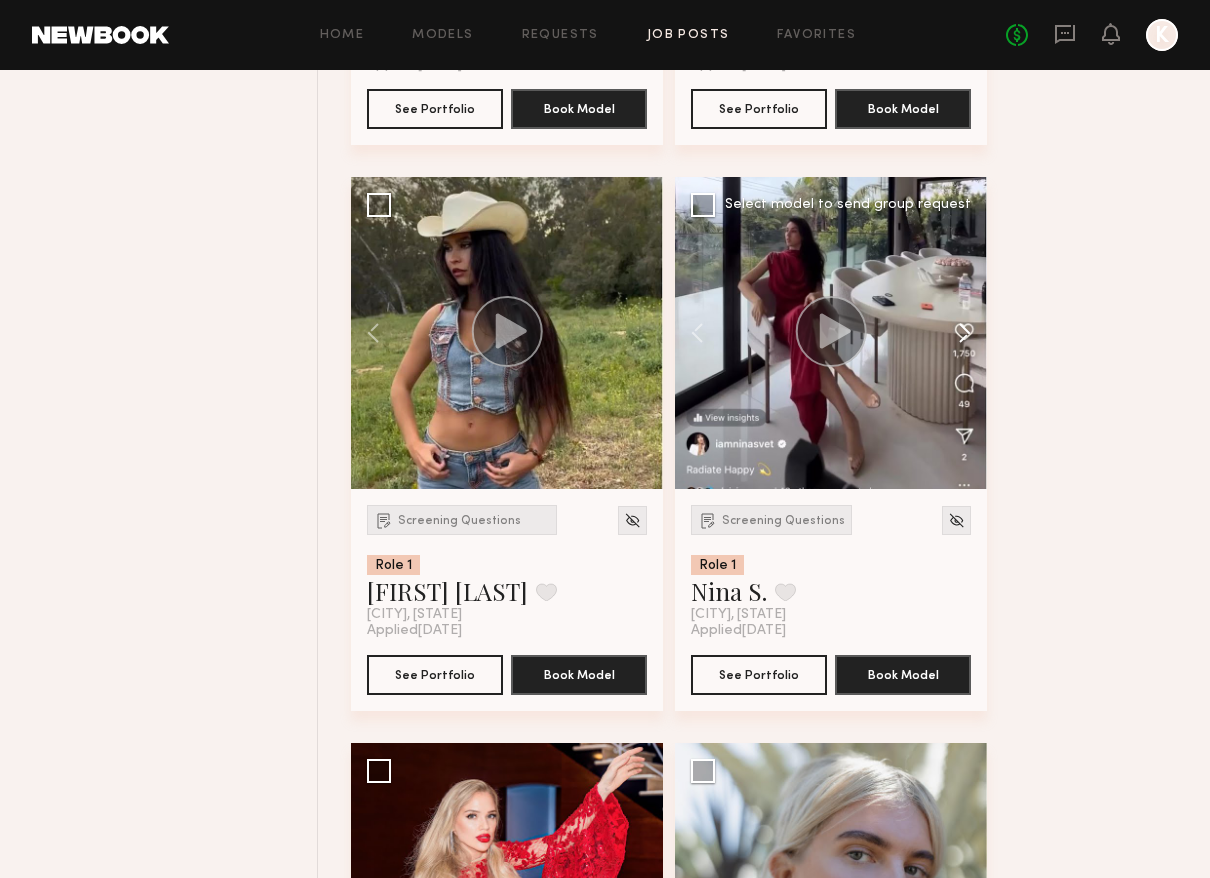click 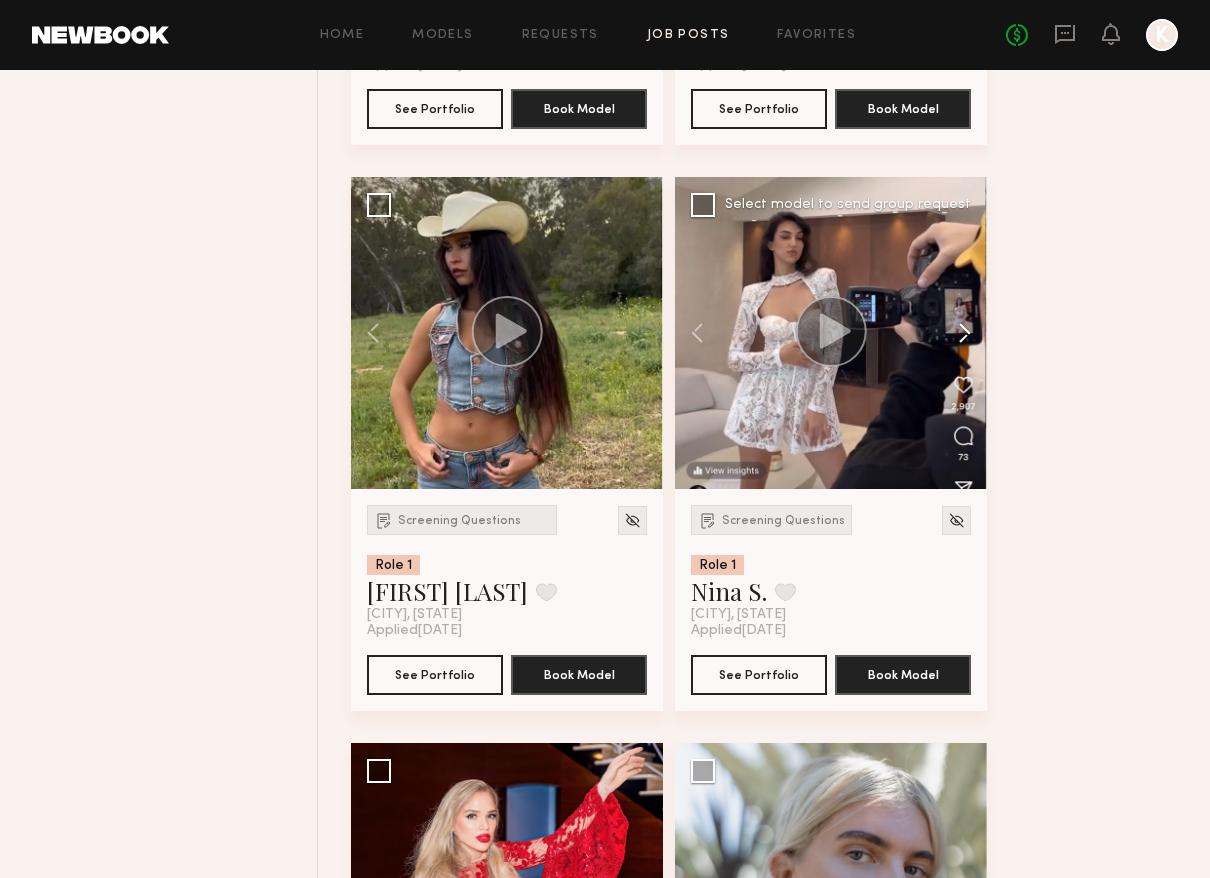 click 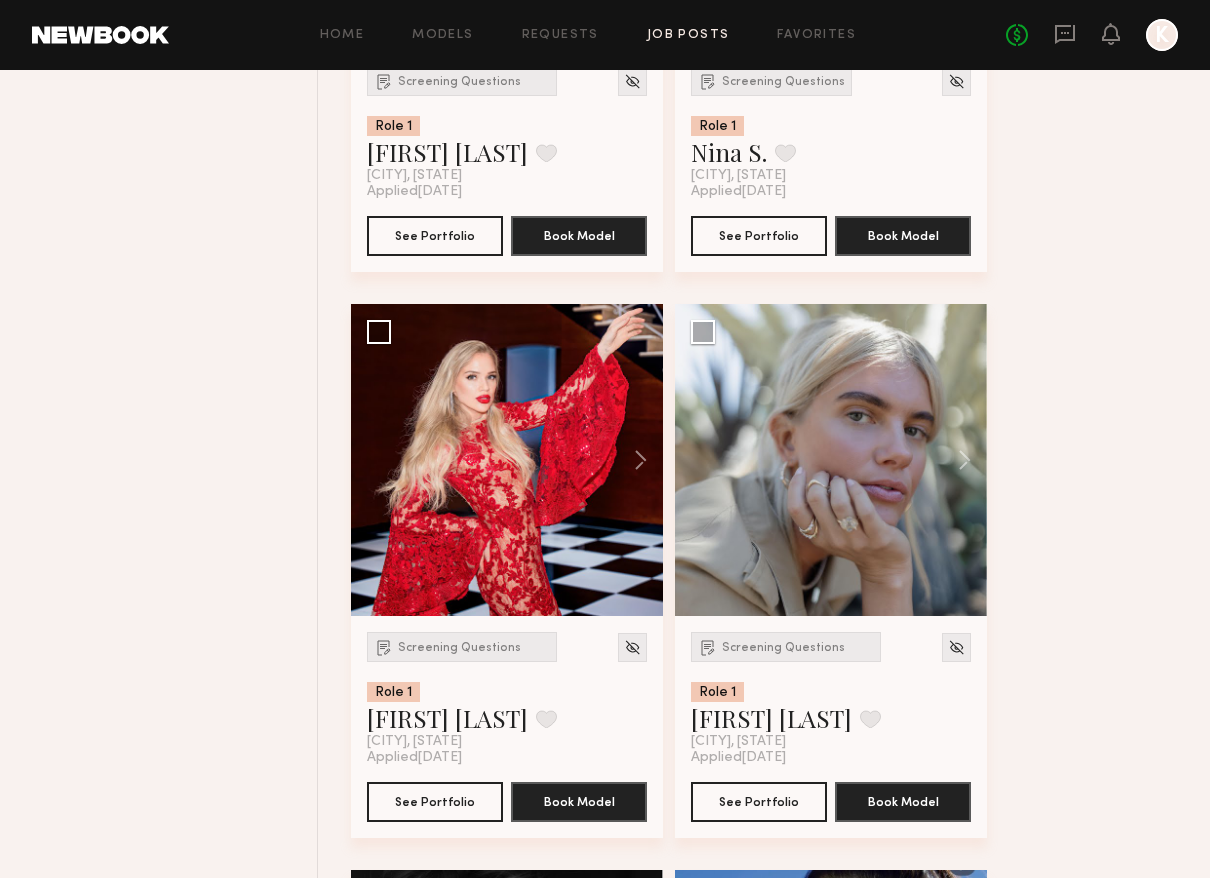 scroll, scrollTop: 3508, scrollLeft: 0, axis: vertical 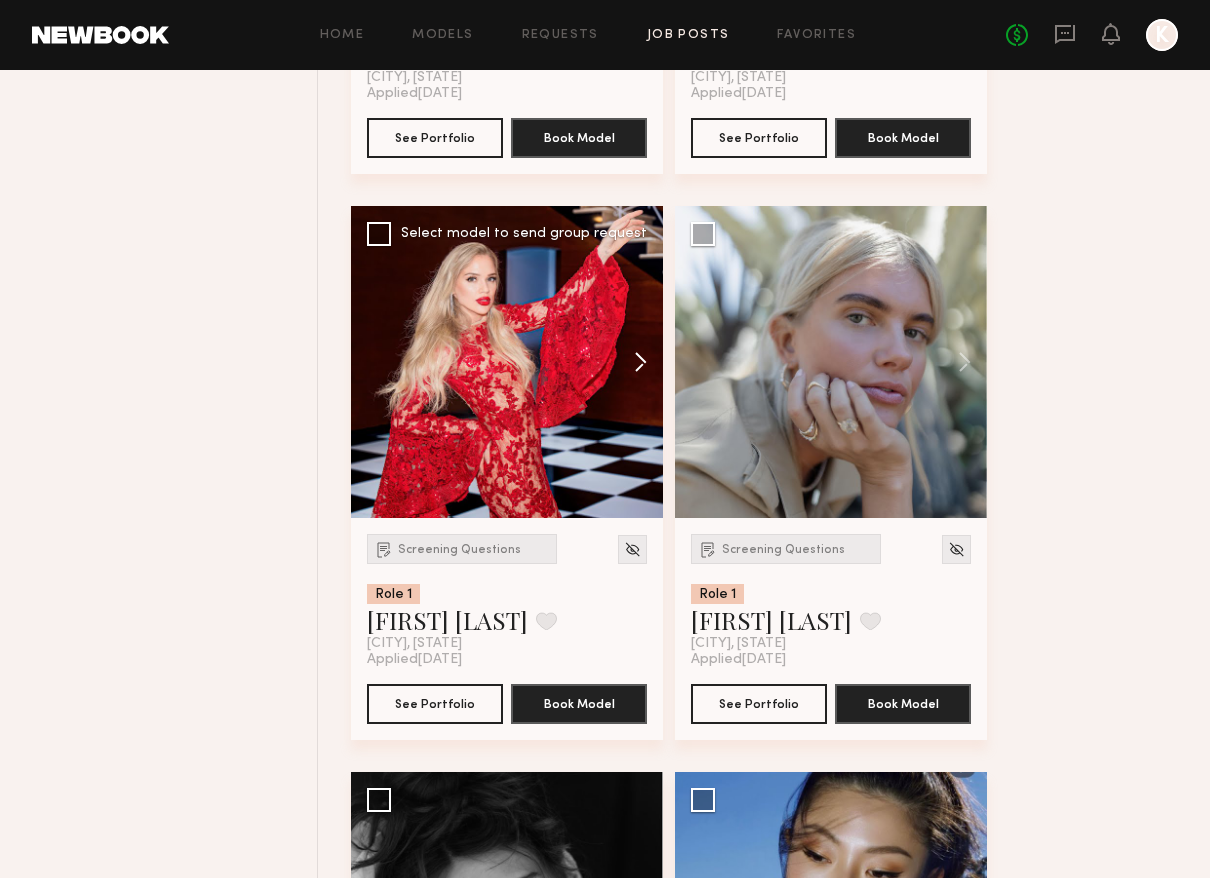 click 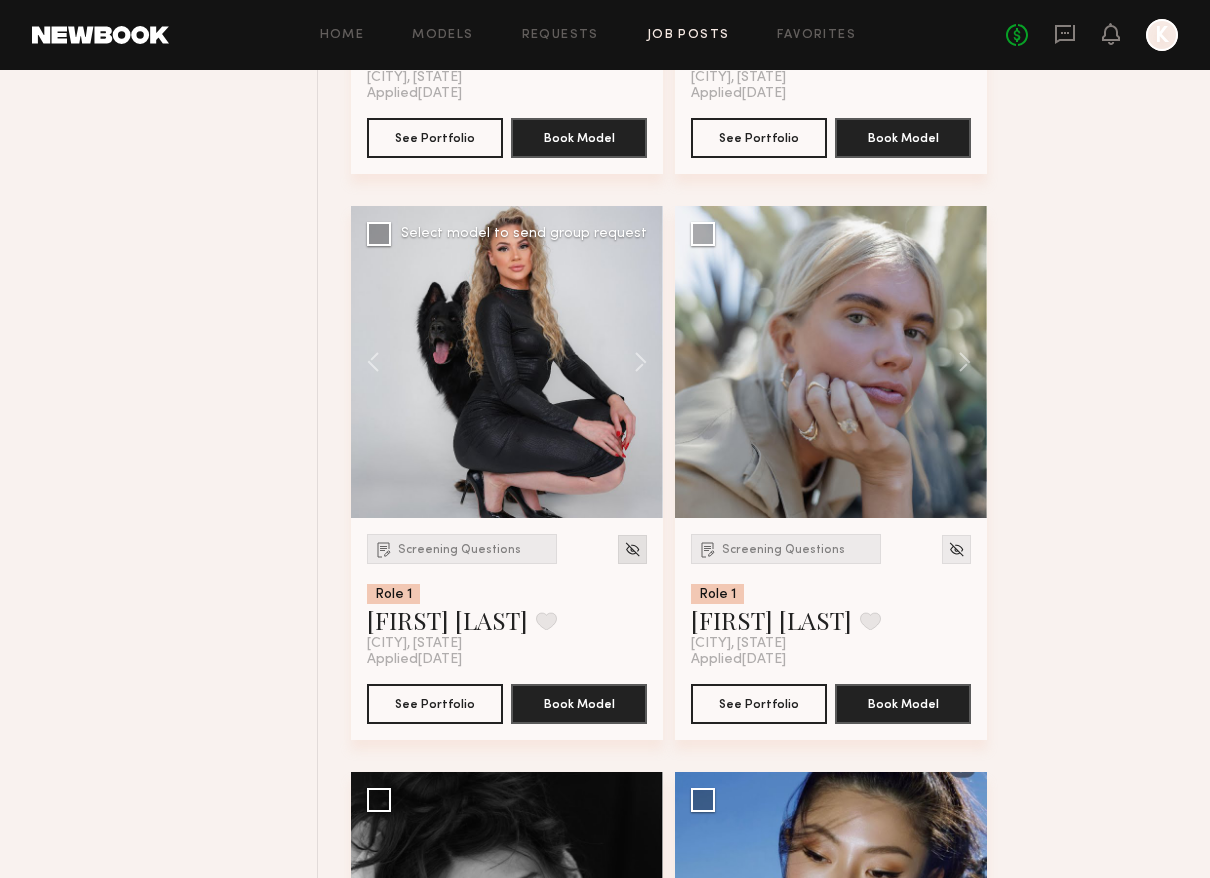 click 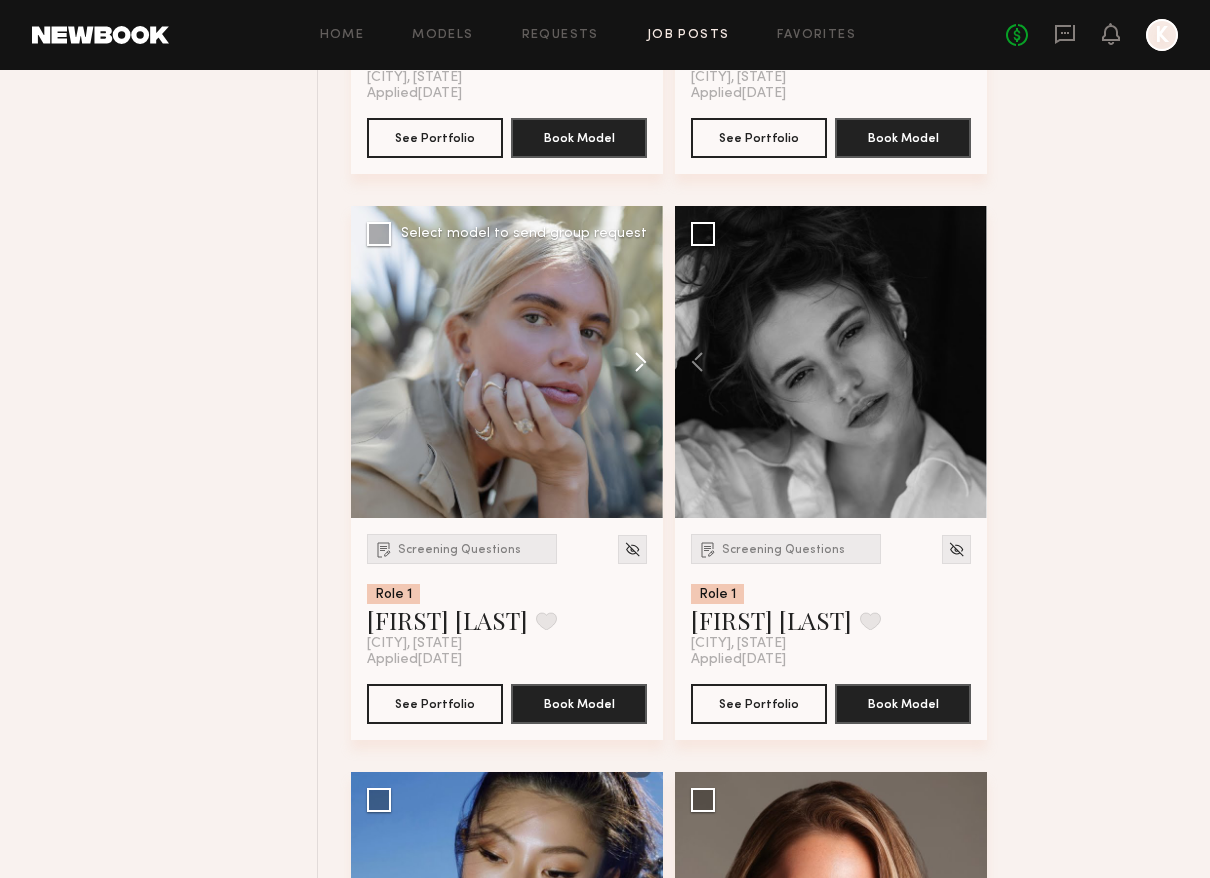 click 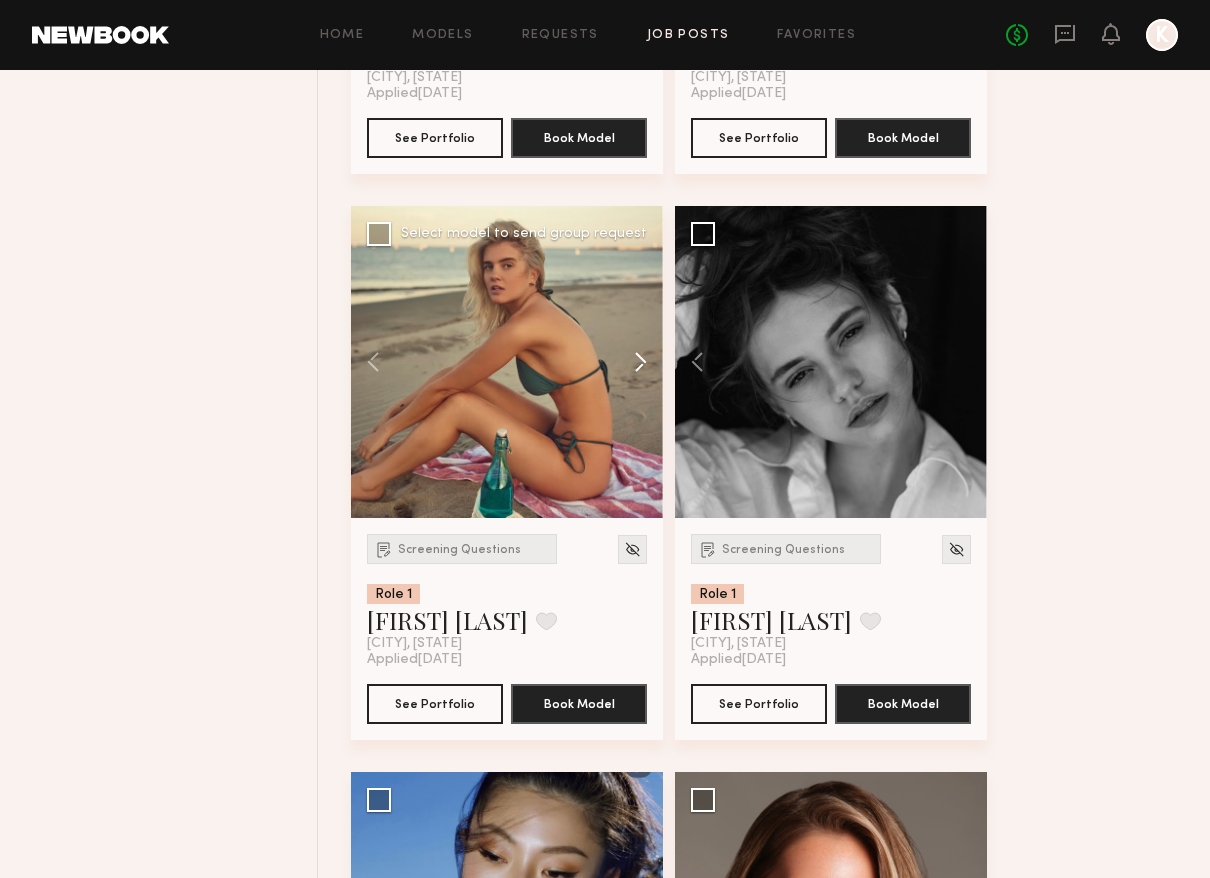 click 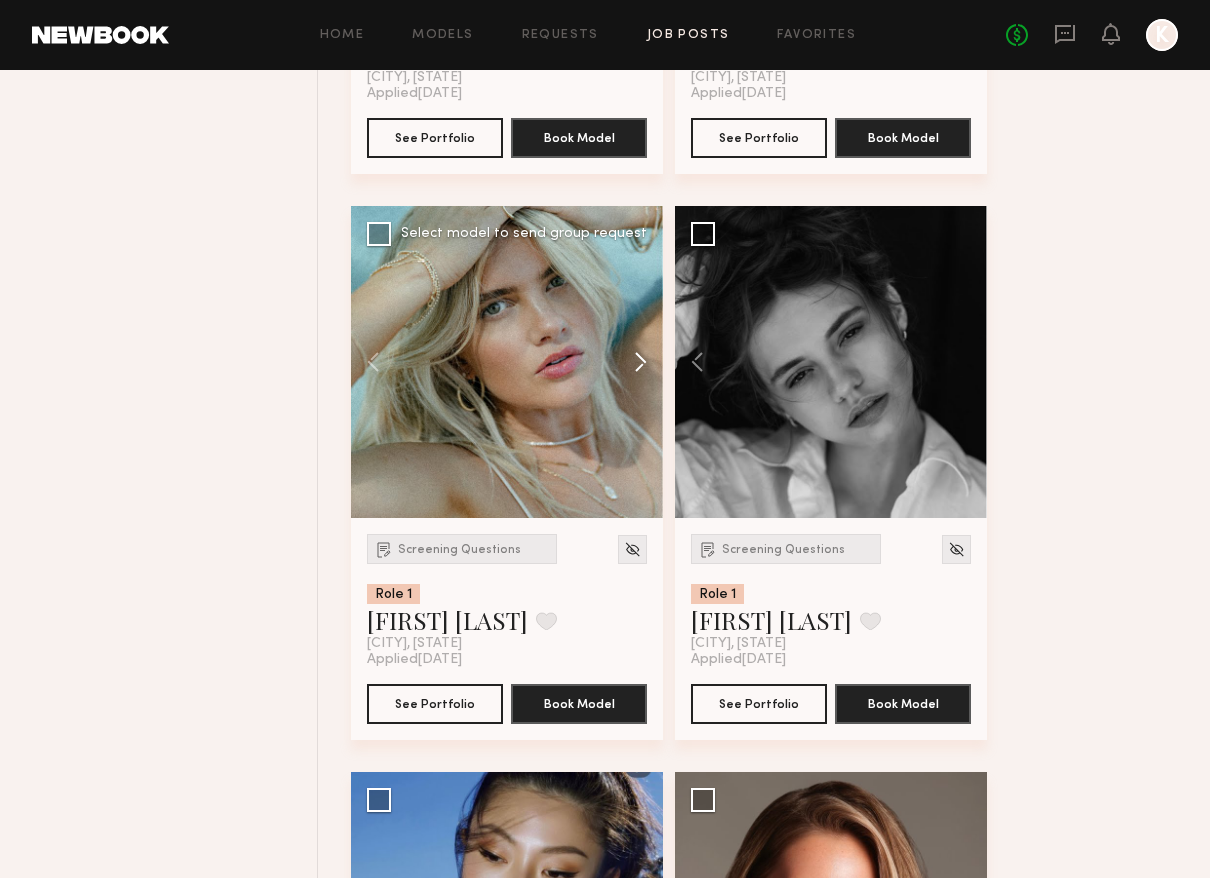 click 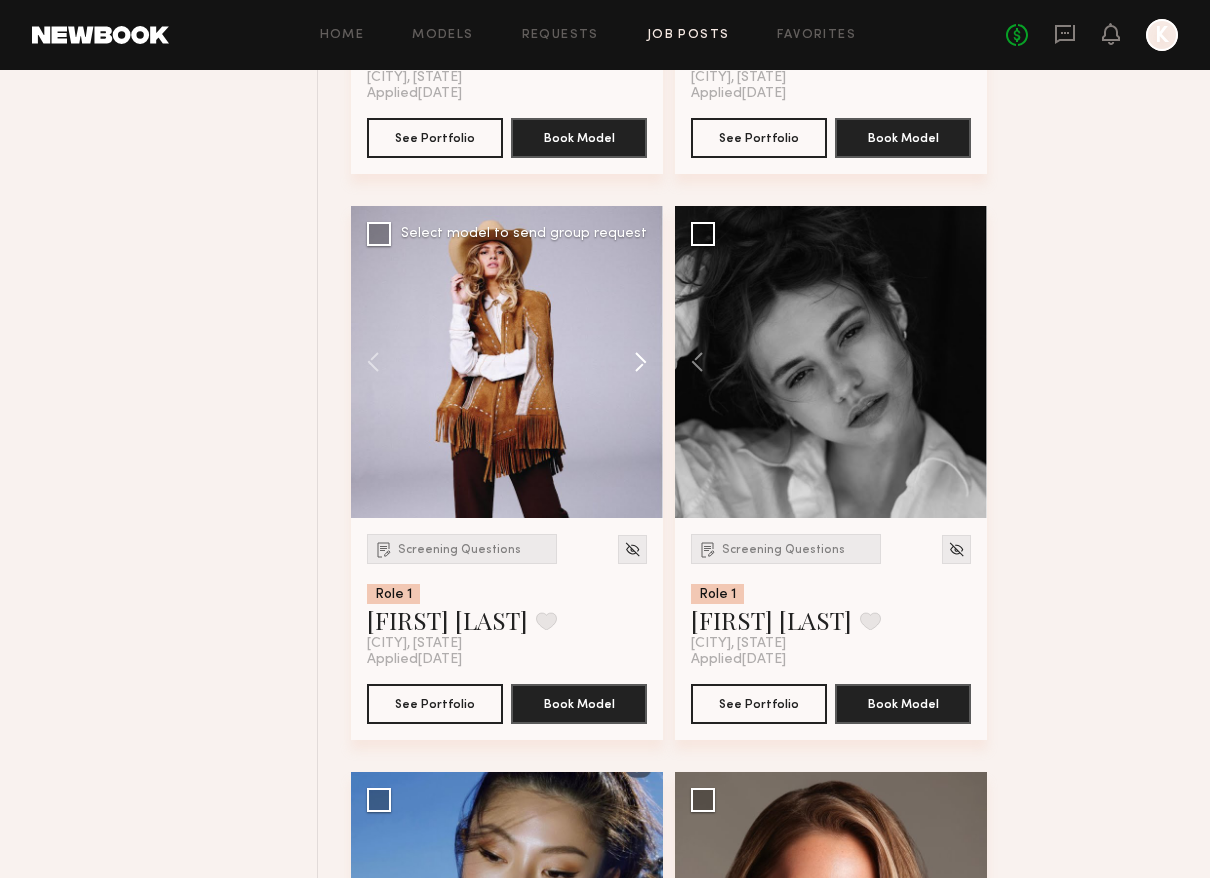 click 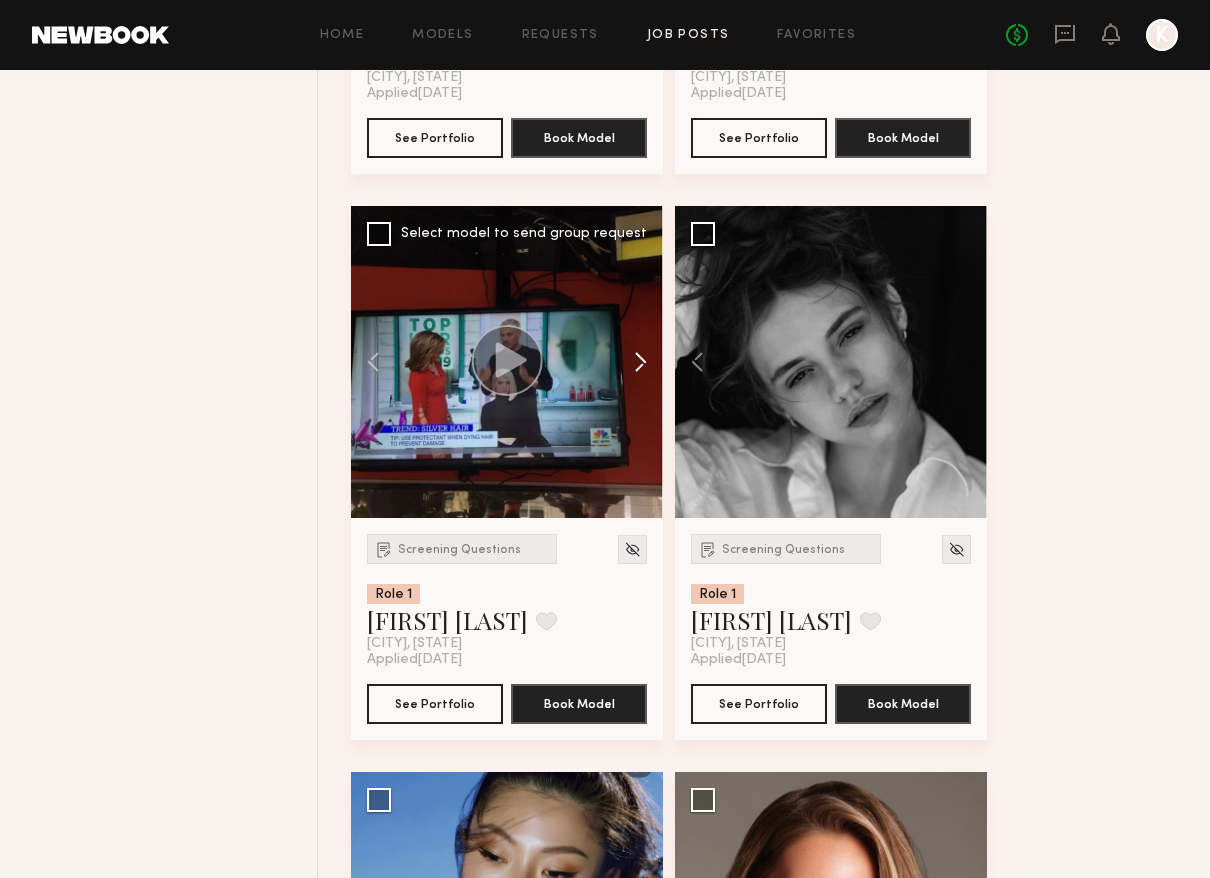 click 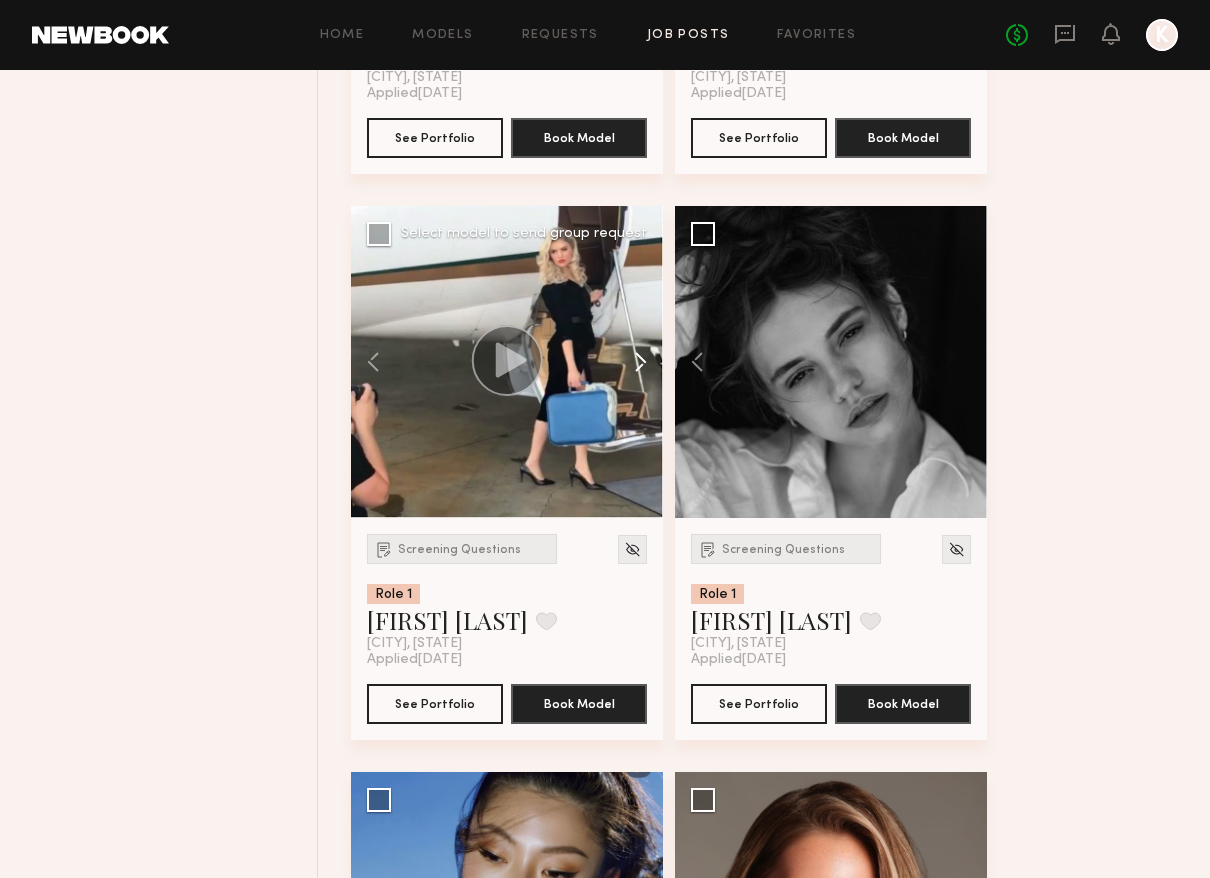 click 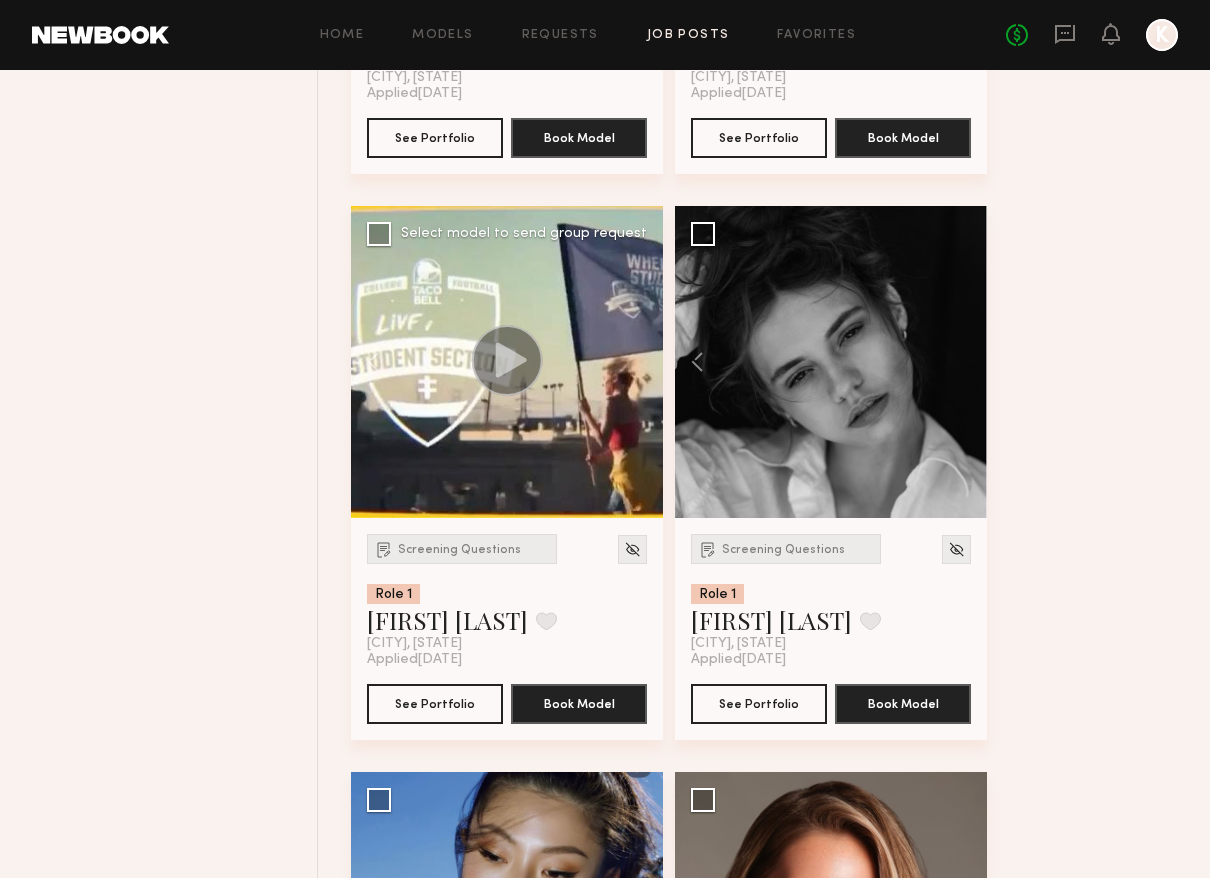 click 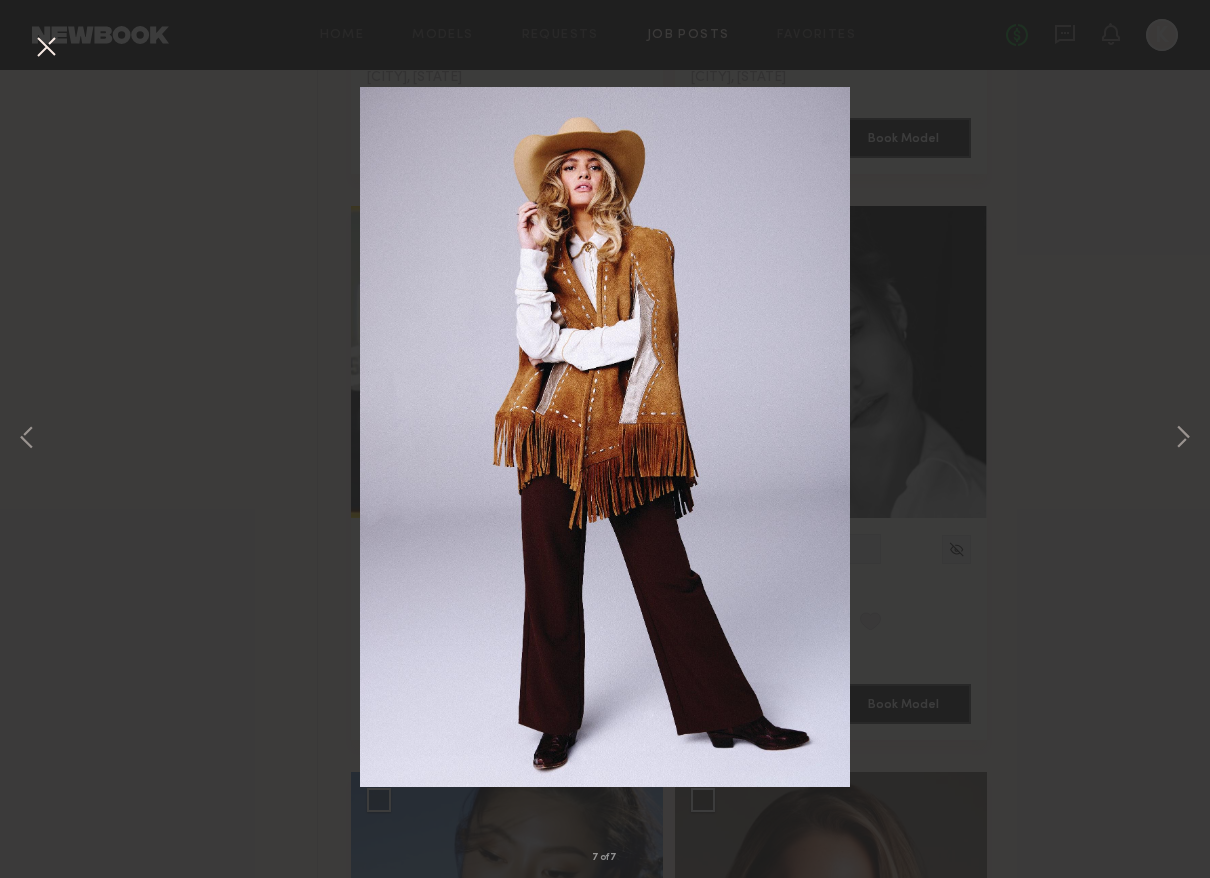 click on "7  of  7" at bounding box center (605, 439) 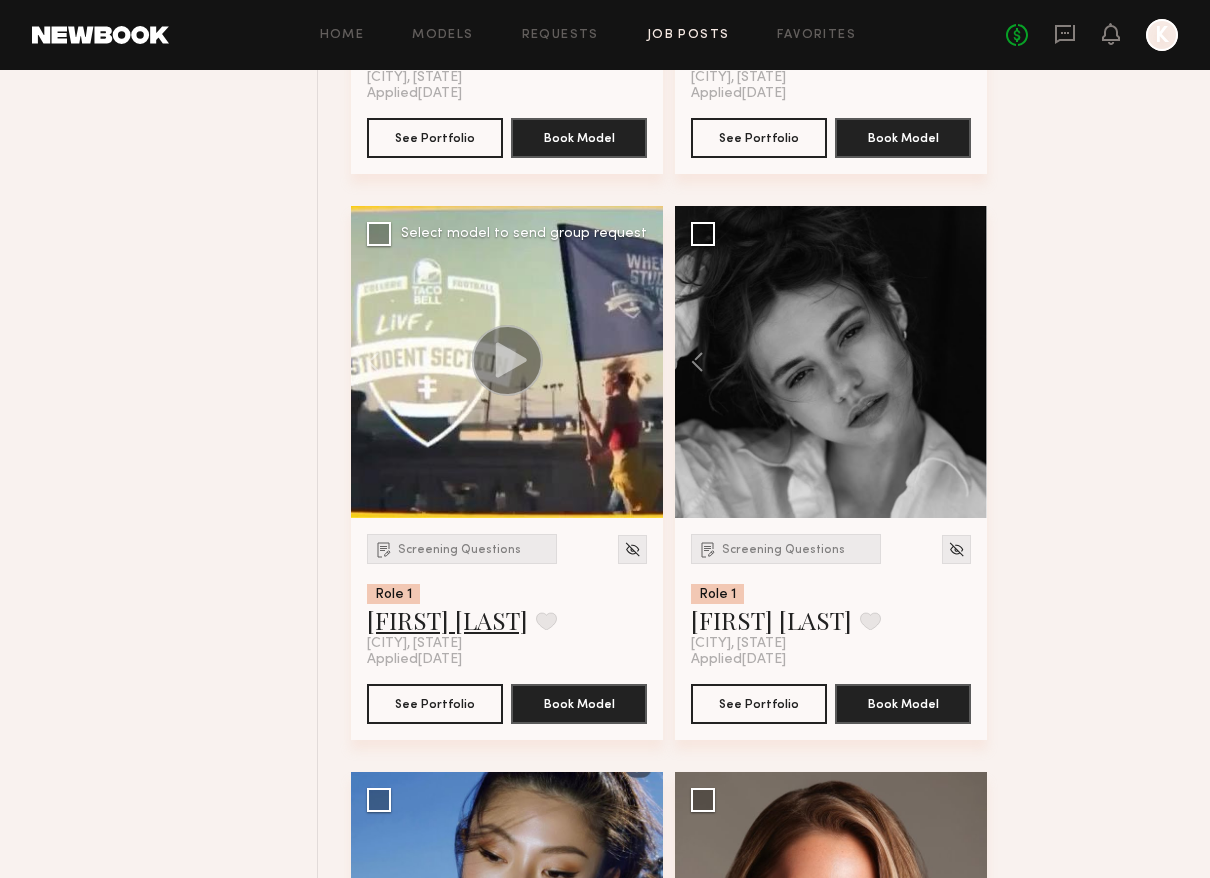 click on "Katie B." 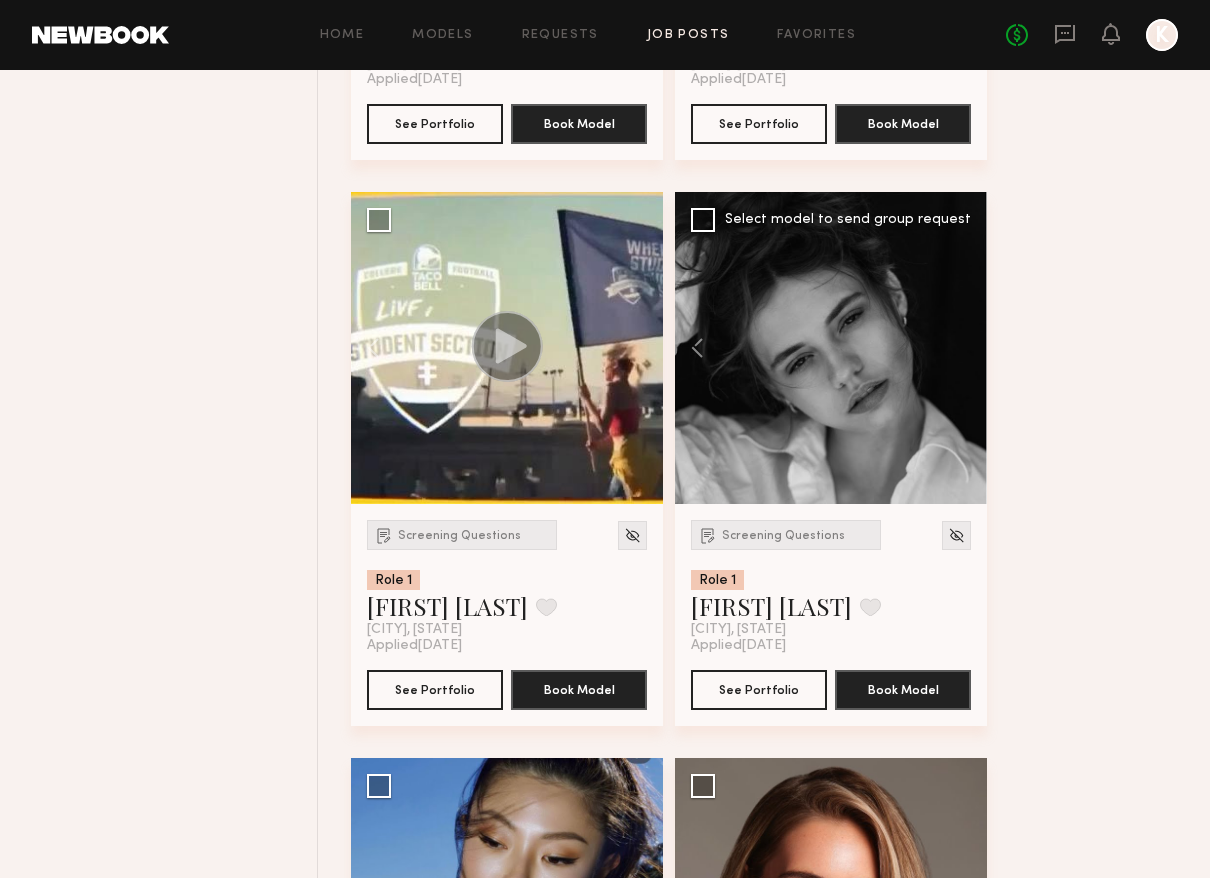 scroll, scrollTop: 3523, scrollLeft: 0, axis: vertical 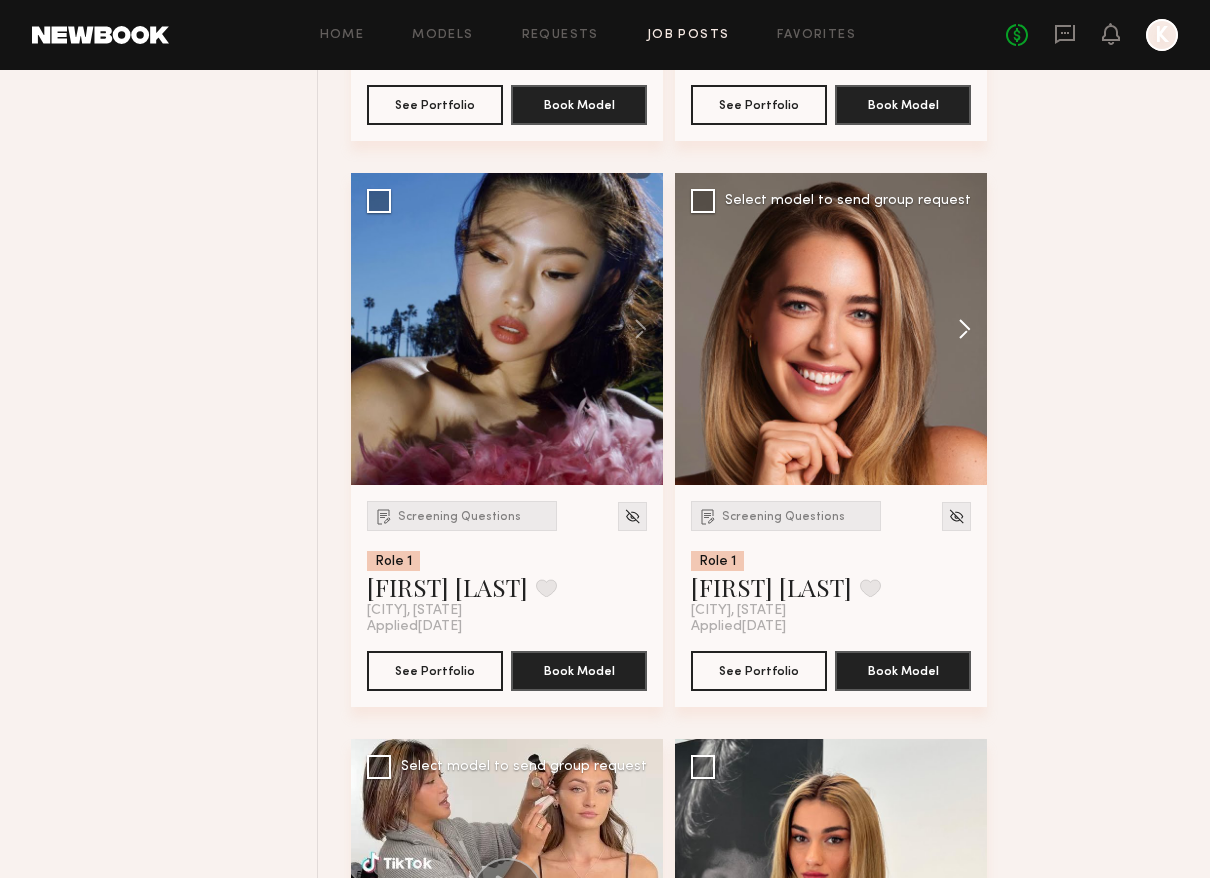 click 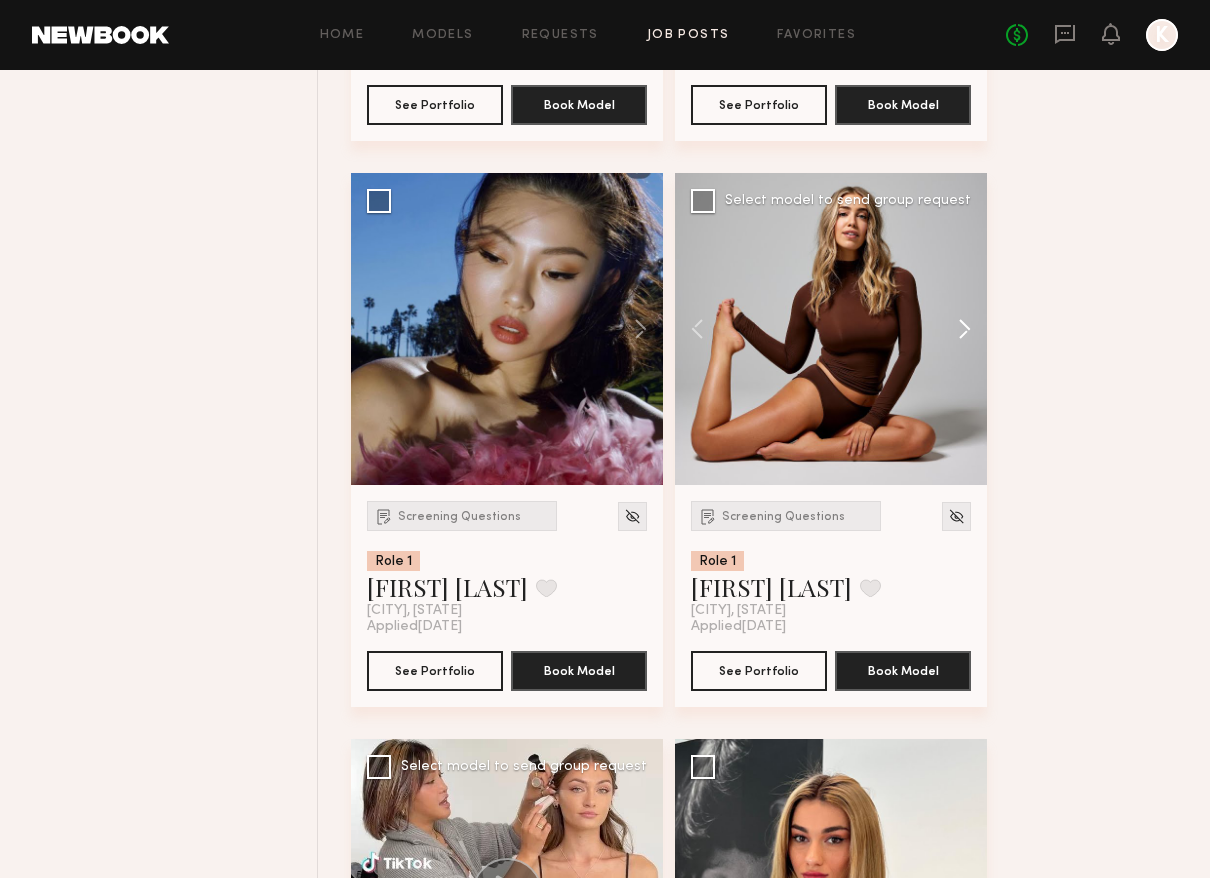 click 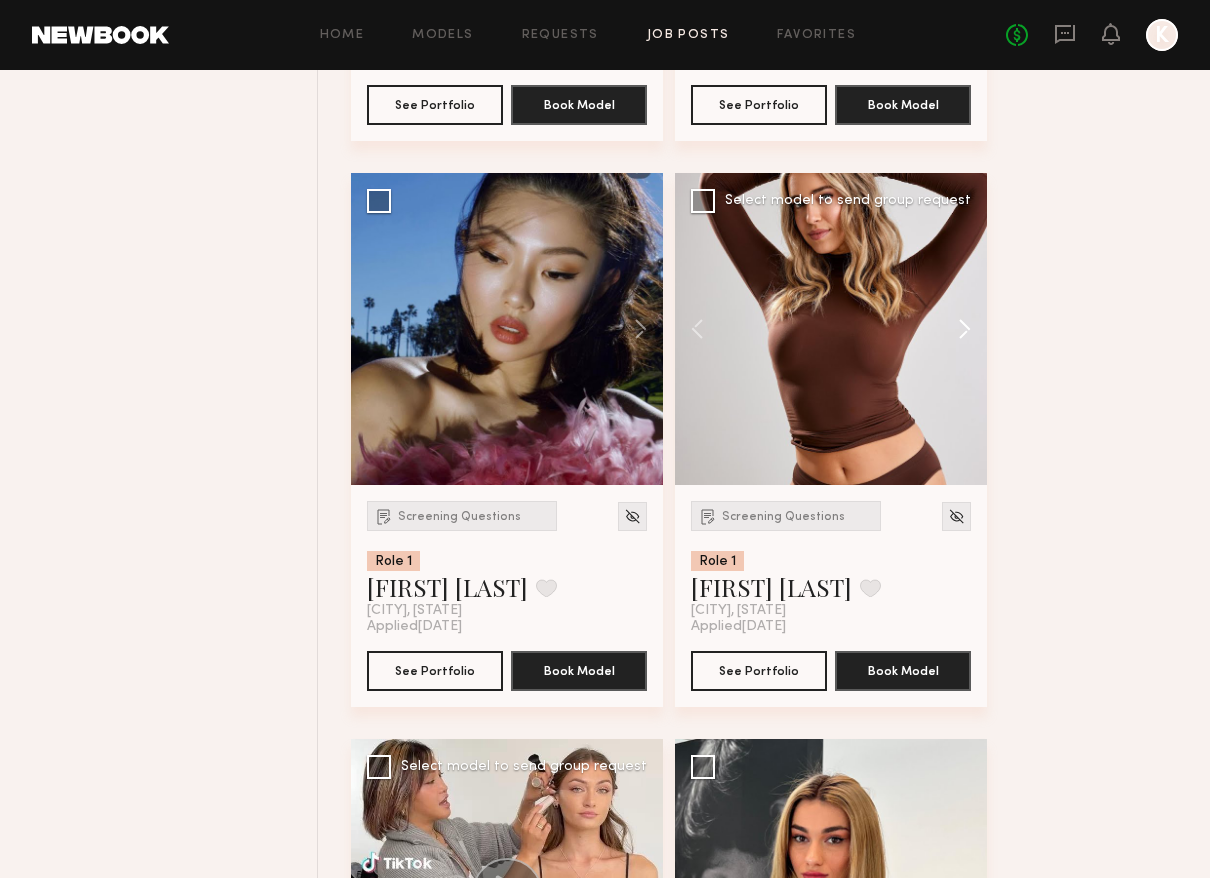 click 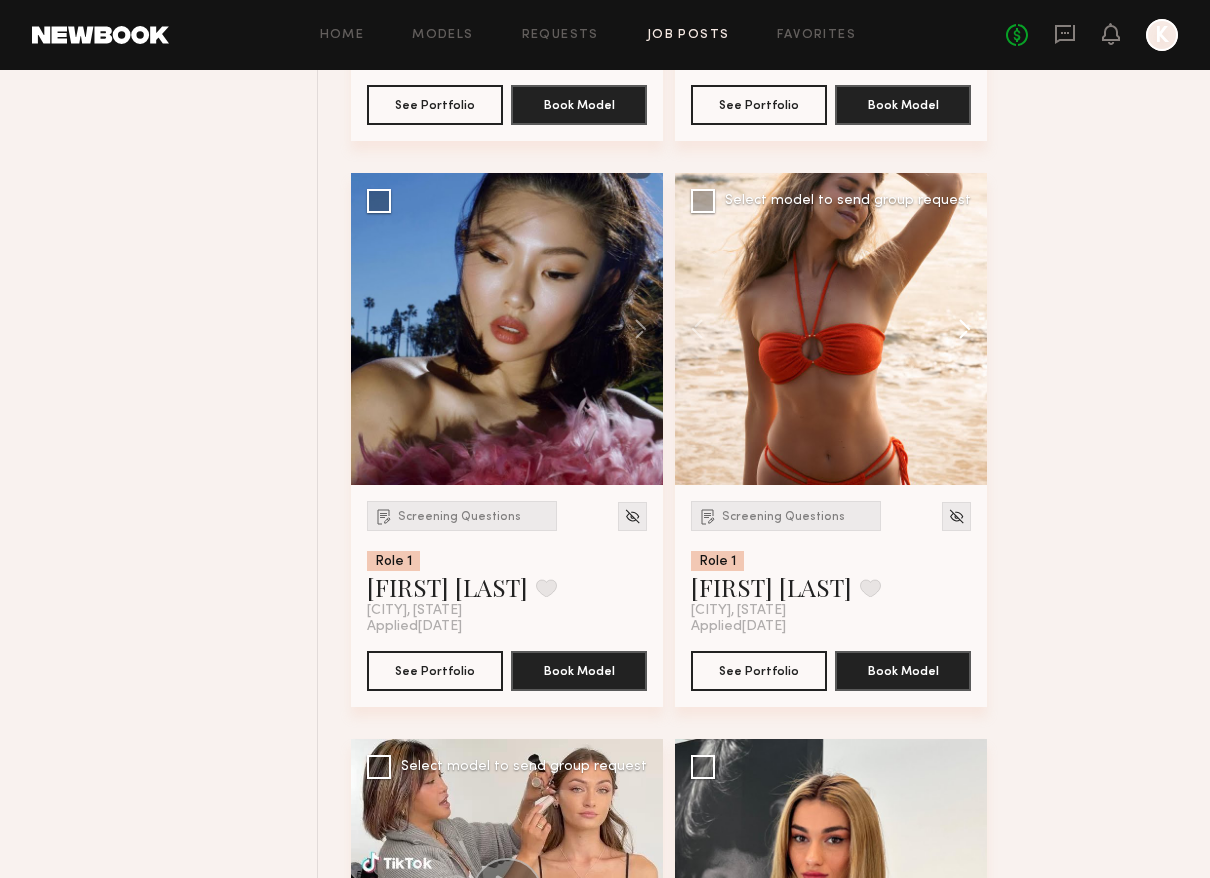 click 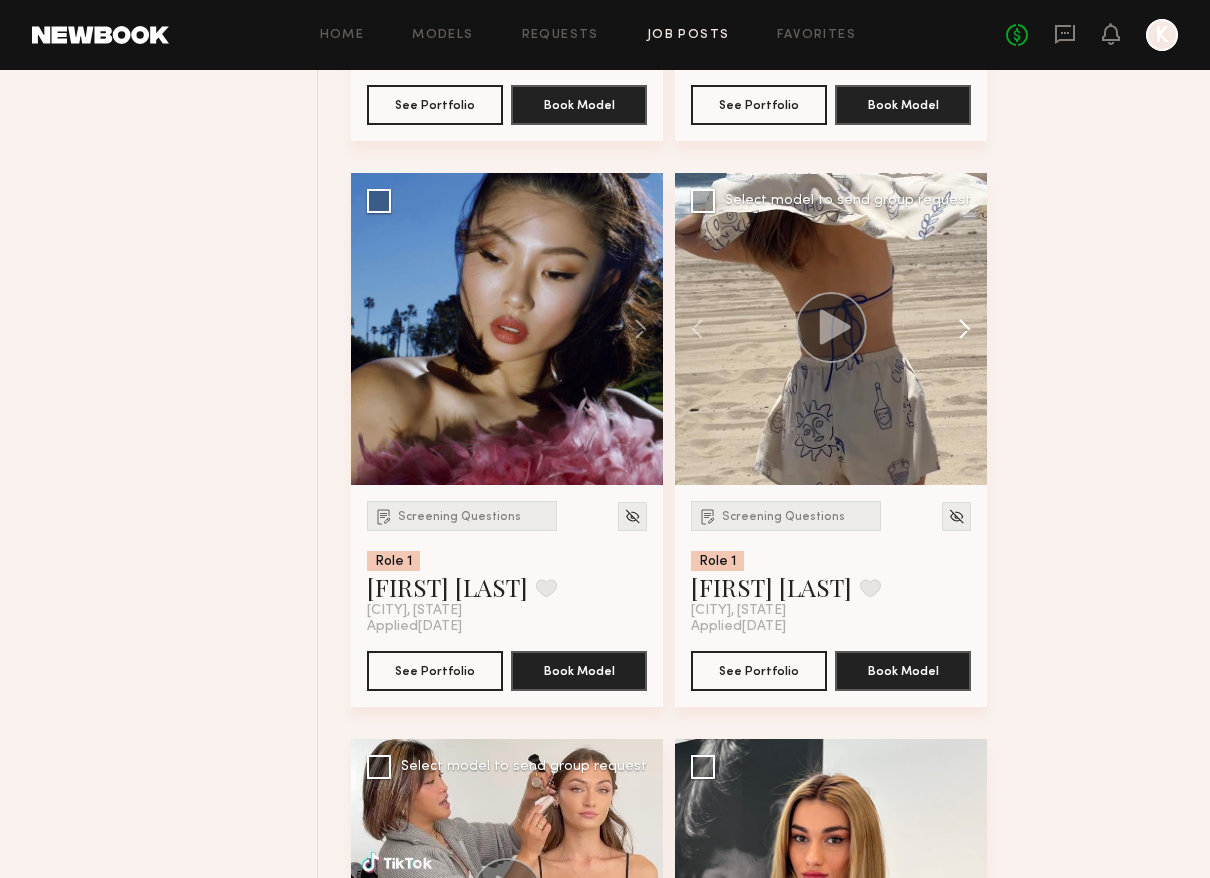 click 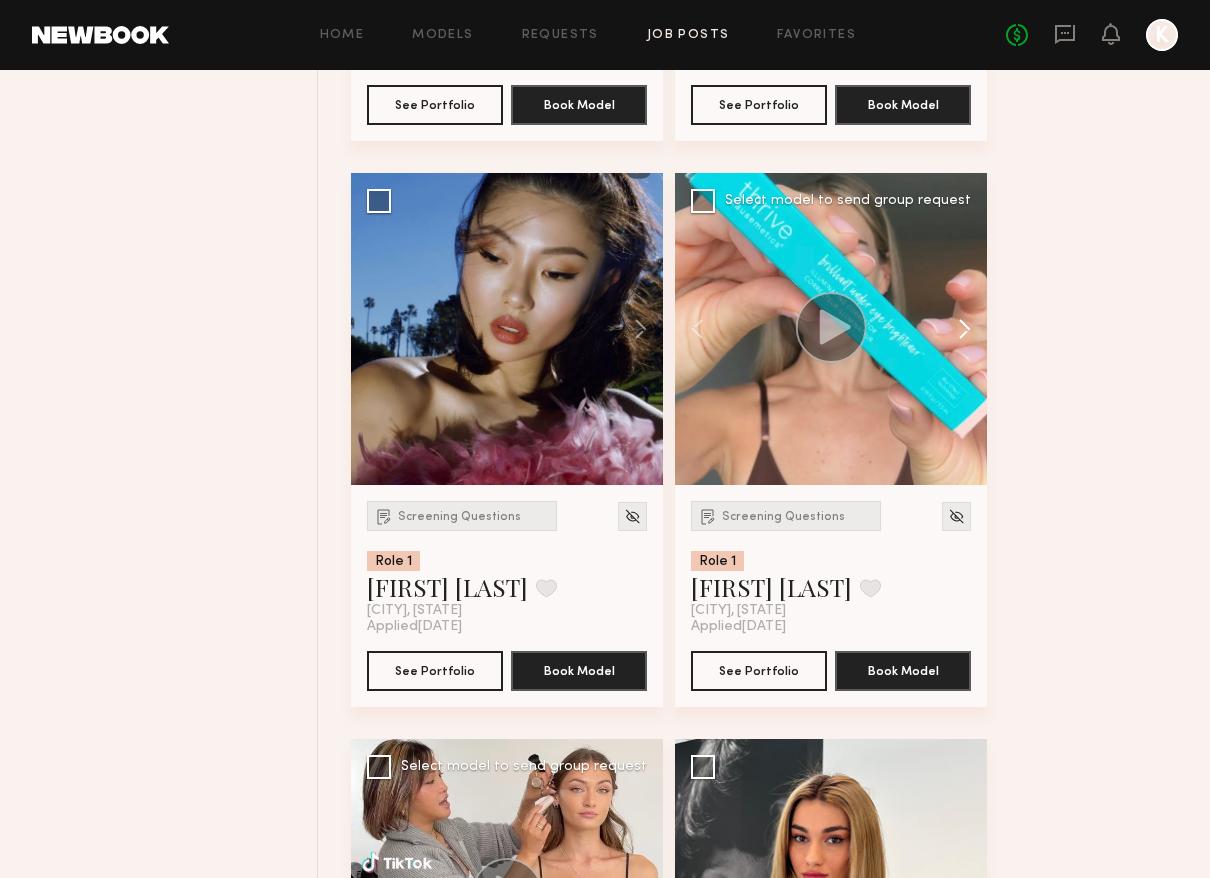 click 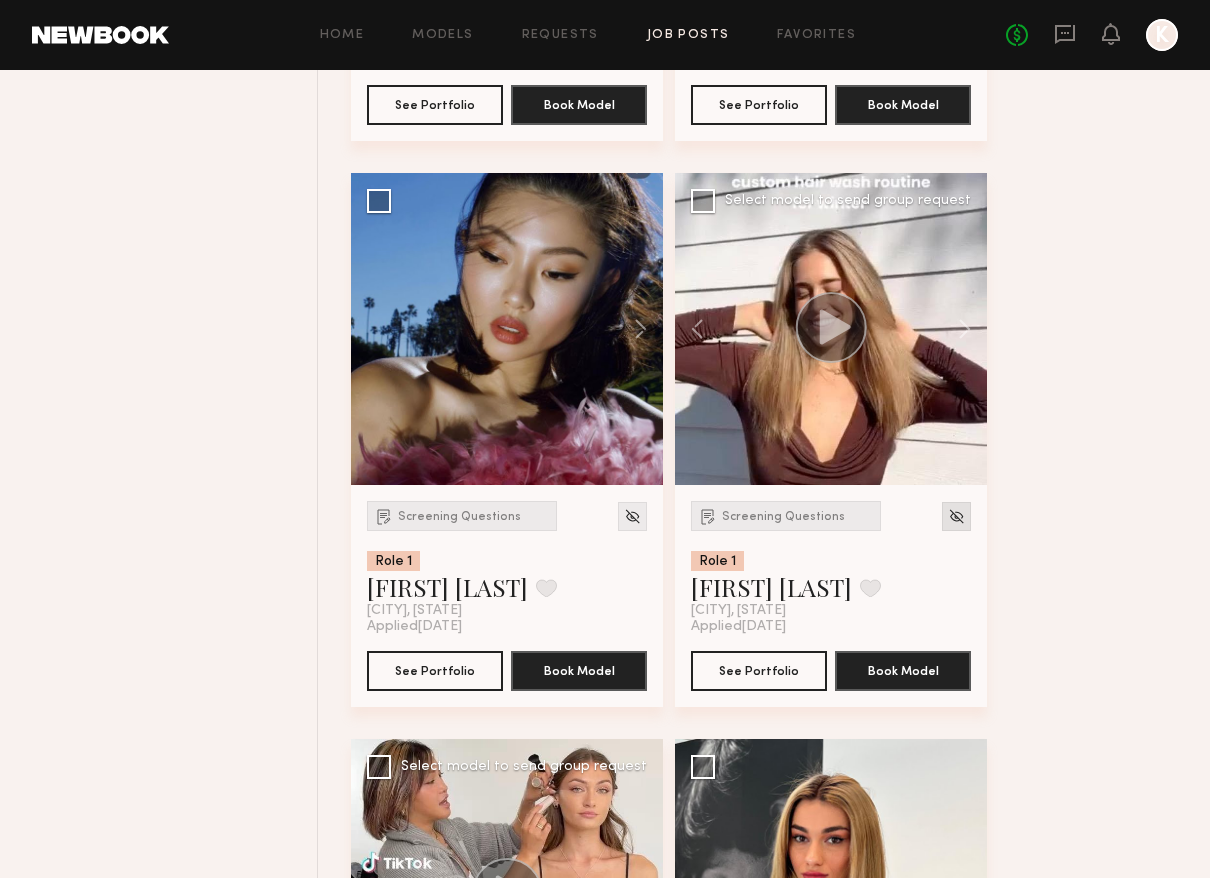 click 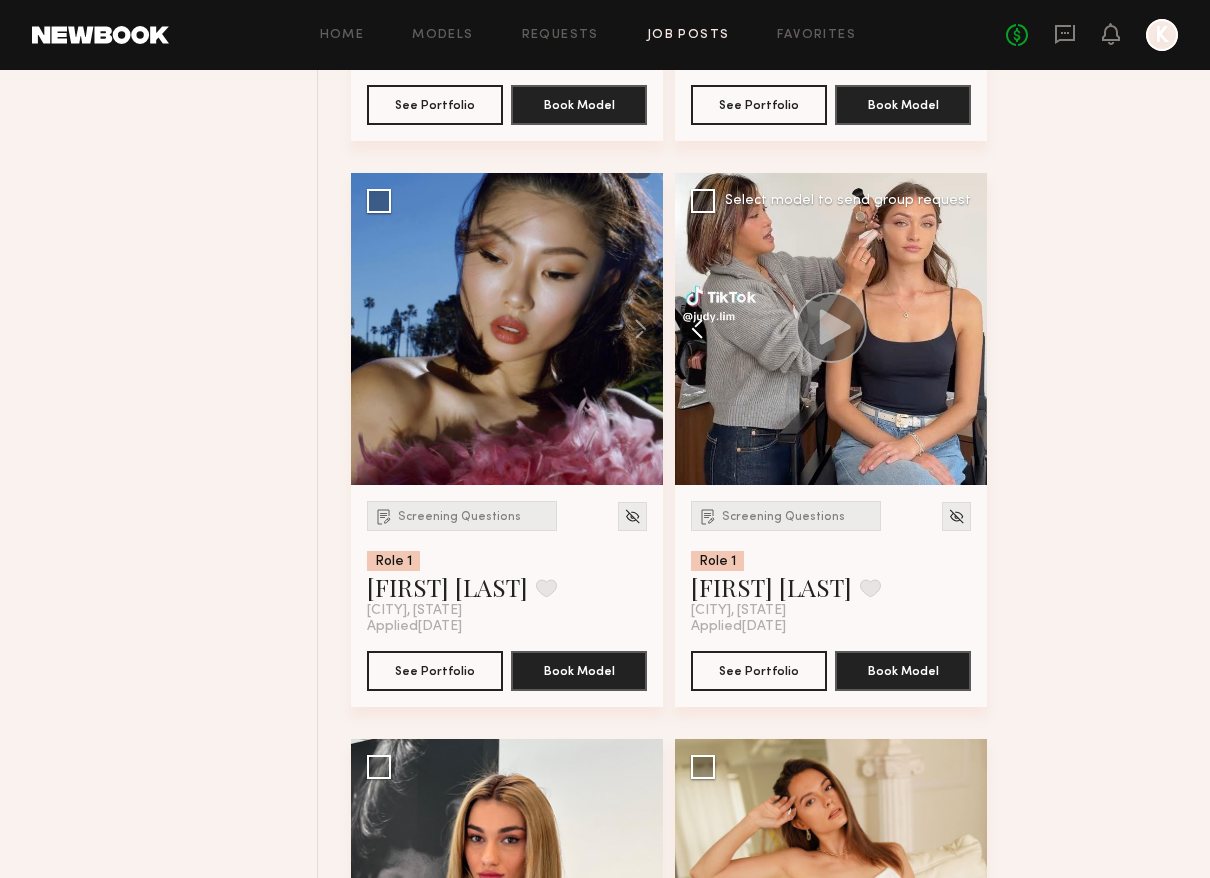 click 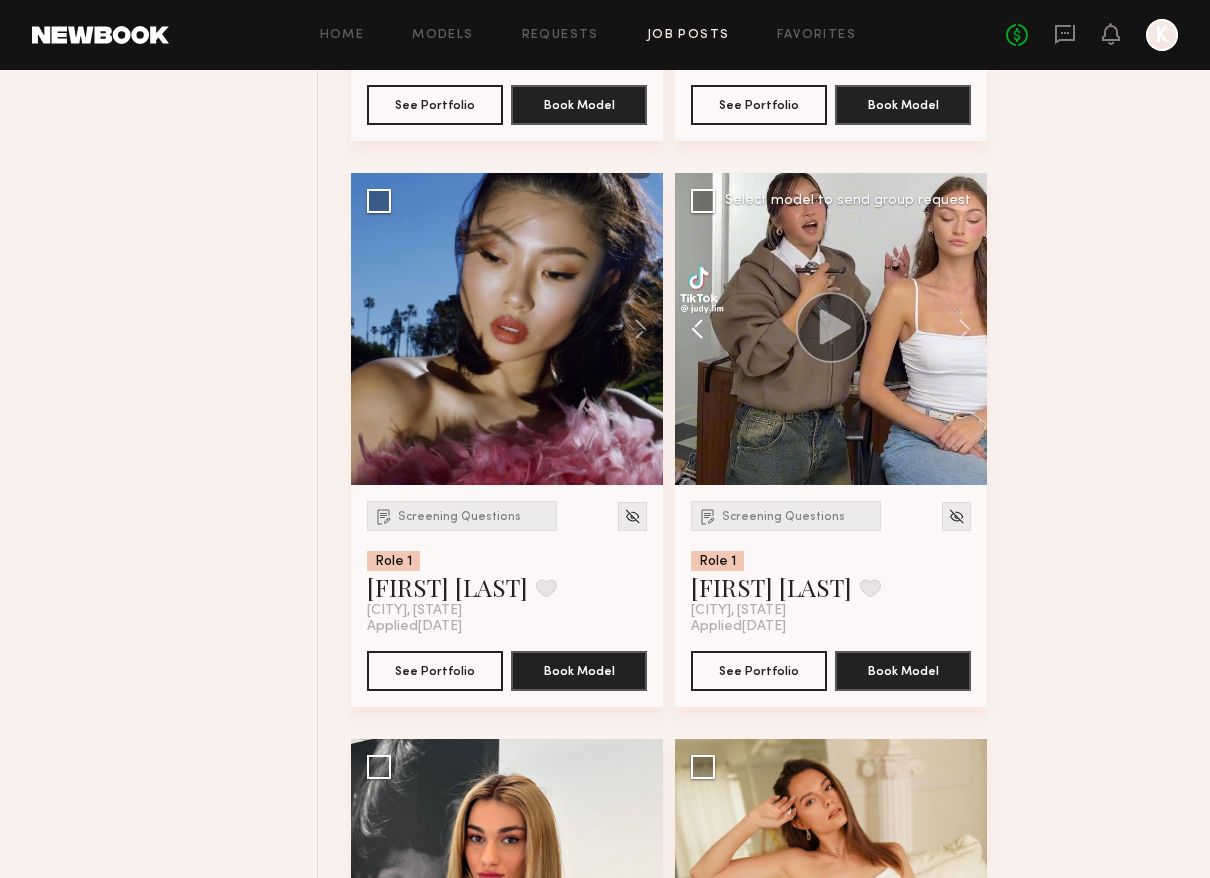 click 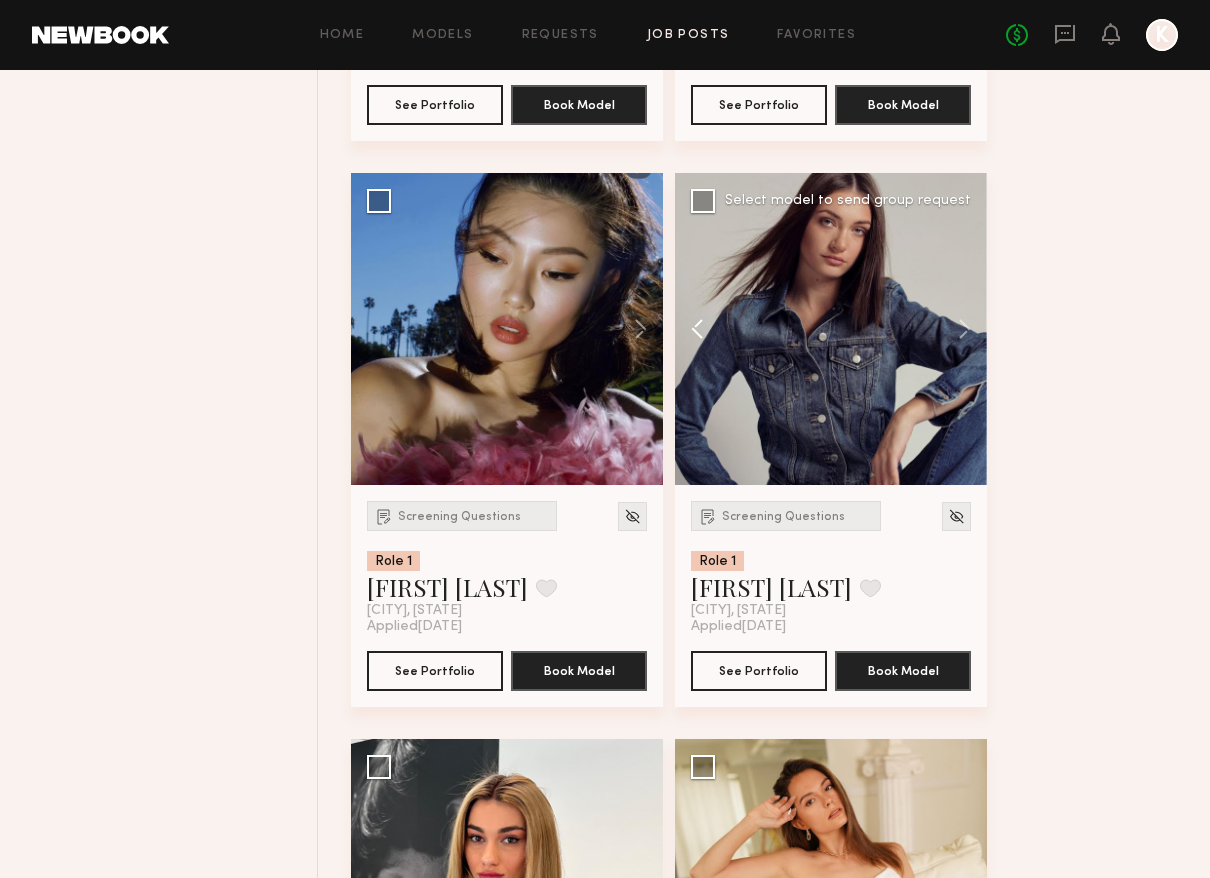 scroll, scrollTop: 4590, scrollLeft: 0, axis: vertical 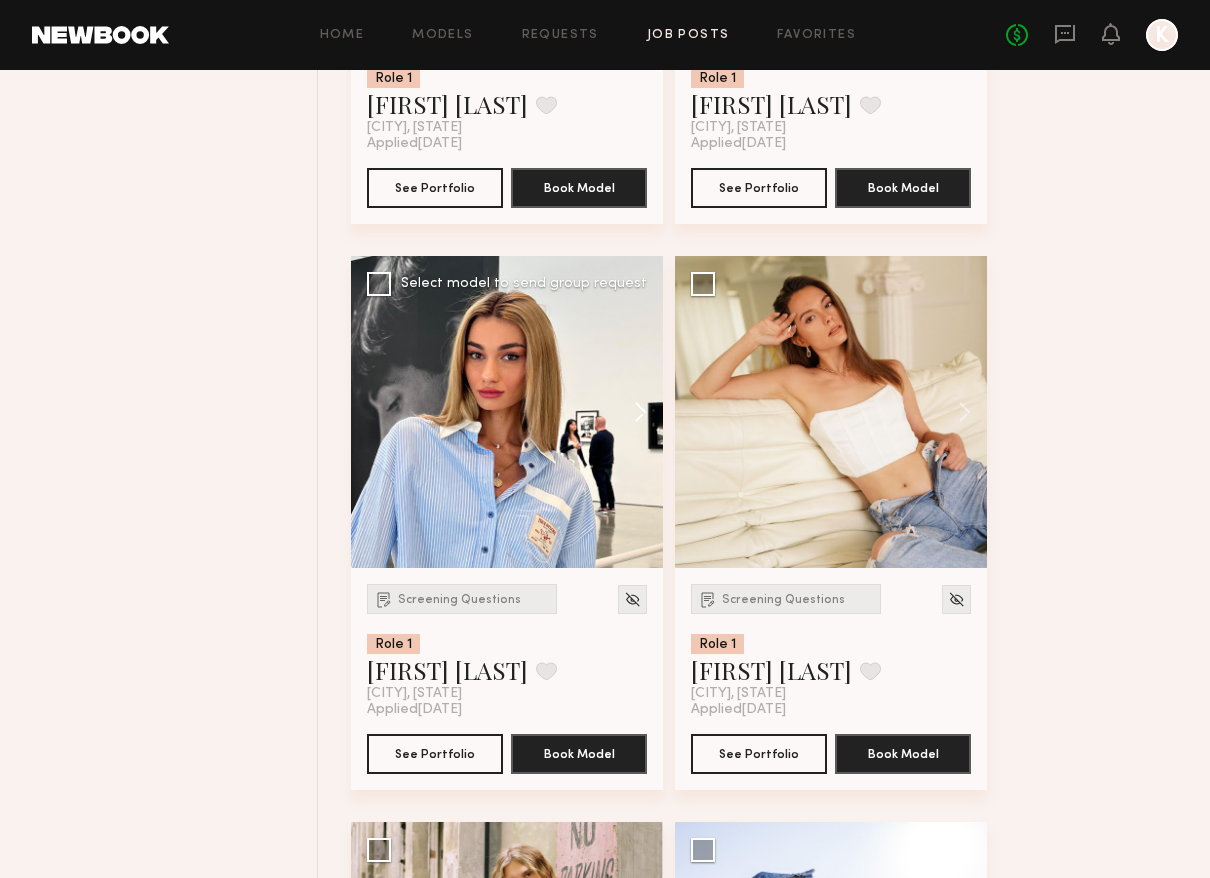click 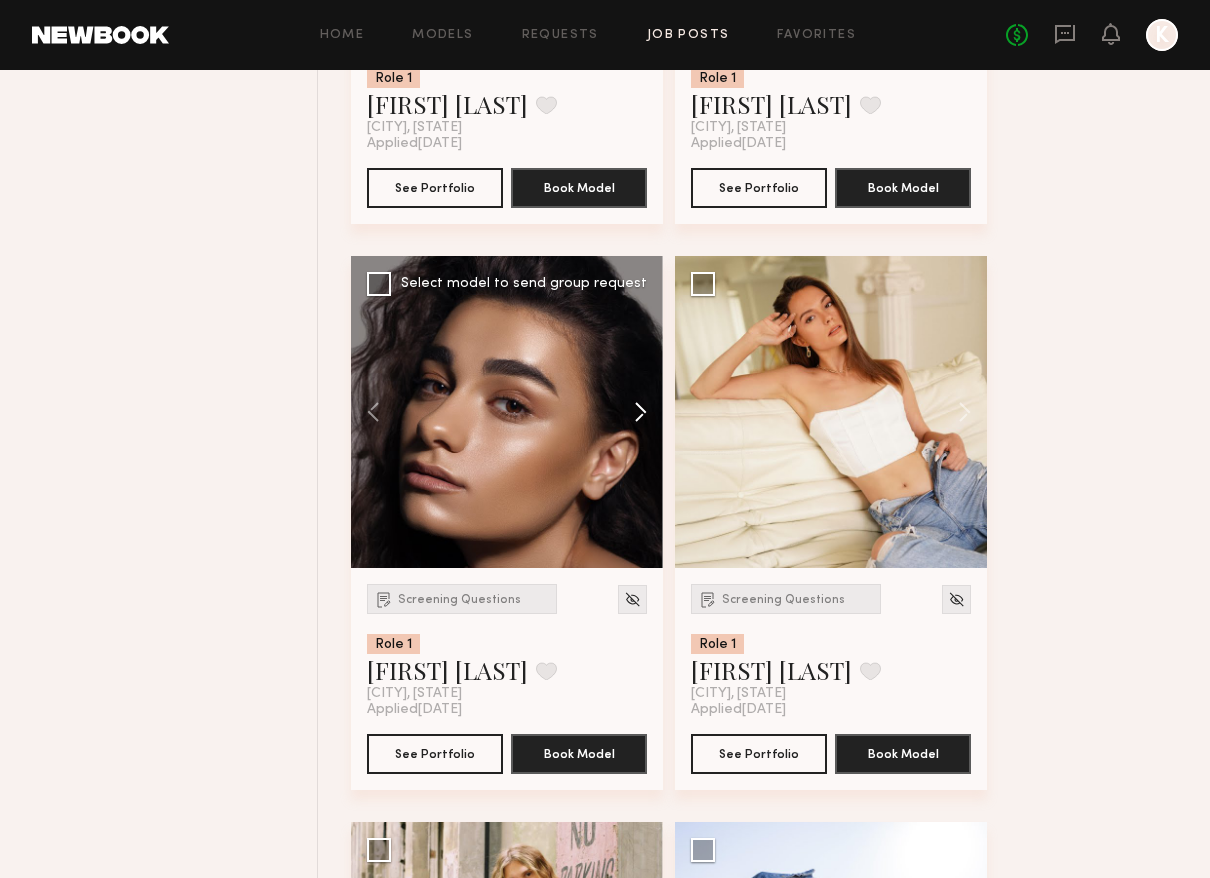 click 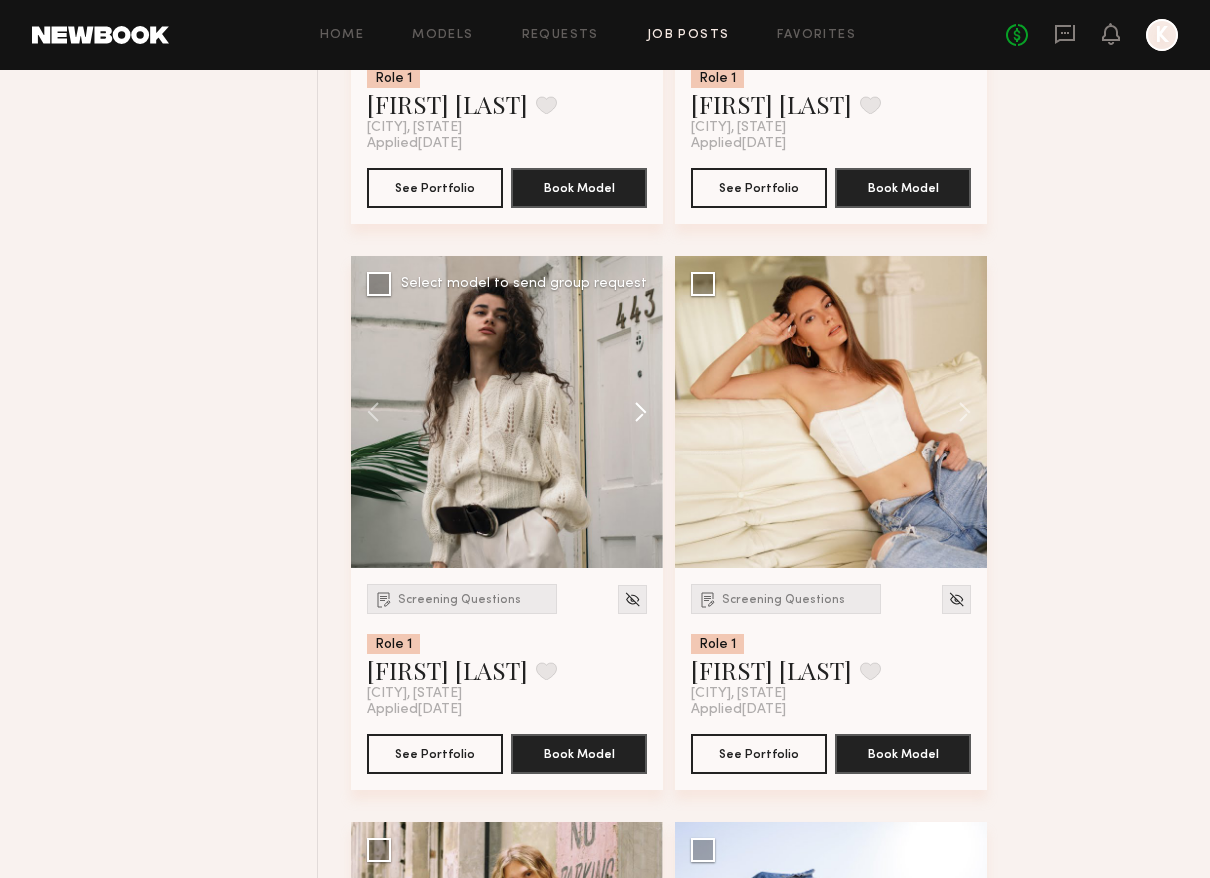 click 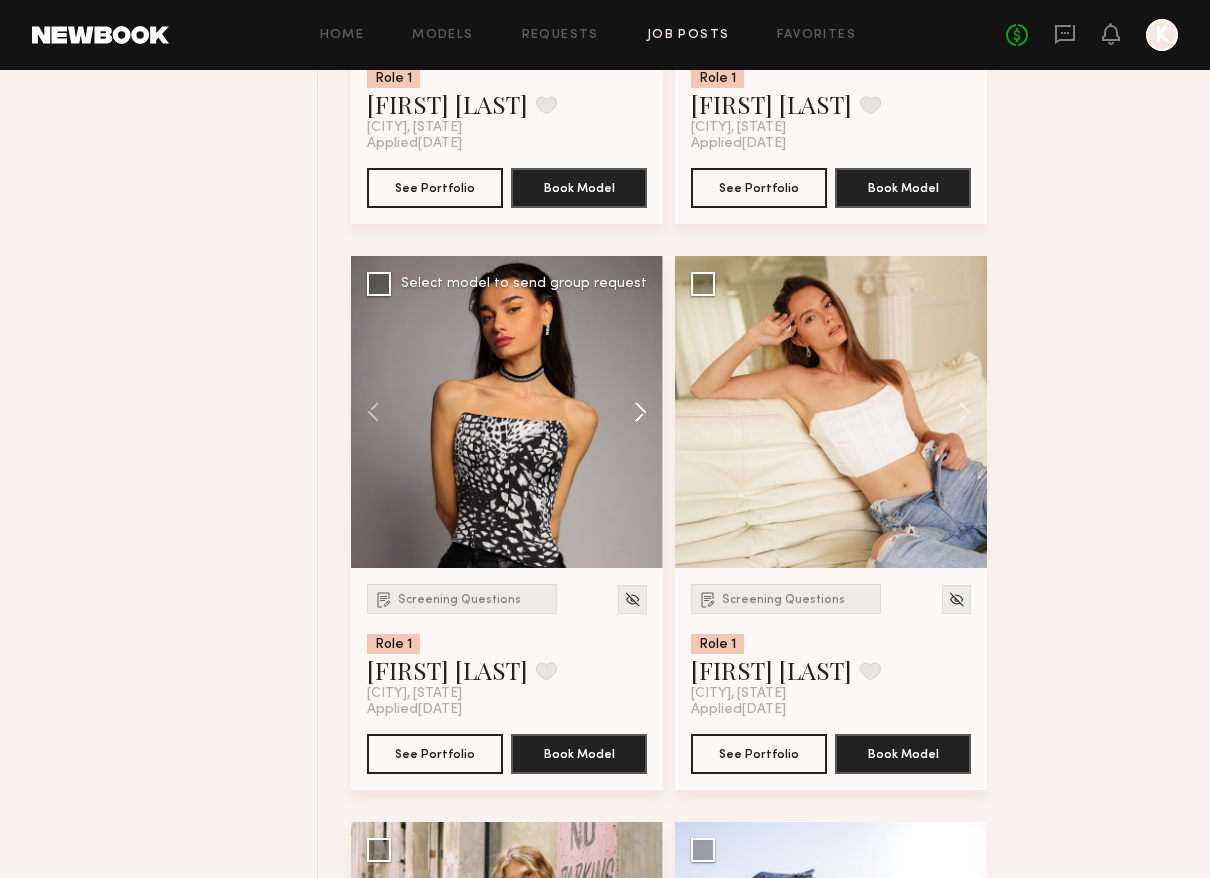 click 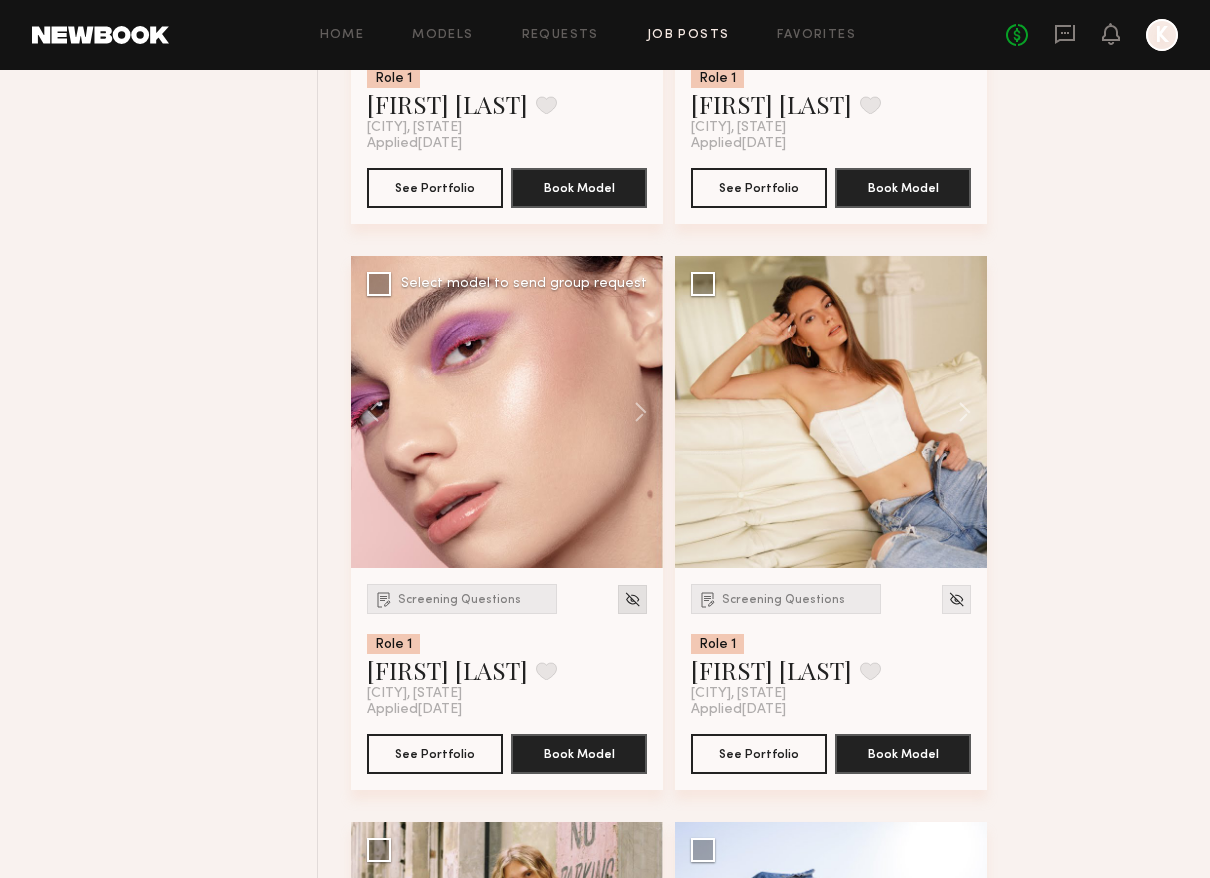 click 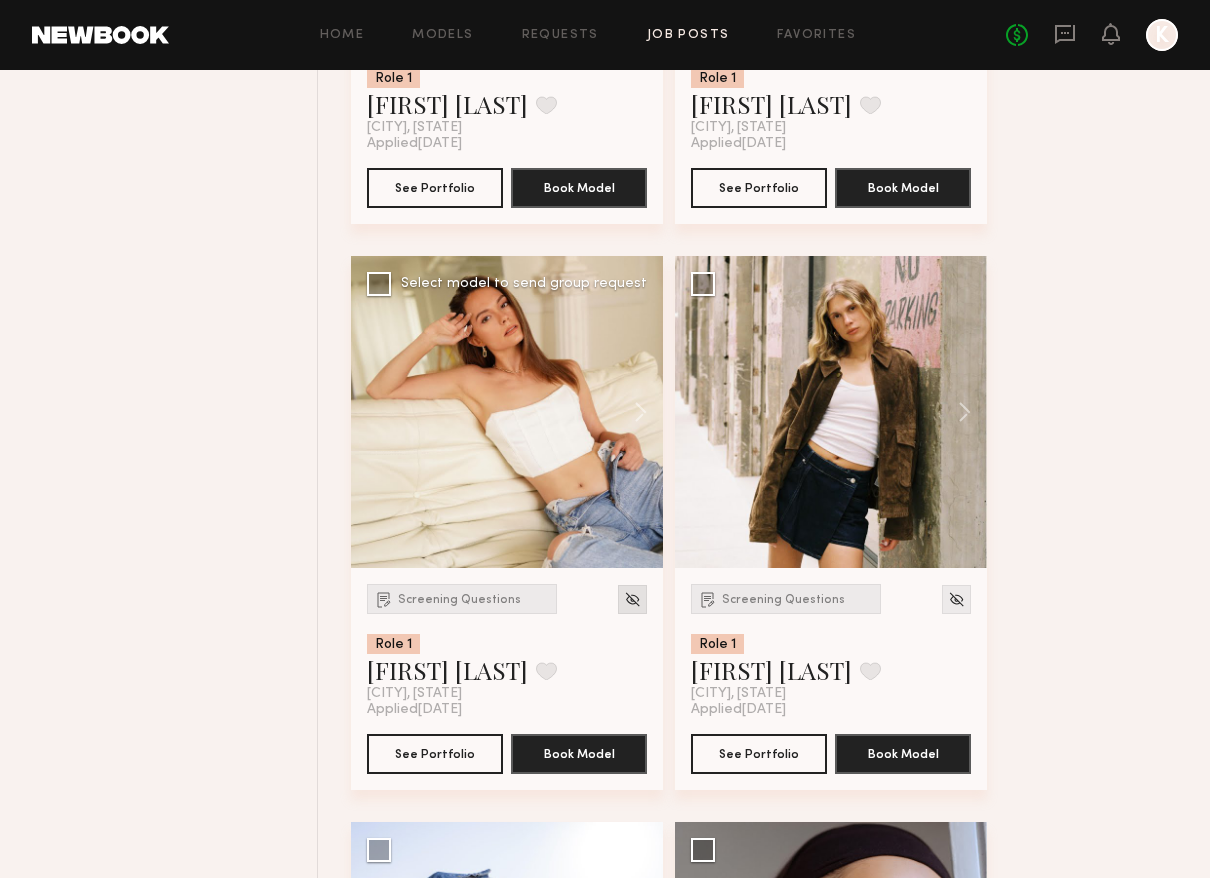 click 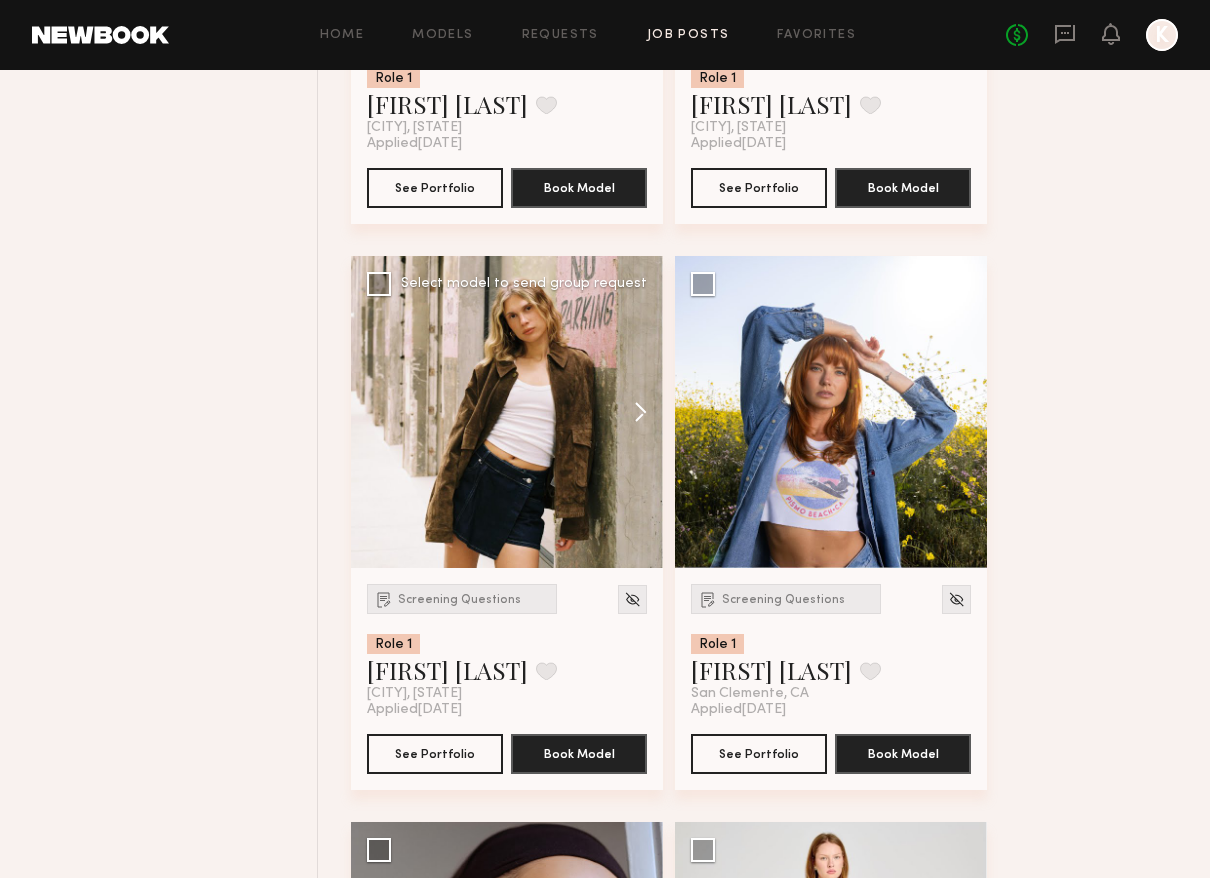 click 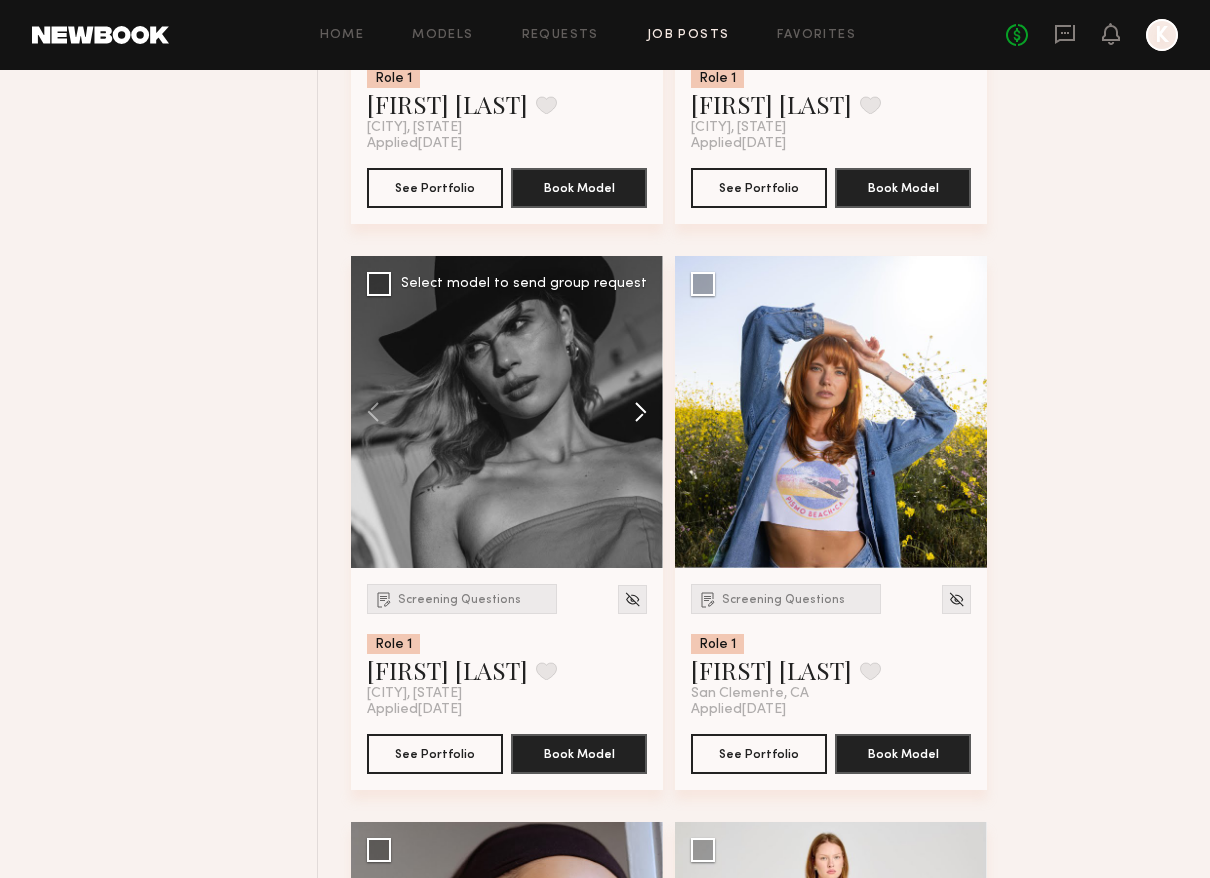 click 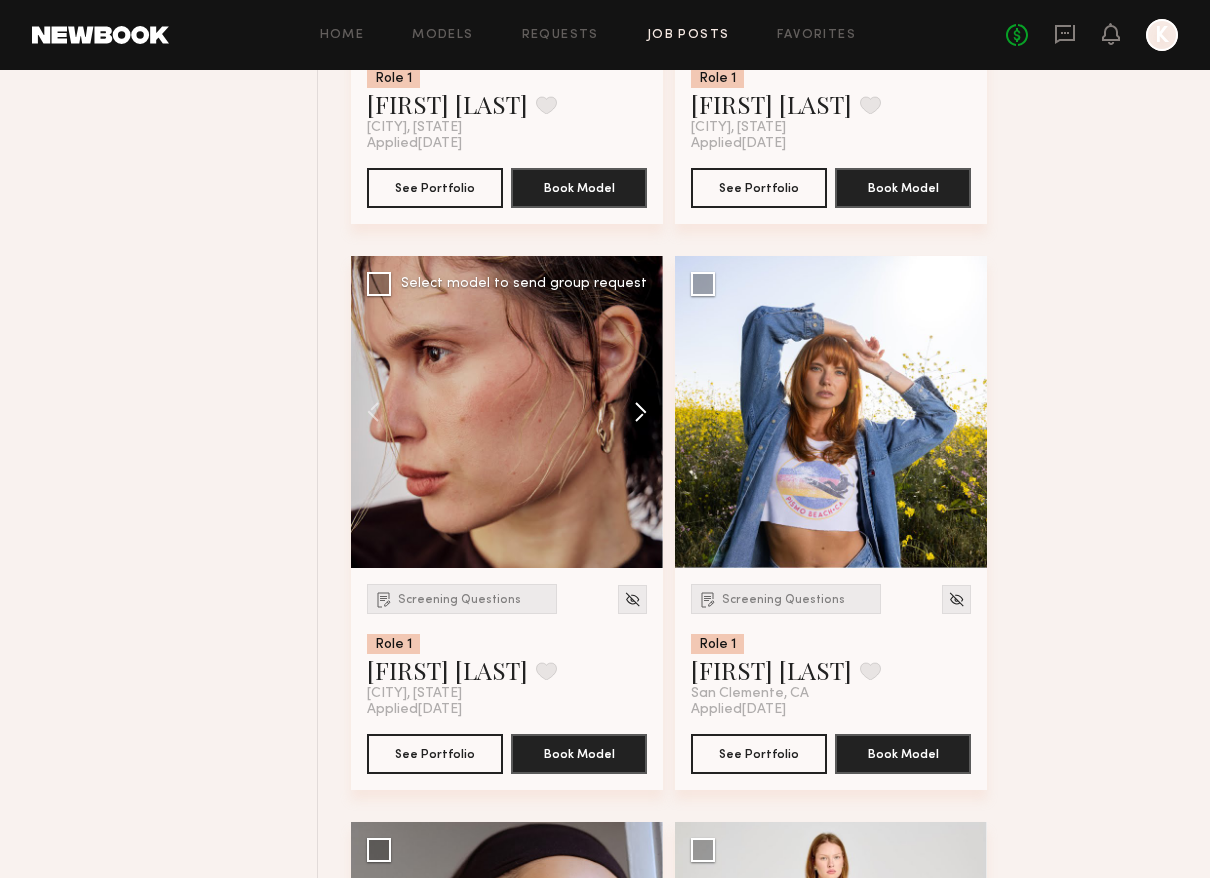 click 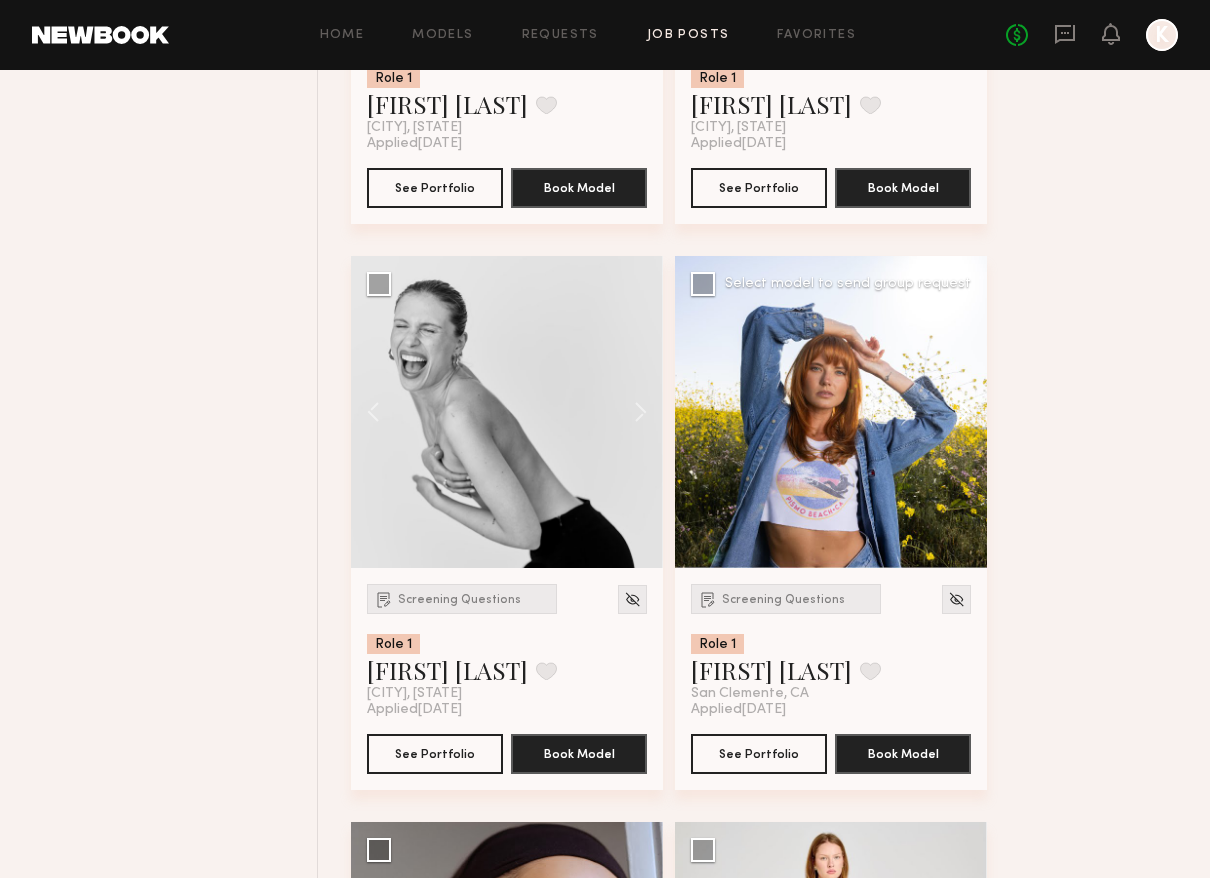 click 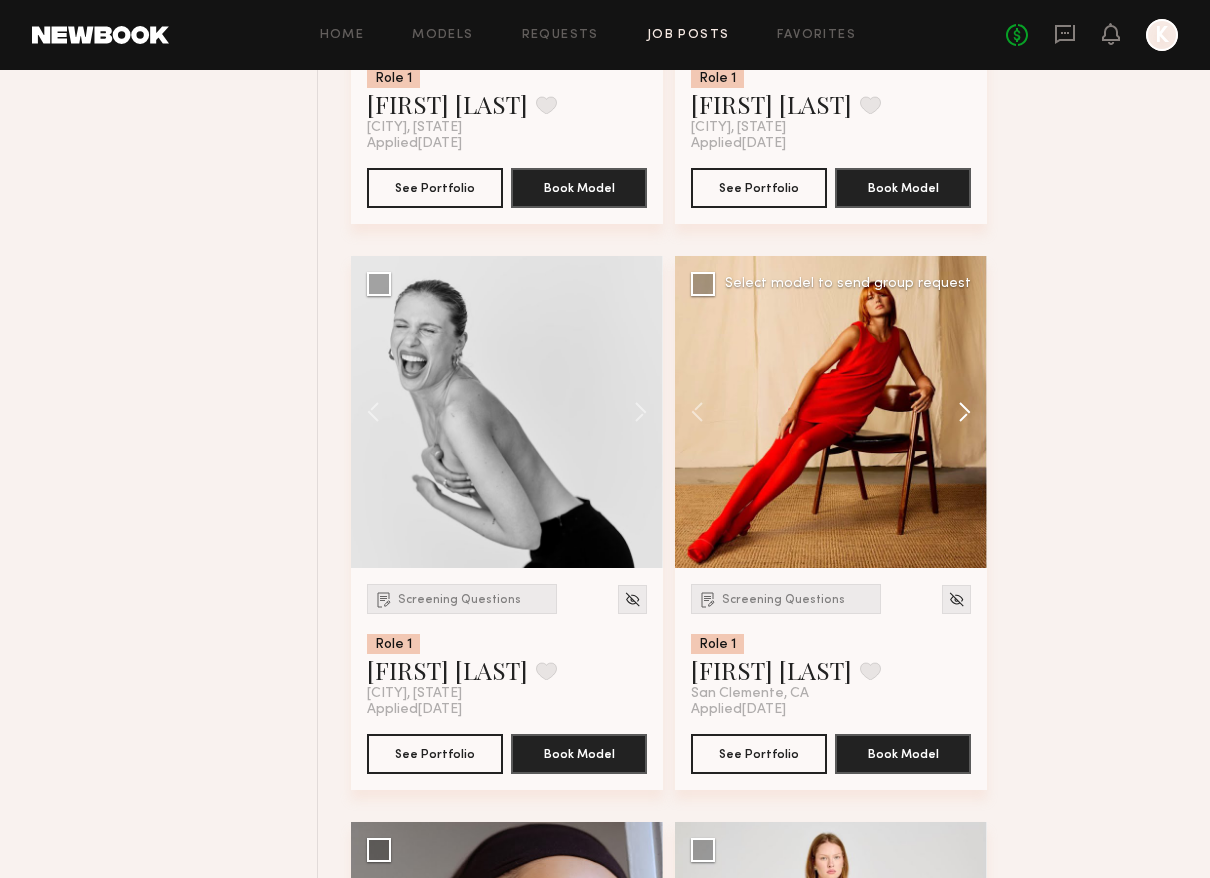 click 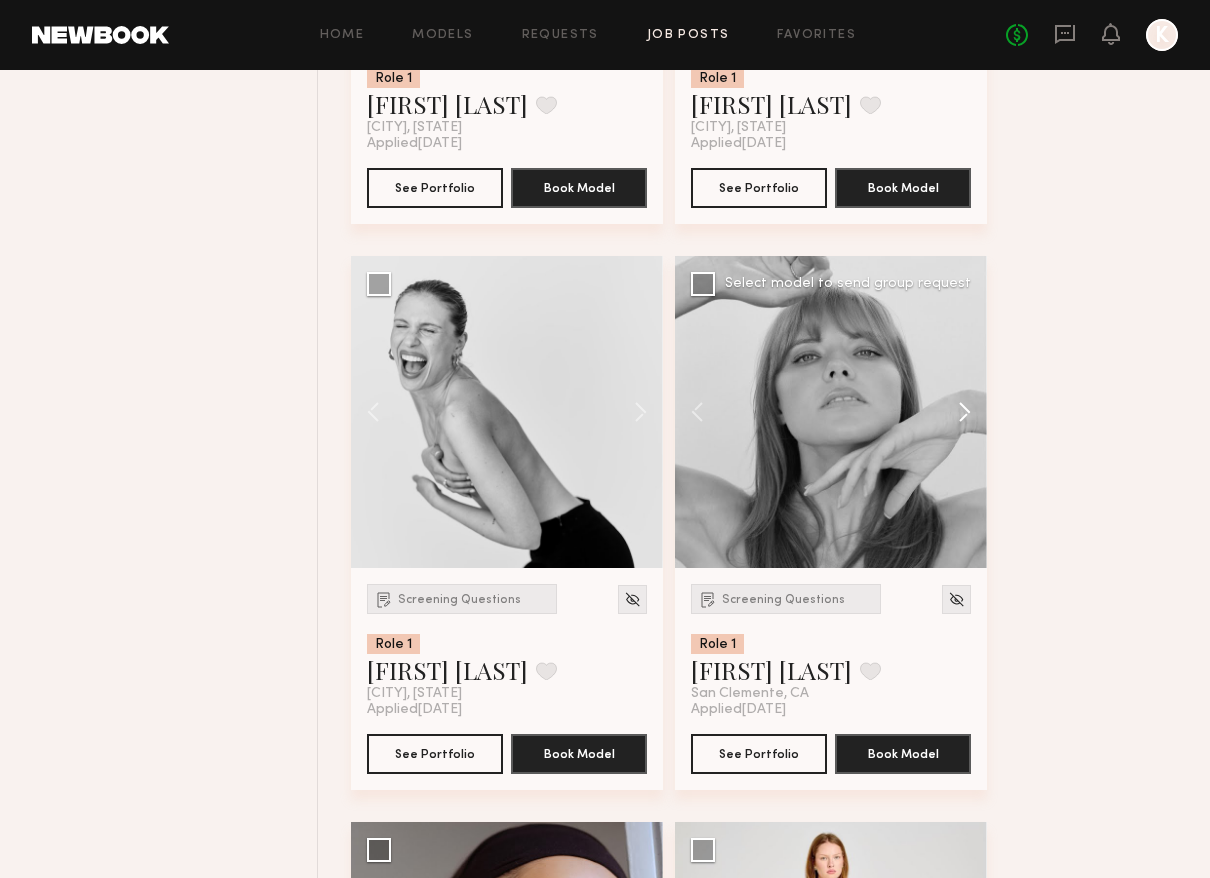 click 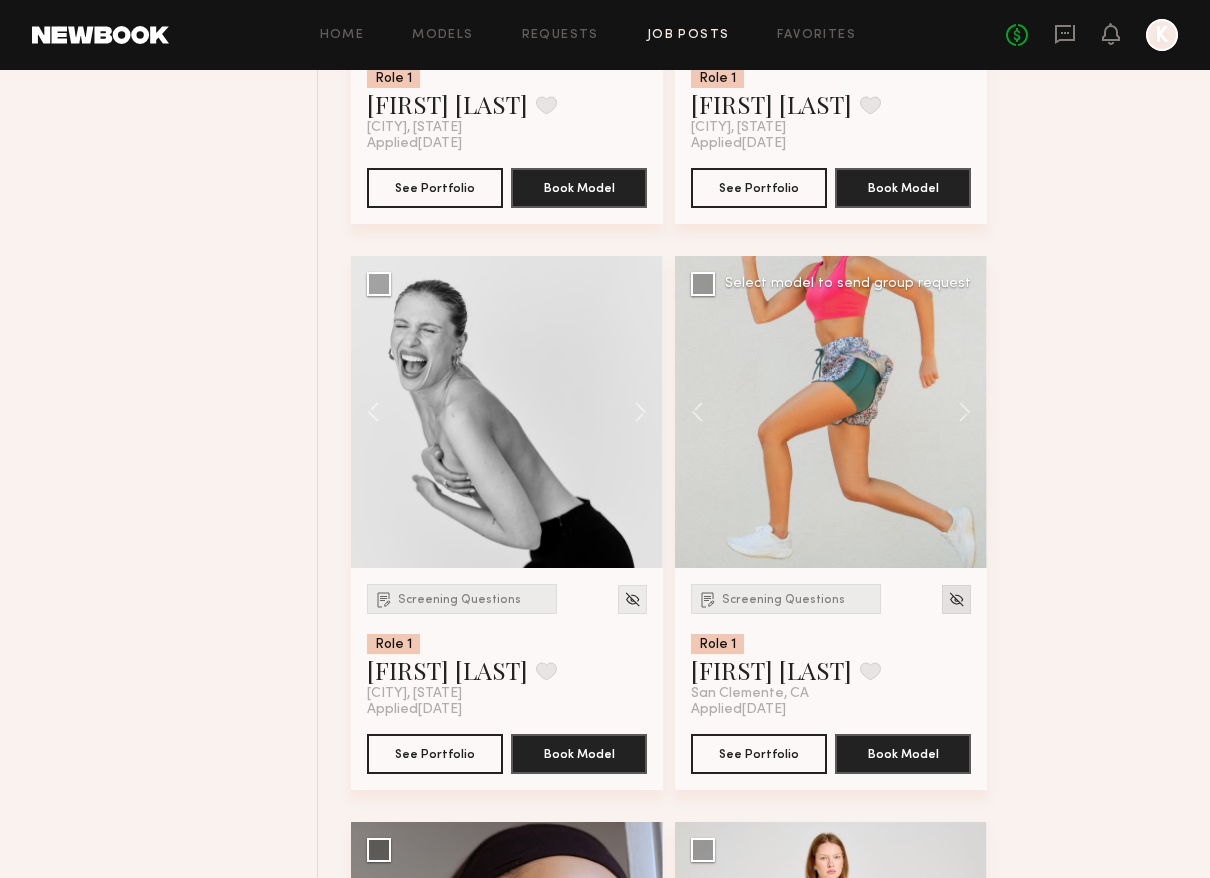 click 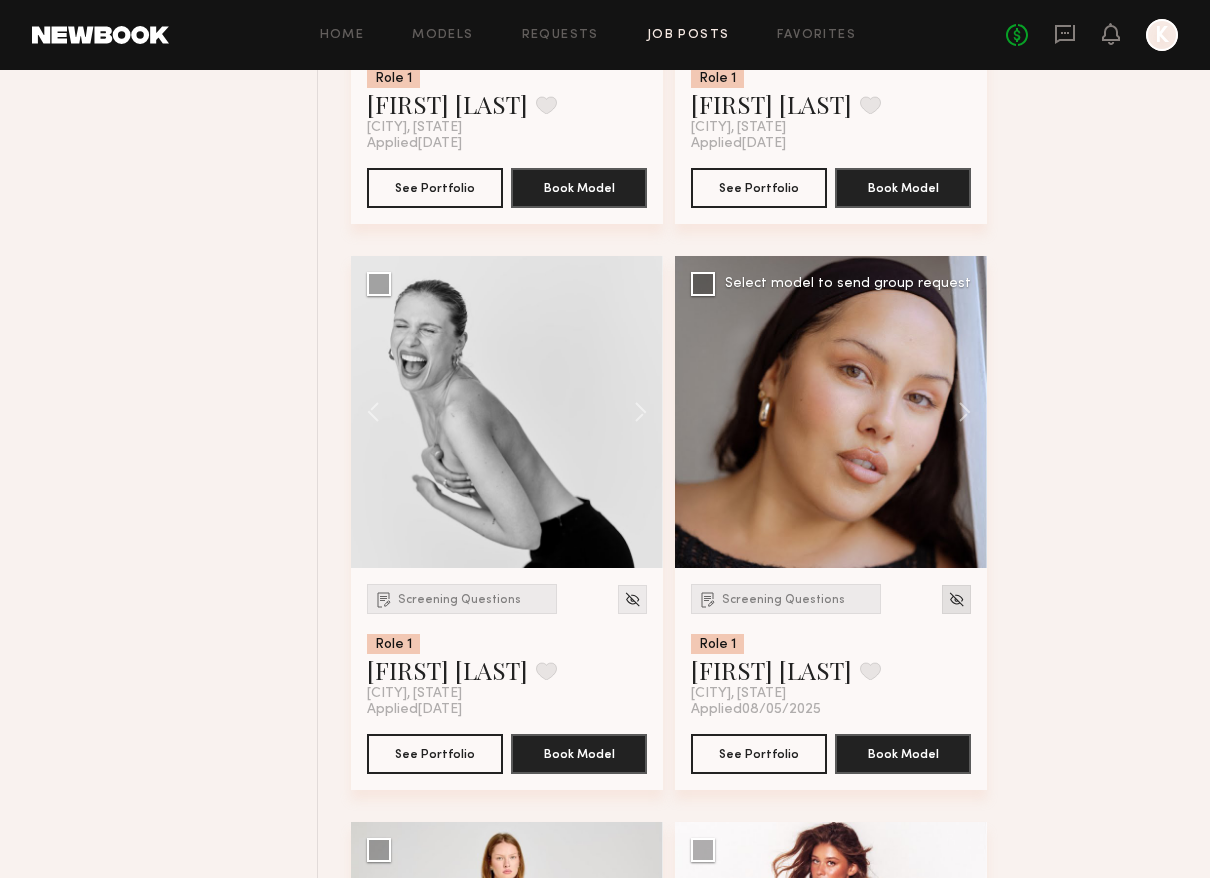 click 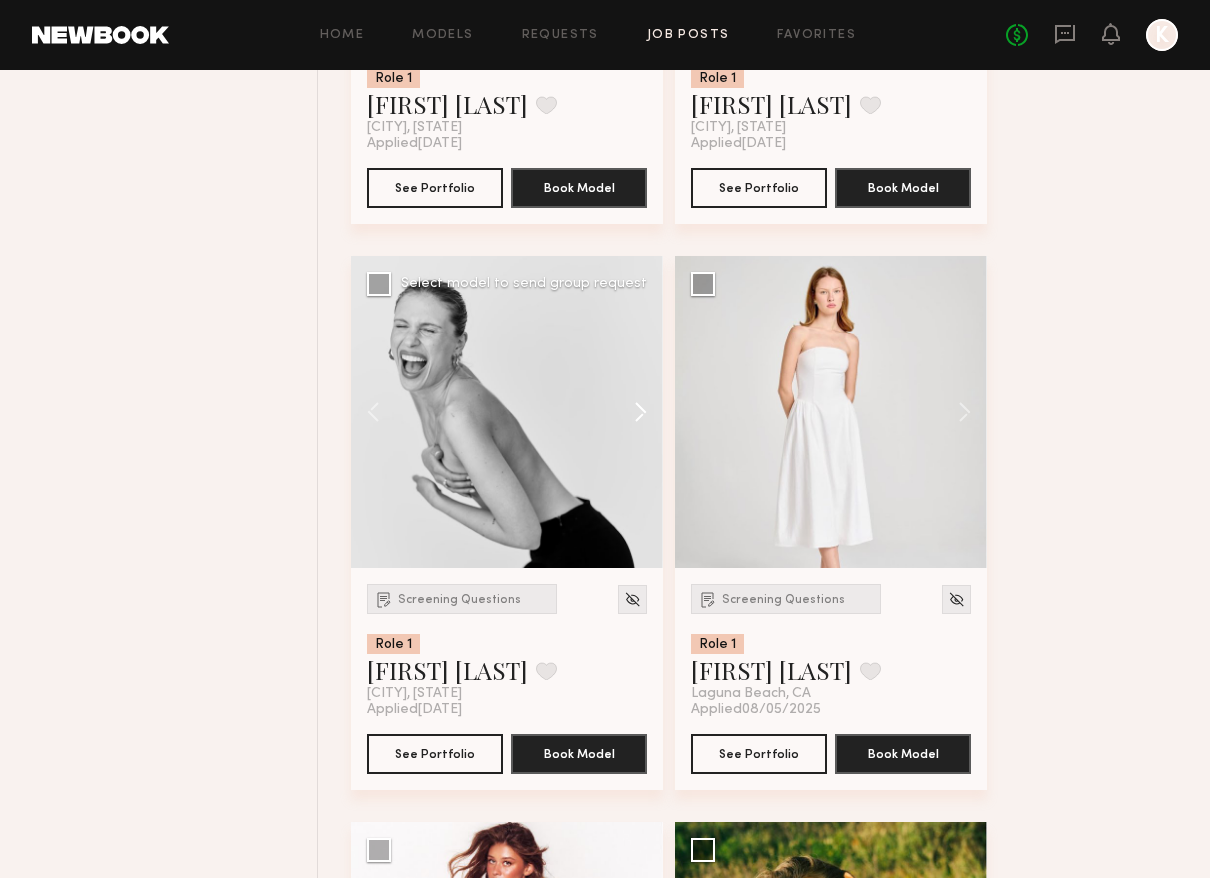 click 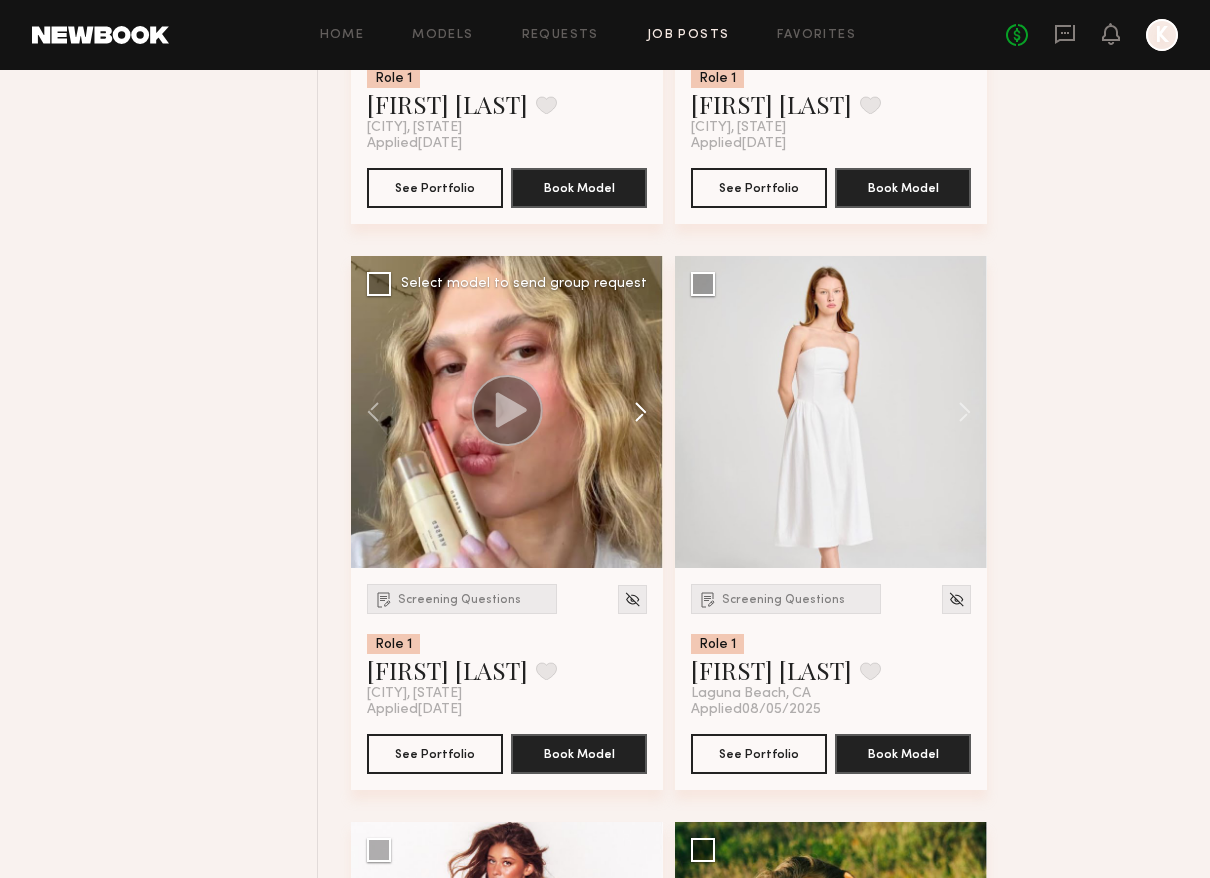 click 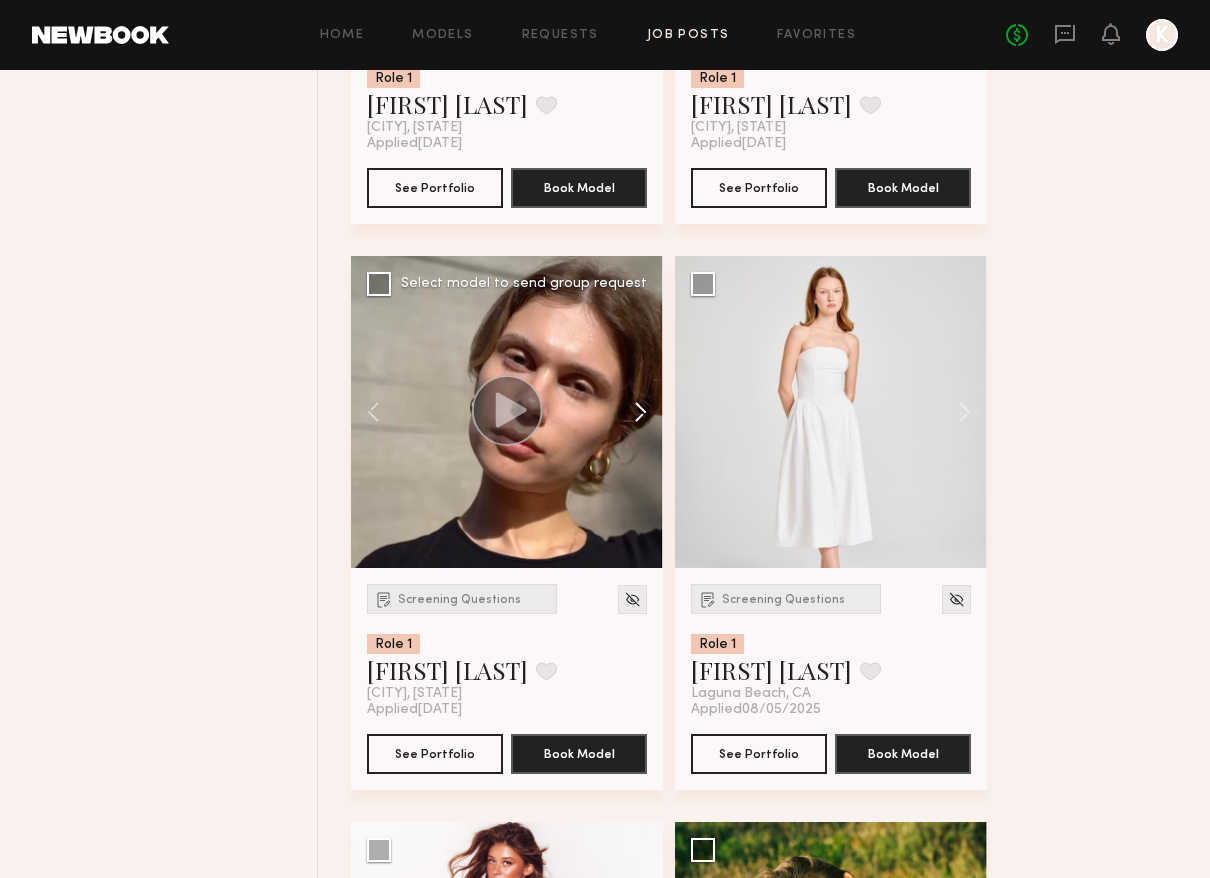 click 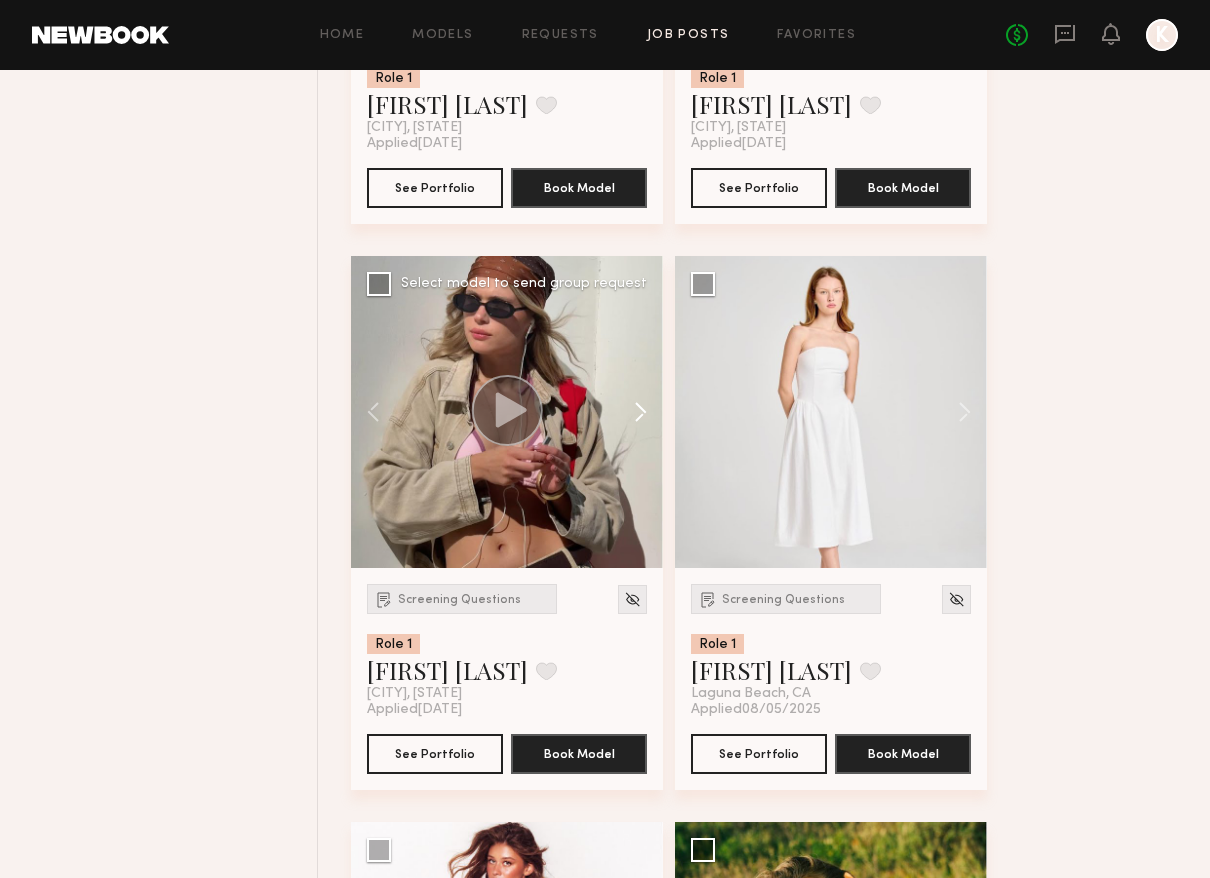 click 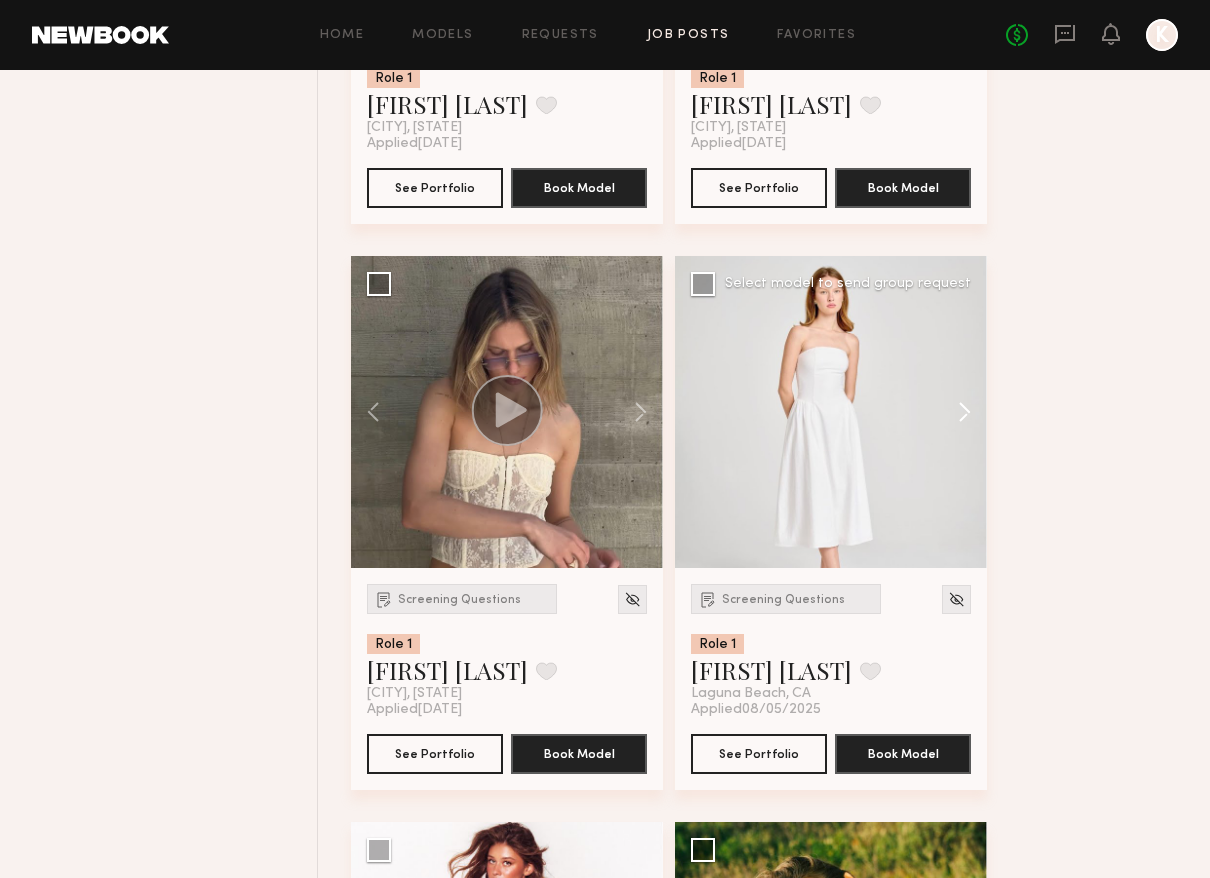 click 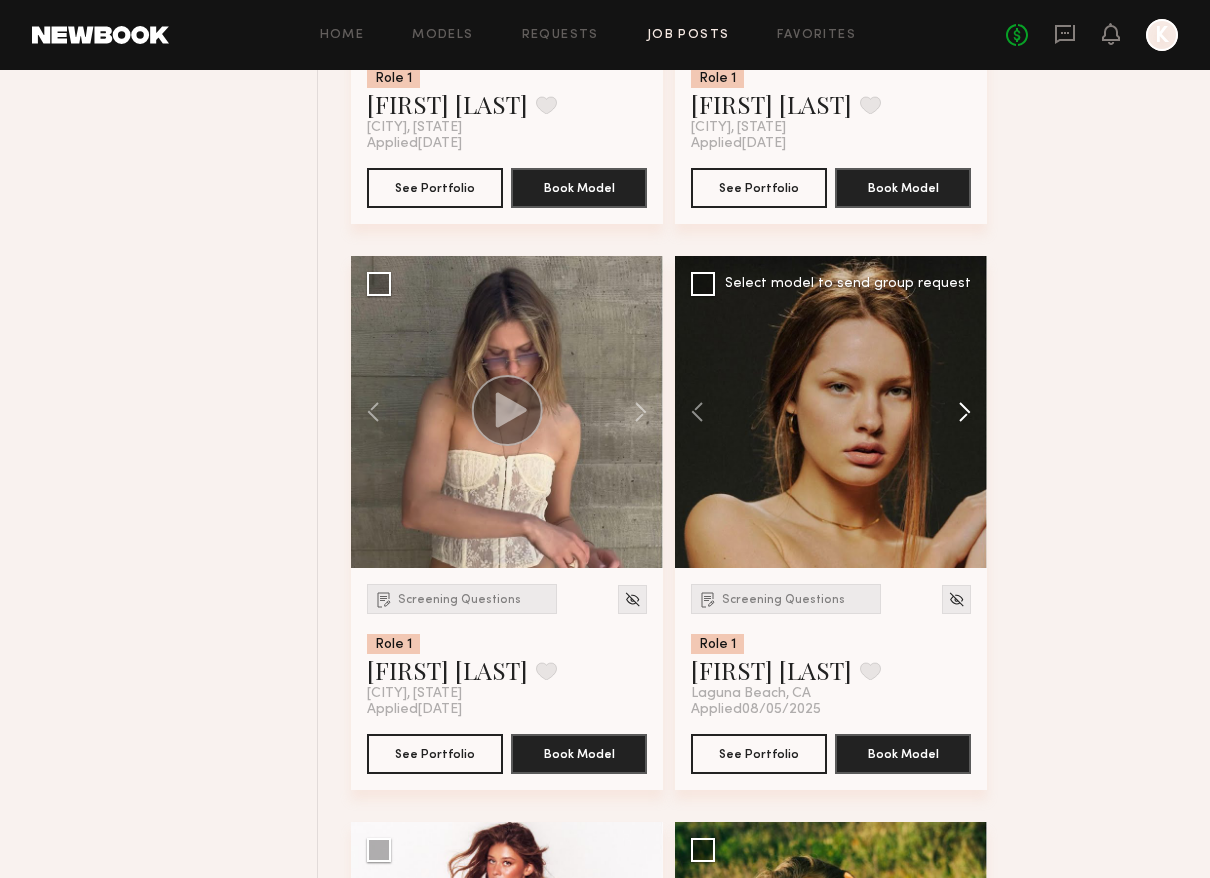 click 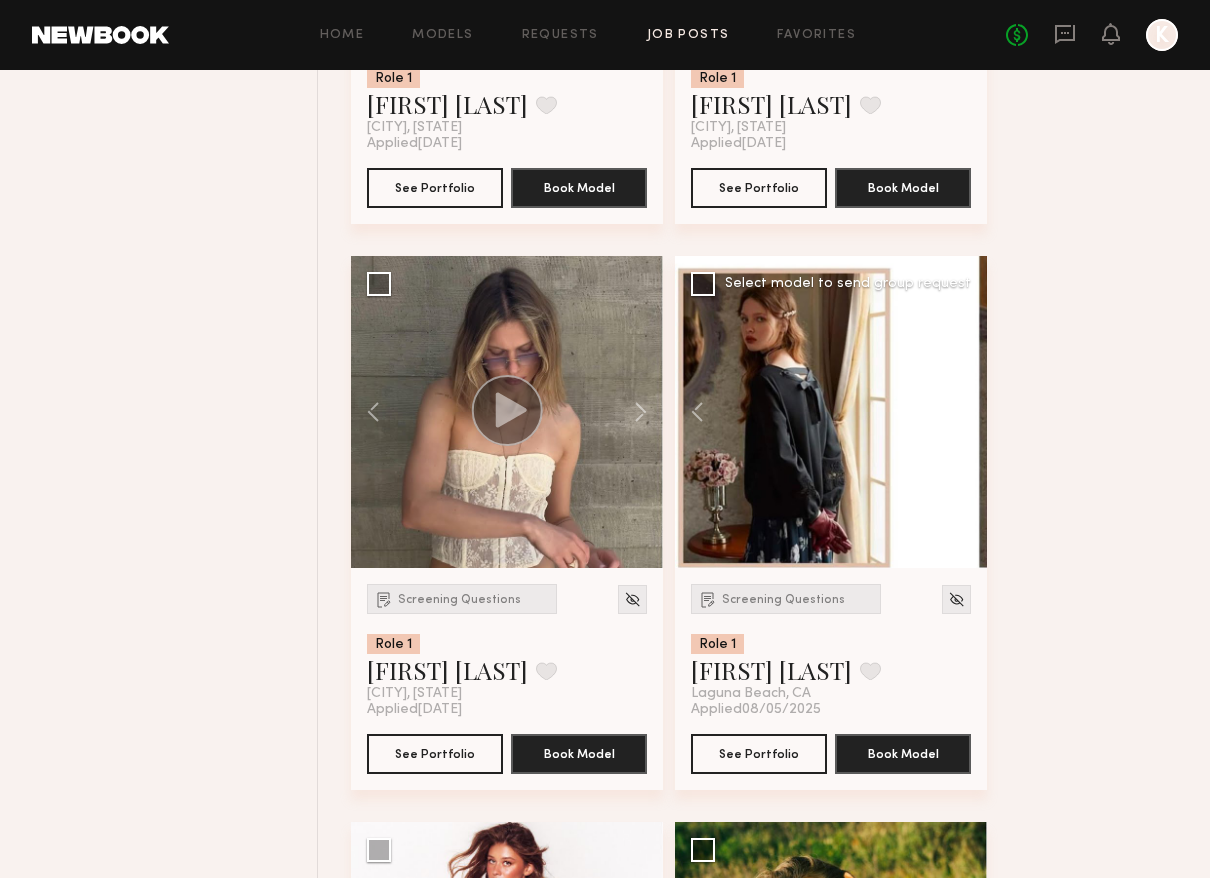 click 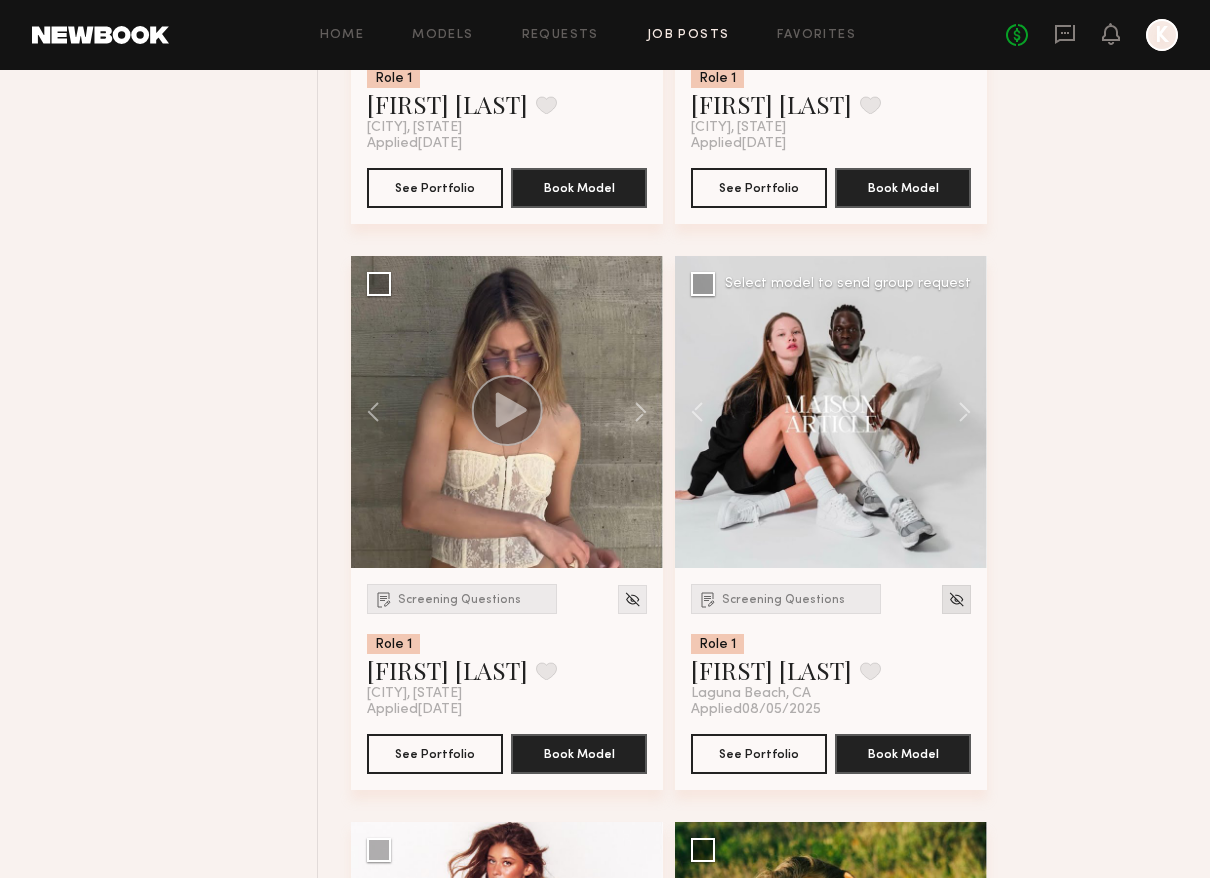 click 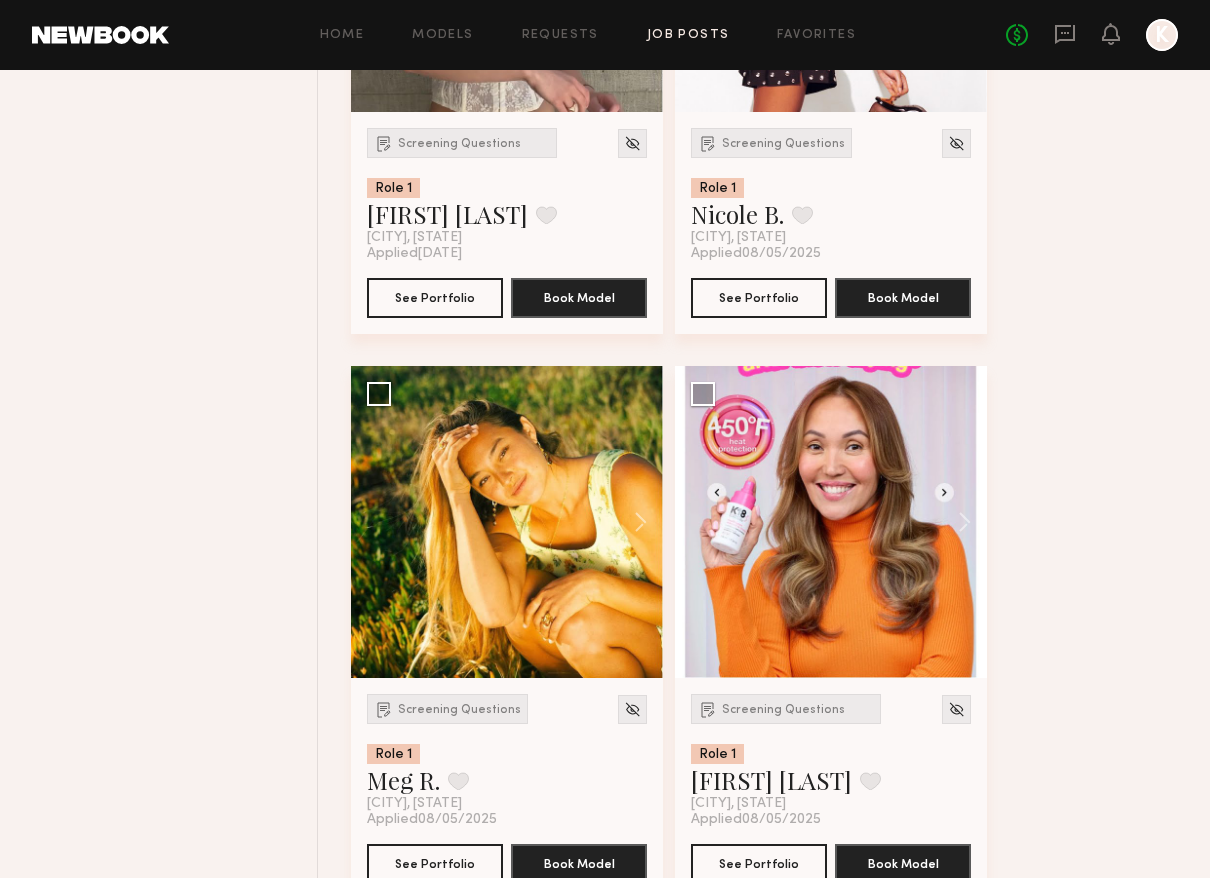 scroll, scrollTop: 5047, scrollLeft: 0, axis: vertical 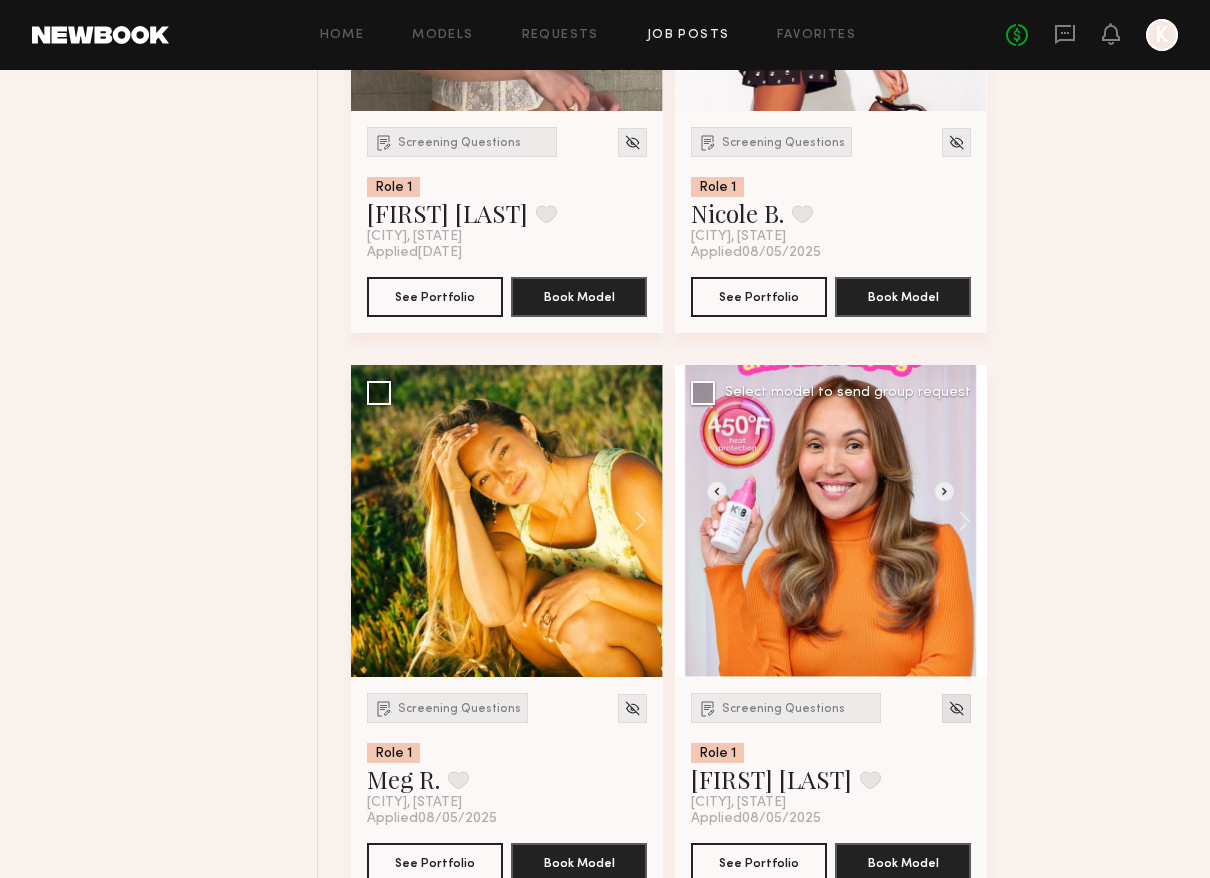 click 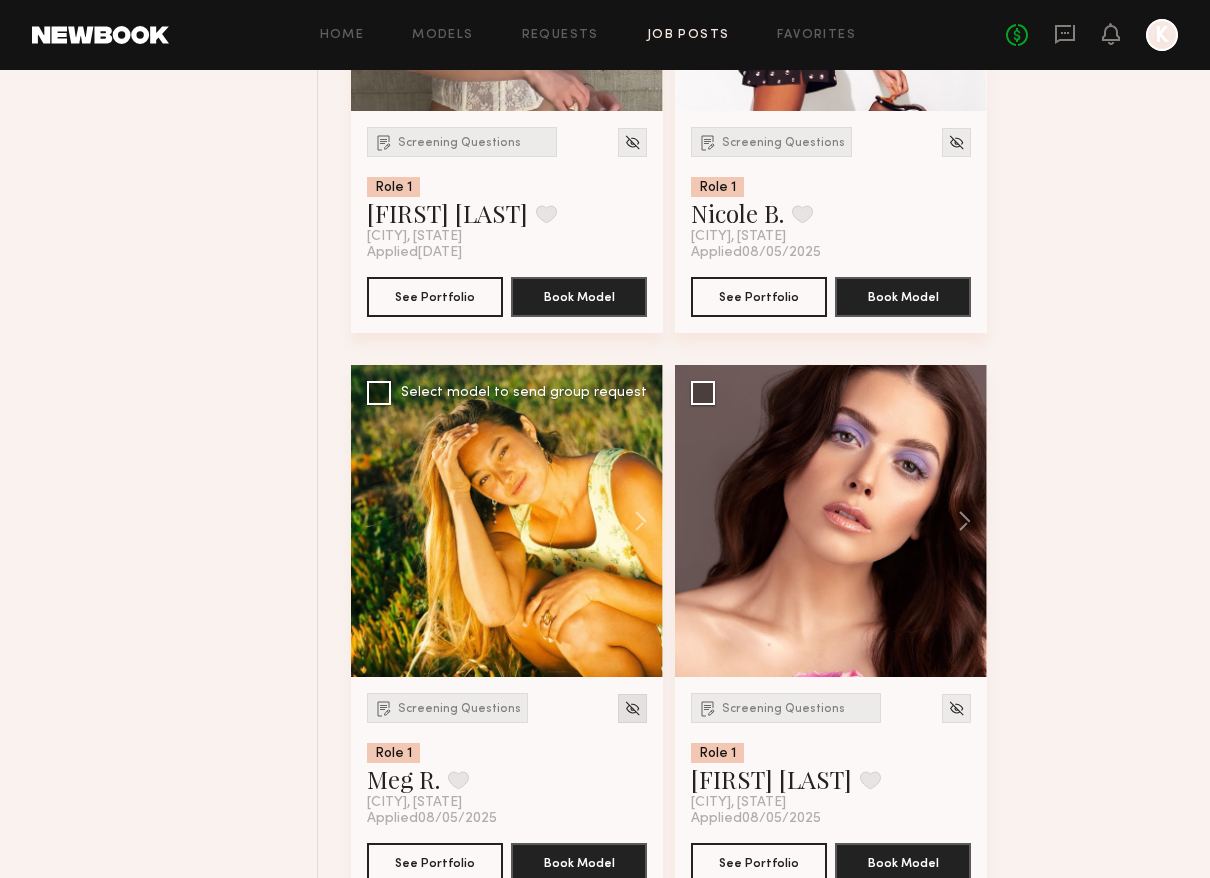 click 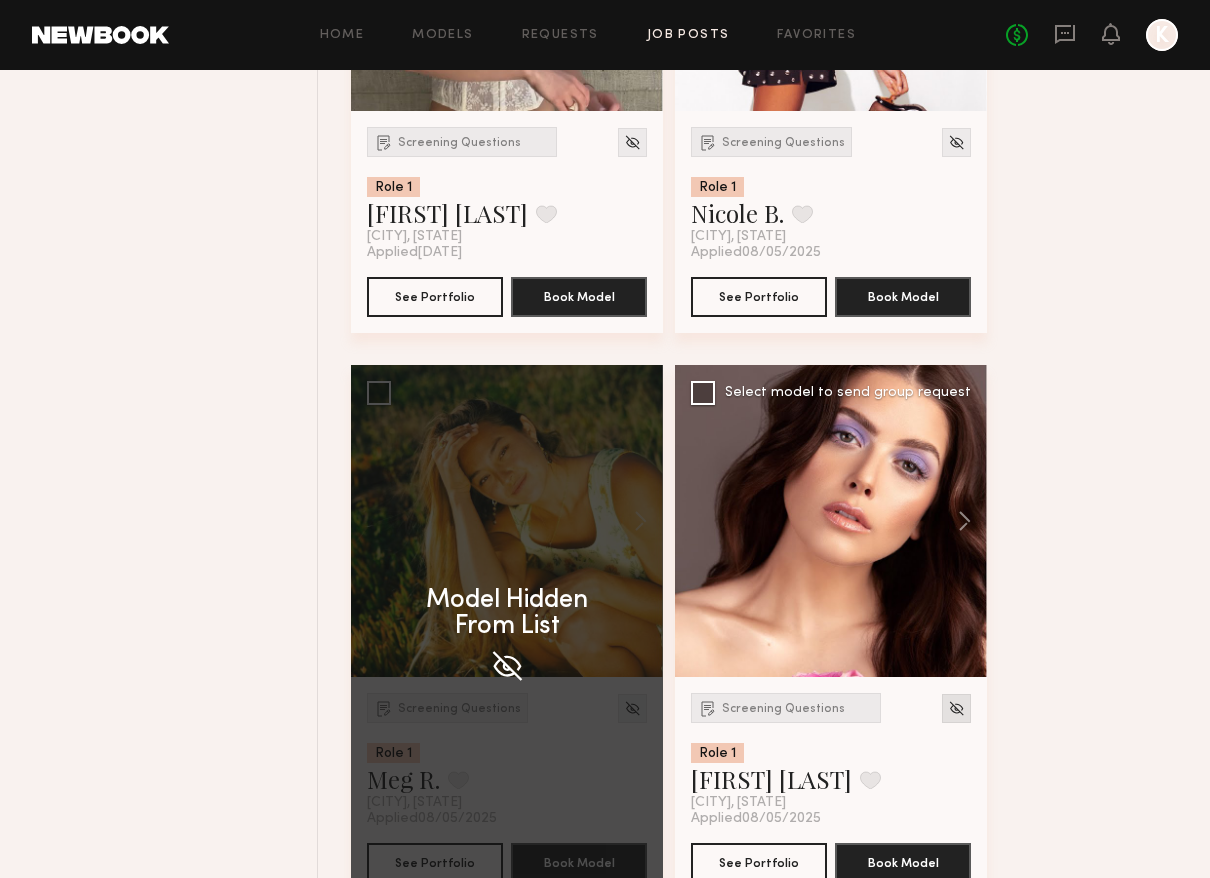 click 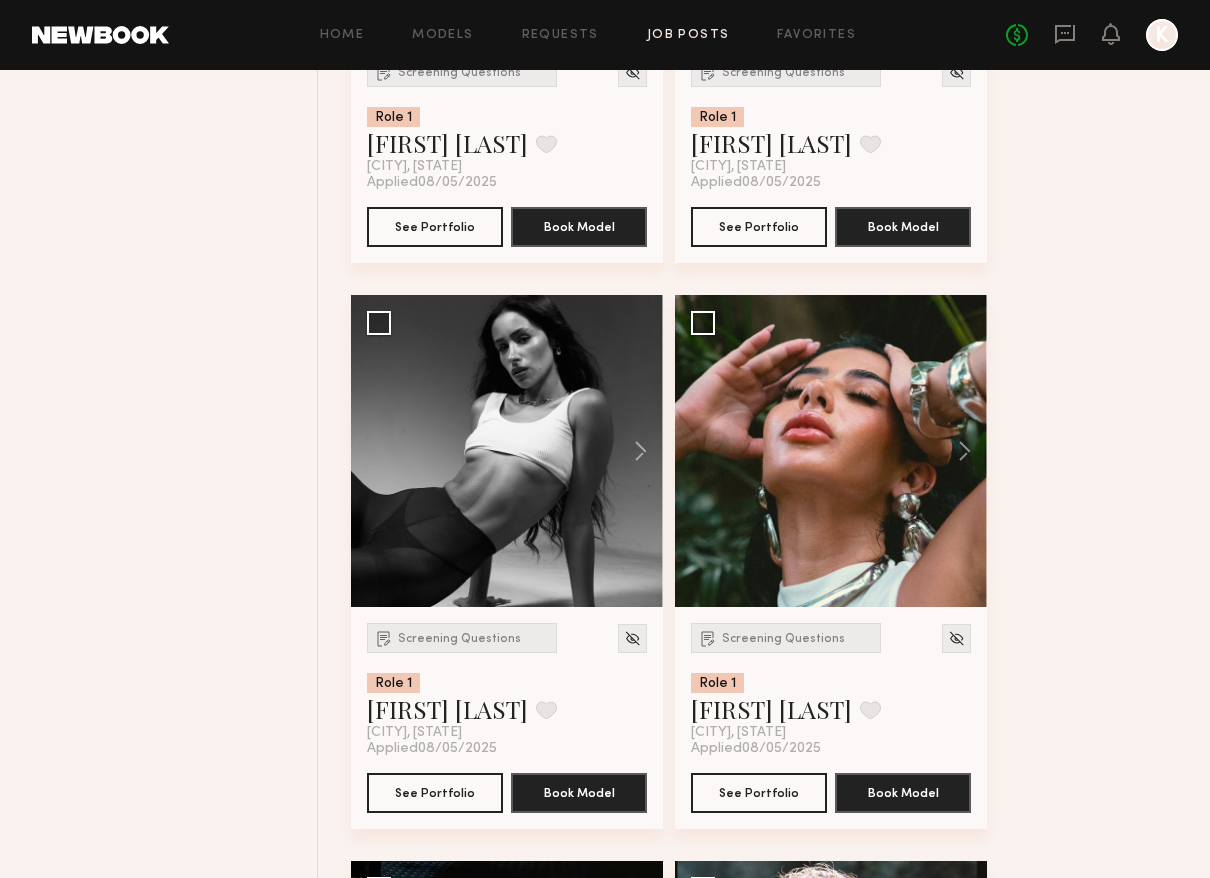 scroll, scrollTop: 5716, scrollLeft: 0, axis: vertical 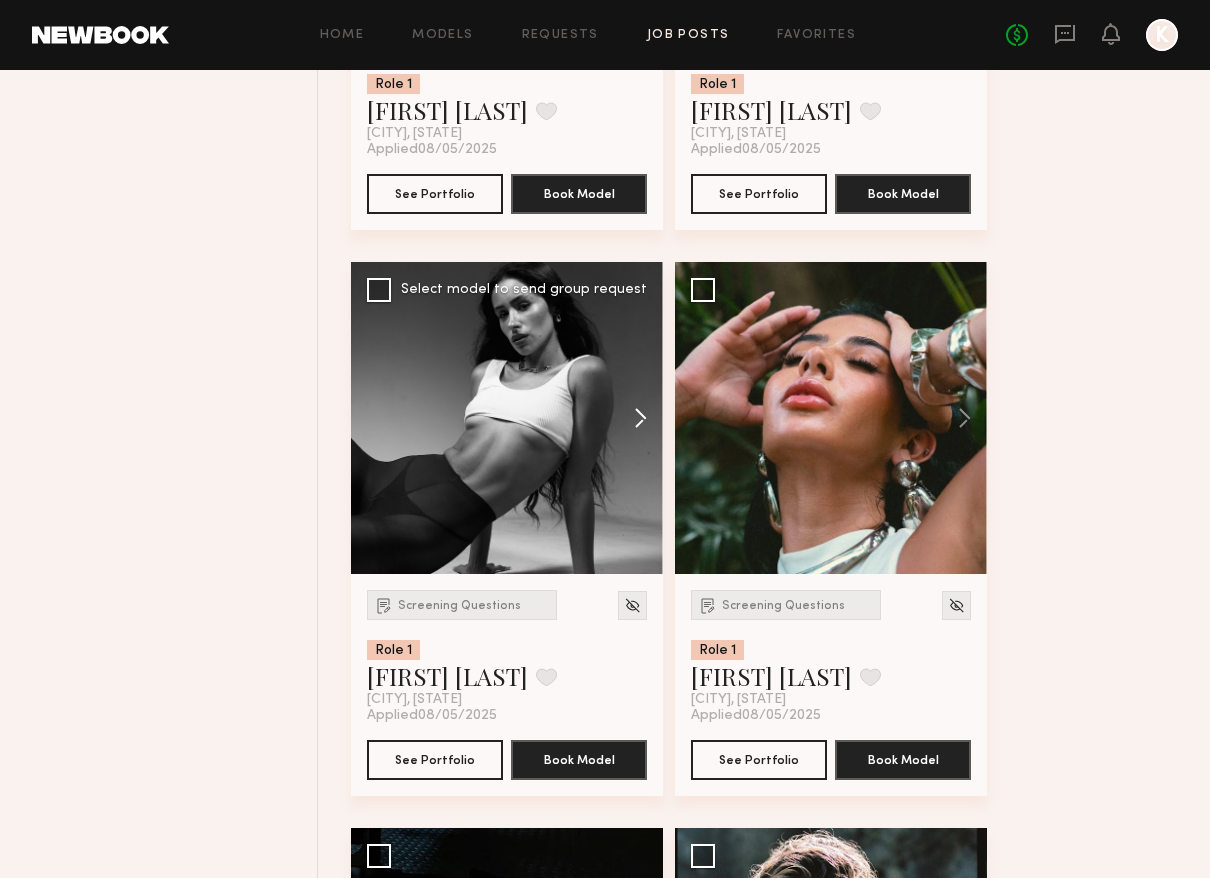 click 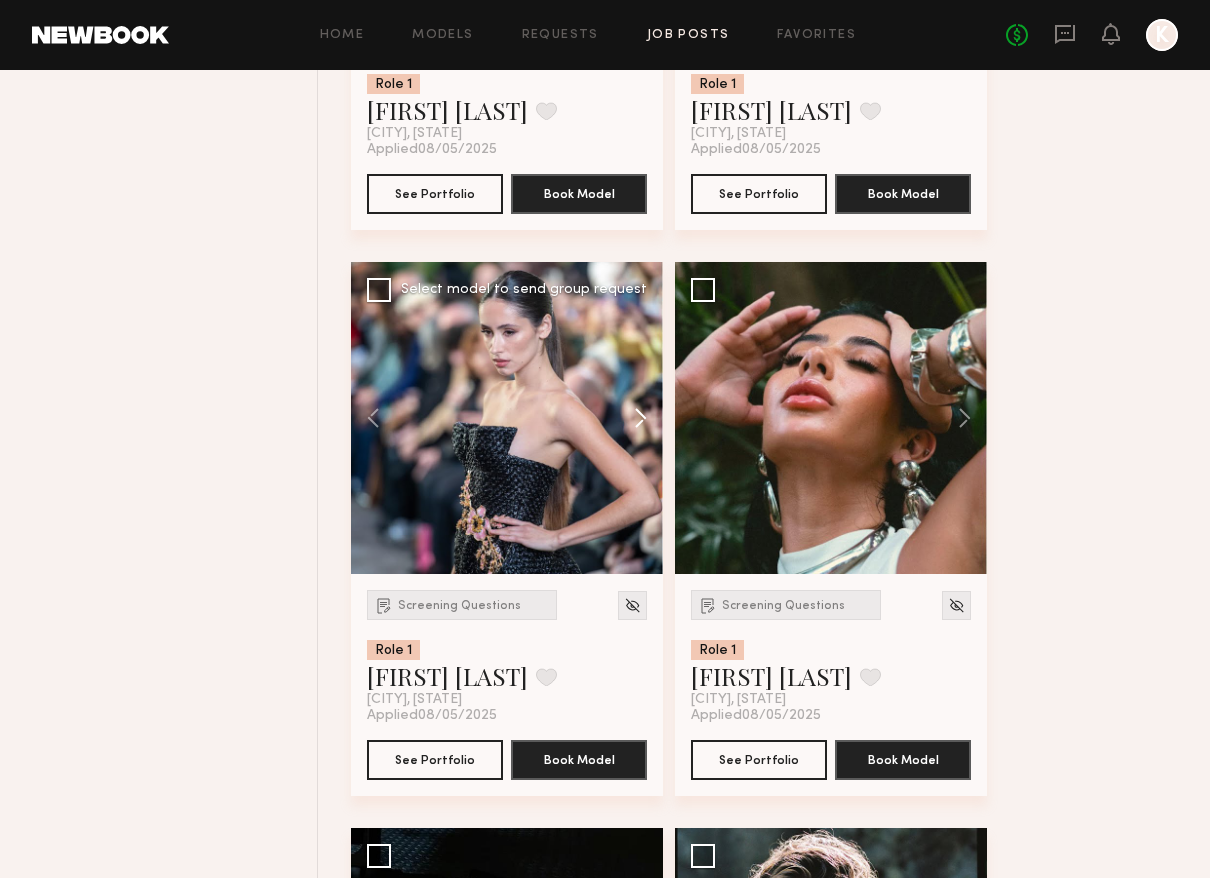 click 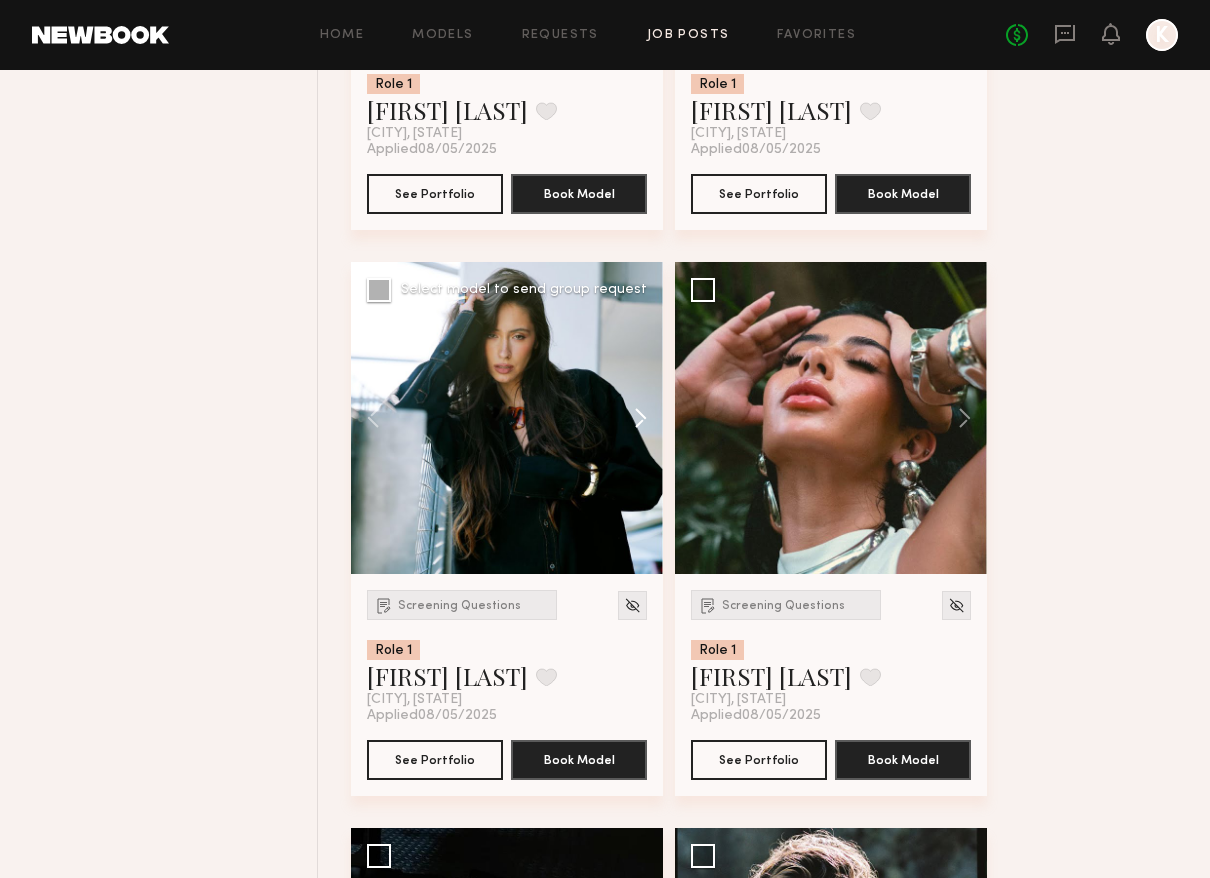 click 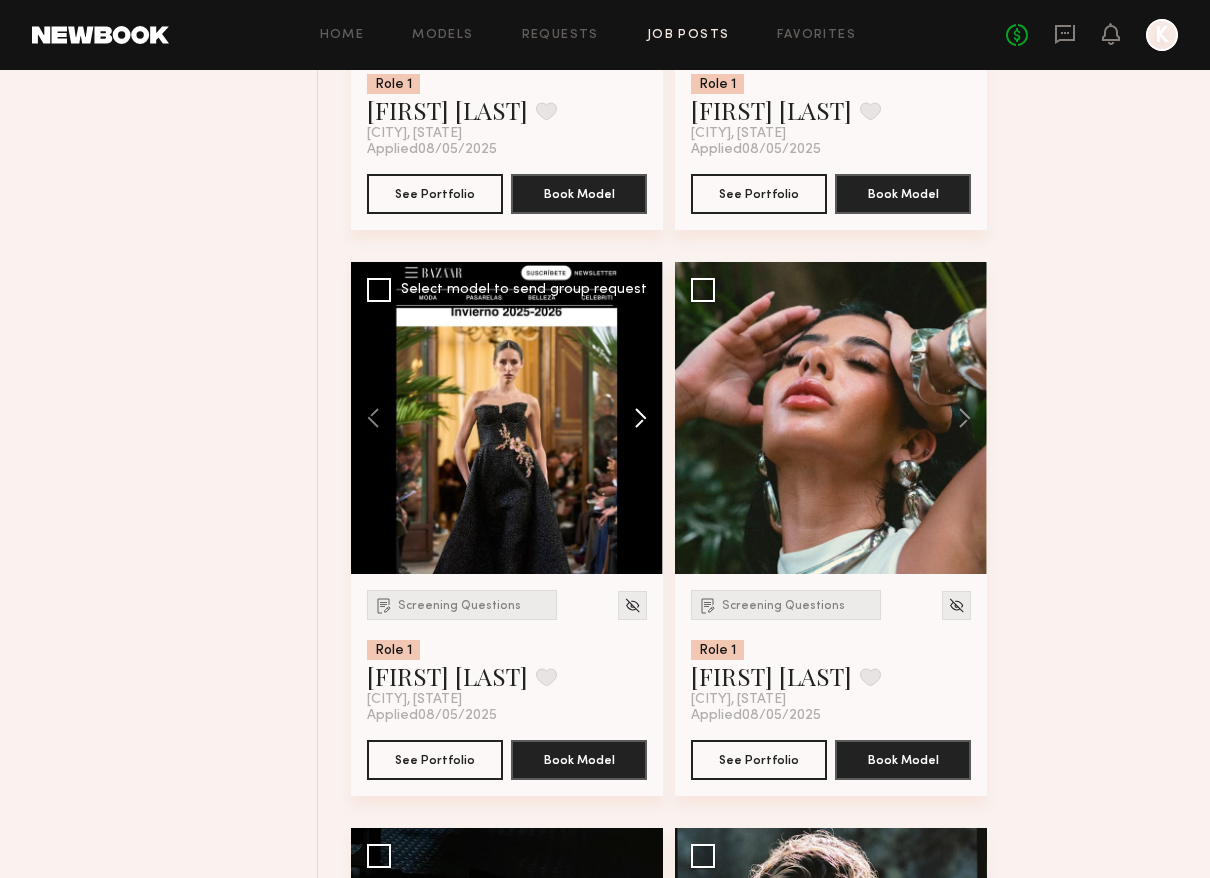 click 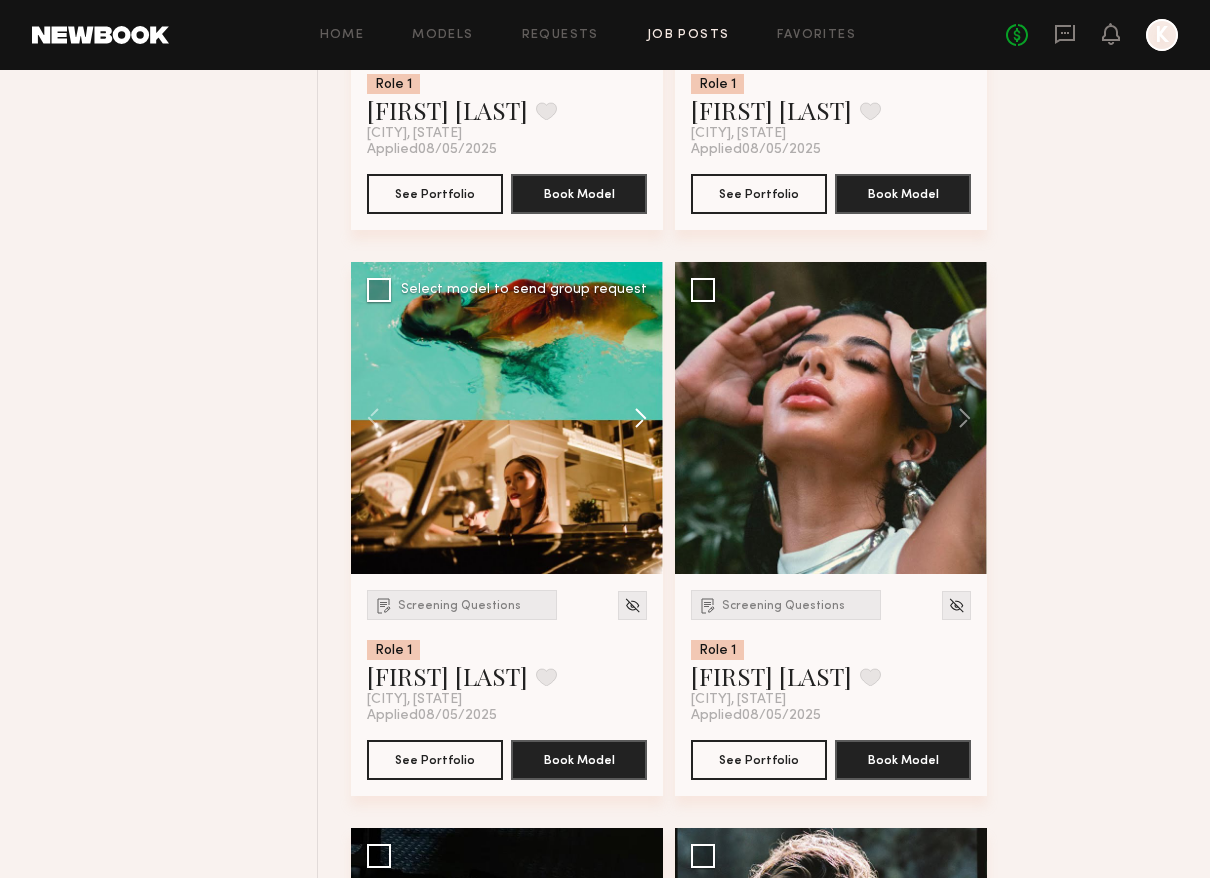 click 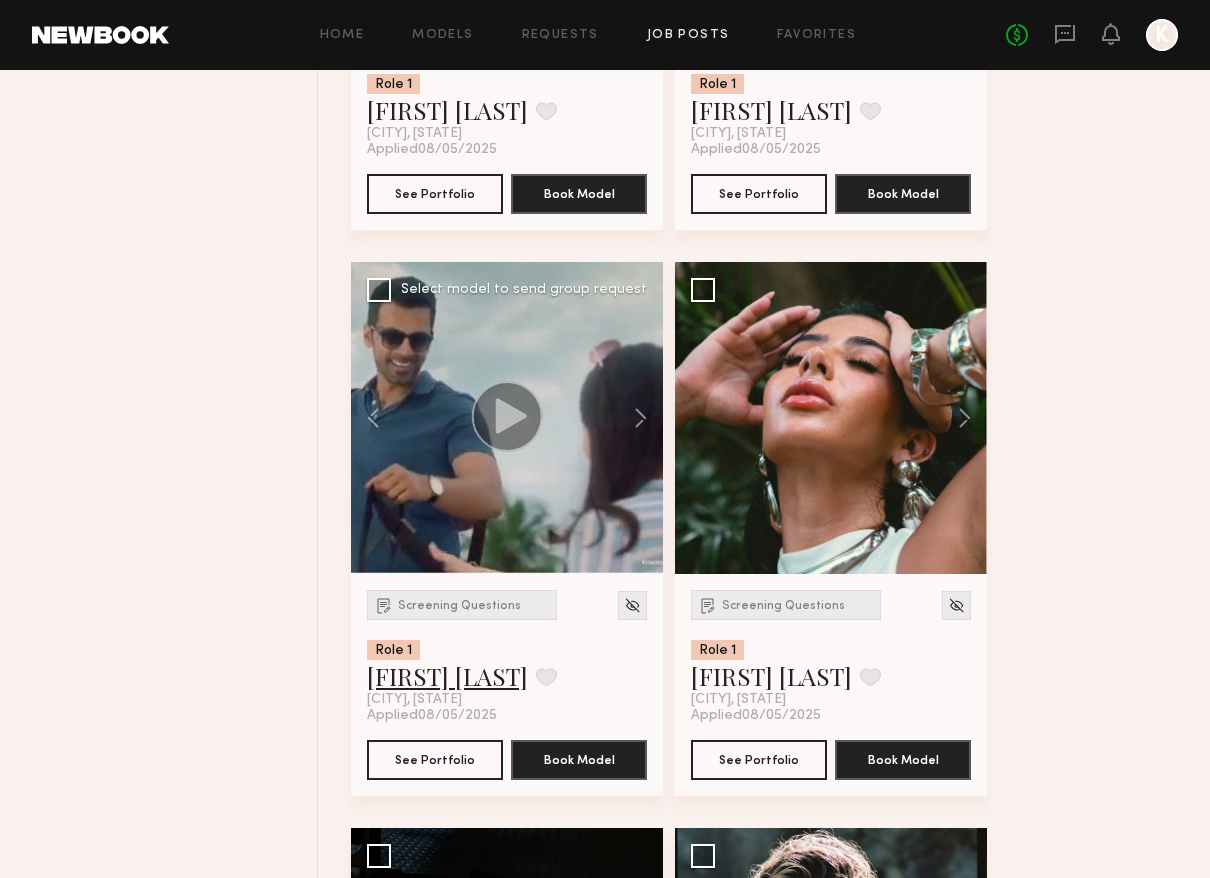 click on "Miranda J." 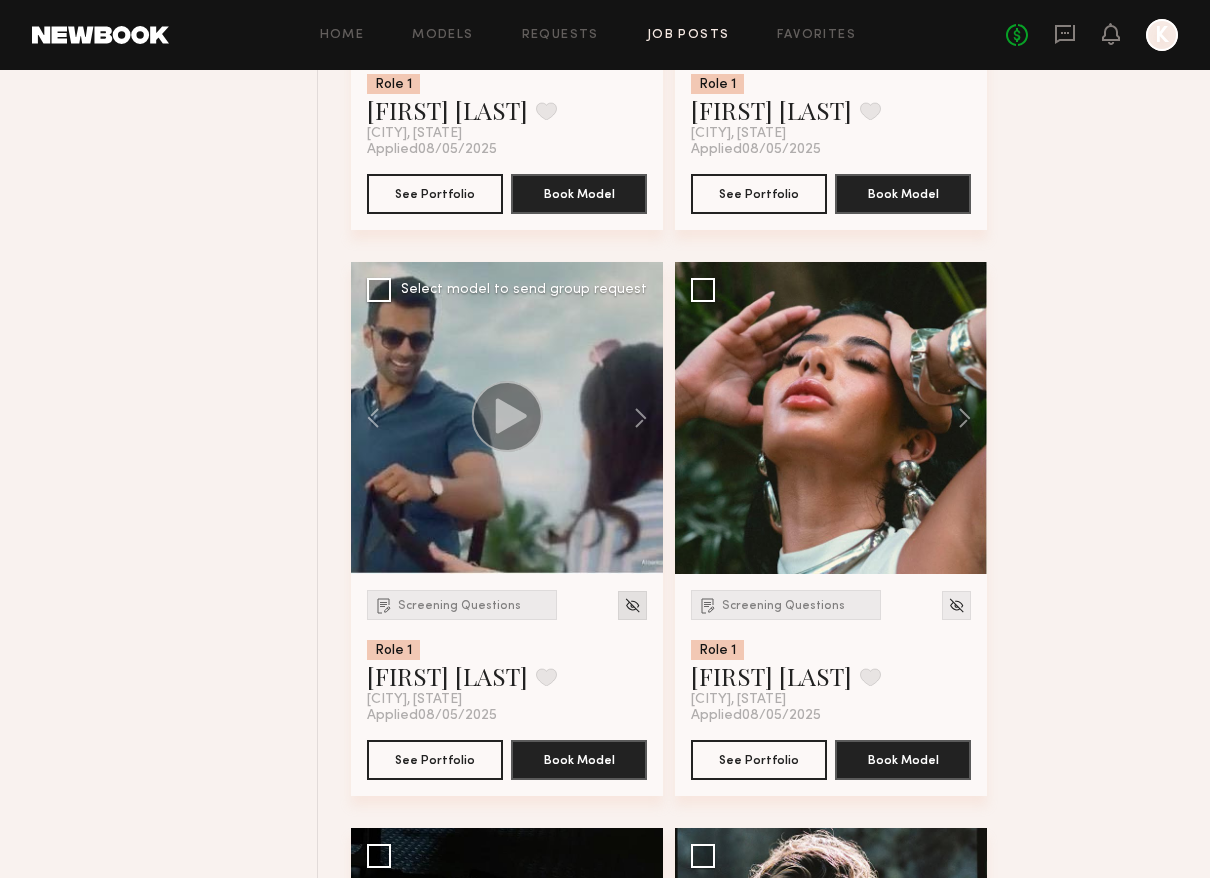 click 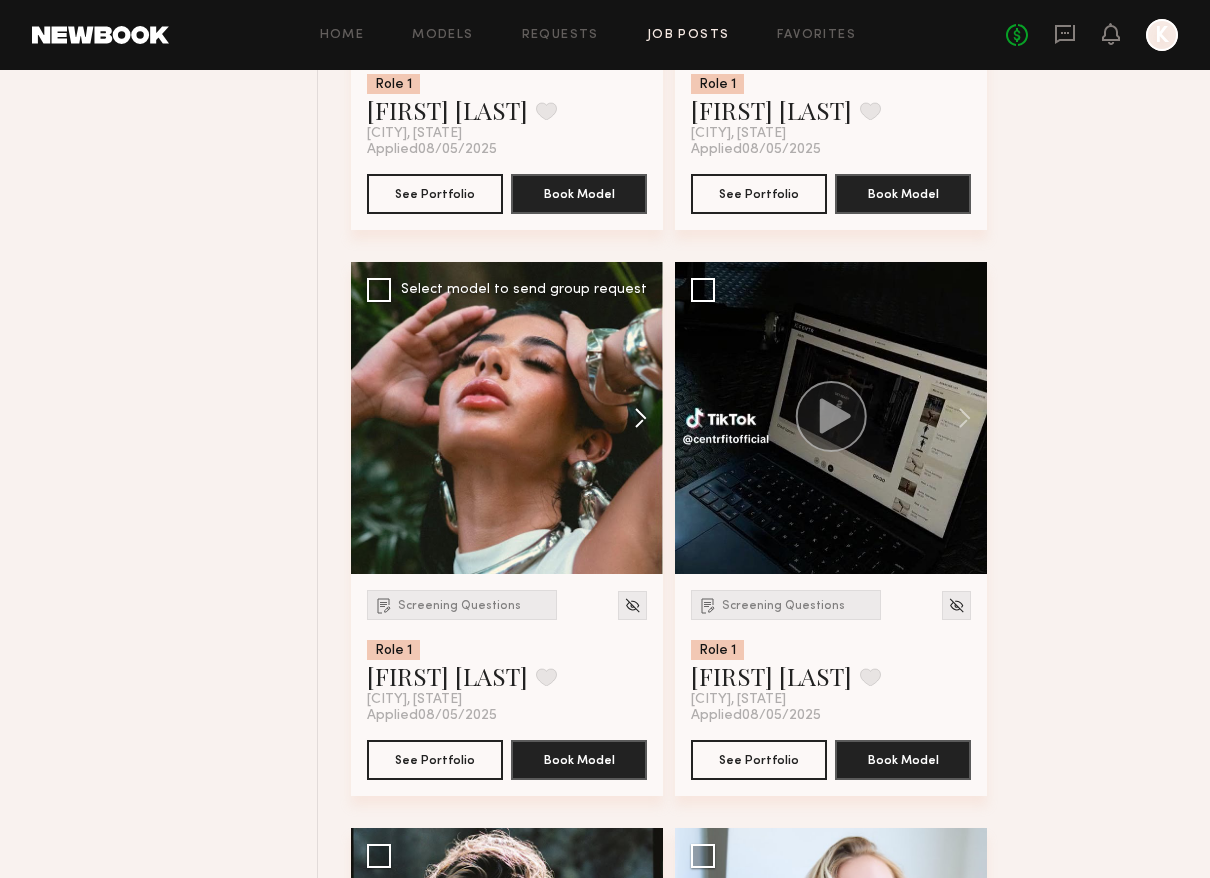 click 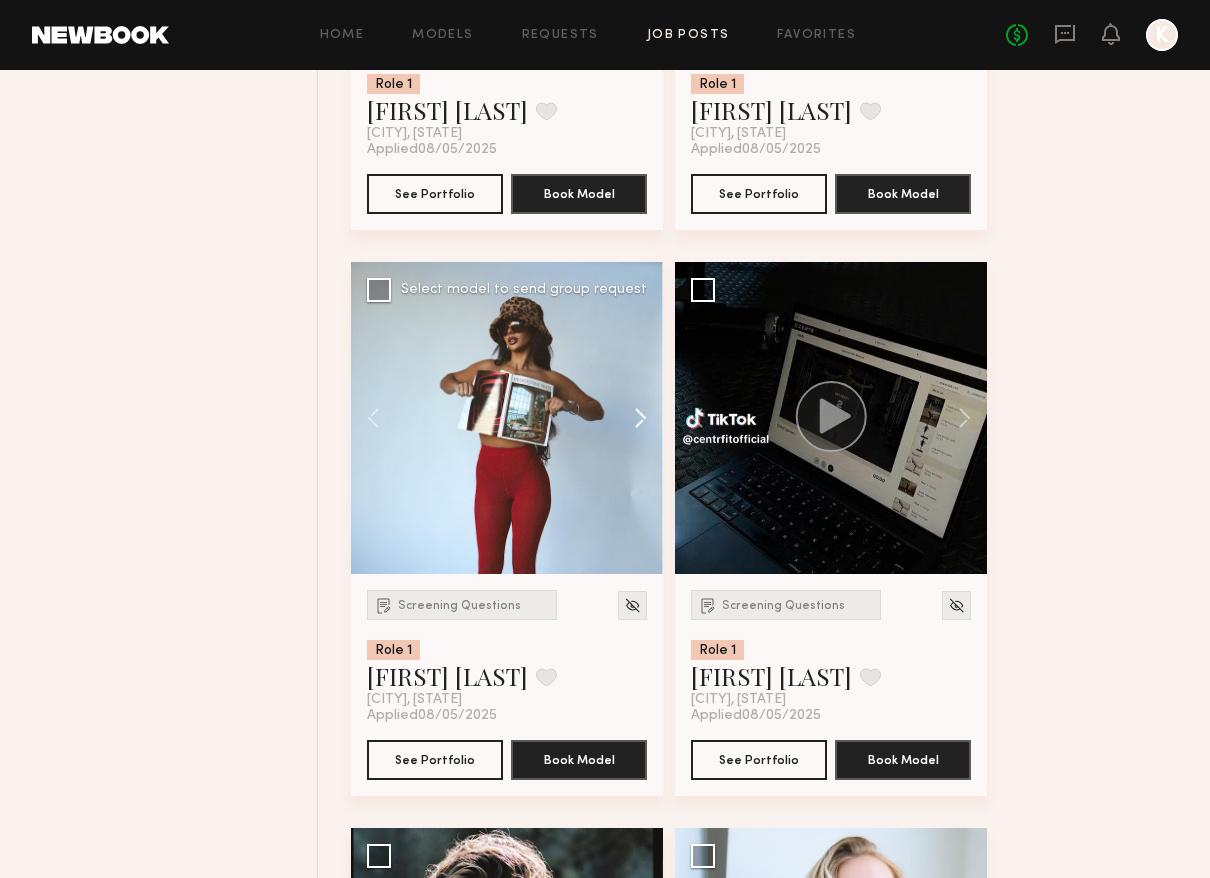 click 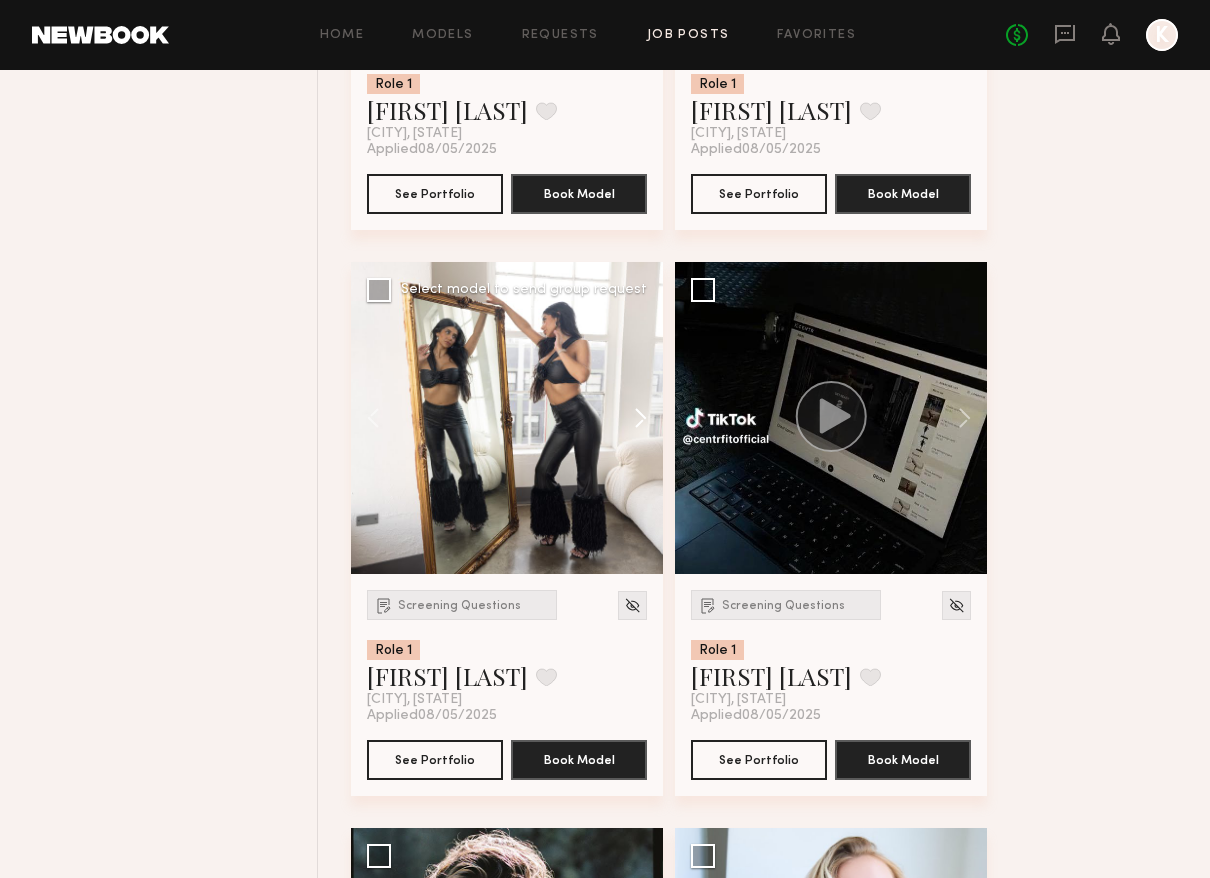 click 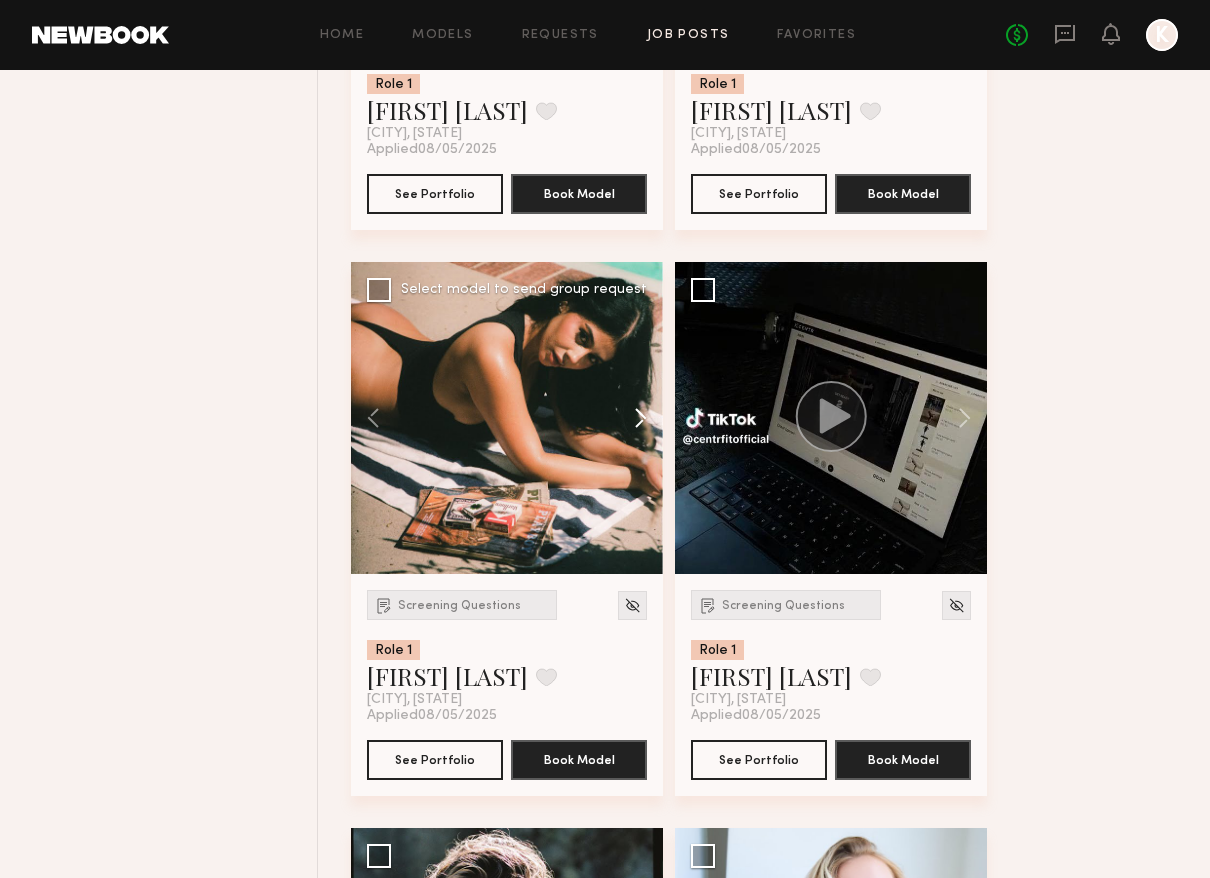 click 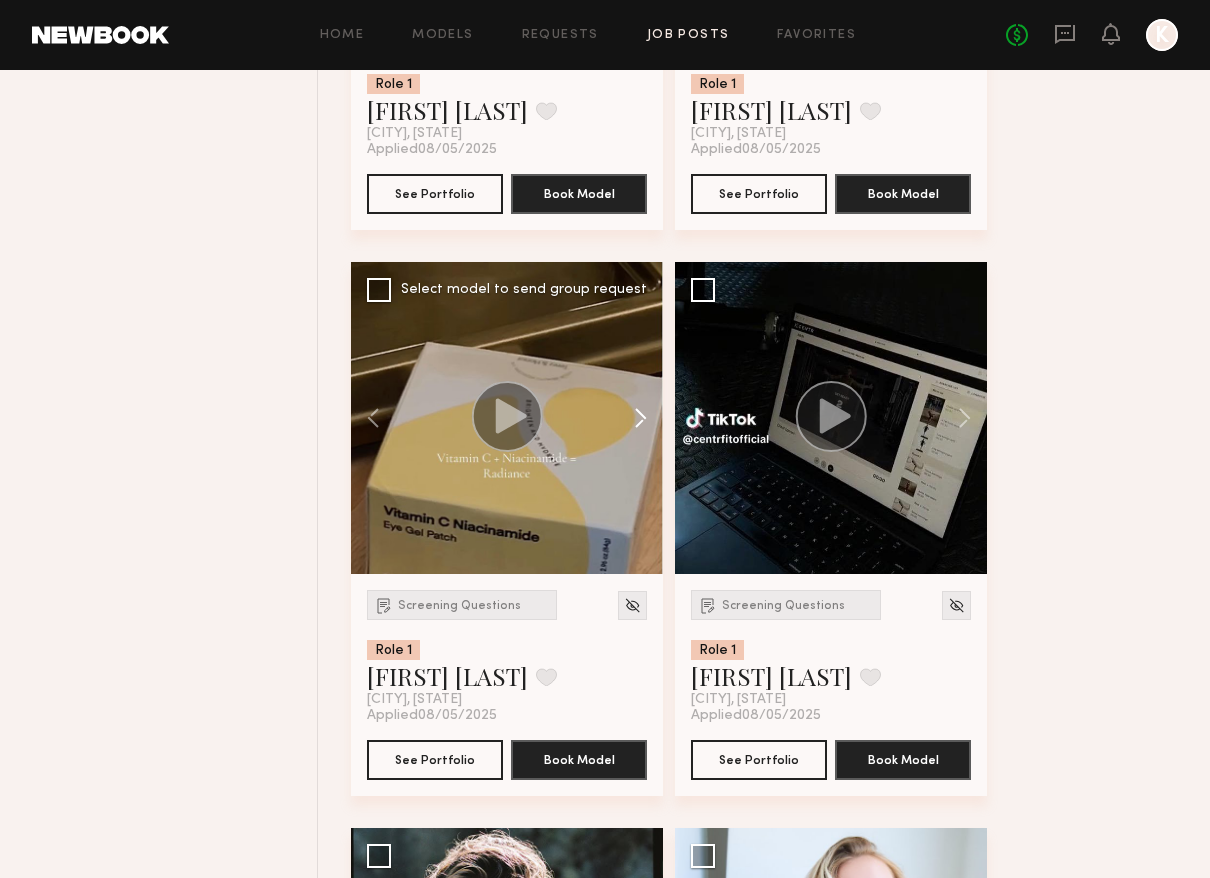 click 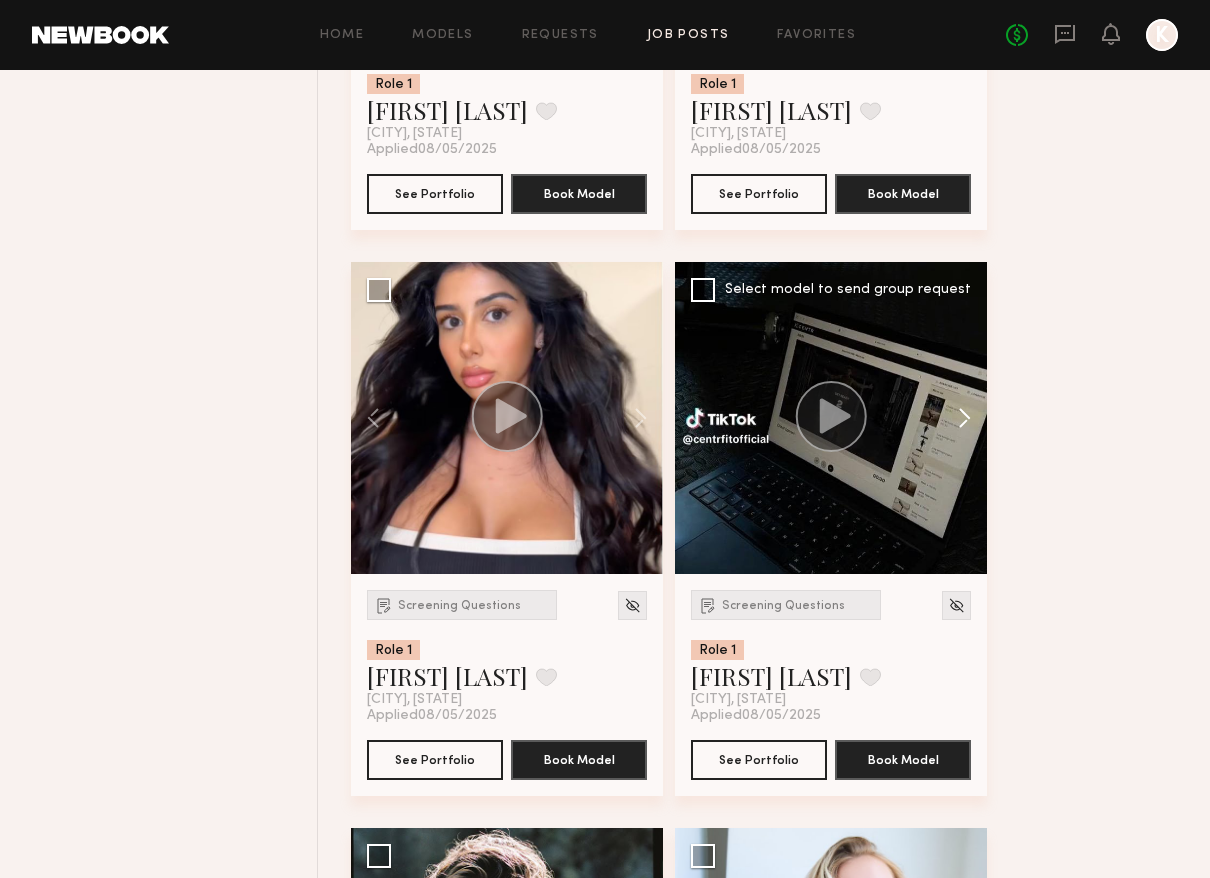 click 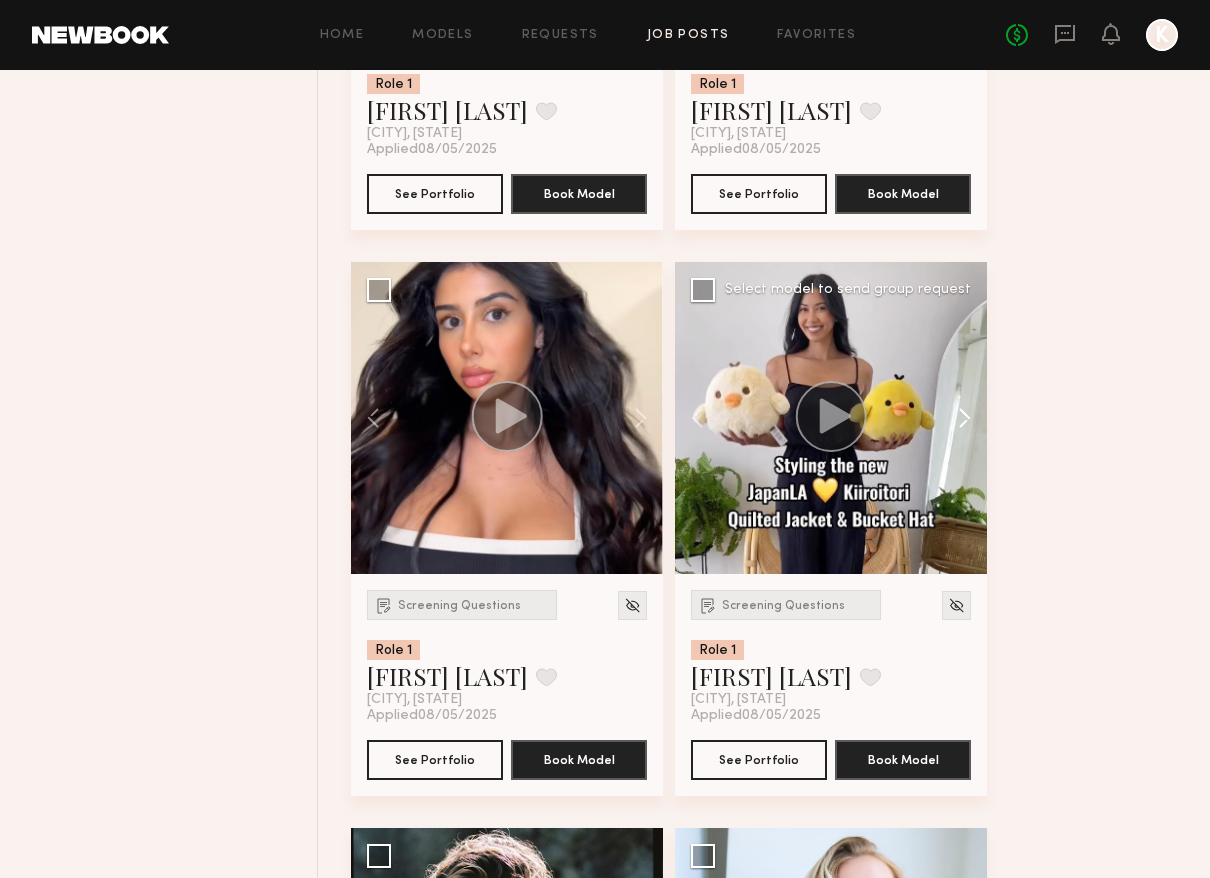 click 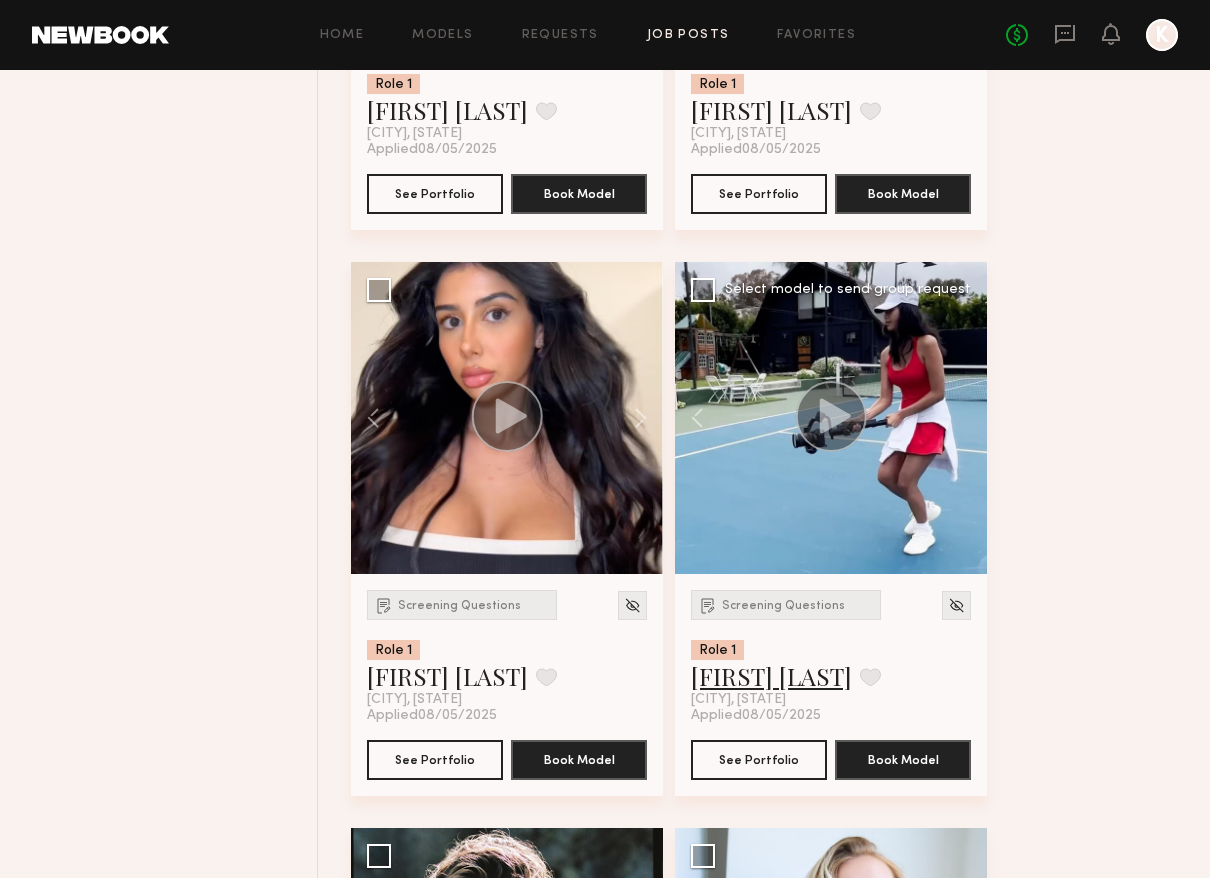click on "Ericka B." 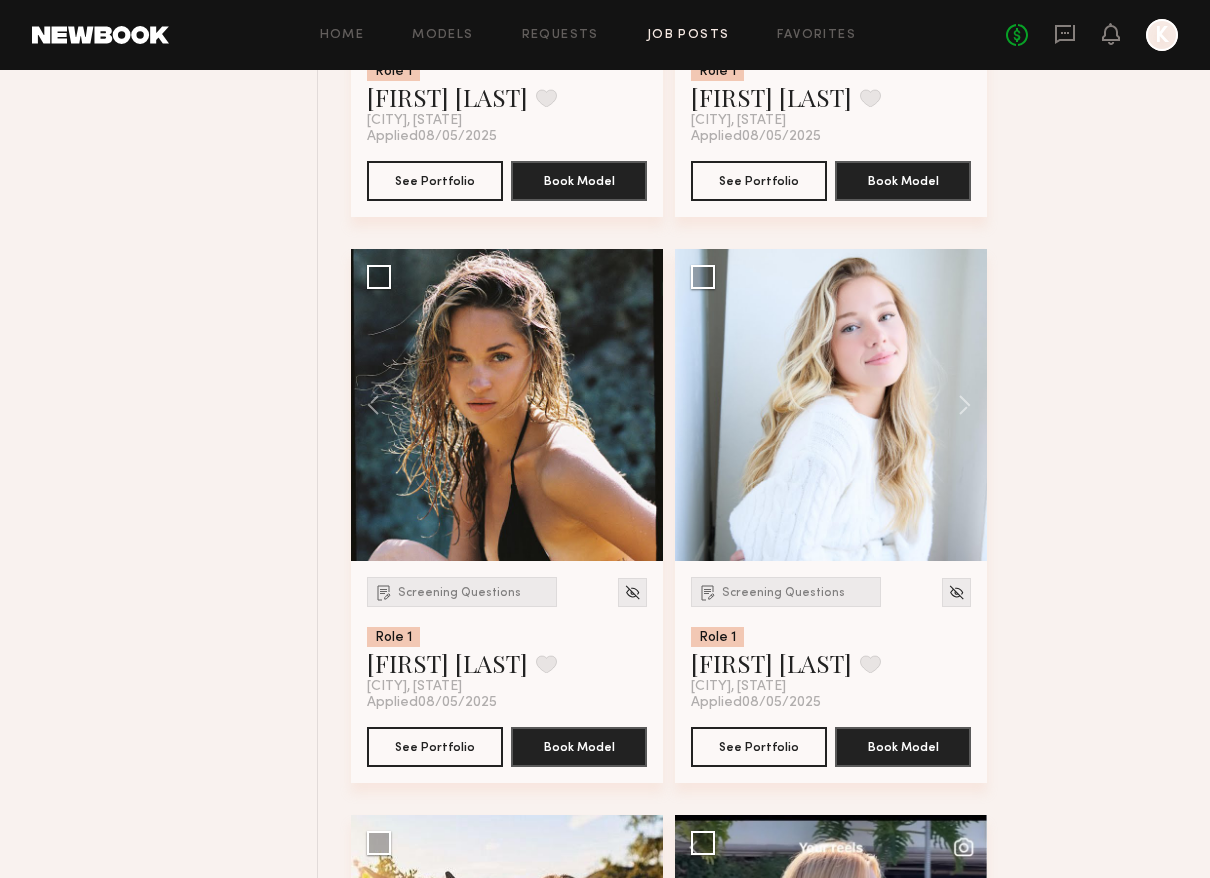 scroll, scrollTop: 6297, scrollLeft: 0, axis: vertical 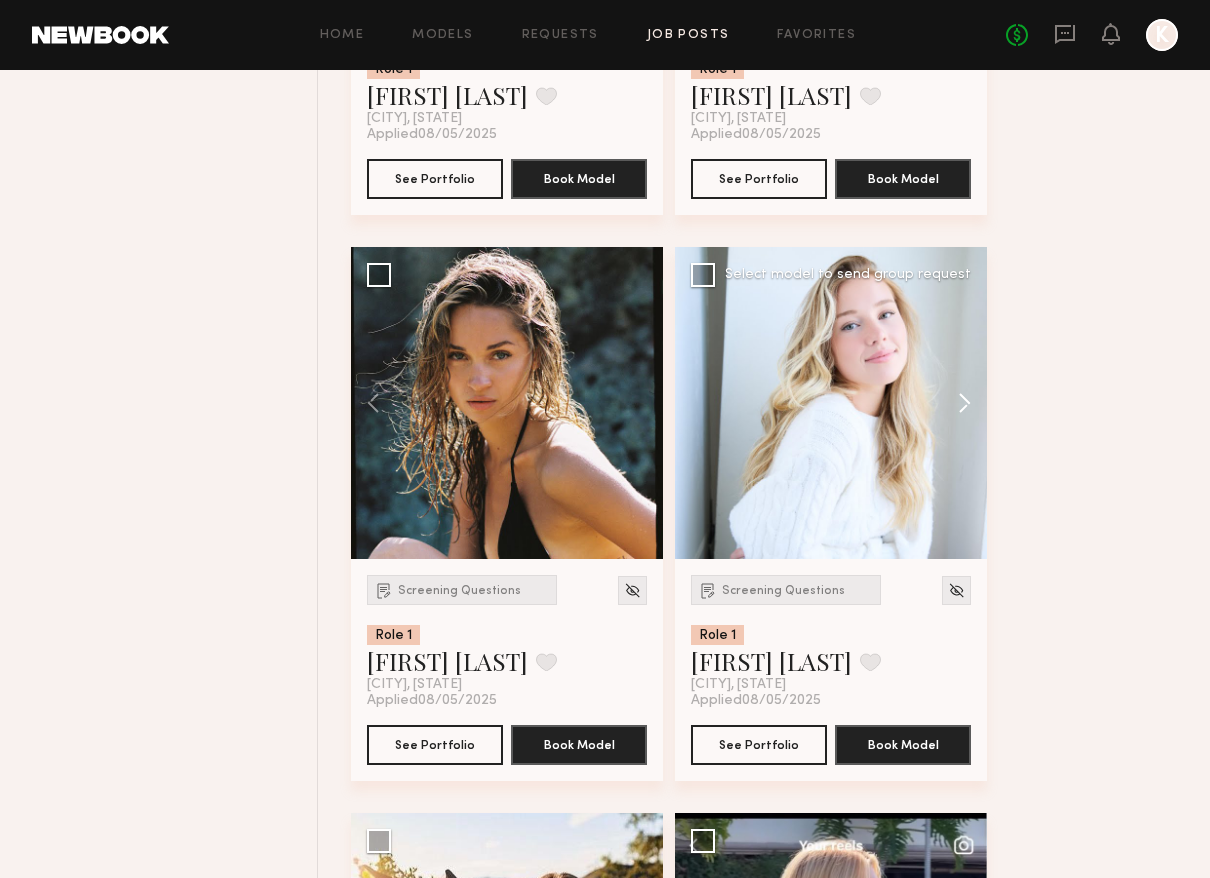 click 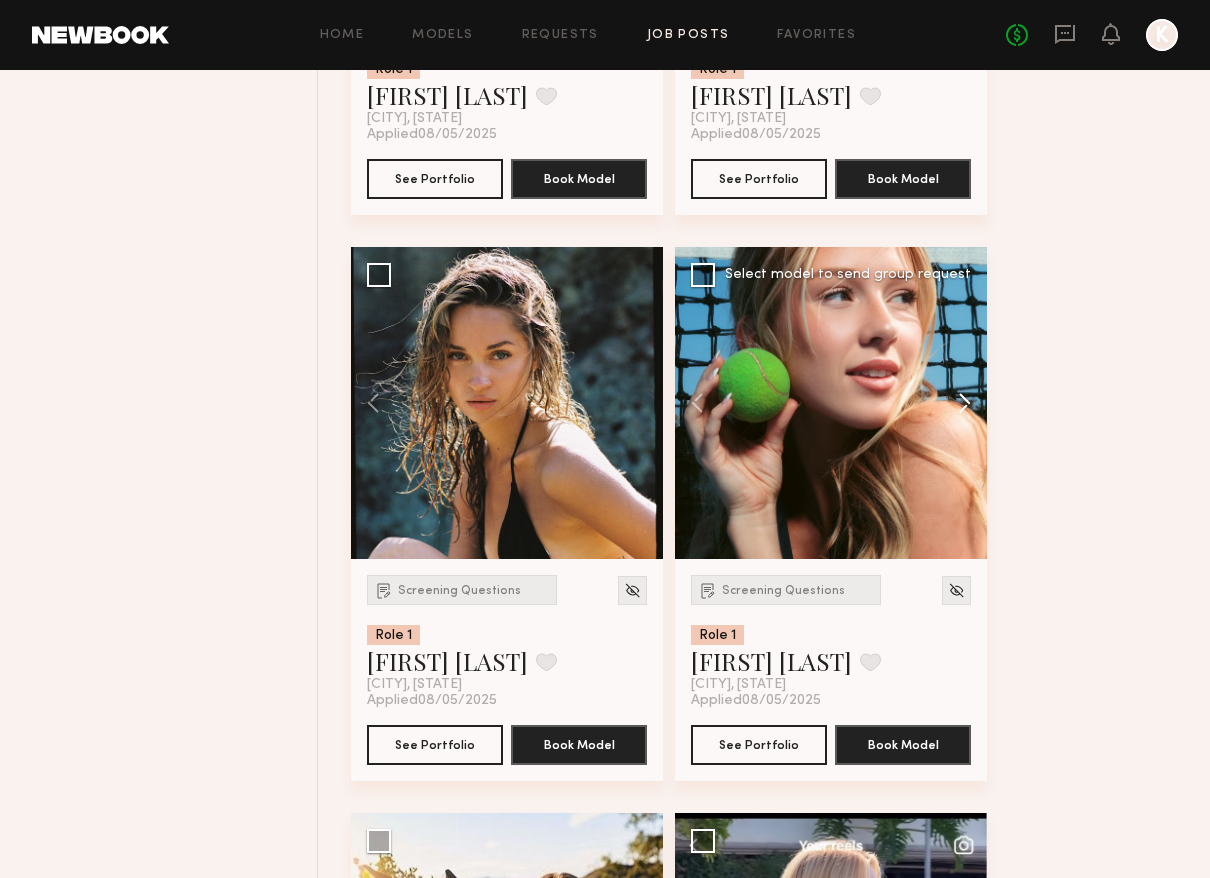 click 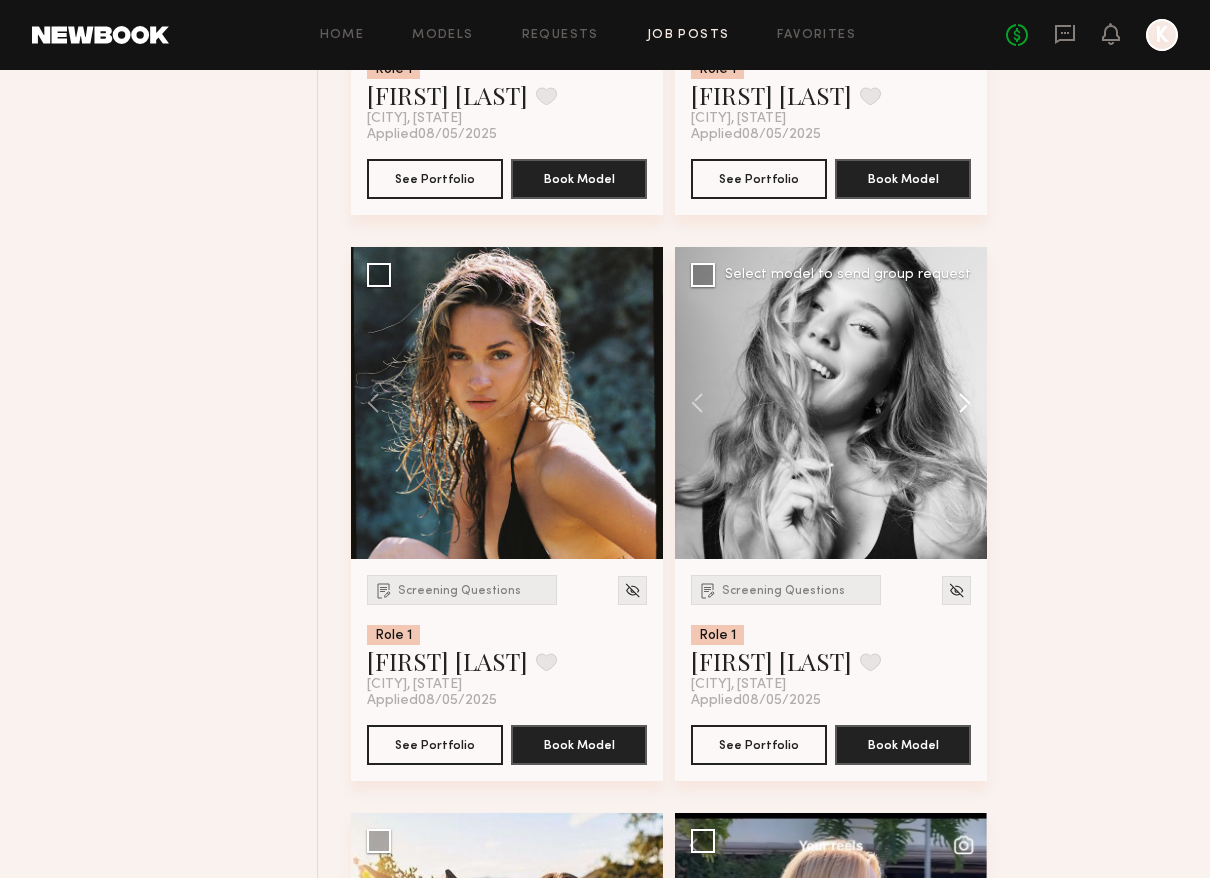 click 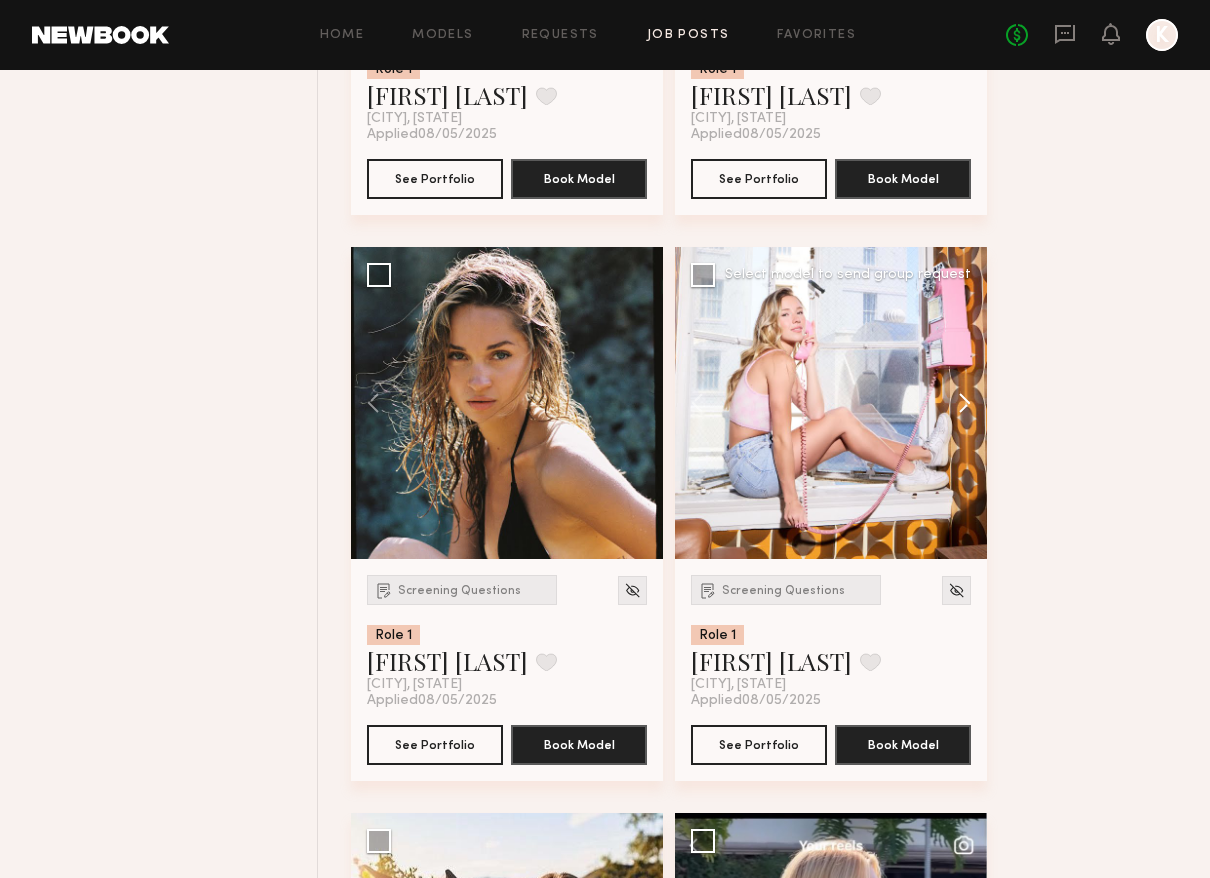 click 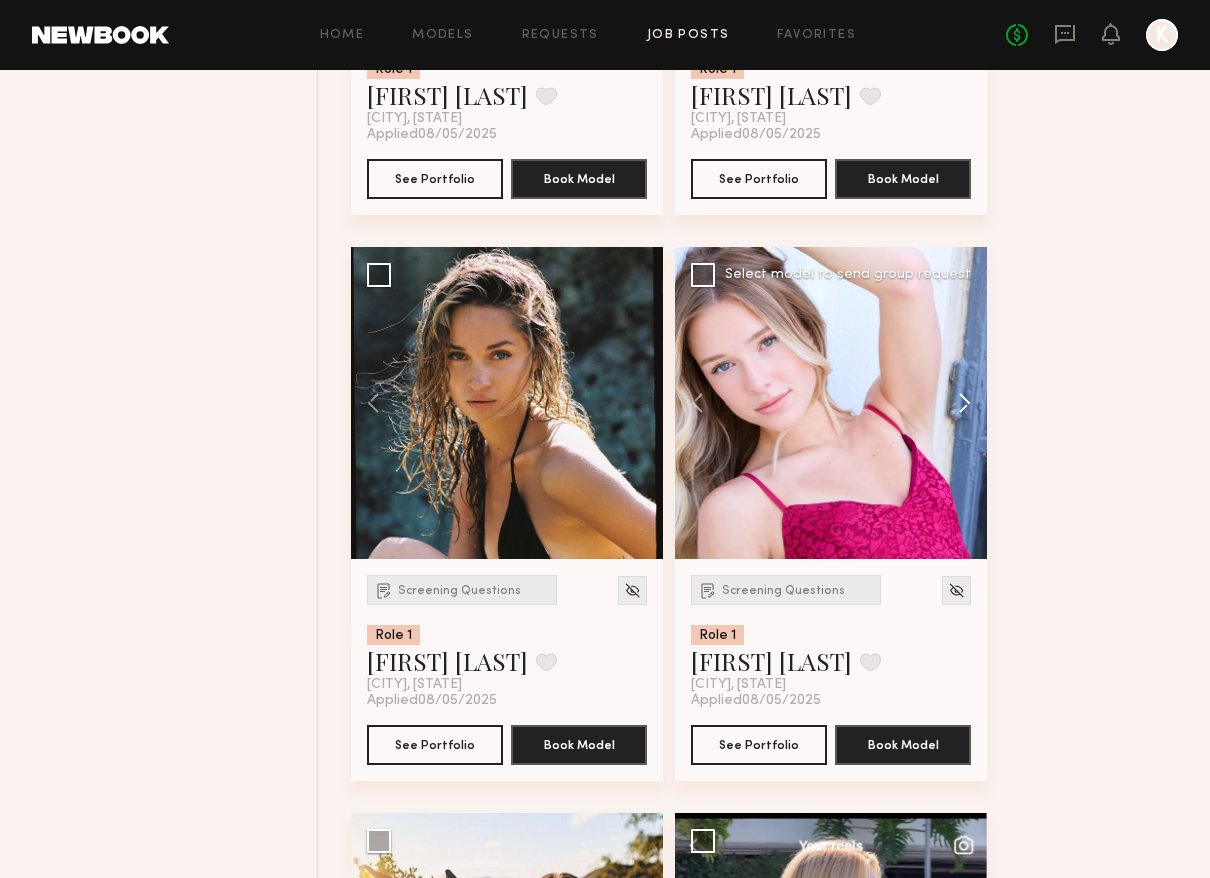click 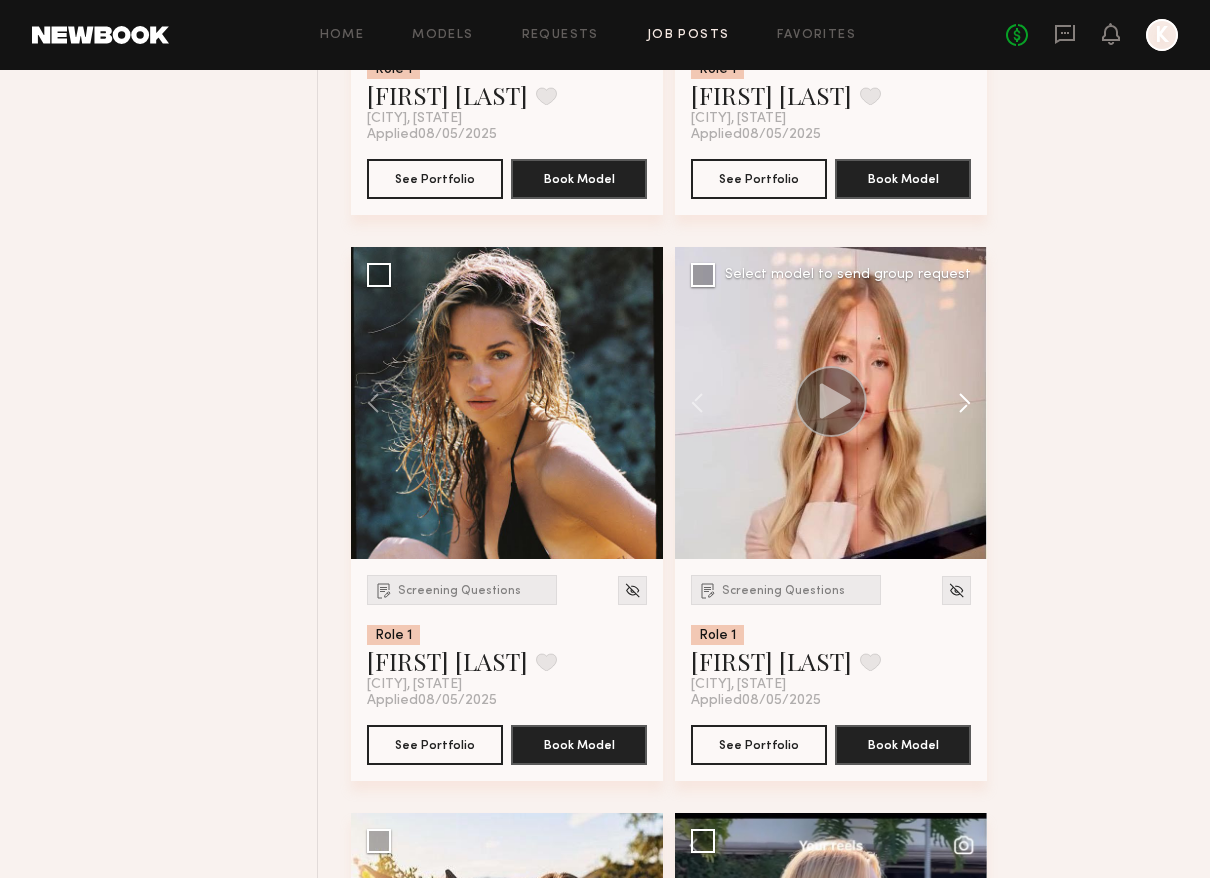 click 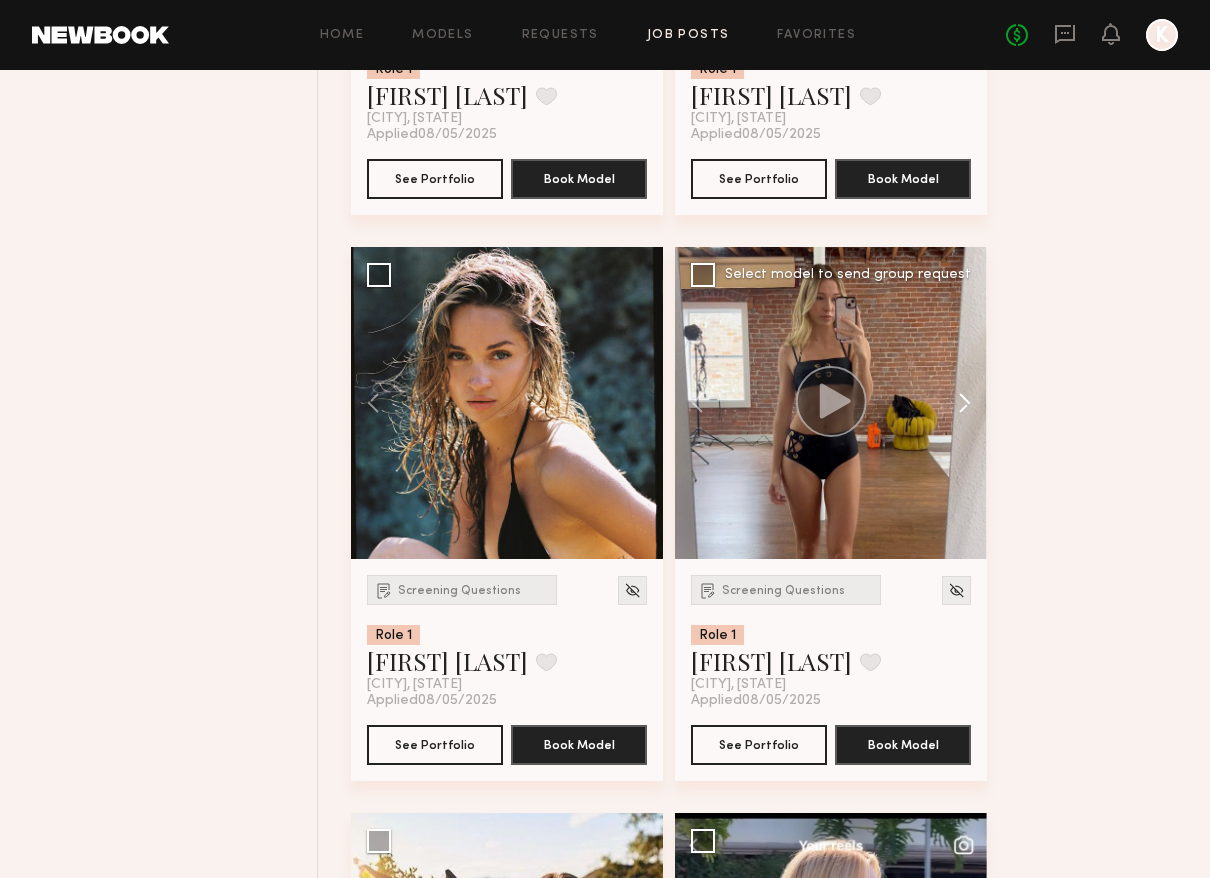 click 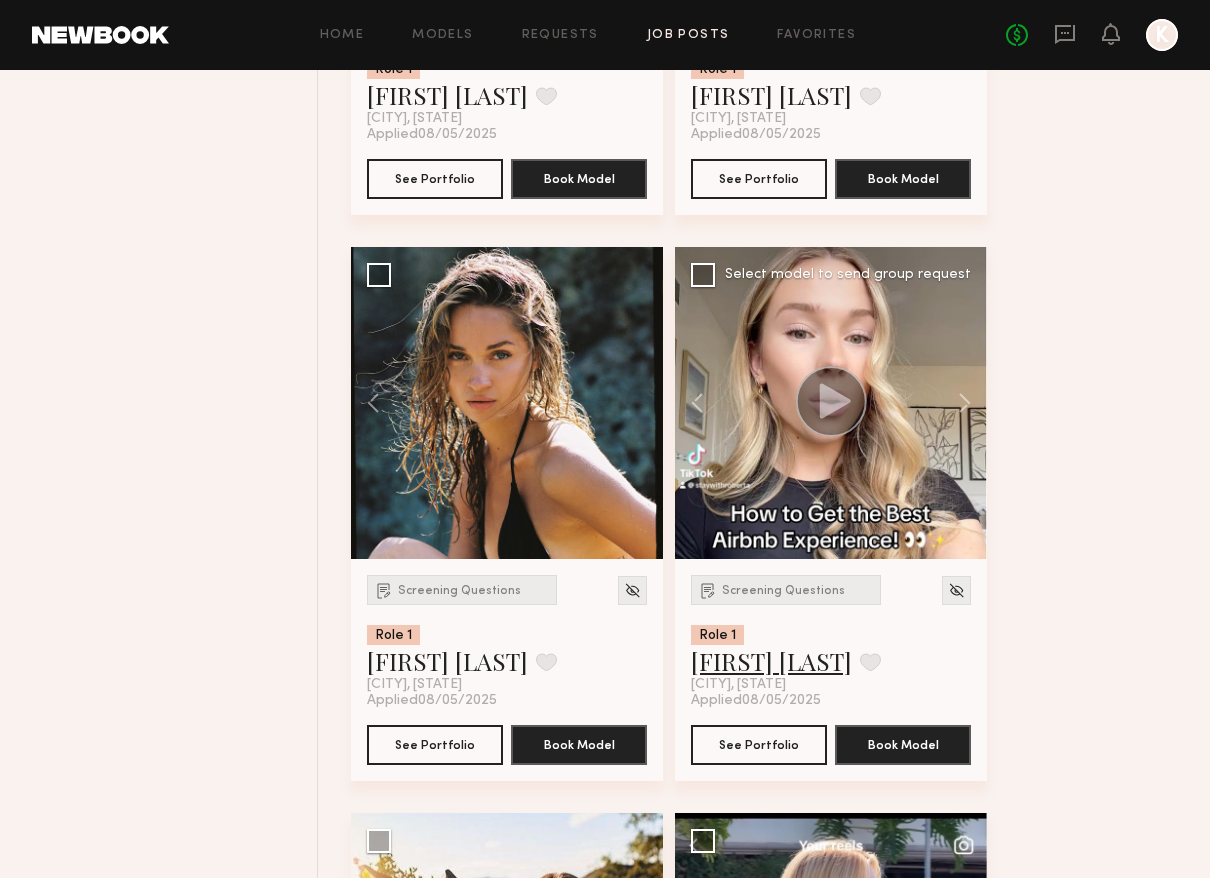 click on "Natalie C." 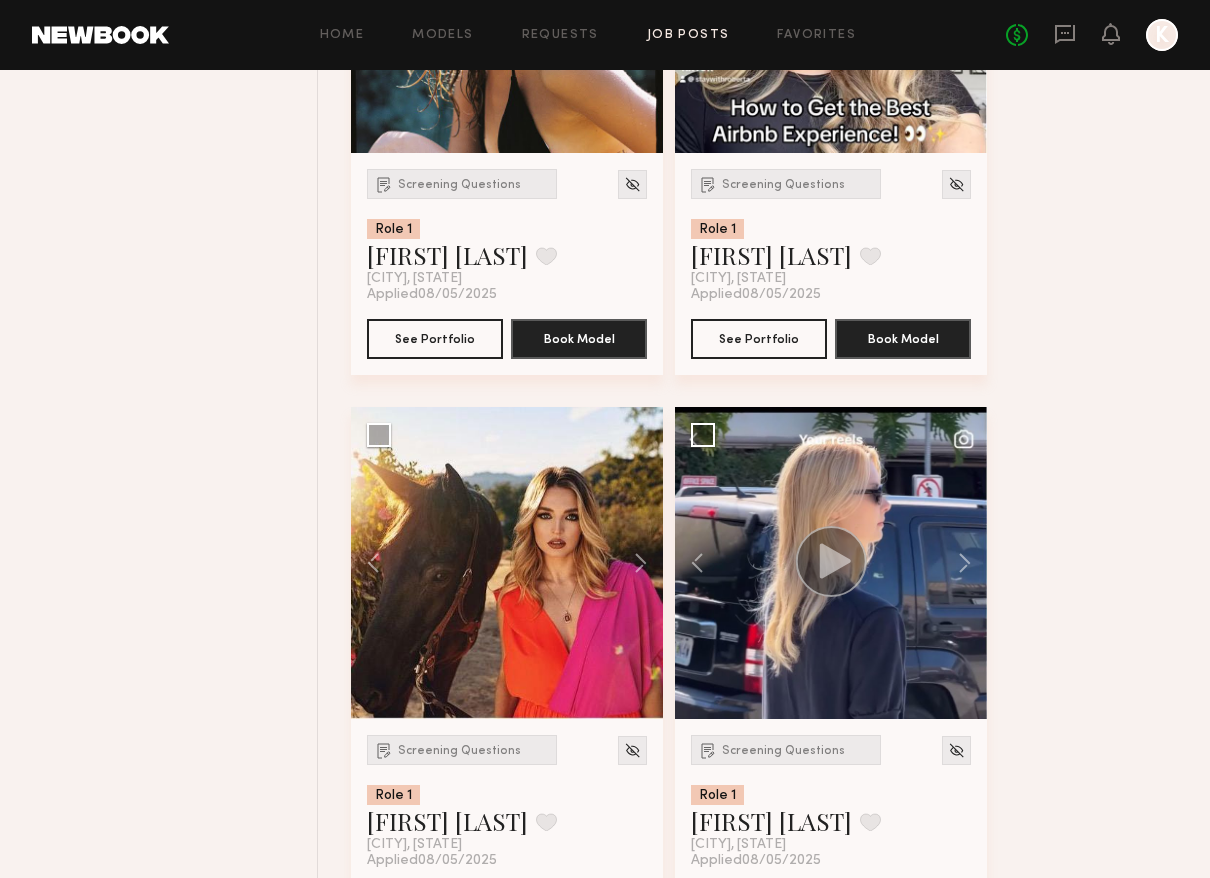 scroll, scrollTop: 6914, scrollLeft: 0, axis: vertical 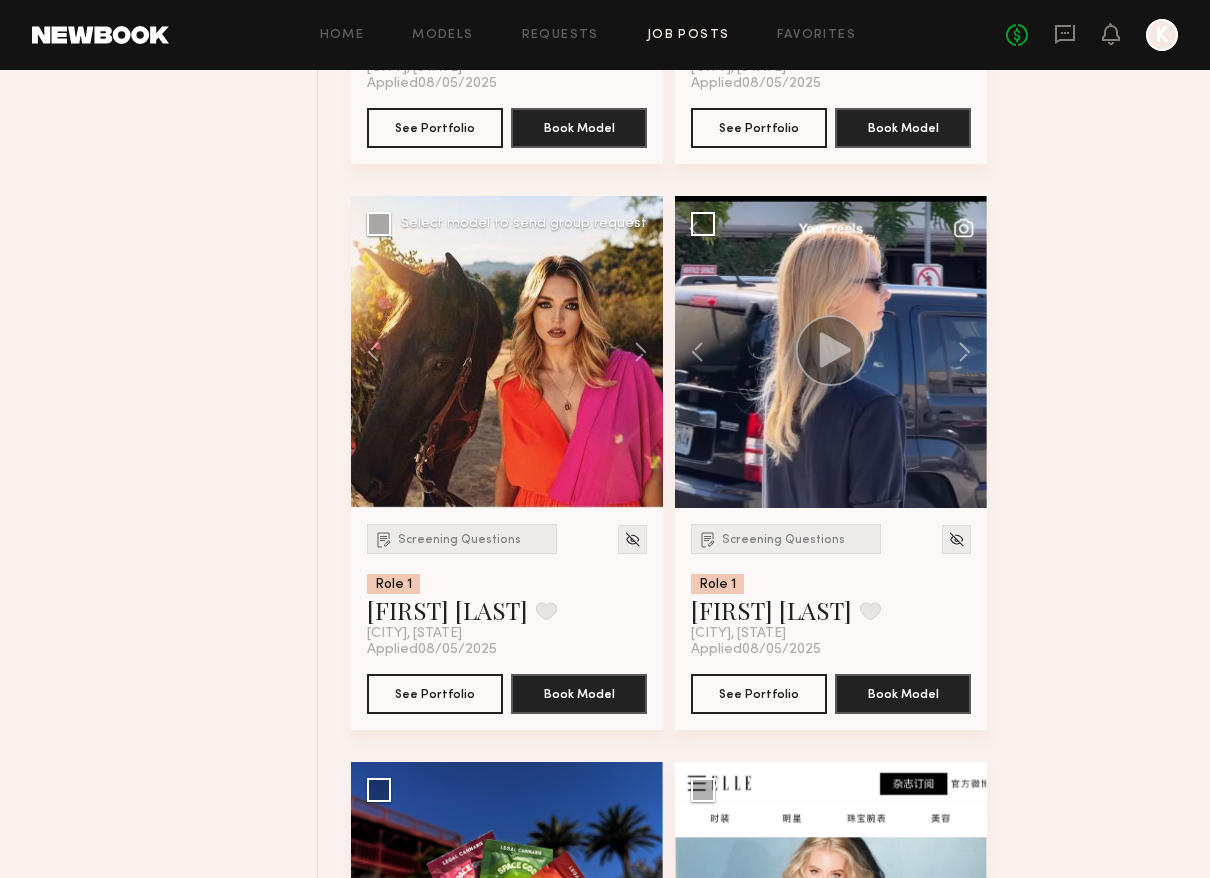 click on "Screening Questions Role 1 Ievgeniia G. Favorite Los Angeles, CA Applied  08/05/2025 See Portfolio Book Model" 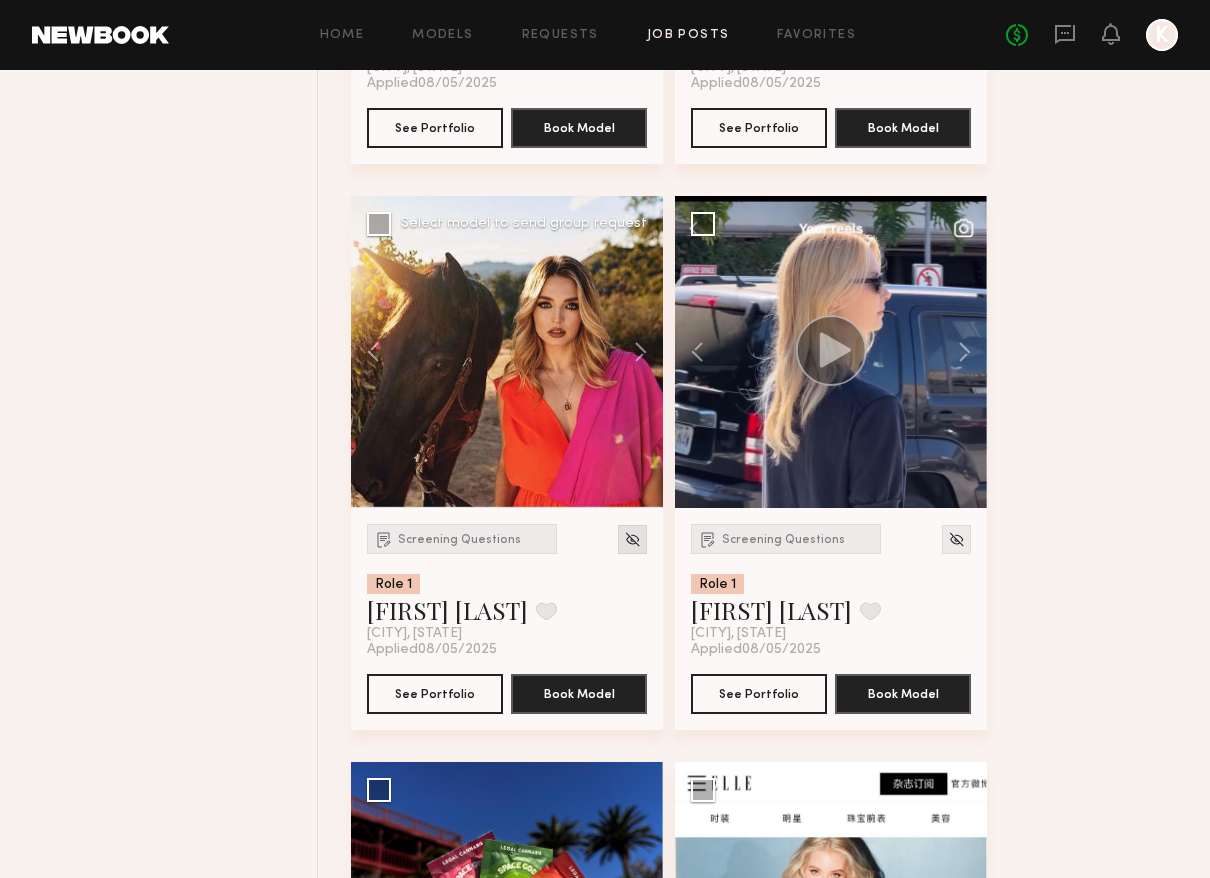 click 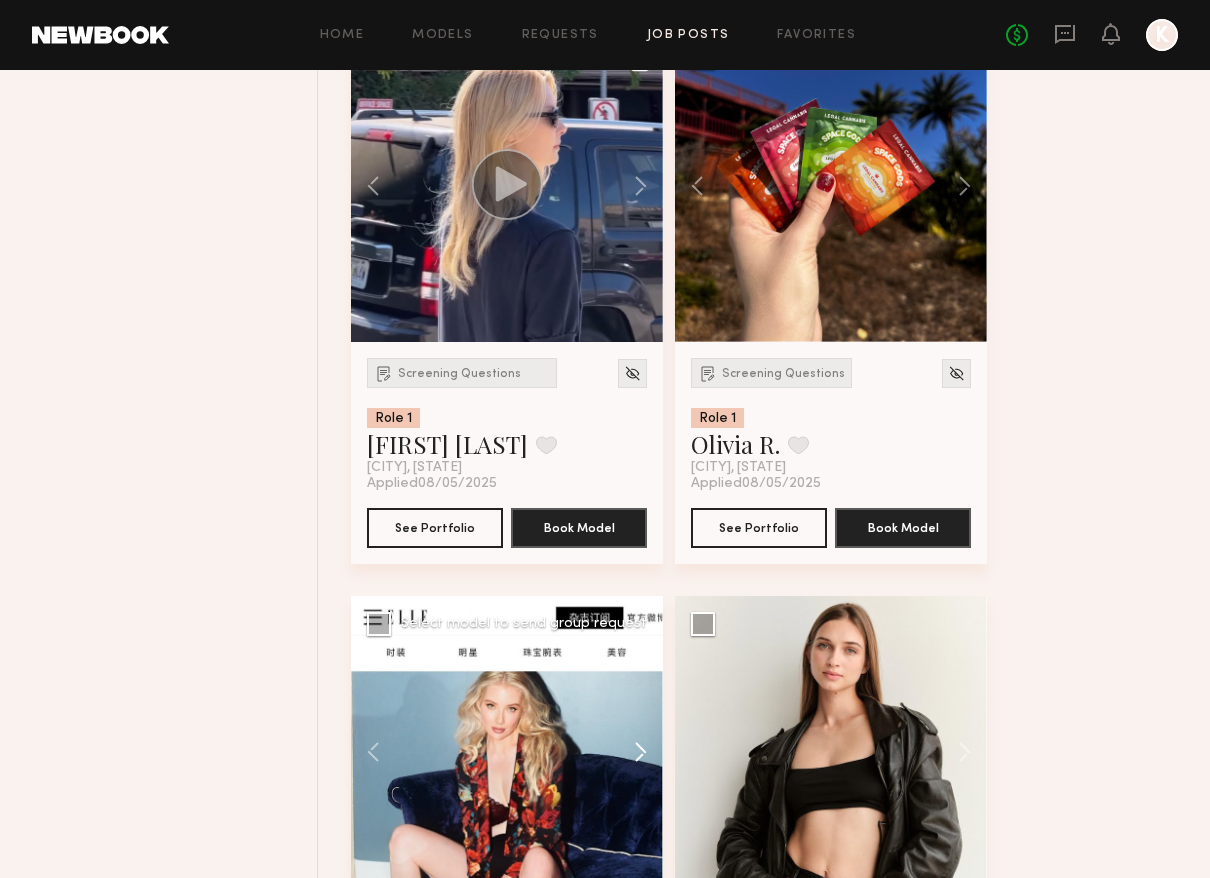 scroll, scrollTop: 7088, scrollLeft: 0, axis: vertical 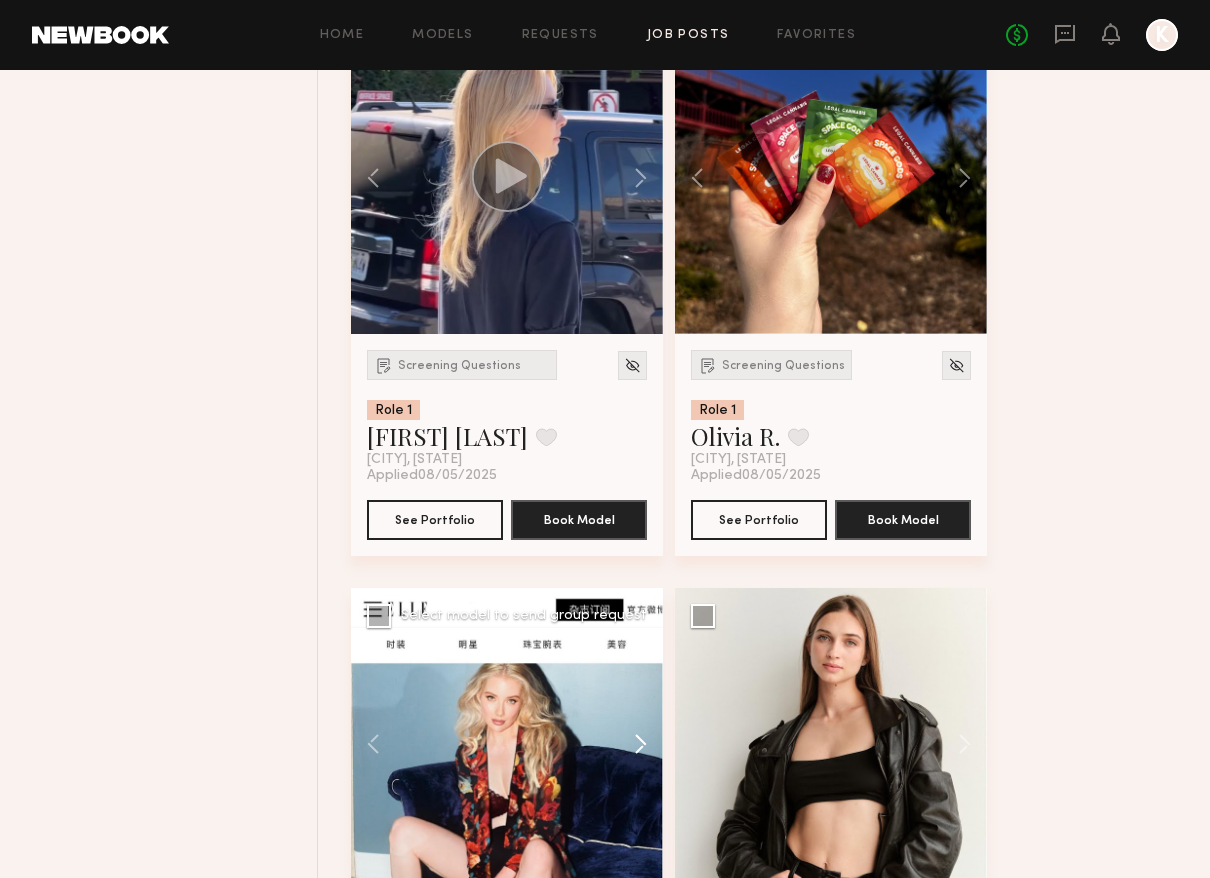 click 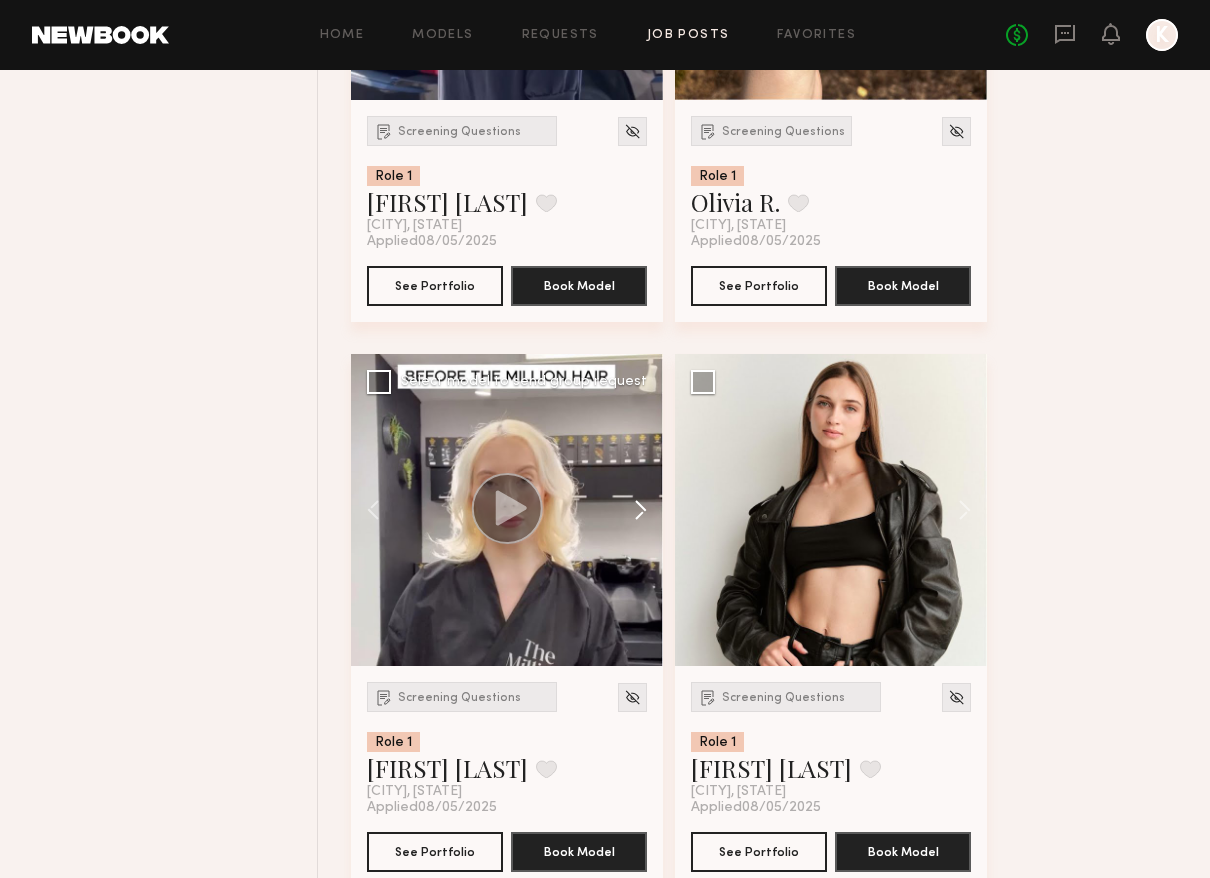 scroll, scrollTop: 7328, scrollLeft: 0, axis: vertical 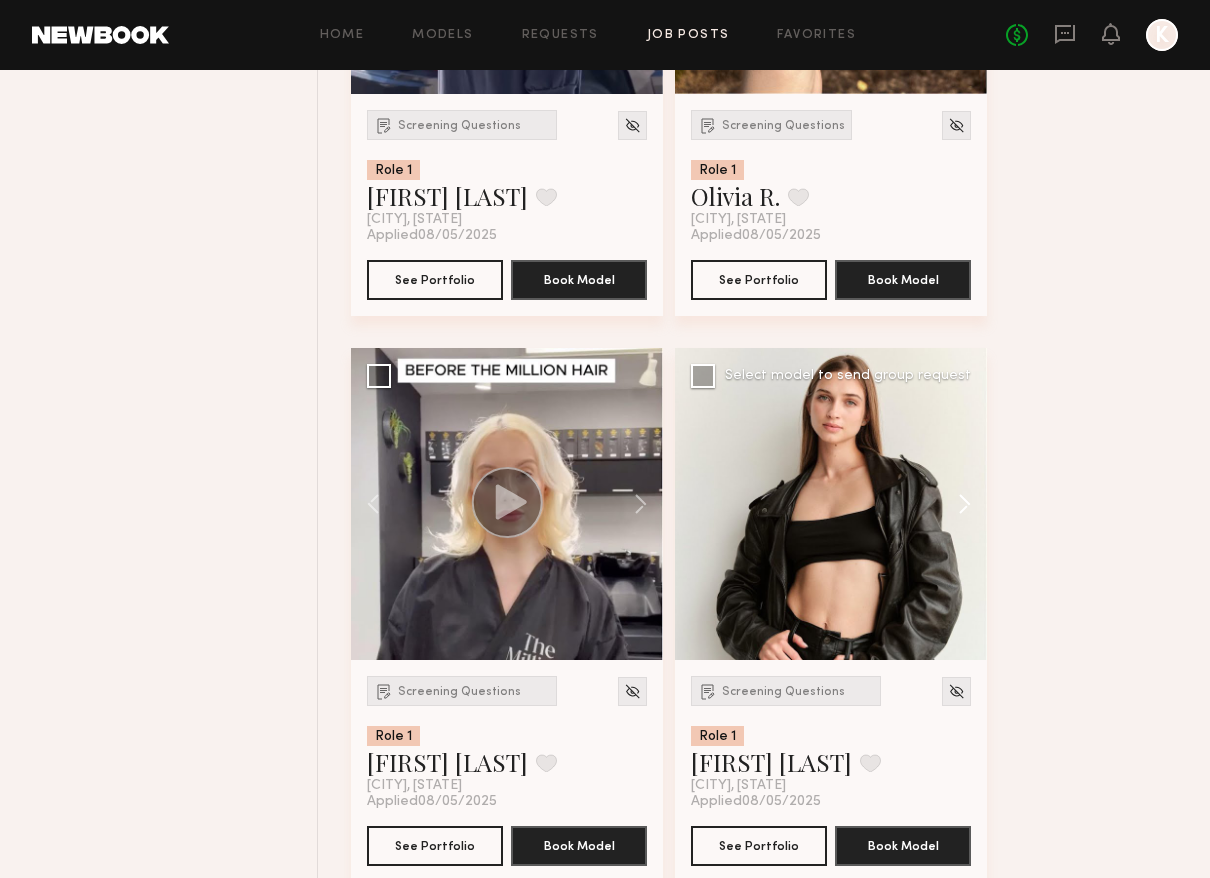 click 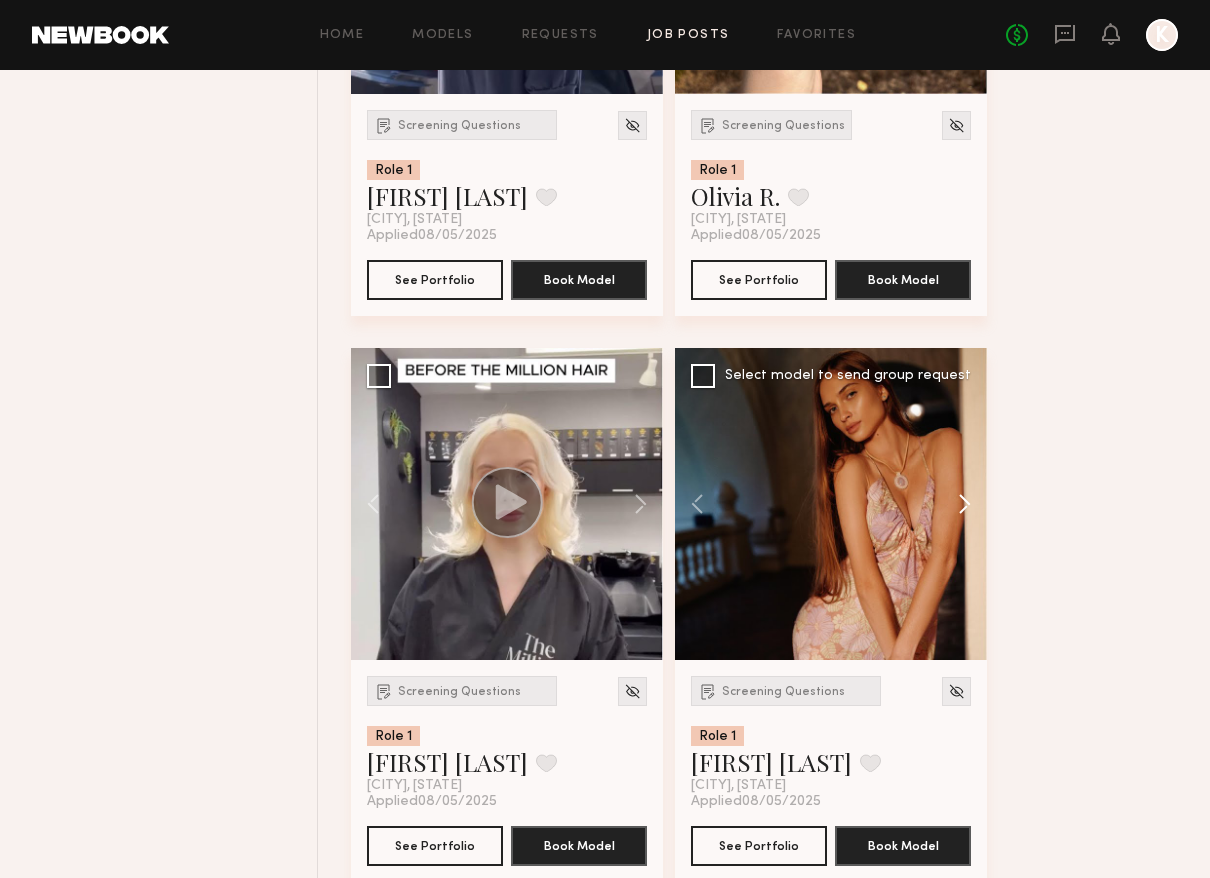 click 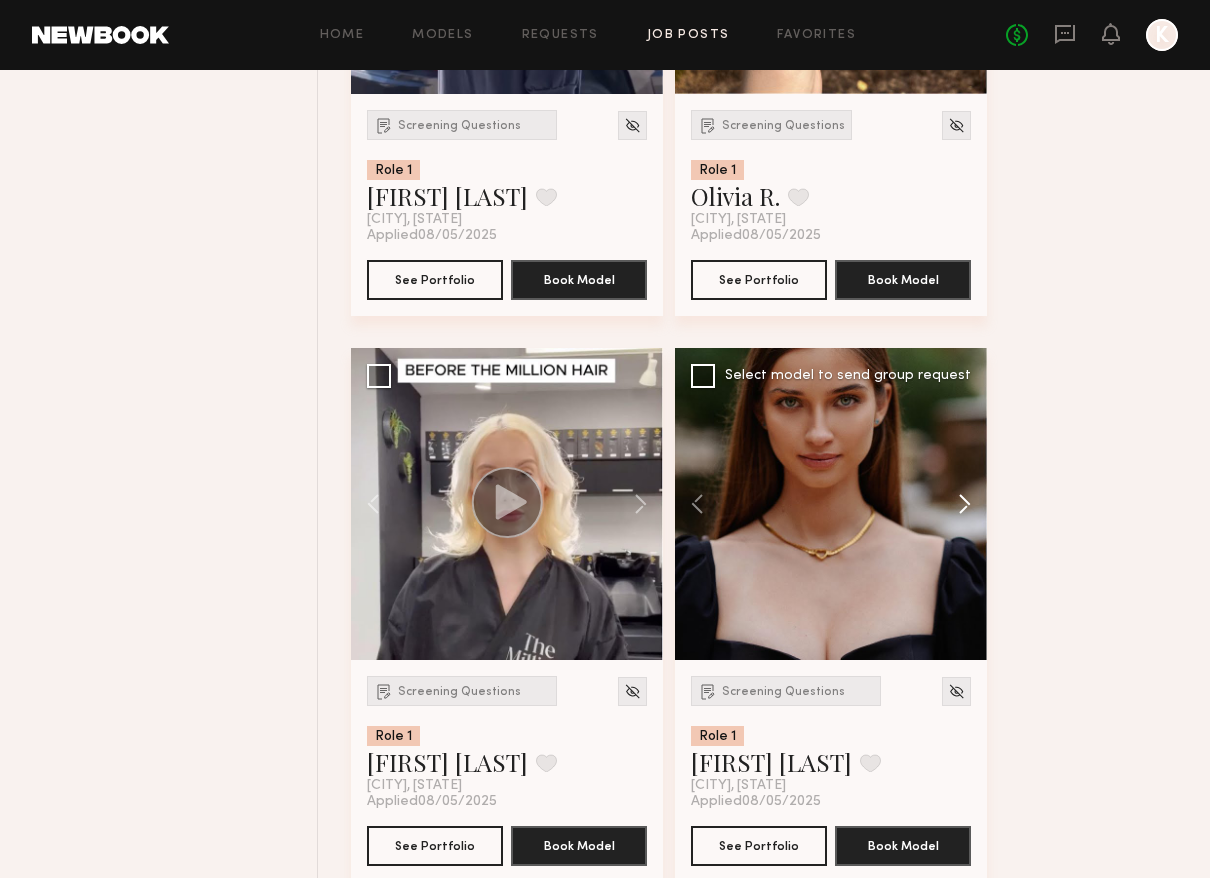 click 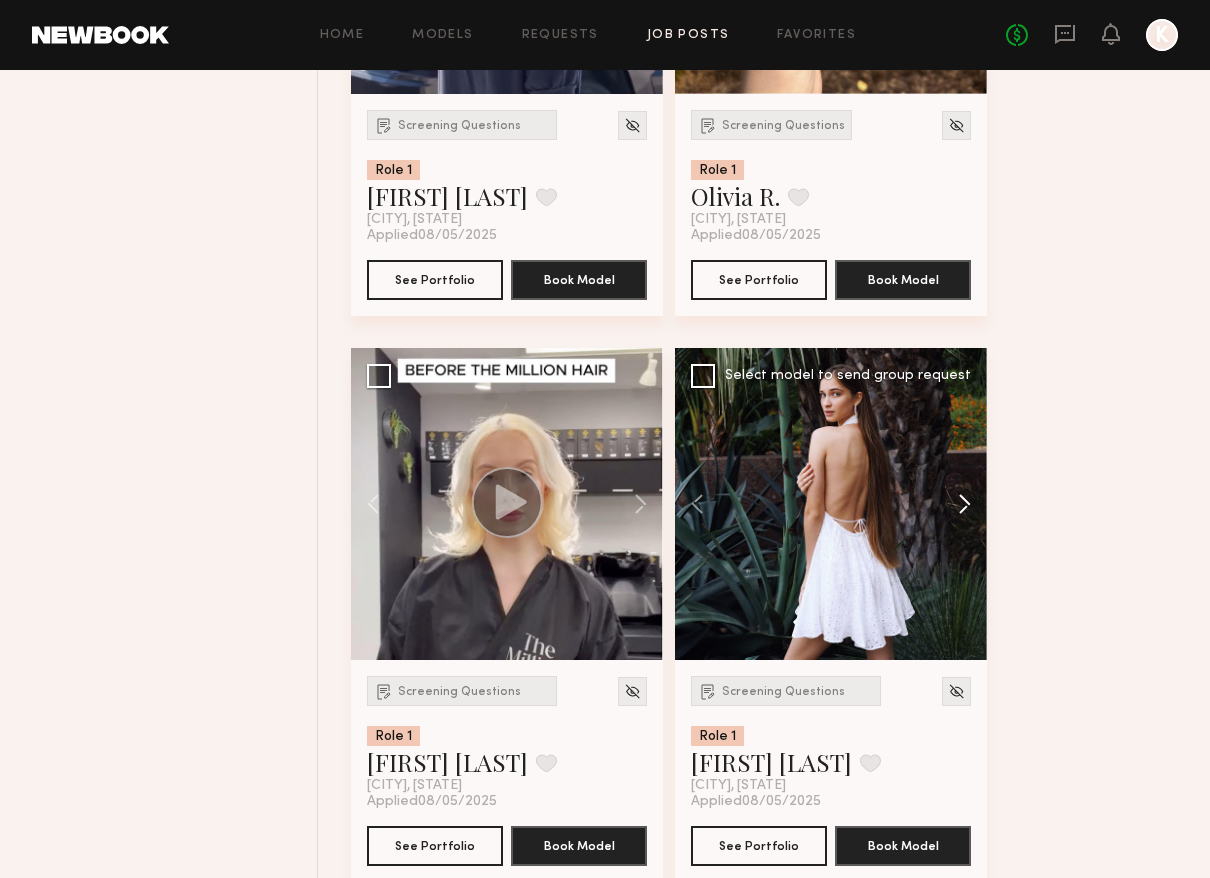 click 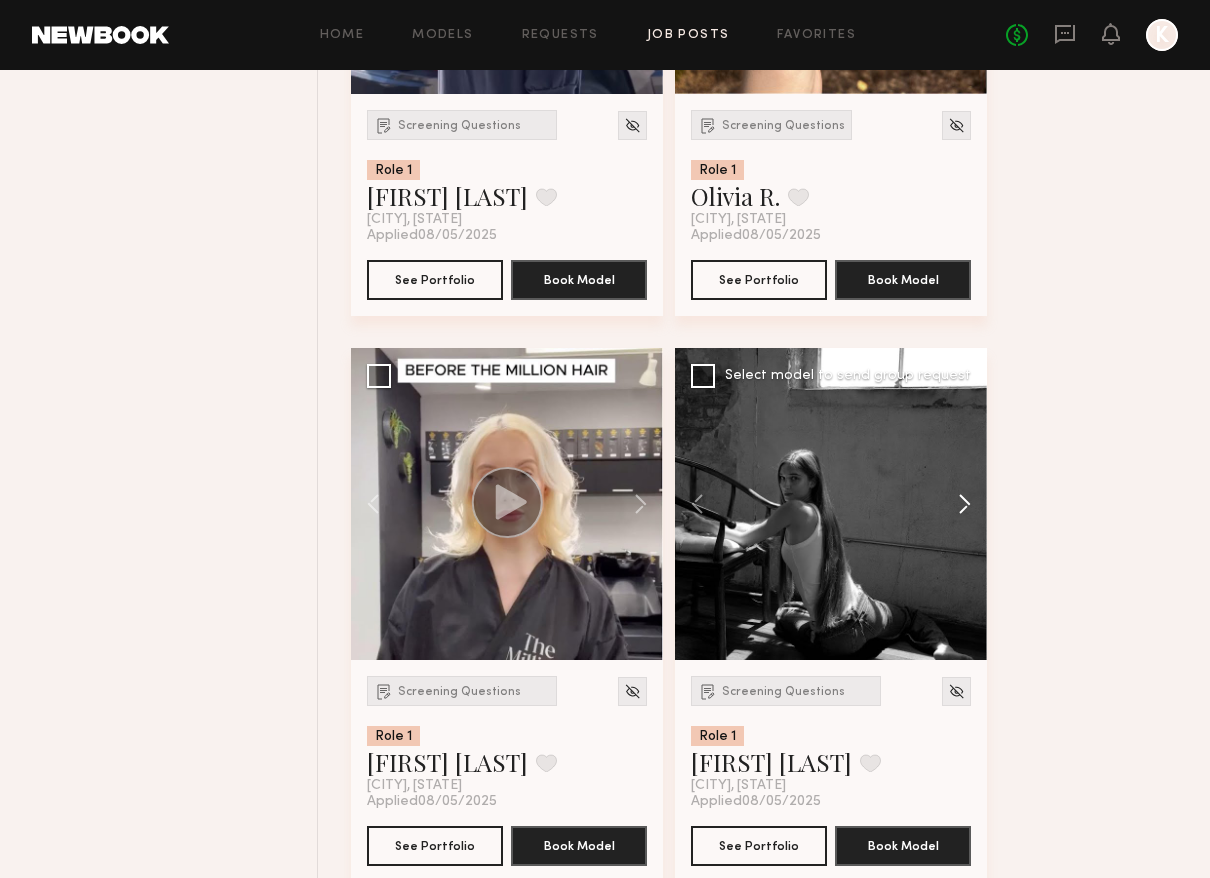 click 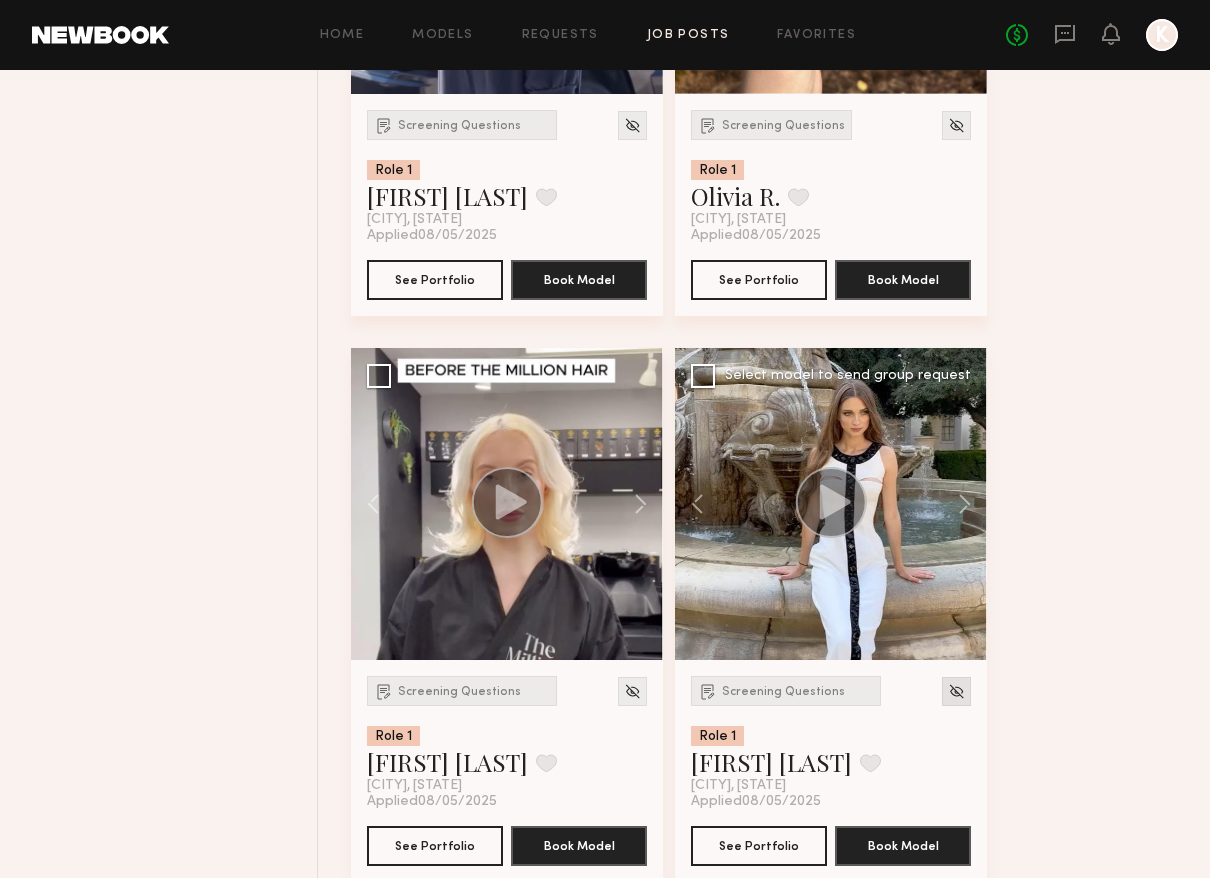click 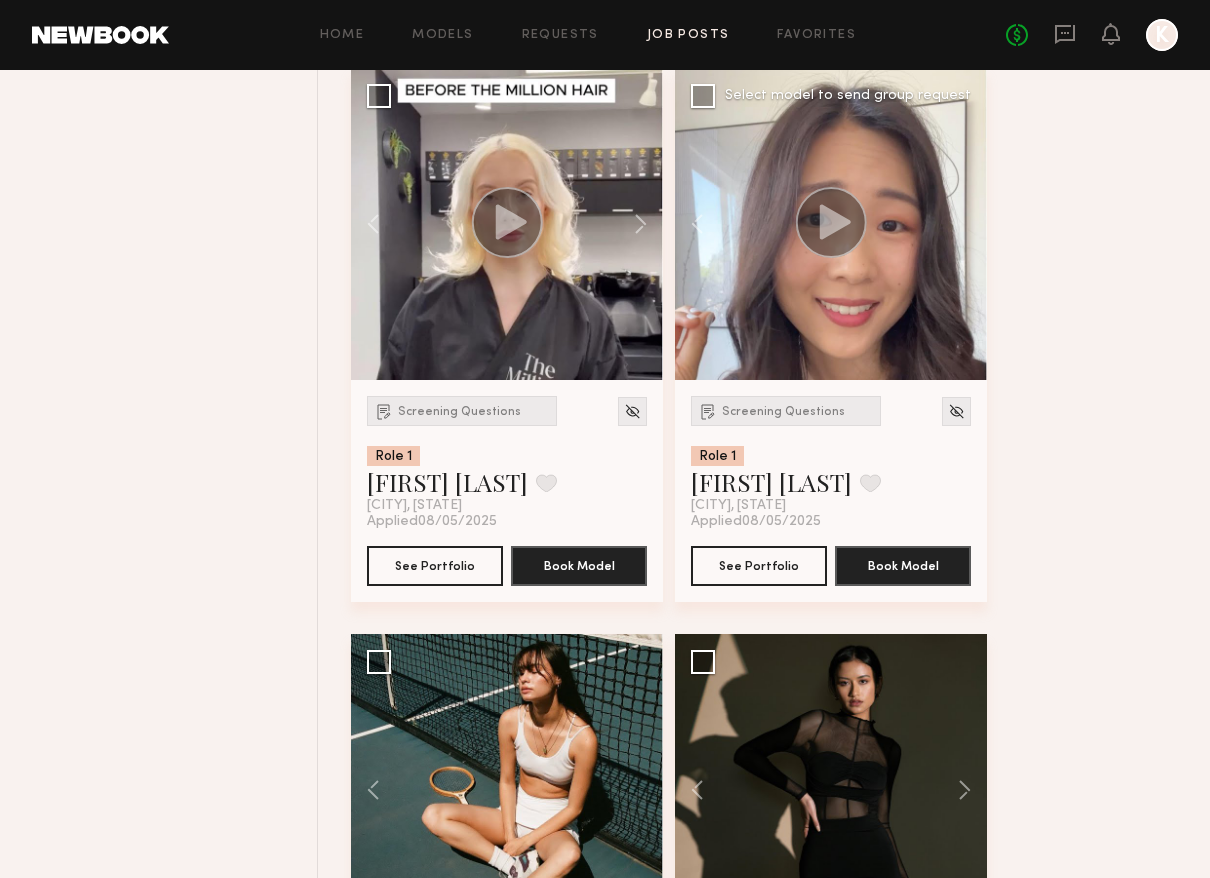 scroll, scrollTop: 7830, scrollLeft: 0, axis: vertical 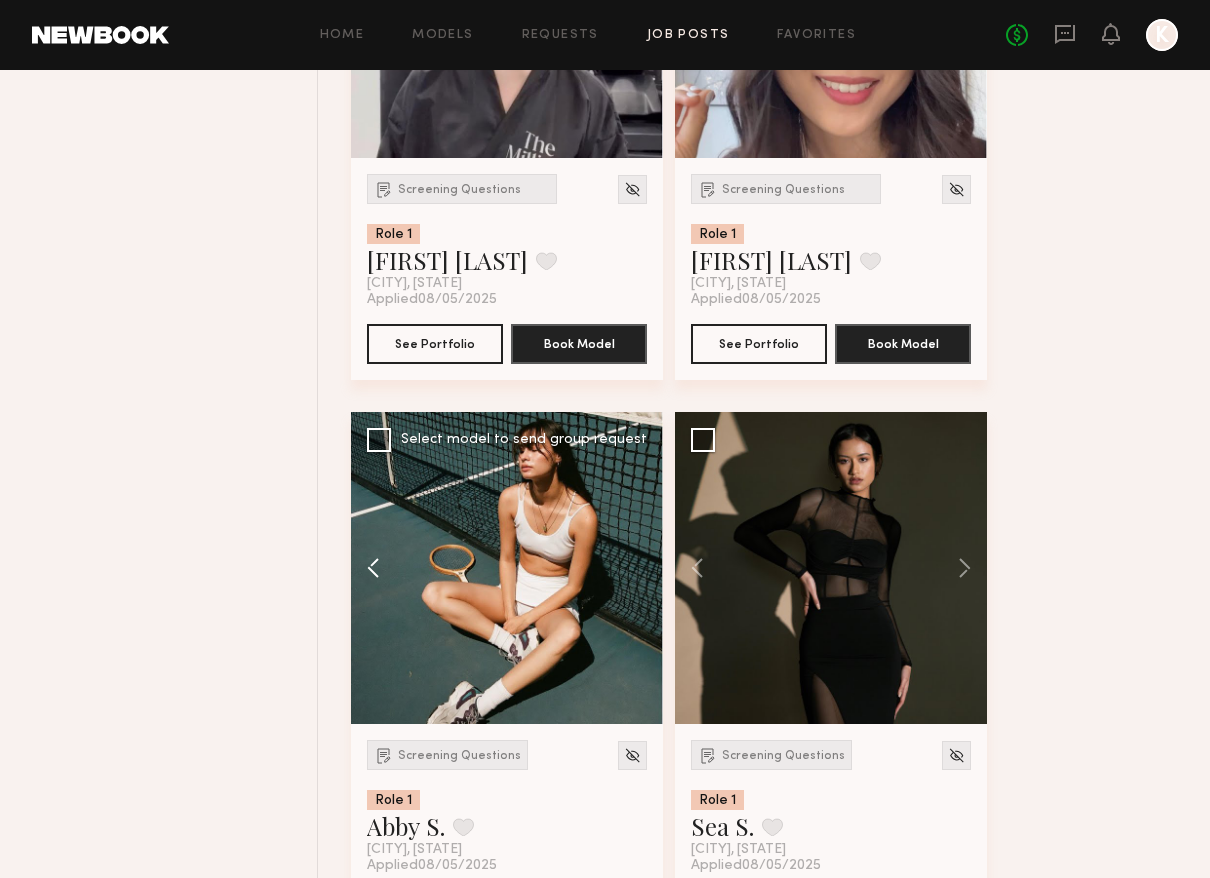 click 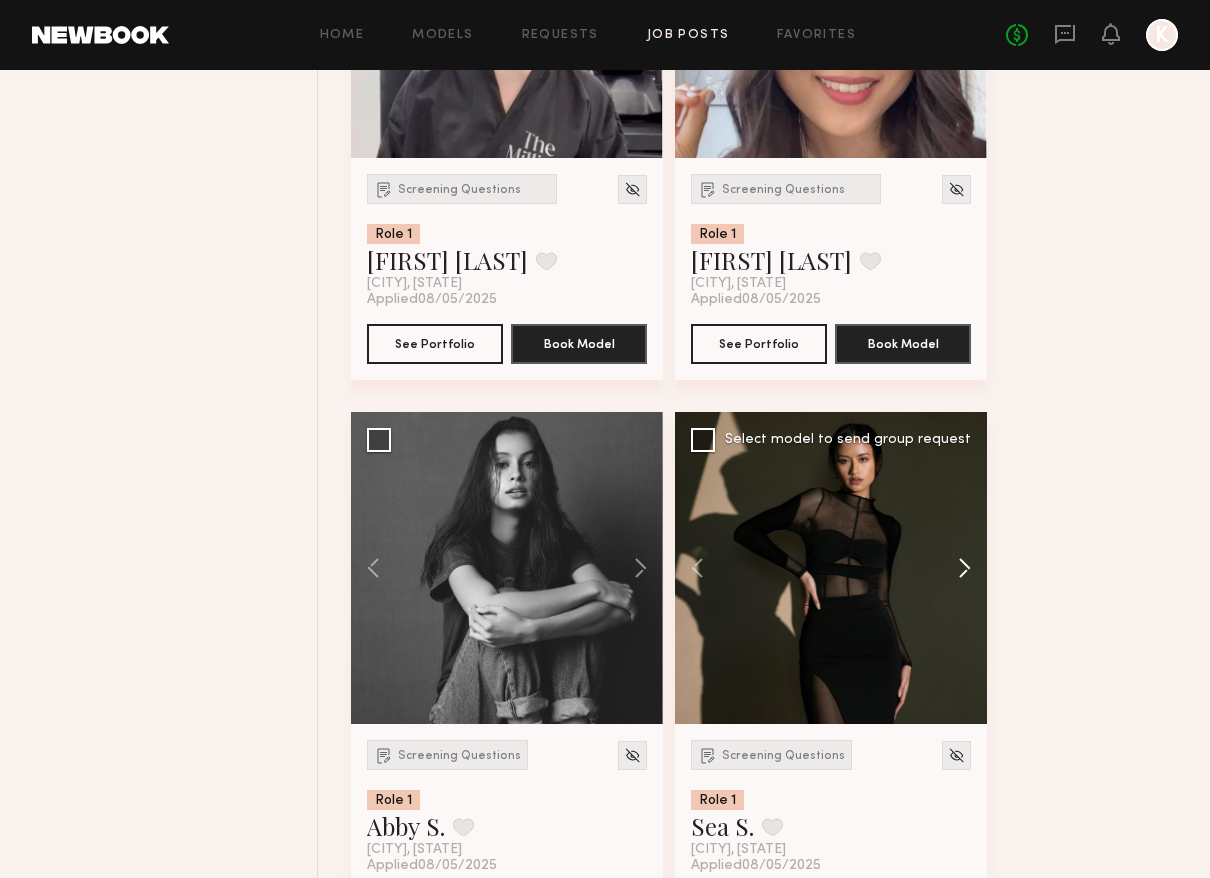 click 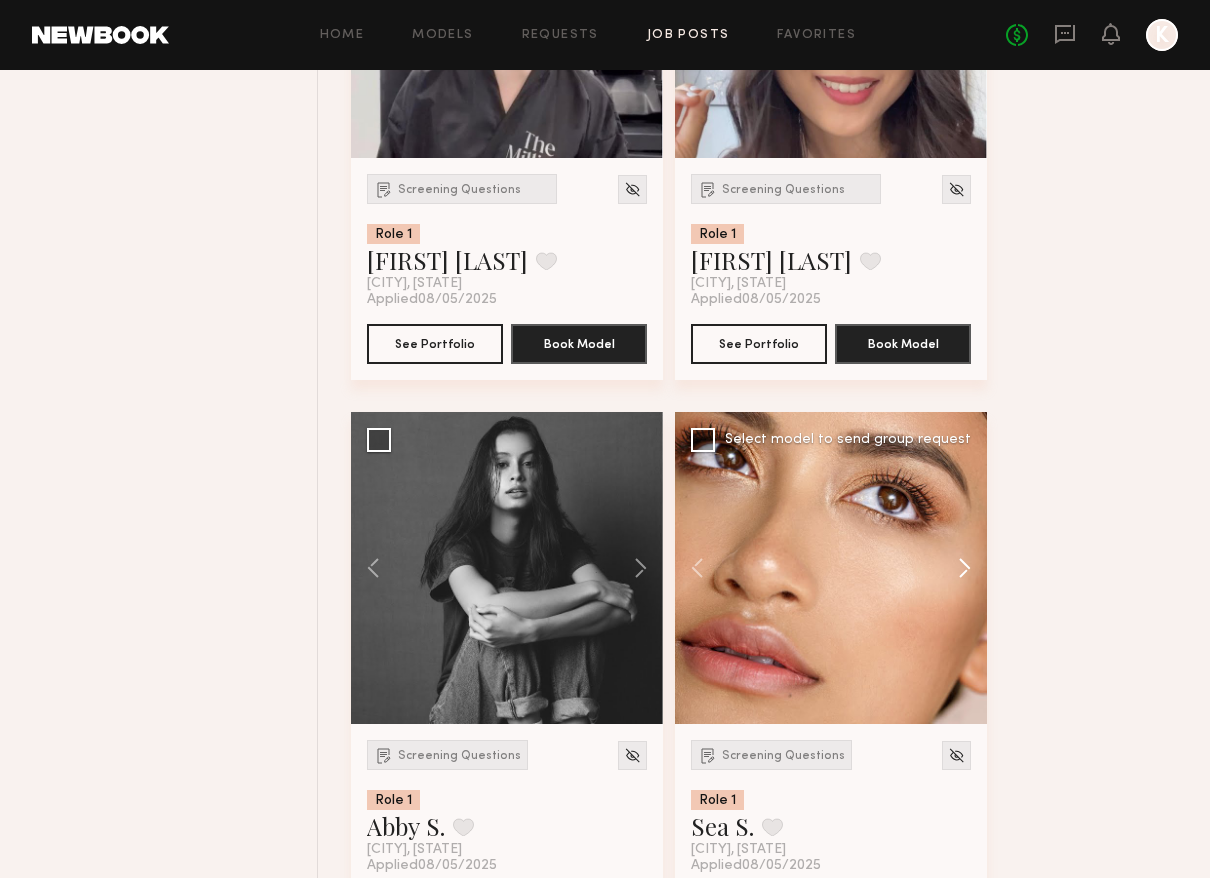 click 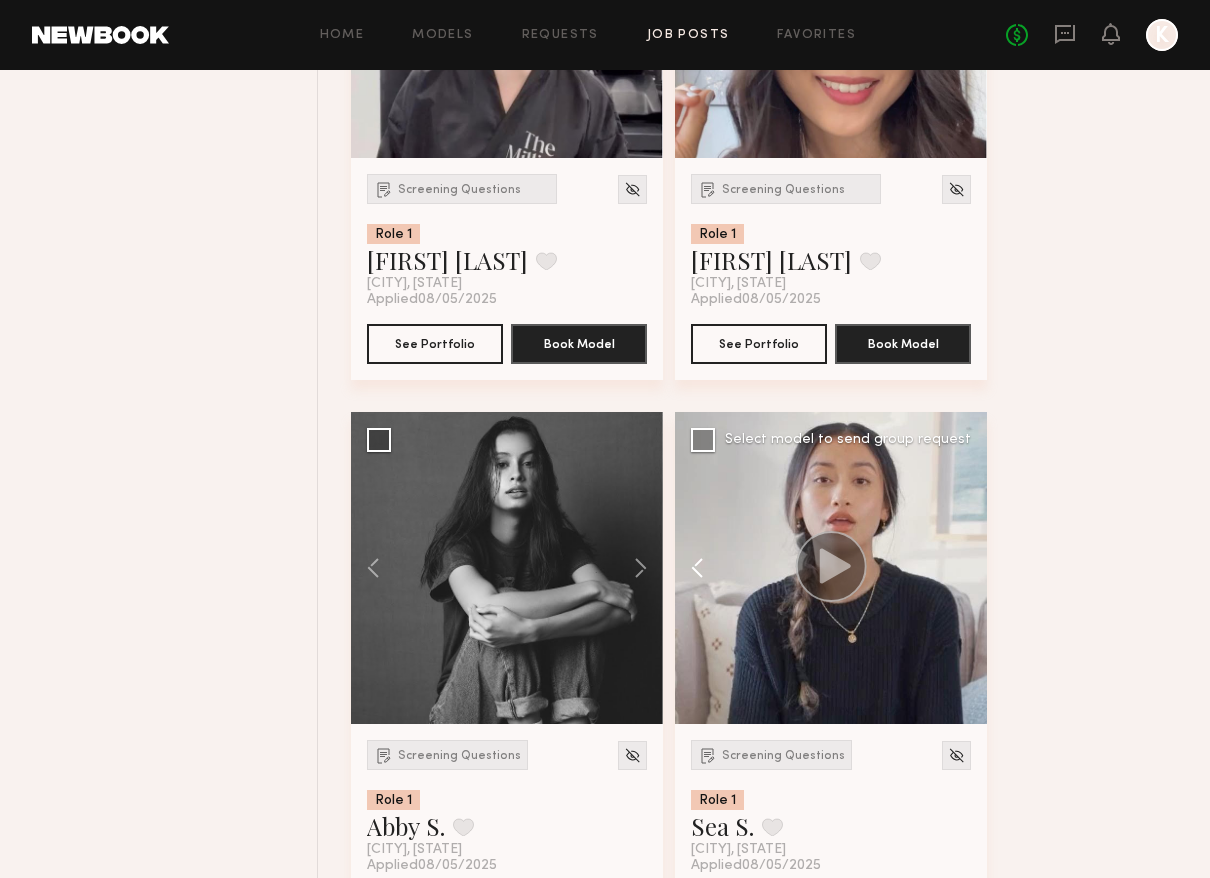 click 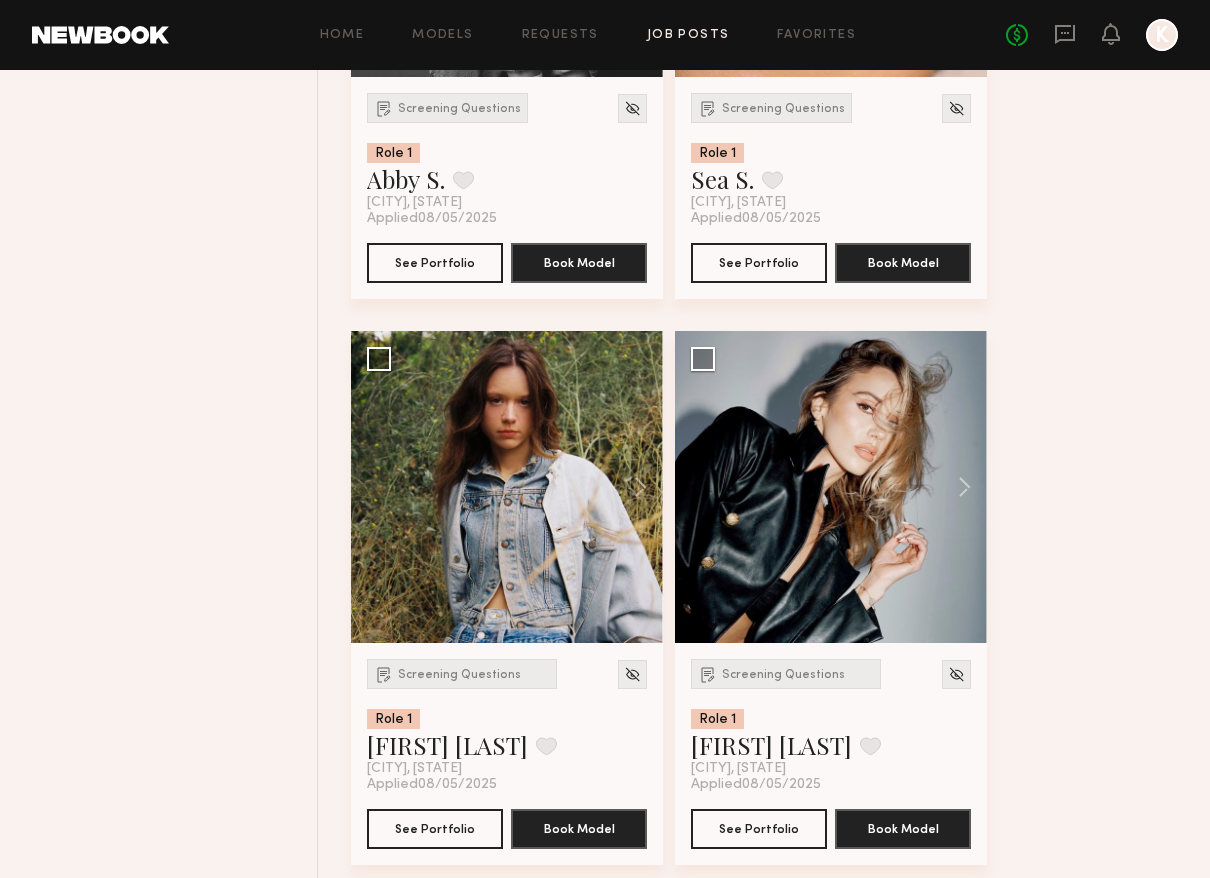 scroll, scrollTop: 8455, scrollLeft: 0, axis: vertical 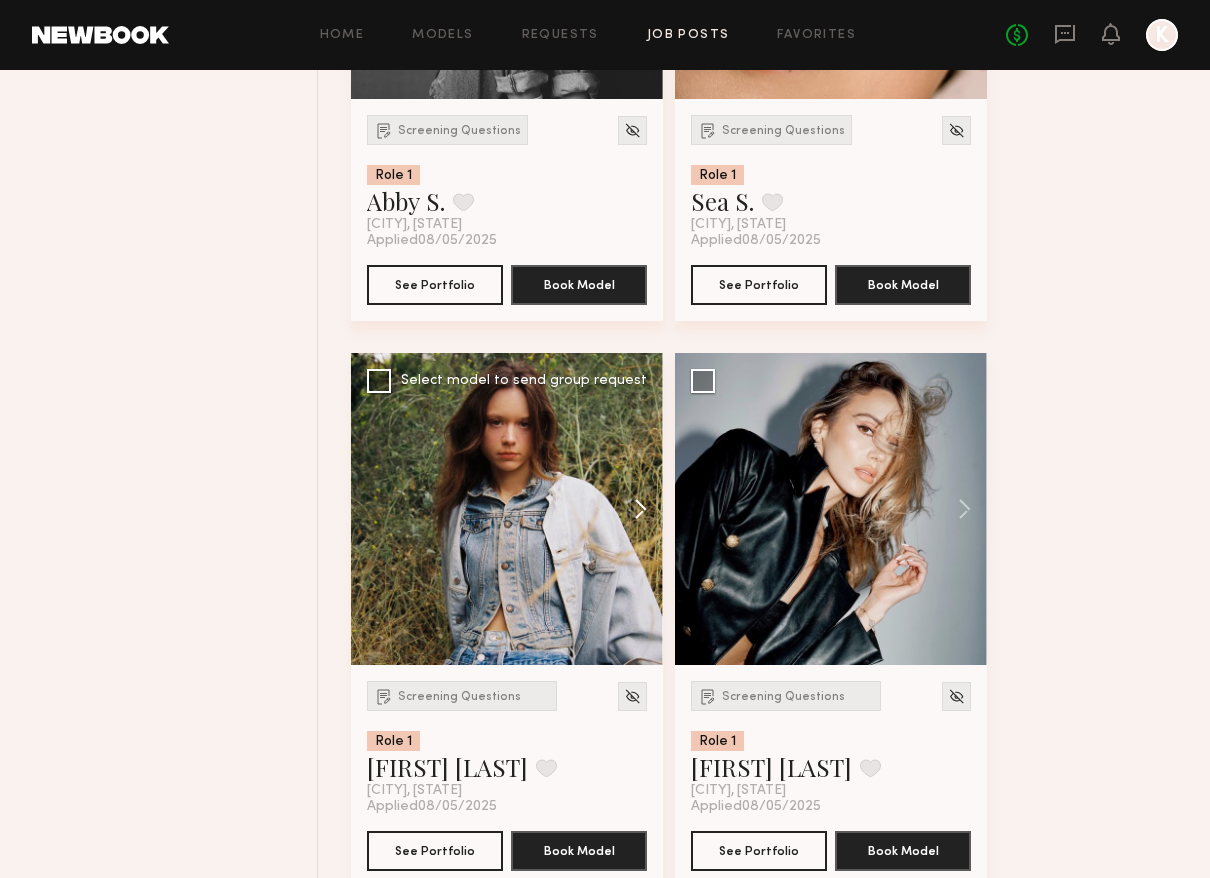 click 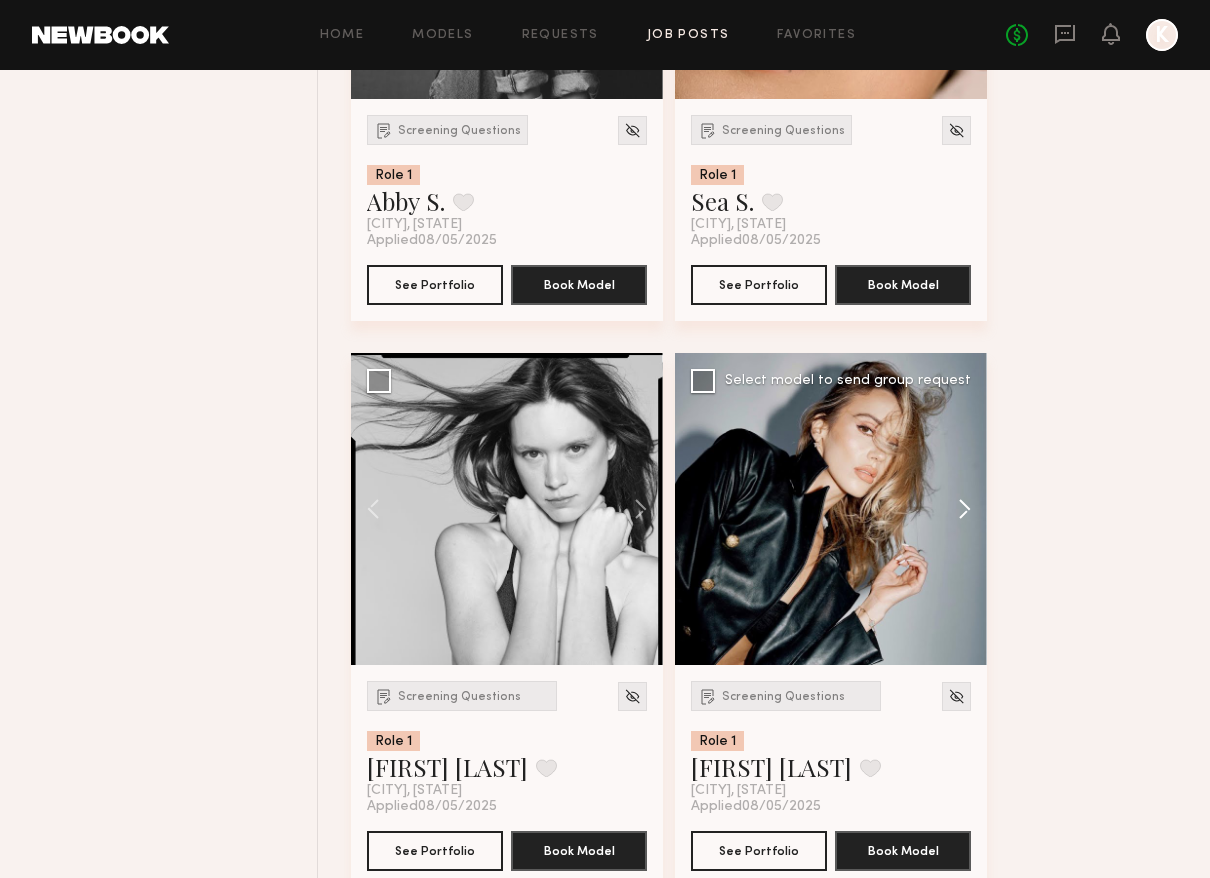 click 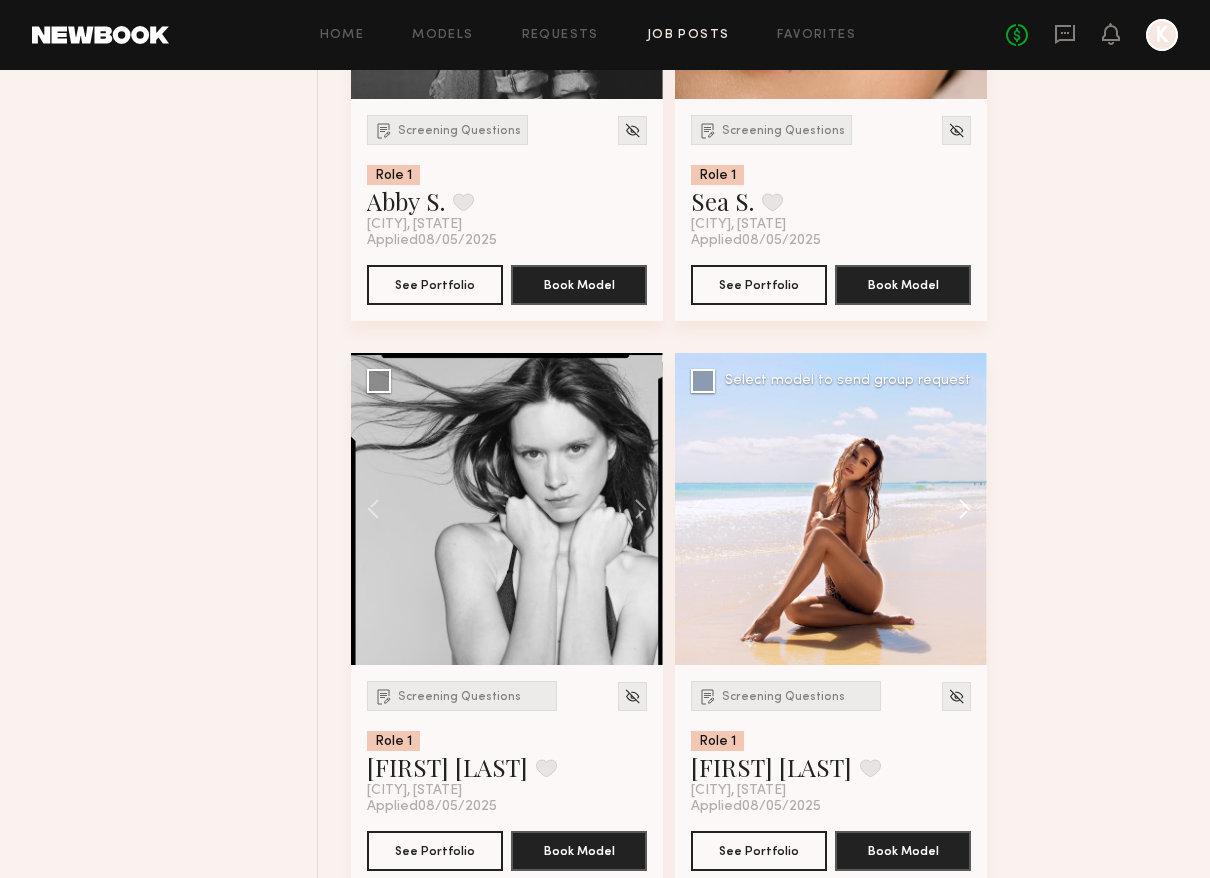 click 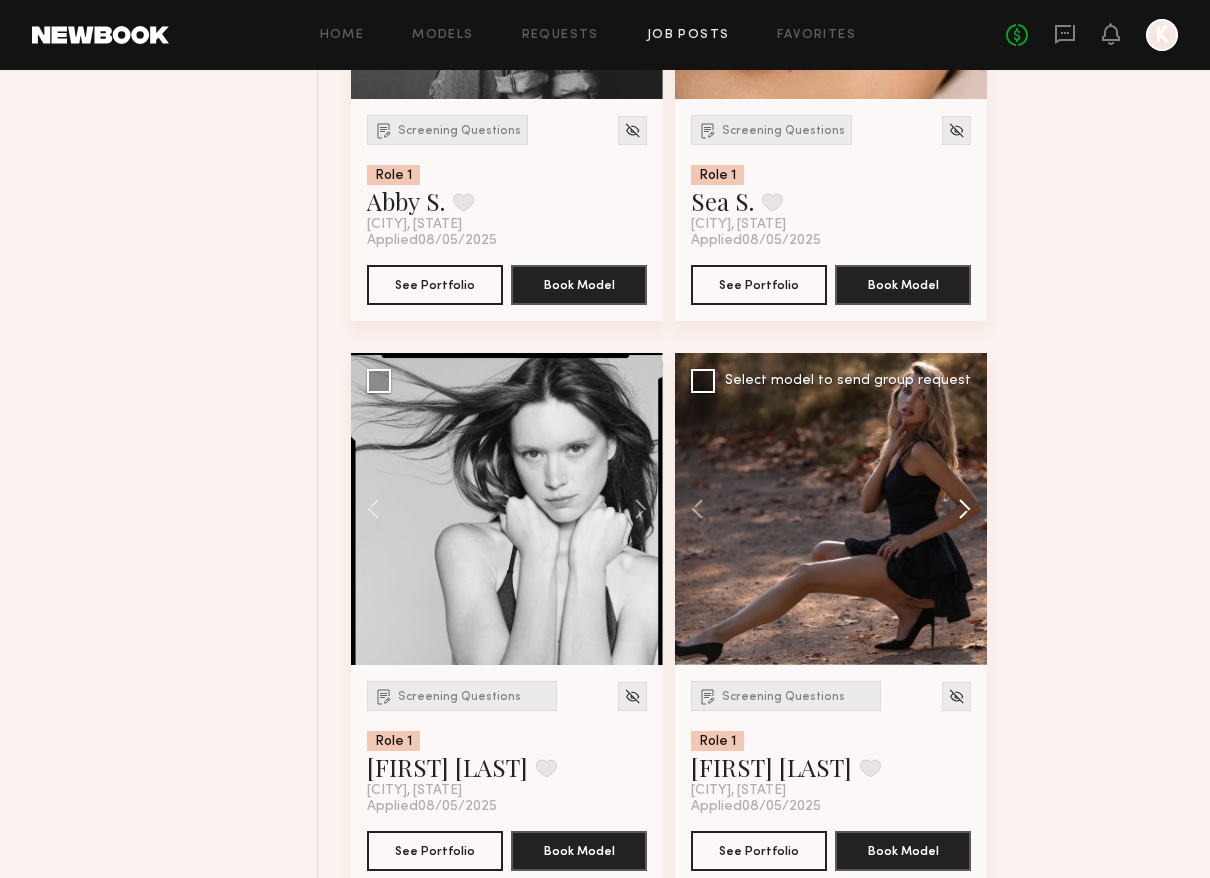 click 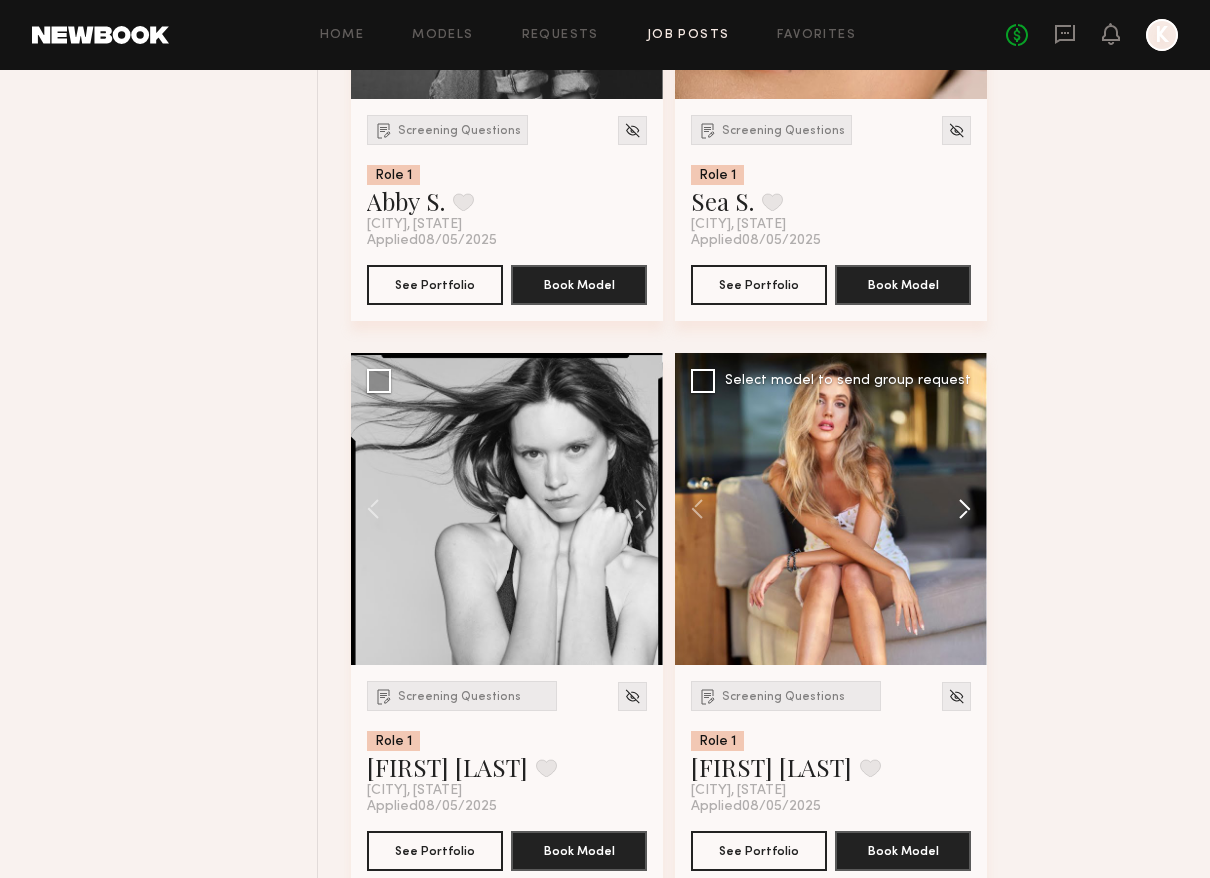 click 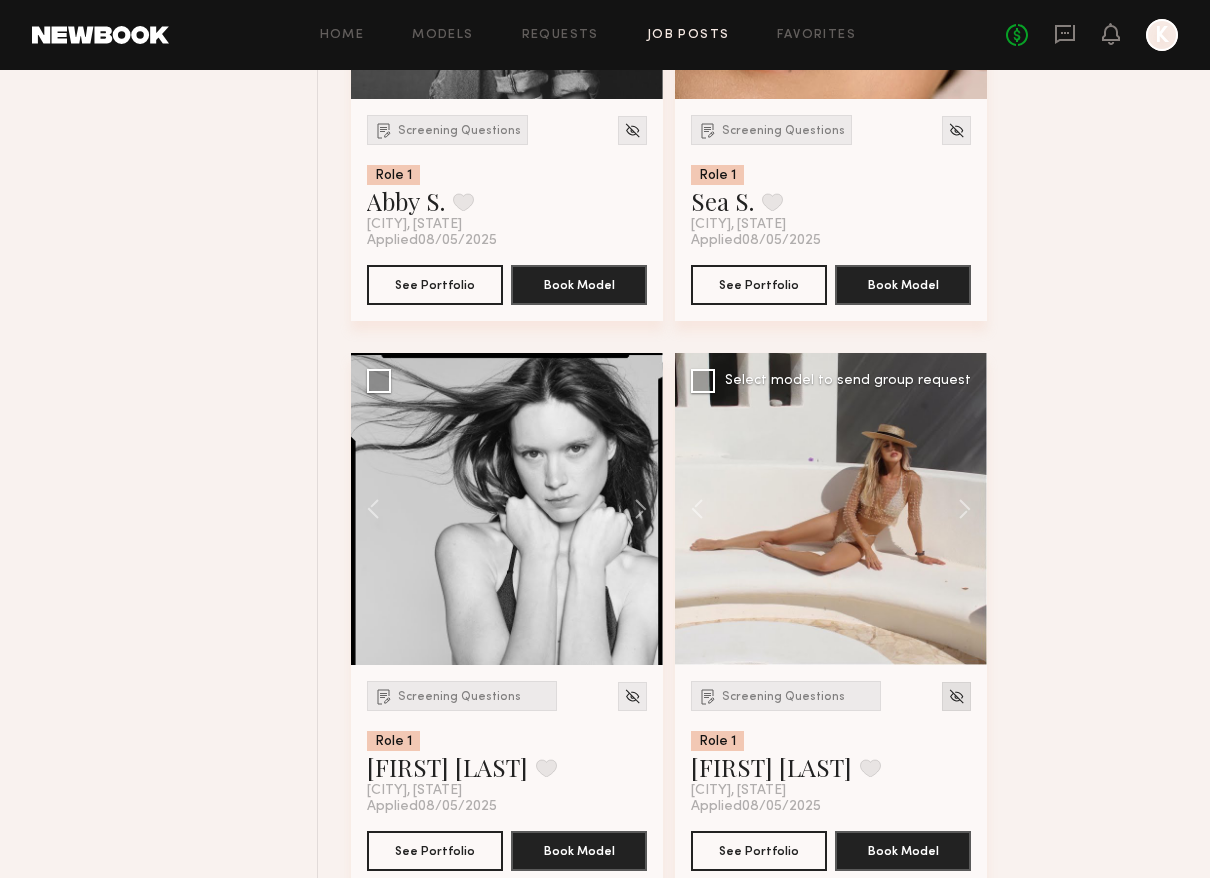 click 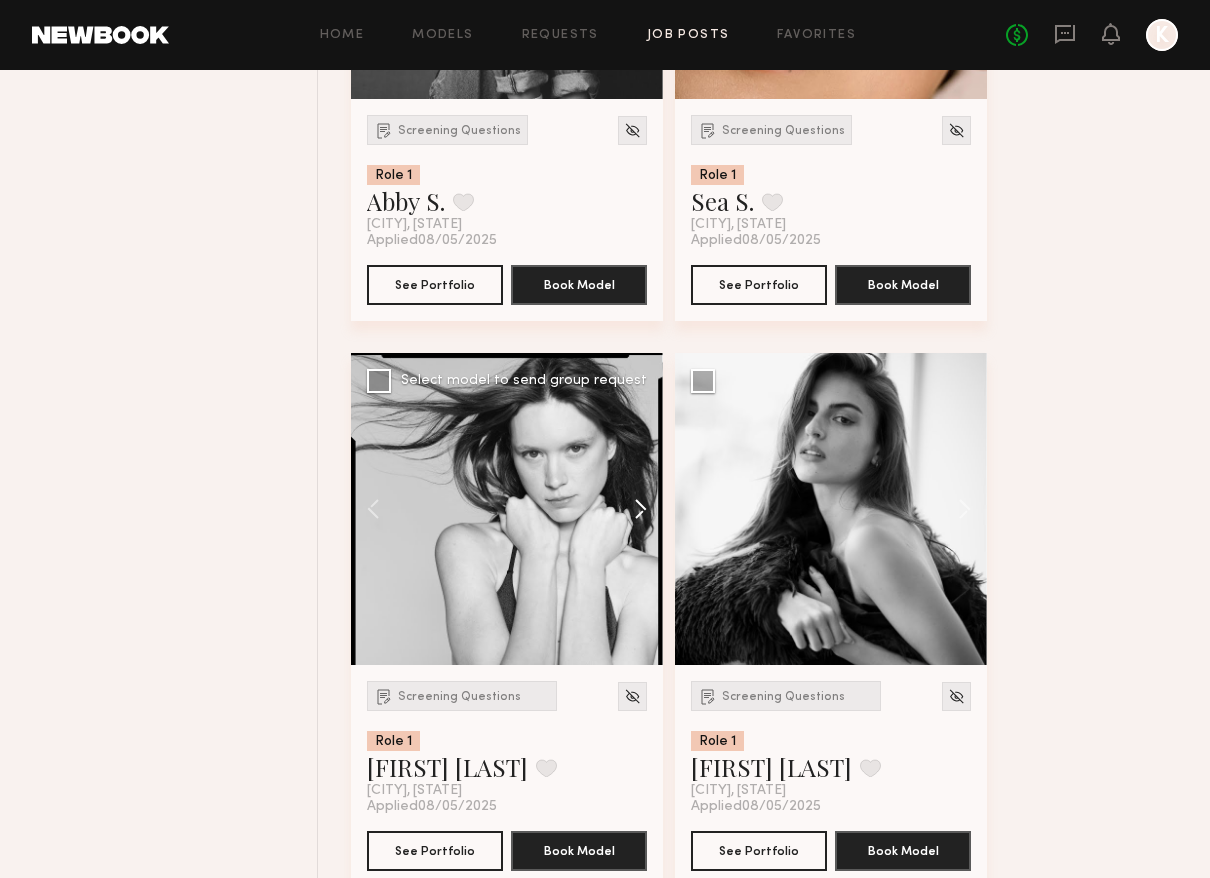 click 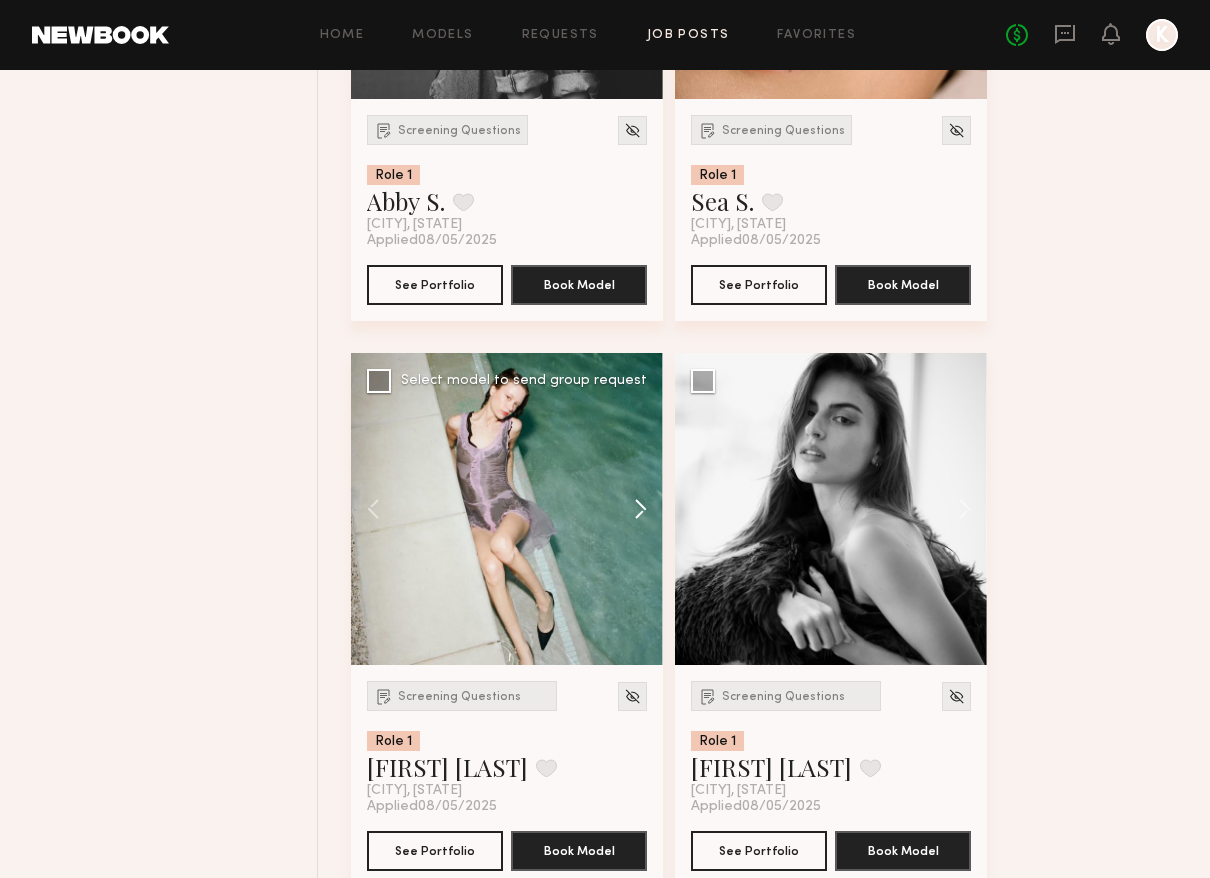 click 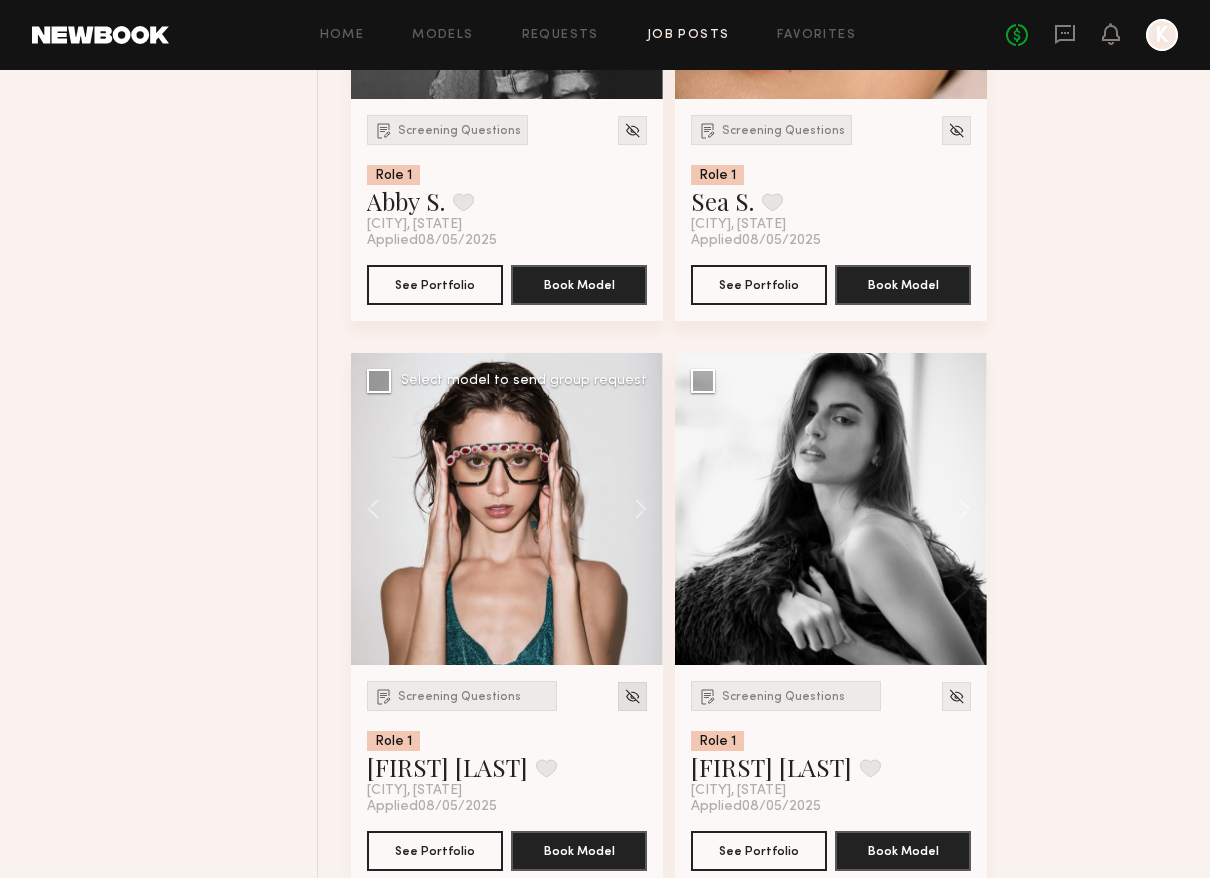 click 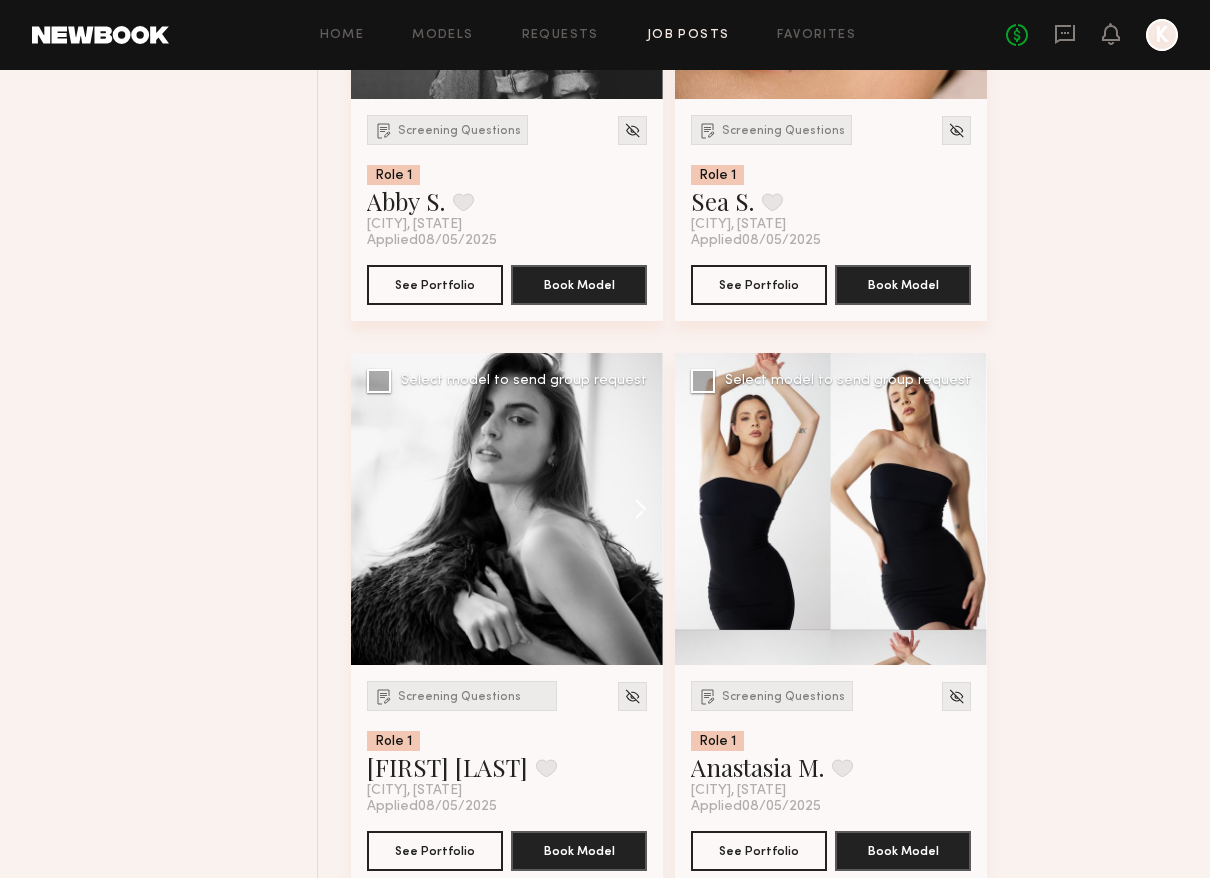 click 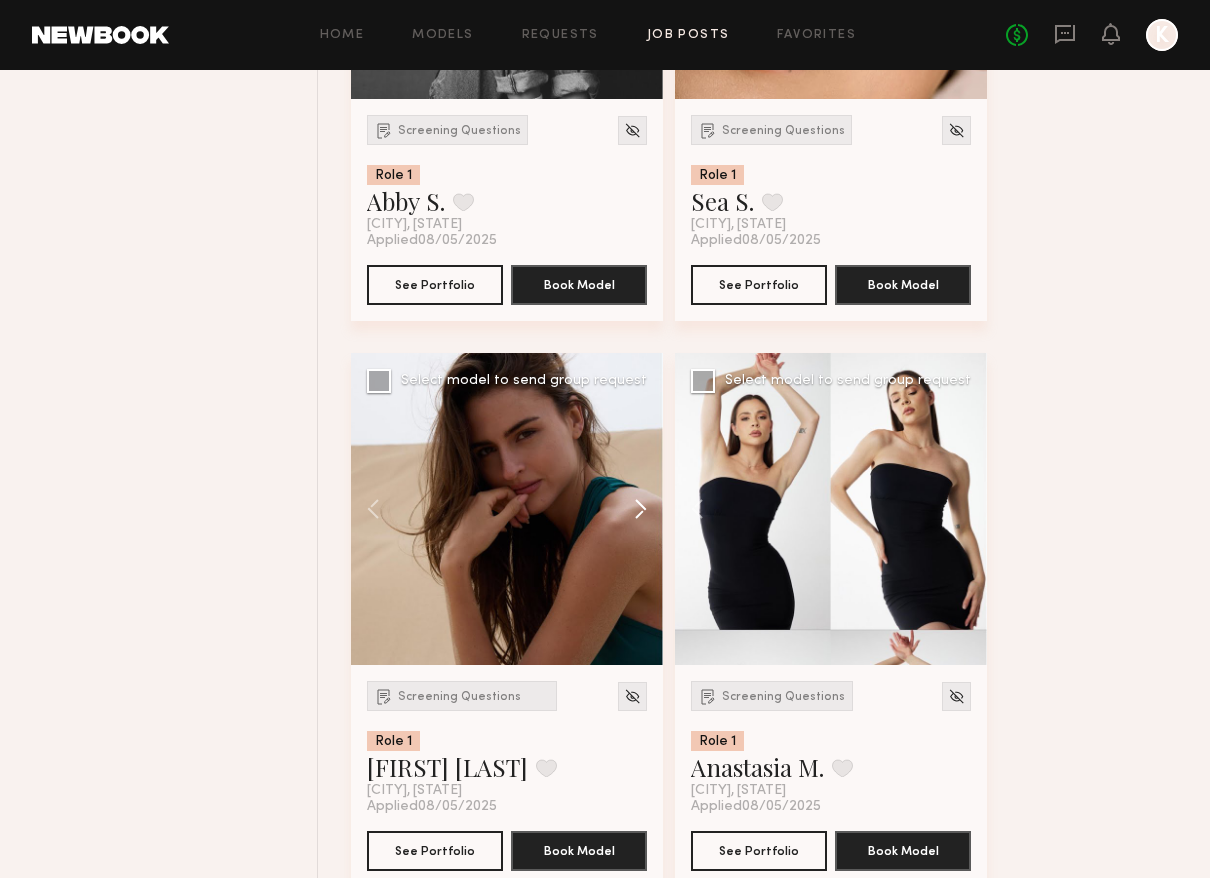 click 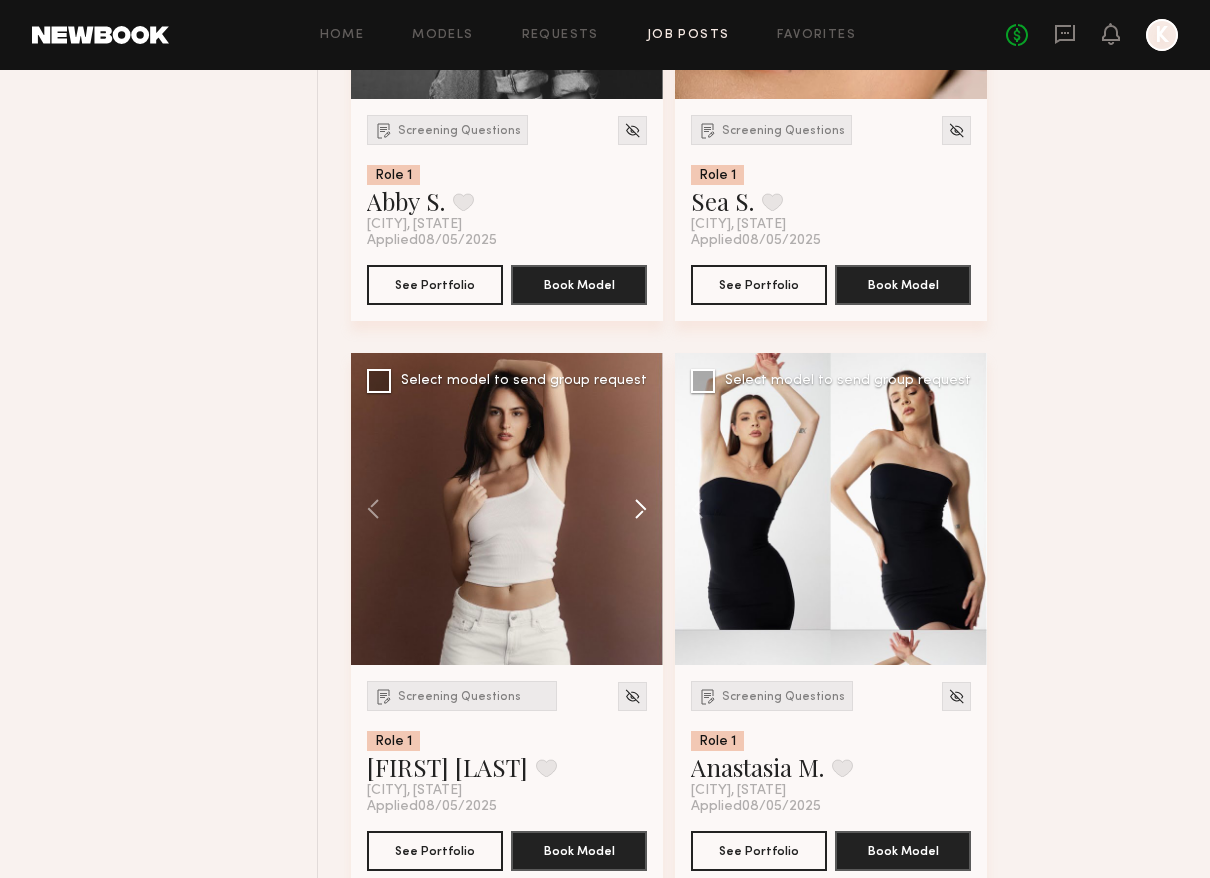 click 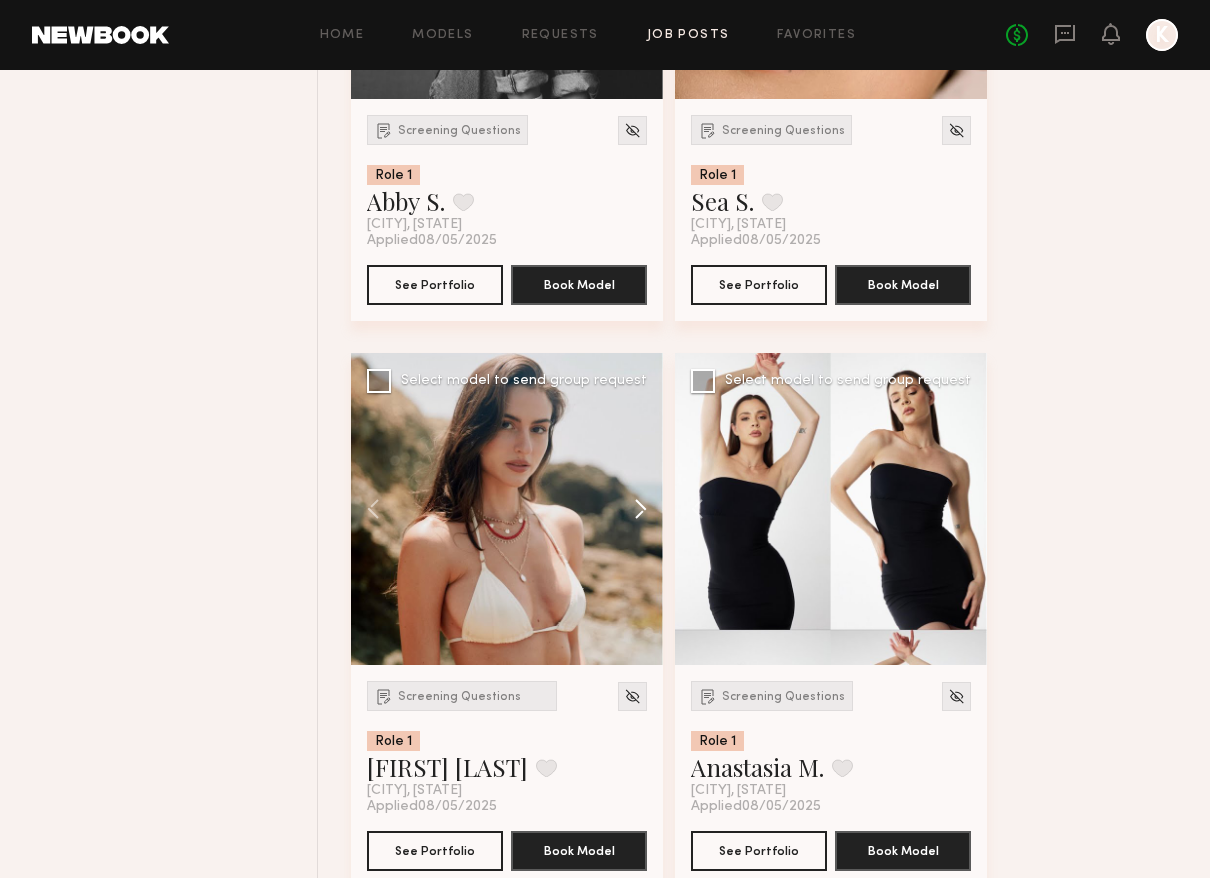 click 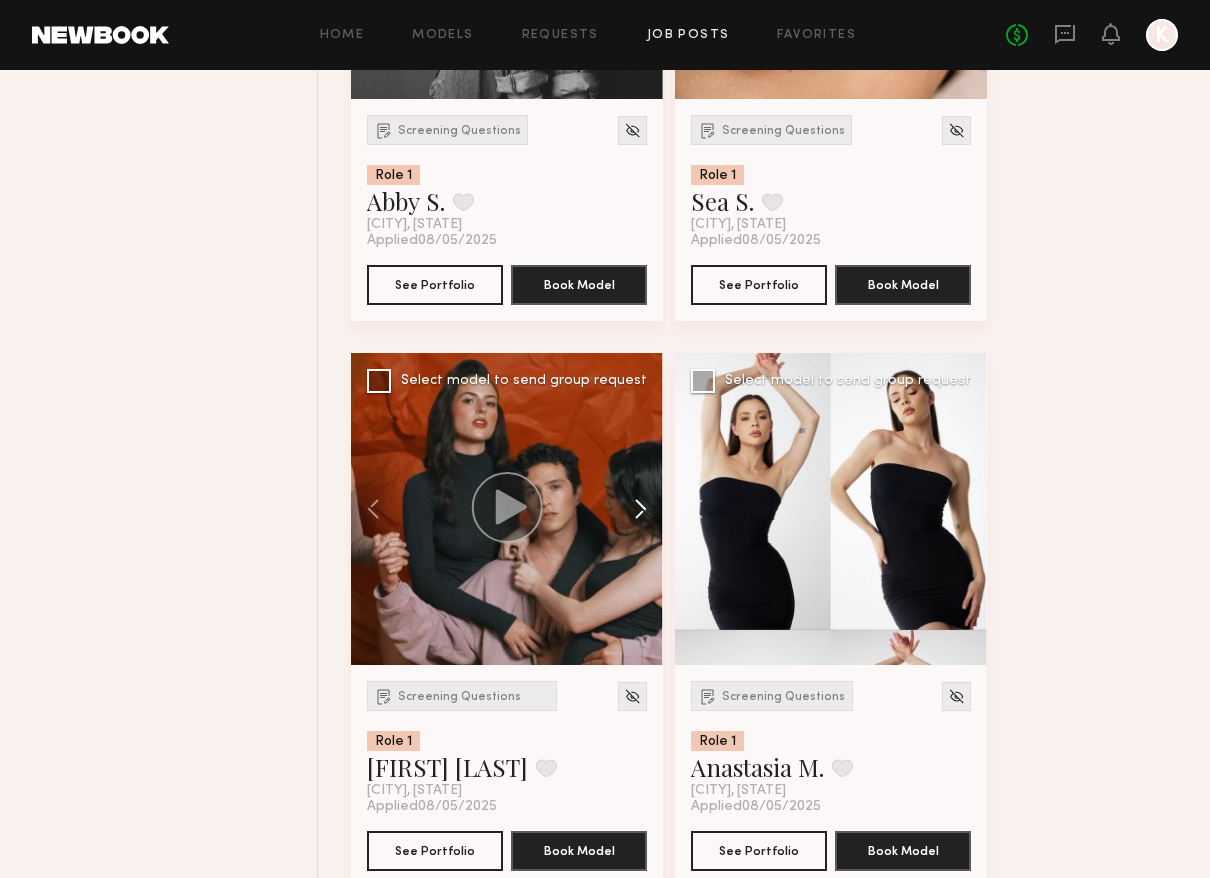 click 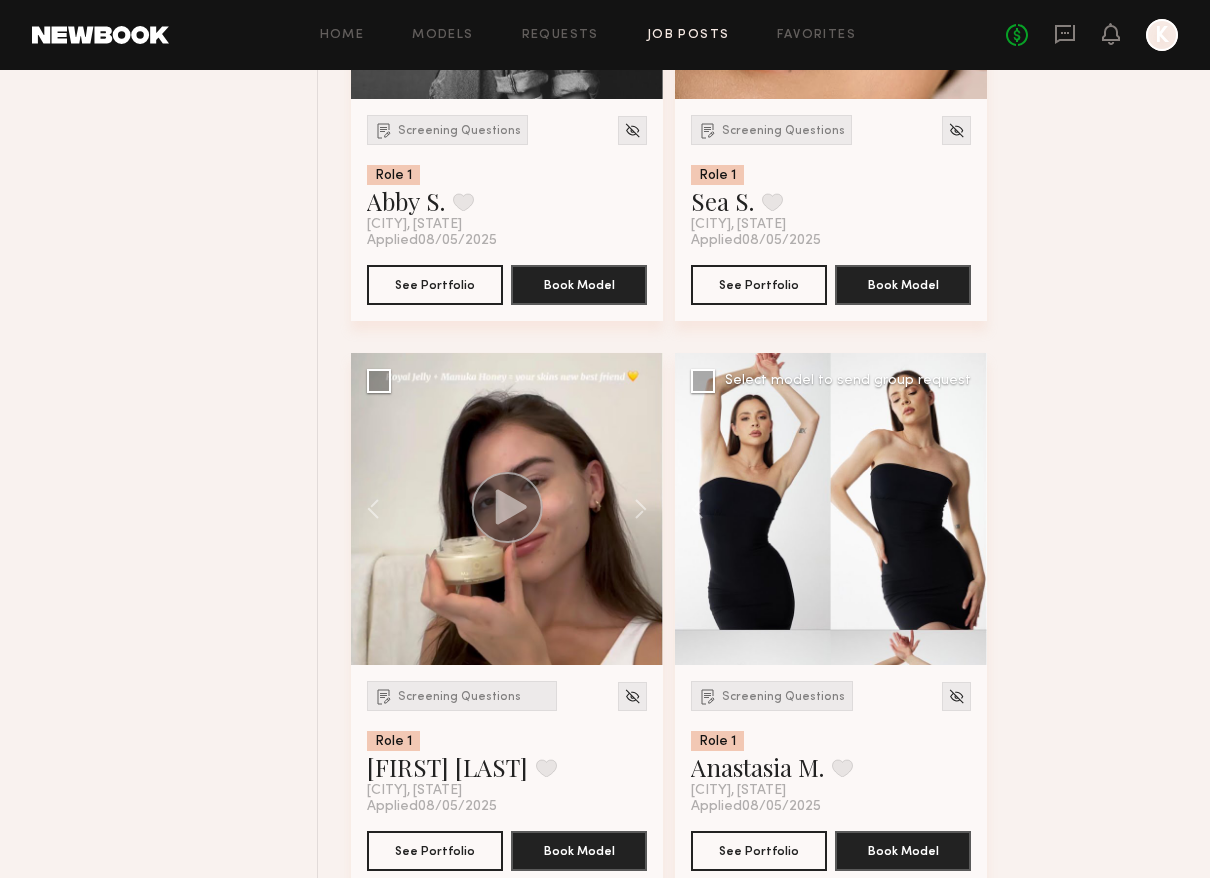 click 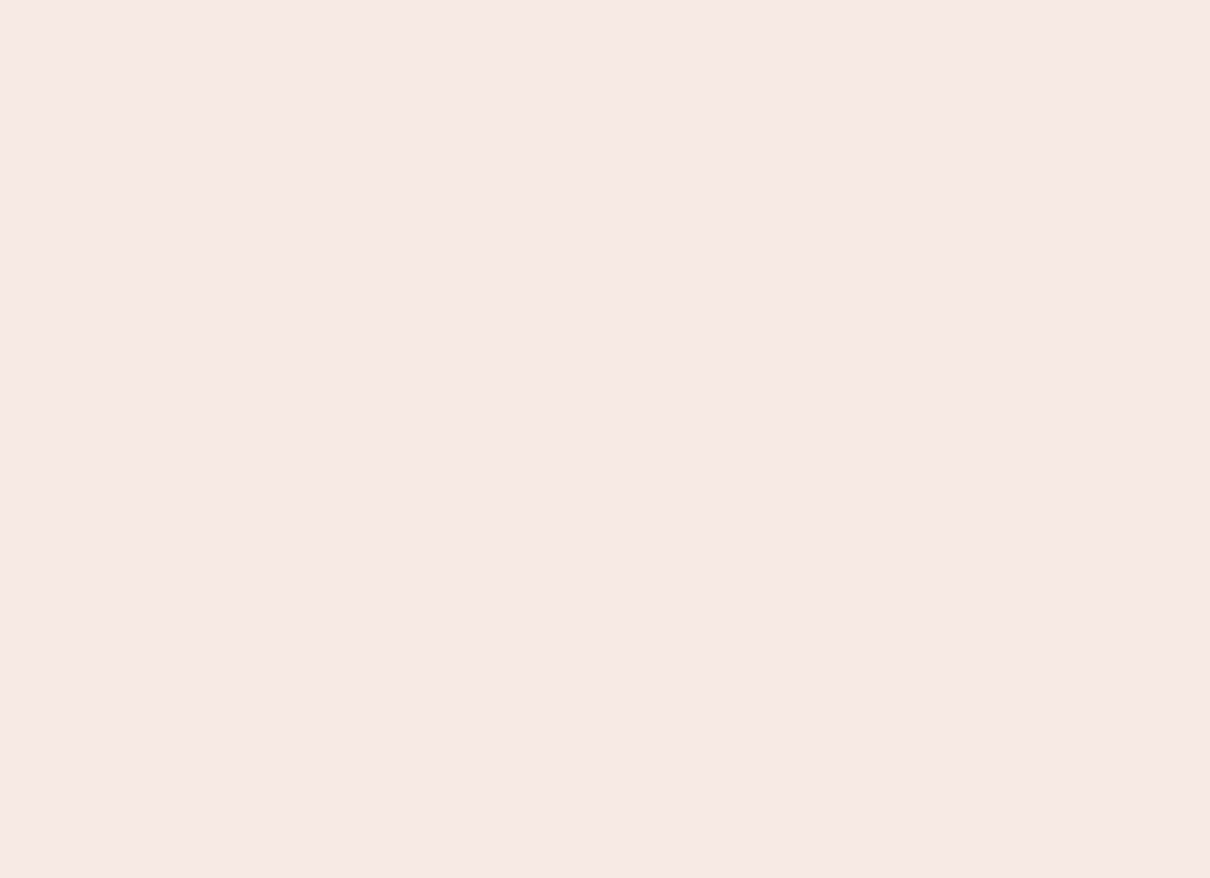scroll, scrollTop: 0, scrollLeft: 0, axis: both 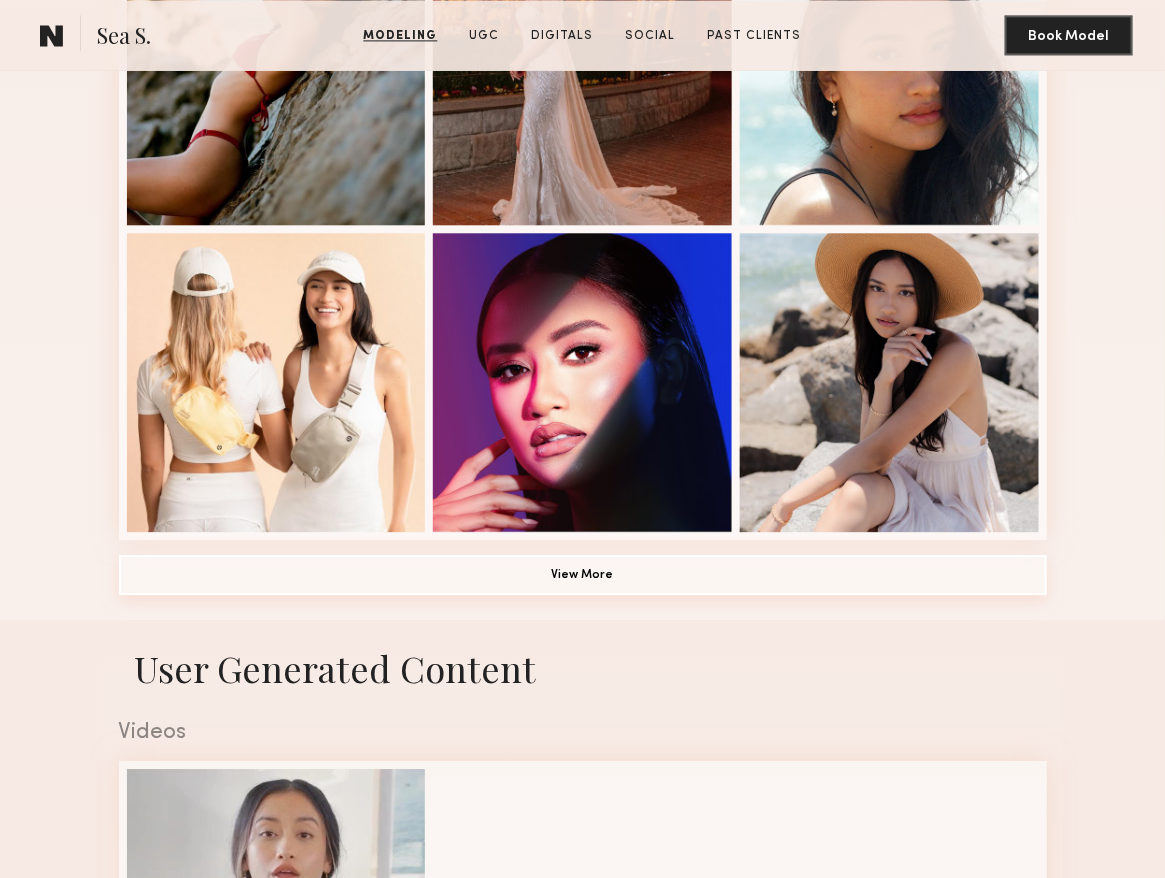 click on "View More" 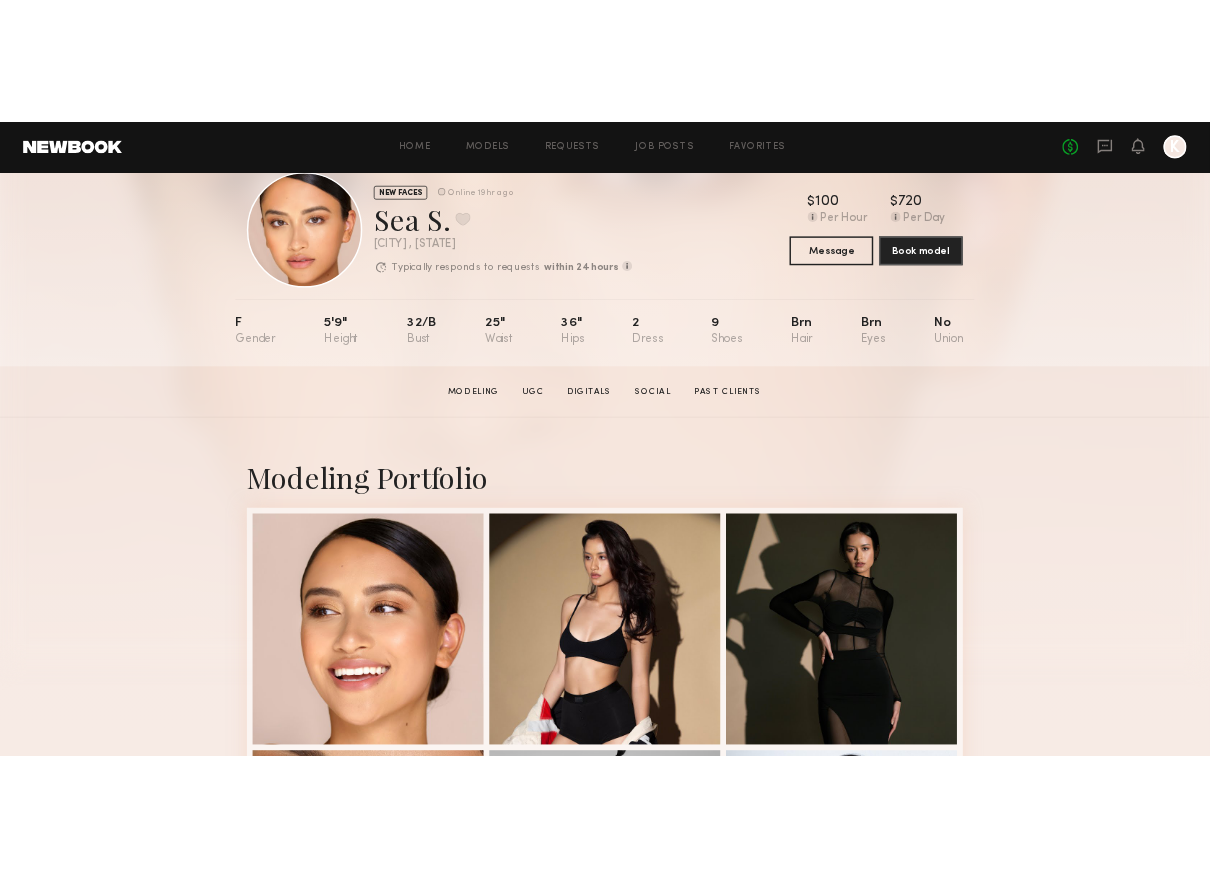 scroll, scrollTop: 67, scrollLeft: 0, axis: vertical 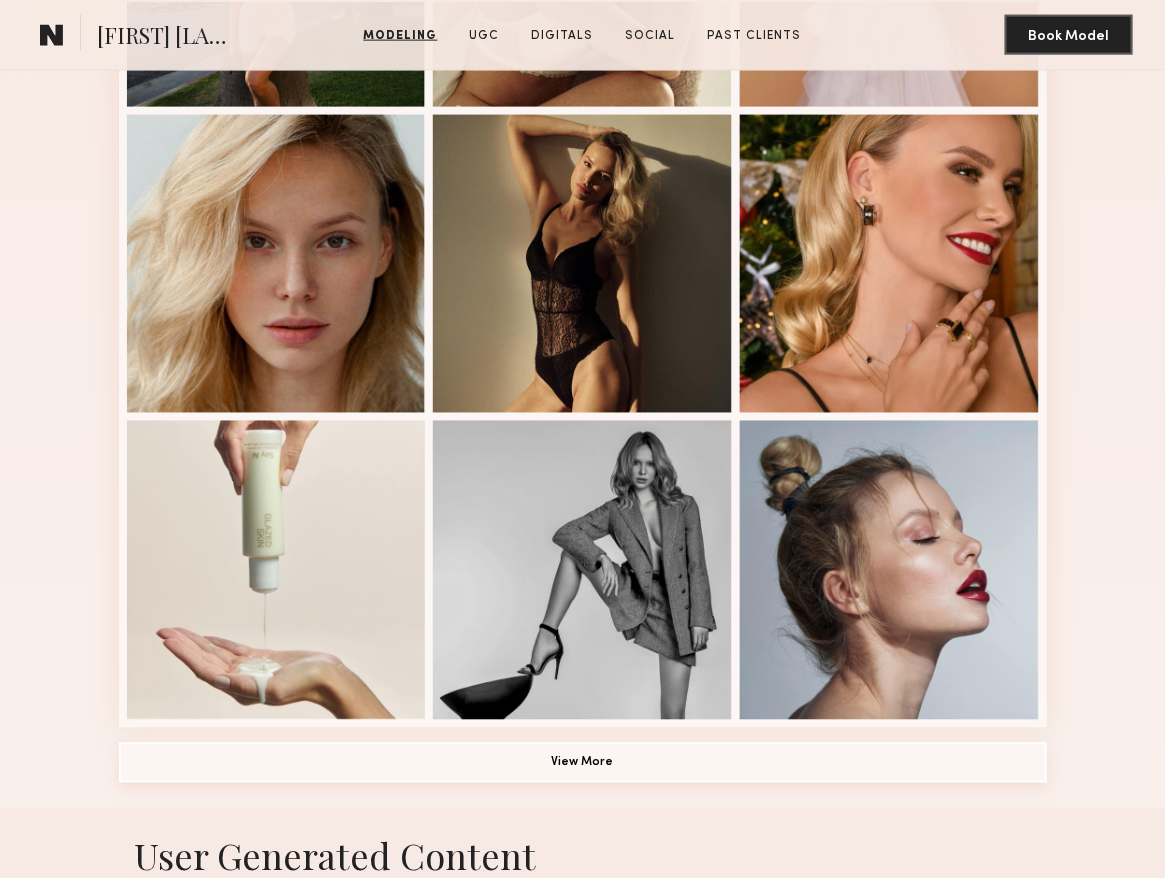 click on "View More" 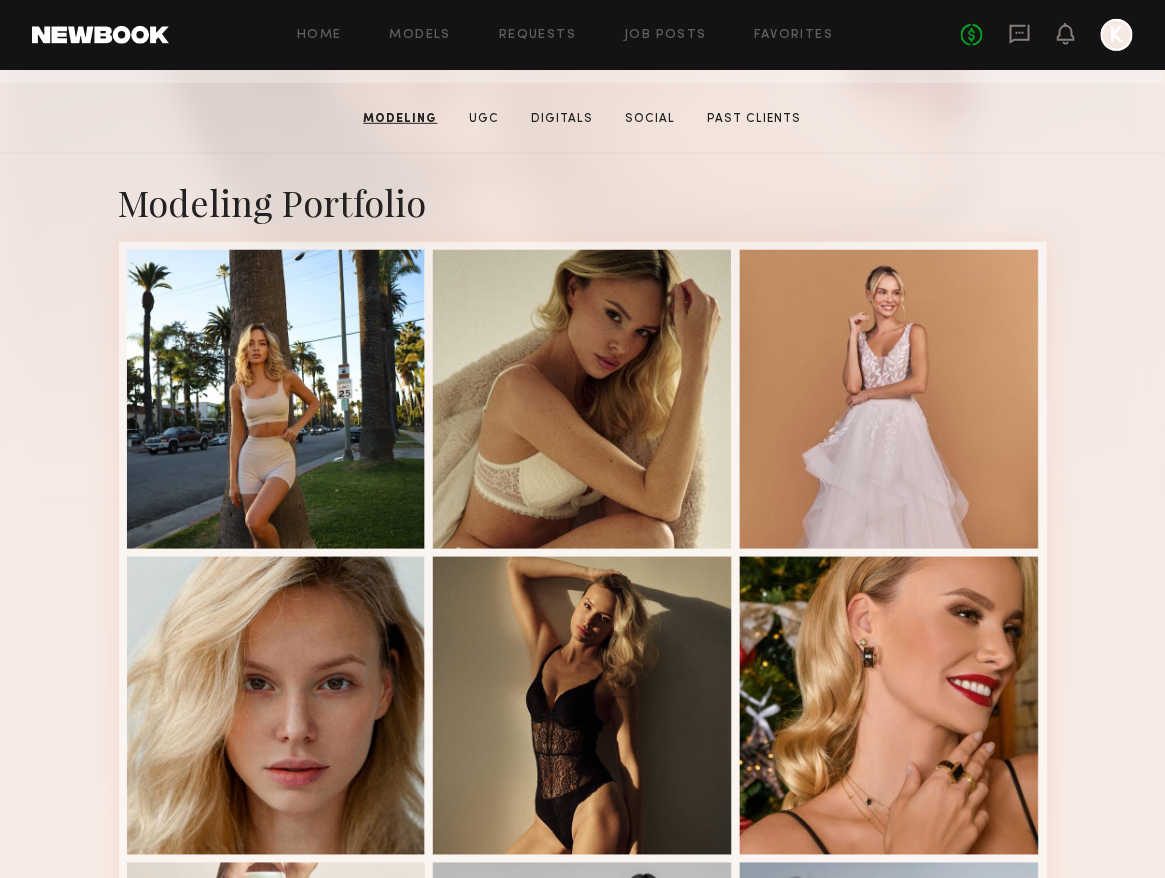 scroll, scrollTop: 577, scrollLeft: 0, axis: vertical 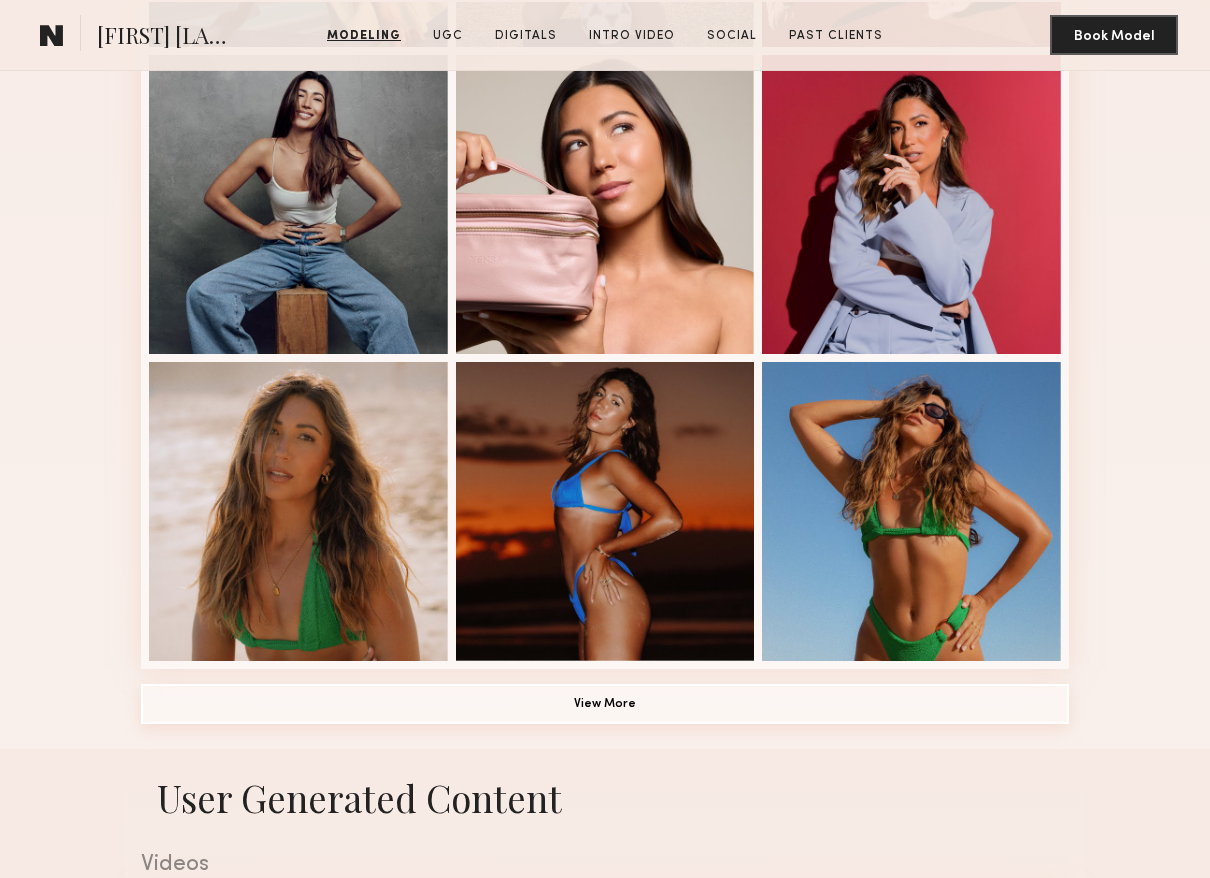 click on "View More" 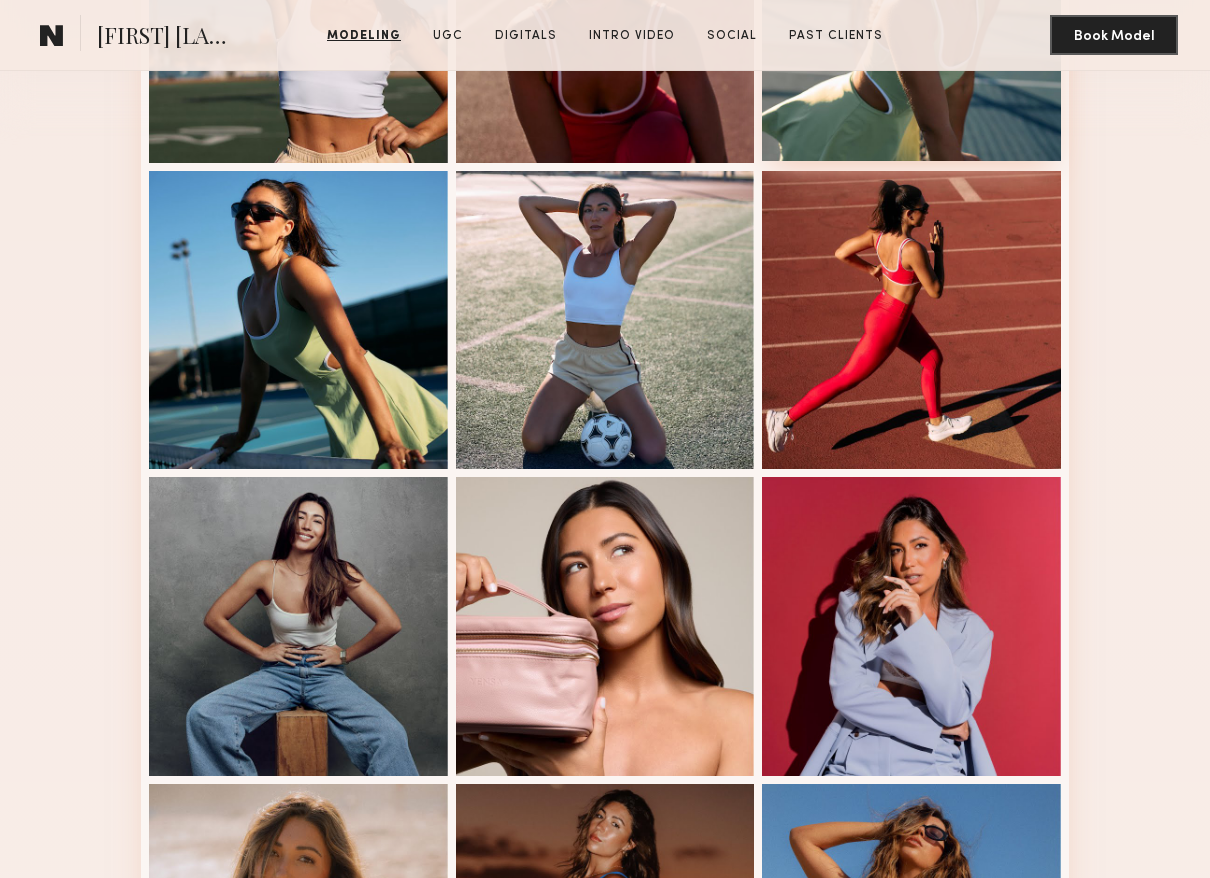 scroll, scrollTop: 552, scrollLeft: 0, axis: vertical 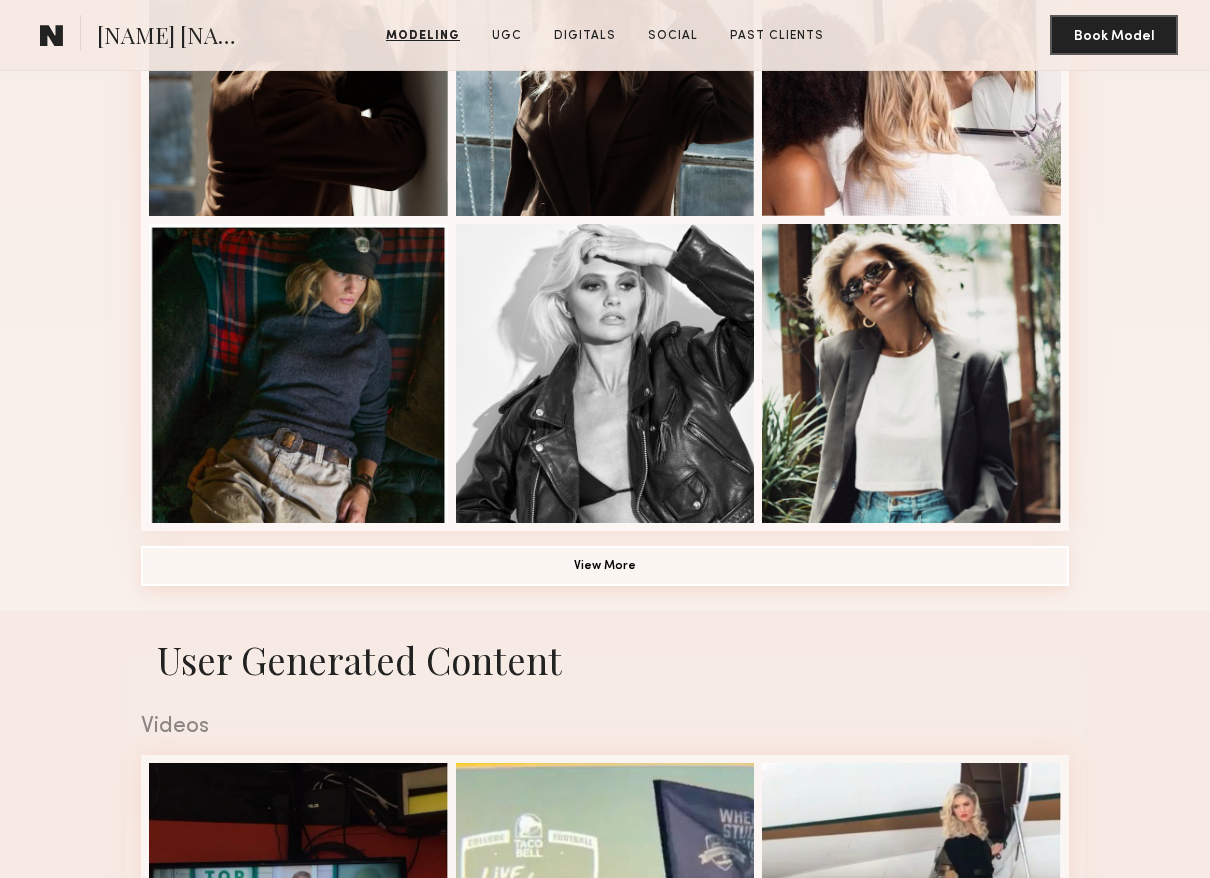 click on "View More" 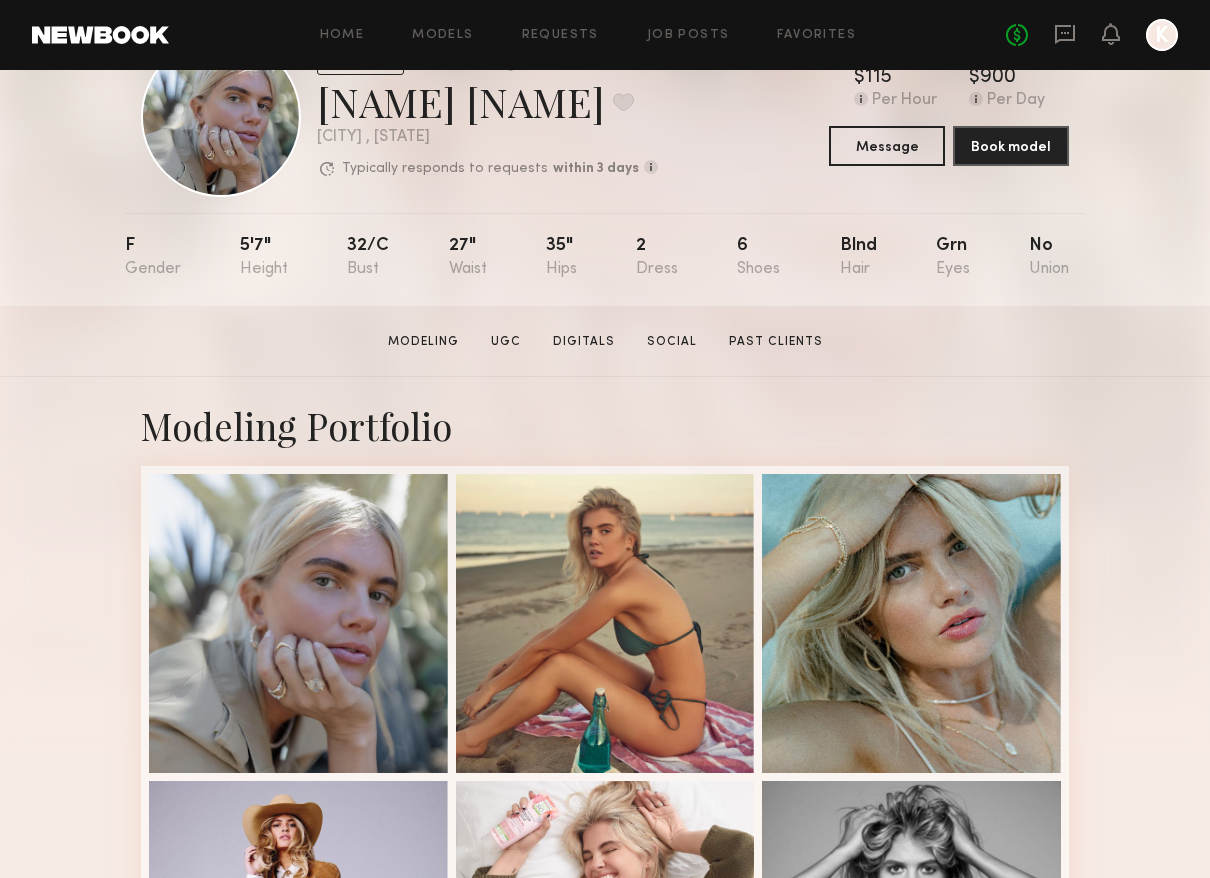 scroll, scrollTop: 0, scrollLeft: 0, axis: both 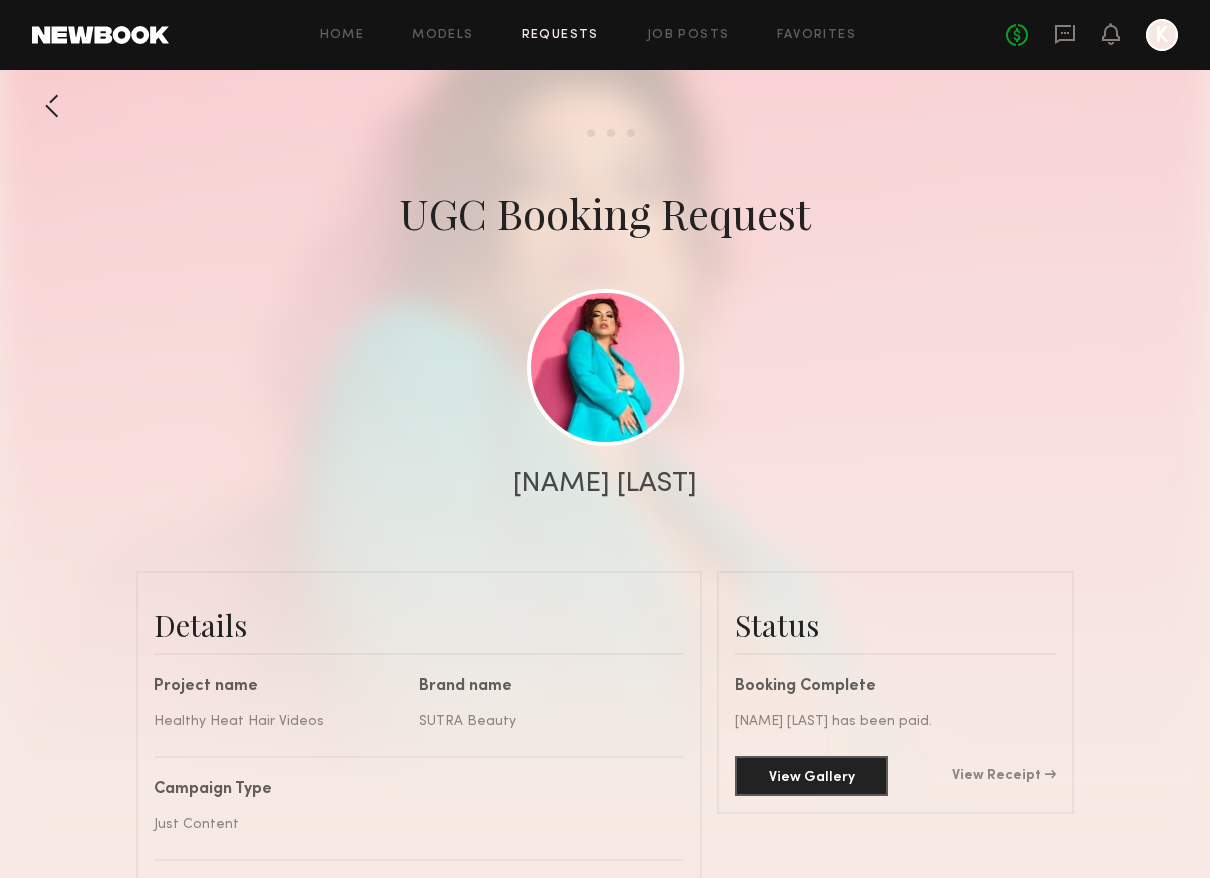 click on "Home Models Requests Job Posts Favorites Sign Out No fees up to $5,000 K" 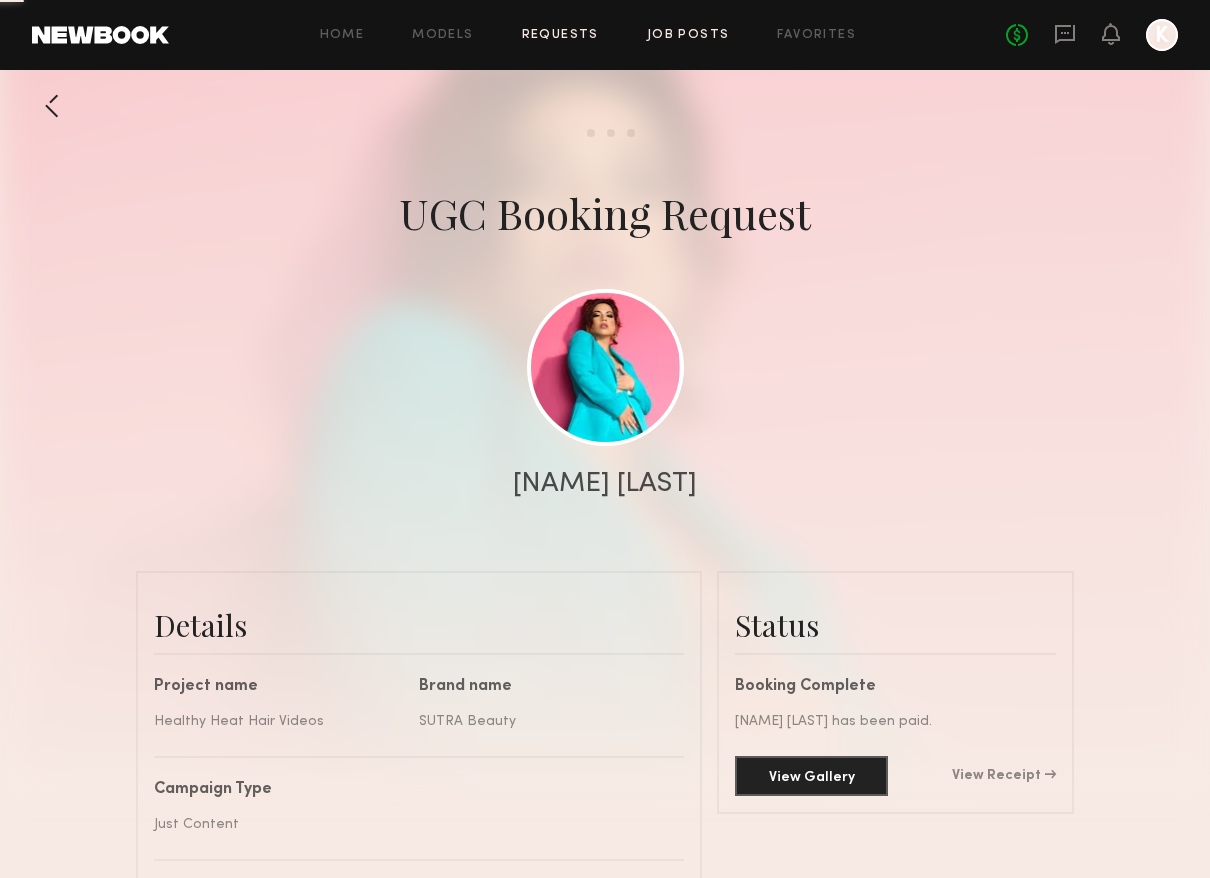click on "Job Posts" 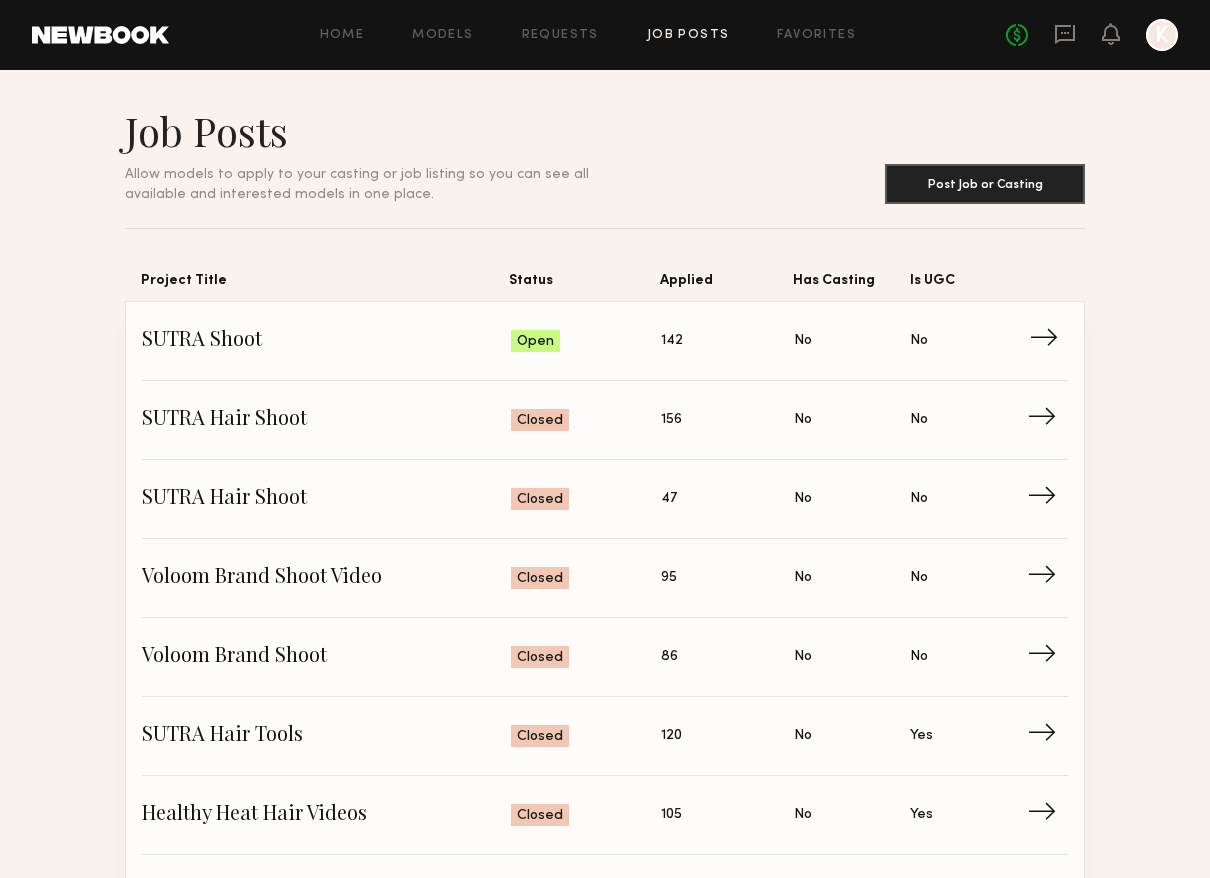 click on "Status: Open" 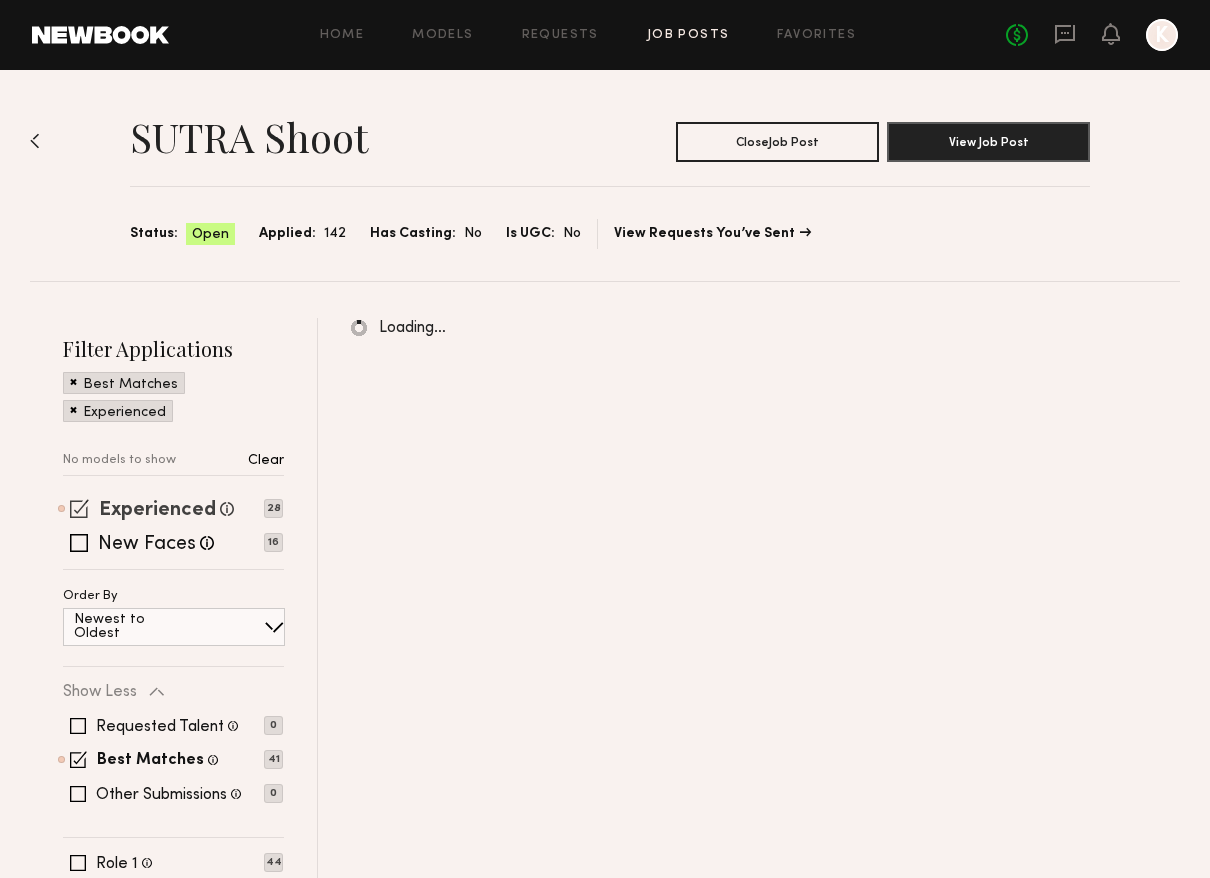 click on "Experienced" 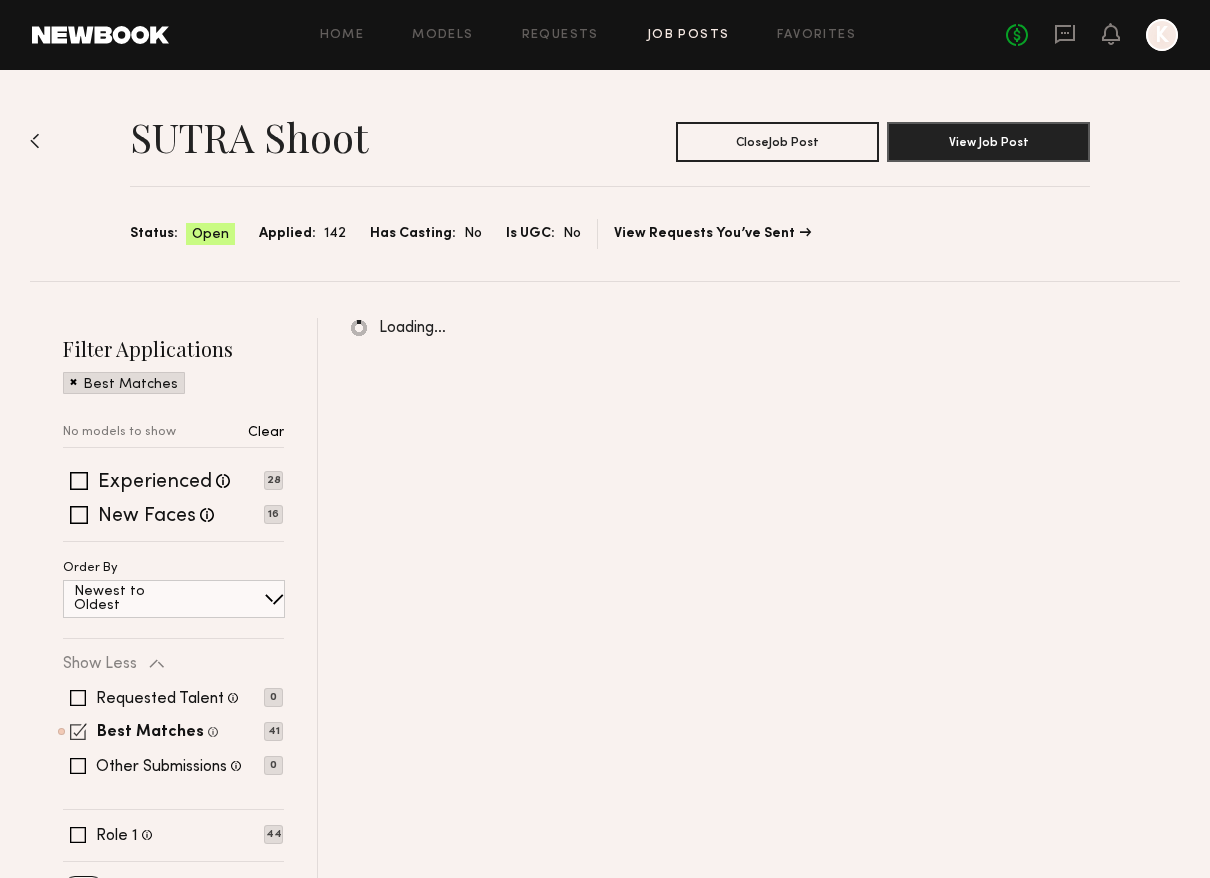 click on "Best Matches Models shown below match all requirements specified in your job post" 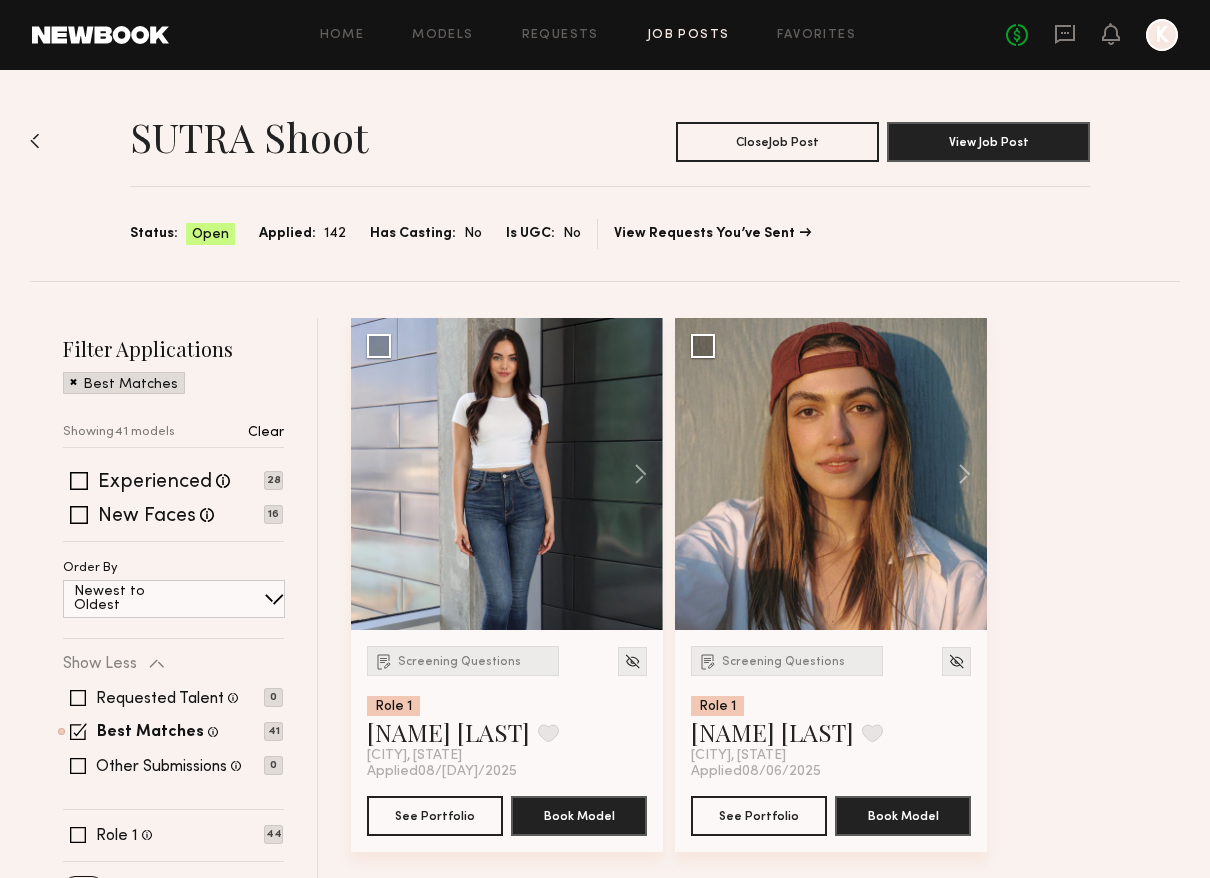 click on "Requested Talent Models you have reached out to with requests 0 Best Matches Models shown below match all requirements specified in your job post 41 Other Submissions Models shown below have applied to this job but do not match all requirements specified in your job posting 0" 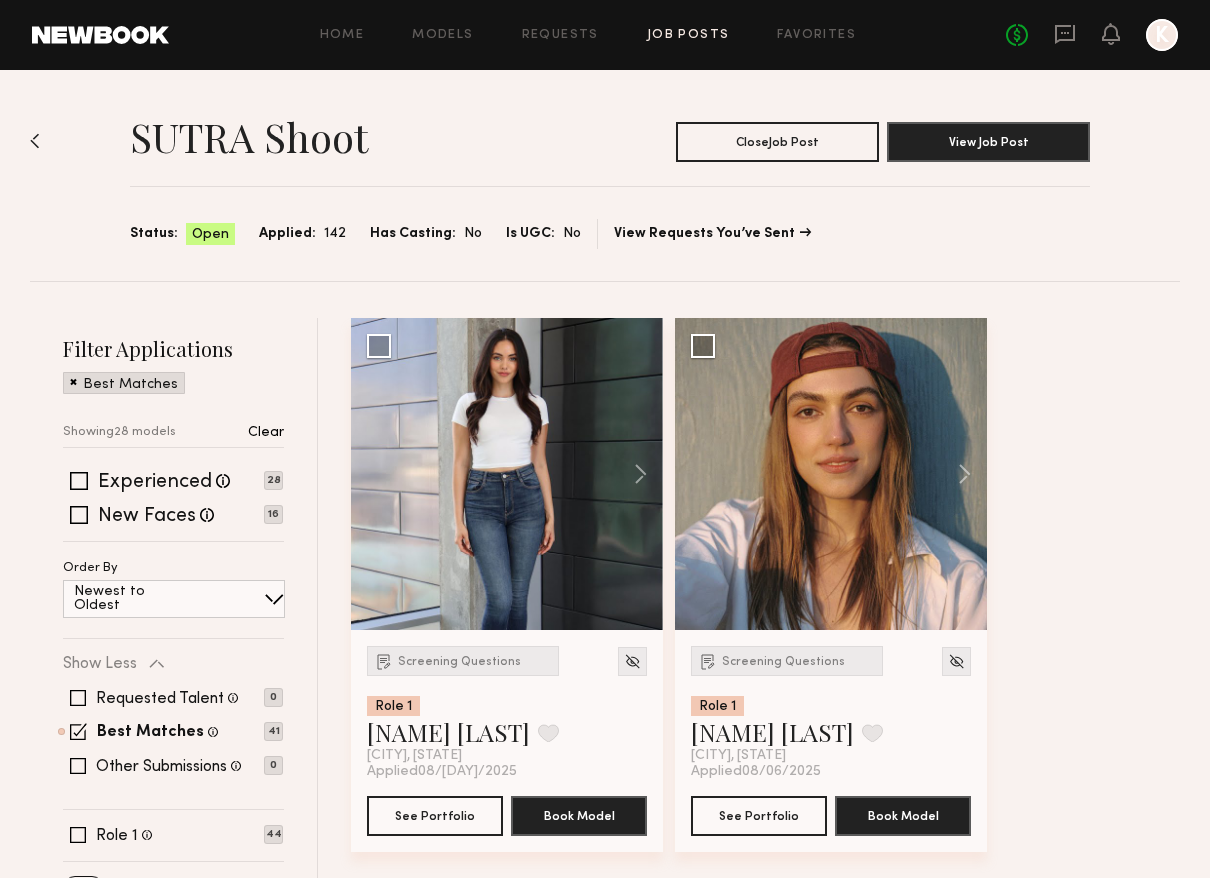 click on "Best Matches" 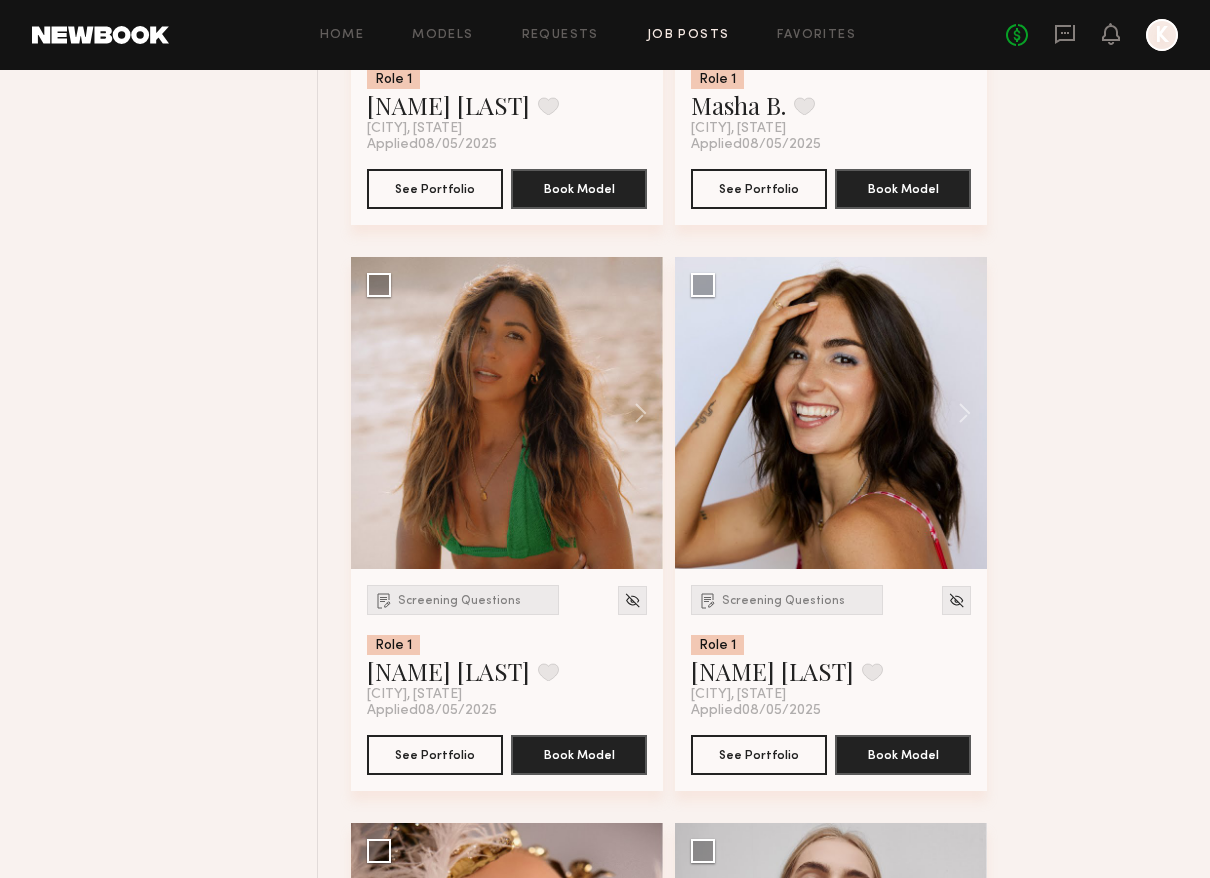 scroll, scrollTop: 7375, scrollLeft: 0, axis: vertical 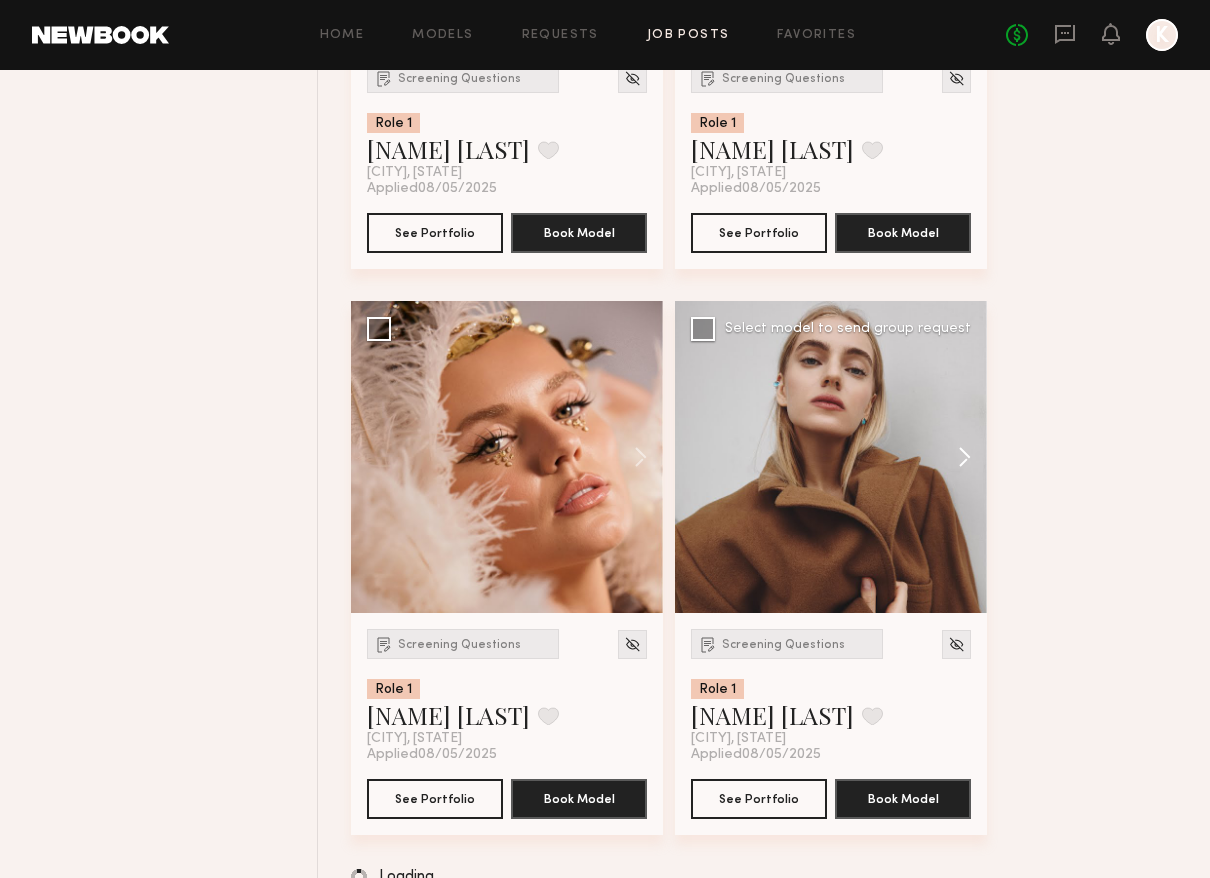 click 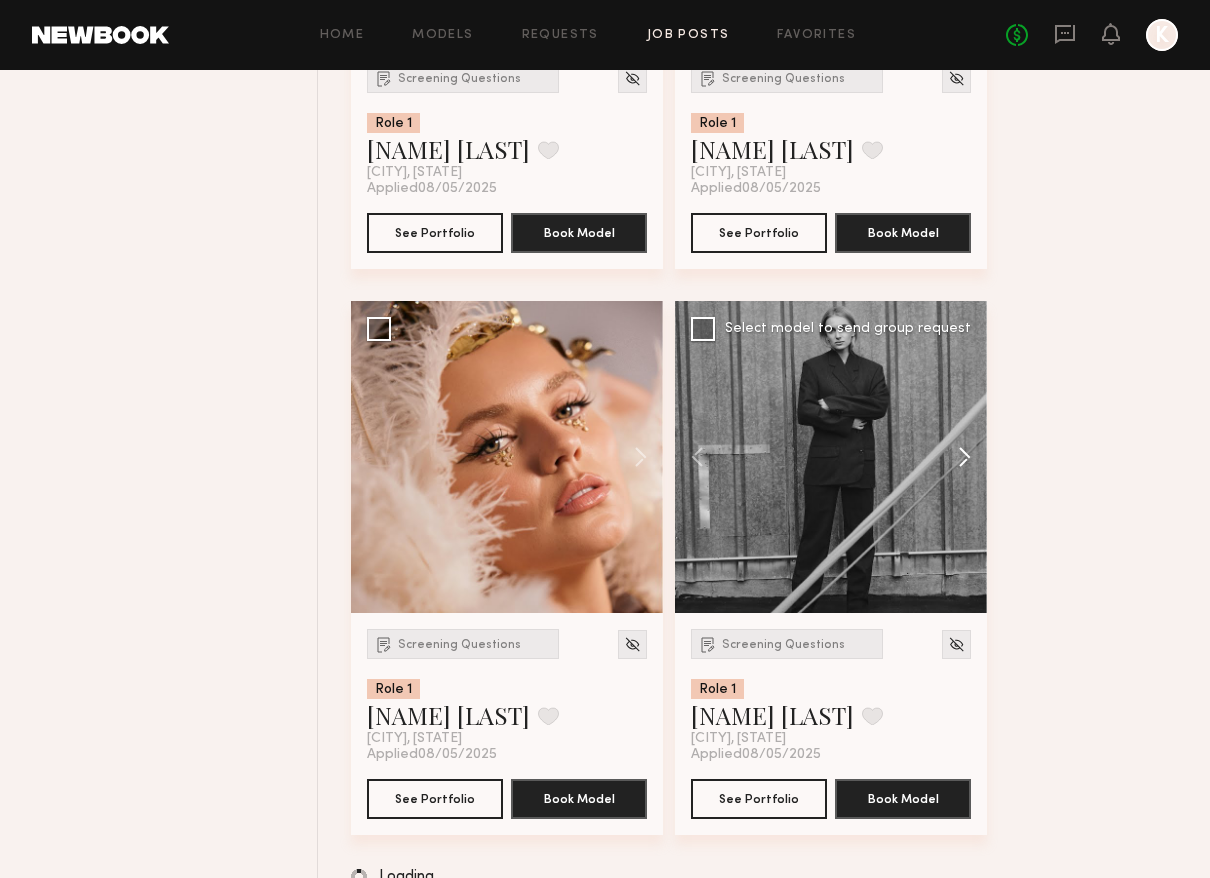 scroll, scrollTop: 7373, scrollLeft: 0, axis: vertical 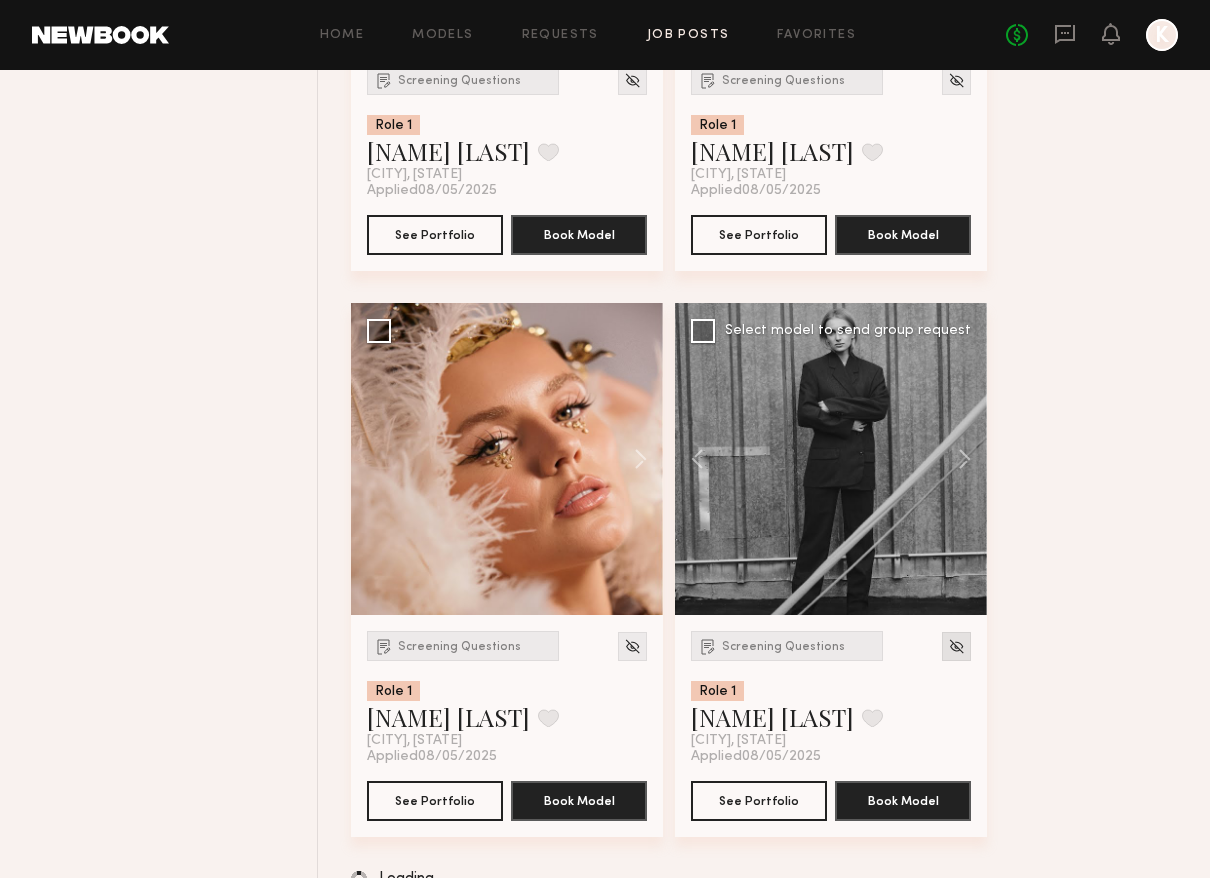 click 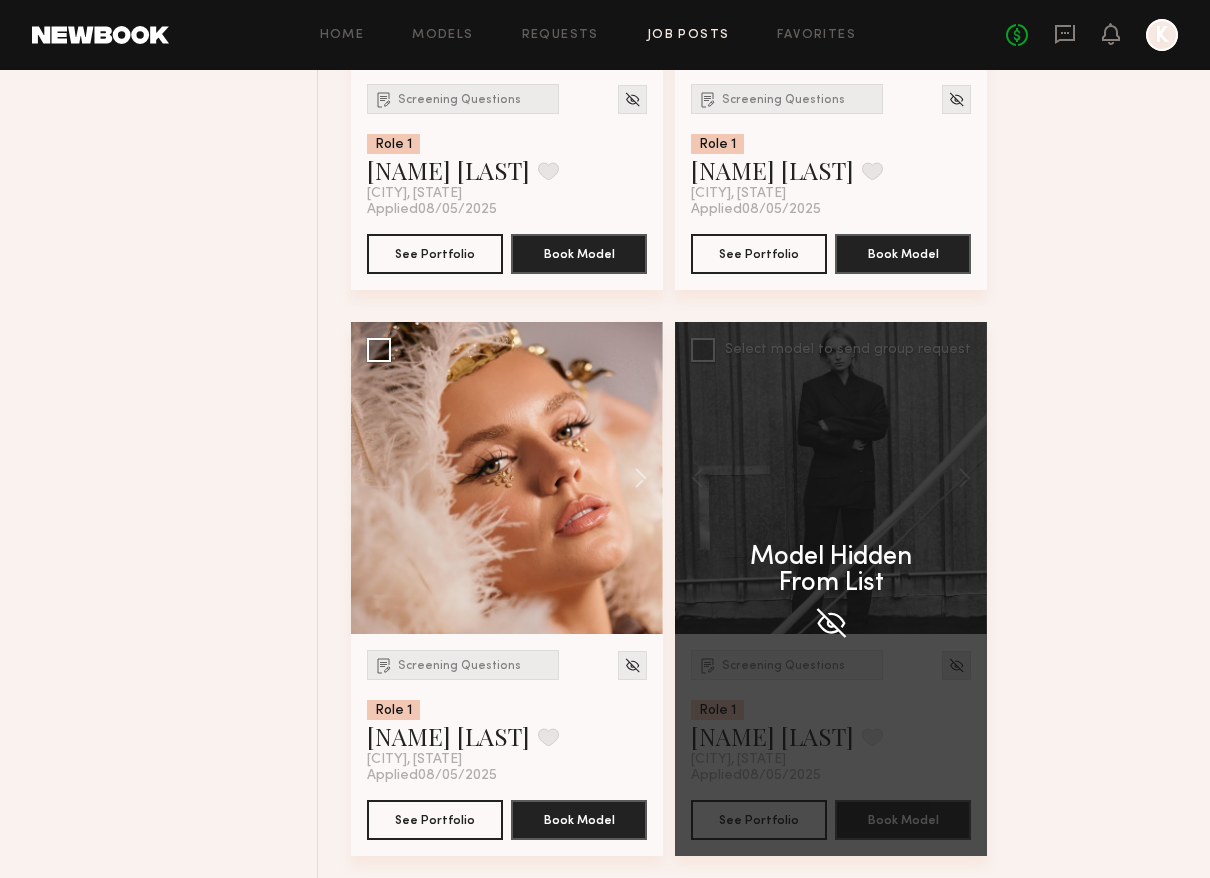 scroll, scrollTop: 7373, scrollLeft: 0, axis: vertical 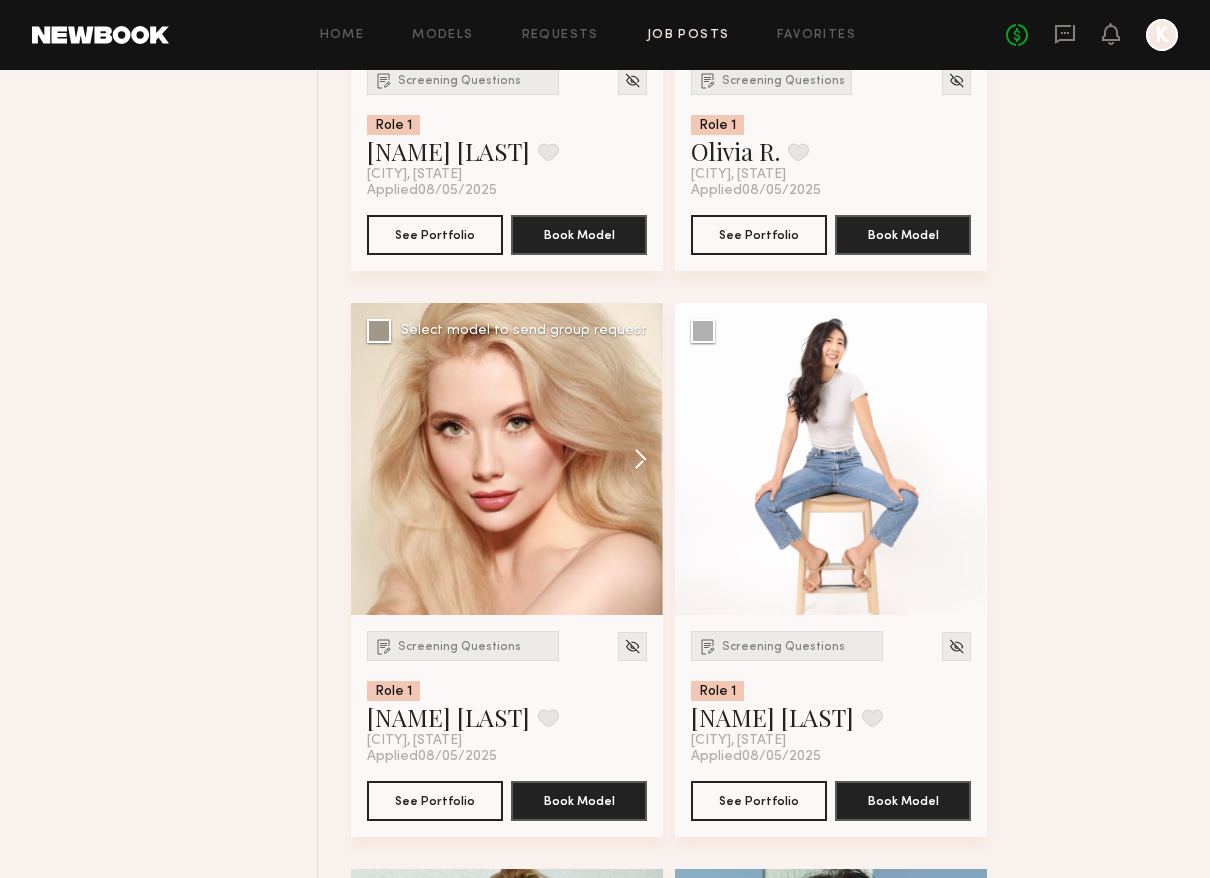 click 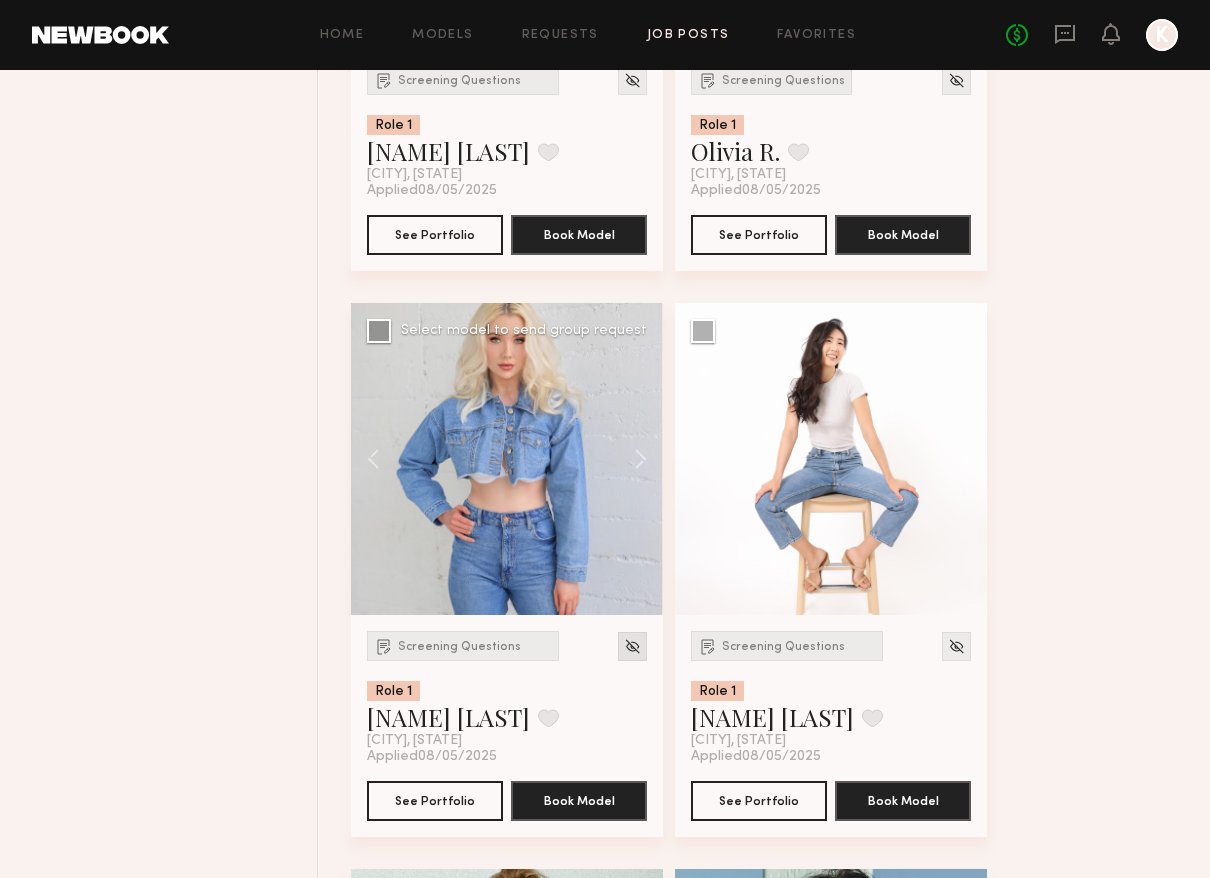 click 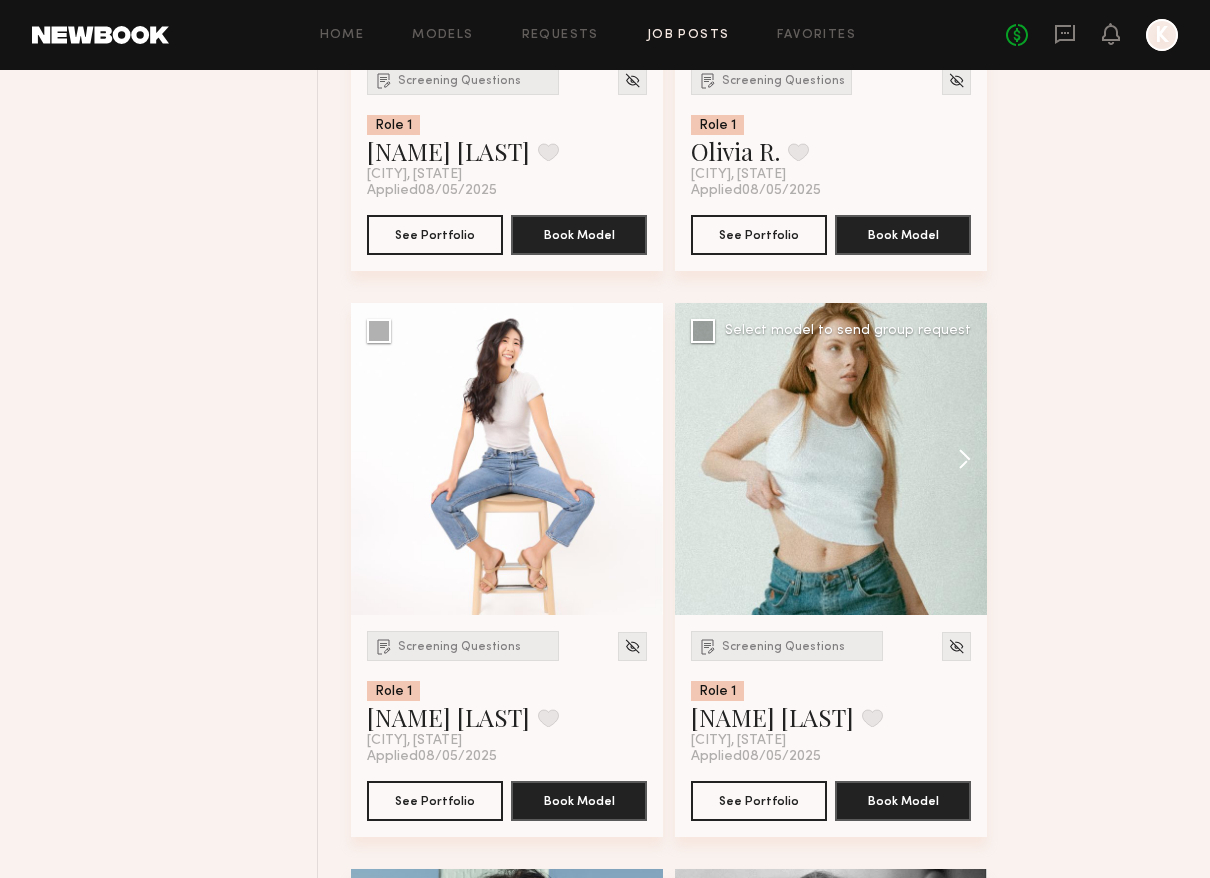 click 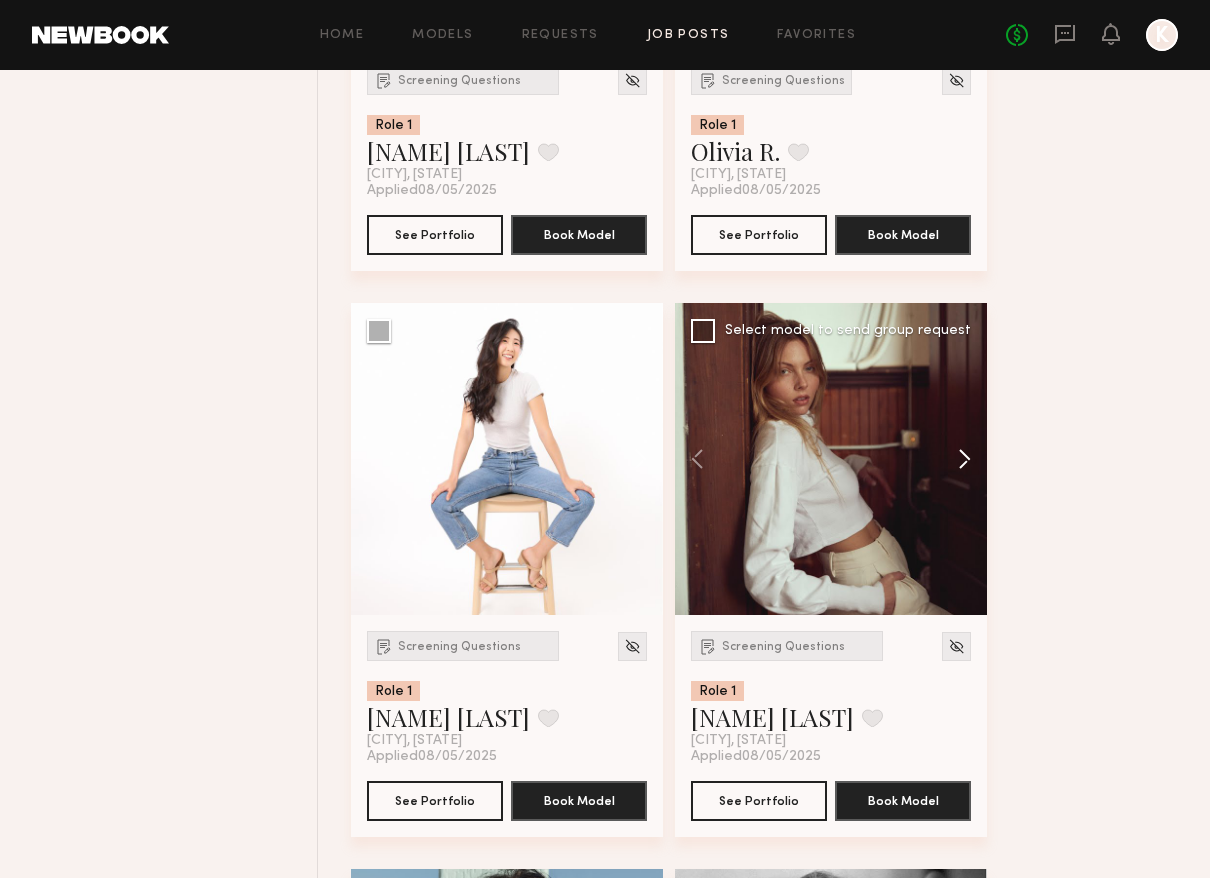 click 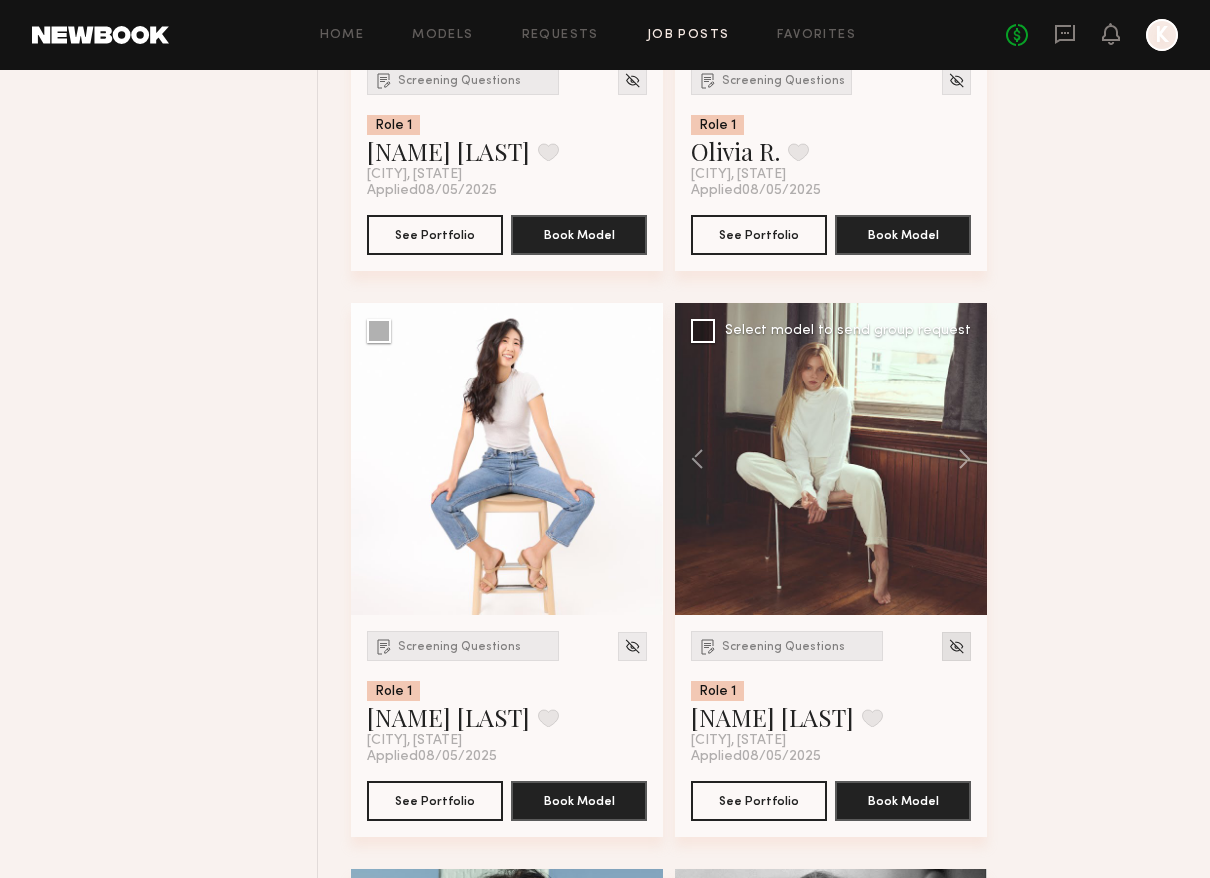 click 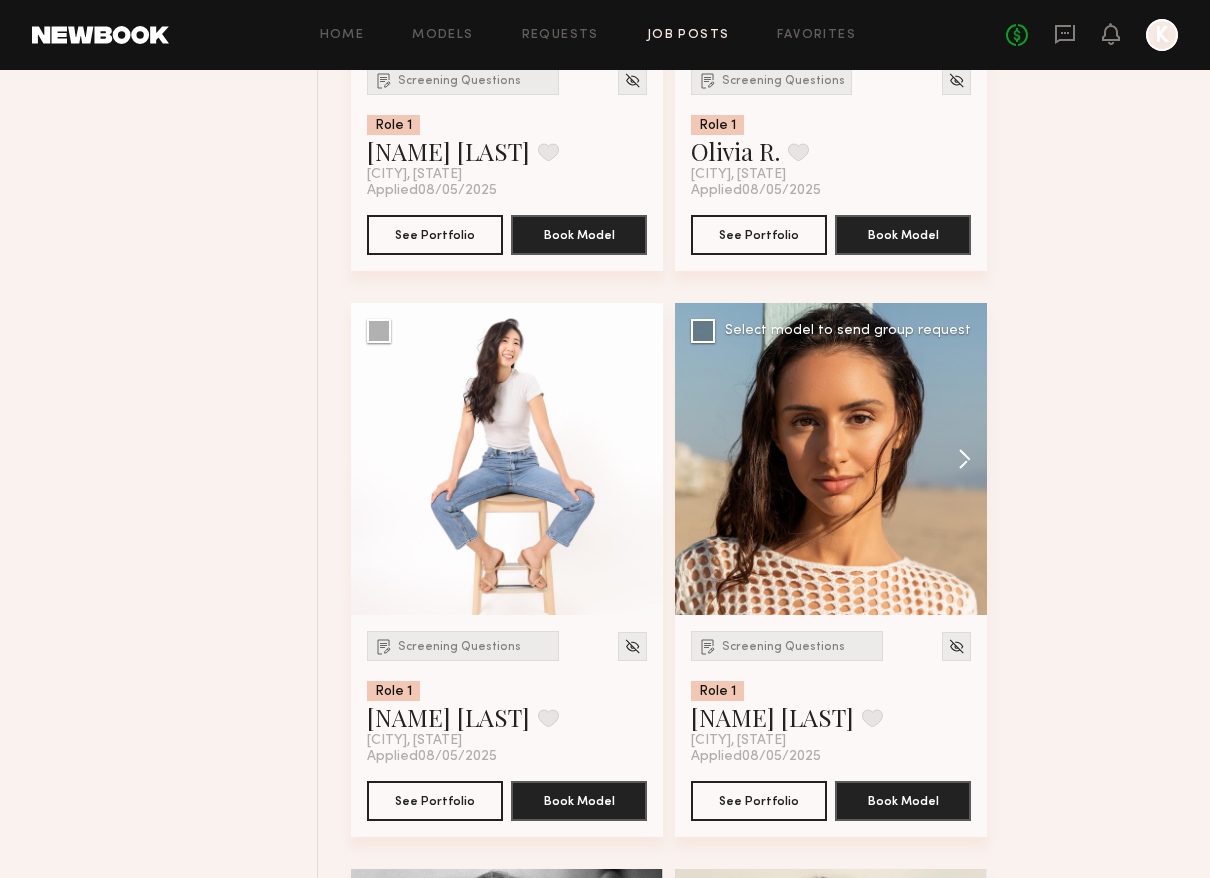 click 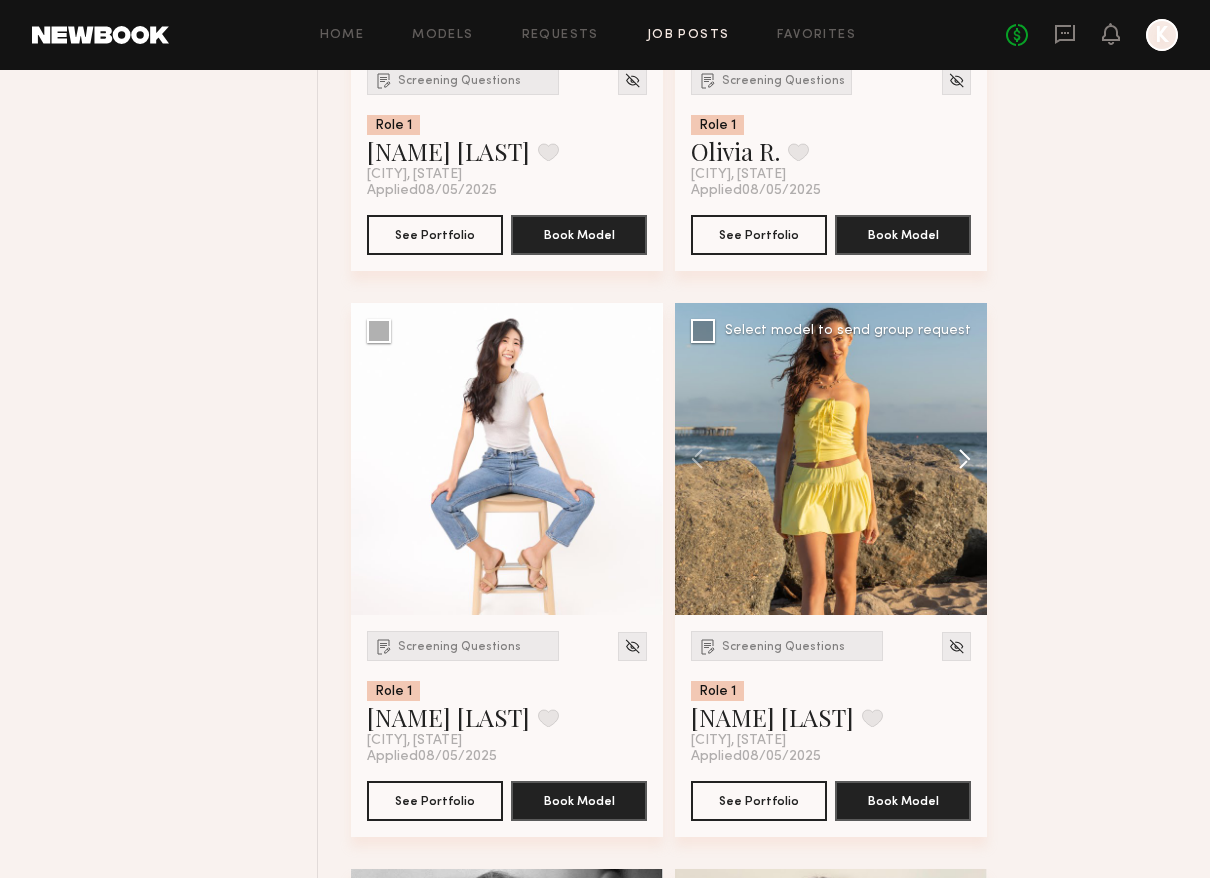 click 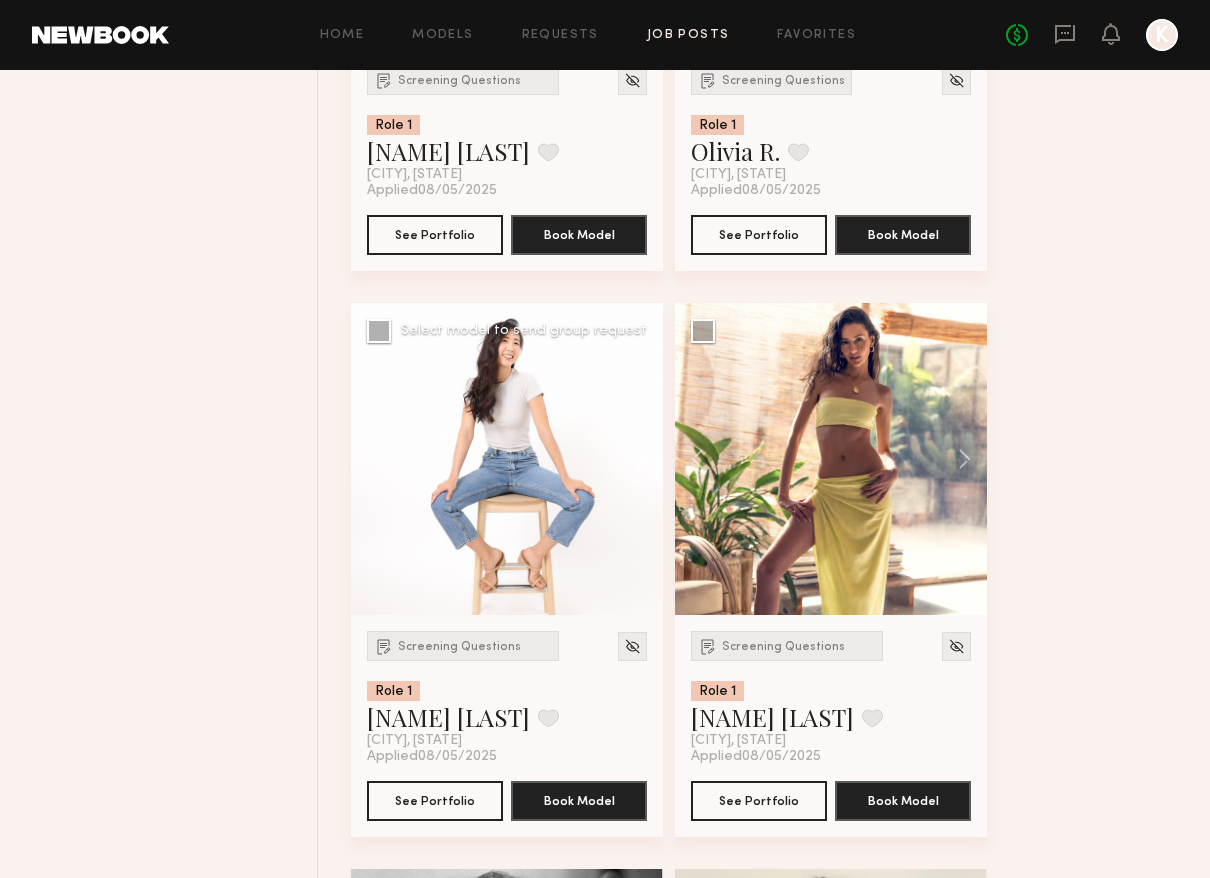 click 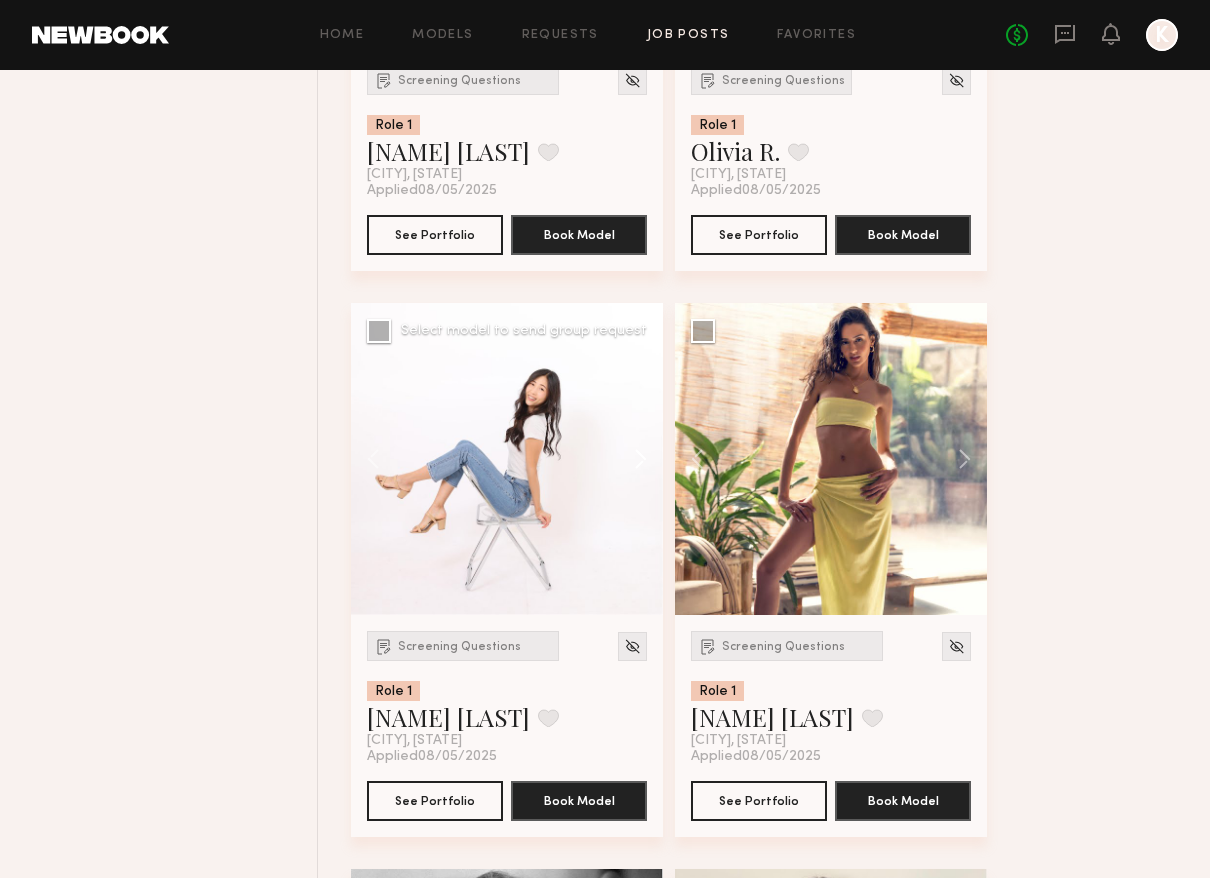 click 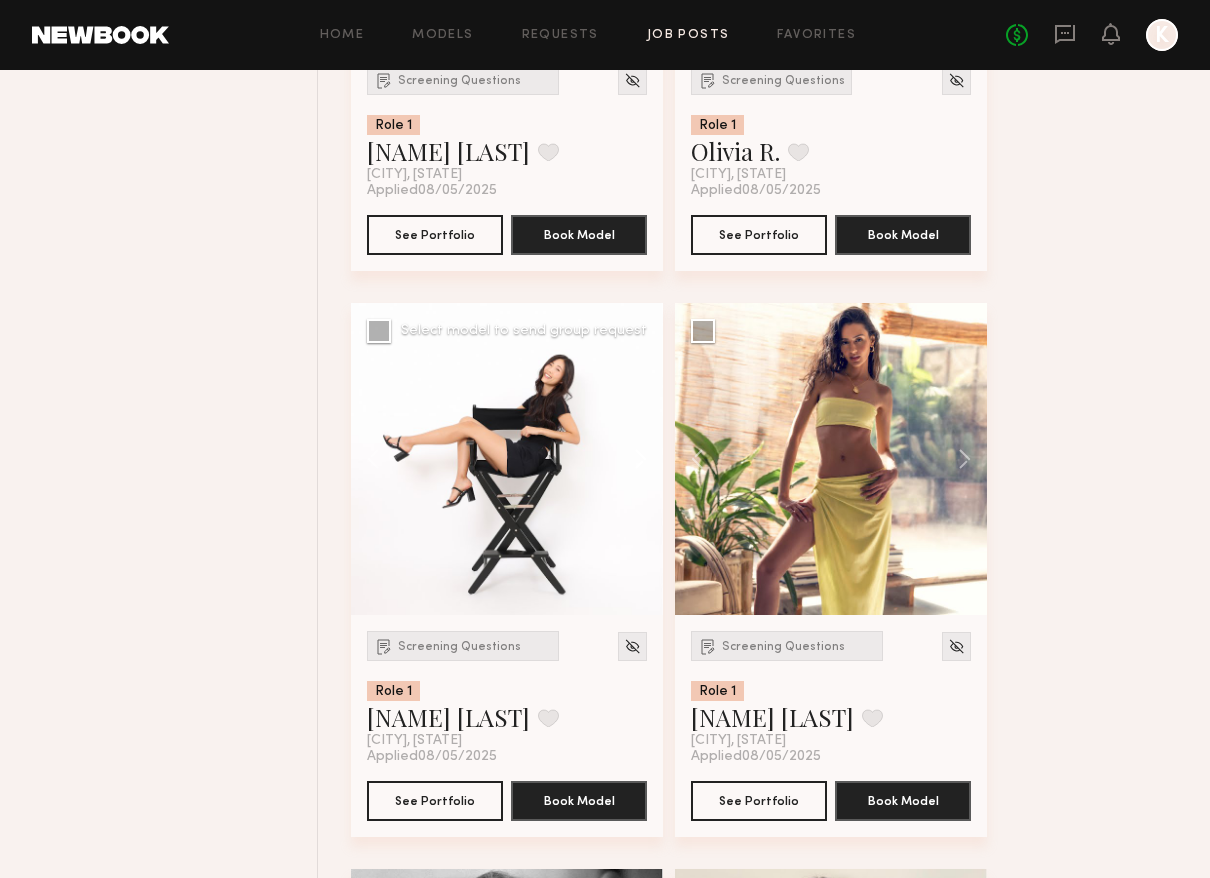 click 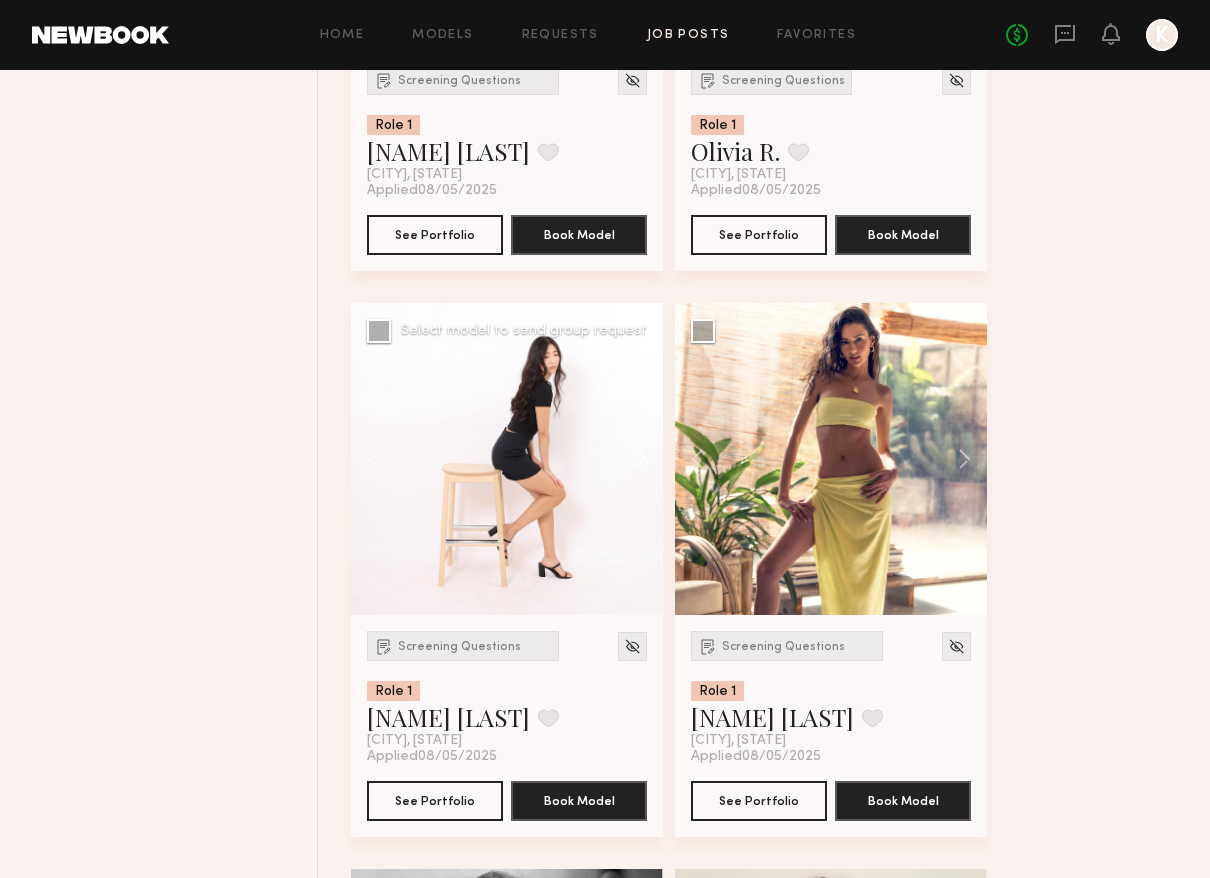 click 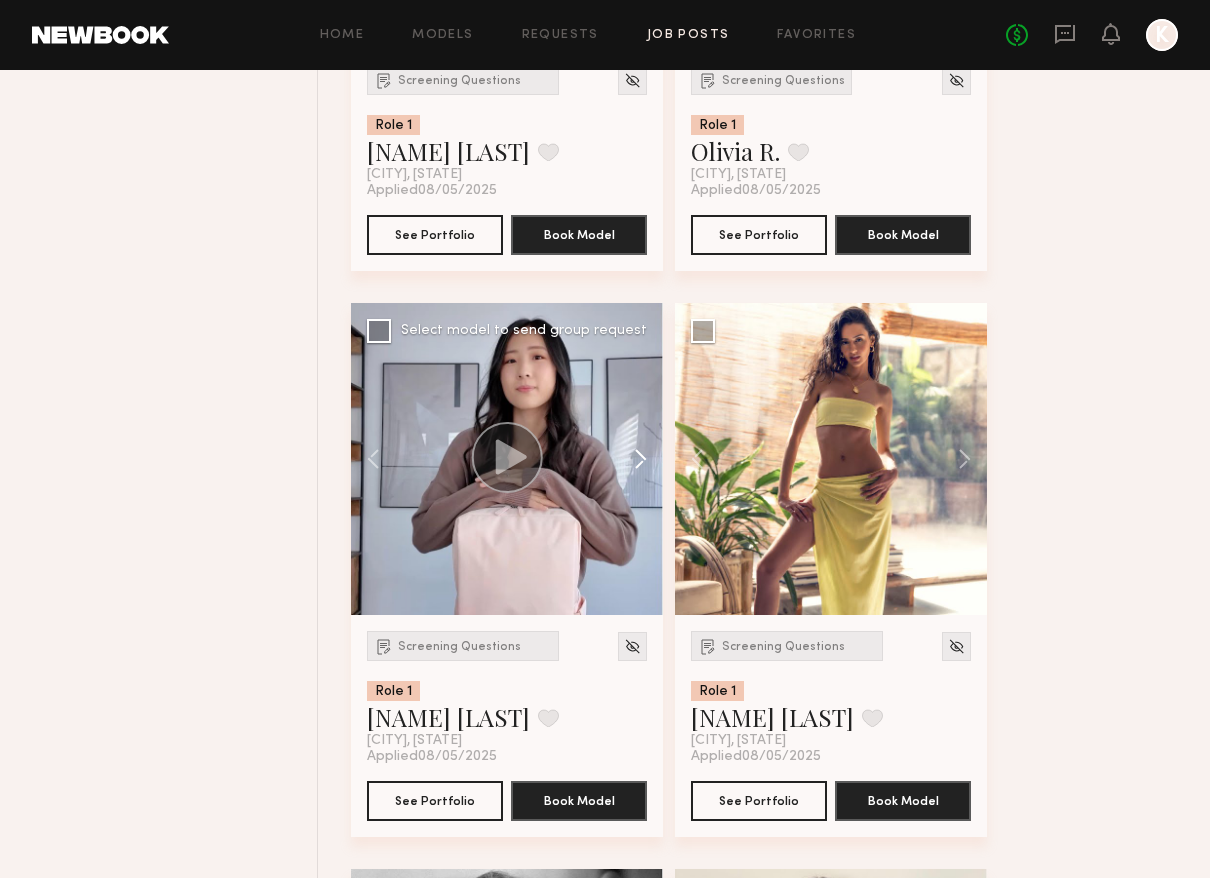 click 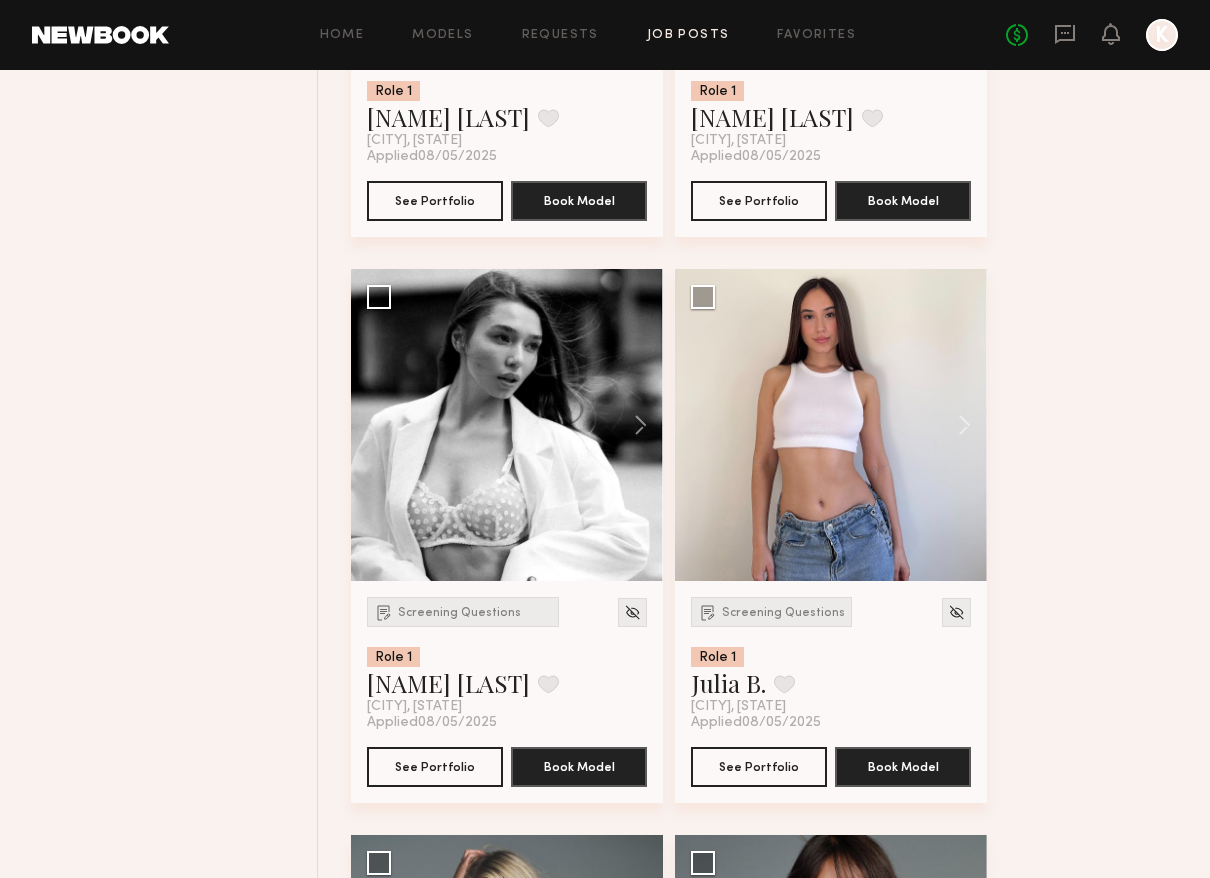 scroll, scrollTop: 7992, scrollLeft: 0, axis: vertical 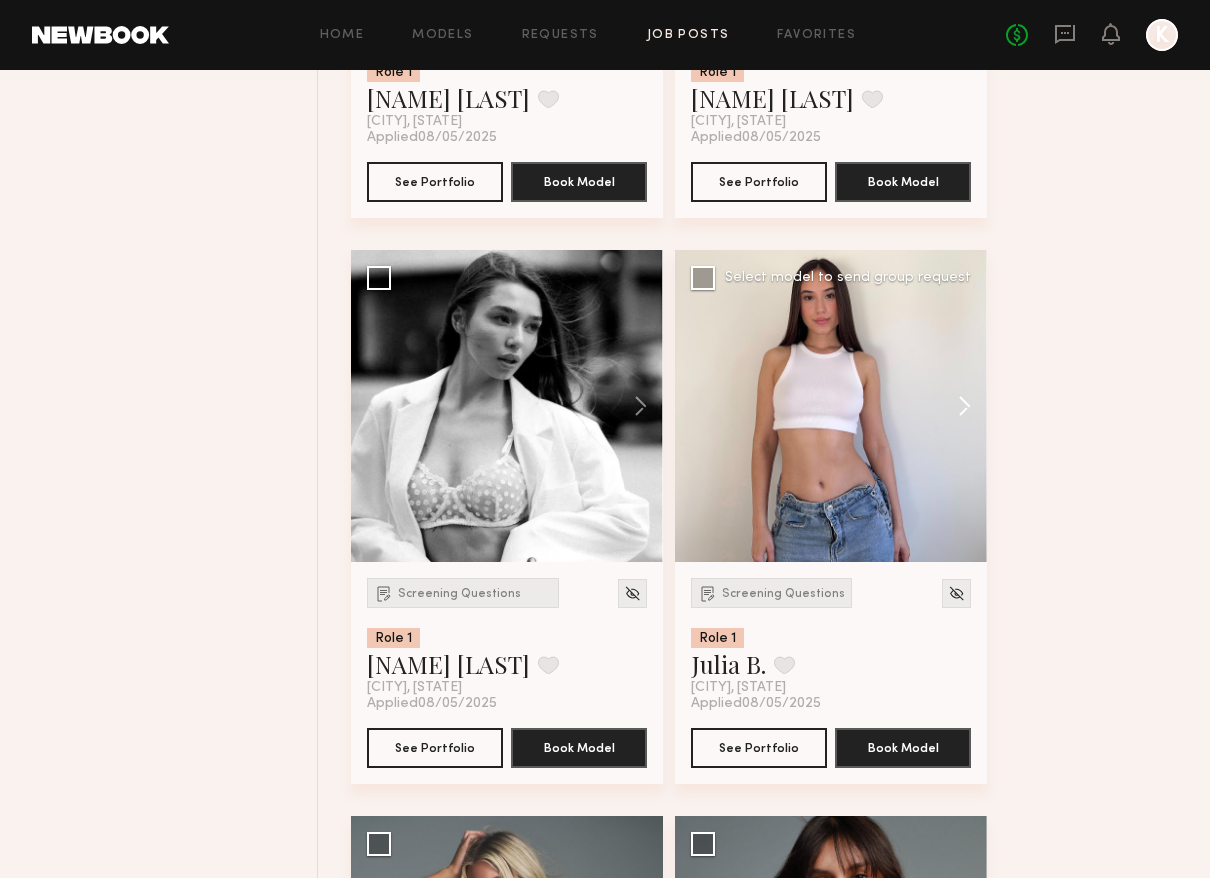 click 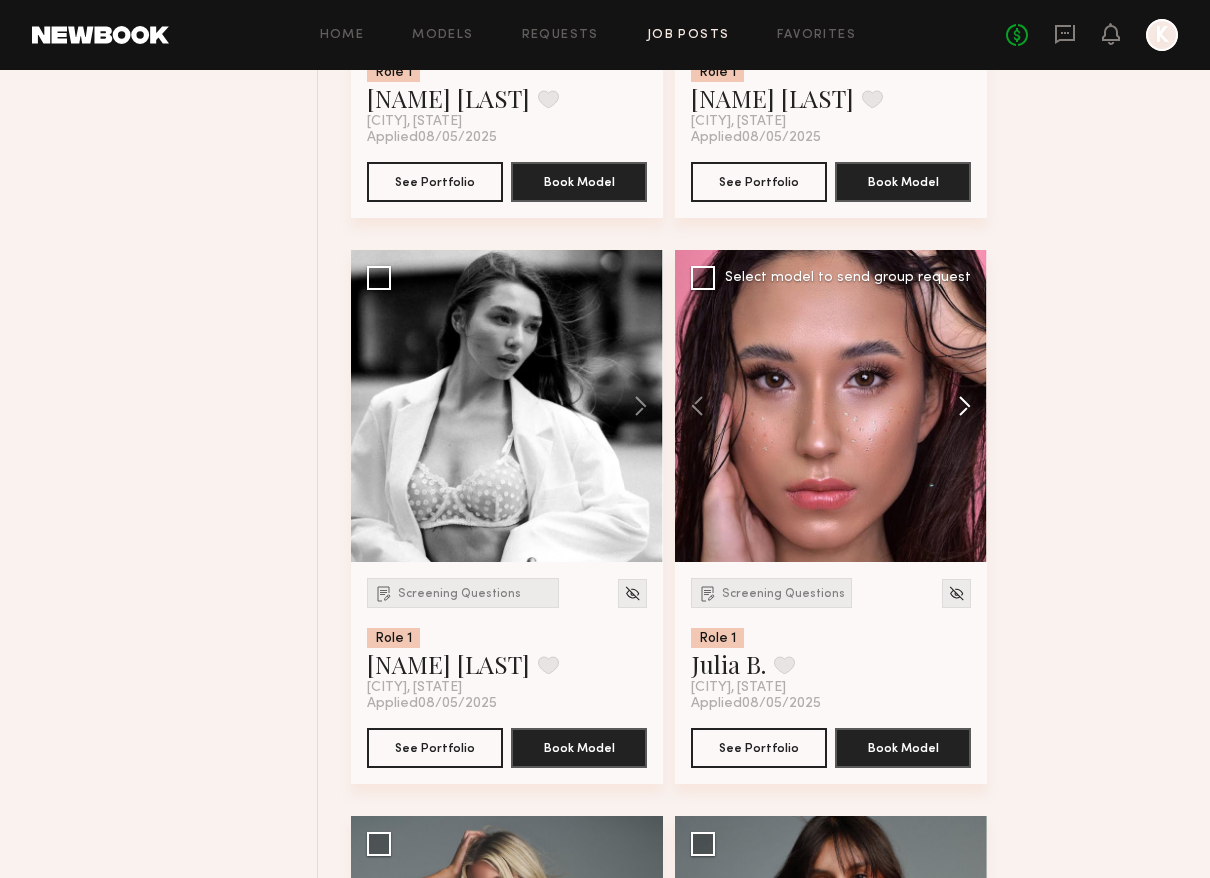 click 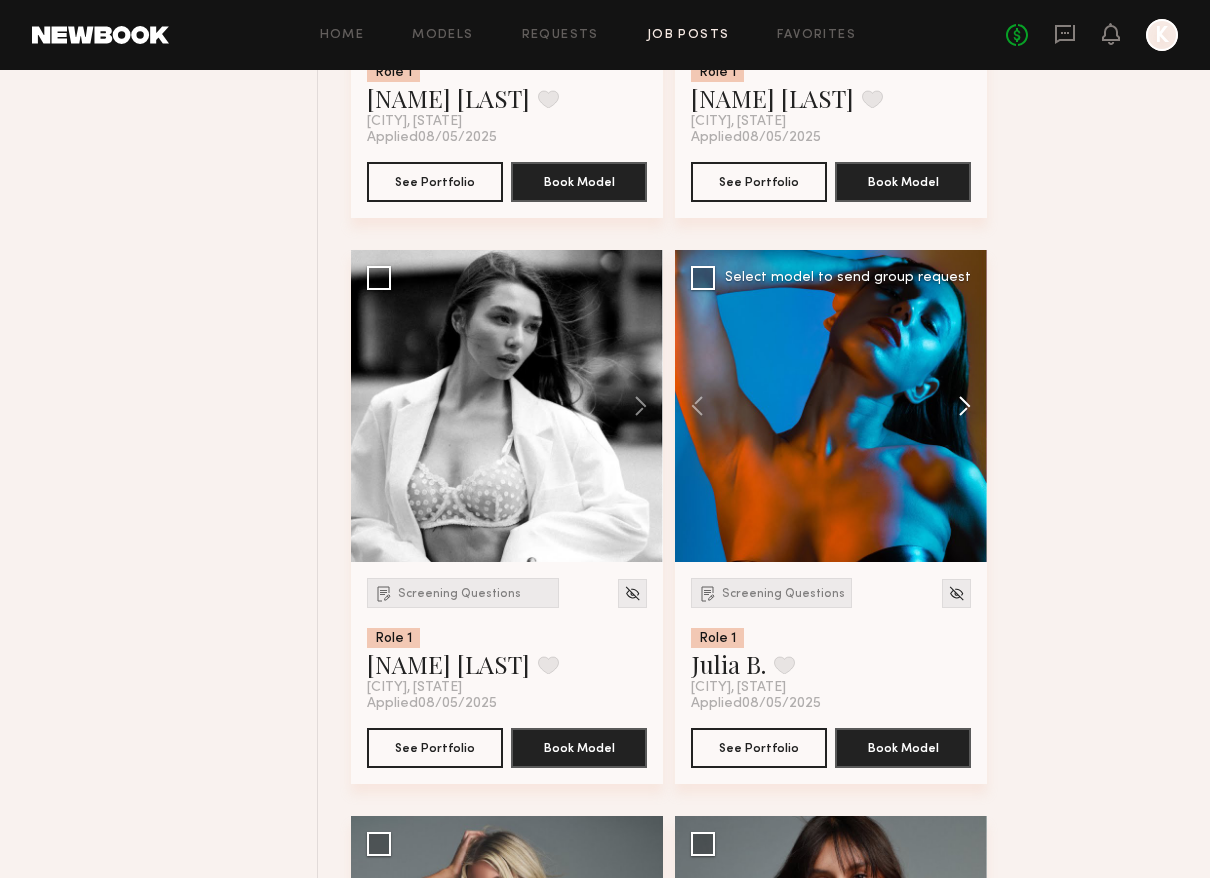 click 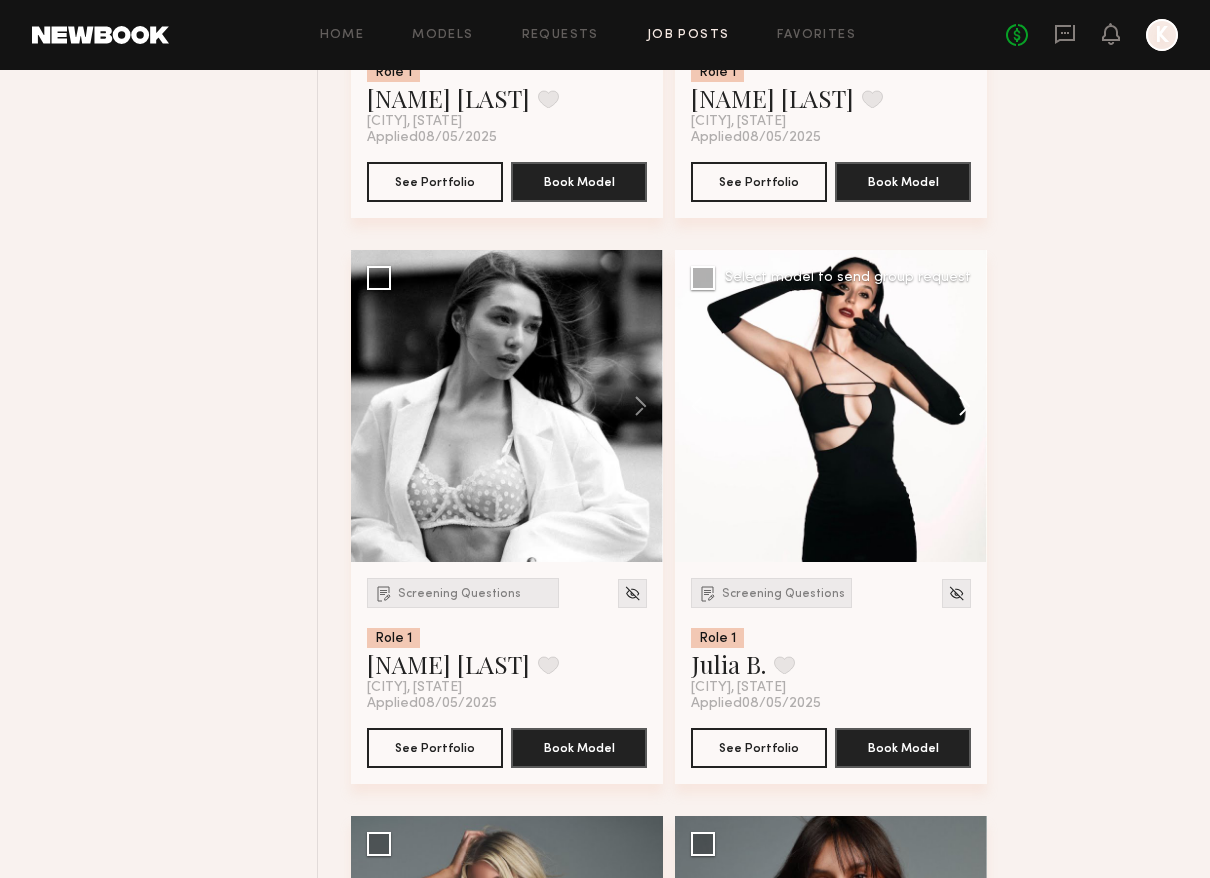 click 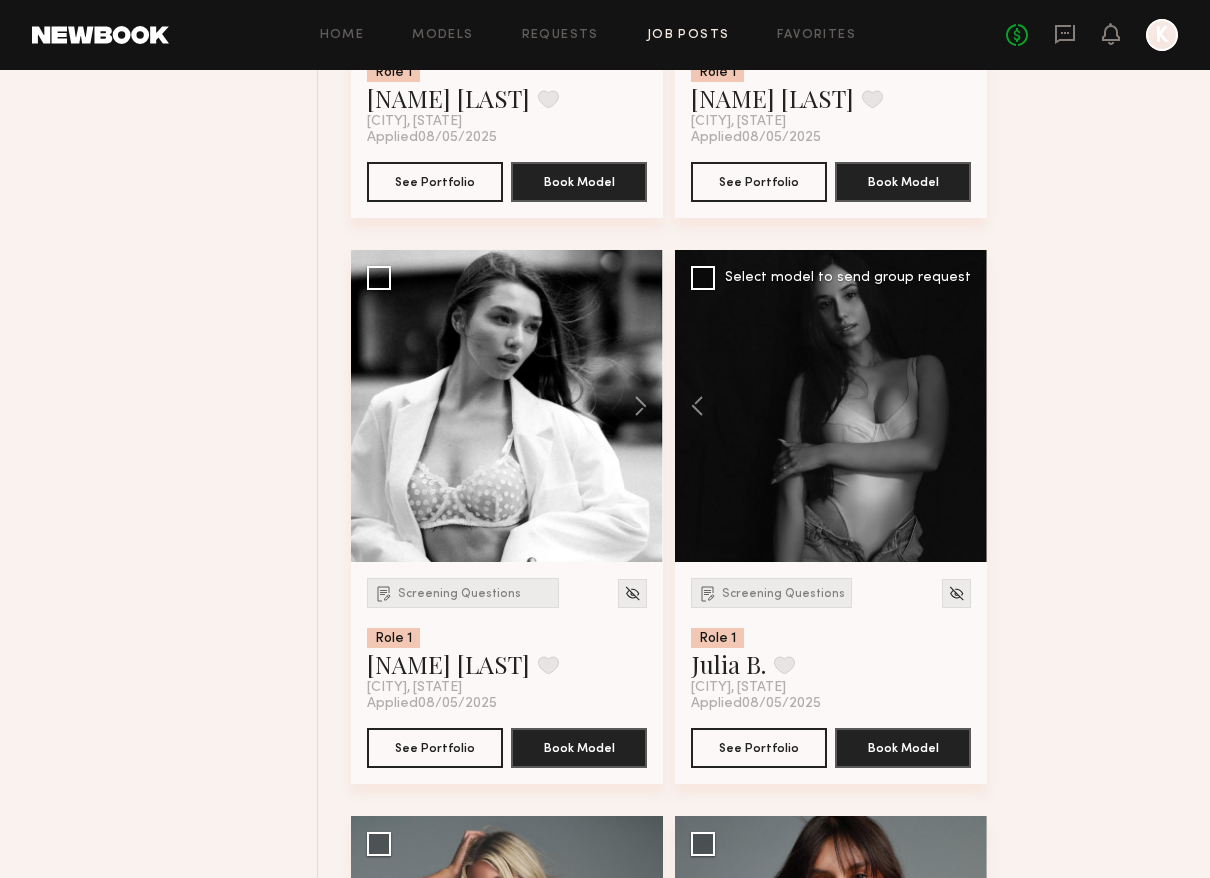 click 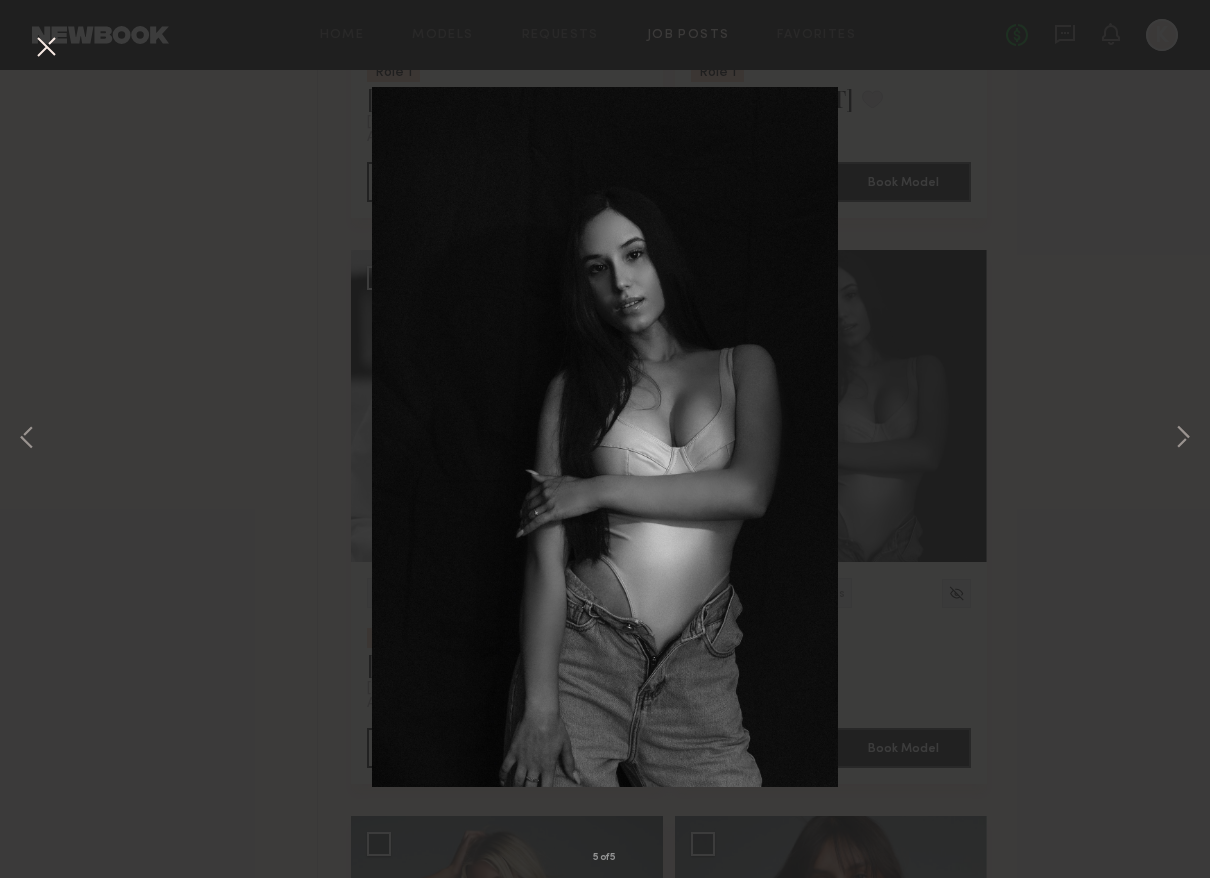 click on "5  of  5" at bounding box center [605, 439] 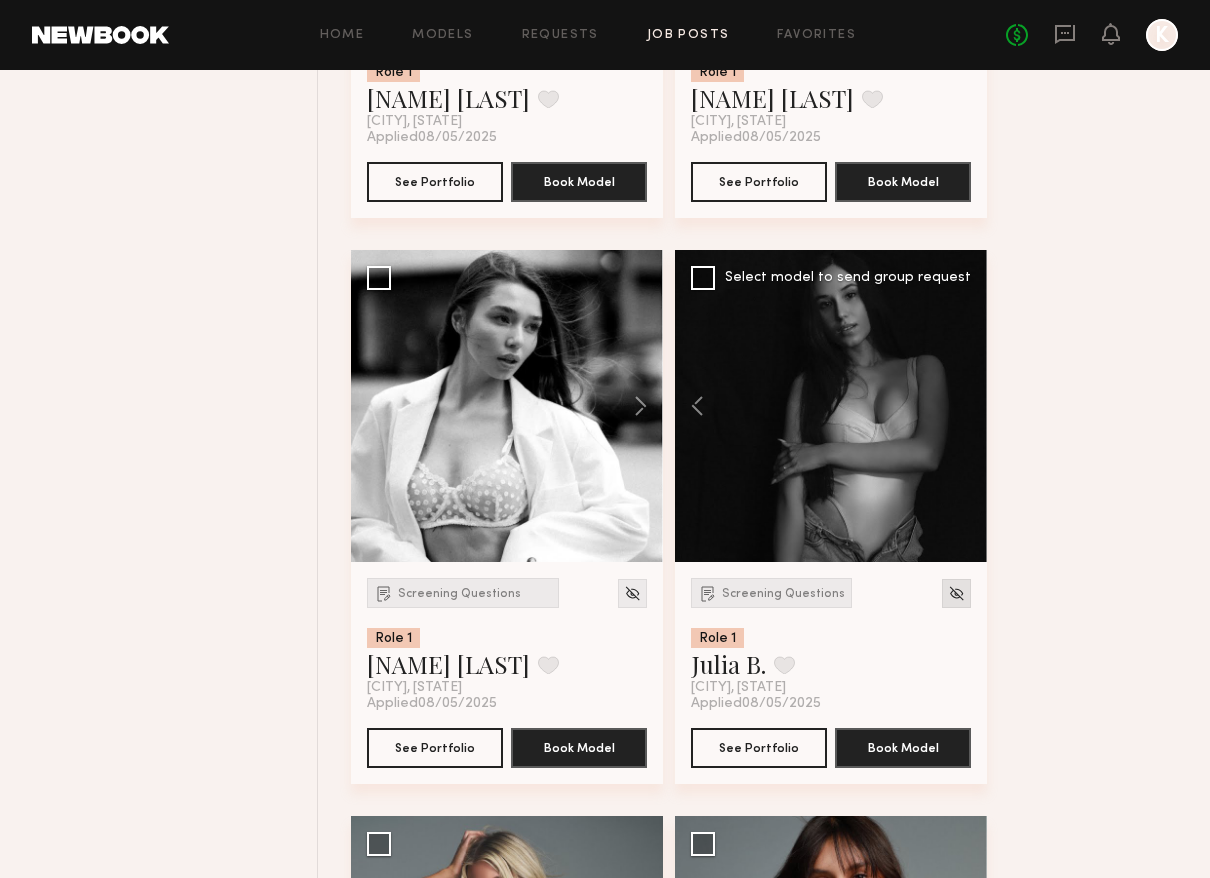 click 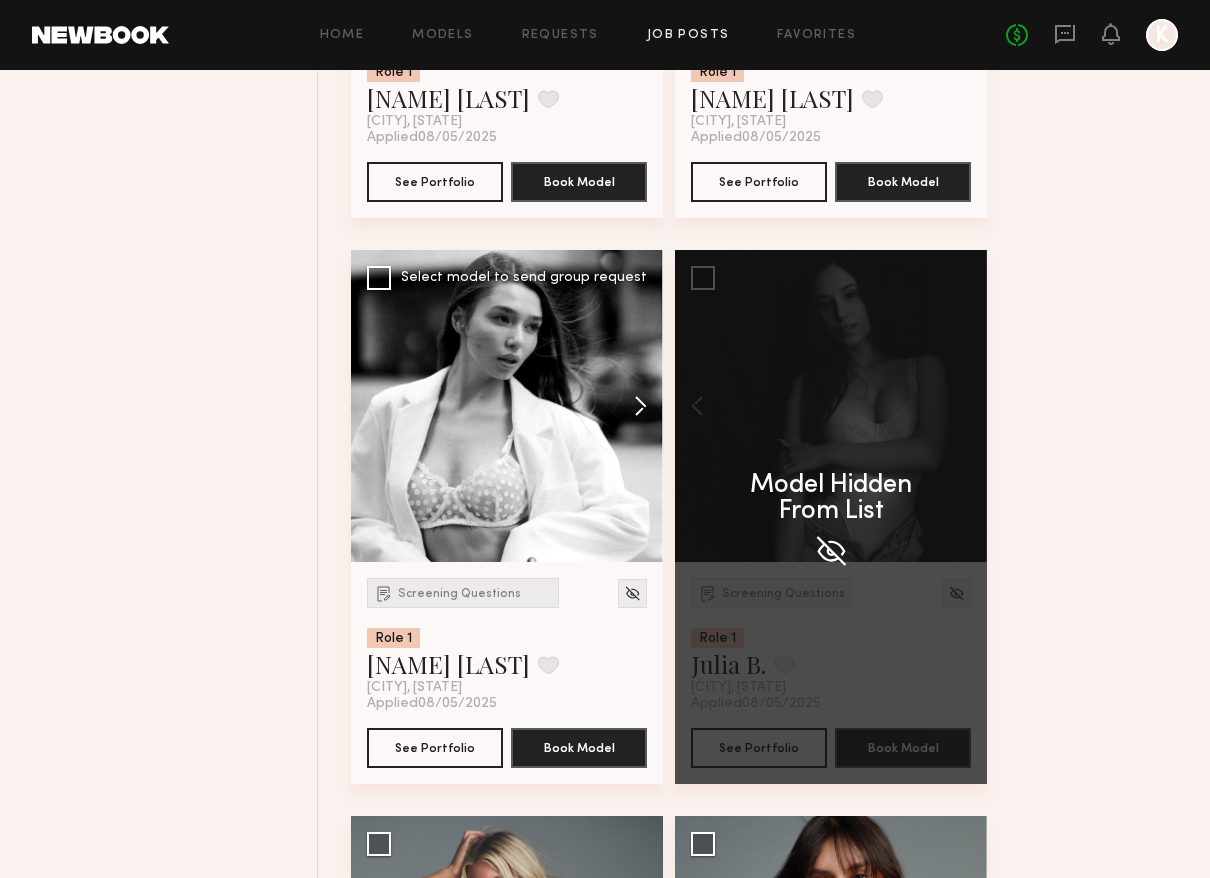click 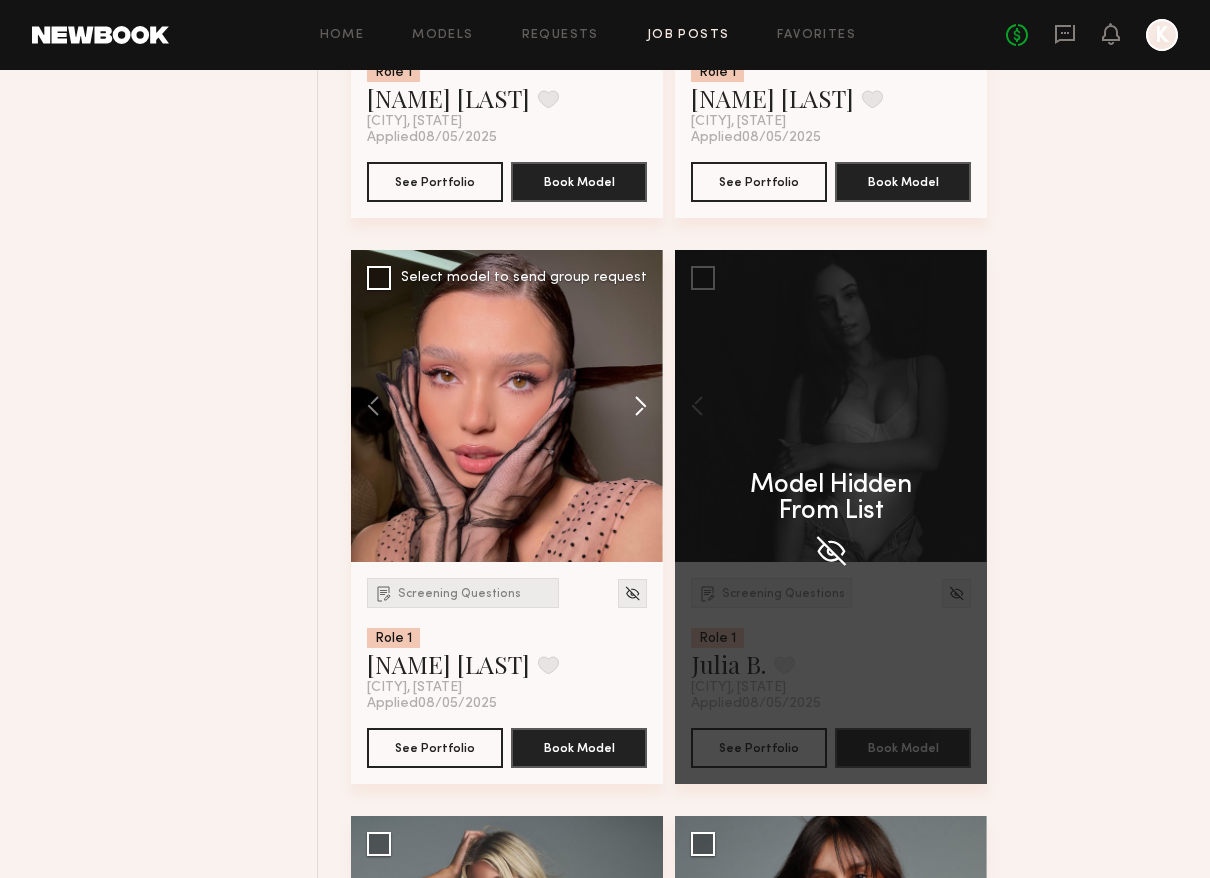 click 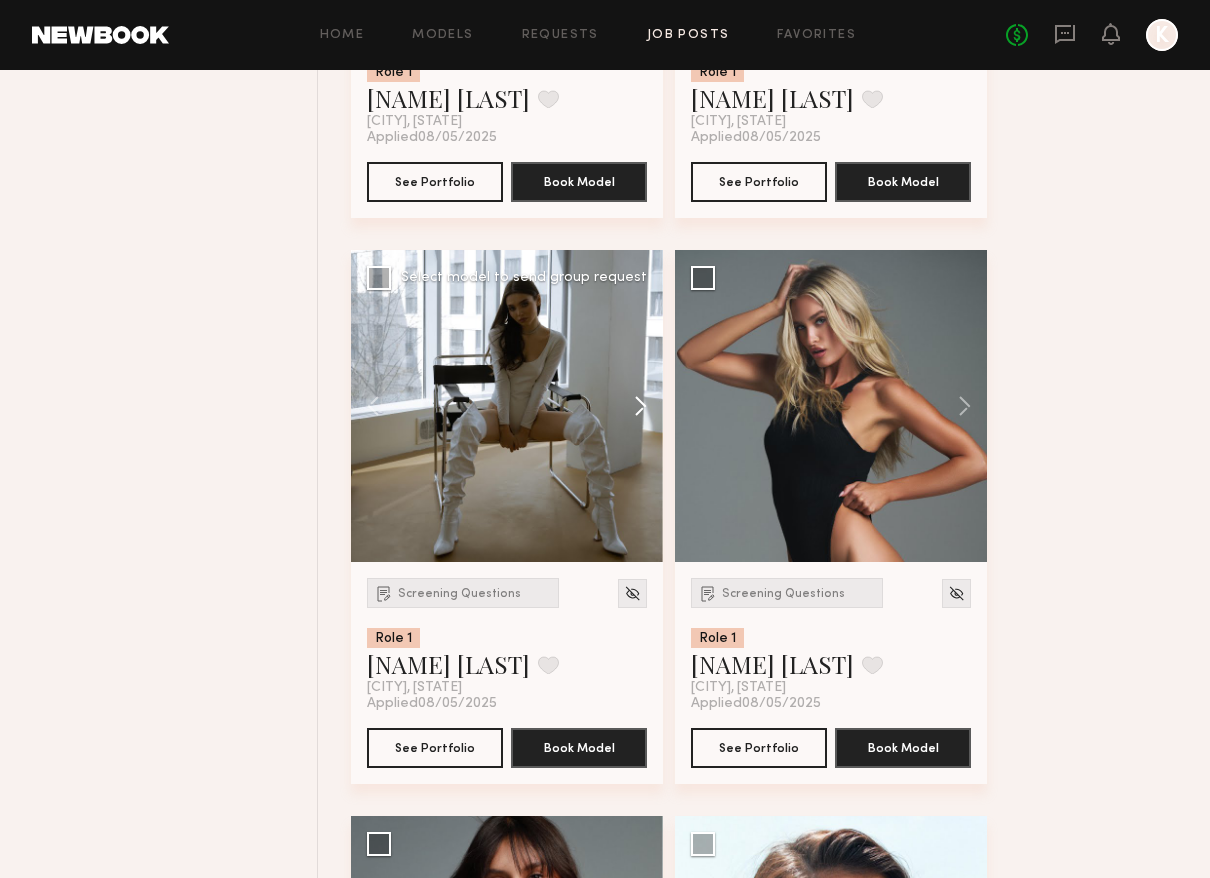 click 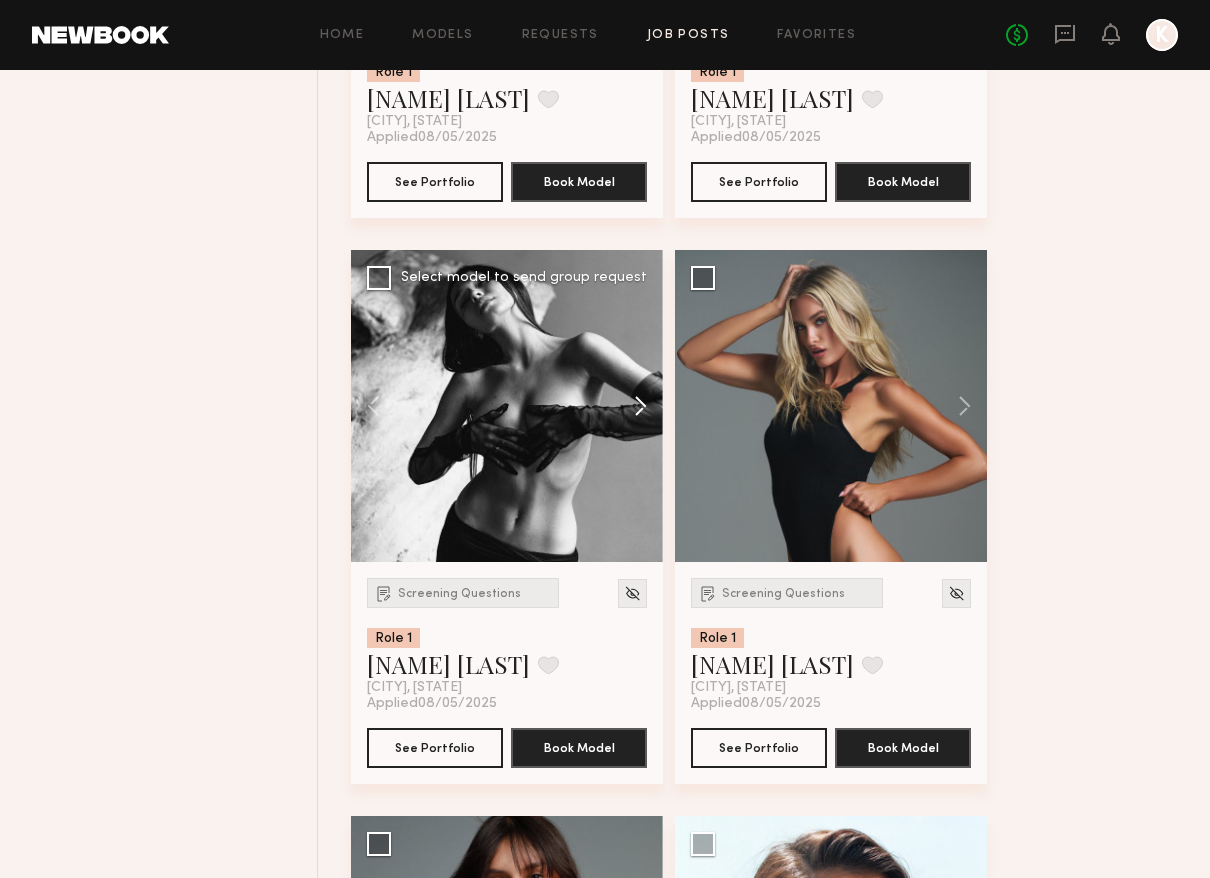 click 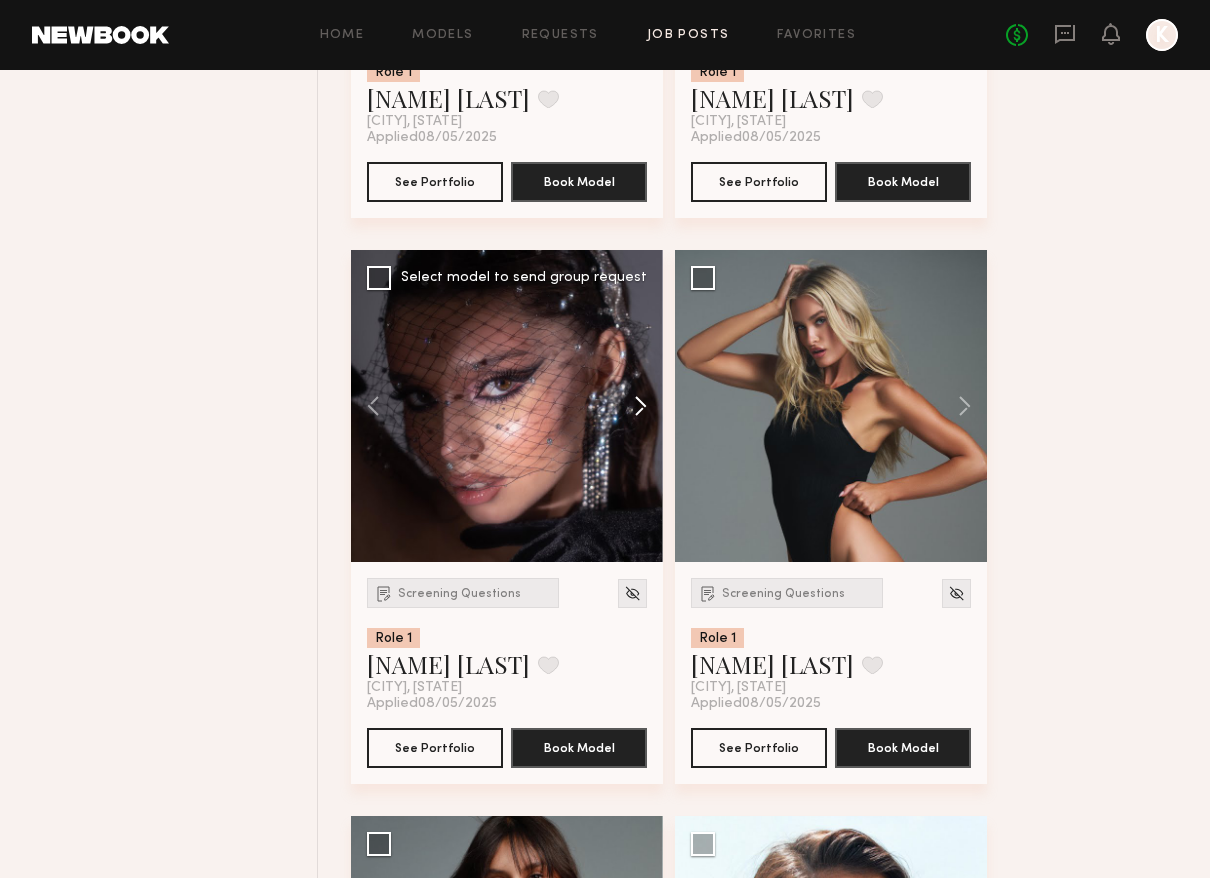 click 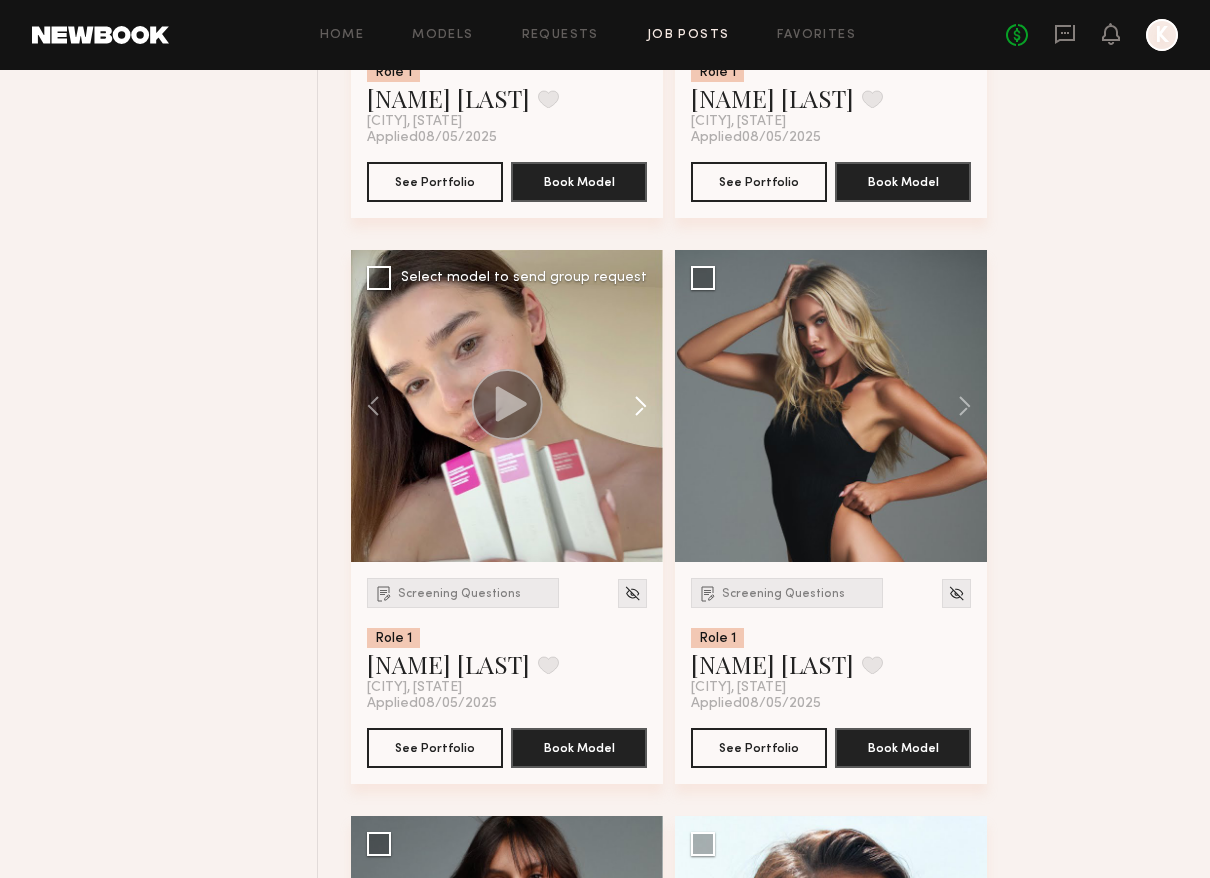 click 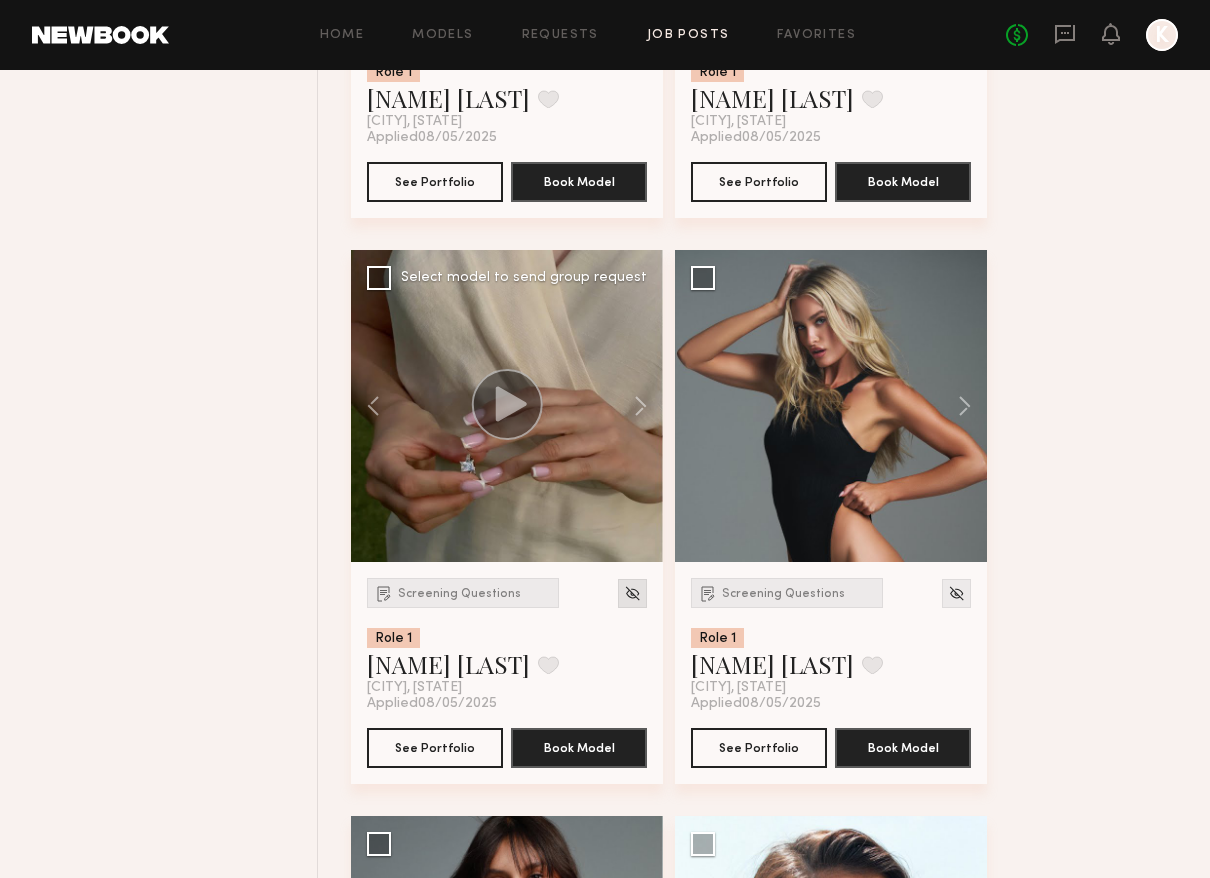 click 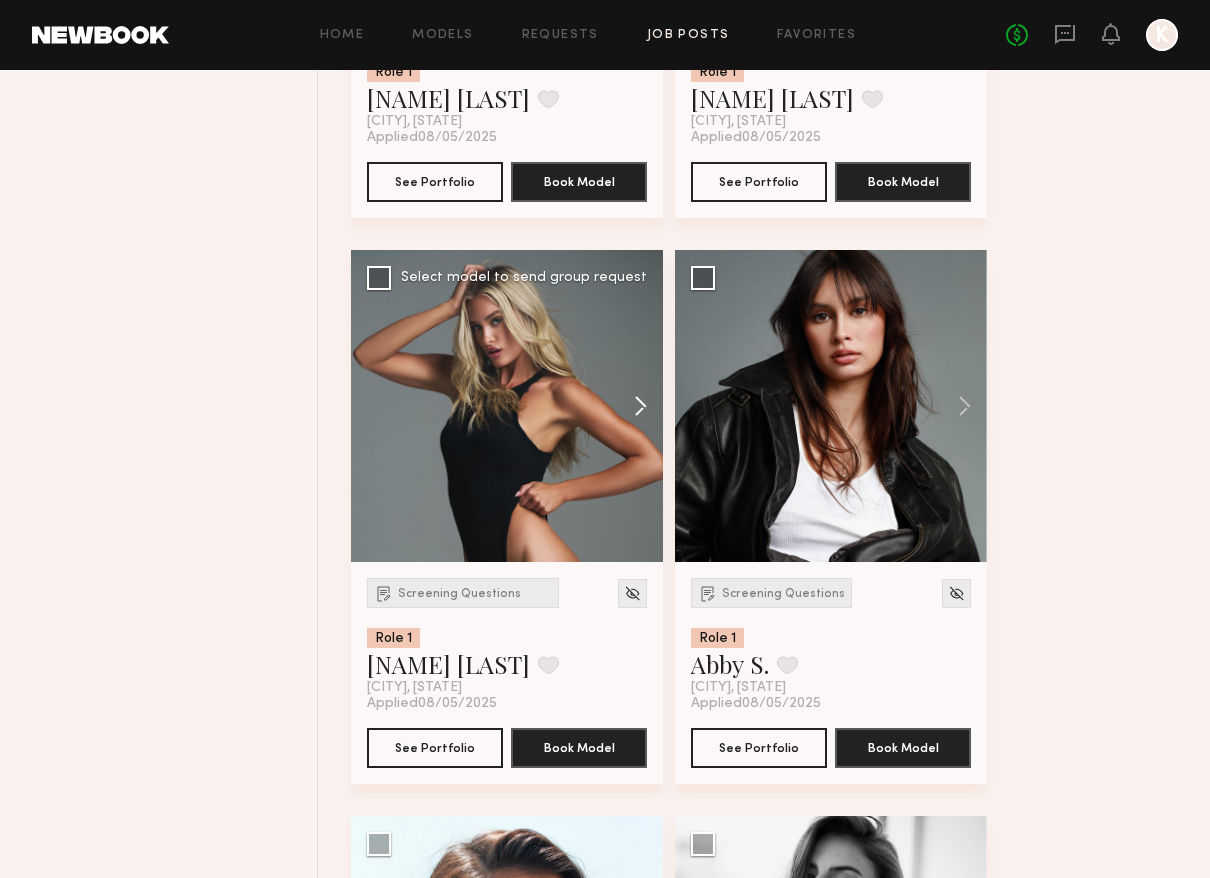 click 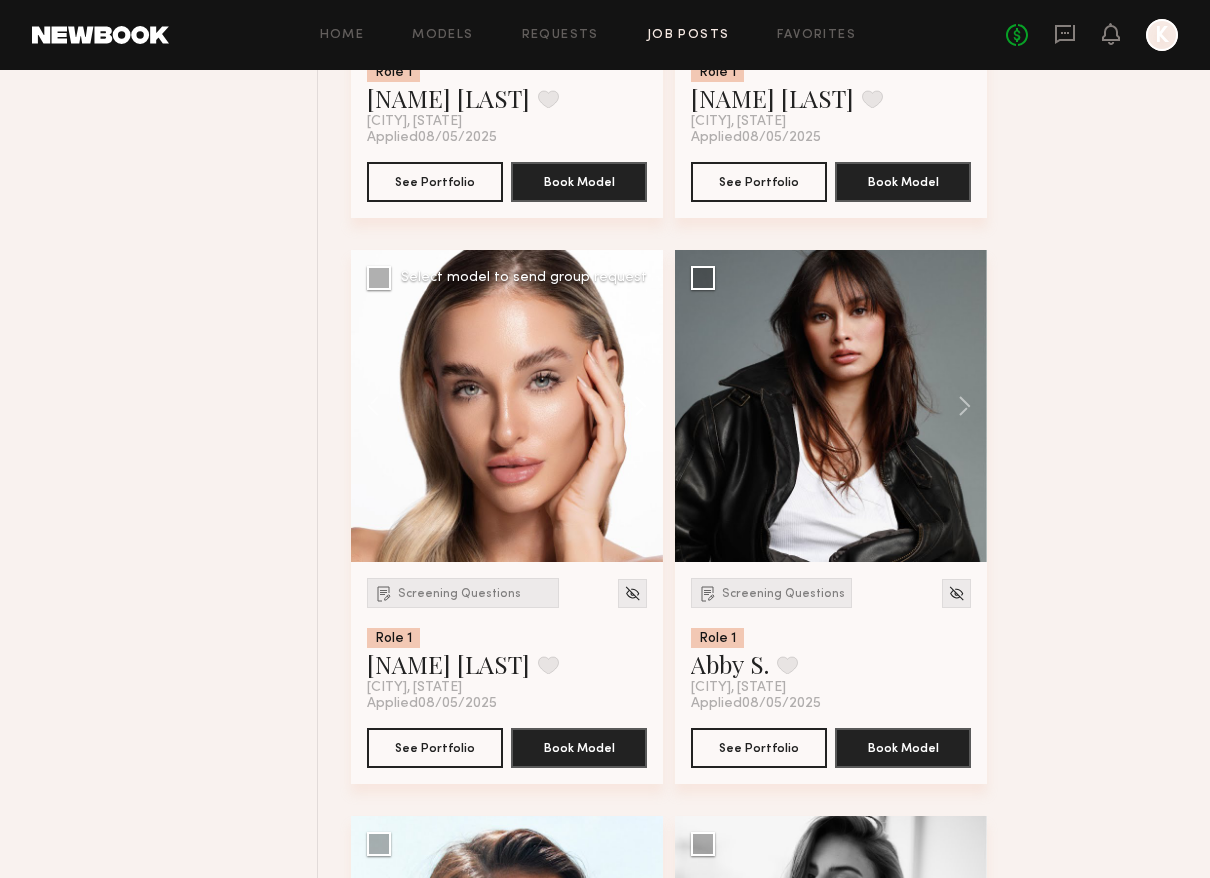 click 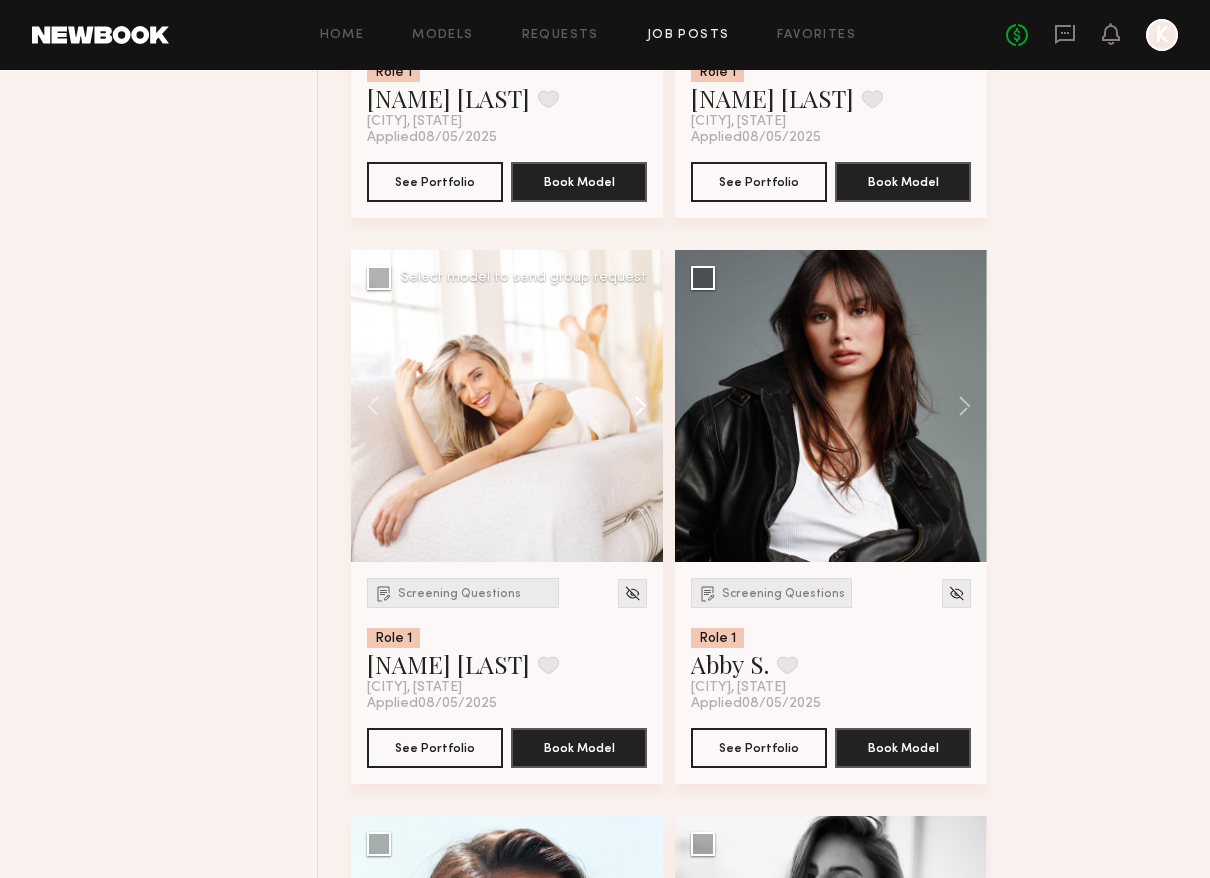 click 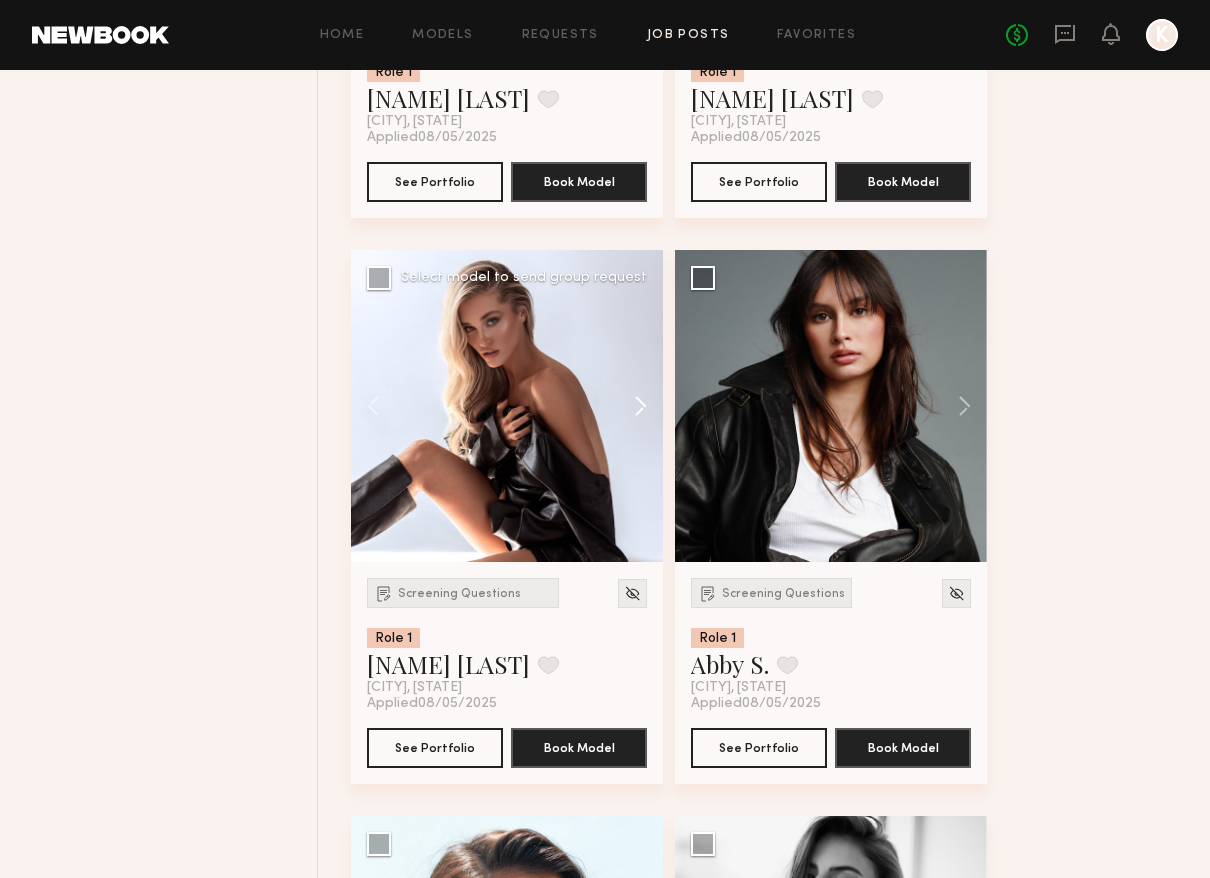 click 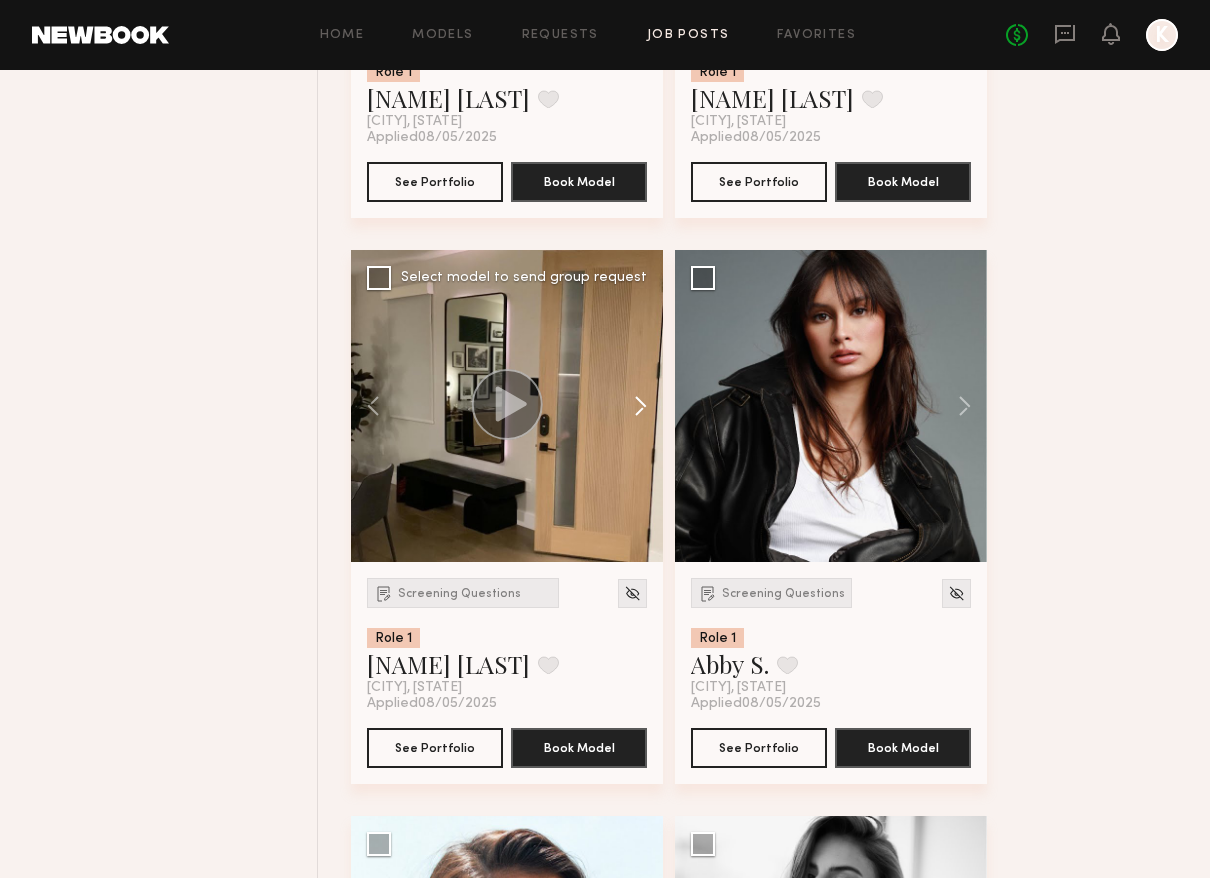 click 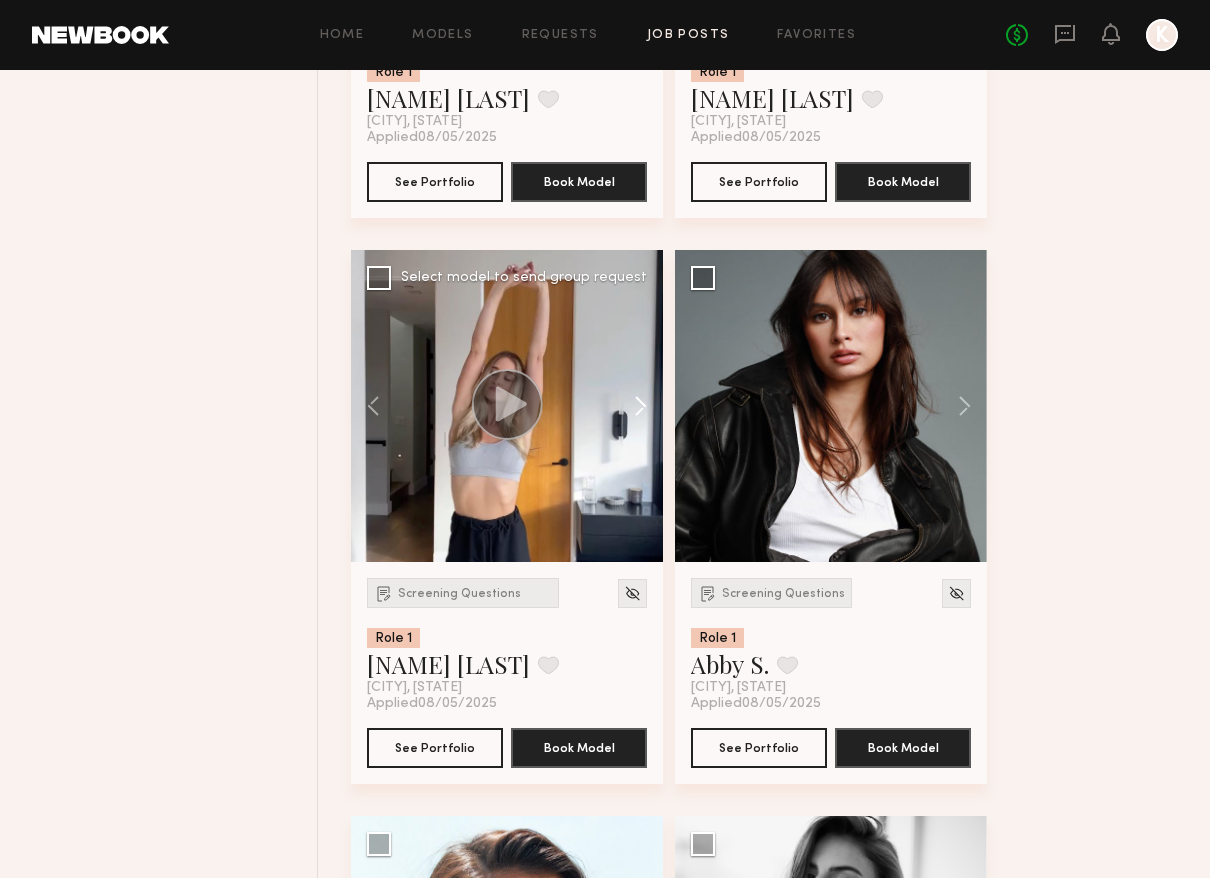 click 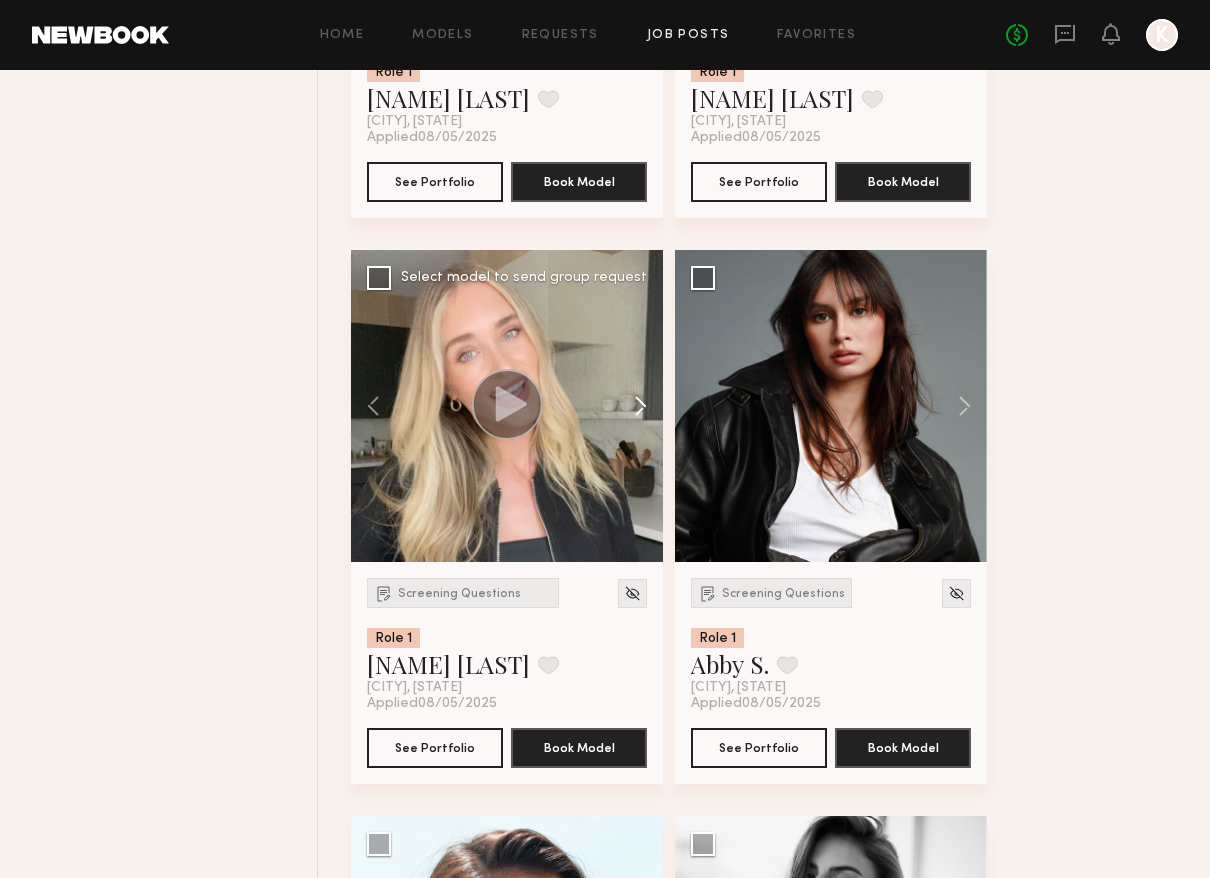 click 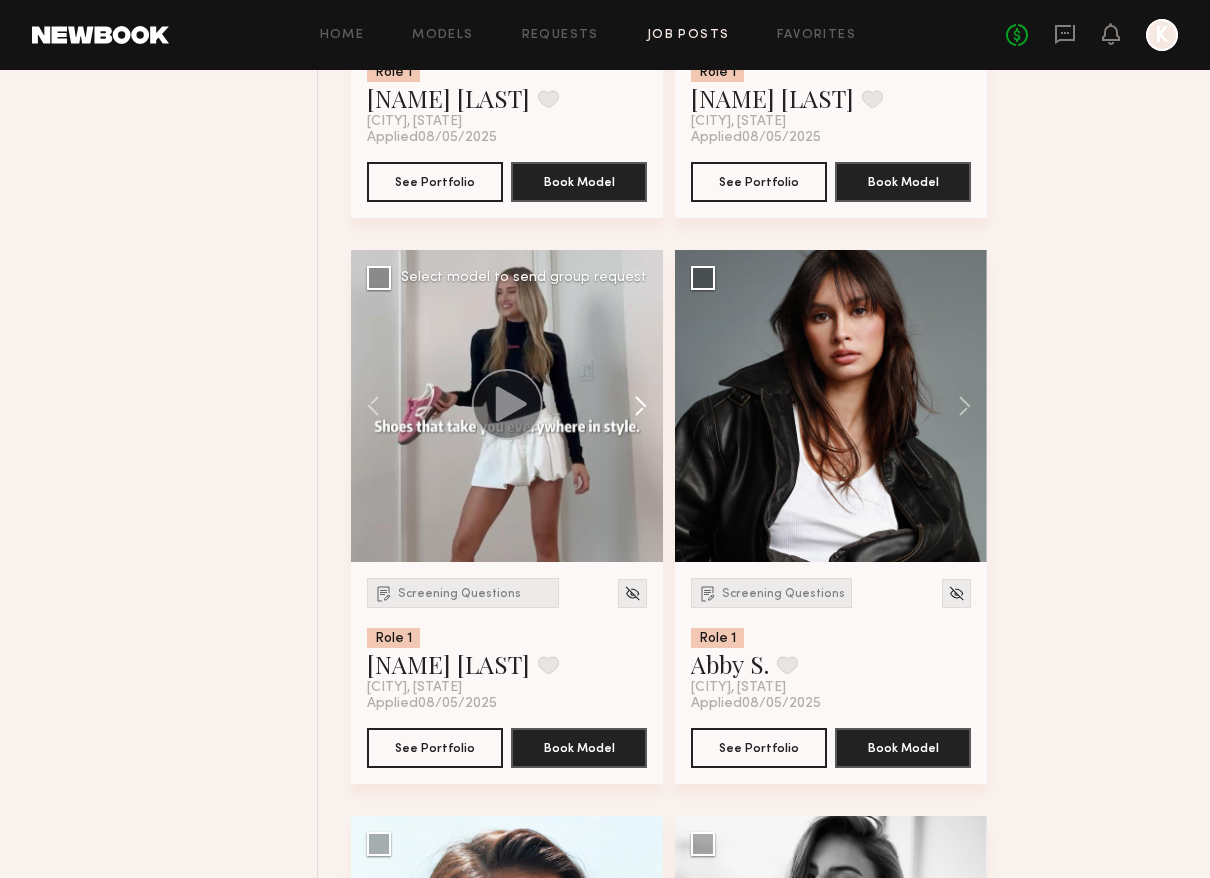 click 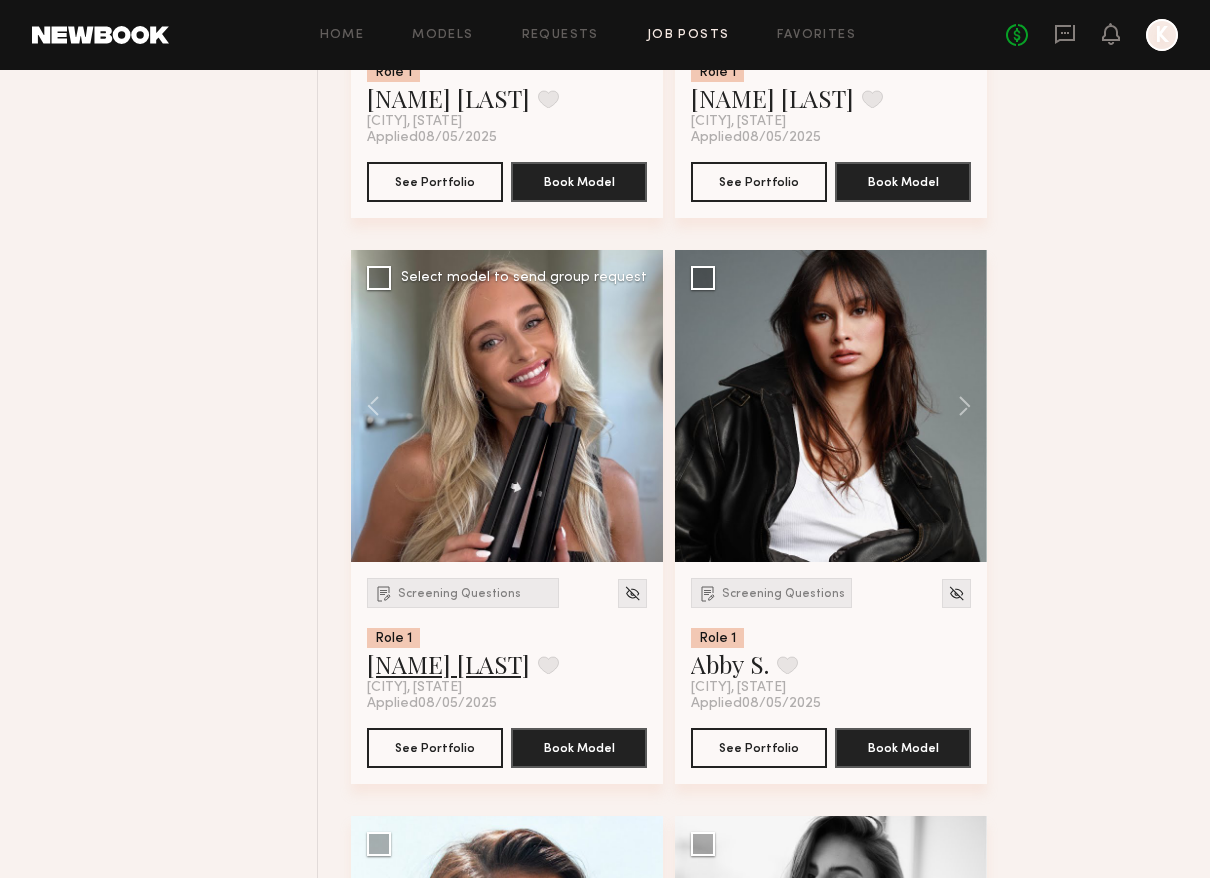 click on "Sam F." 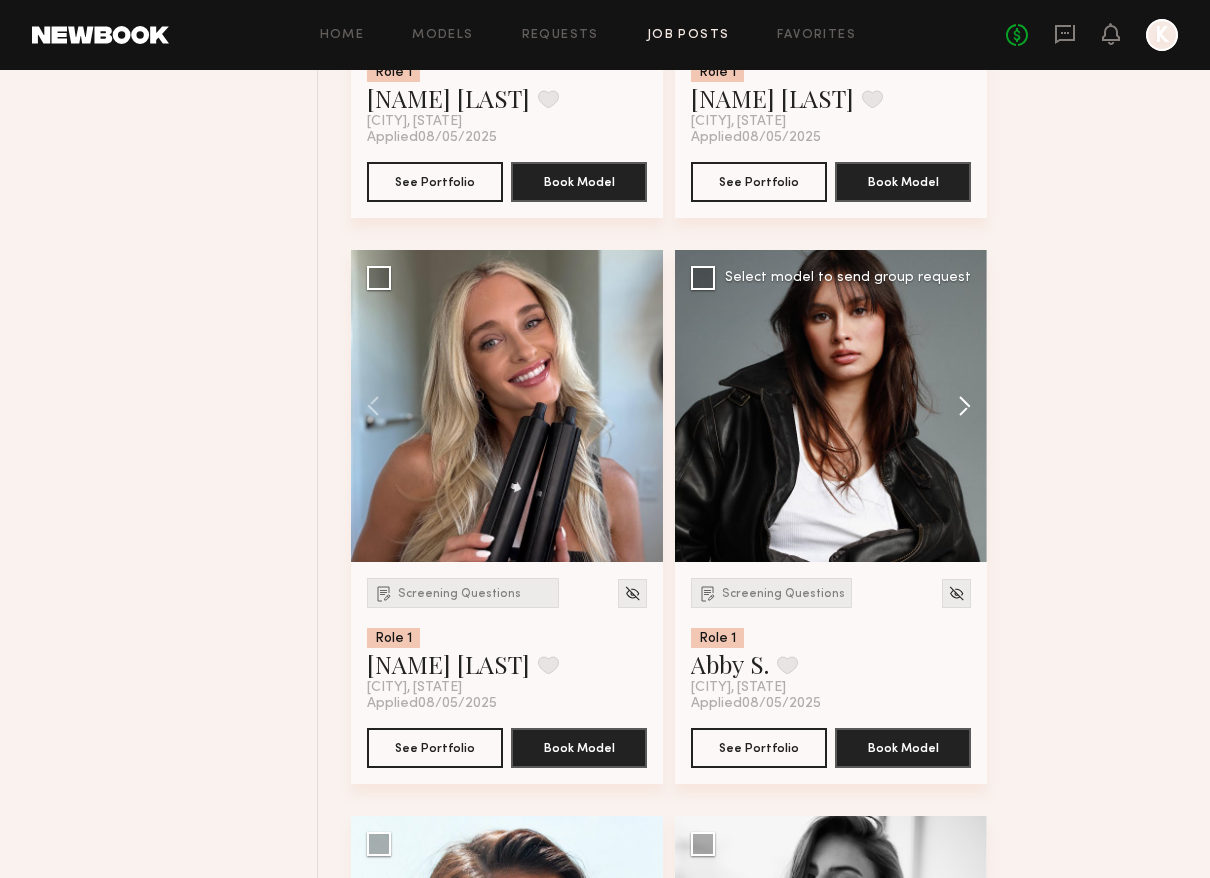 scroll, scrollTop: 8010, scrollLeft: 0, axis: vertical 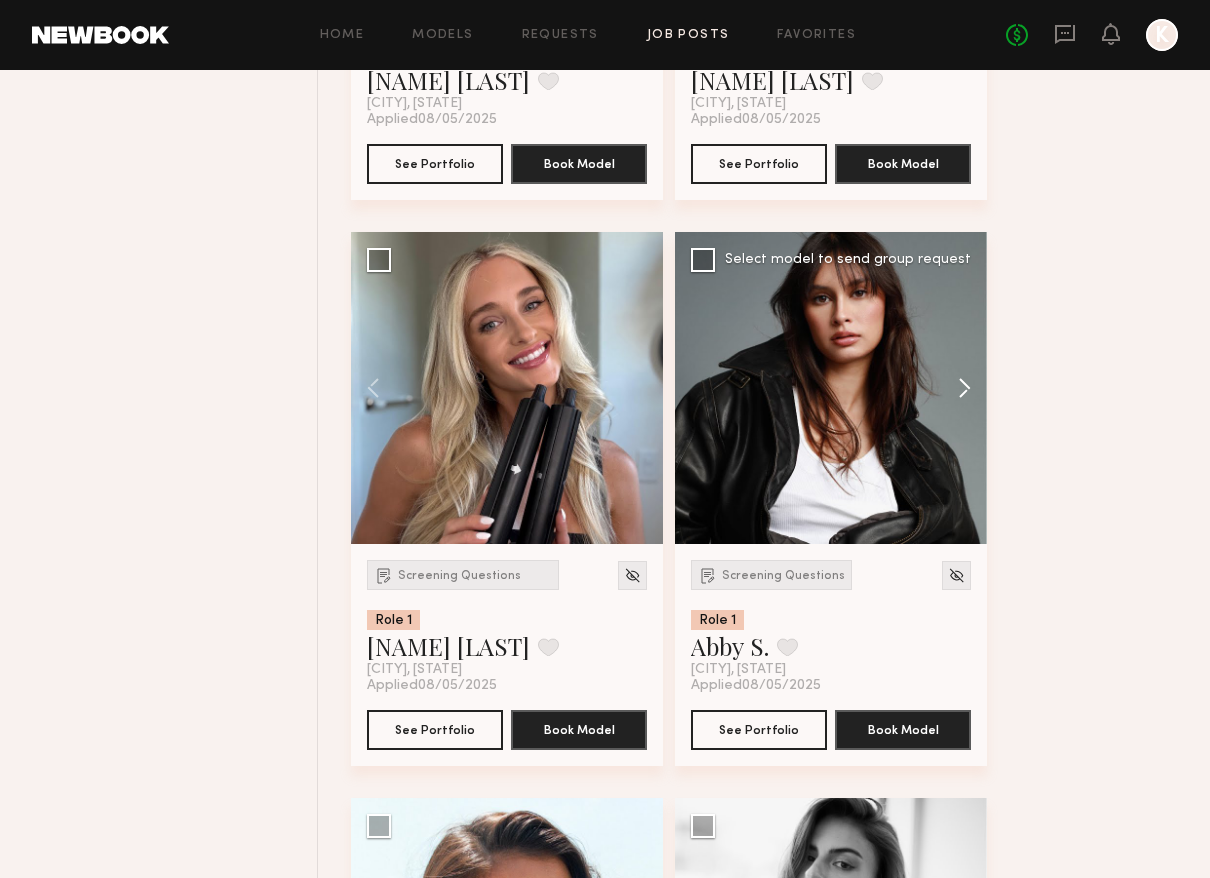 click 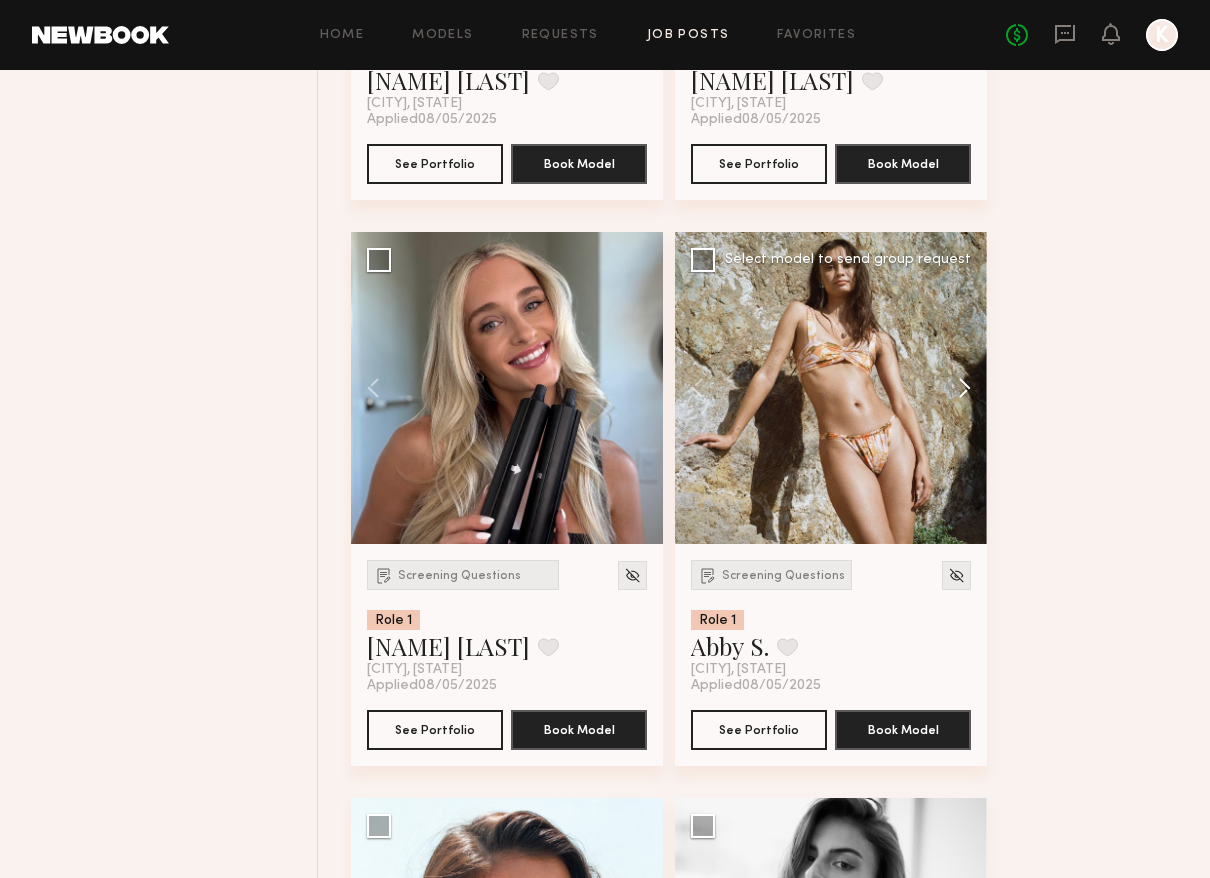 click 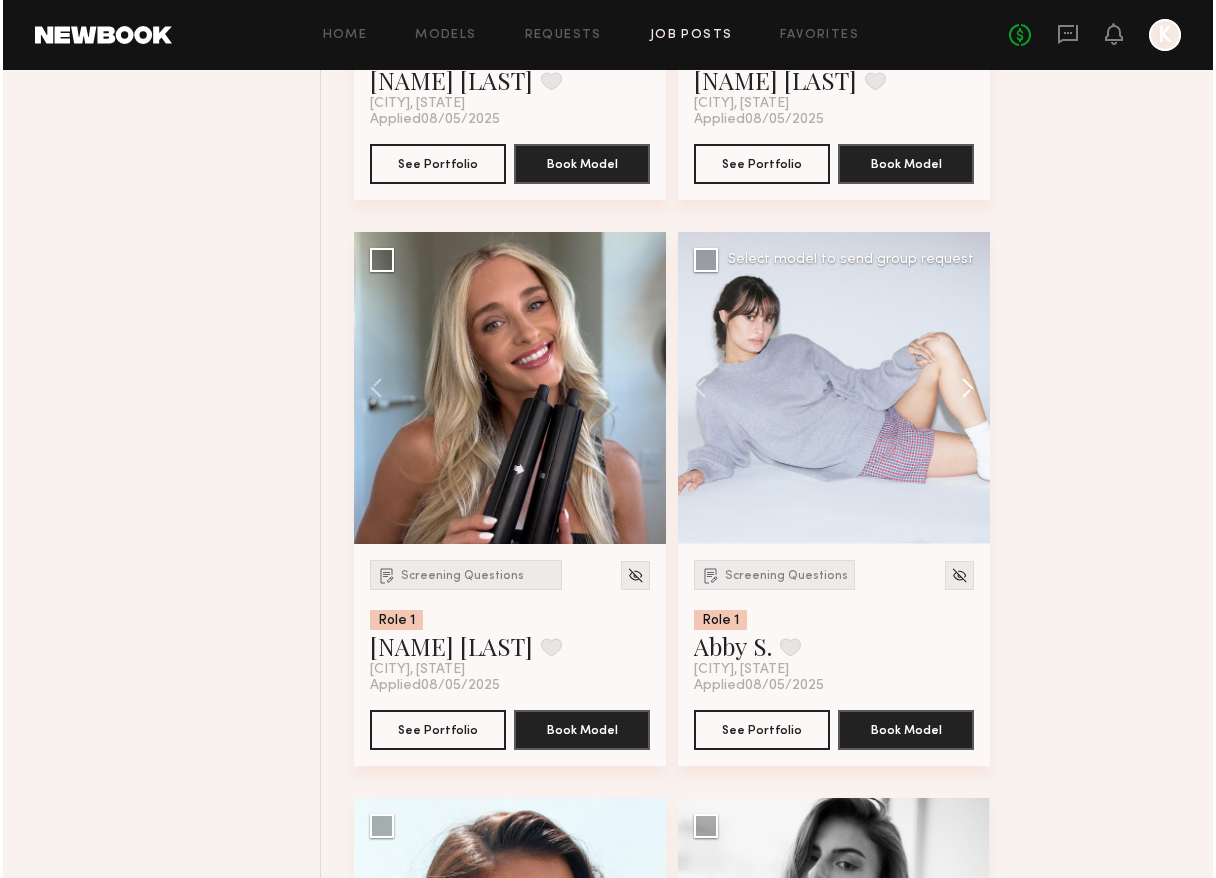 scroll, scrollTop: 8584, scrollLeft: 0, axis: vertical 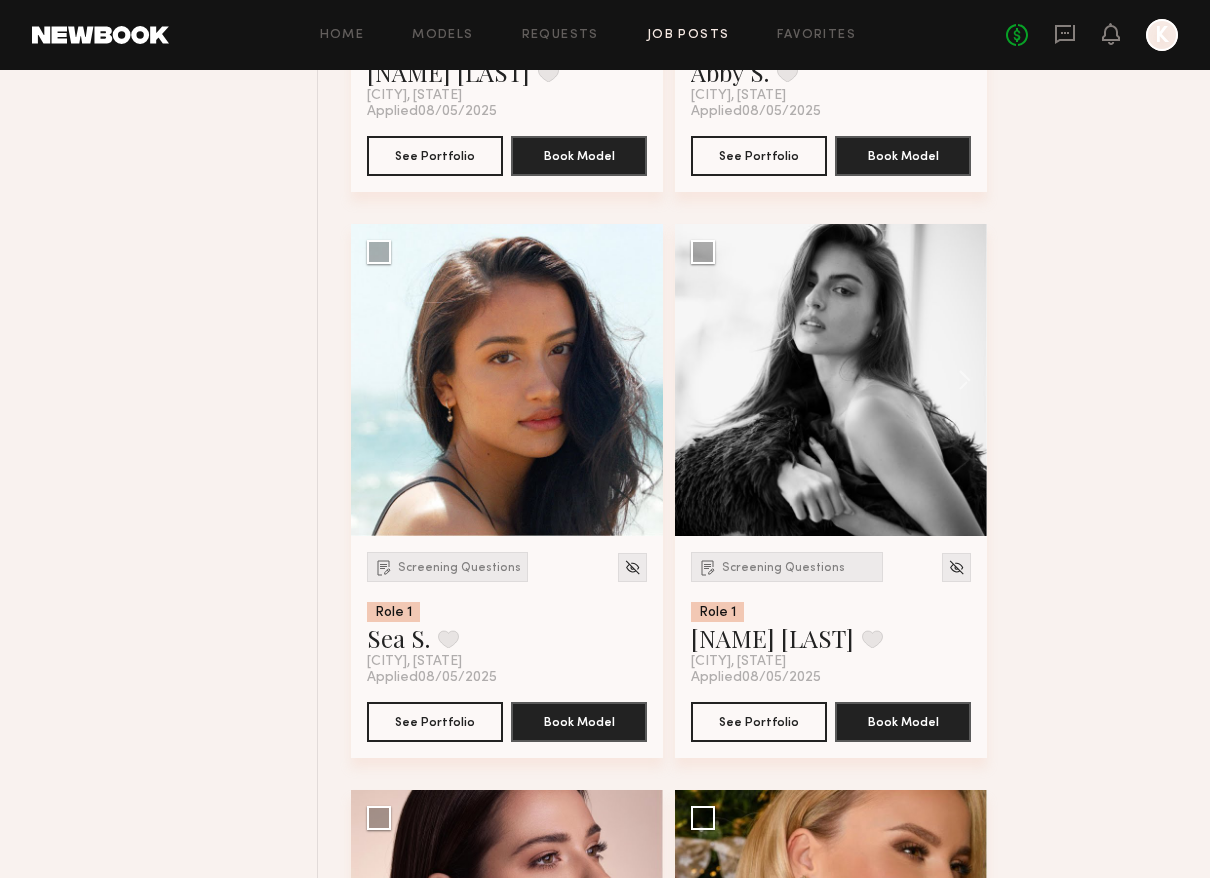click 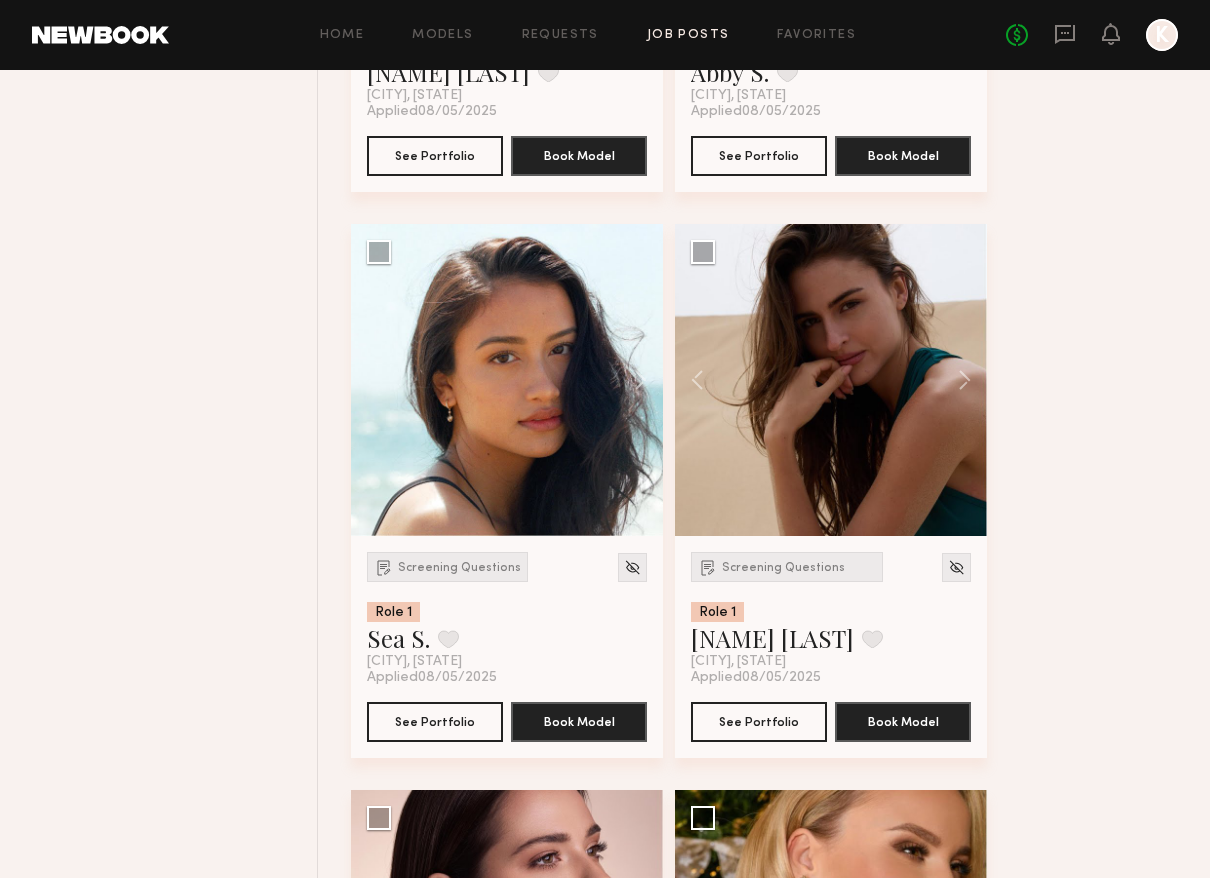 click 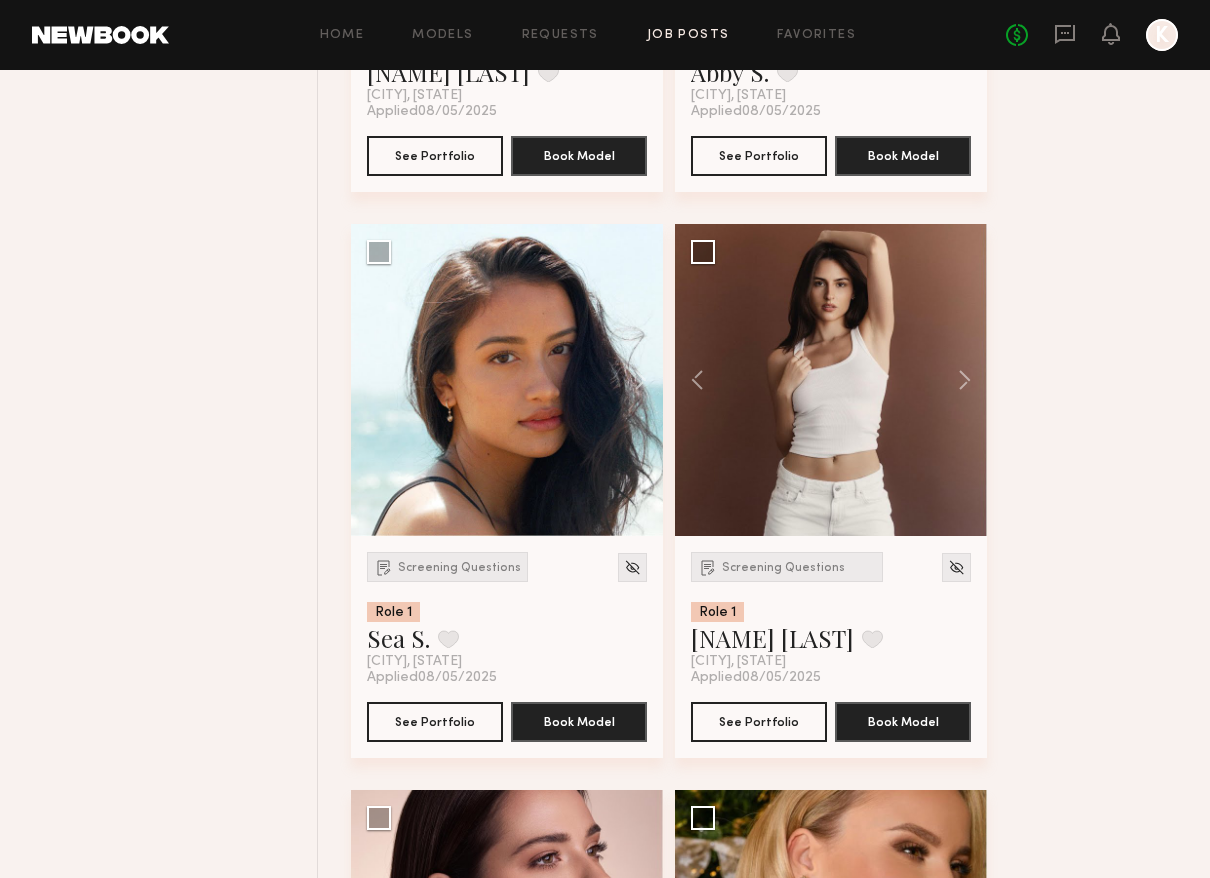 click 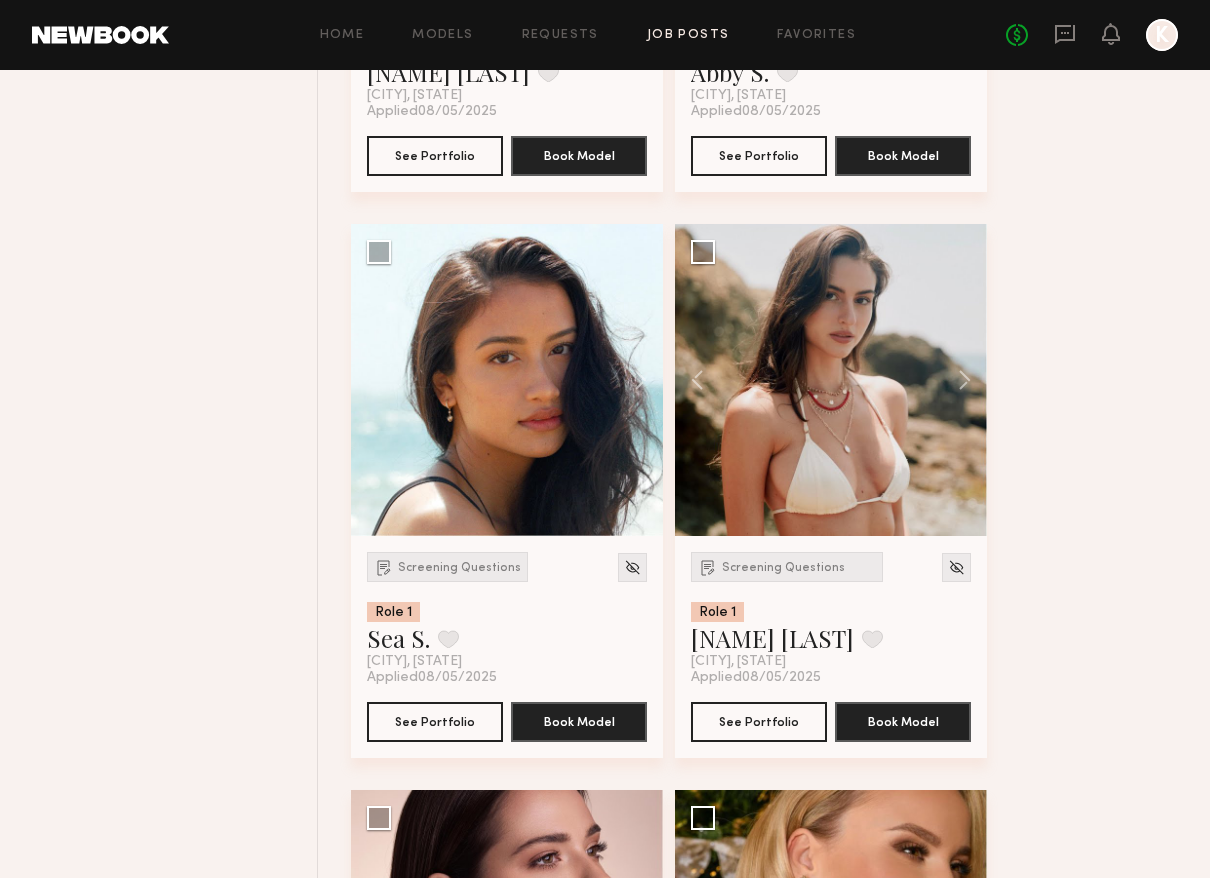 click 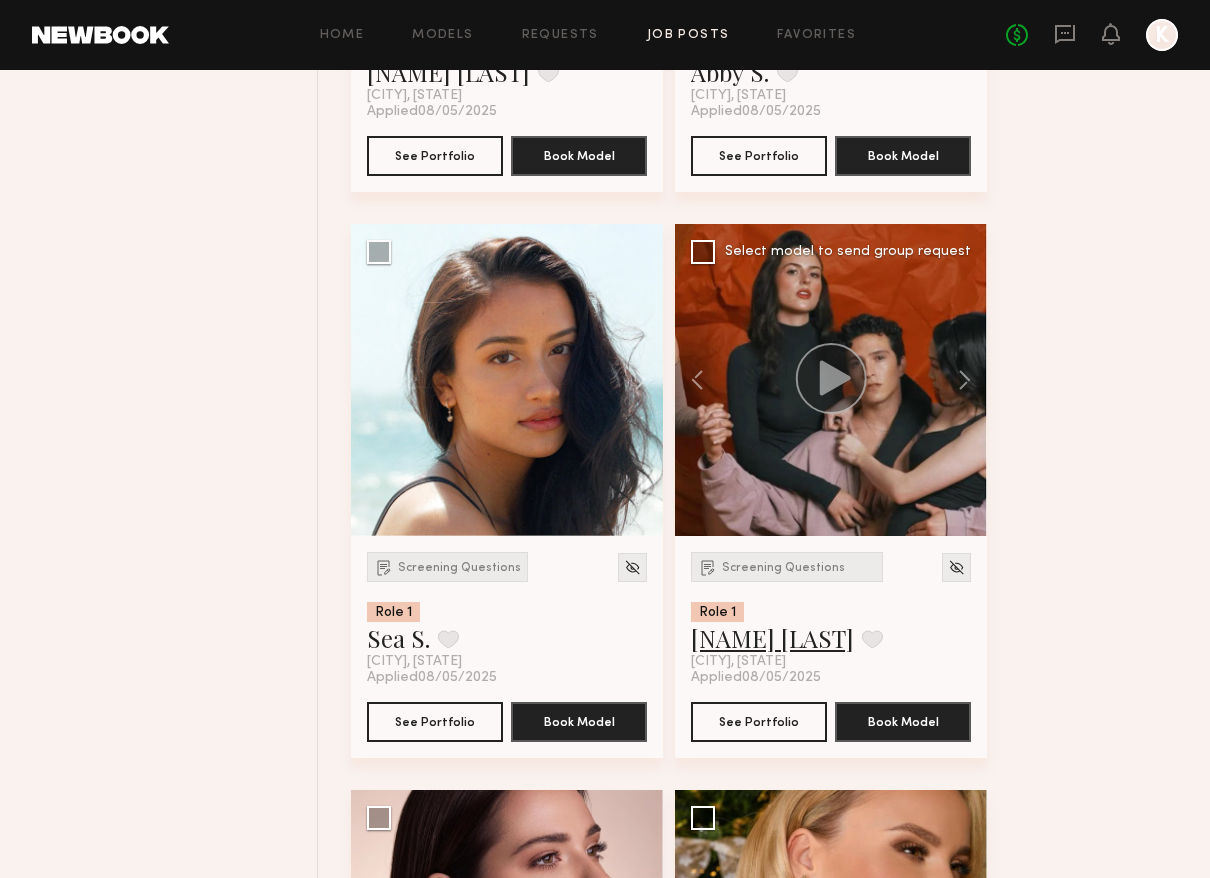 click on "Leah M." 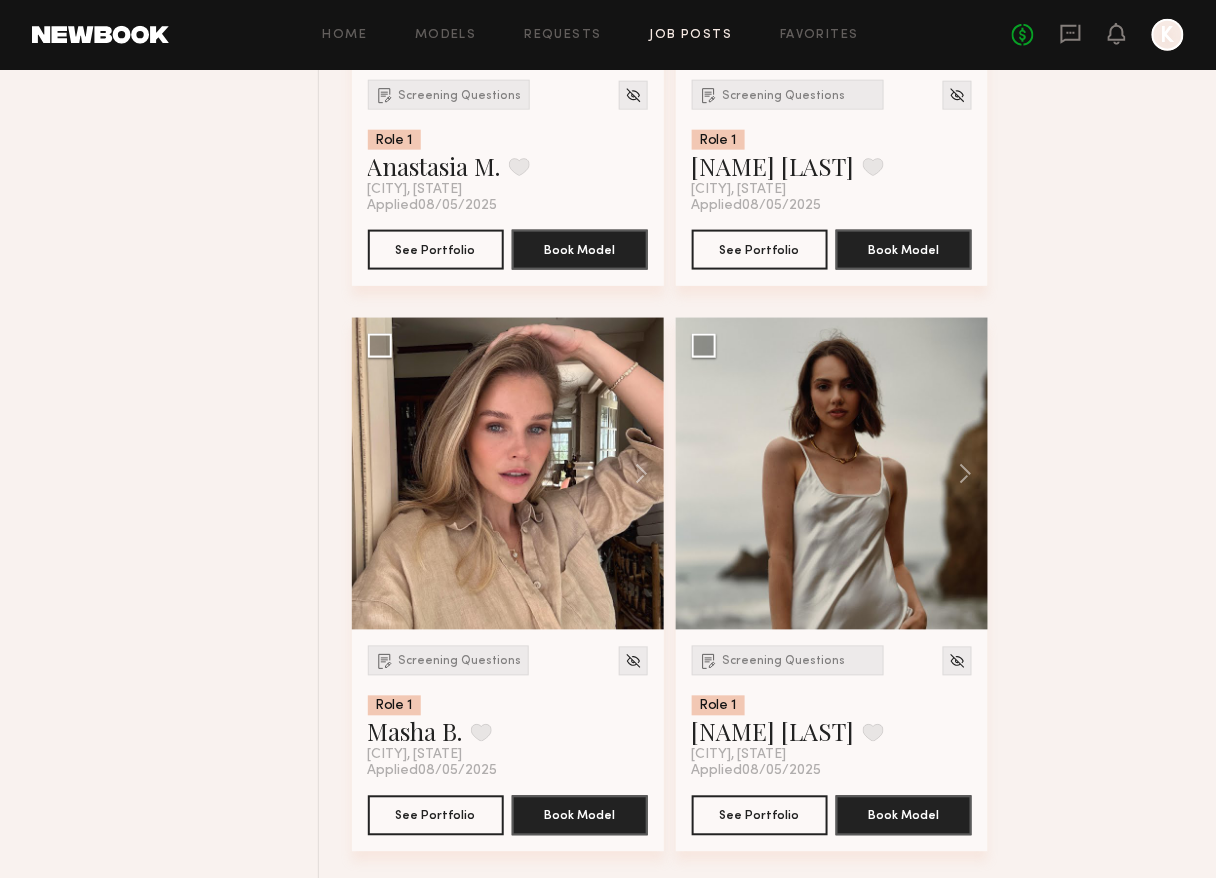 scroll, scrollTop: 10746, scrollLeft: 0, axis: vertical 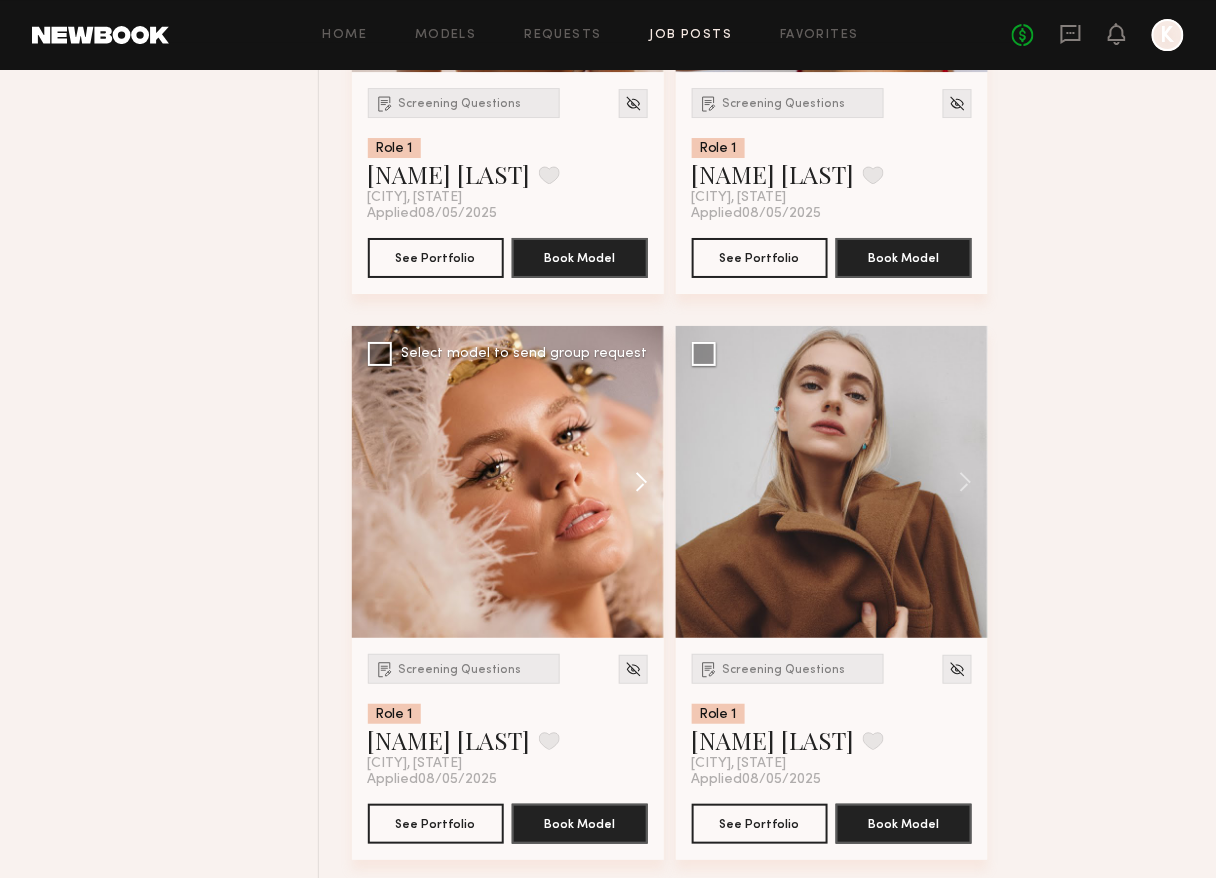 click 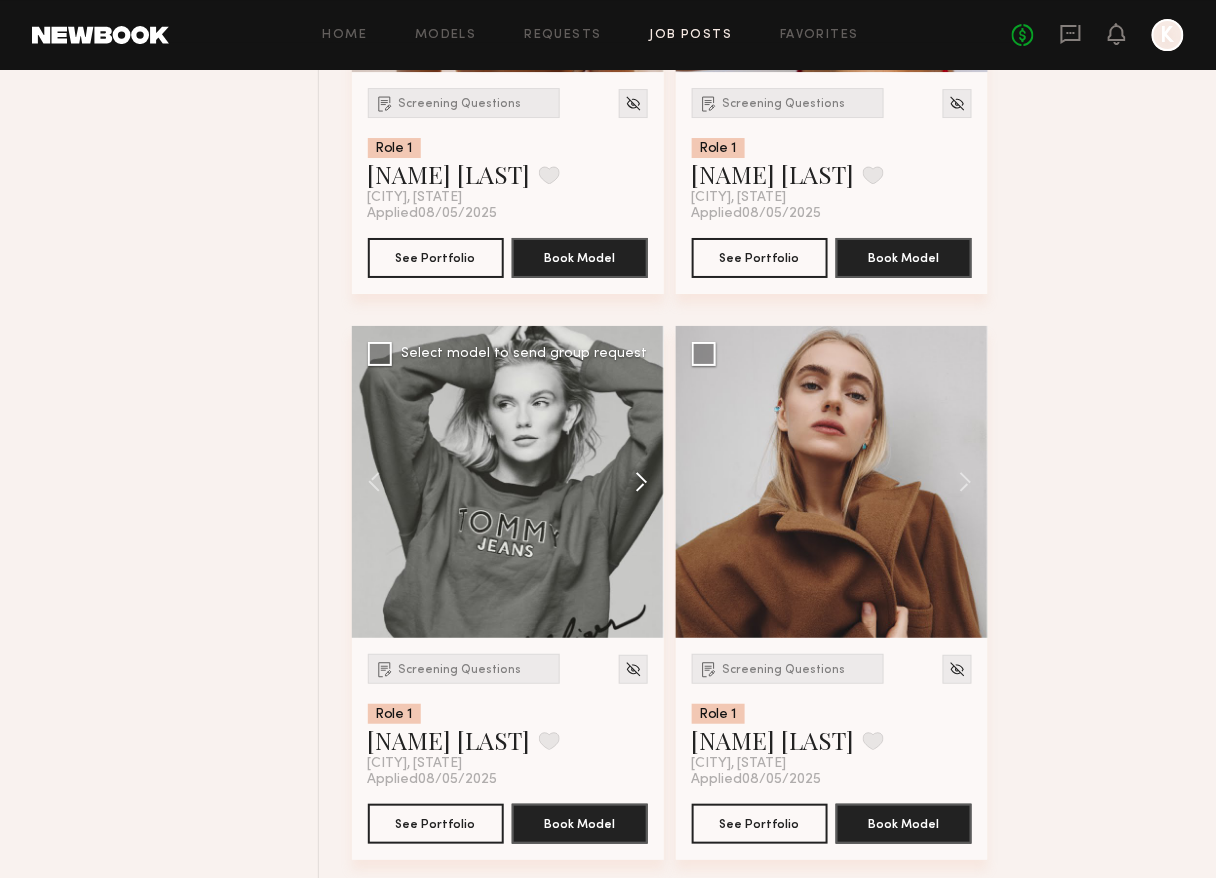 click 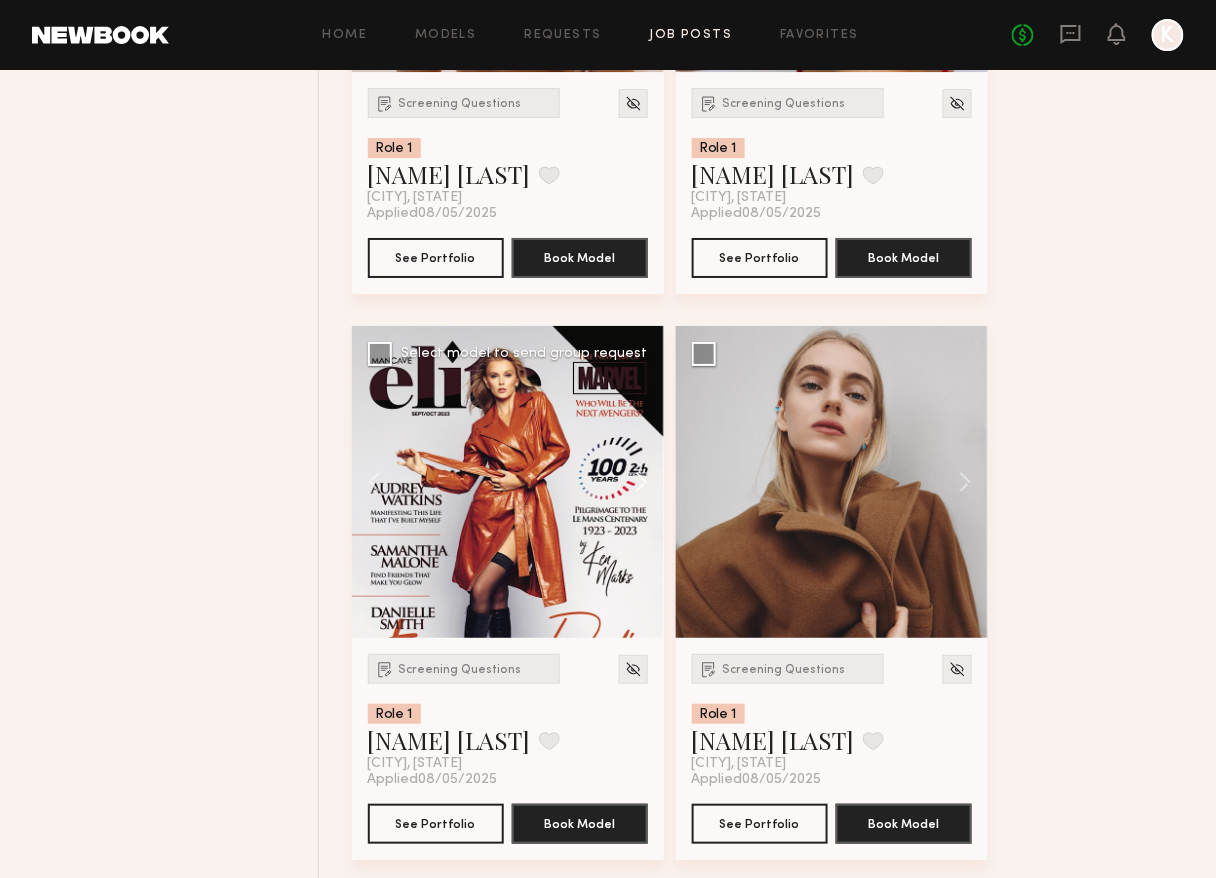 click 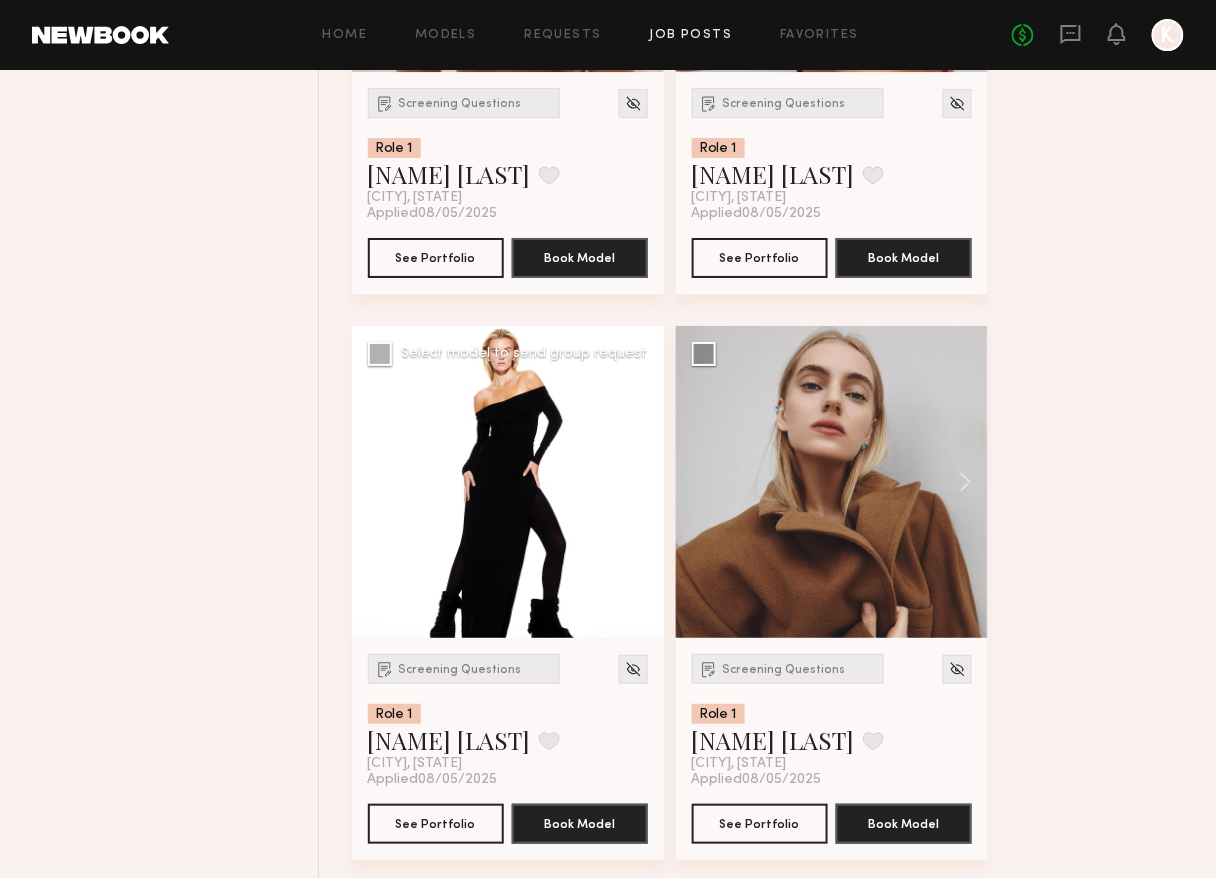 click 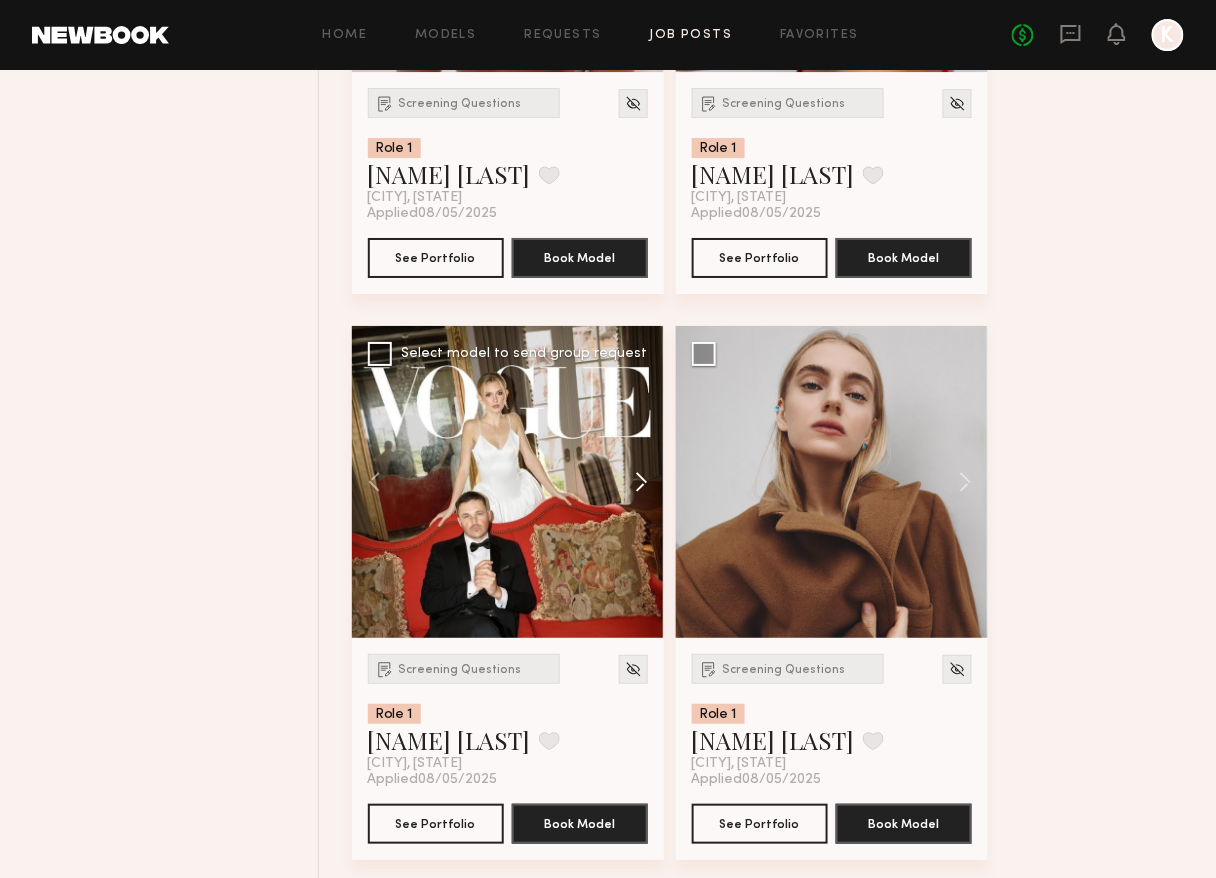 click 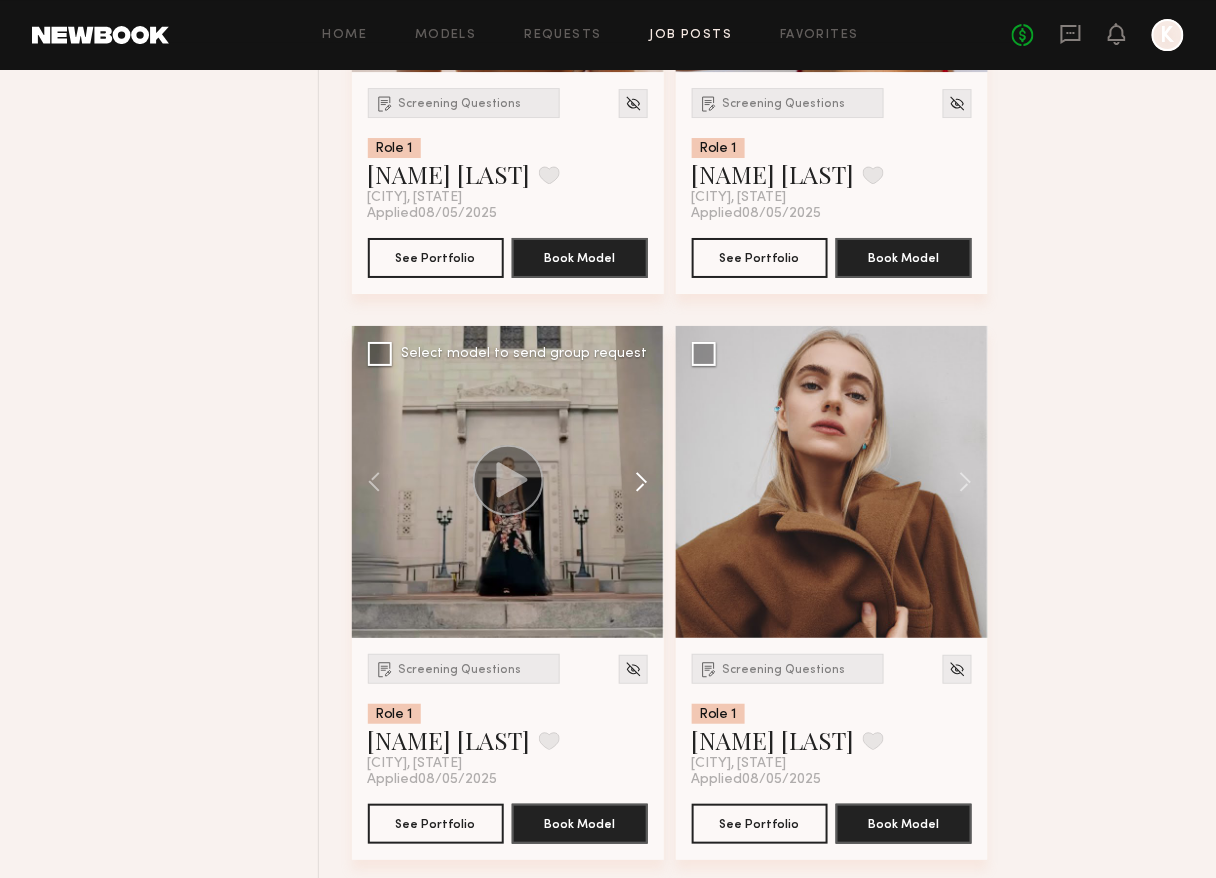 click 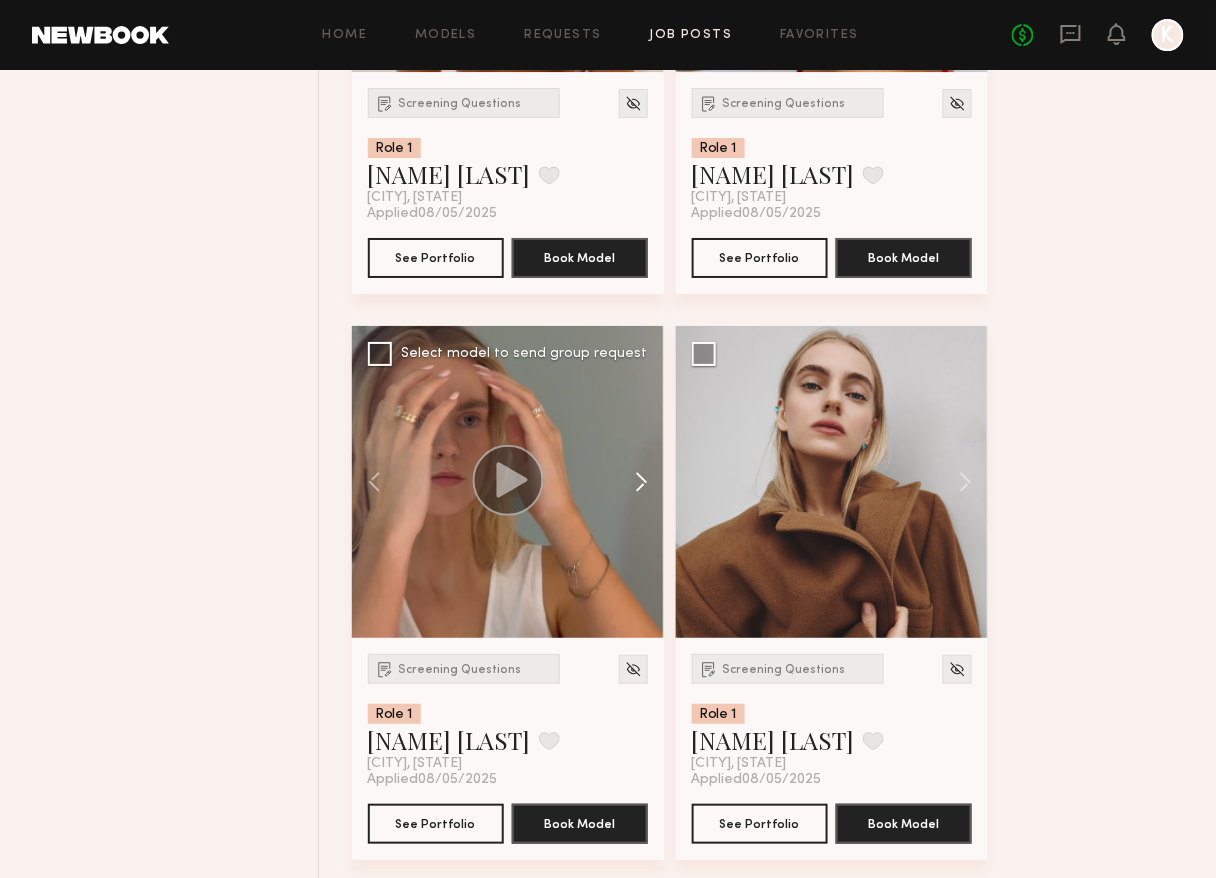 click 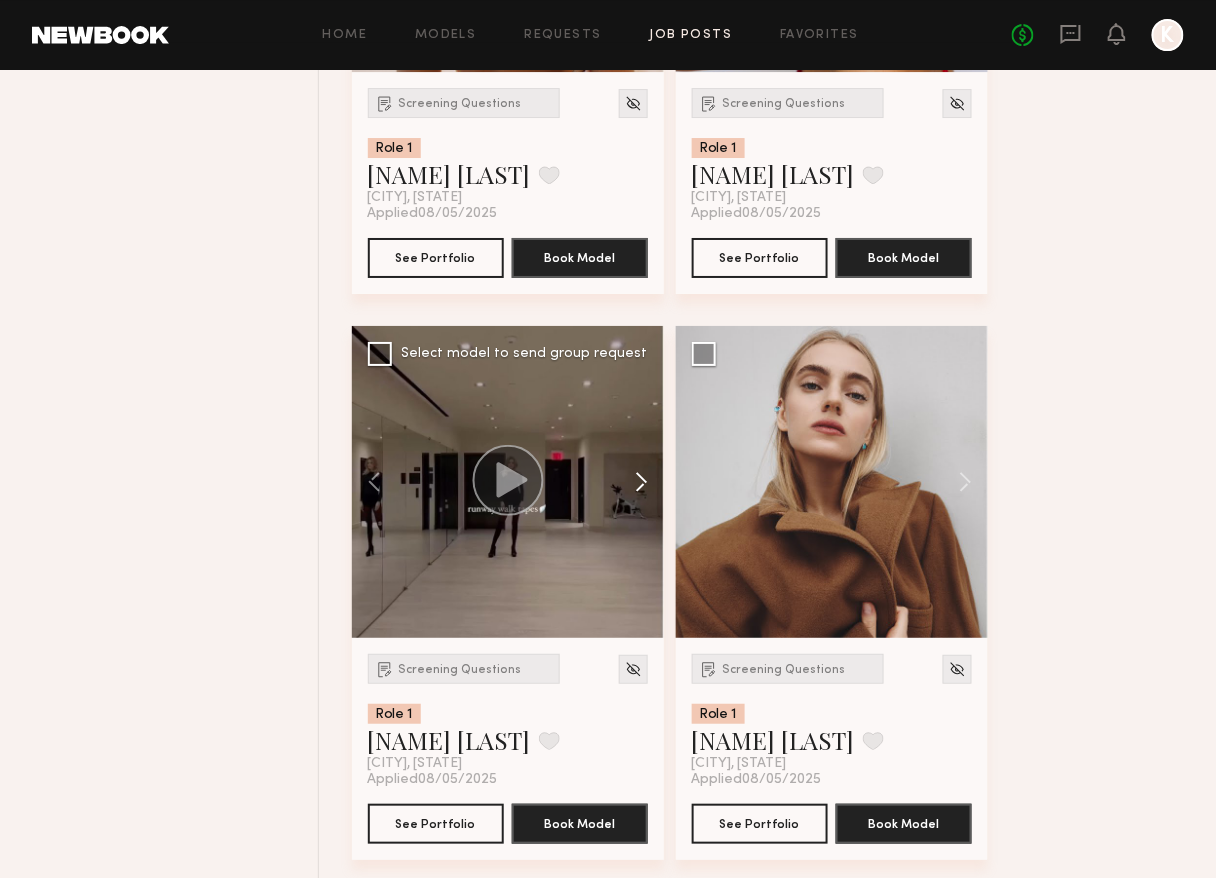 click 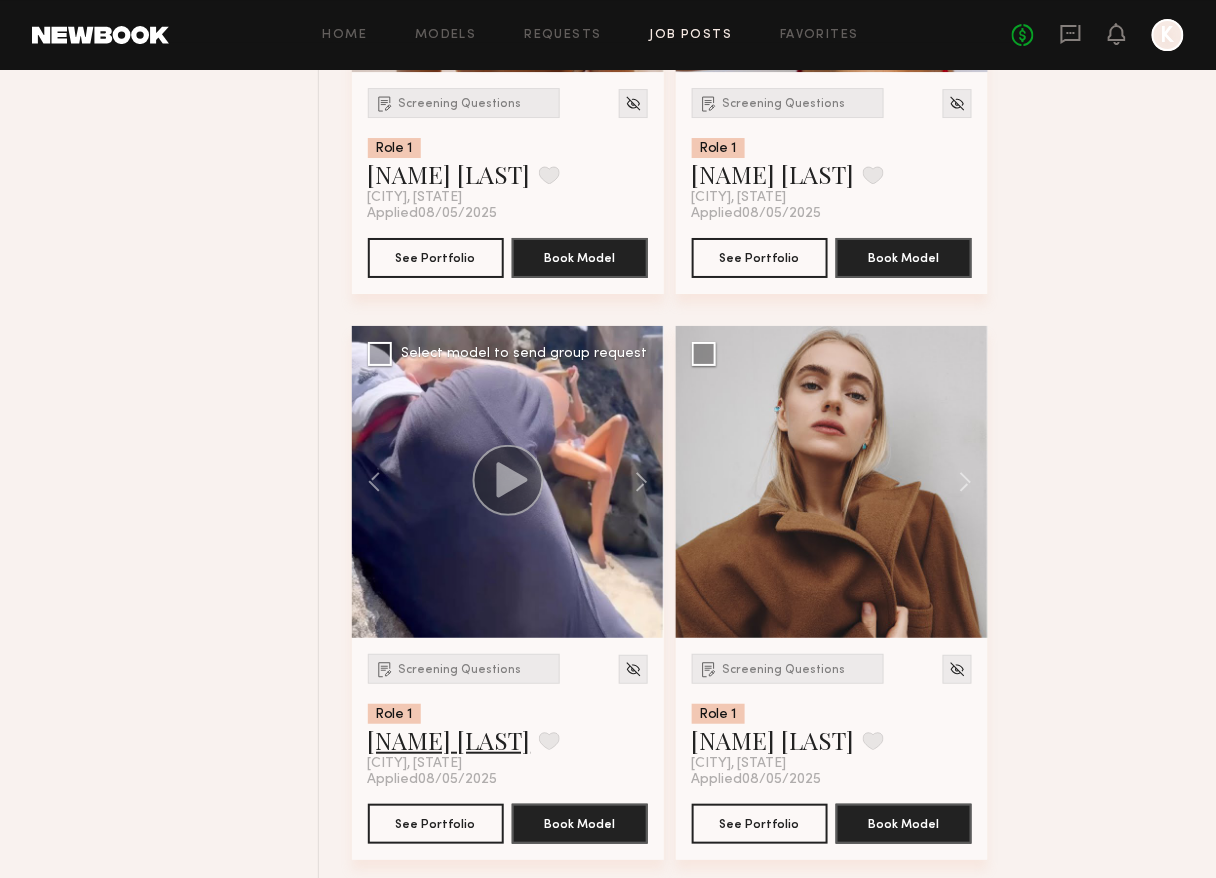 click on "Paulina R." 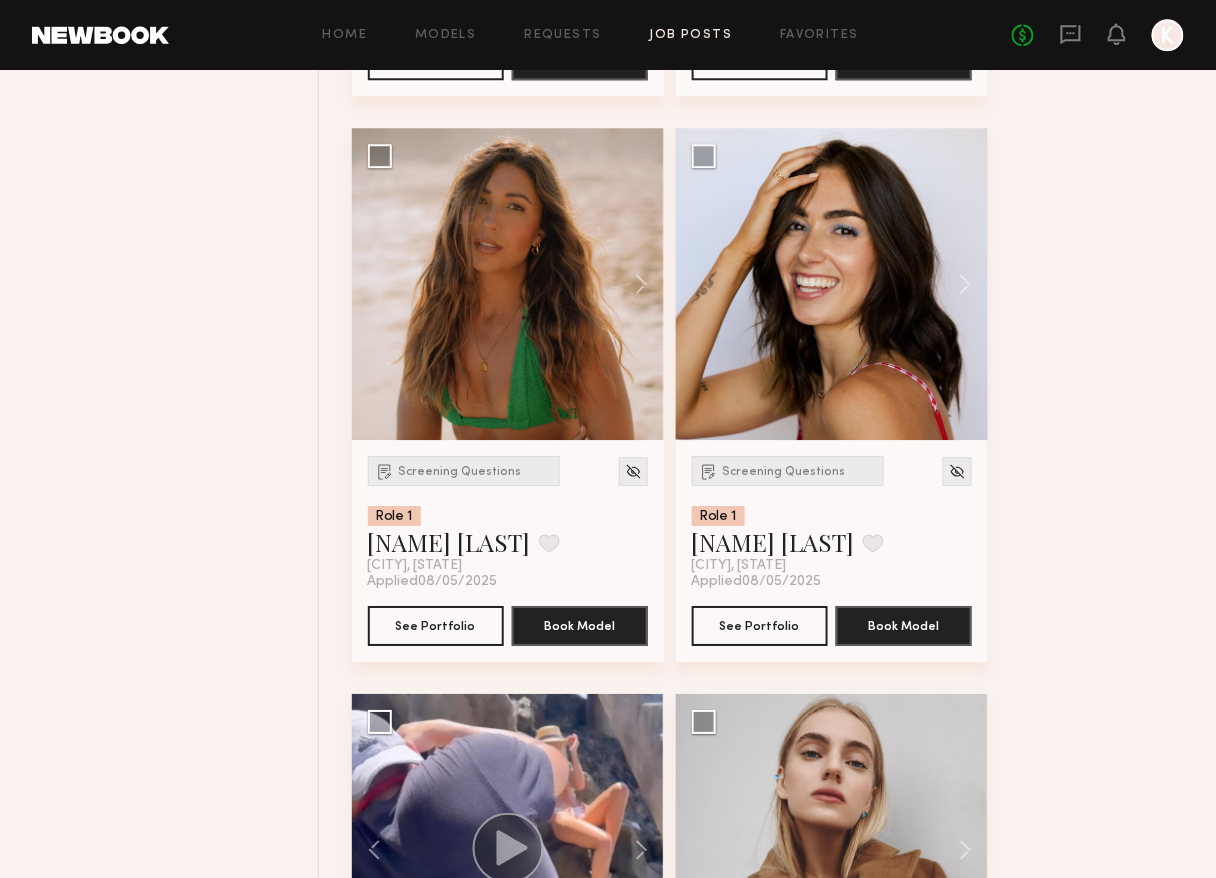 scroll, scrollTop: 10746, scrollLeft: 0, axis: vertical 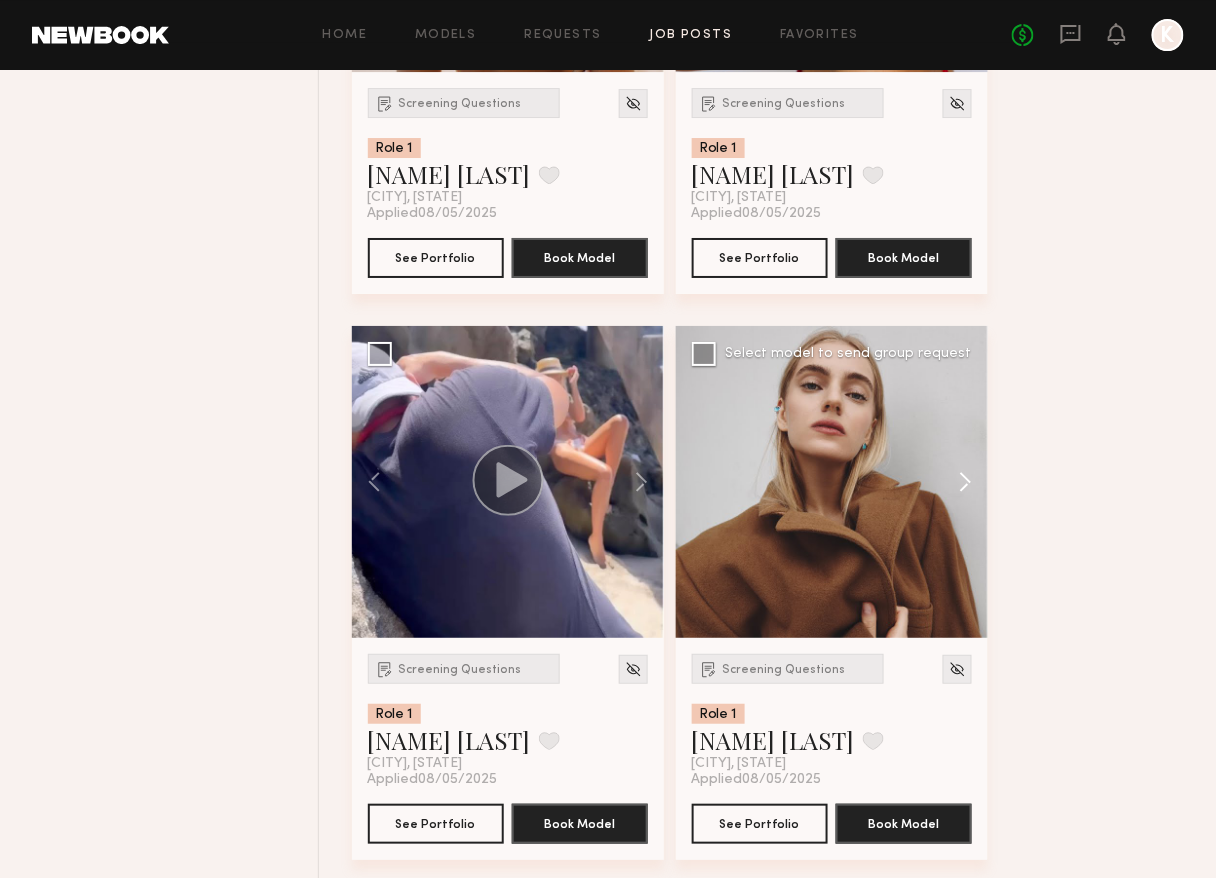 click 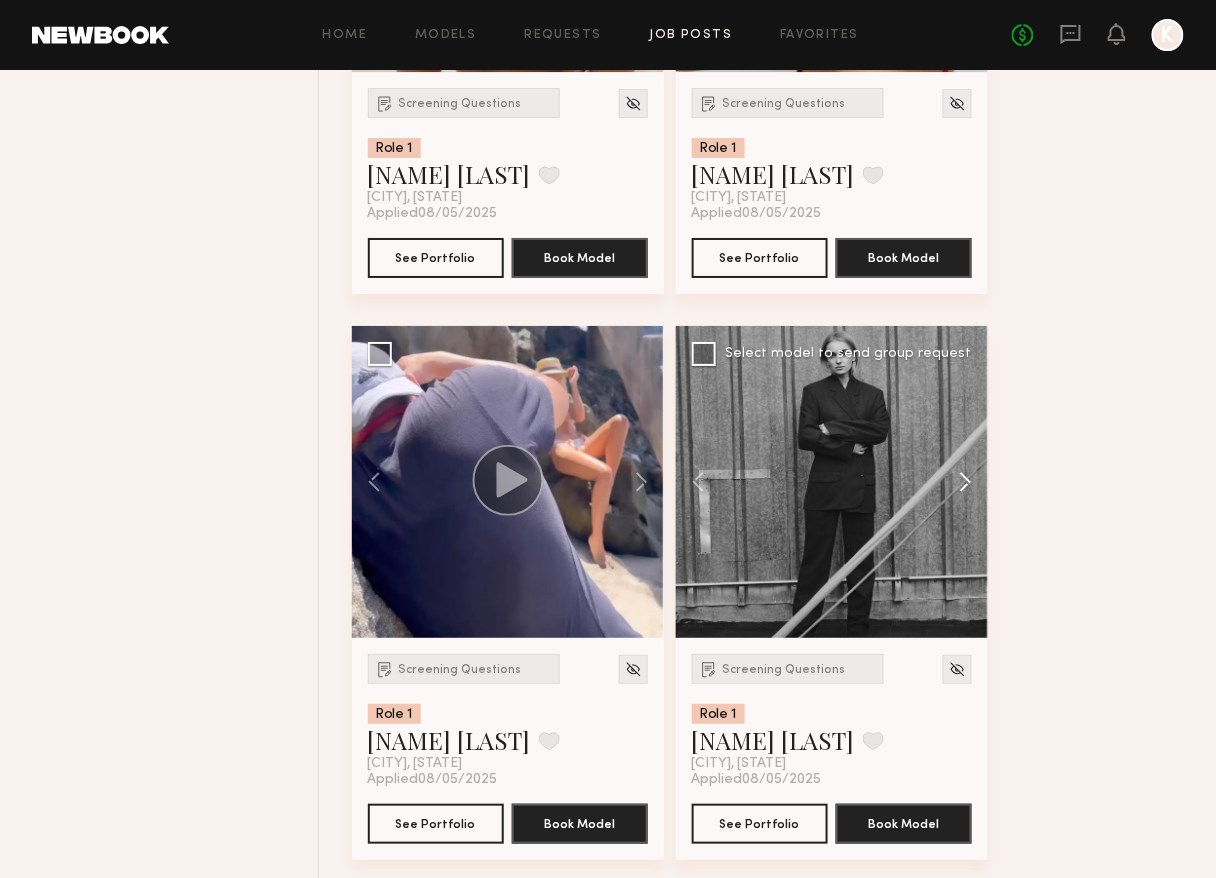 click 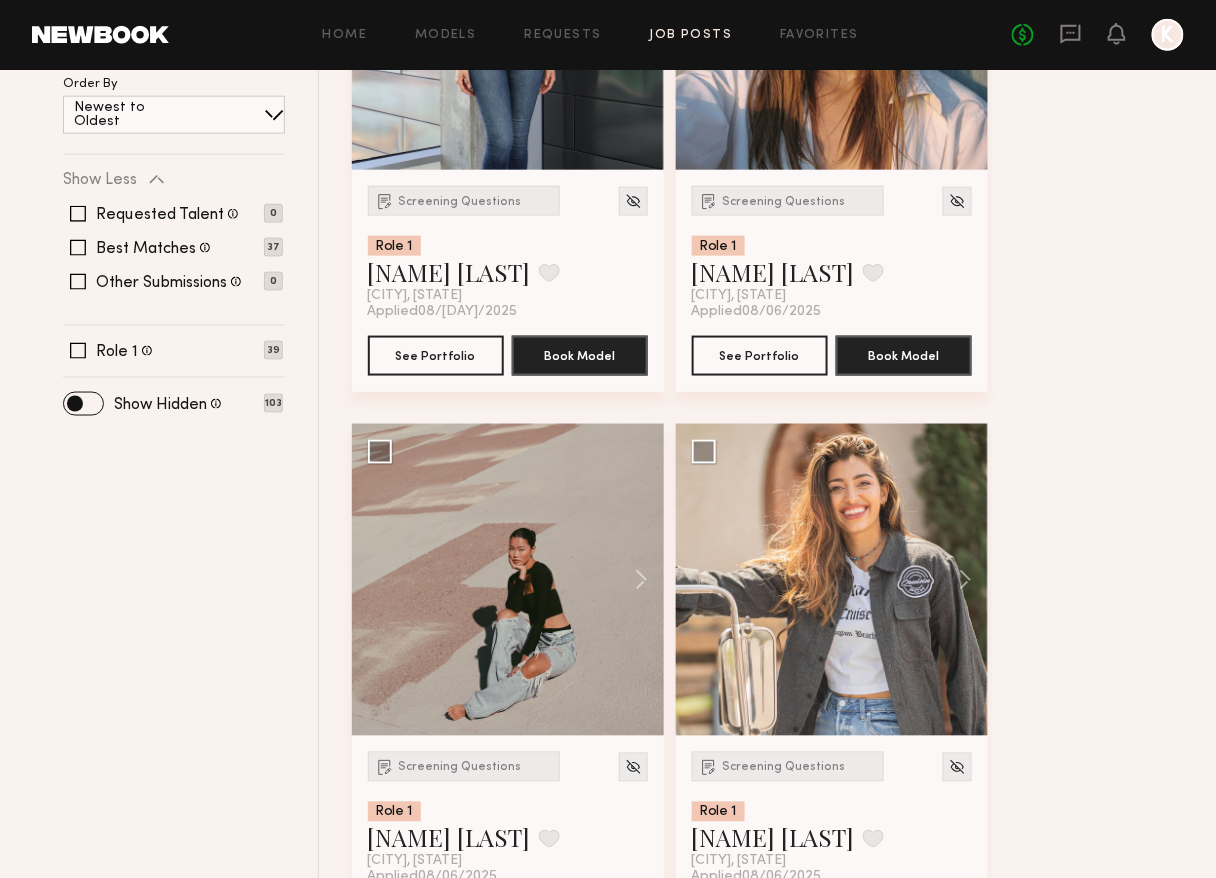 scroll, scrollTop: 0, scrollLeft: 0, axis: both 